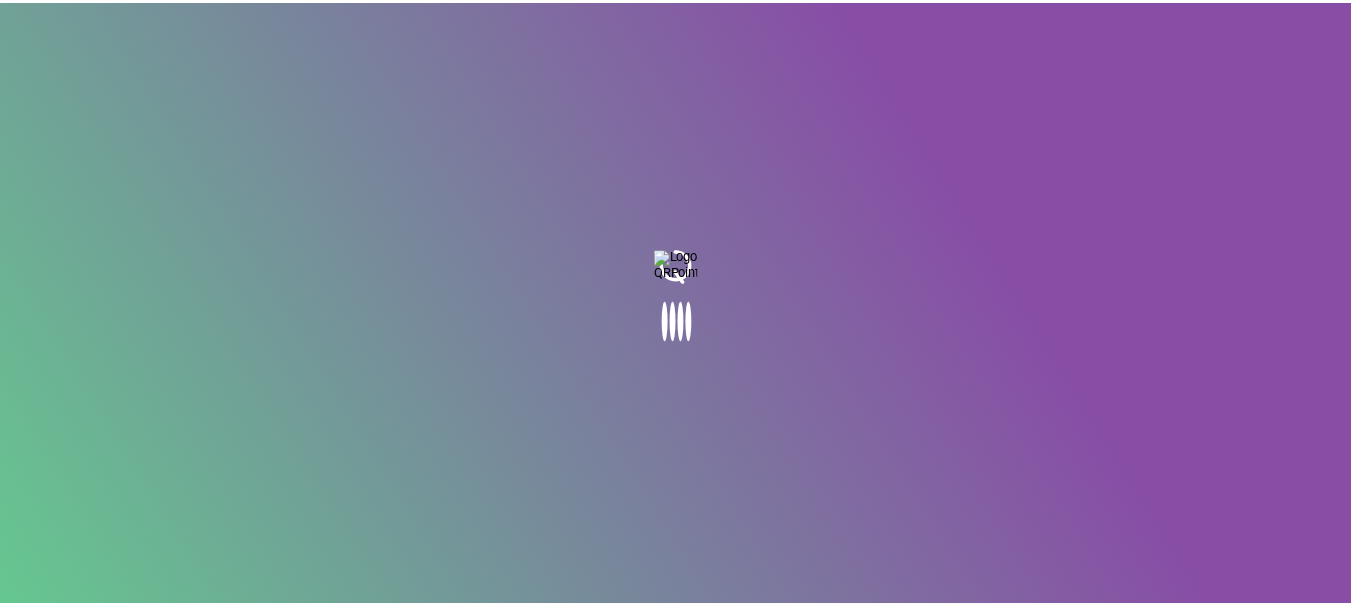 scroll, scrollTop: 0, scrollLeft: 0, axis: both 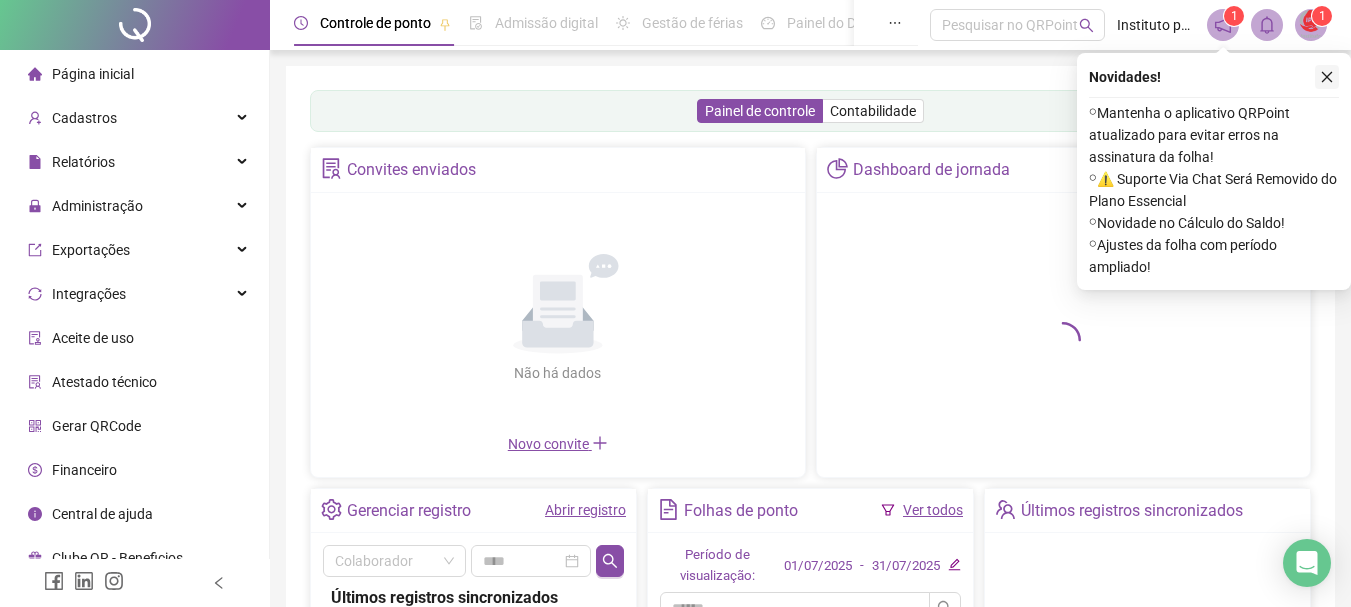 click 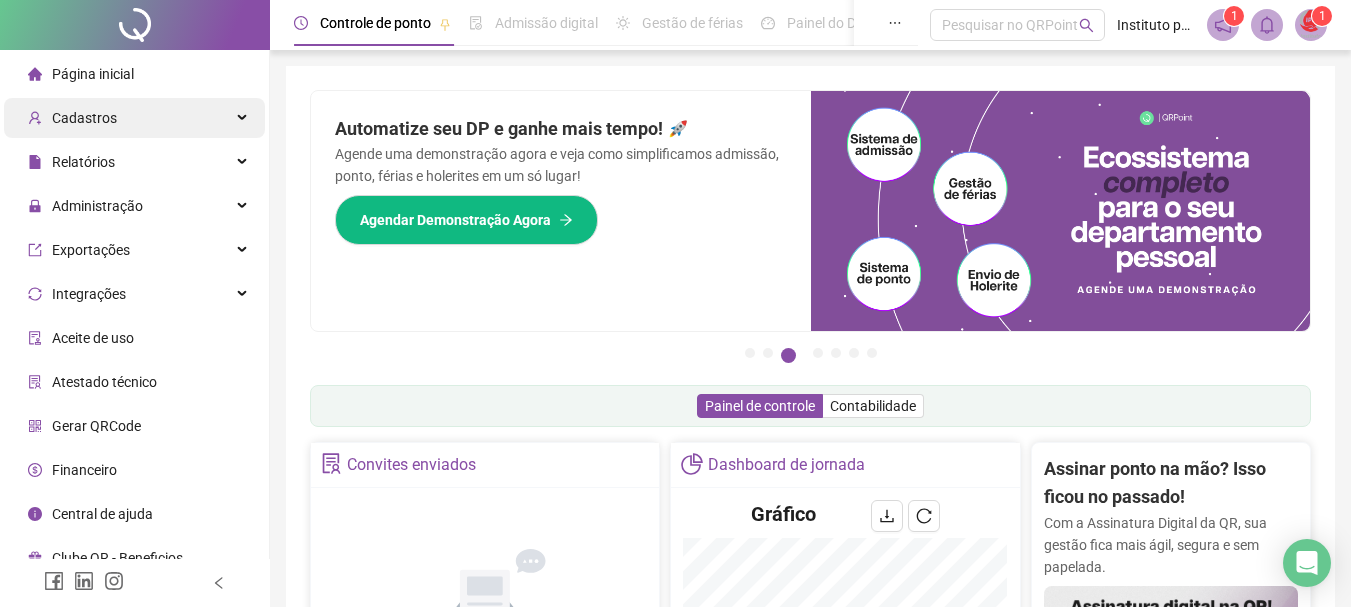 click on "Cadastros" at bounding box center (84, 118) 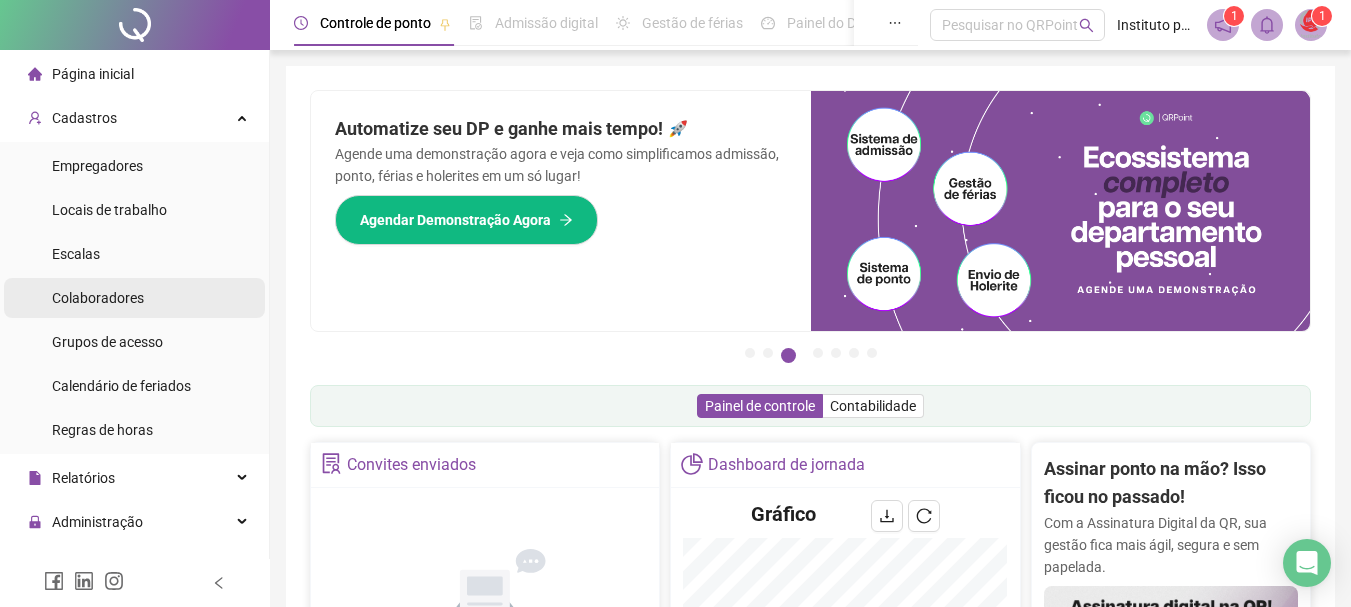 click on "Colaboradores" at bounding box center (98, 298) 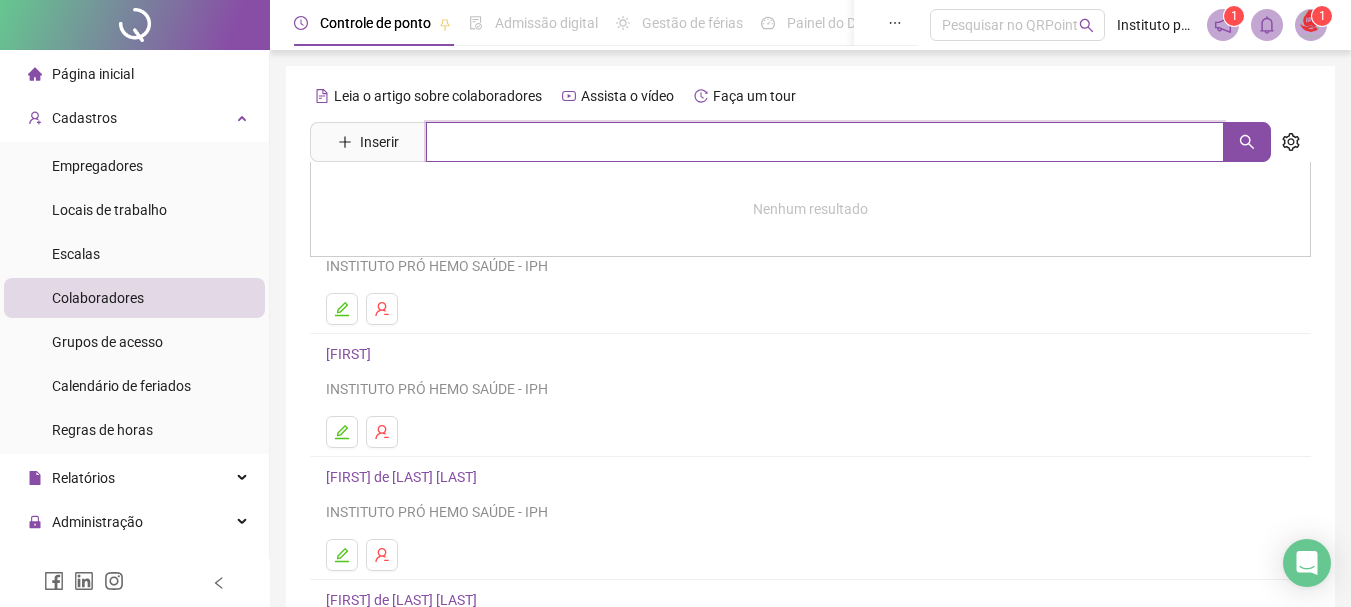 click at bounding box center [825, 142] 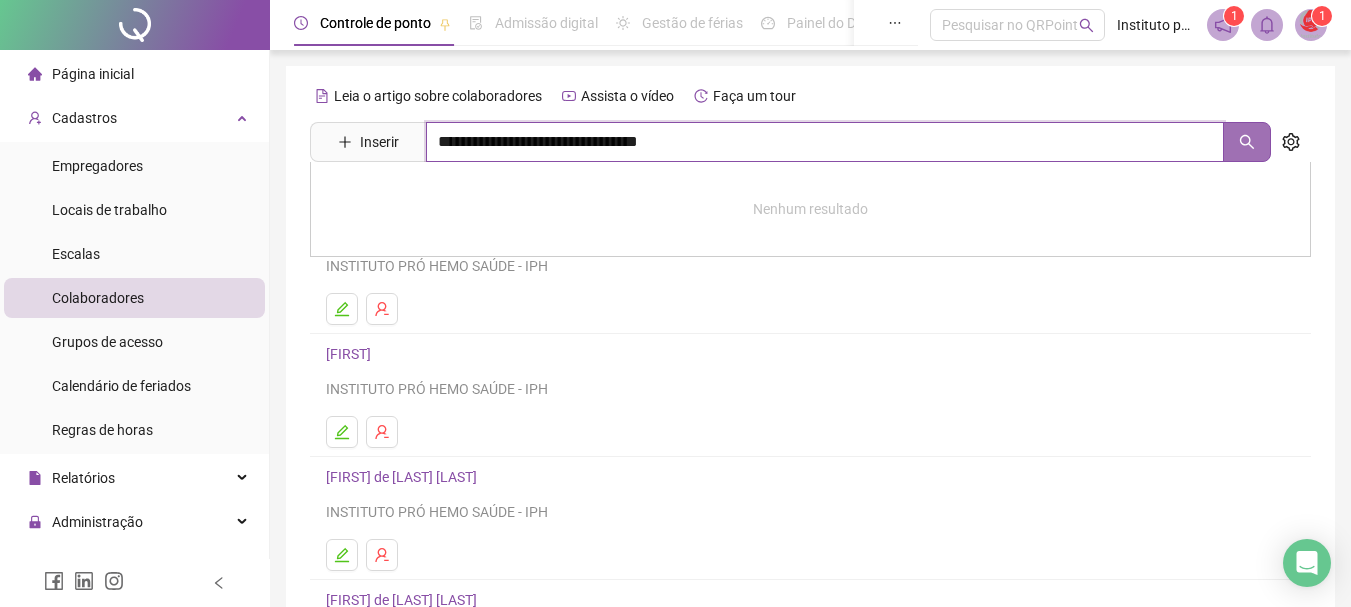 click 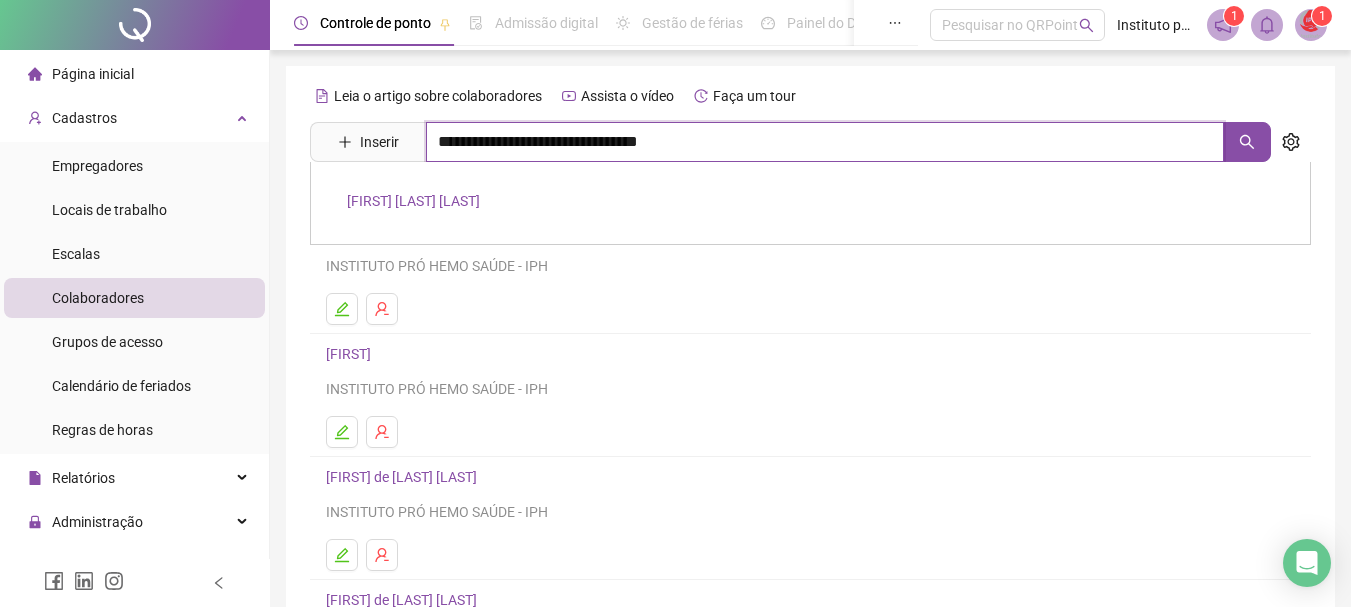 type on "**********" 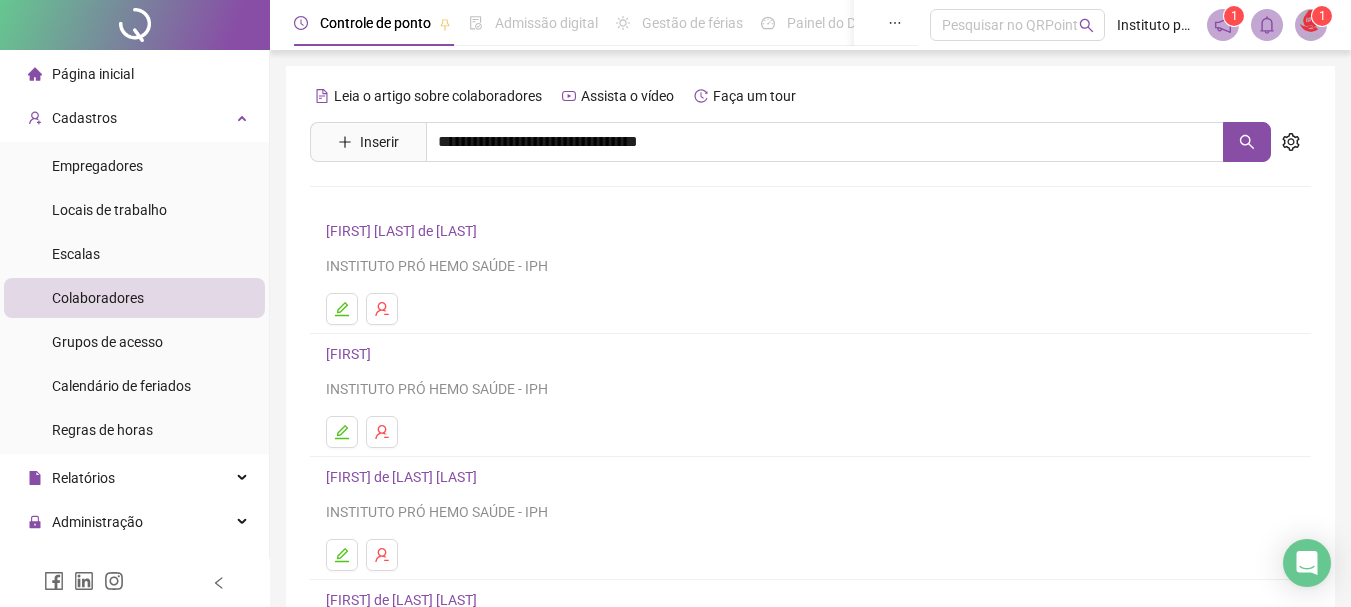 click on "[FIRST] [LAST] [LAST]" at bounding box center [413, 201] 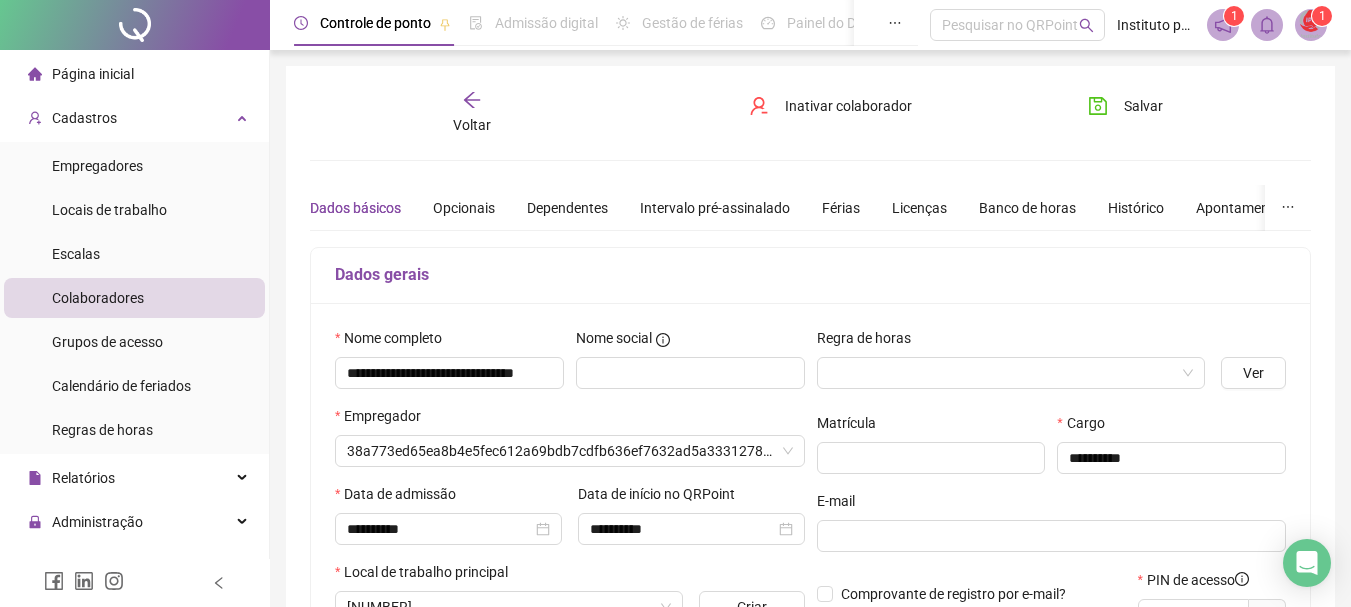 type on "**********" 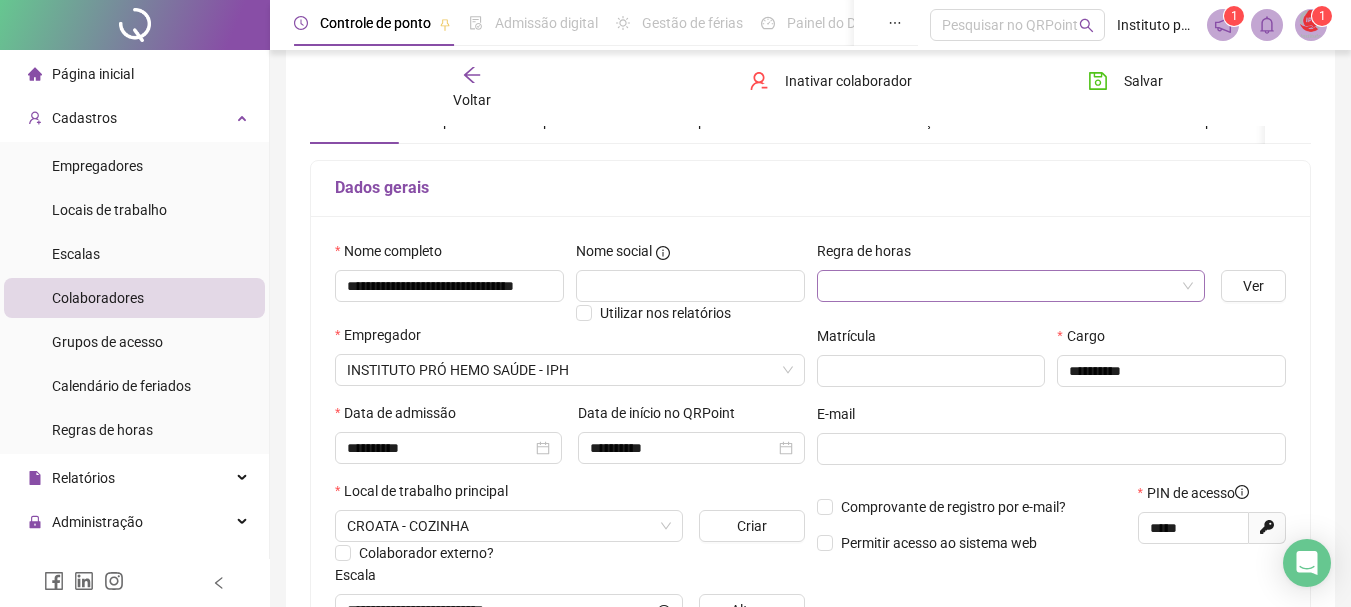 scroll, scrollTop: 300, scrollLeft: 0, axis: vertical 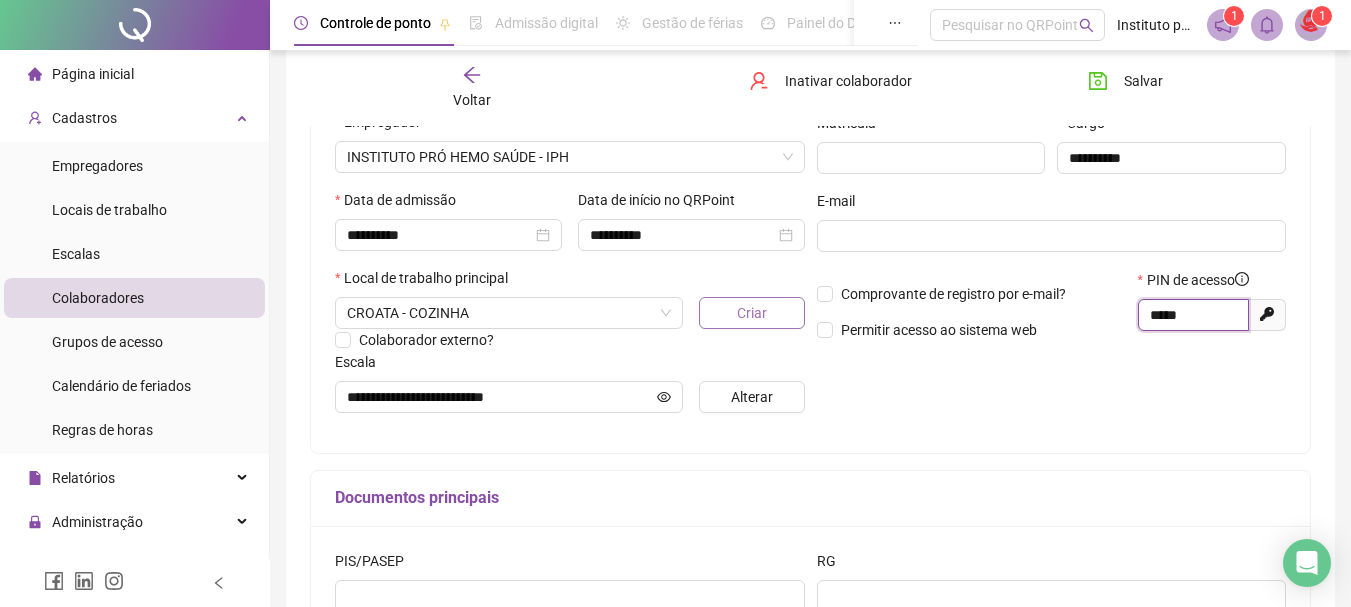 drag, startPoint x: 1209, startPoint y: 311, endPoint x: 778, endPoint y: 324, distance: 431.196 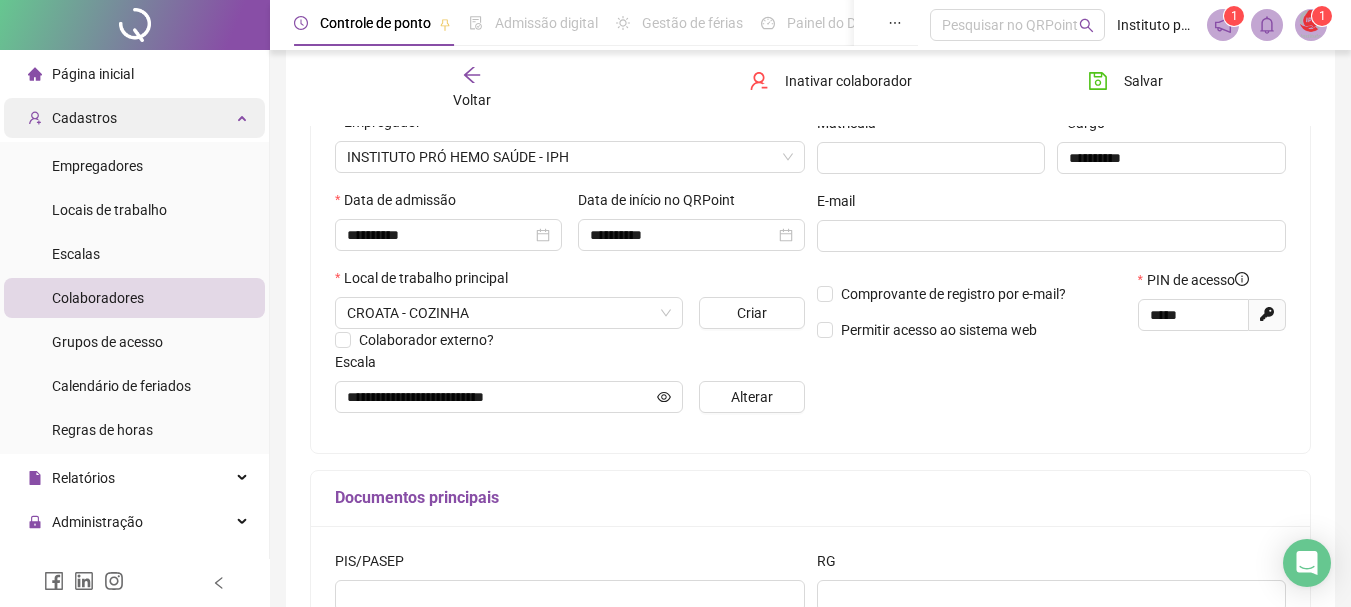 click on "Cadastros" at bounding box center (84, 118) 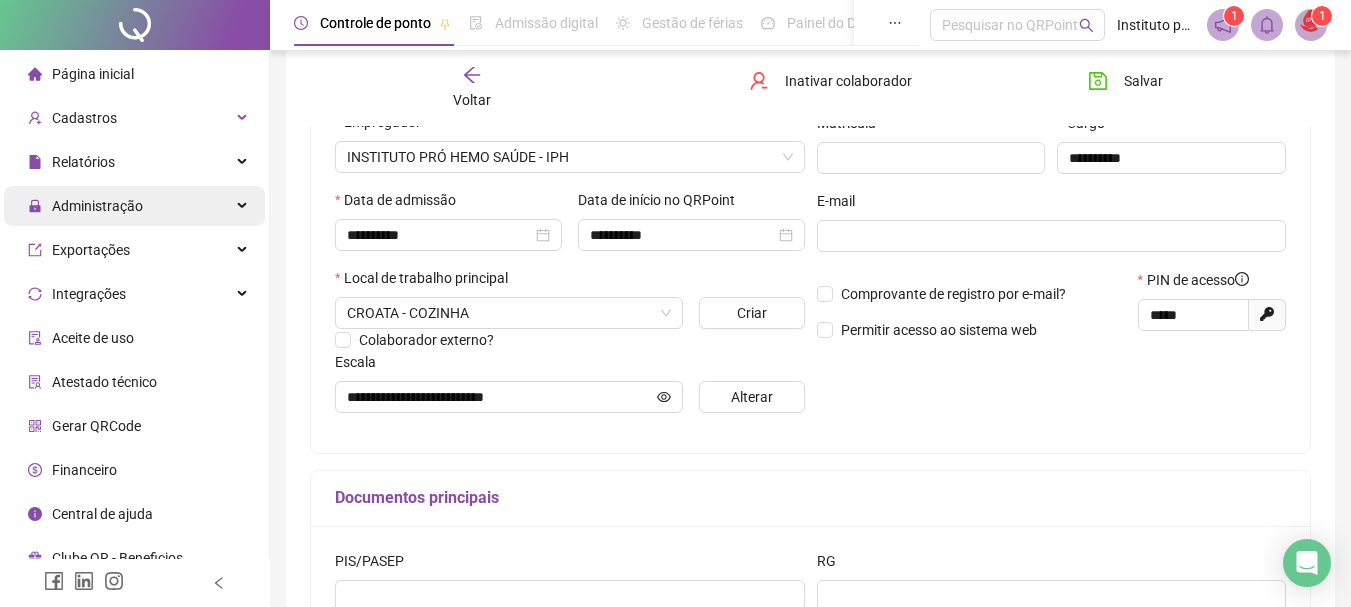 click on "Administração" at bounding box center [97, 206] 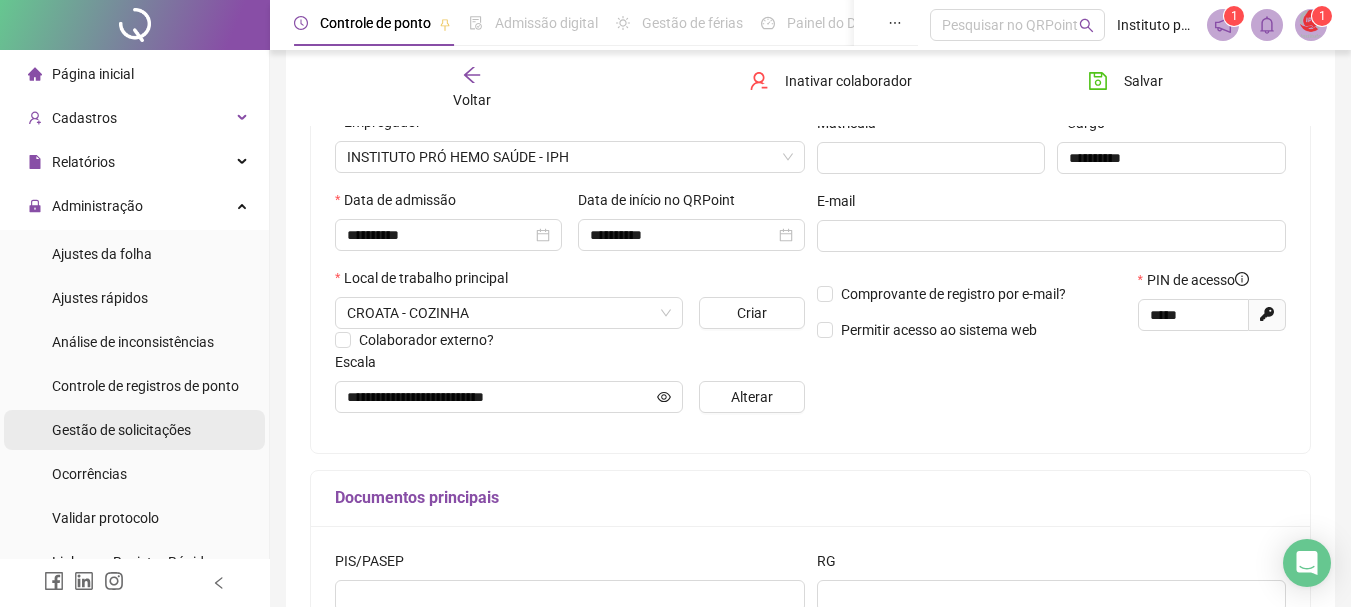 click on "Gestão de solicitações" at bounding box center [121, 430] 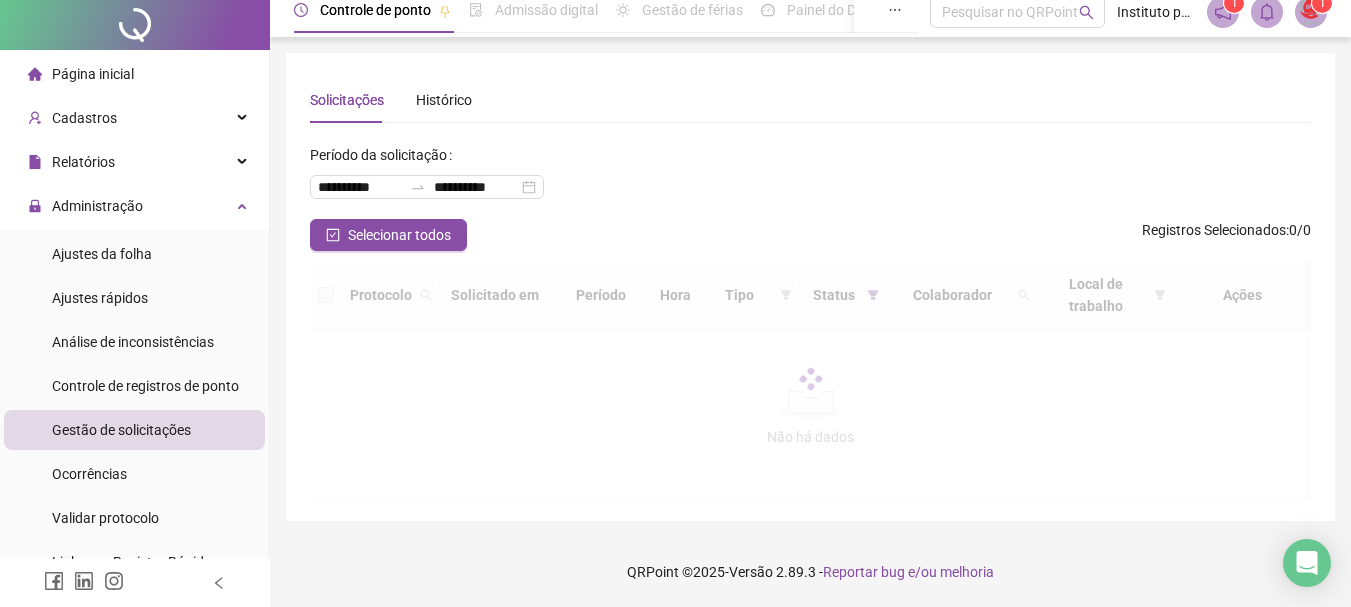 scroll, scrollTop: 0, scrollLeft: 0, axis: both 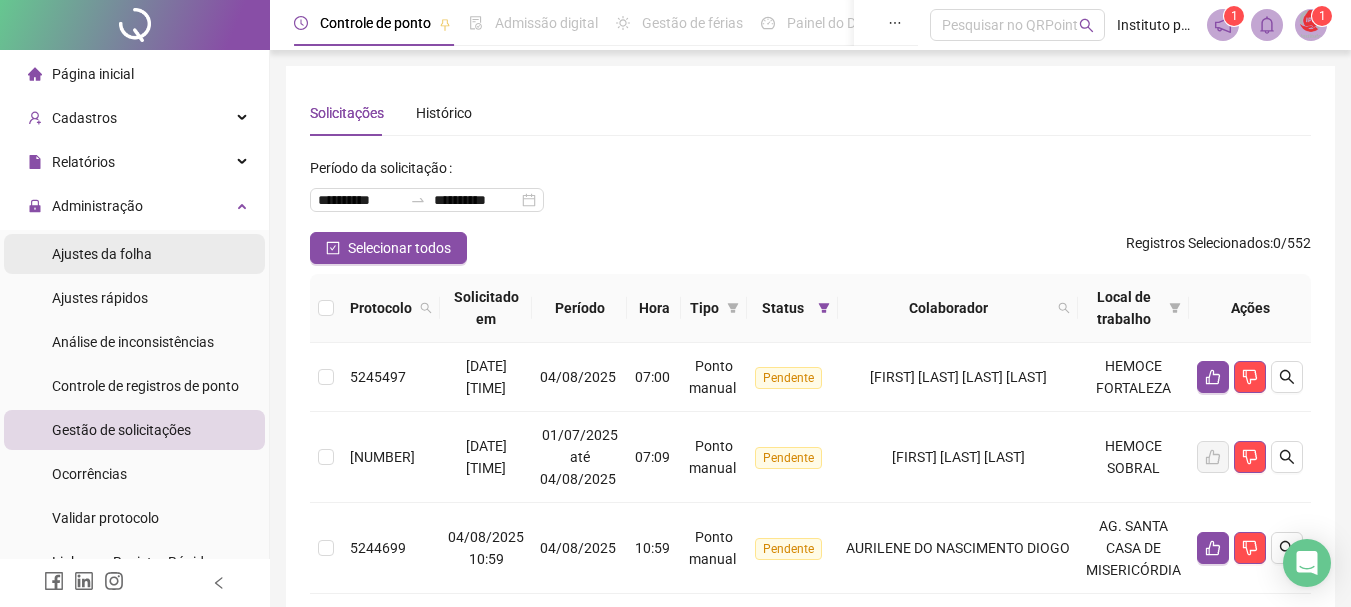 click on "Ajustes da folha" at bounding box center [102, 254] 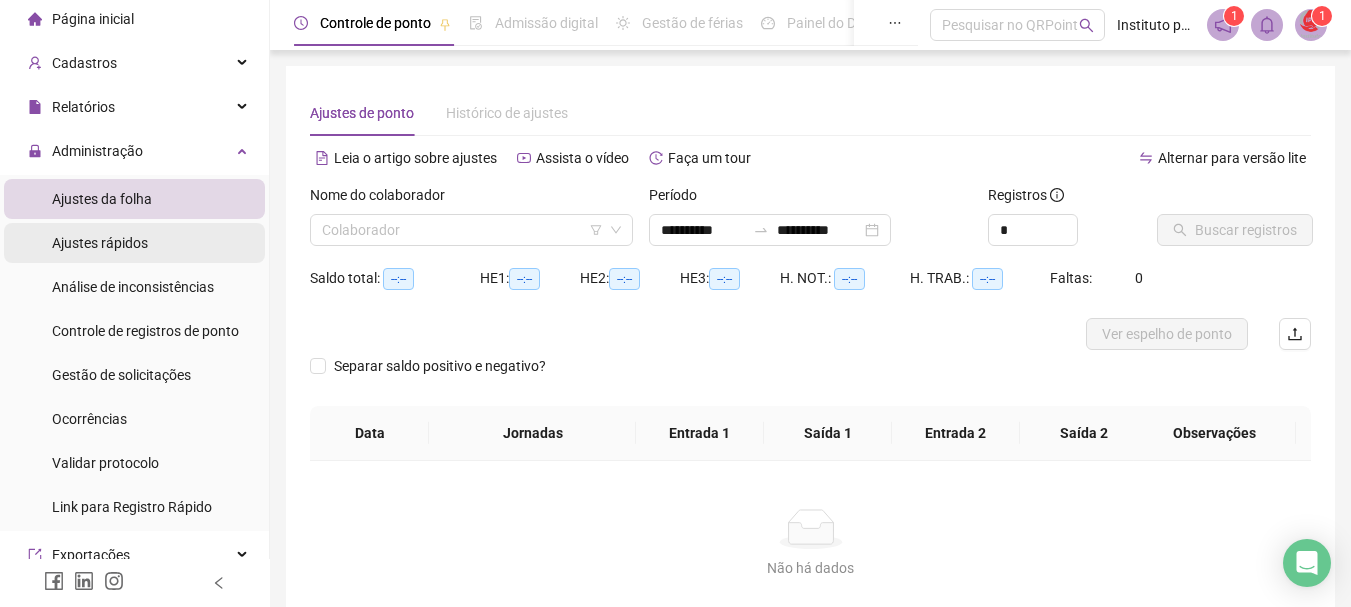 scroll, scrollTop: 35, scrollLeft: 0, axis: vertical 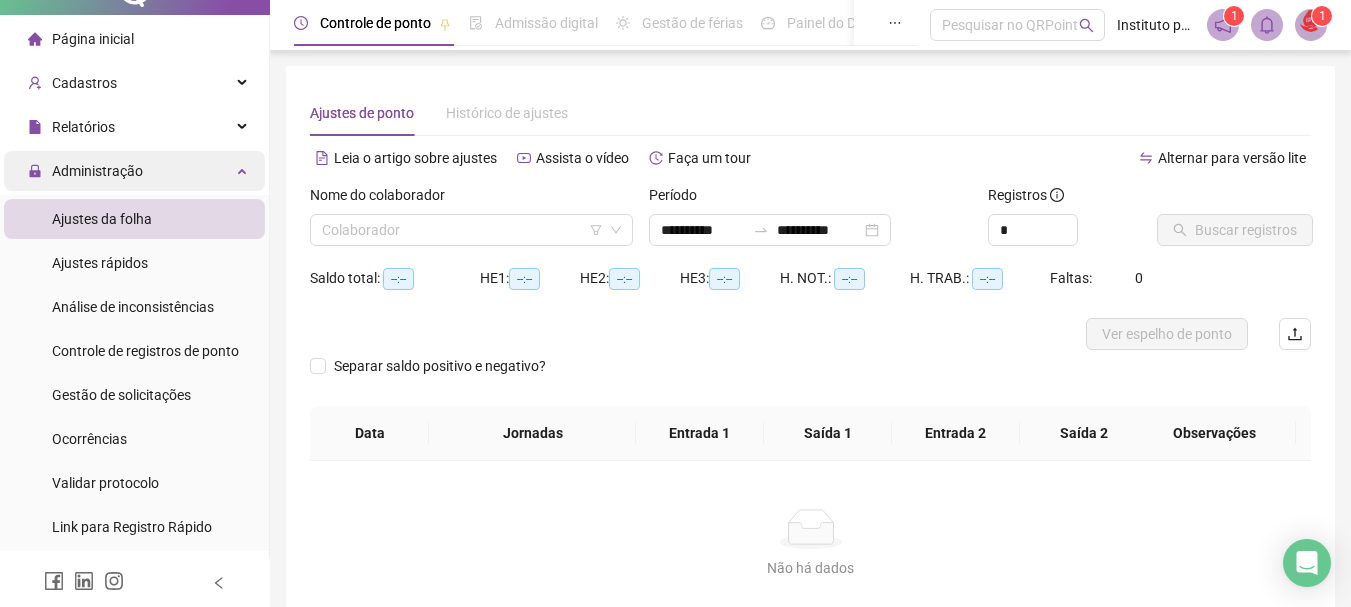 click on "Administração" at bounding box center [97, 171] 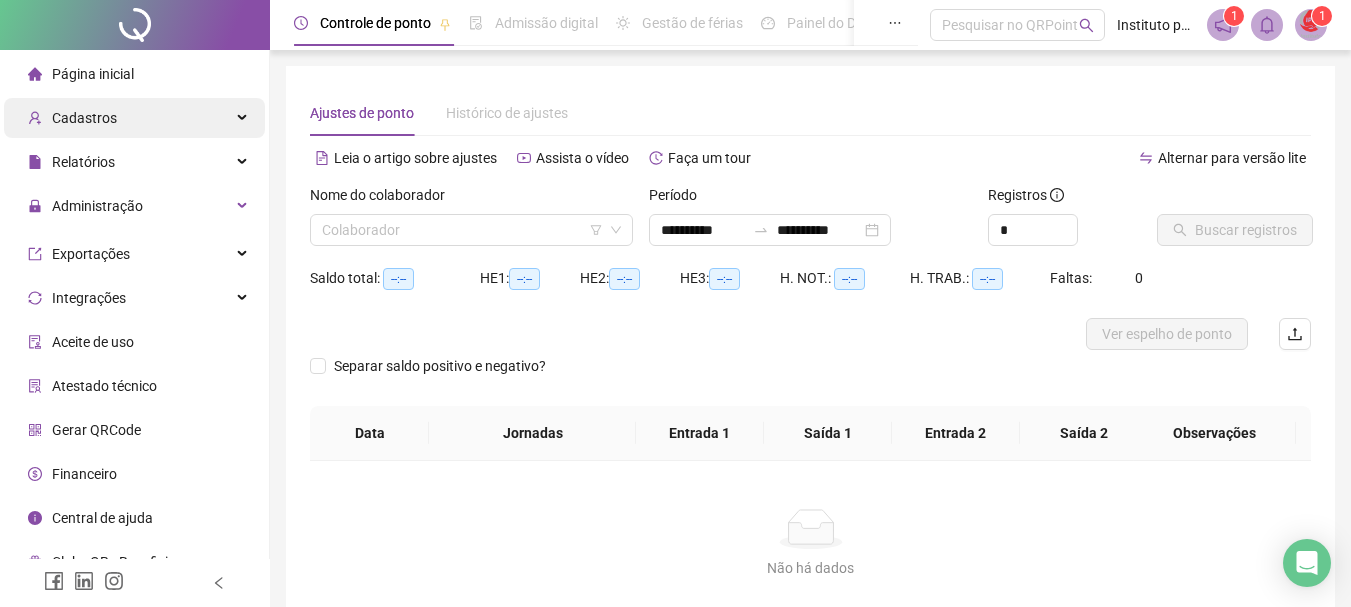scroll, scrollTop: 0, scrollLeft: 0, axis: both 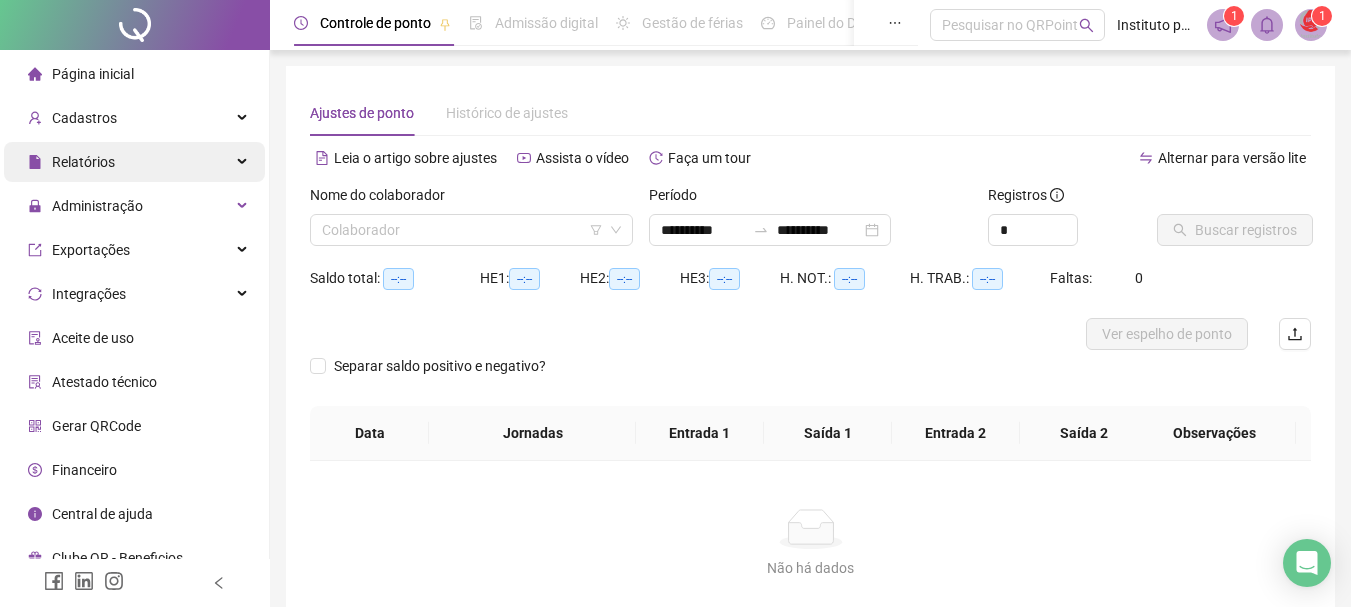 click on "Relatórios" at bounding box center (83, 162) 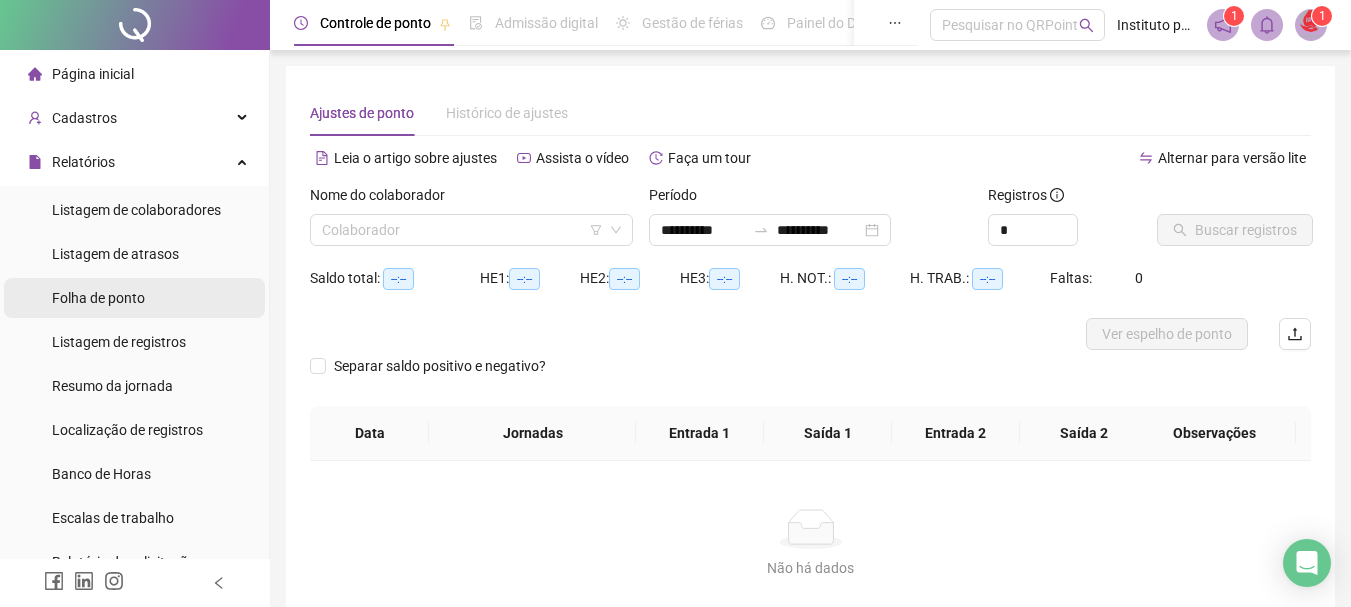 click on "Folha de ponto" at bounding box center (98, 298) 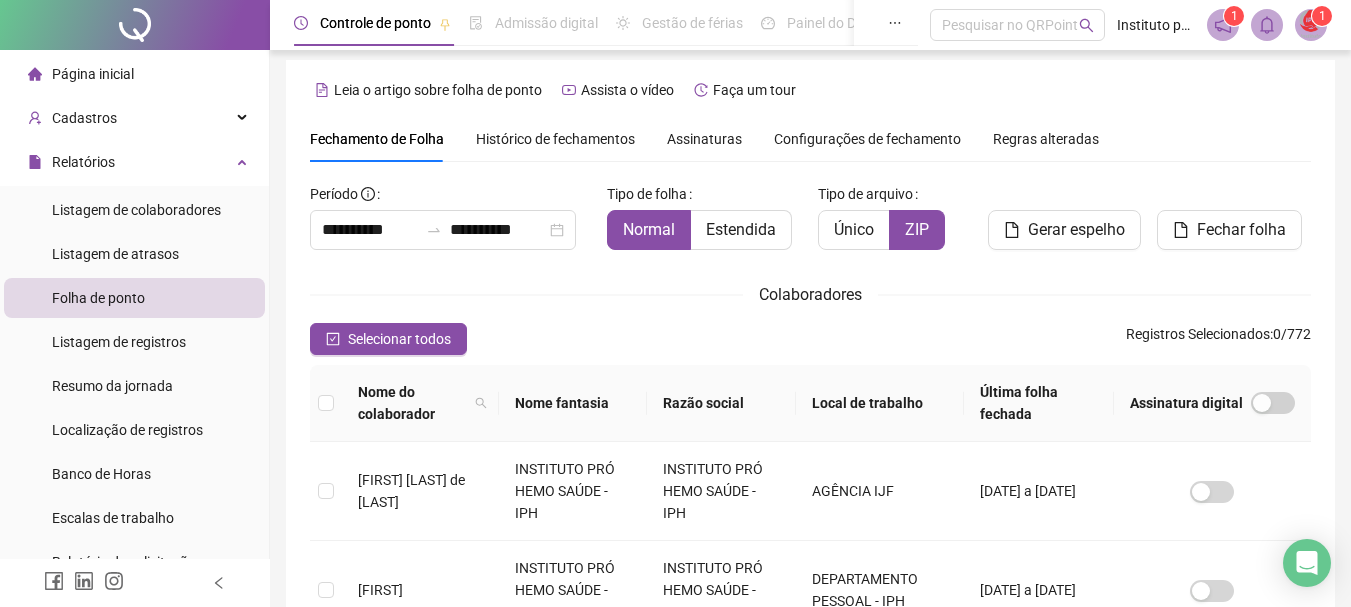 scroll, scrollTop: 106, scrollLeft: 0, axis: vertical 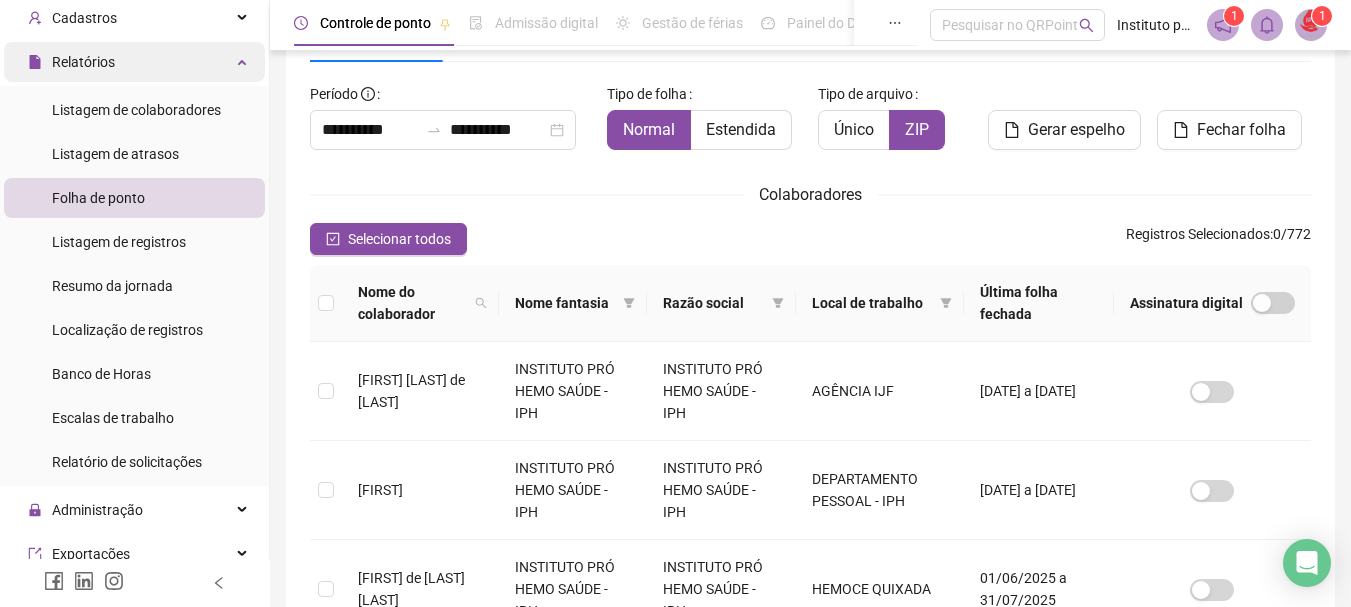 click on "Relatórios" at bounding box center (83, 62) 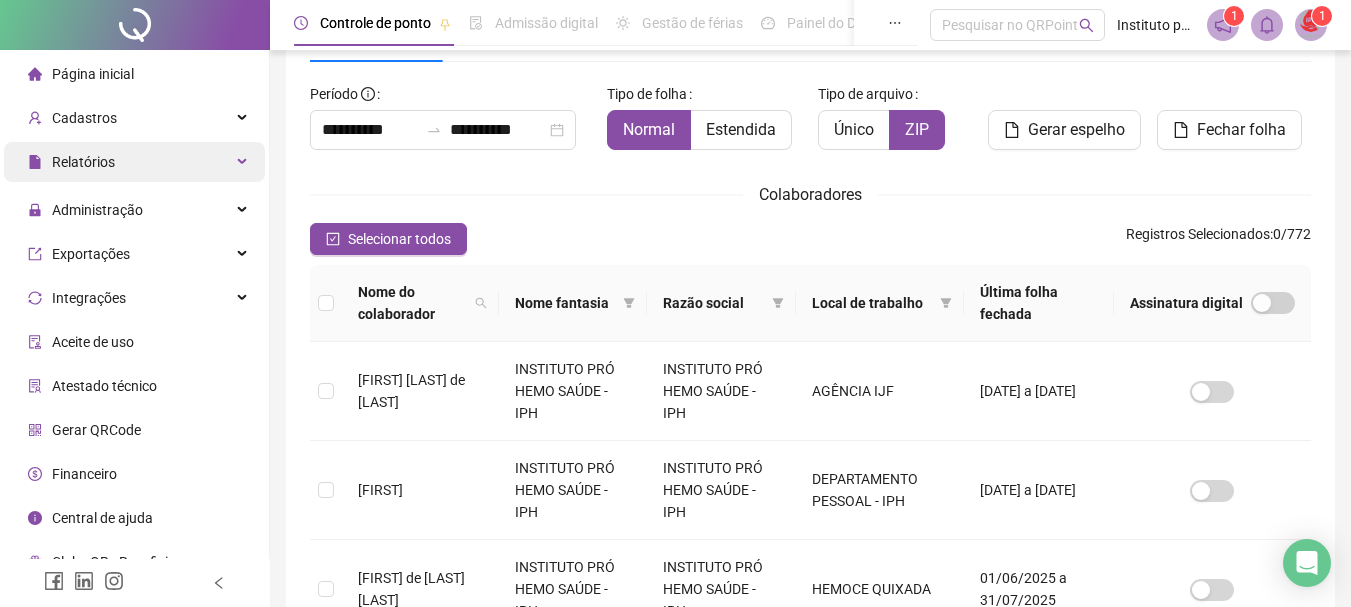 scroll, scrollTop: 0, scrollLeft: 0, axis: both 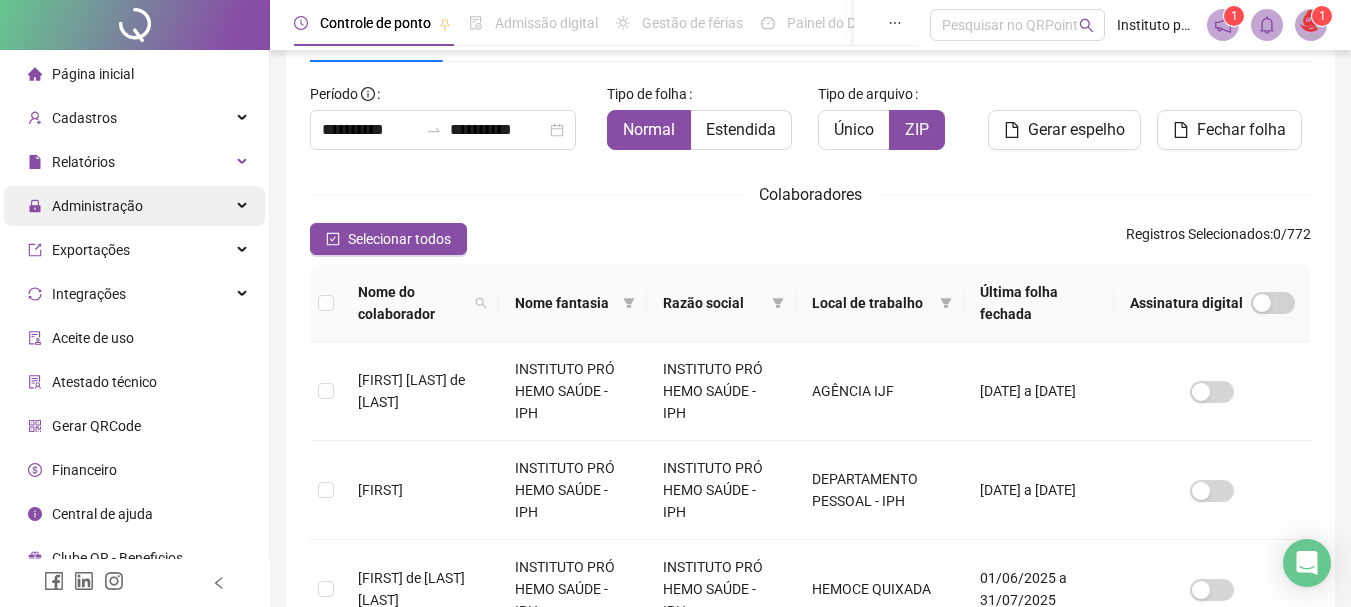 click on "Administração" at bounding box center [97, 206] 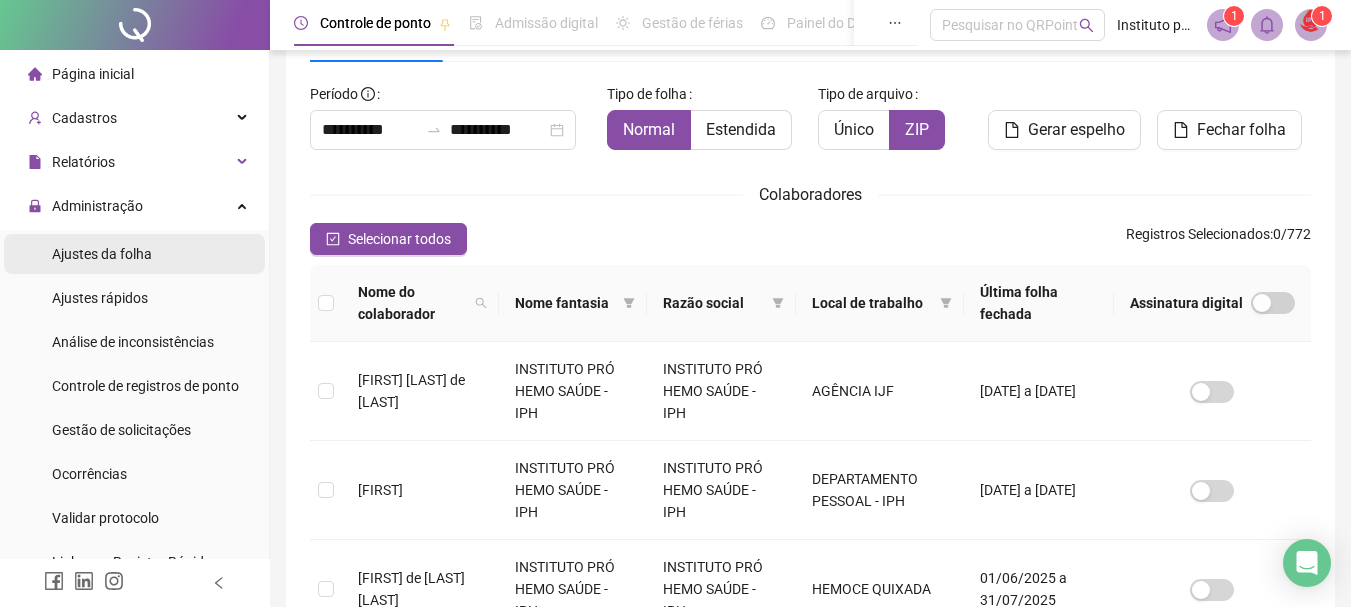 click on "Ajustes da folha" at bounding box center (102, 254) 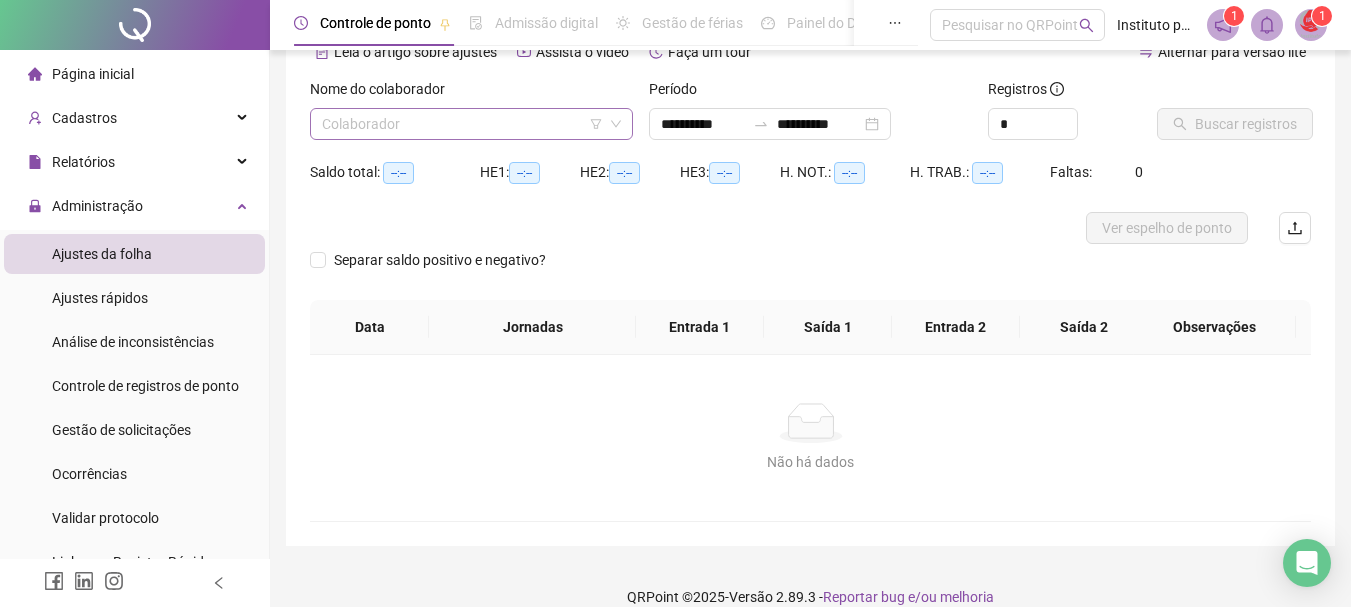 click at bounding box center [462, 124] 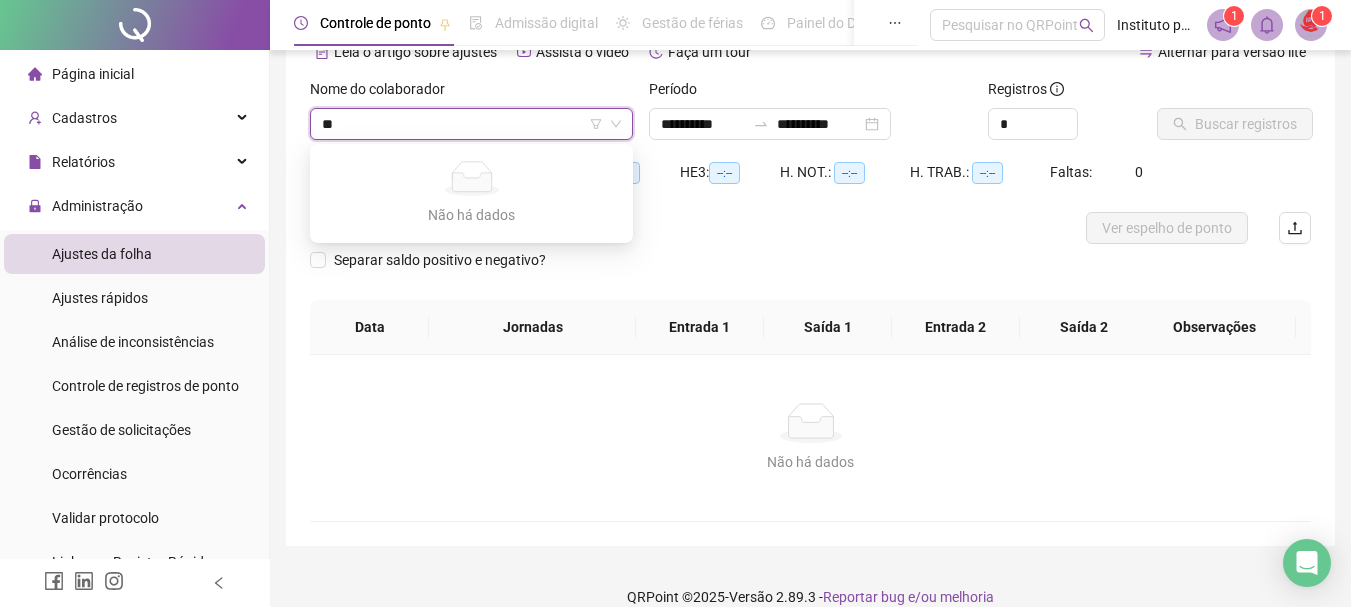 type on "***" 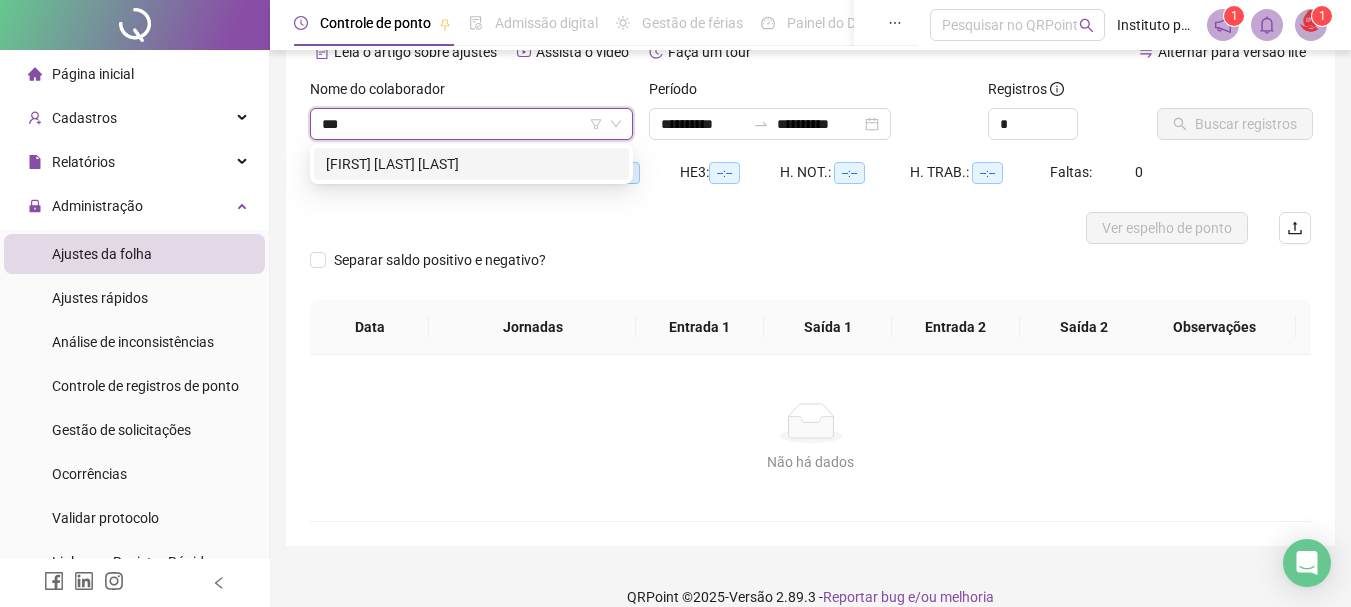 click on "[FIRST] [LAST] [LAST]" at bounding box center (471, 164) 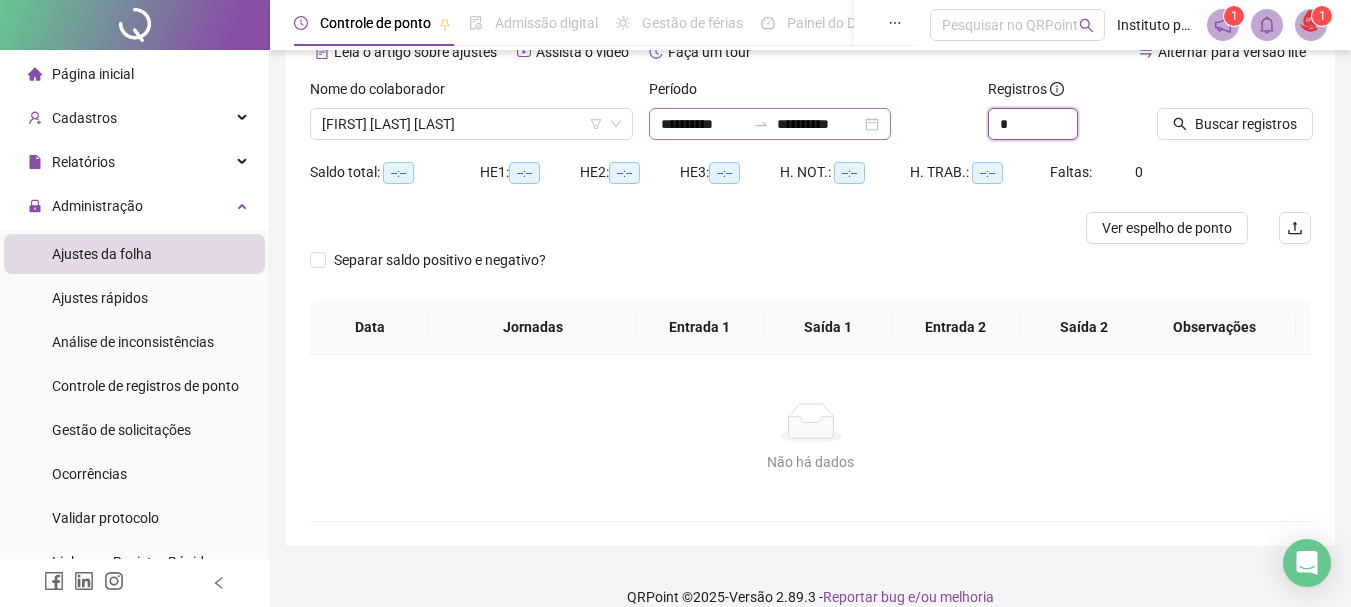 drag, startPoint x: 826, startPoint y: 130, endPoint x: 704, endPoint y: 123, distance: 122.20065 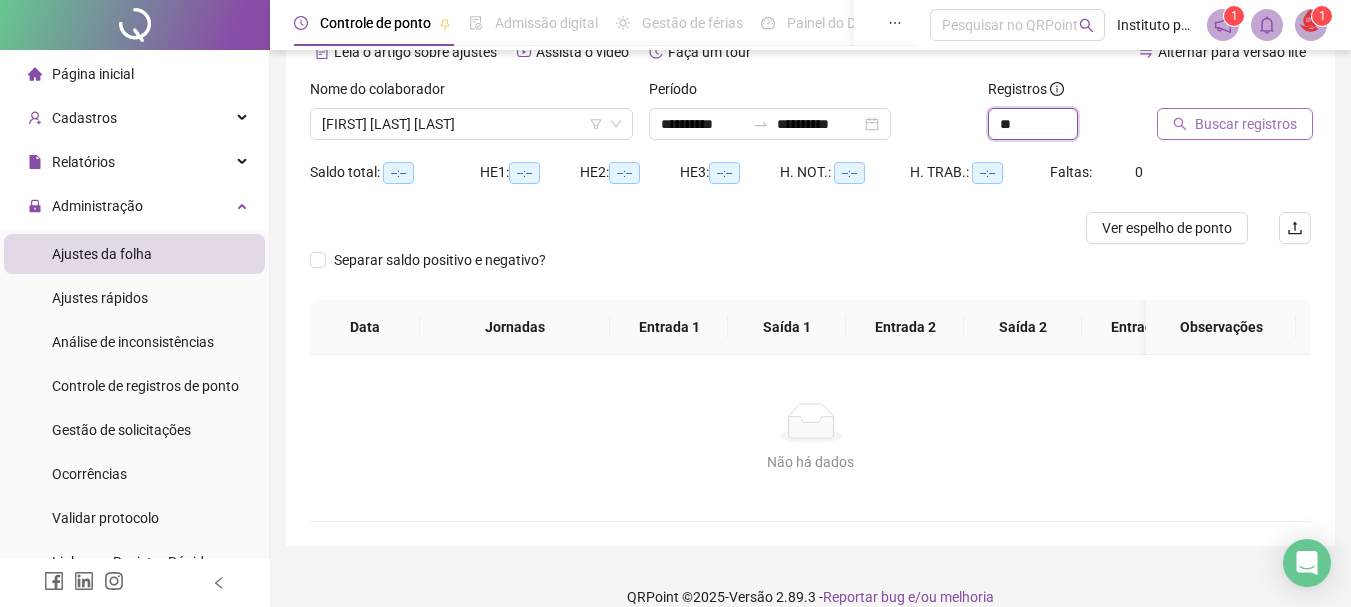 type on "**" 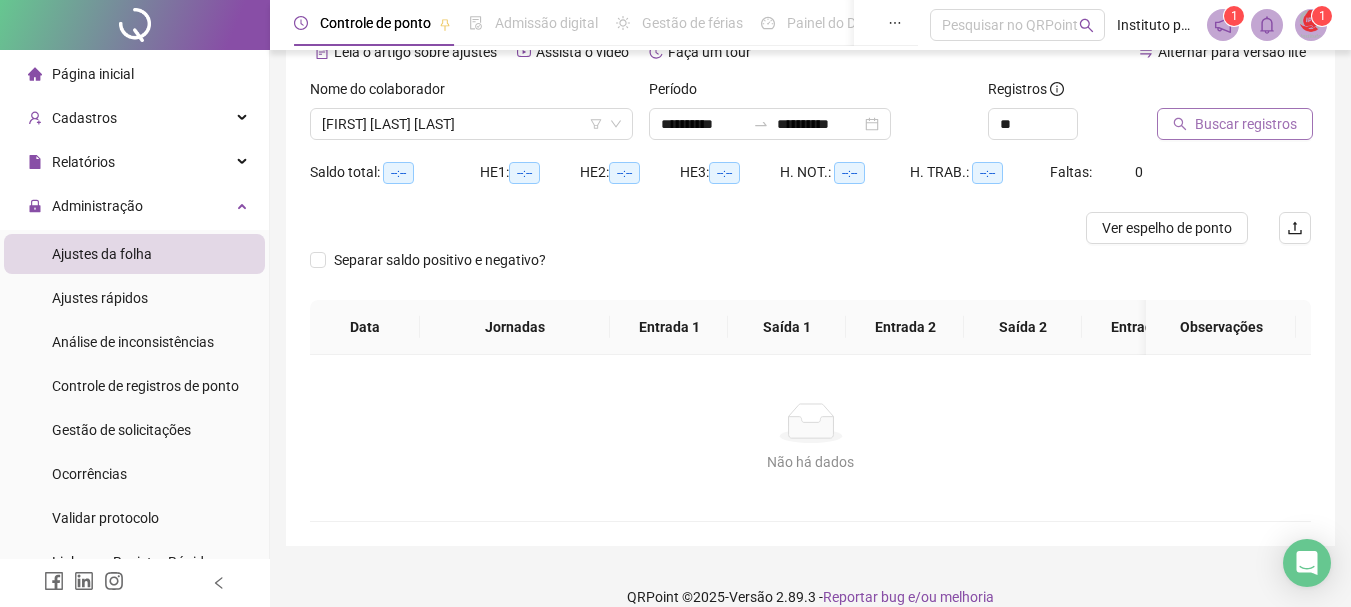 click on "Buscar registros" at bounding box center [1246, 124] 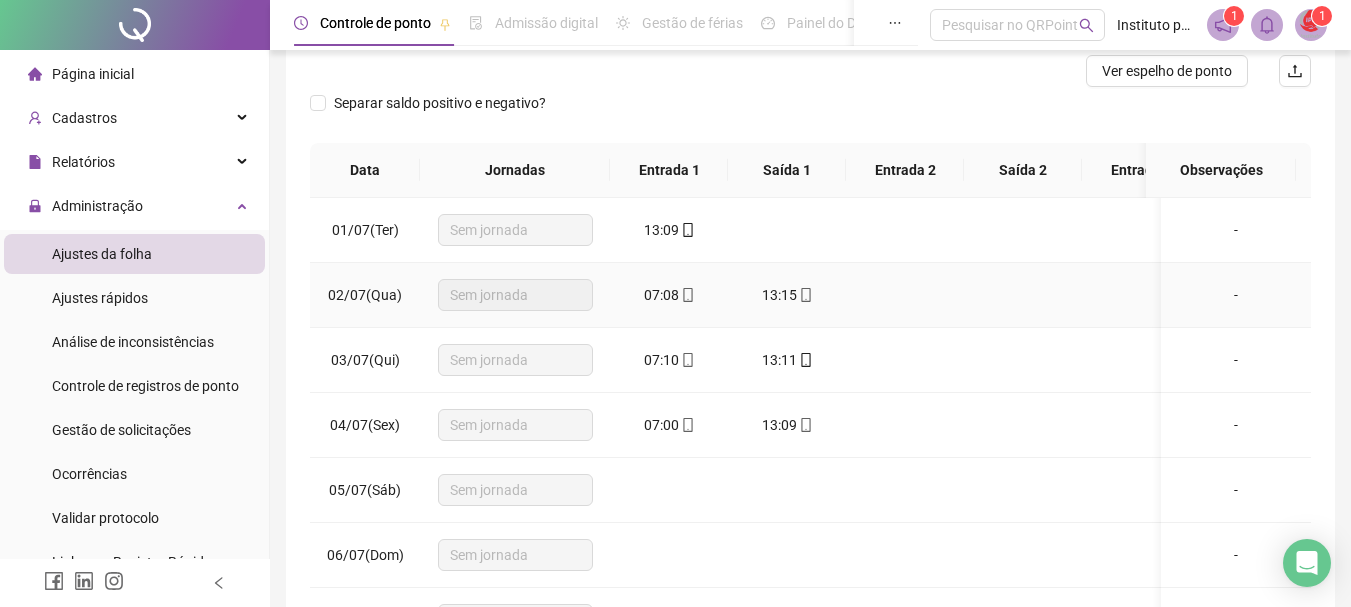 scroll, scrollTop: 0, scrollLeft: 0, axis: both 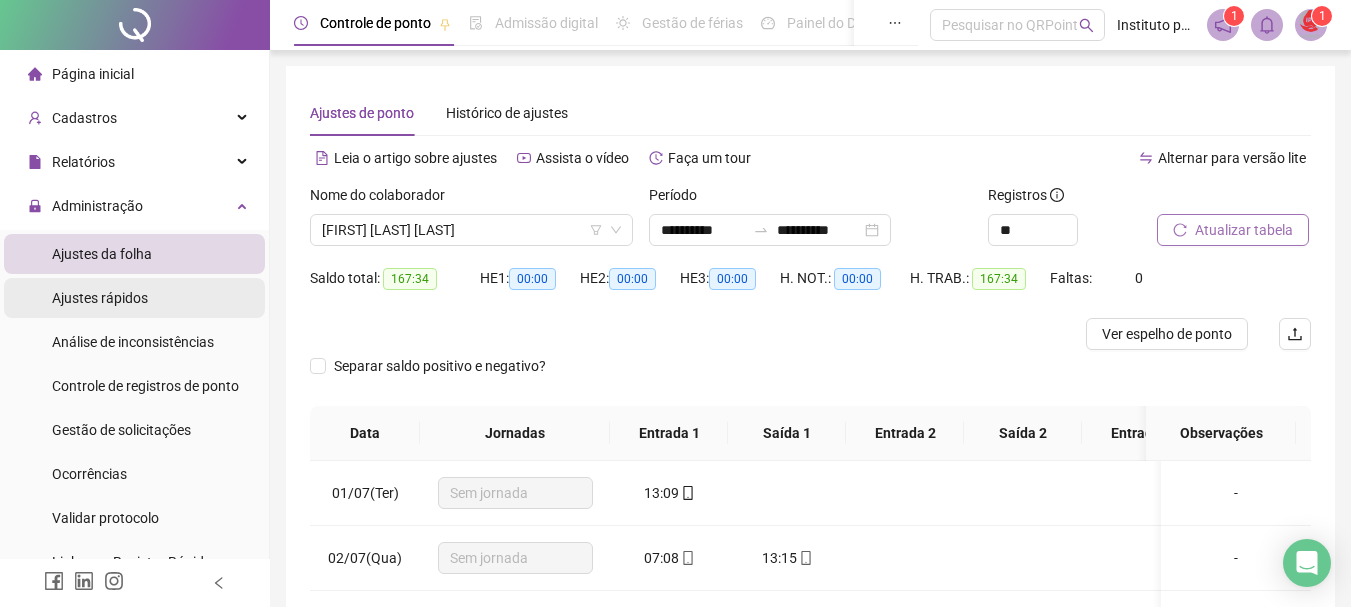 click on "Ajustes rápidos" at bounding box center [100, 298] 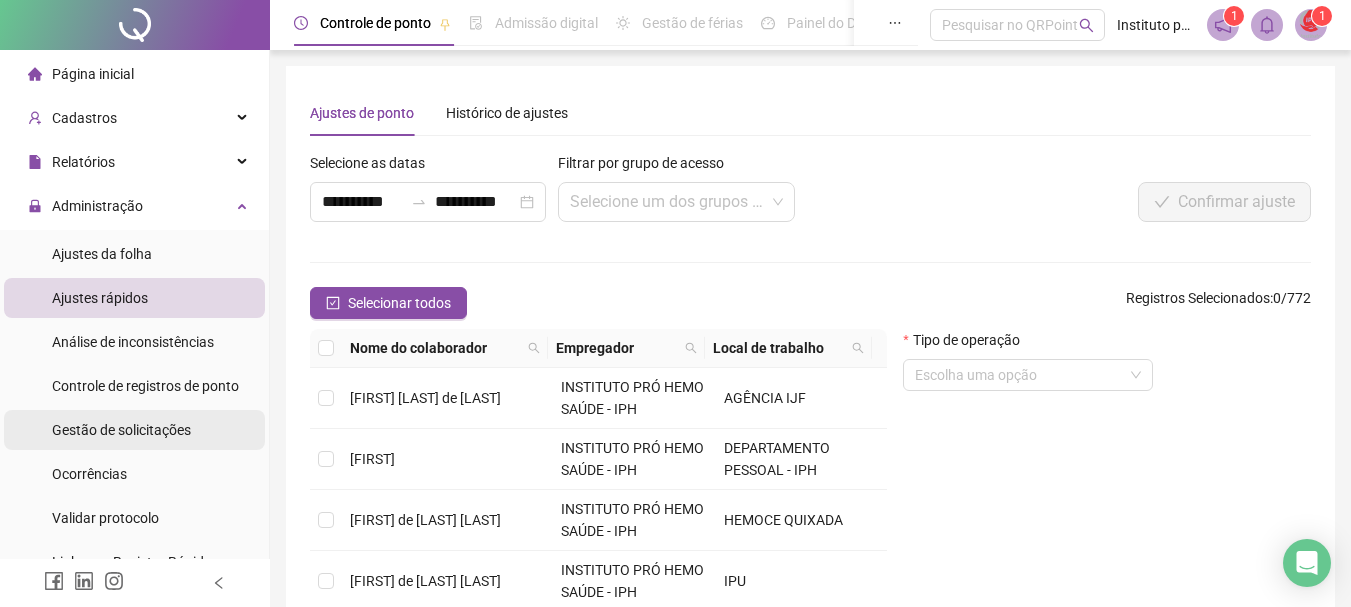 click on "Gestão de solicitações" at bounding box center [121, 430] 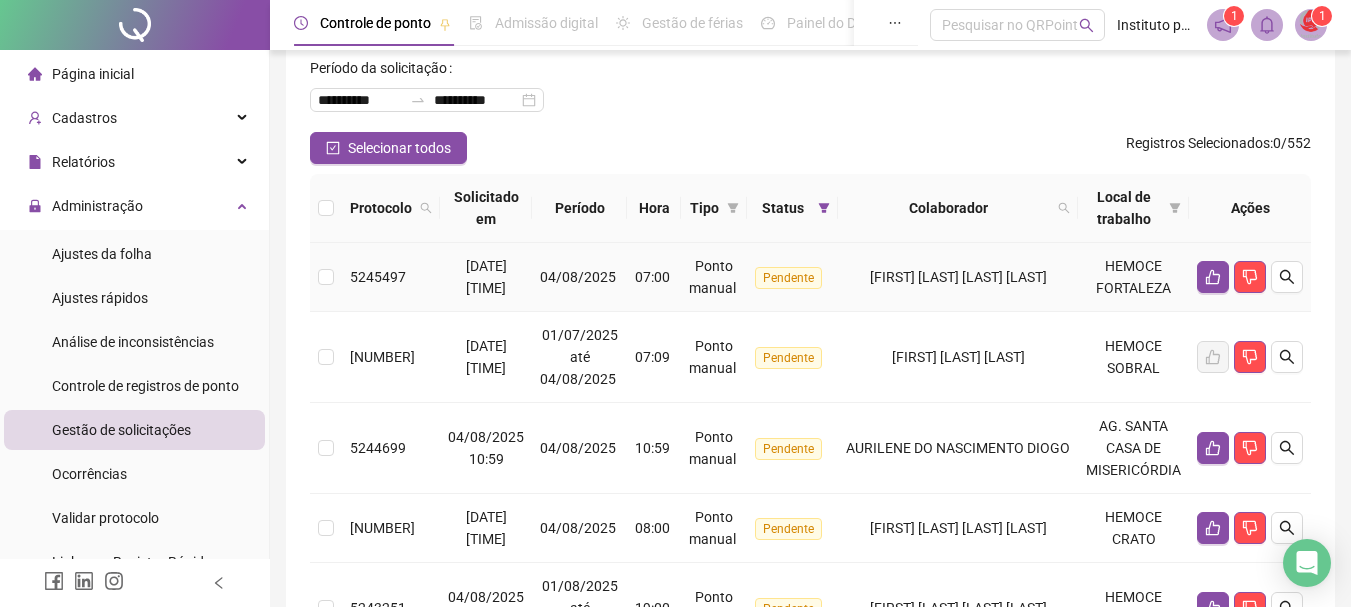 scroll, scrollTop: 200, scrollLeft: 0, axis: vertical 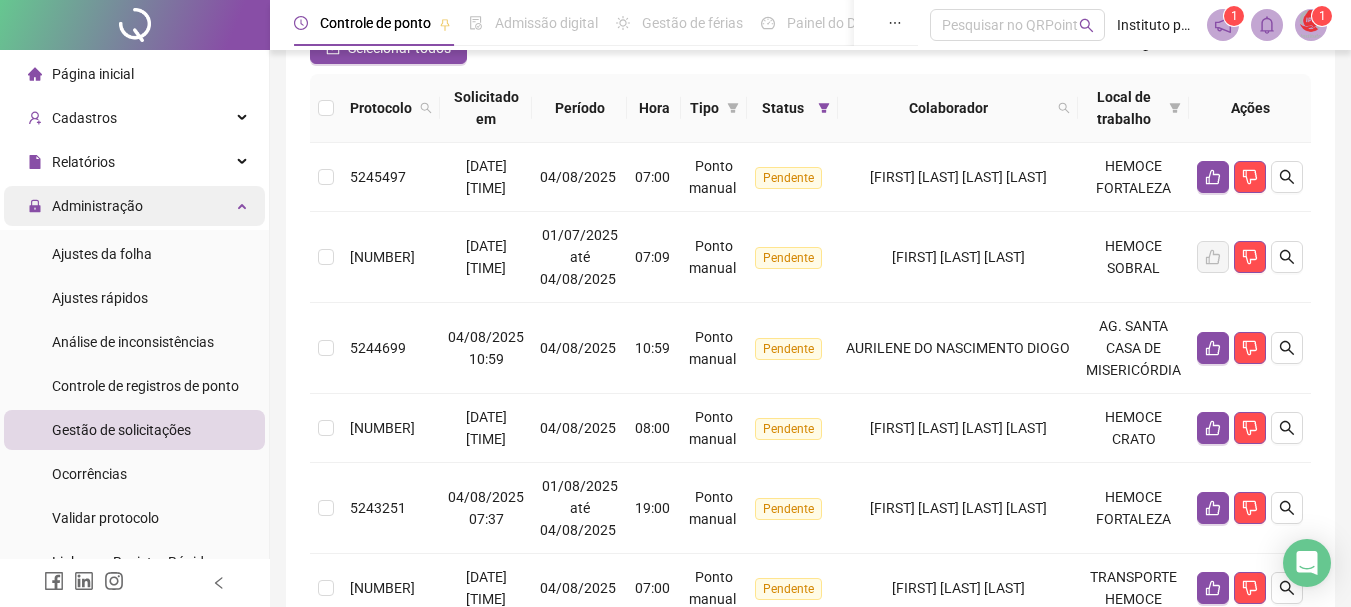 click on "Administração" at bounding box center (97, 206) 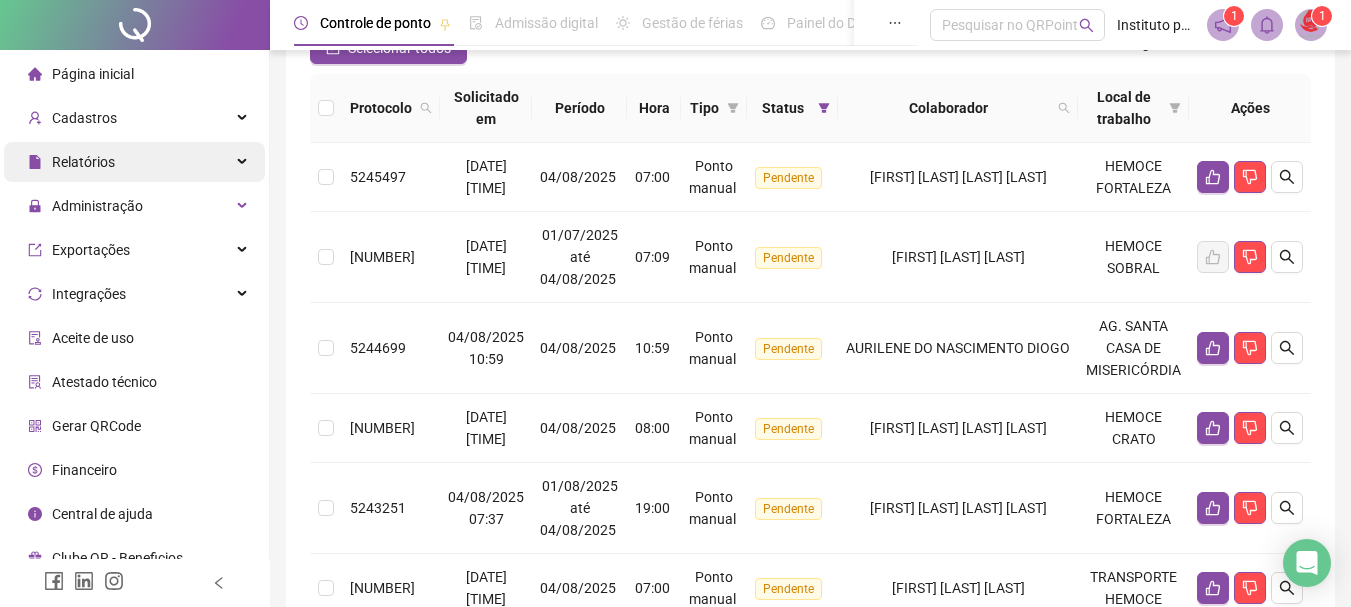 click on "Relatórios" at bounding box center (83, 162) 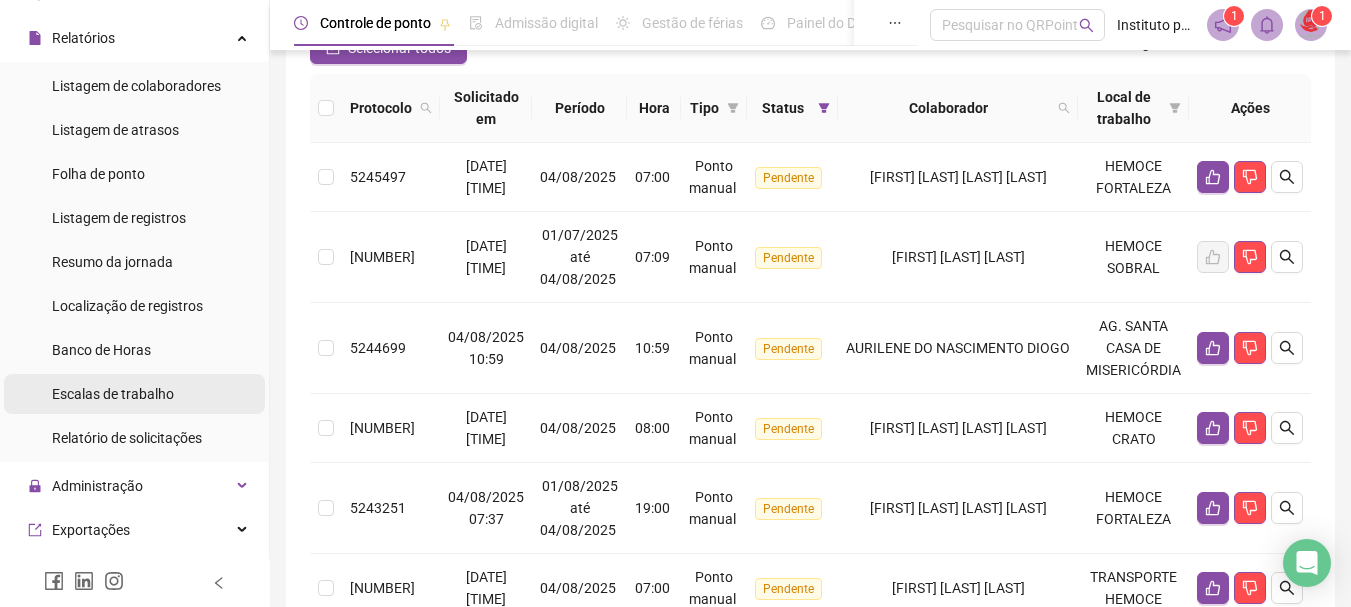 scroll, scrollTop: 0, scrollLeft: 0, axis: both 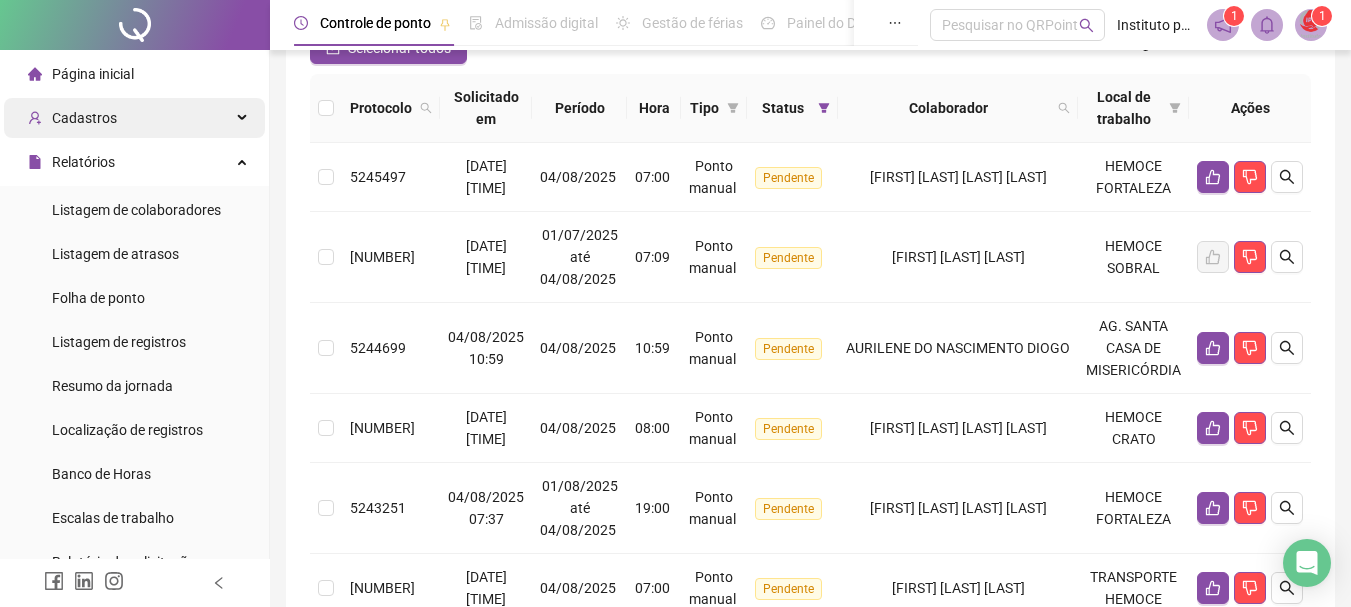 click on "Cadastros" at bounding box center (84, 118) 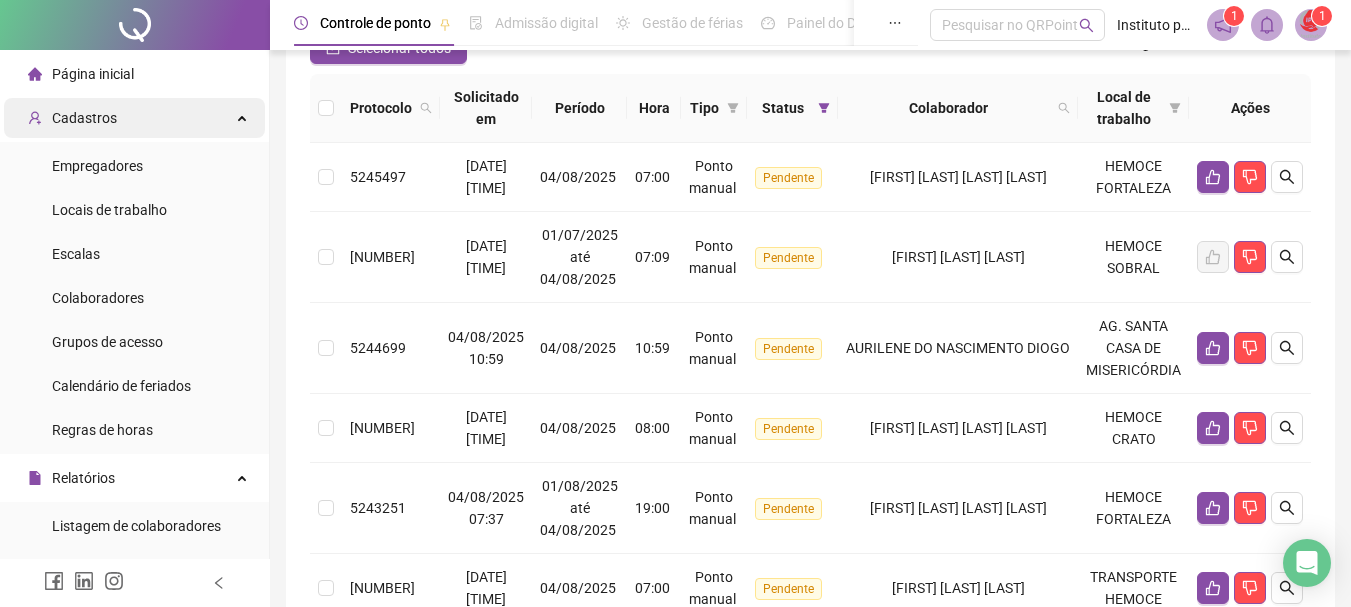 click on "Cadastros" at bounding box center (72, 118) 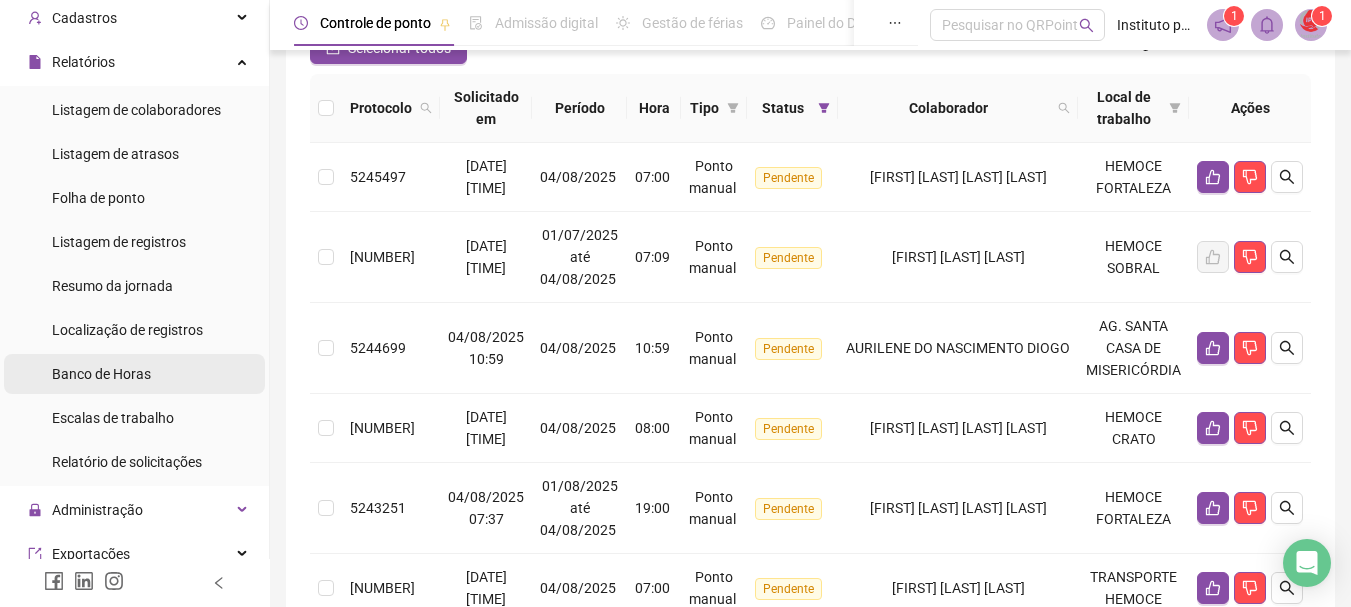 scroll, scrollTop: 200, scrollLeft: 0, axis: vertical 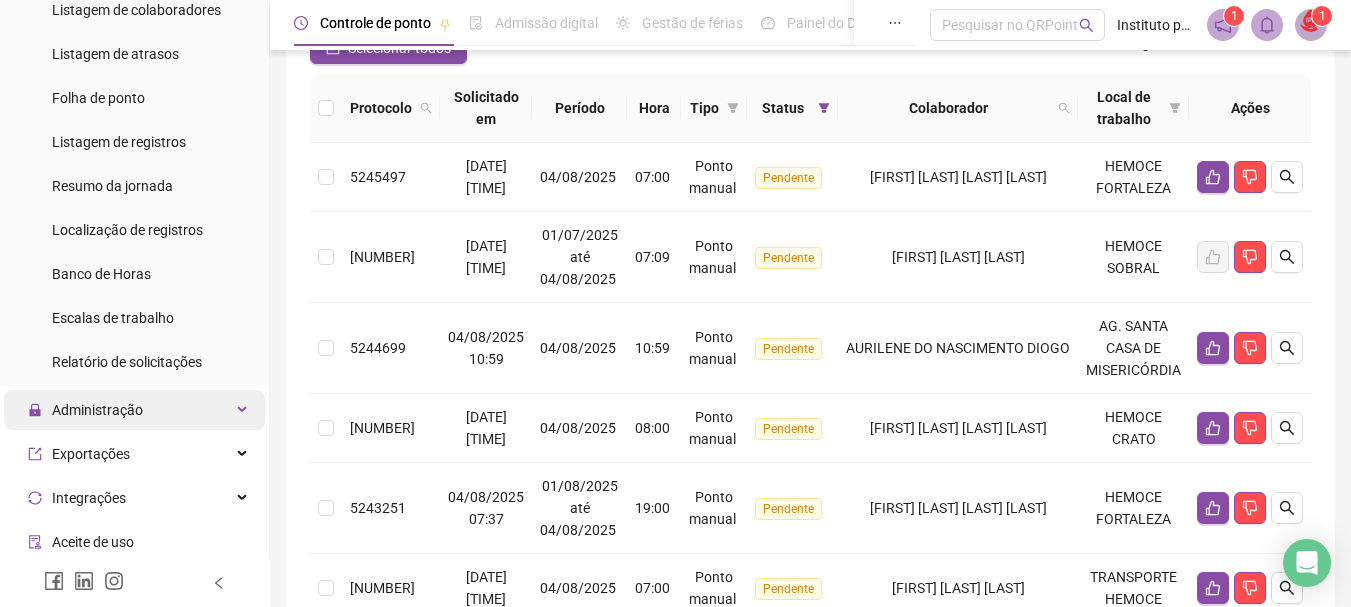 click on "Administração" at bounding box center [97, 410] 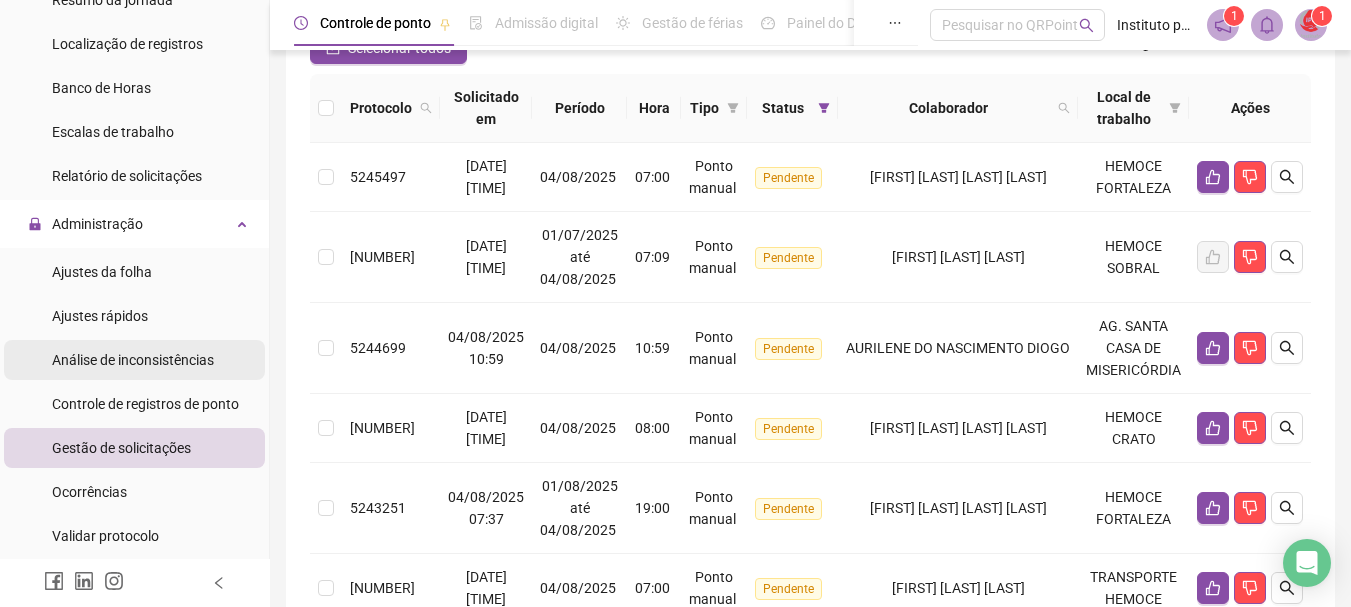 scroll, scrollTop: 400, scrollLeft: 0, axis: vertical 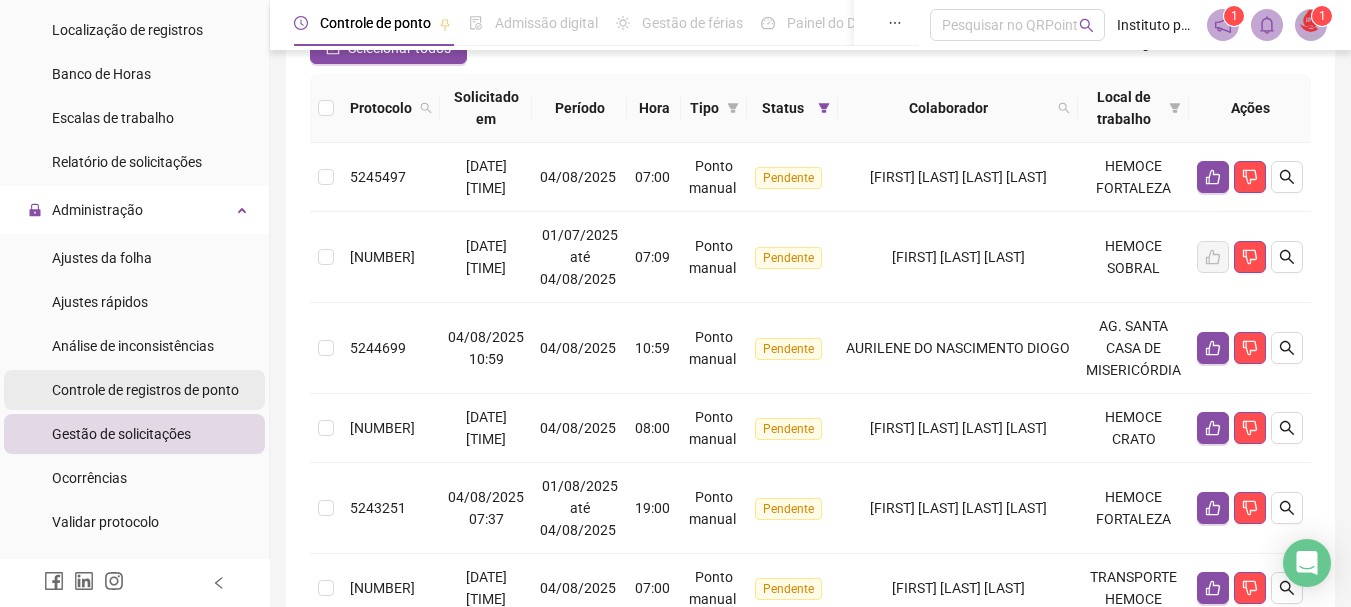 click on "Controle de registros de ponto" at bounding box center (145, 390) 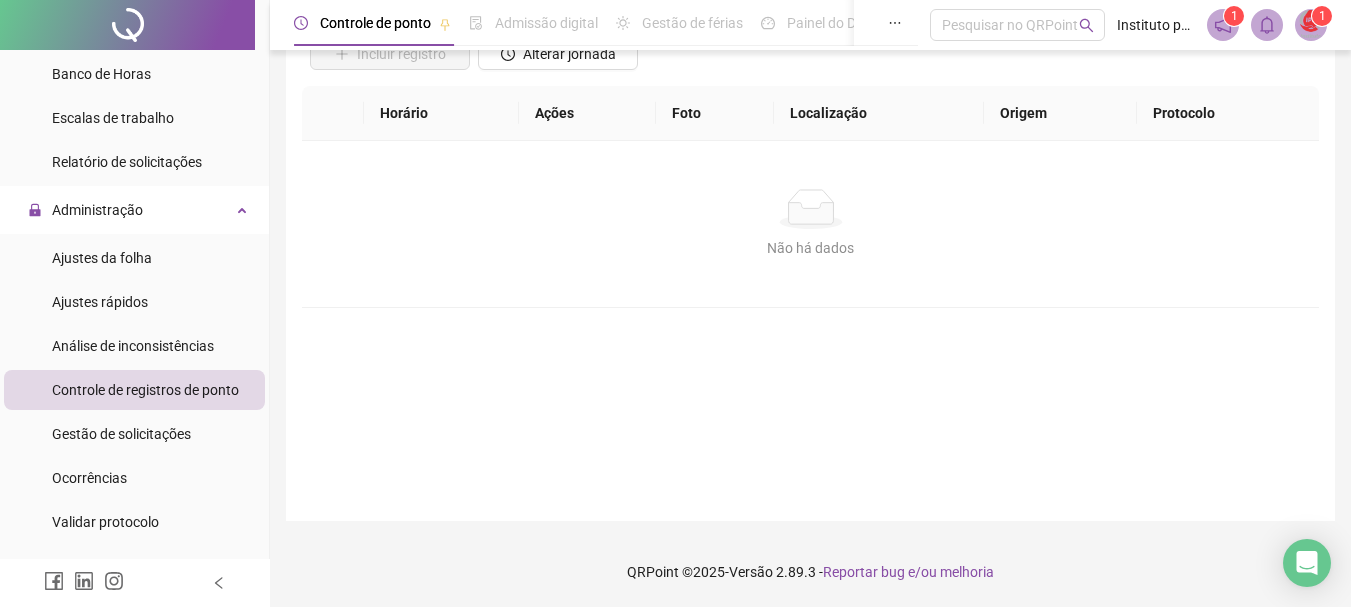 scroll, scrollTop: 168, scrollLeft: 0, axis: vertical 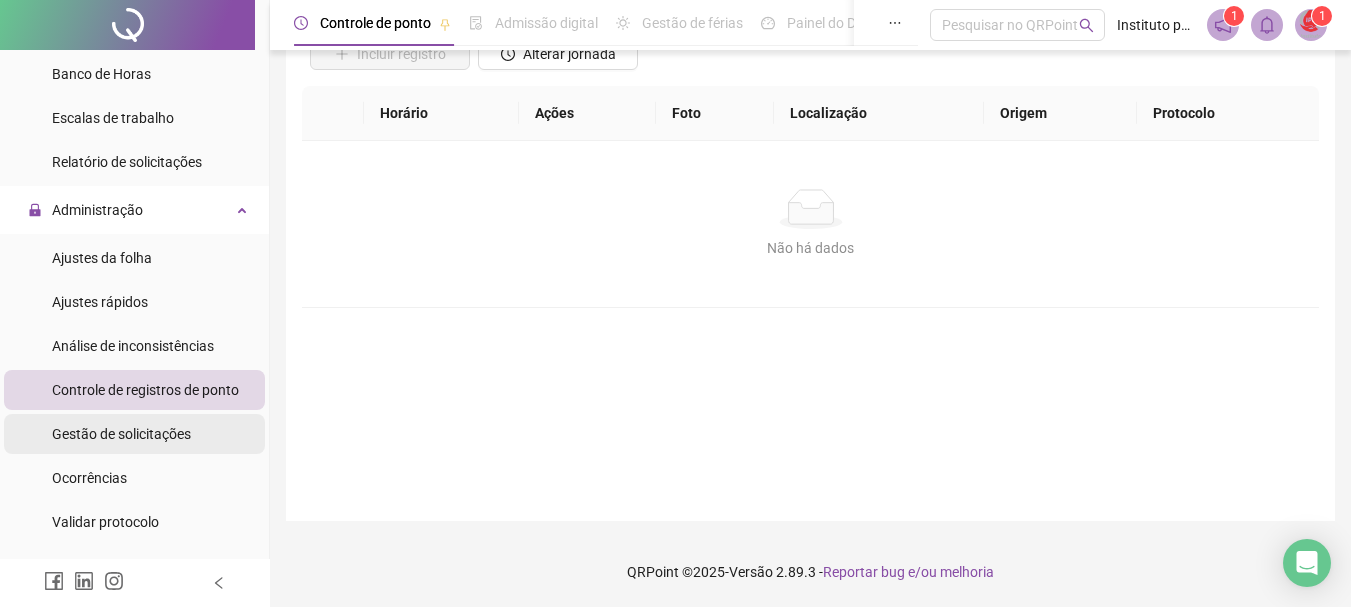 click on "Gestão de solicitações" at bounding box center [121, 434] 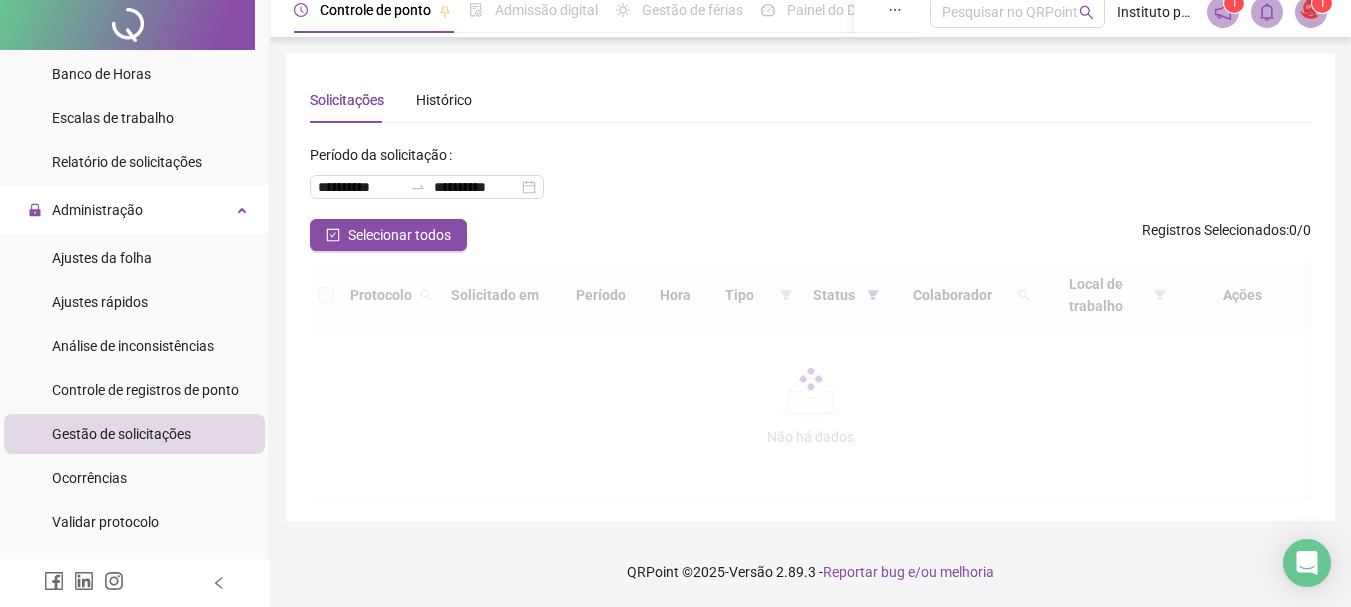 scroll, scrollTop: 0, scrollLeft: 0, axis: both 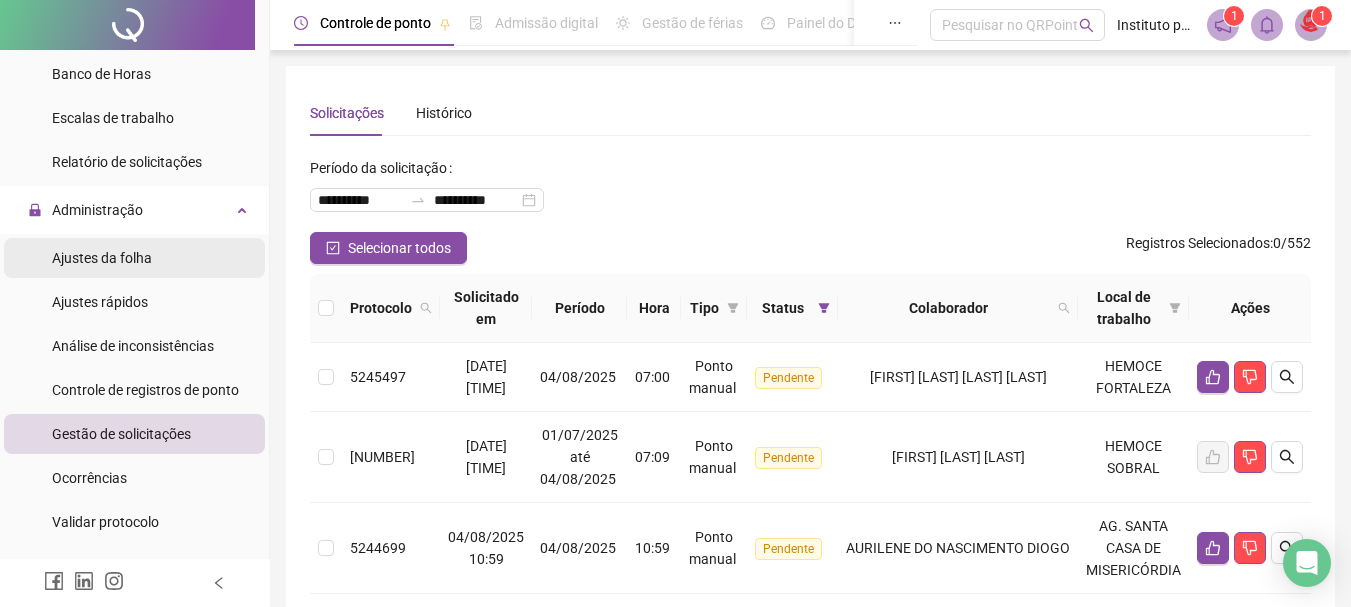 click on "Ajustes da folha" at bounding box center (102, 258) 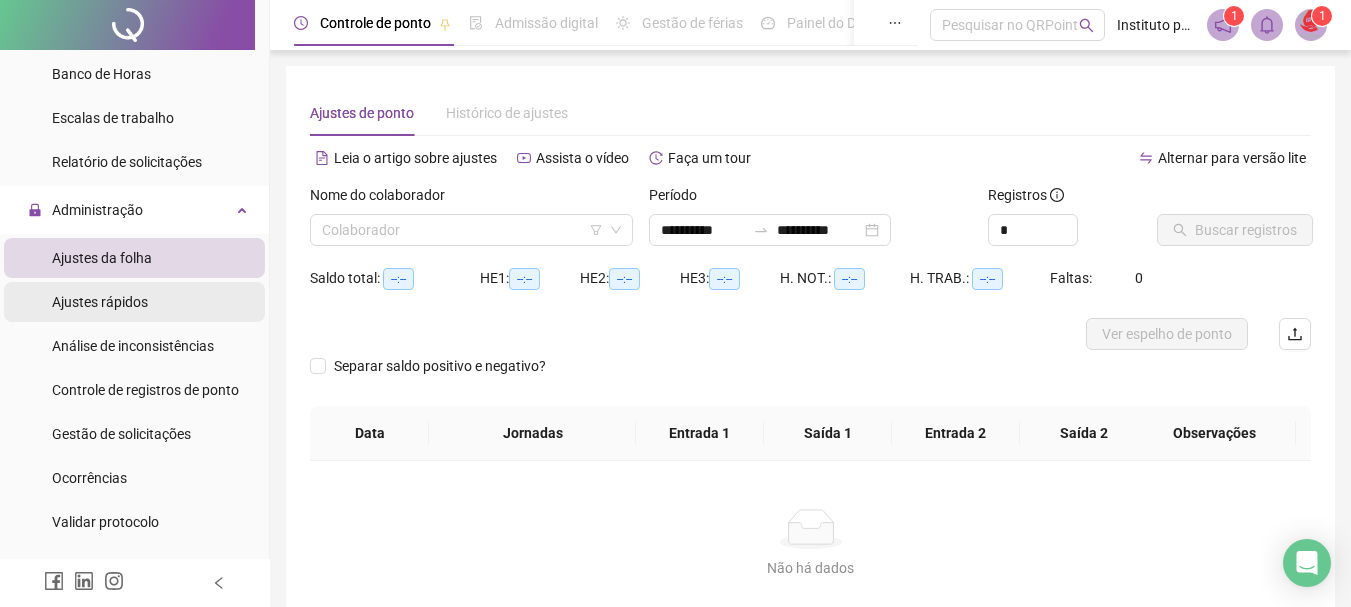 click on "Ajustes rápidos" at bounding box center (100, 302) 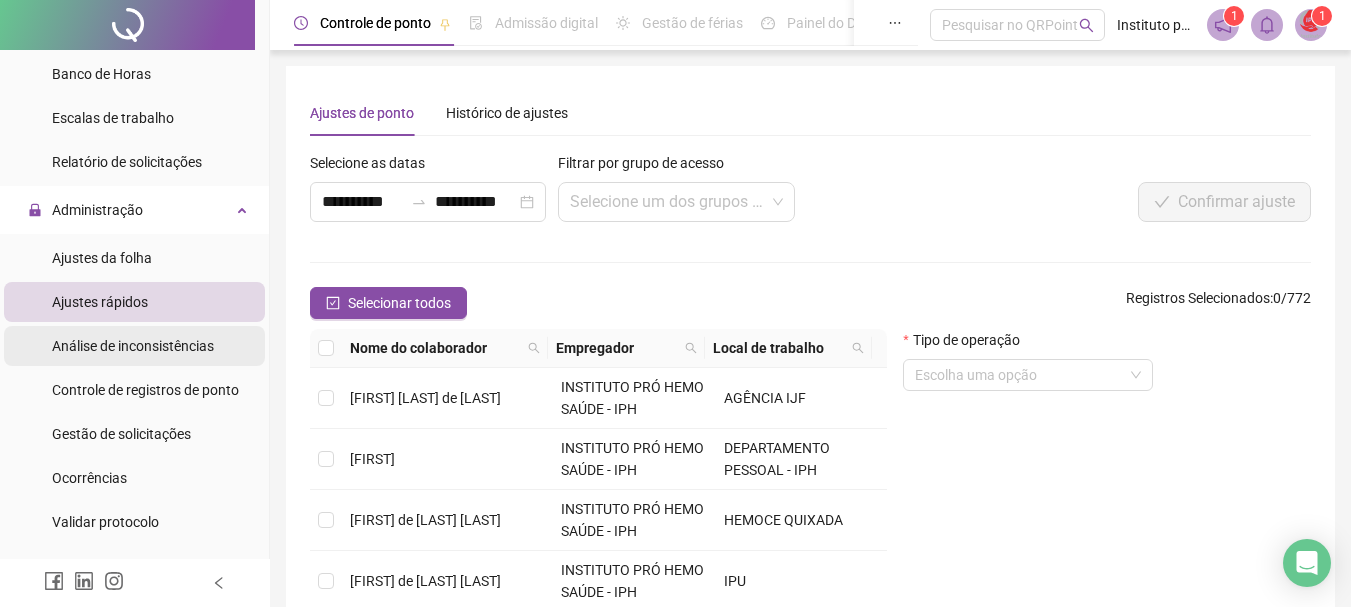 click on "Análise de inconsistências" at bounding box center (133, 346) 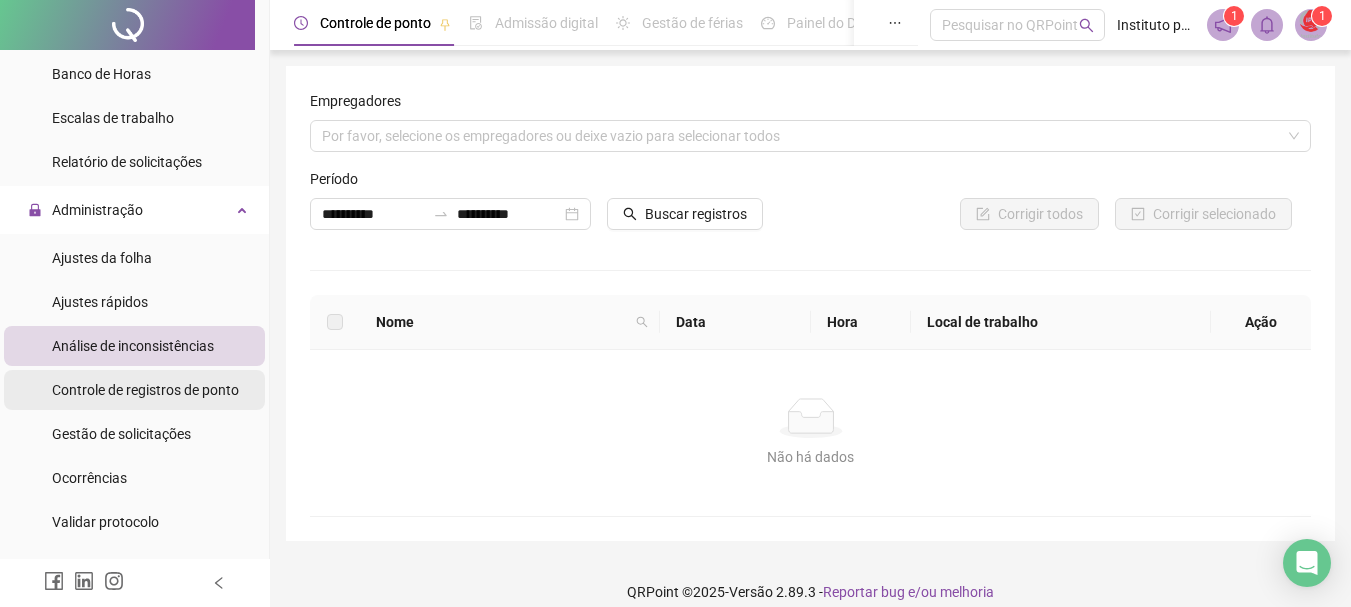 click on "Controle de registros de ponto" at bounding box center (145, 390) 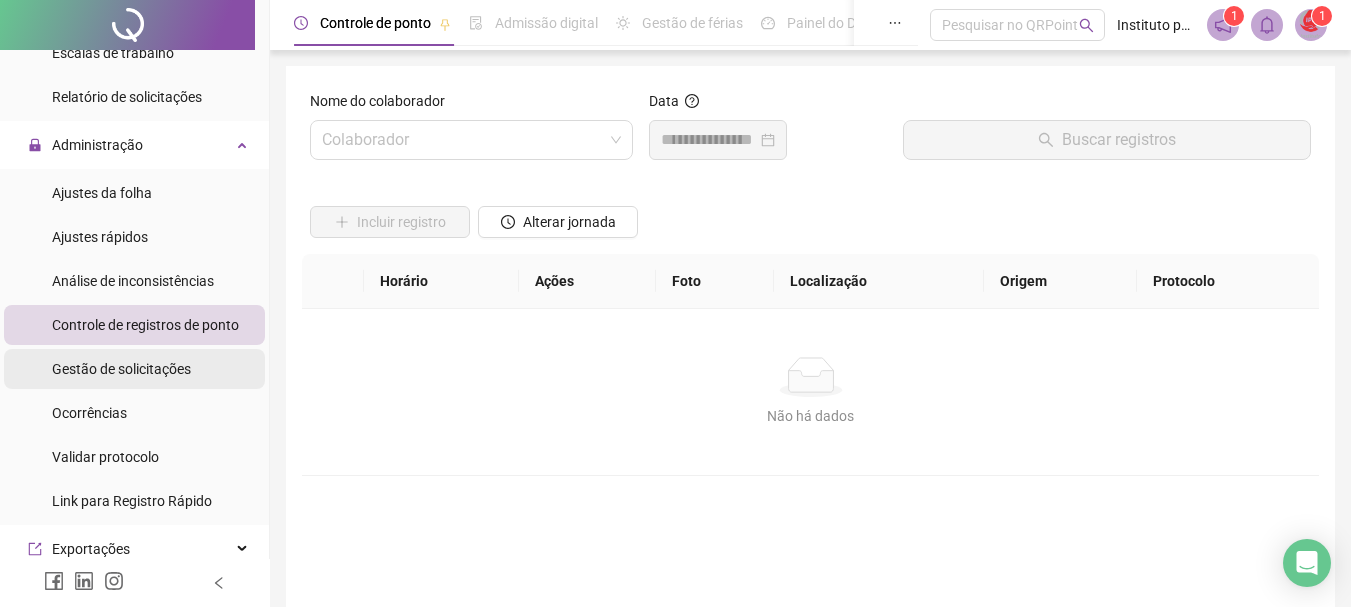 scroll, scrollTop: 500, scrollLeft: 0, axis: vertical 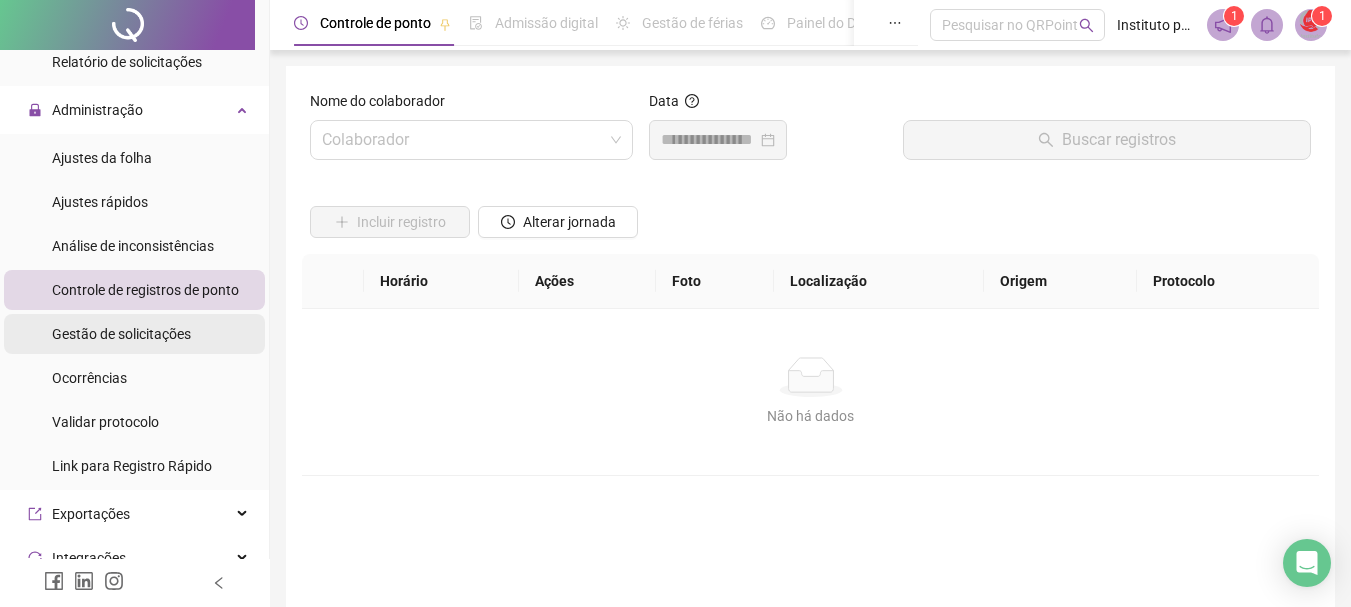 click on "Gestão de solicitações" at bounding box center (121, 334) 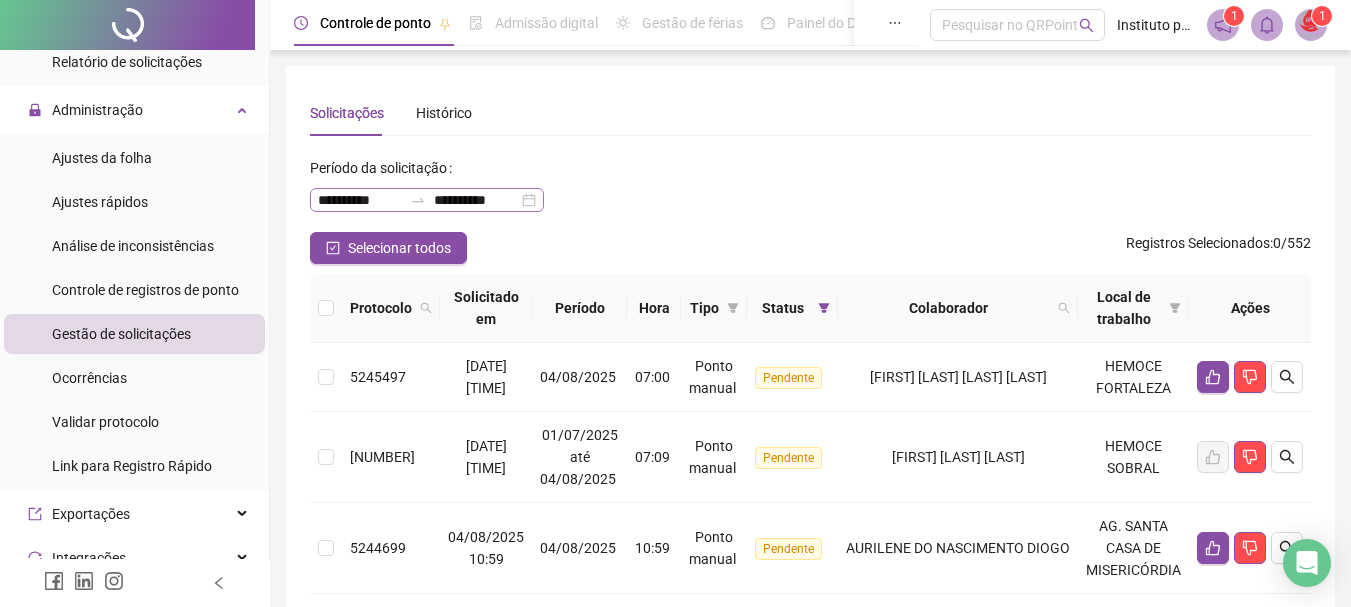 click on "**********" at bounding box center (427, 200) 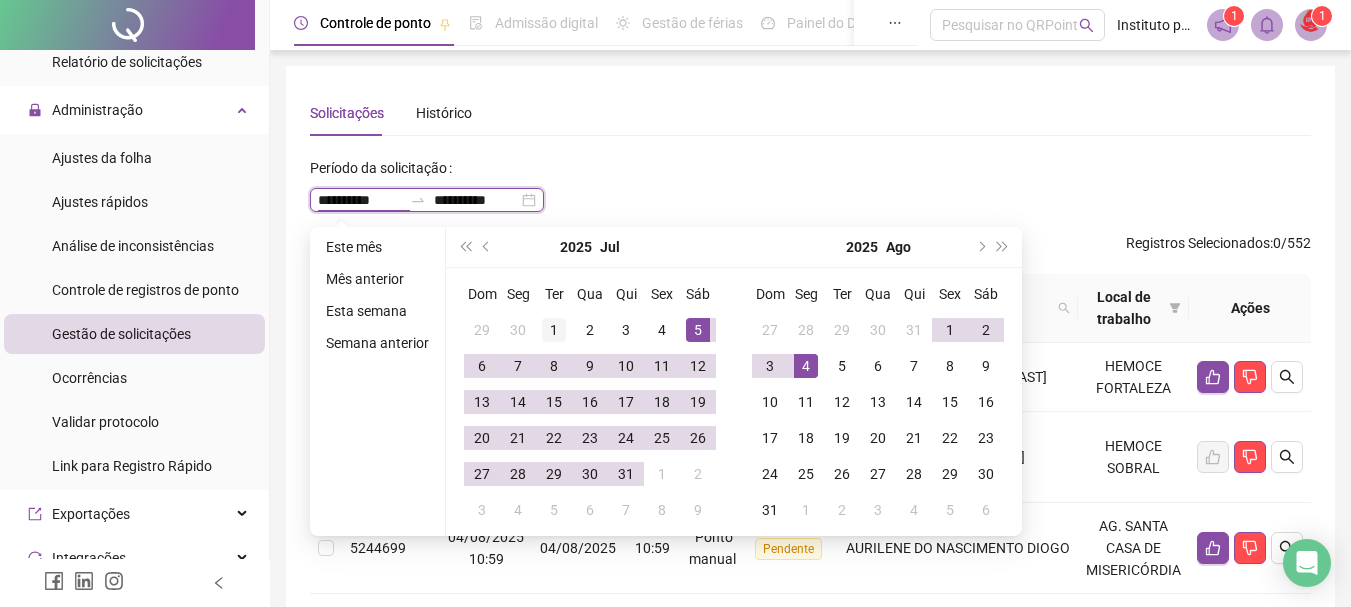 type on "**********" 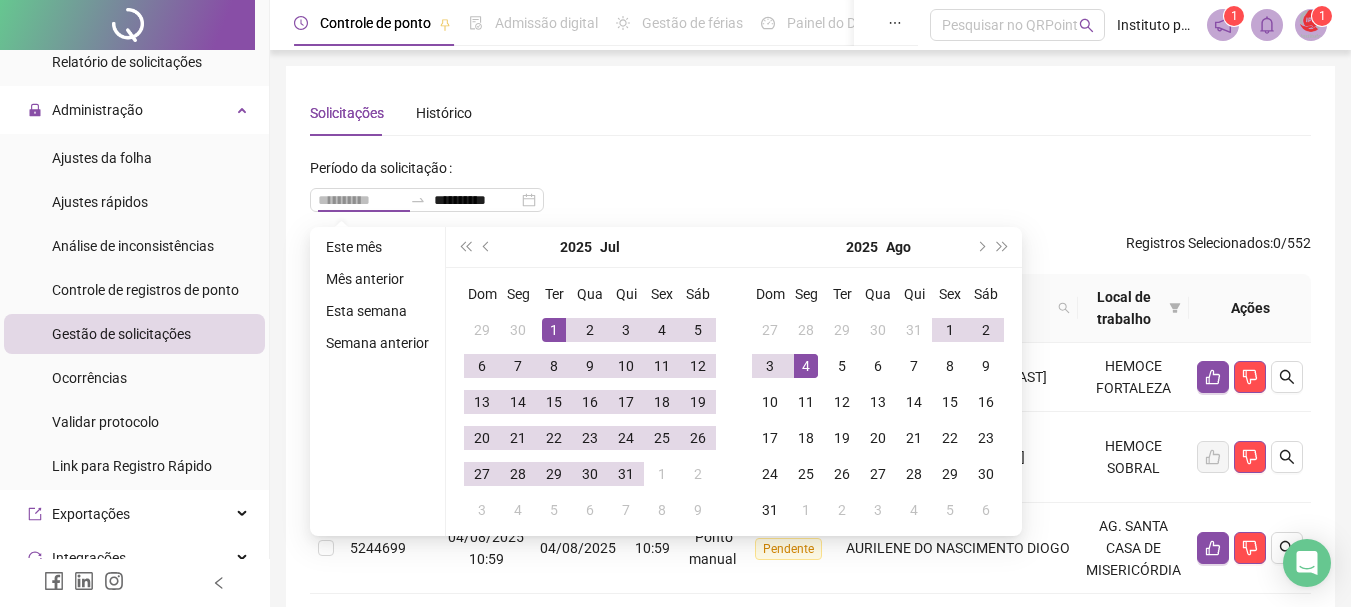 click on "1" at bounding box center [554, 330] 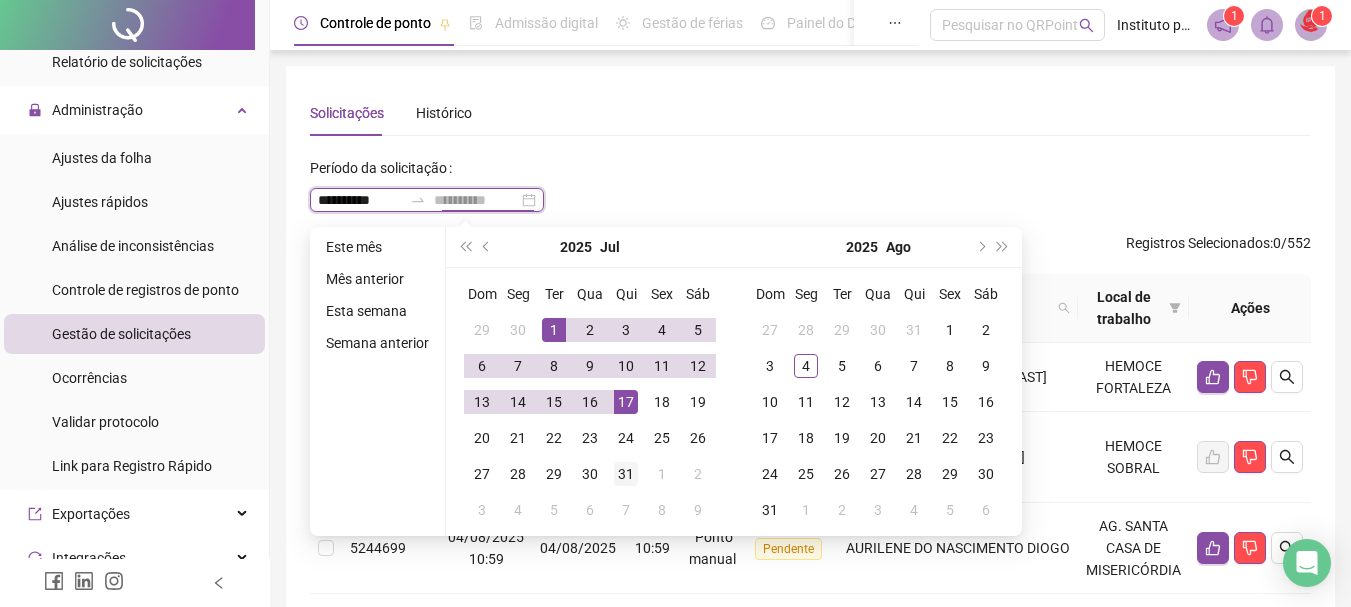 type on "**********" 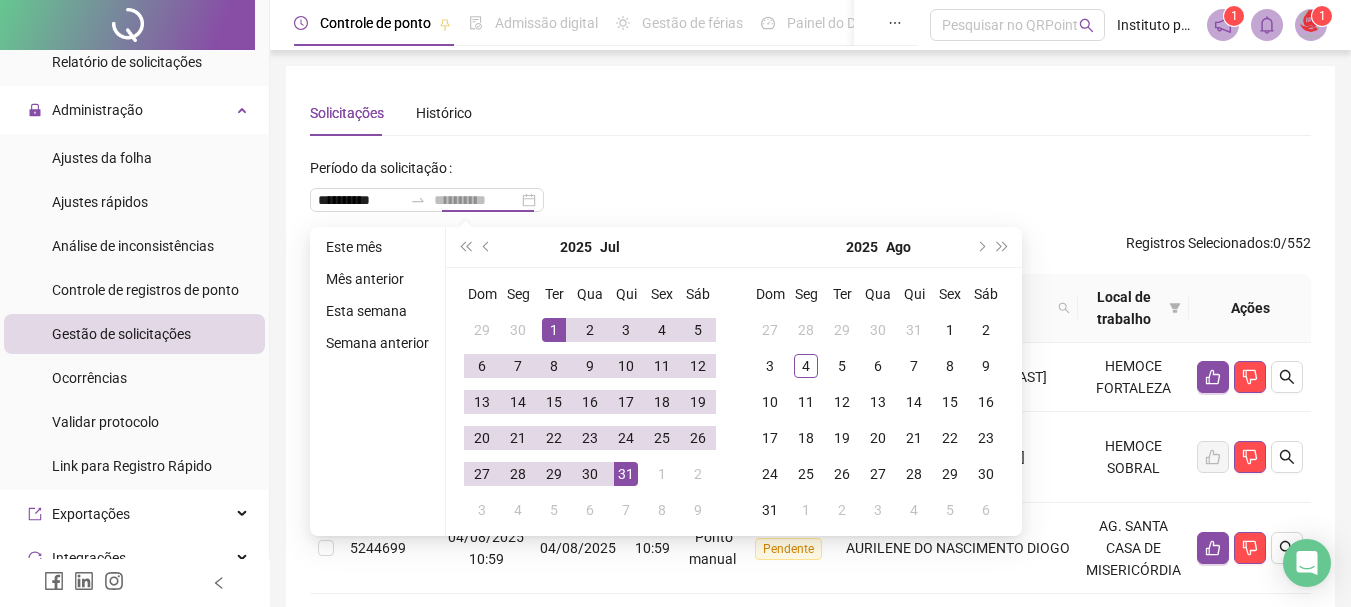 click on "31" at bounding box center (626, 474) 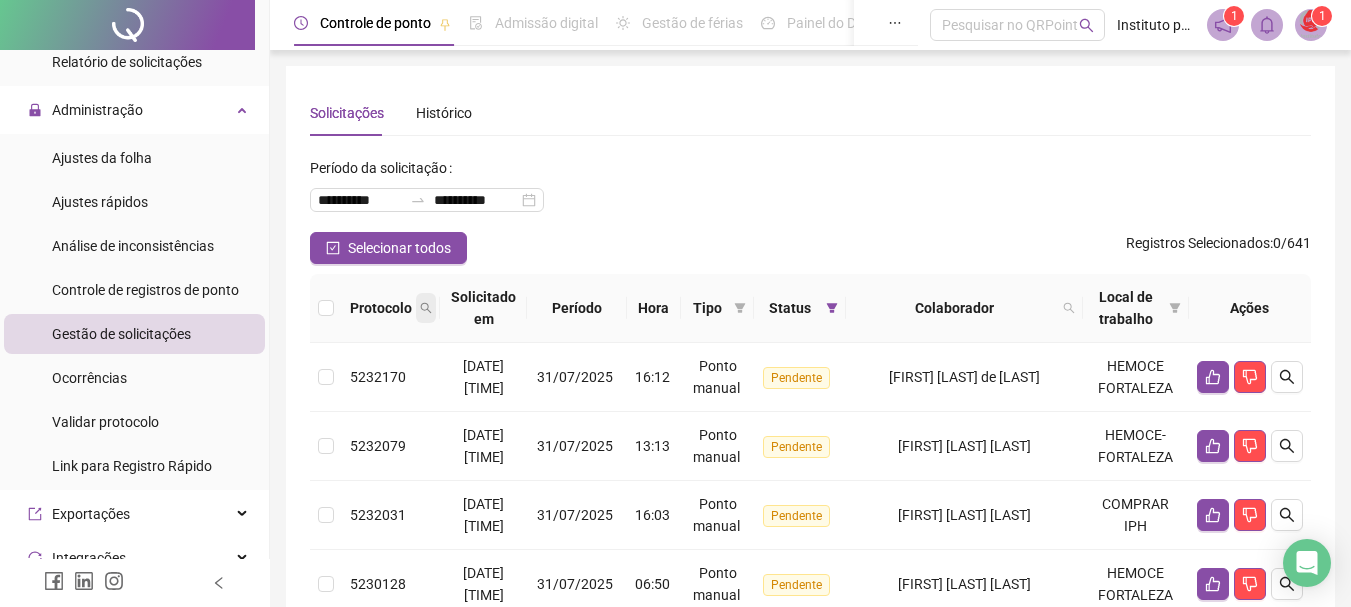 click 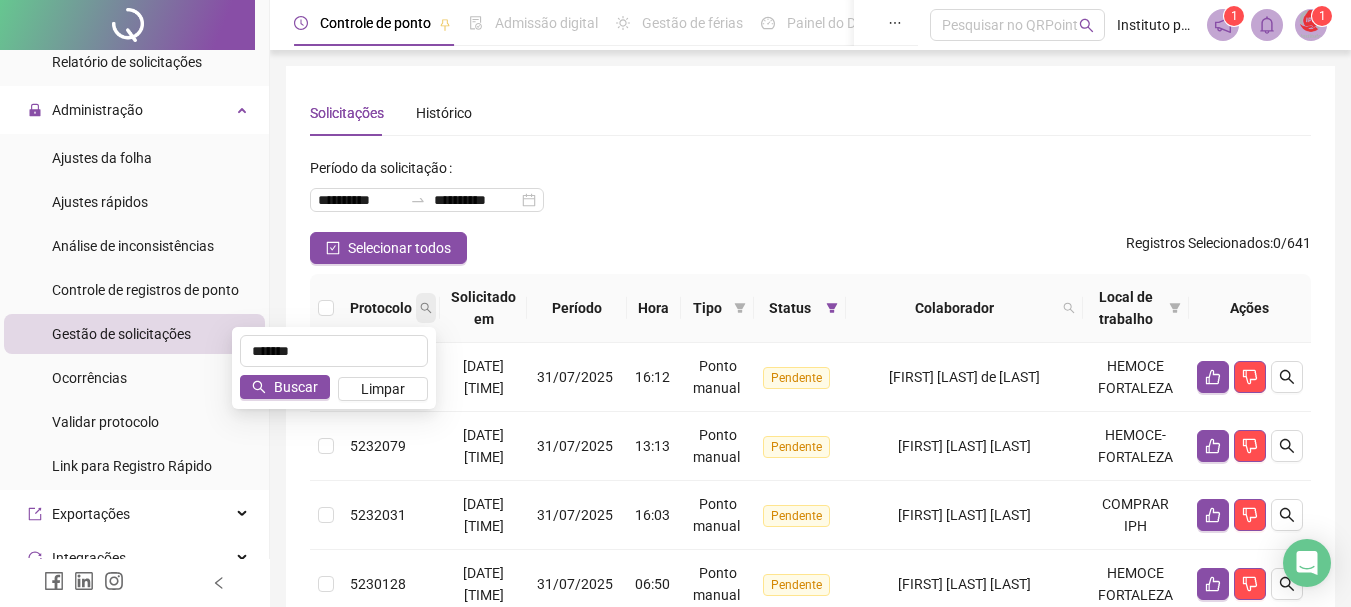 type on "*******" 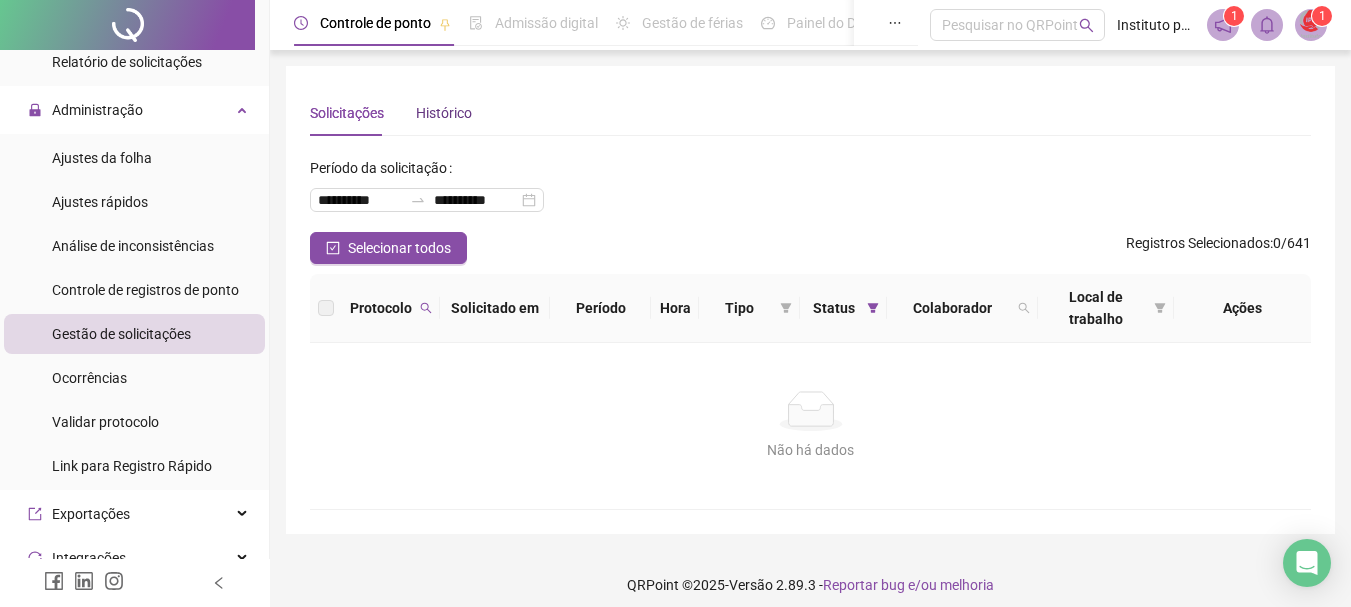 click on "Histórico" at bounding box center (444, 113) 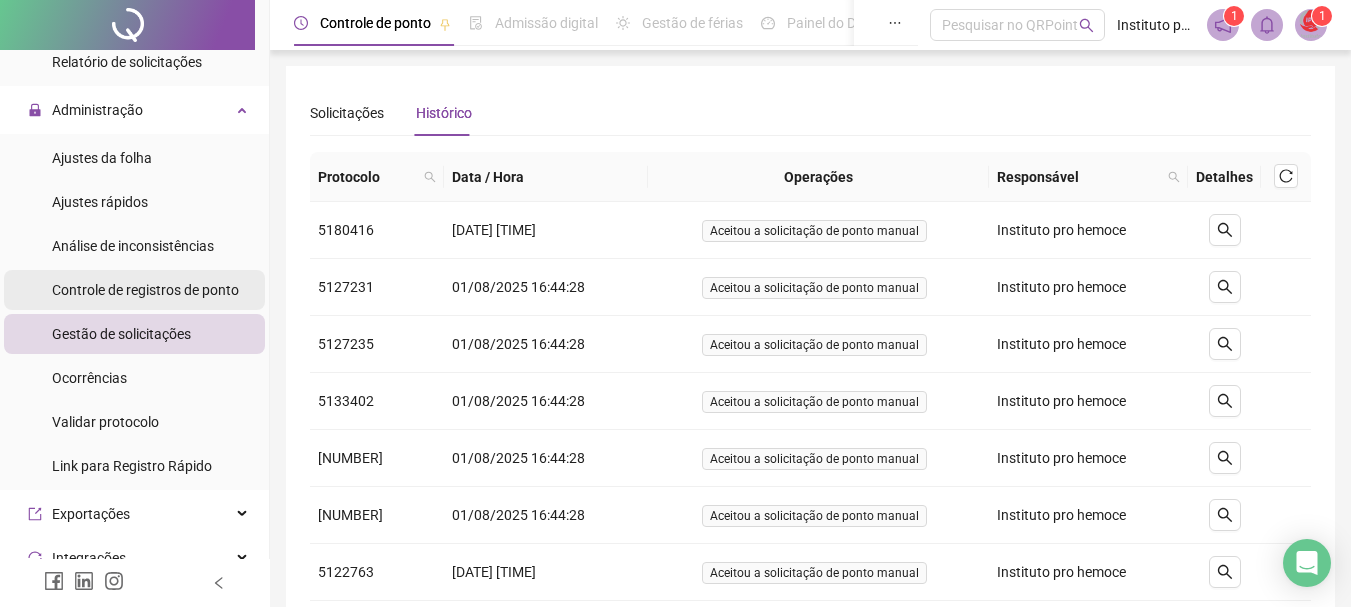 scroll, scrollTop: 400, scrollLeft: 0, axis: vertical 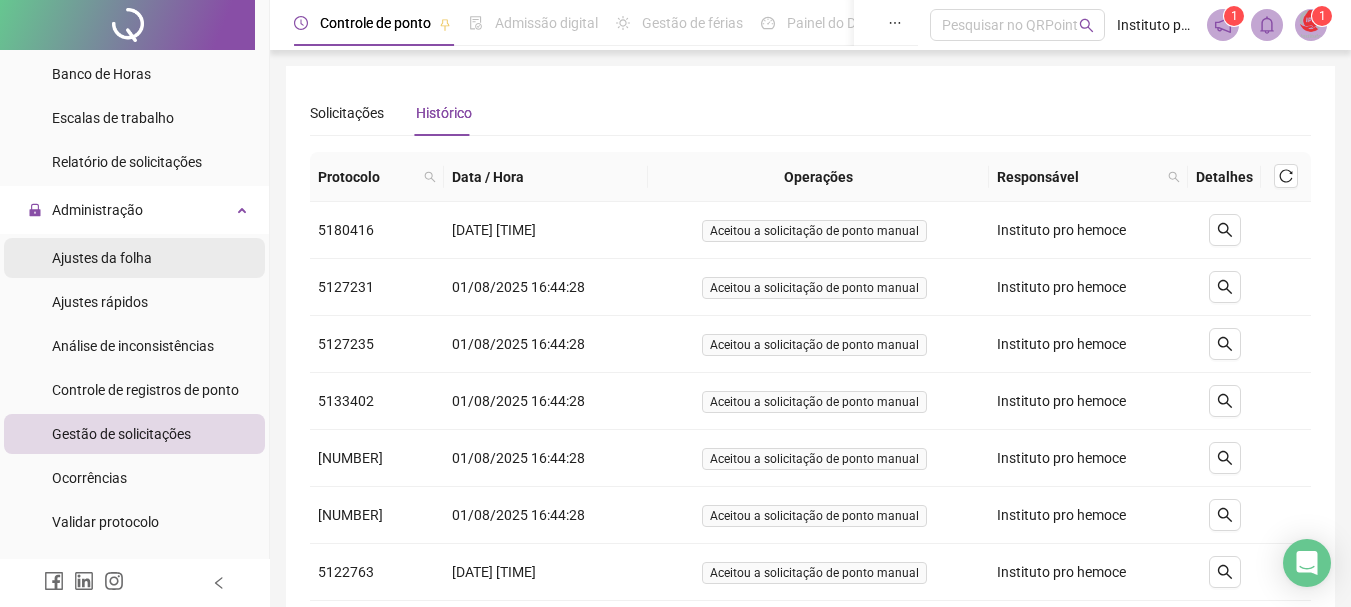 click on "Ajustes da folha" at bounding box center (102, 258) 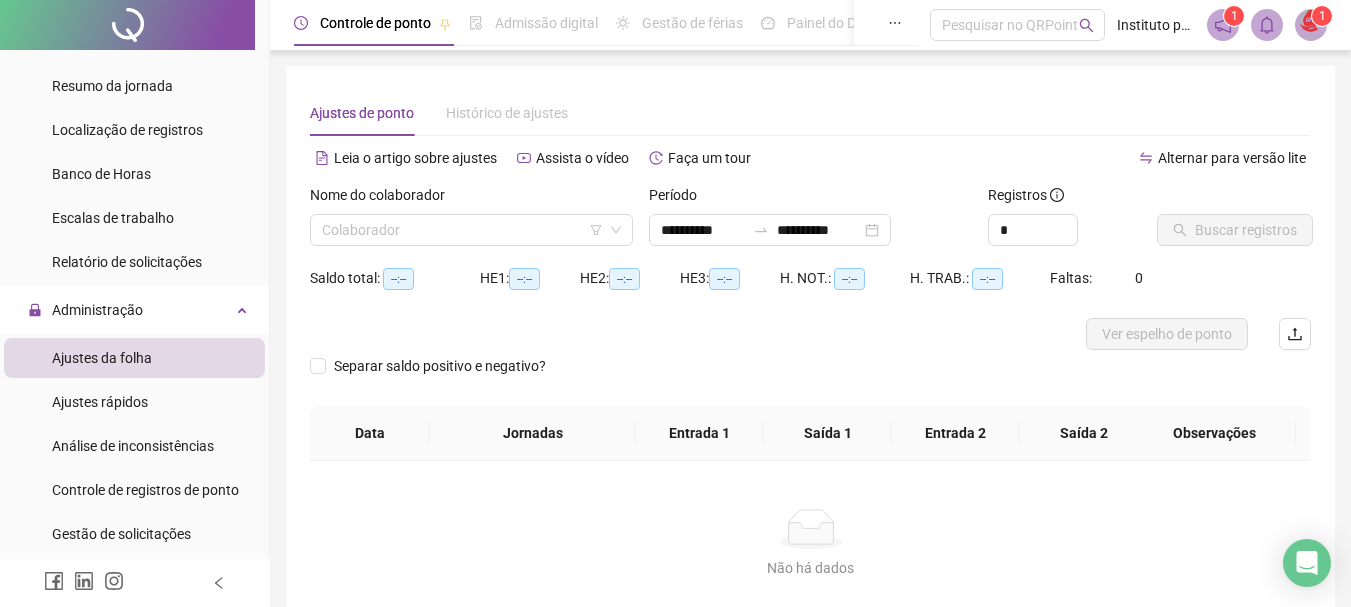 scroll, scrollTop: 200, scrollLeft: 0, axis: vertical 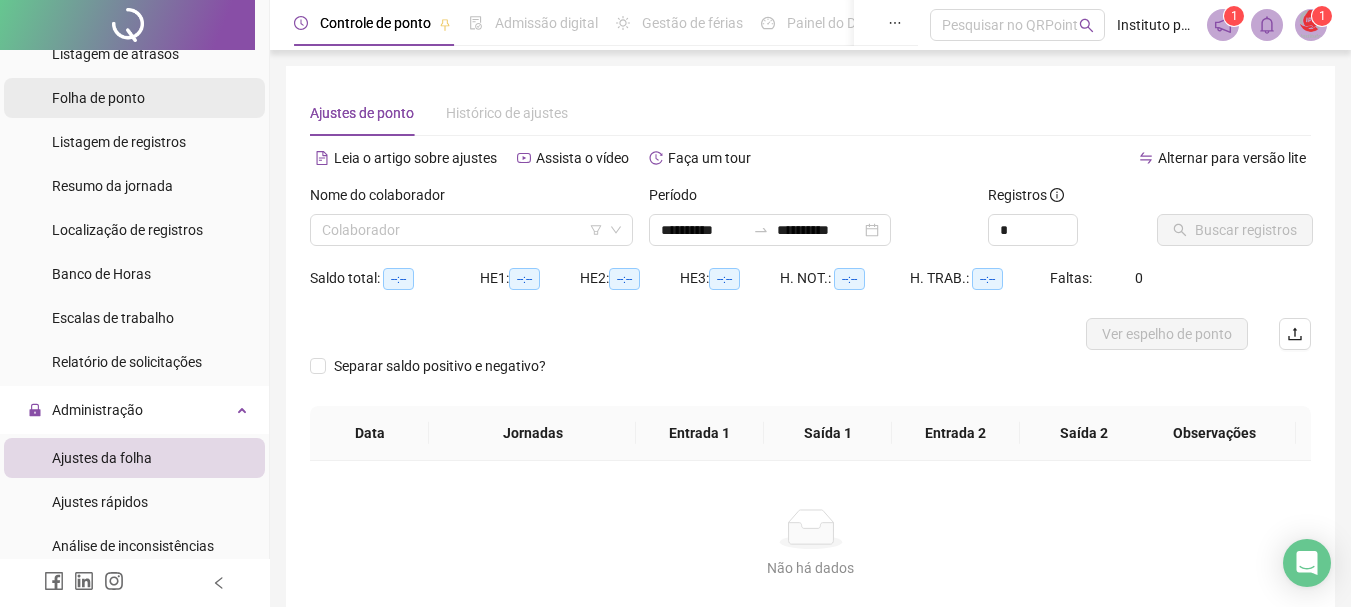 click on "Folha de ponto" at bounding box center [98, 98] 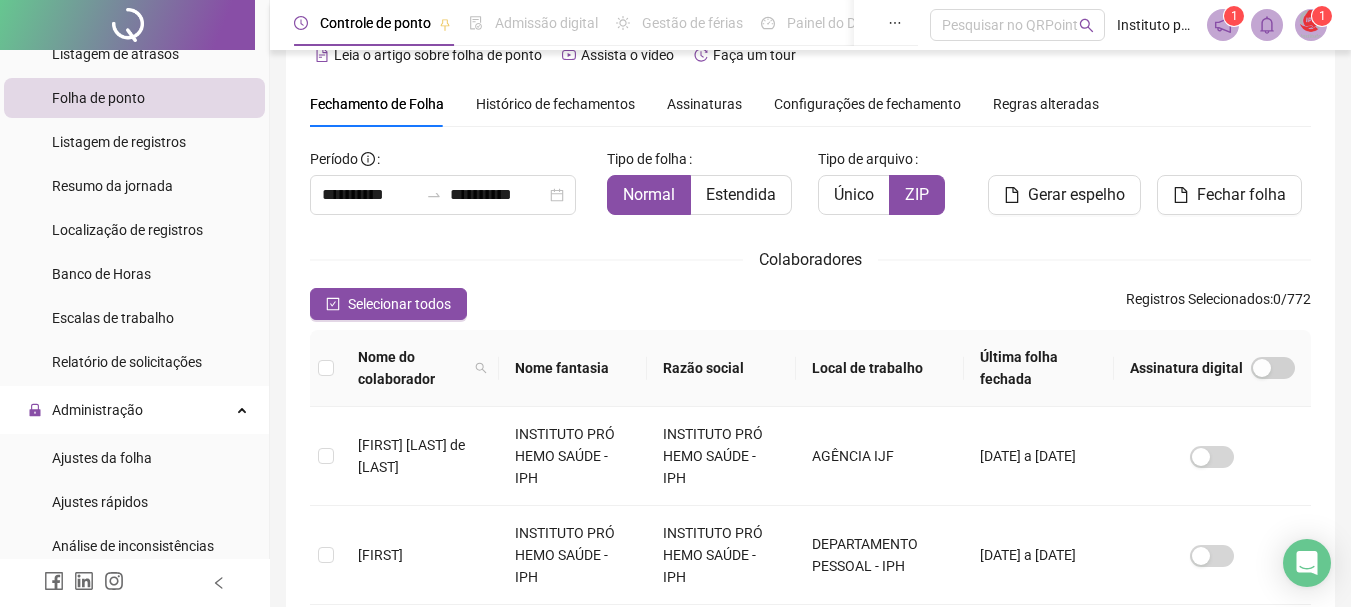 scroll, scrollTop: 0, scrollLeft: 0, axis: both 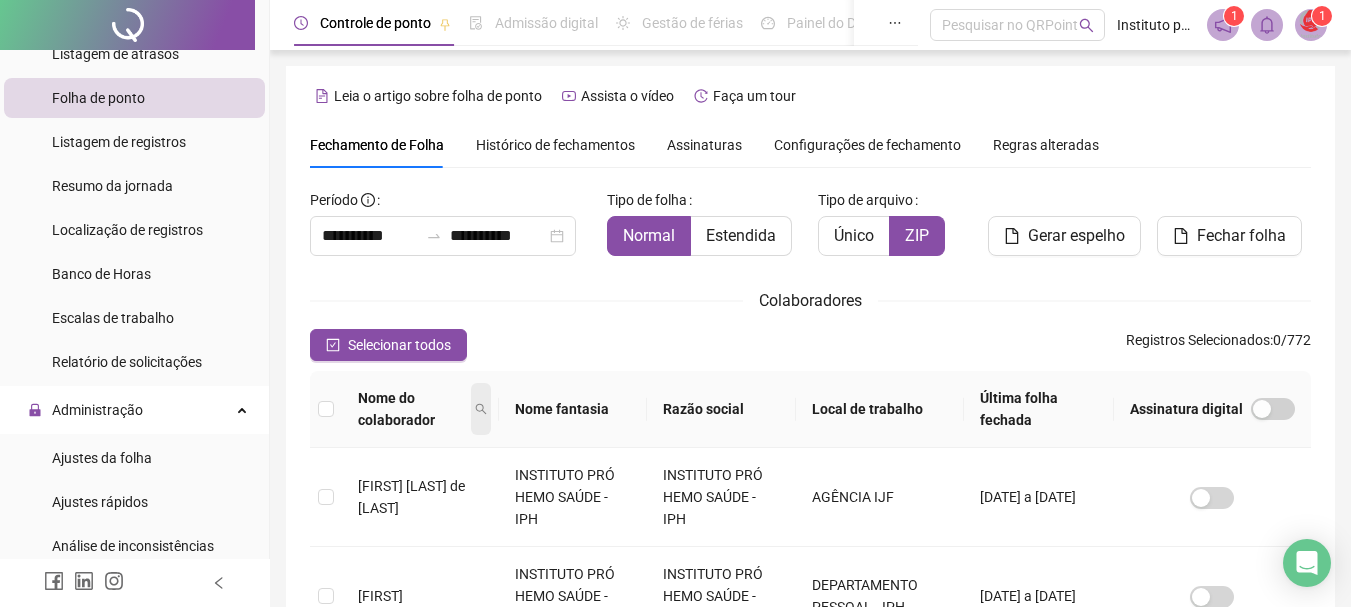 click 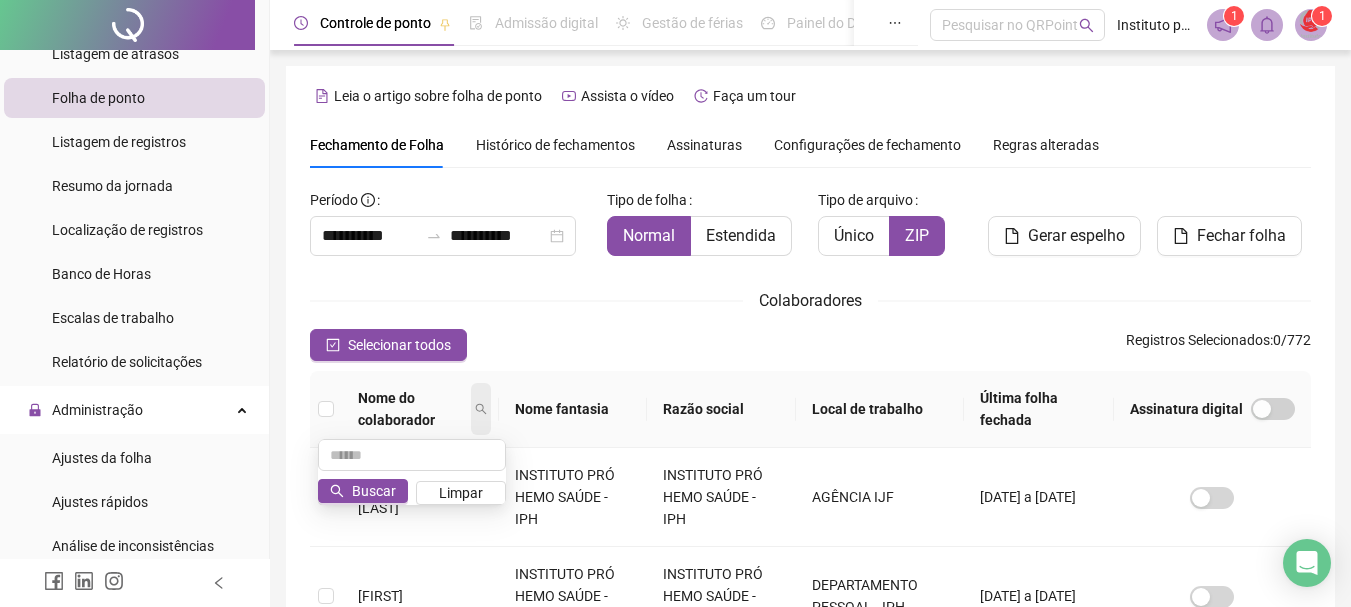 scroll, scrollTop: 106, scrollLeft: 0, axis: vertical 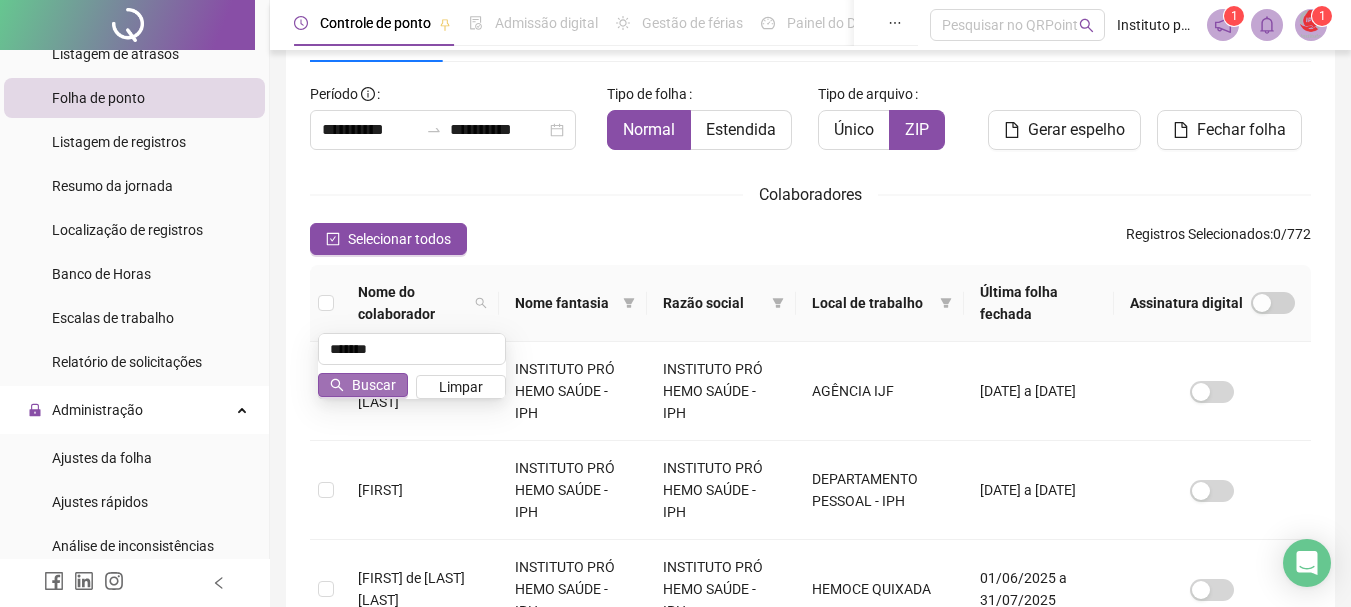 type on "*******" 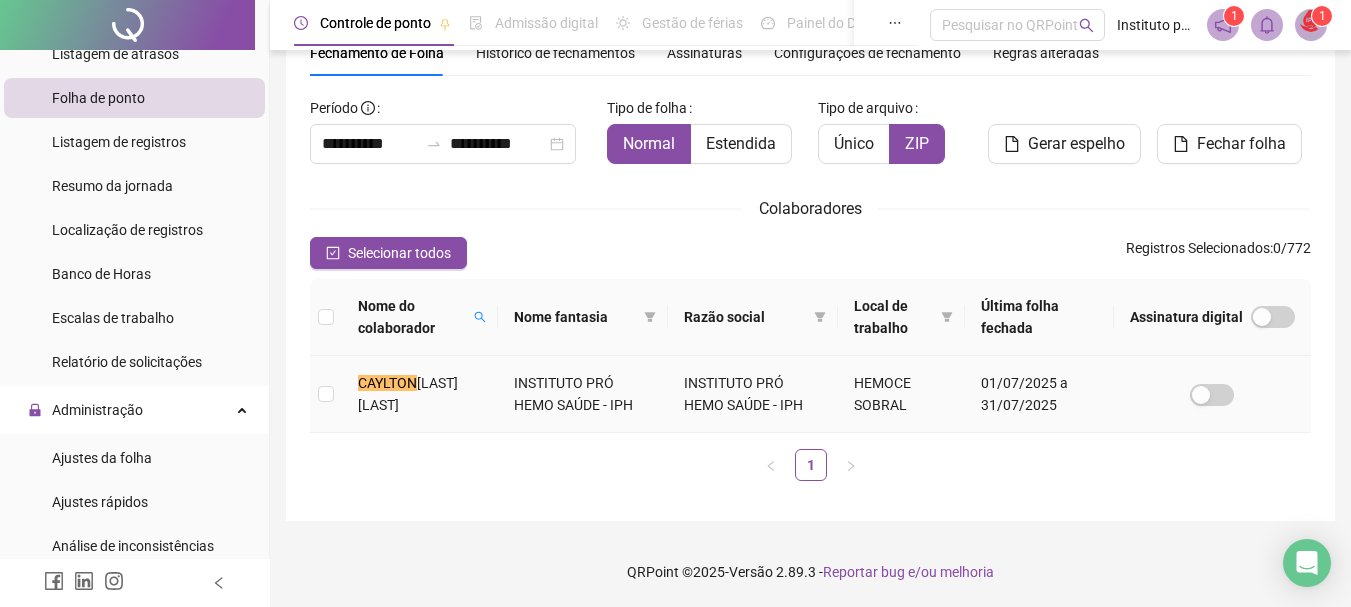 click at bounding box center [326, 394] 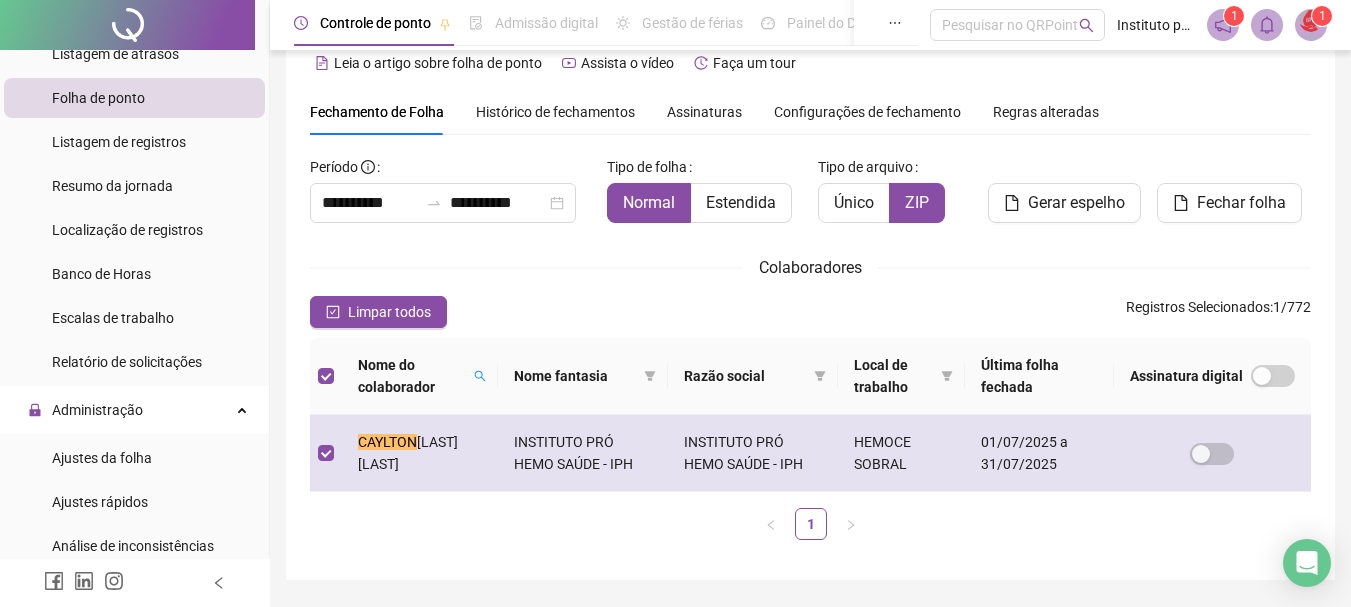 scroll, scrollTop: 0, scrollLeft: 0, axis: both 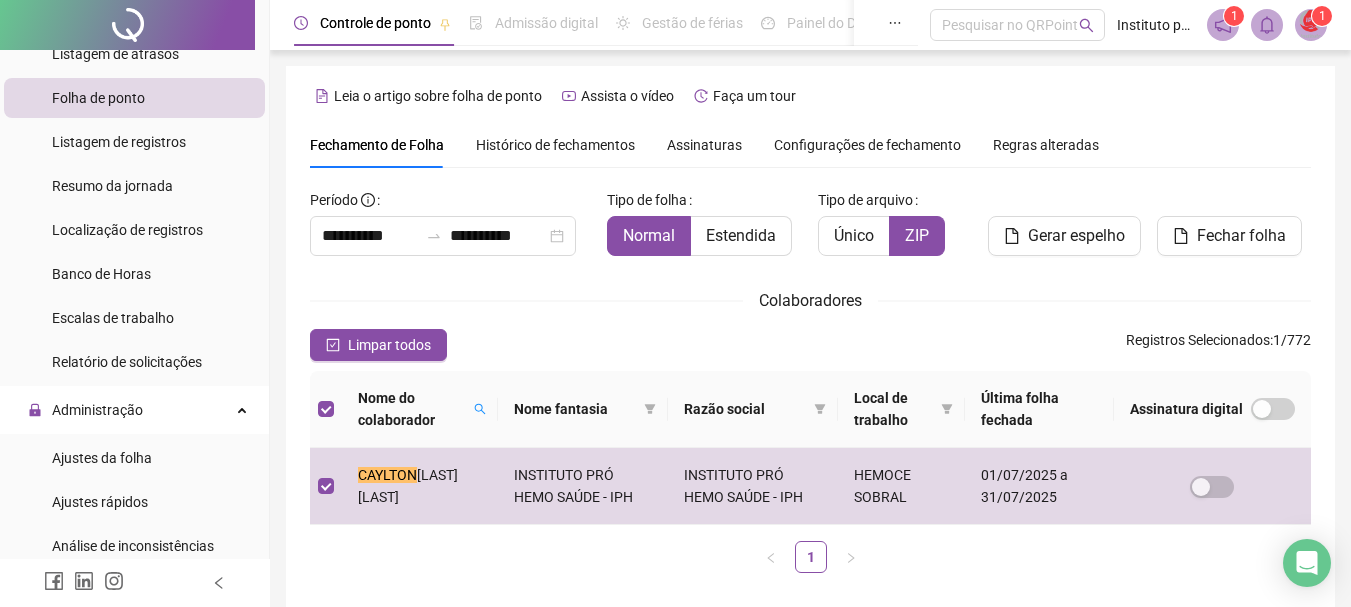click on "Histórico de fechamentos" at bounding box center [555, 145] 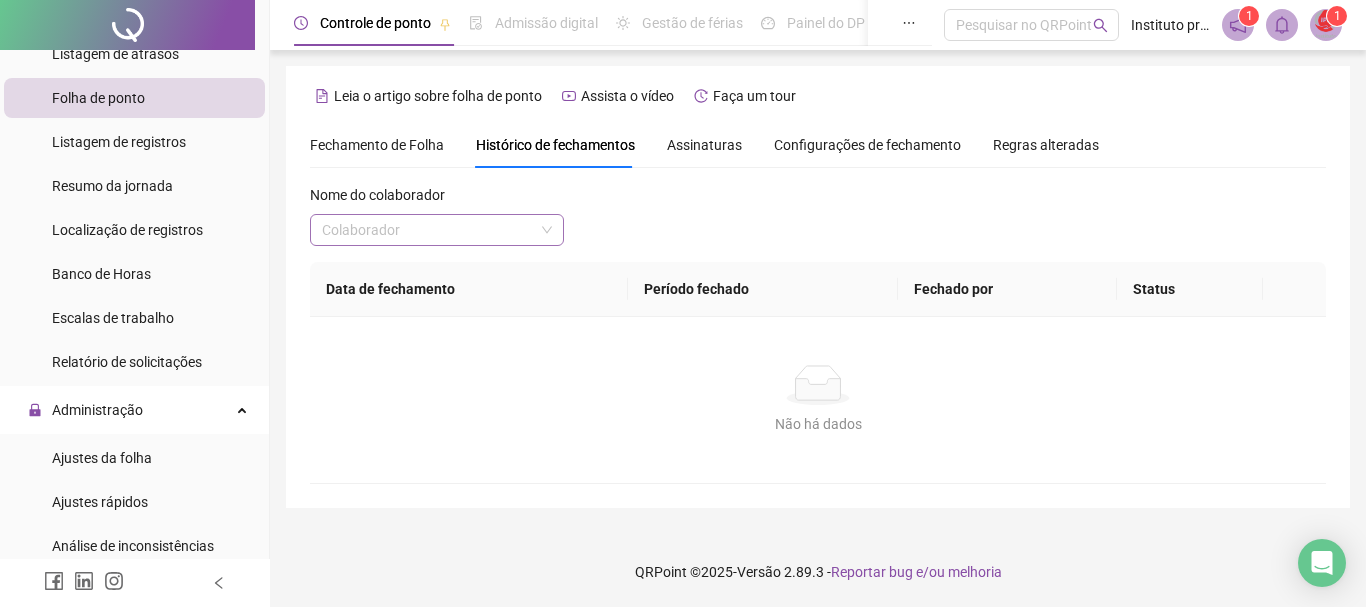 click at bounding box center (428, 230) 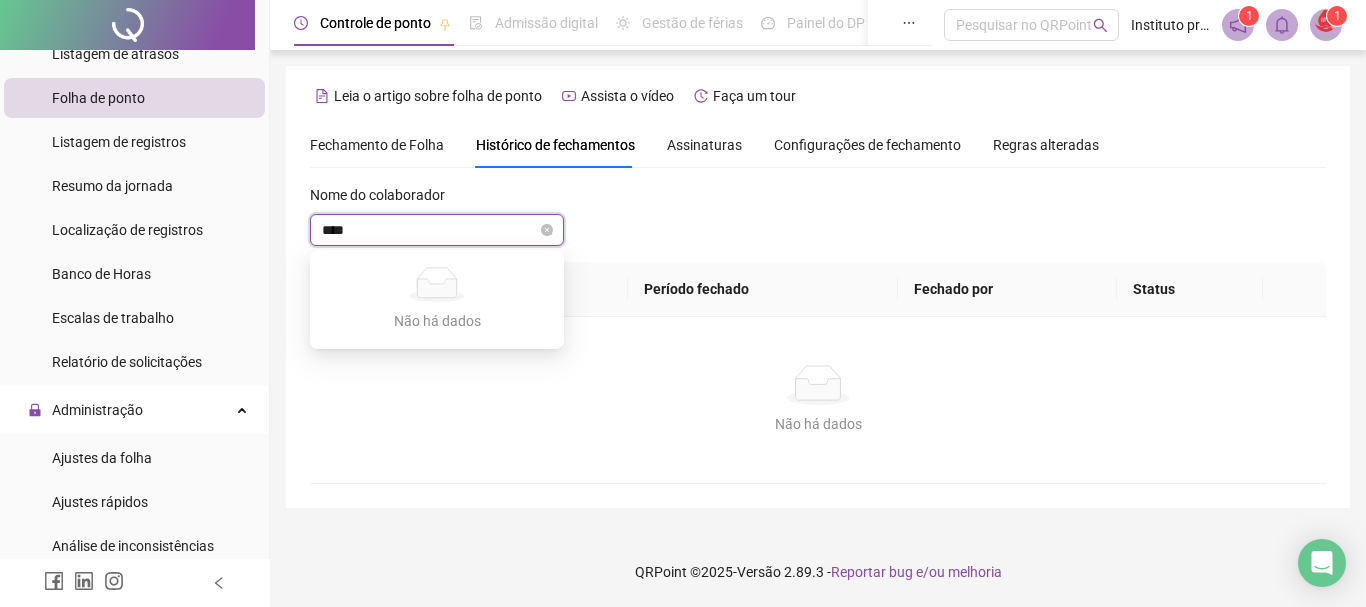 type on "***" 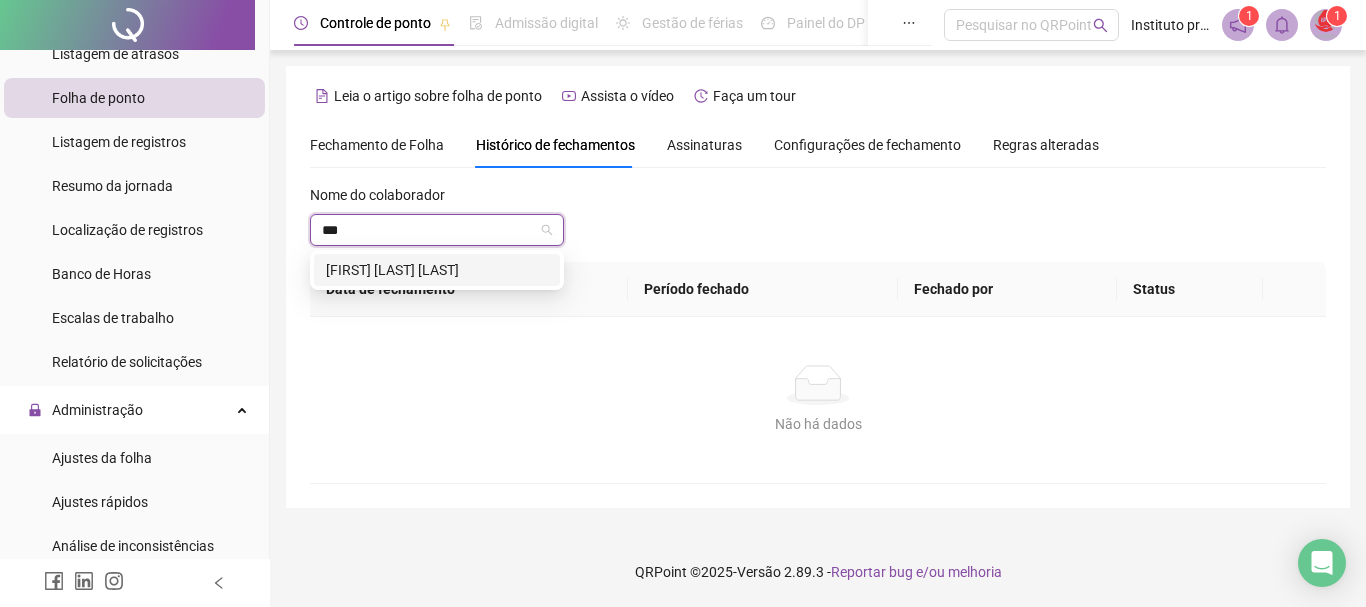 click on "[FIRST] [LAST] [LAST]" at bounding box center (437, 270) 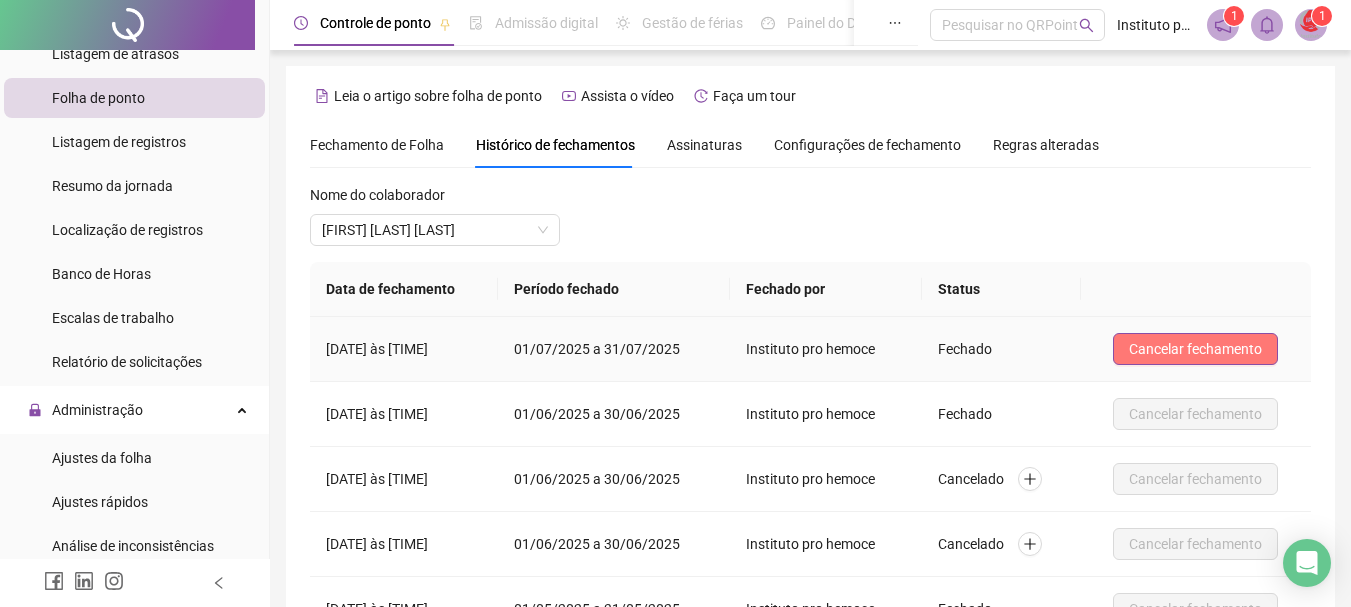 click on "Cancelar fechamento" at bounding box center (1195, 349) 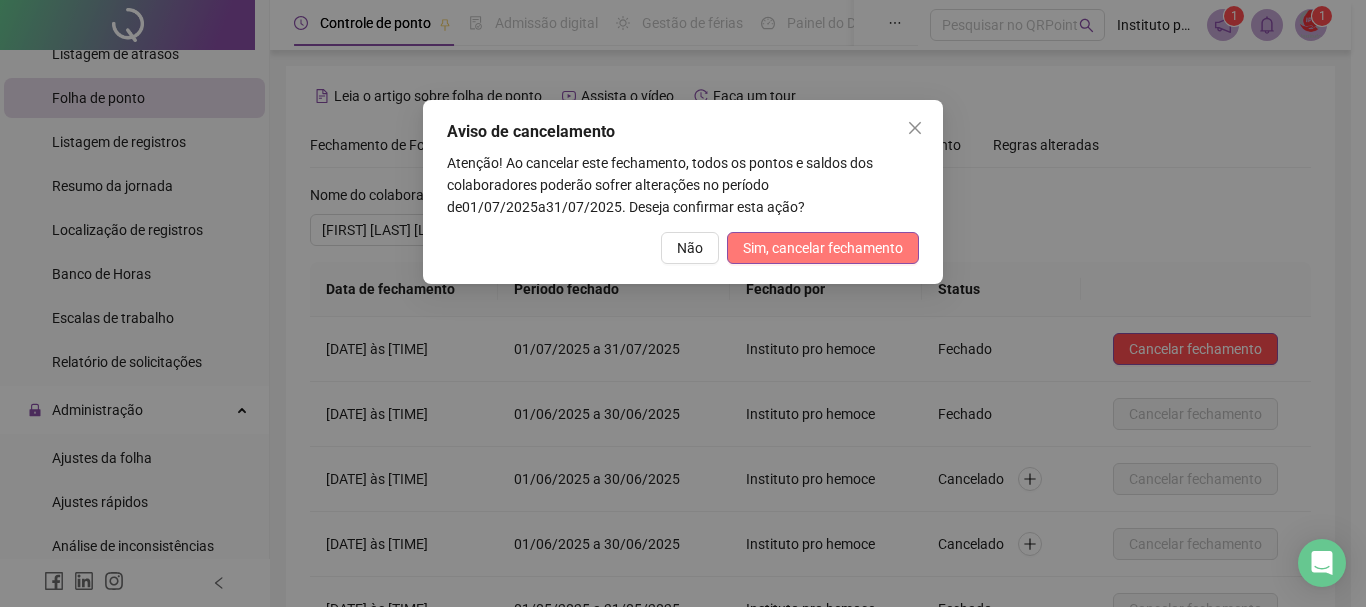 click on "Sim, cancelar fechamento" at bounding box center (823, 248) 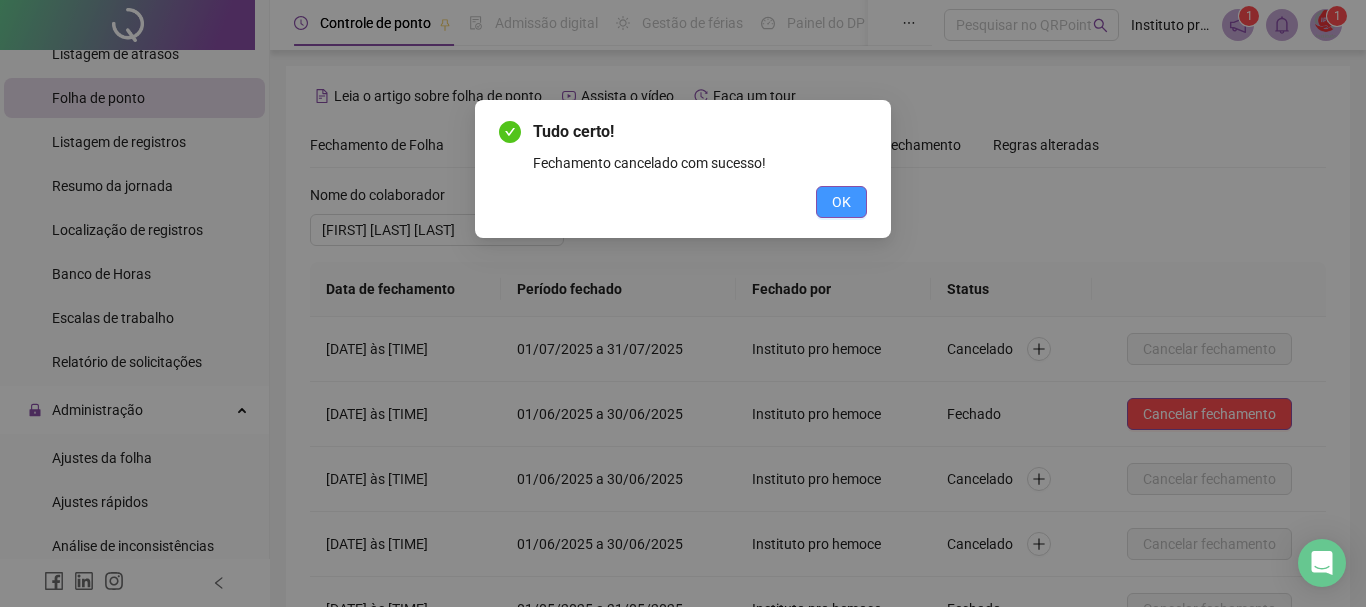 click on "OK" at bounding box center [841, 202] 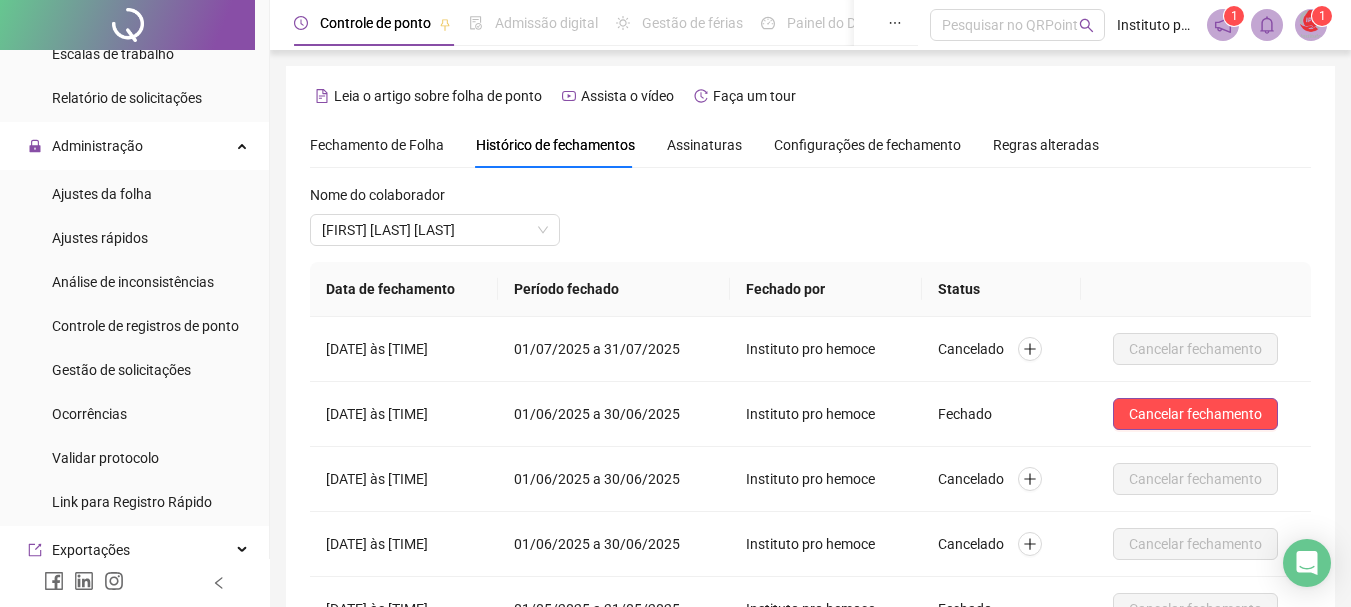 scroll, scrollTop: 500, scrollLeft: 0, axis: vertical 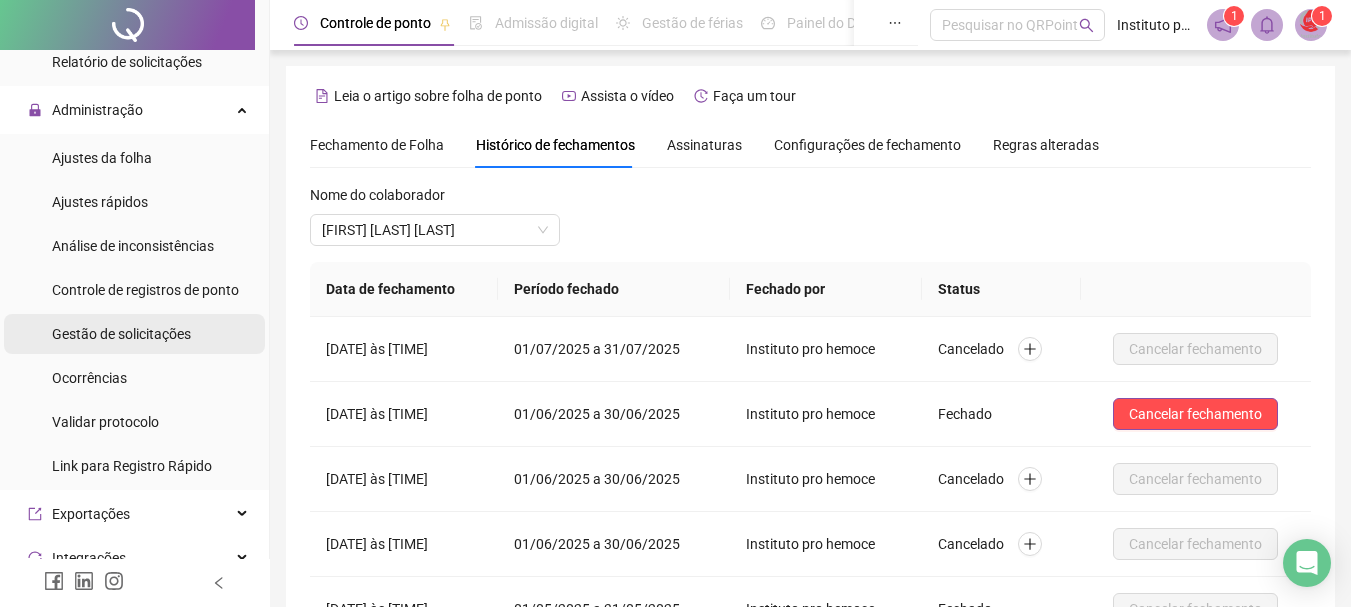 click on "Gestão de solicitações" at bounding box center [121, 334] 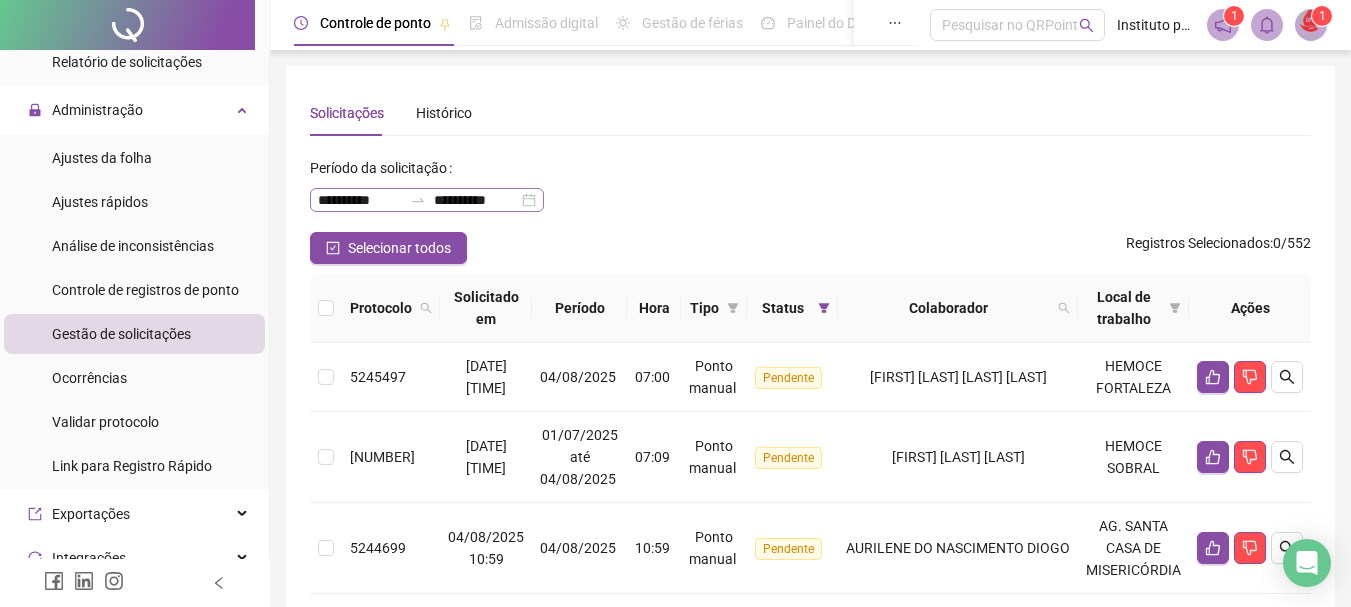 click on "**********" at bounding box center [427, 200] 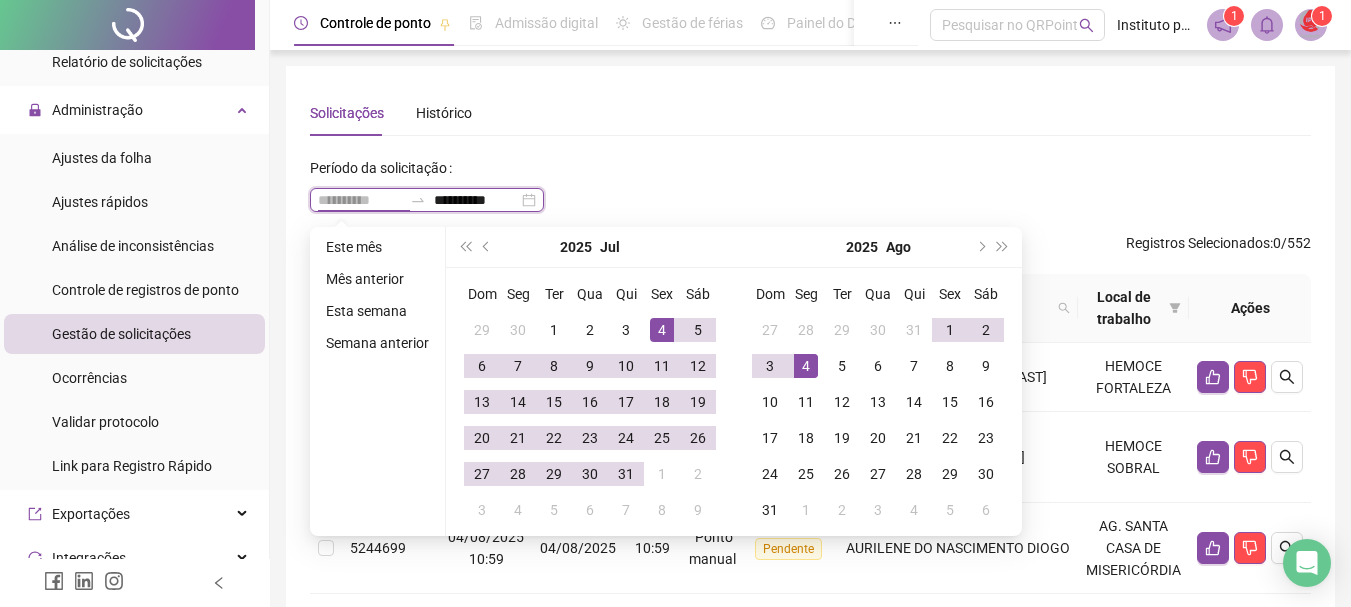 type on "**********" 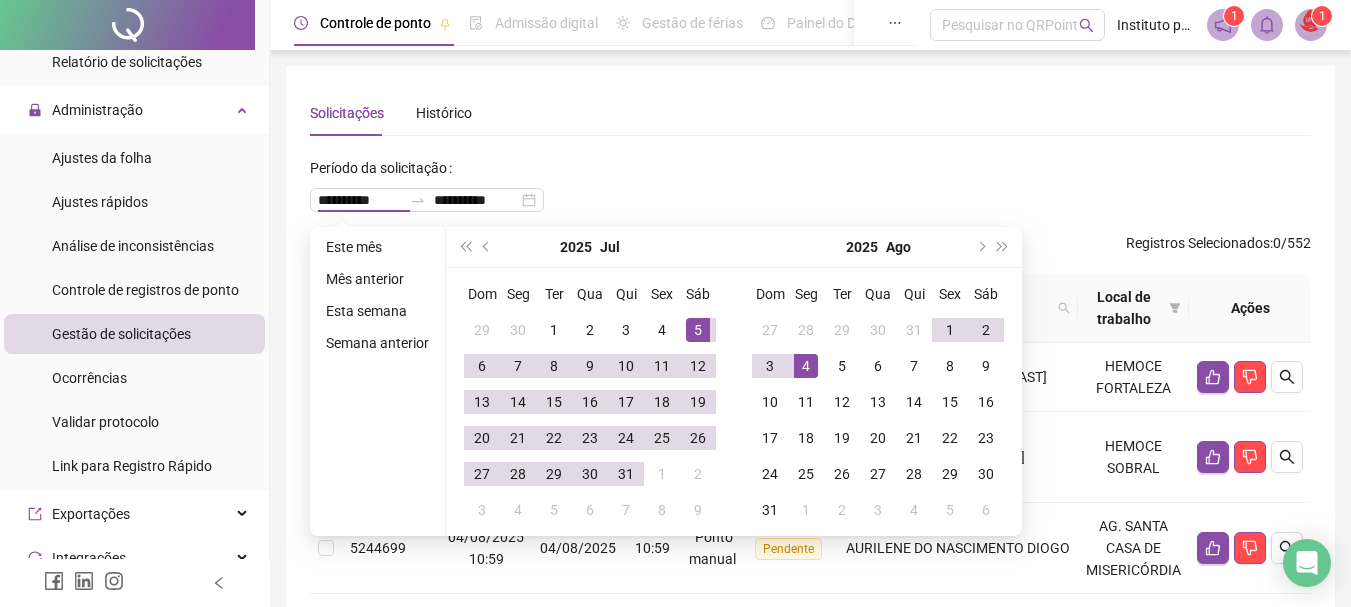 click on "**********" at bounding box center (810, 192) 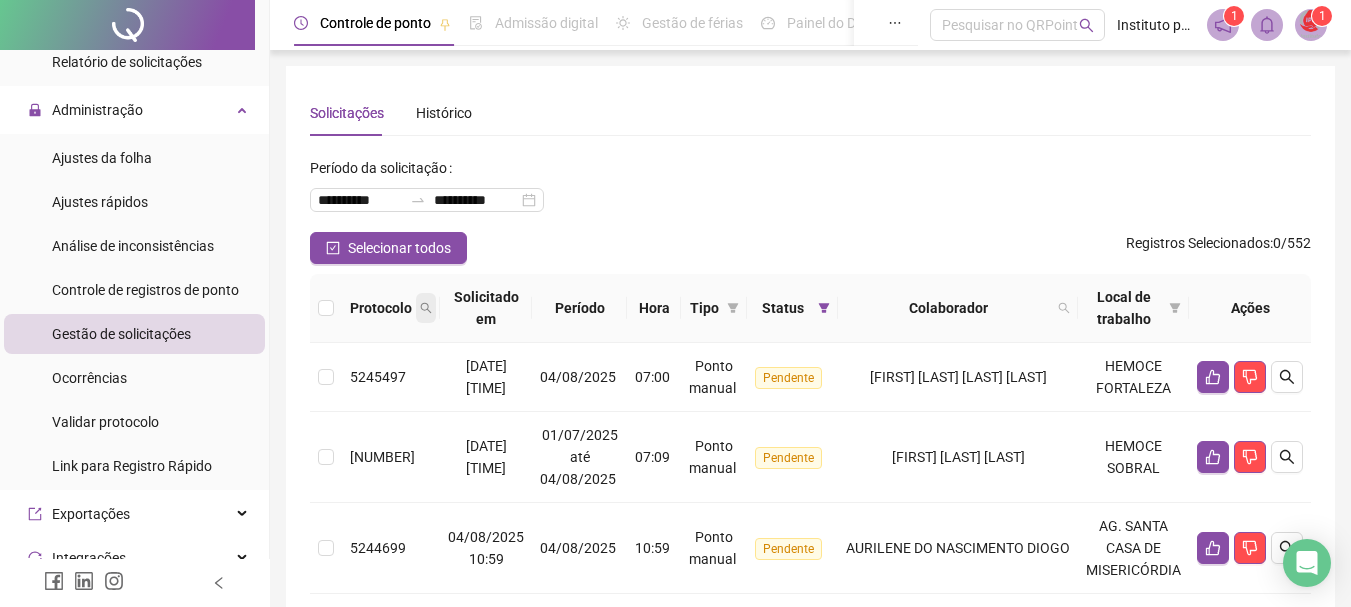 click 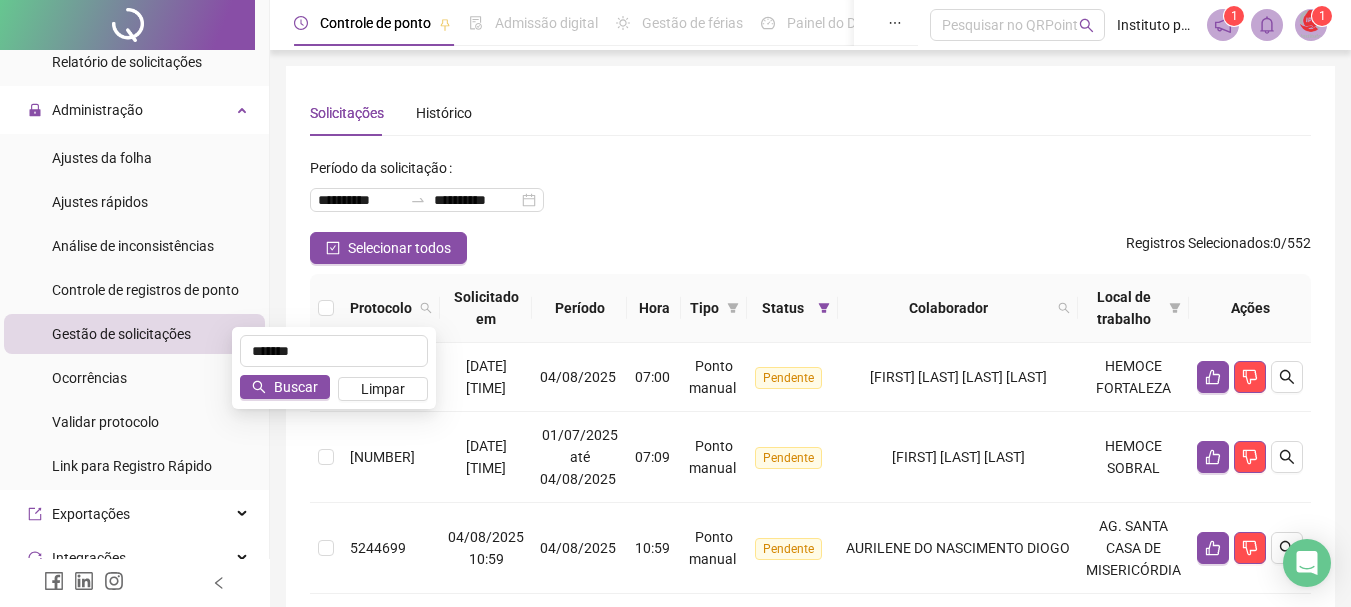 type on "*******" 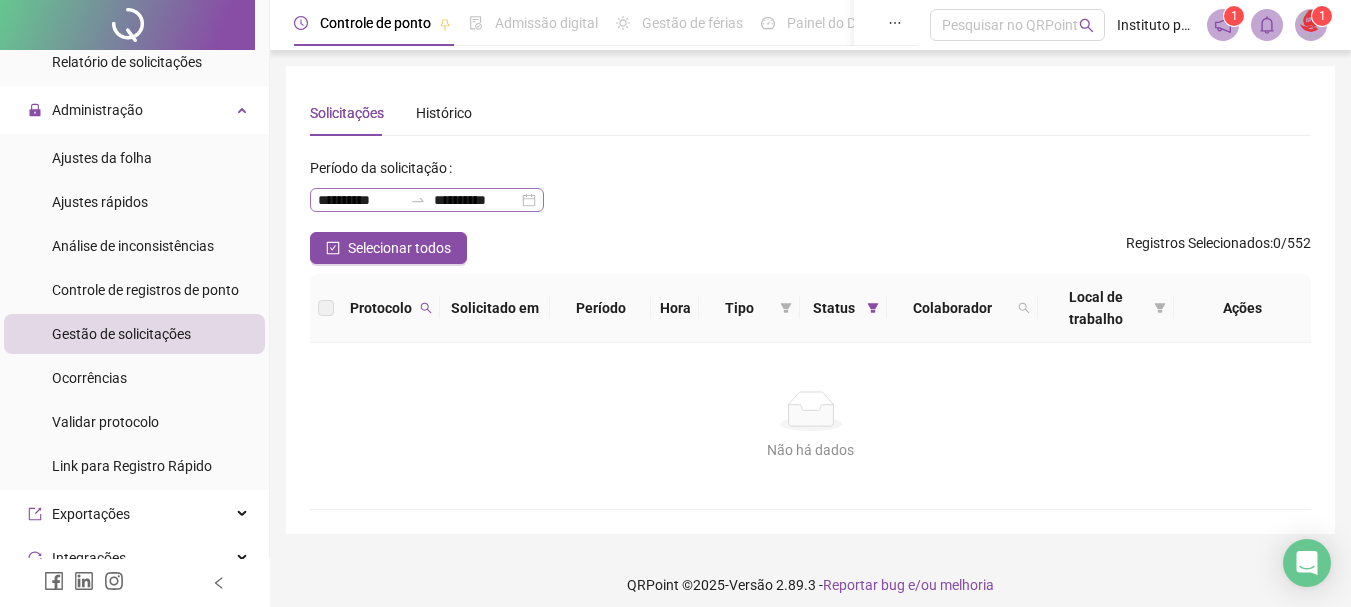 click on "**********" at bounding box center (427, 200) 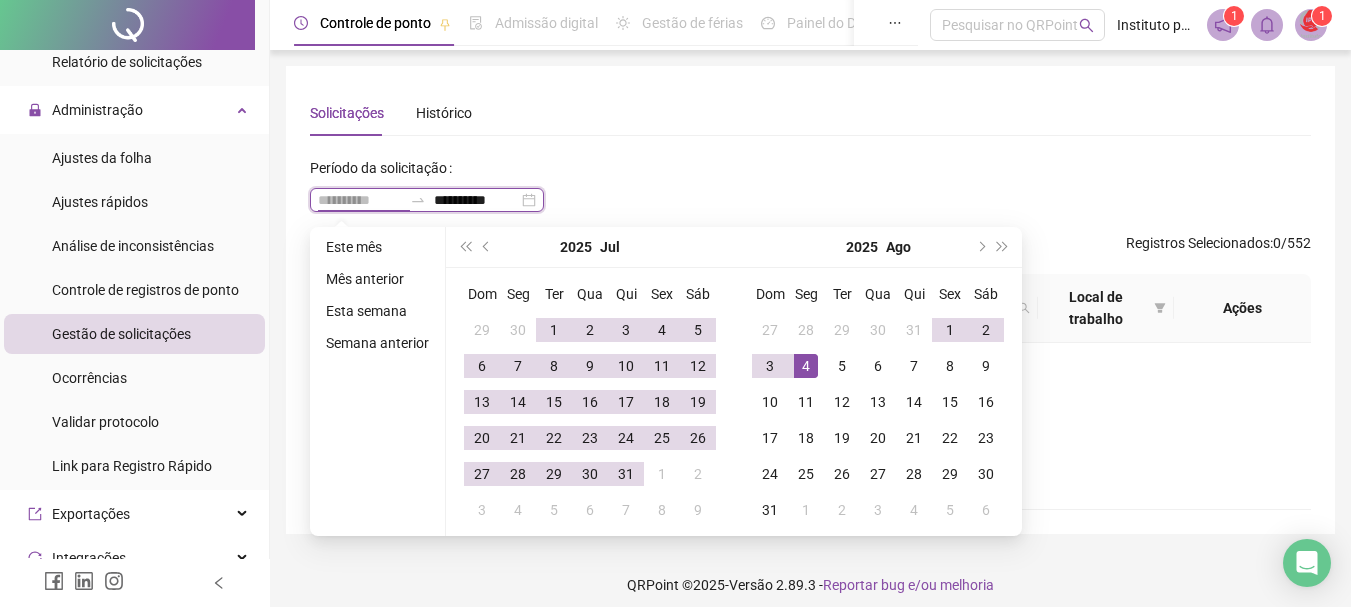 type on "**********" 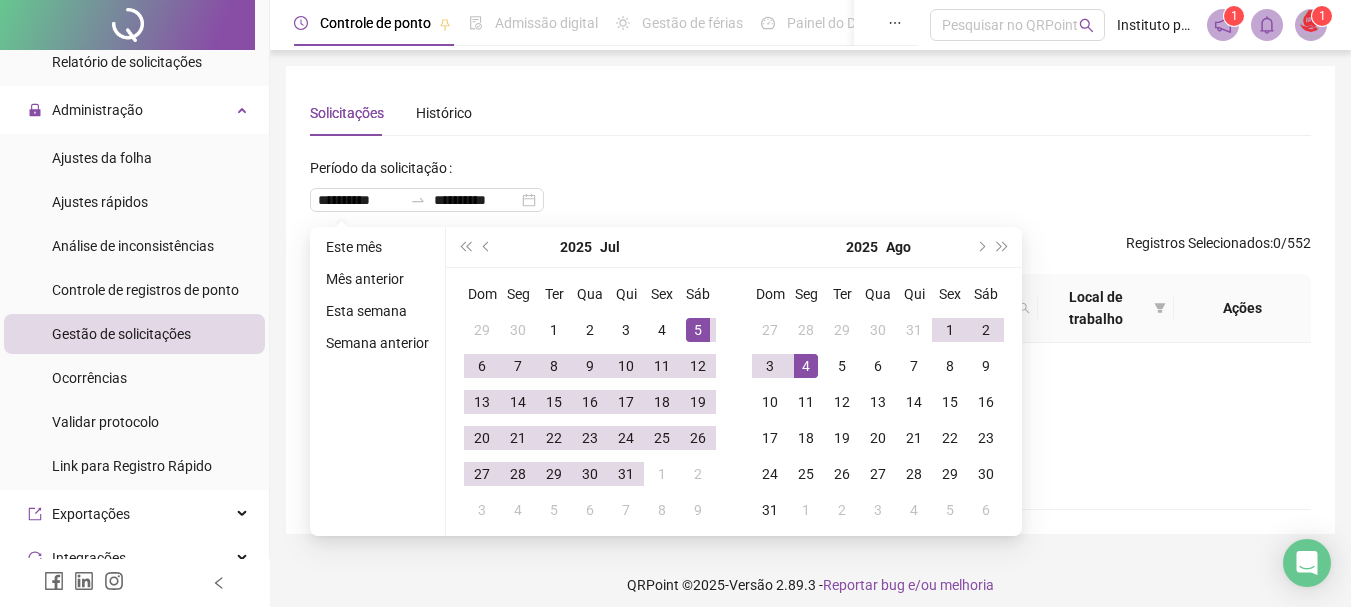 click on "**********" at bounding box center [810, 192] 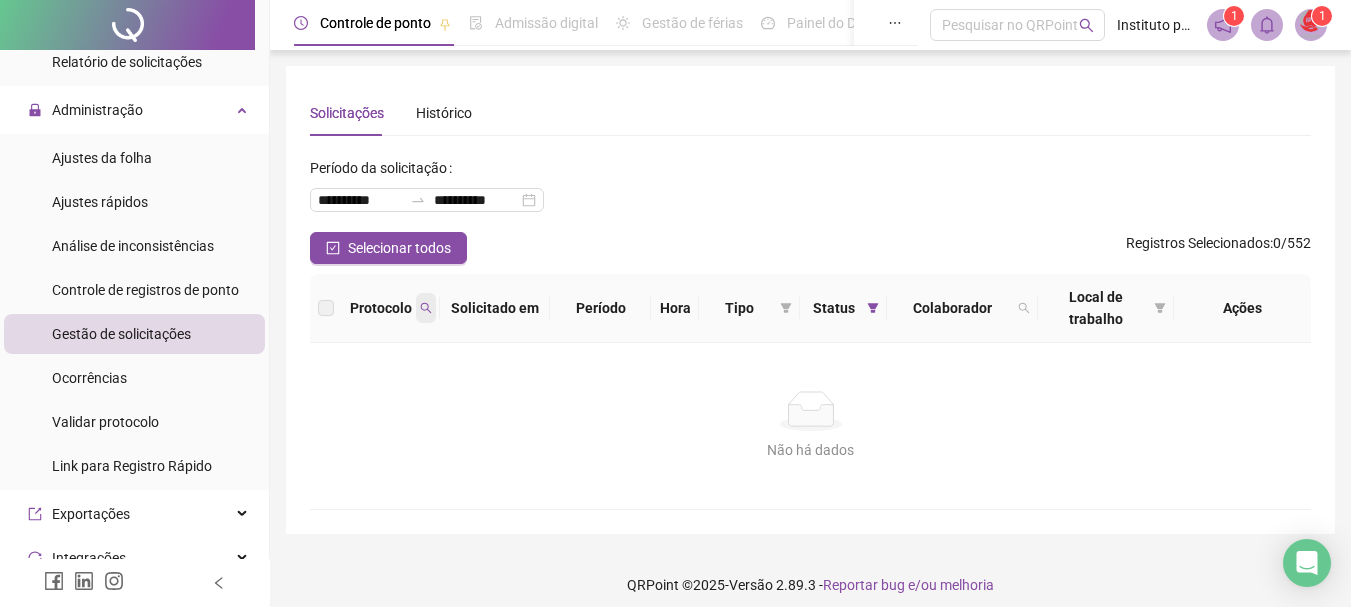 click 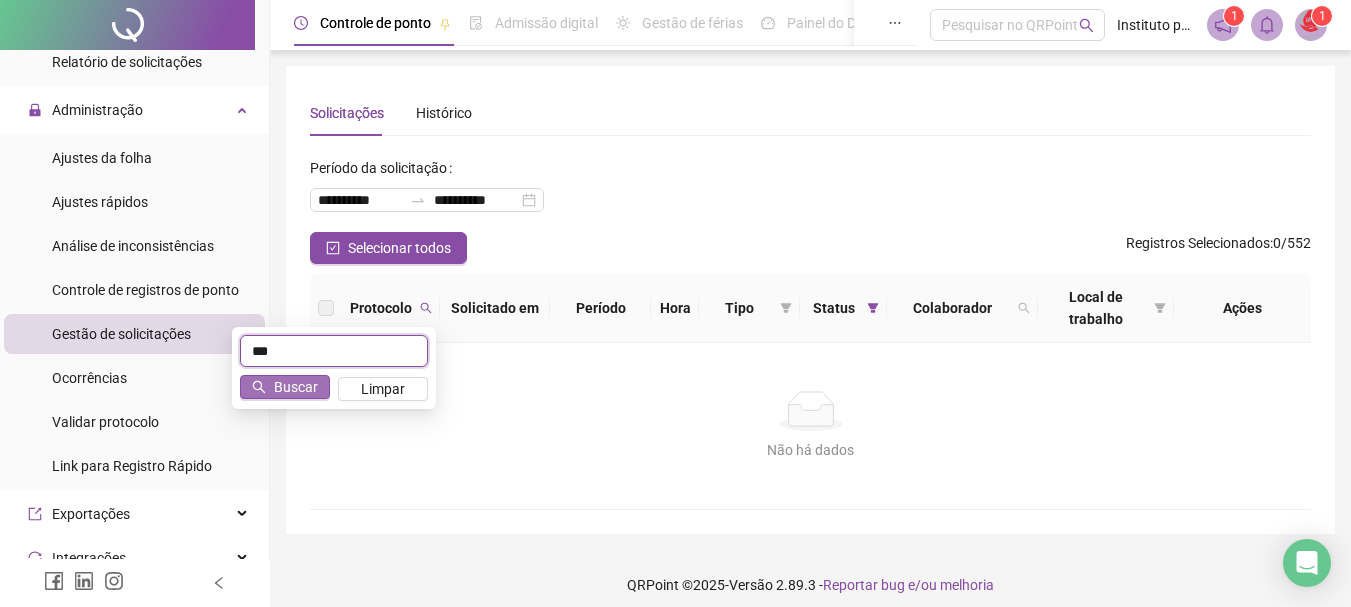 type on "***" 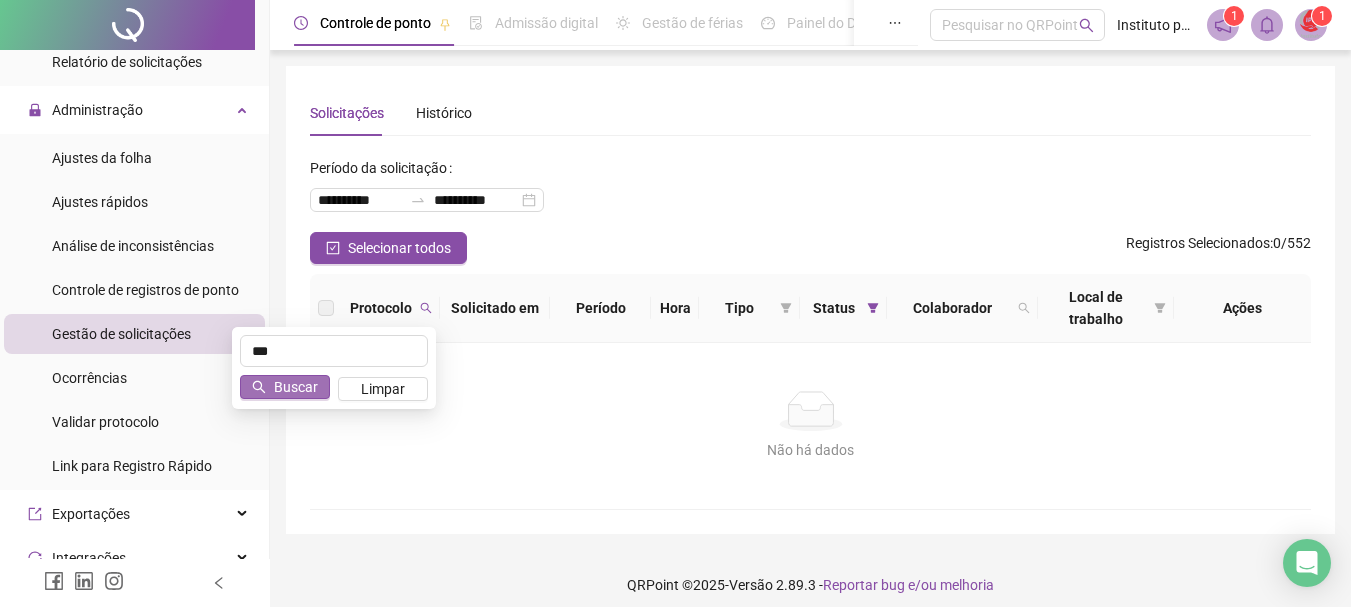 click on "Buscar" at bounding box center [296, 387] 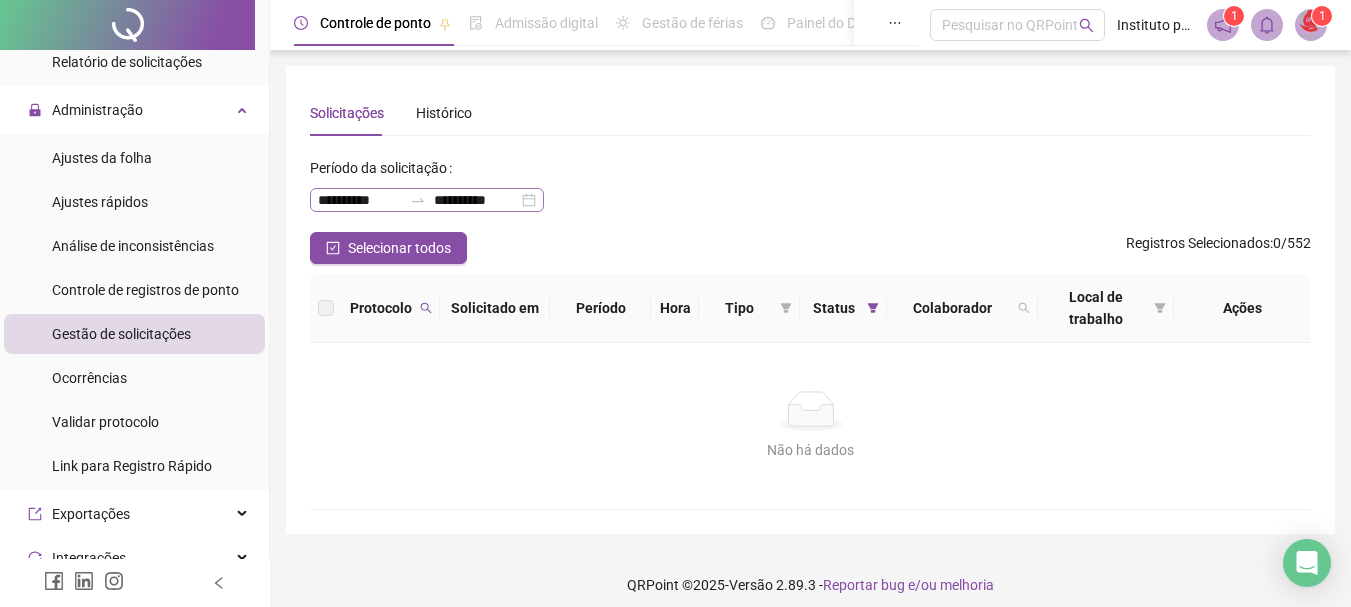 click on "**********" at bounding box center [427, 200] 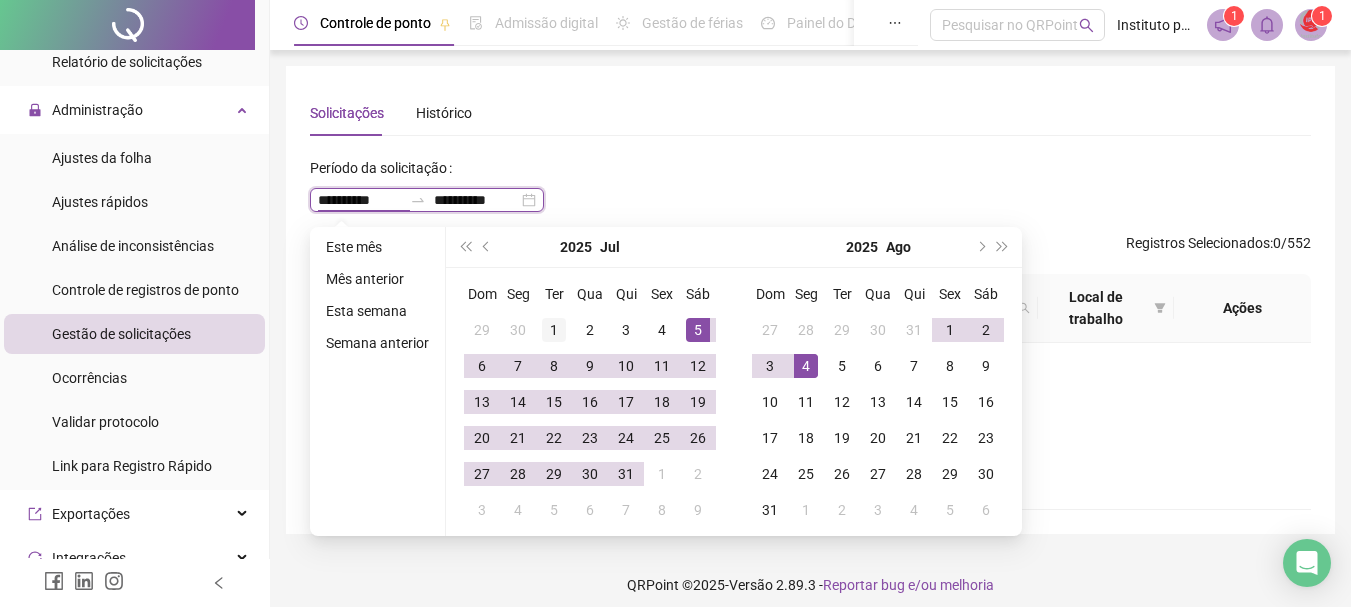 type on "**********" 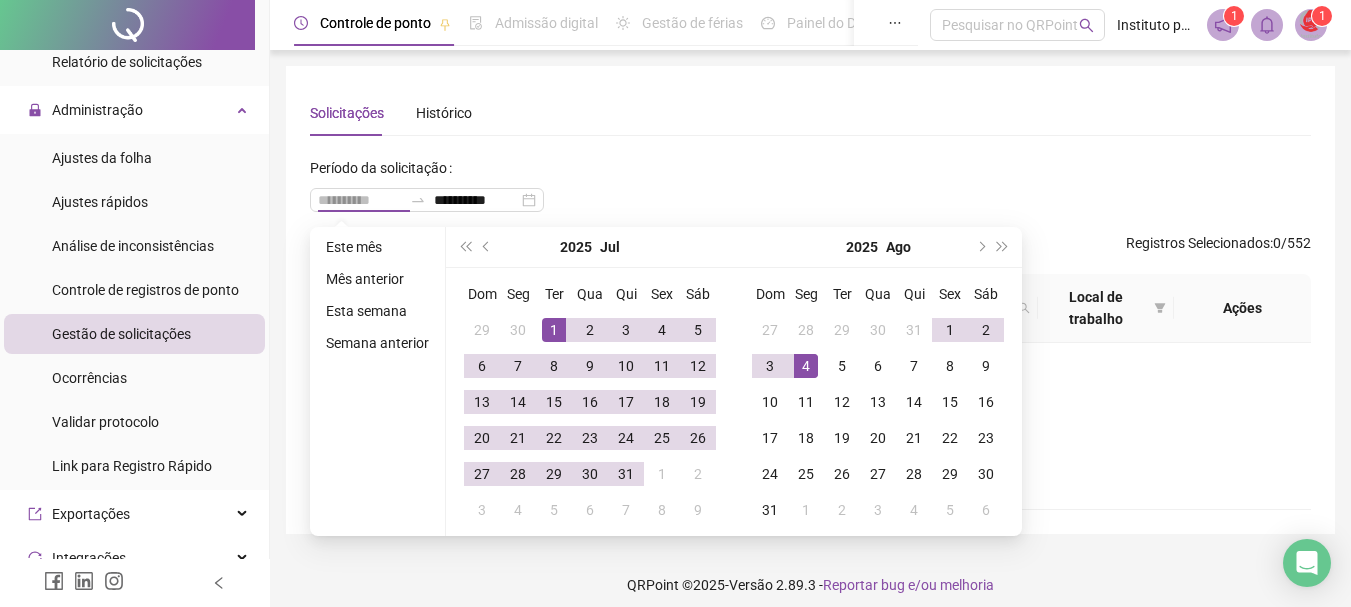 click on "1" at bounding box center (554, 330) 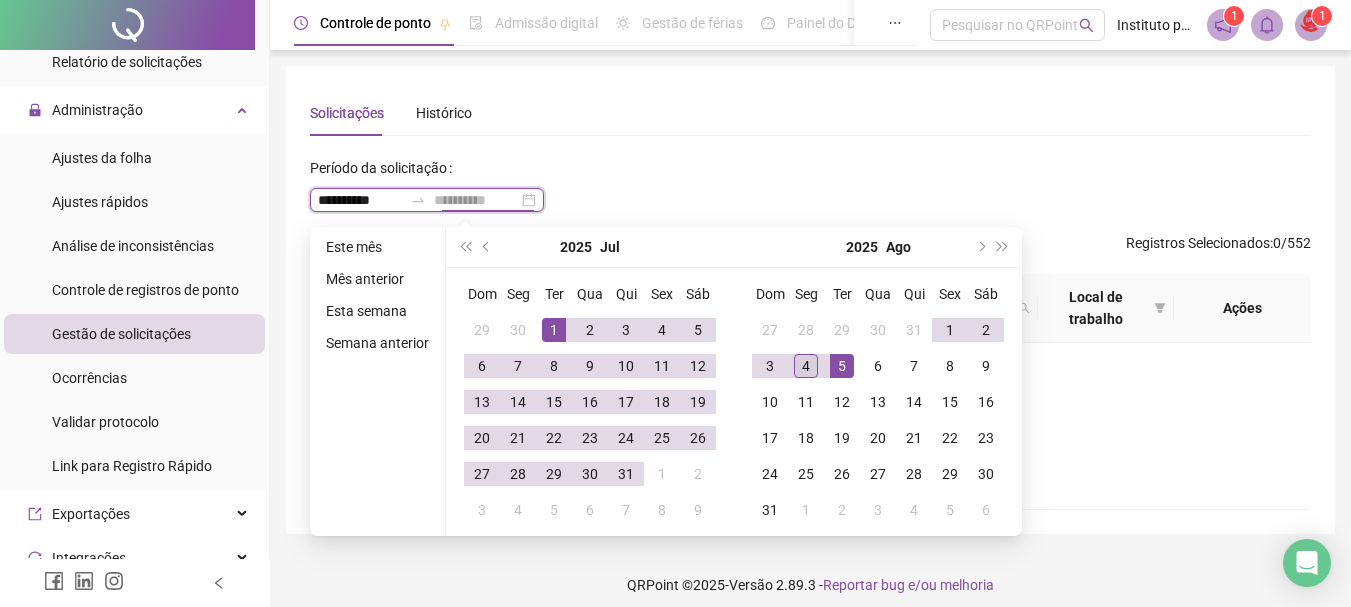 type on "**********" 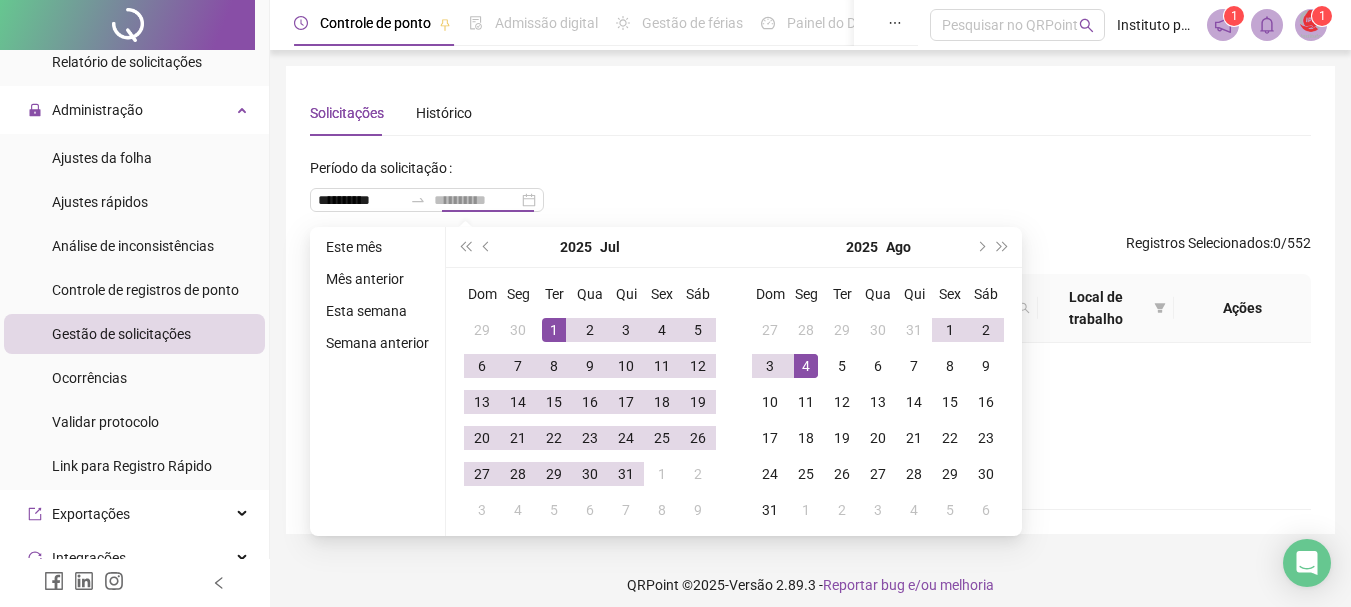 click on "4" at bounding box center (806, 366) 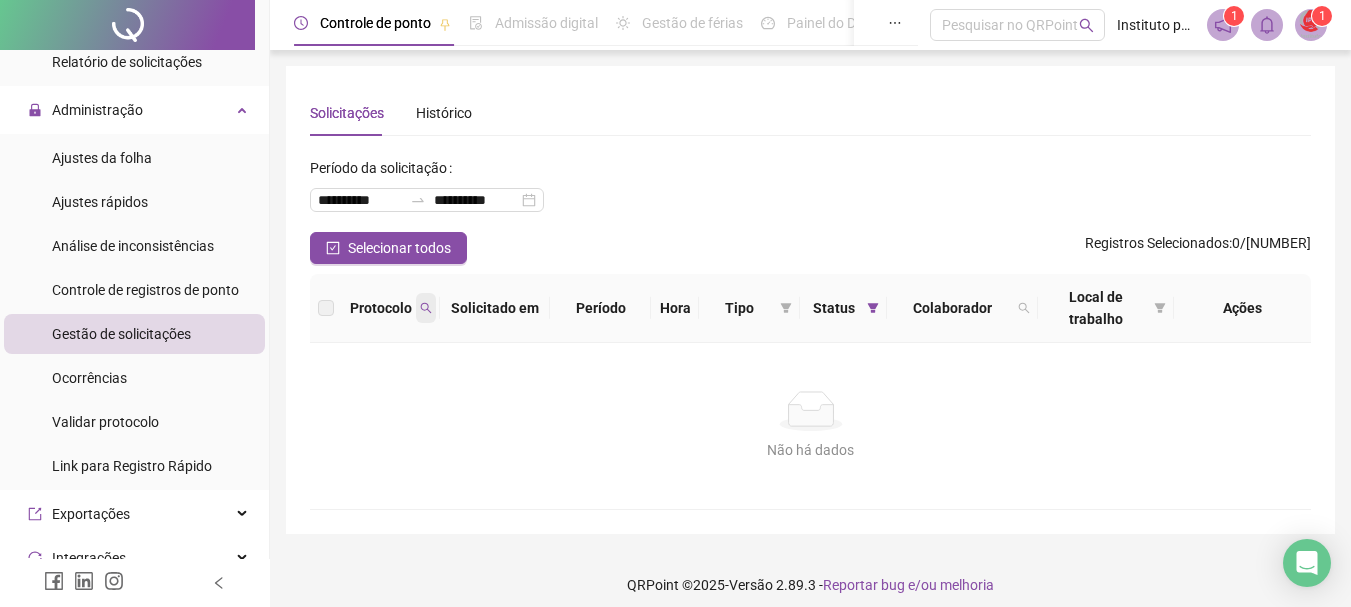 click 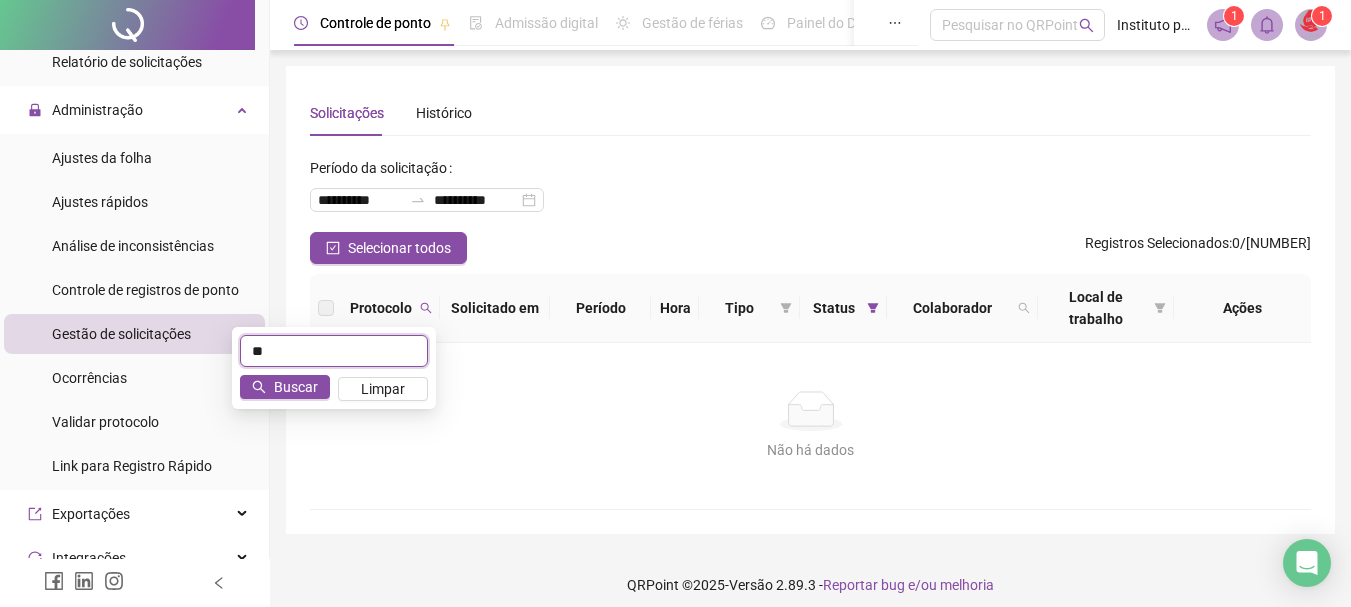 type on "***" 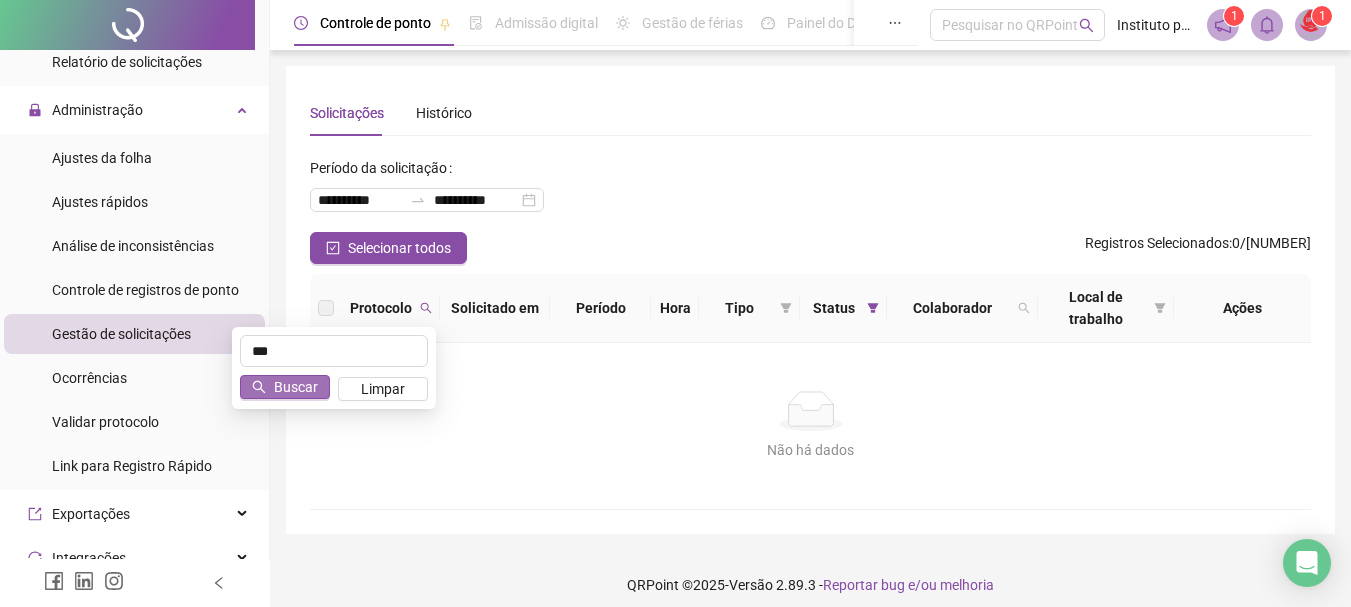 click on "Buscar" at bounding box center (296, 387) 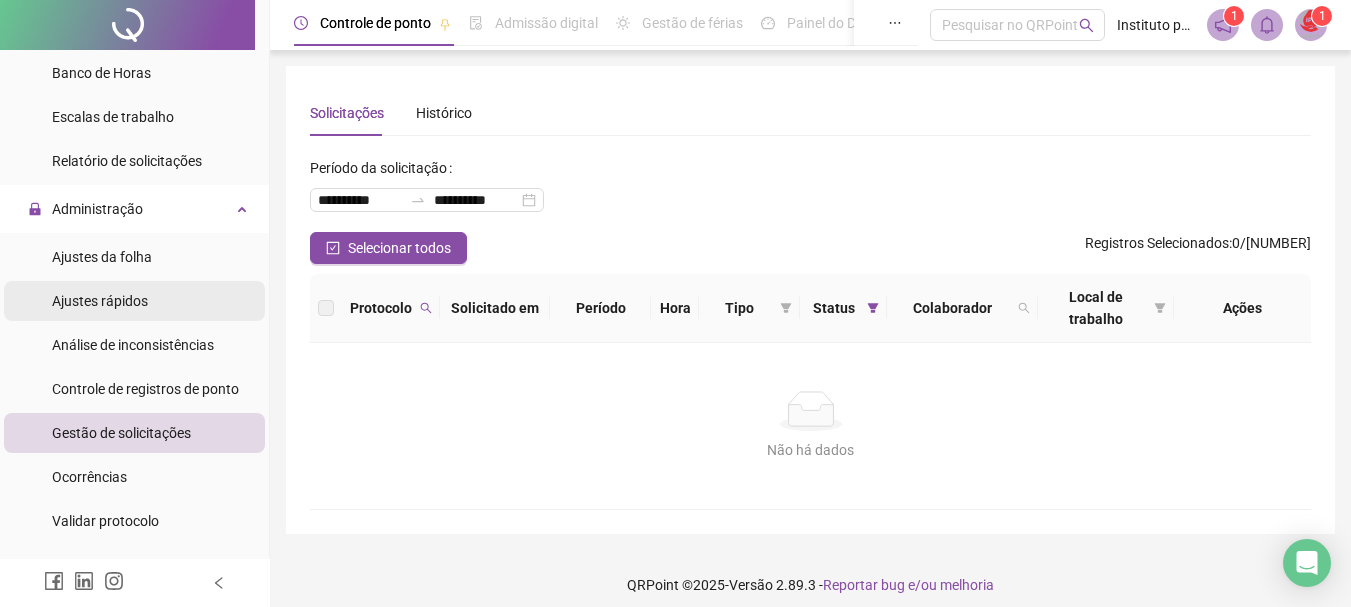 scroll, scrollTop: 400, scrollLeft: 0, axis: vertical 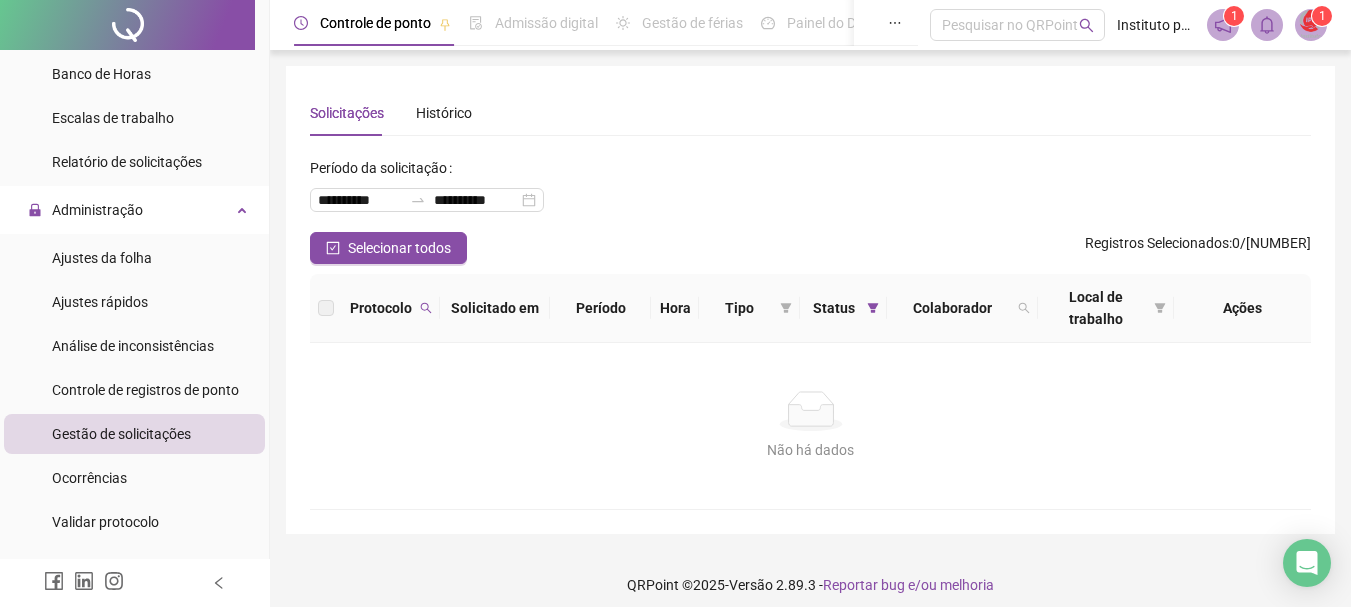 click on "Ajustes da folha Ajustes rápidos Análise de inconsistências Controle de registros de ponto Gestão de solicitações Ocorrências Validar protocolo Link para Registro Rápido" at bounding box center [134, 412] 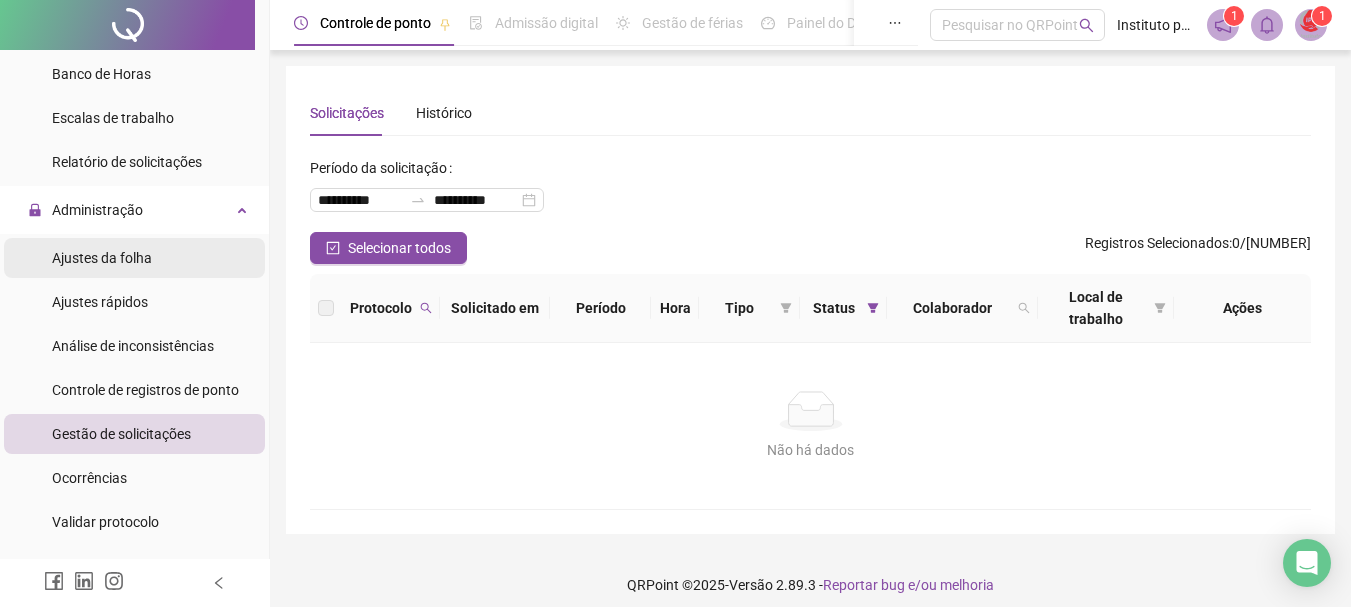 click on "Ajustes da folha" at bounding box center (102, 258) 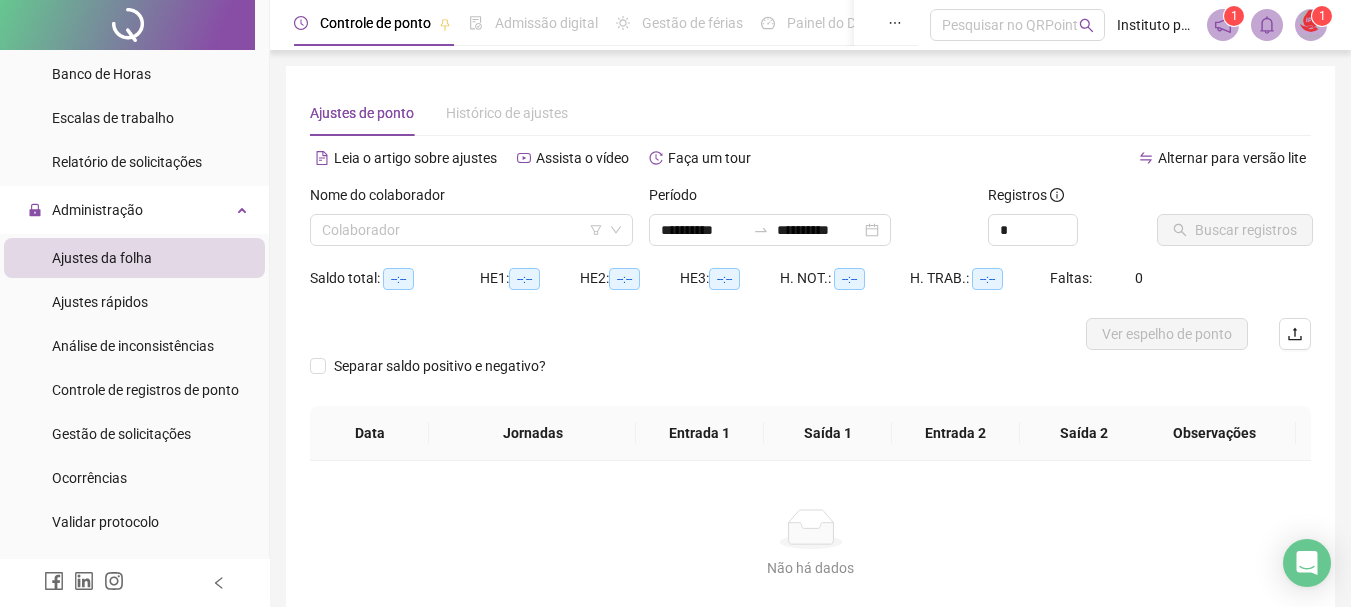 click on "Histórico de ajustes" at bounding box center [507, 113] 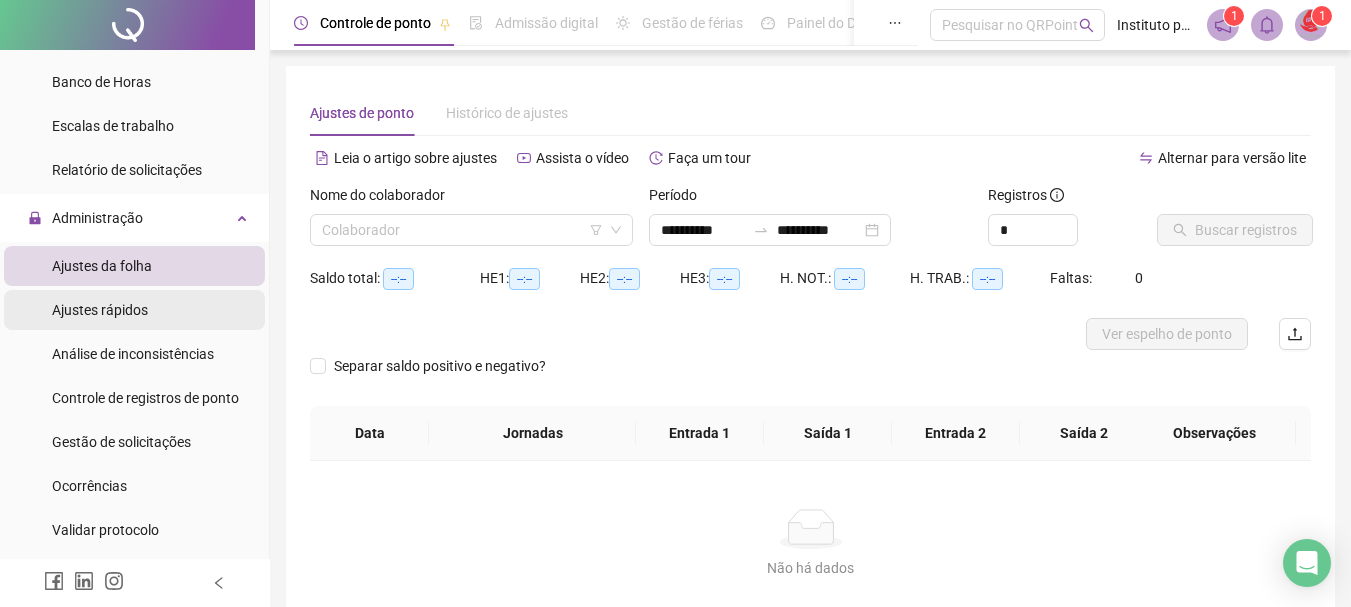 scroll, scrollTop: 400, scrollLeft: 0, axis: vertical 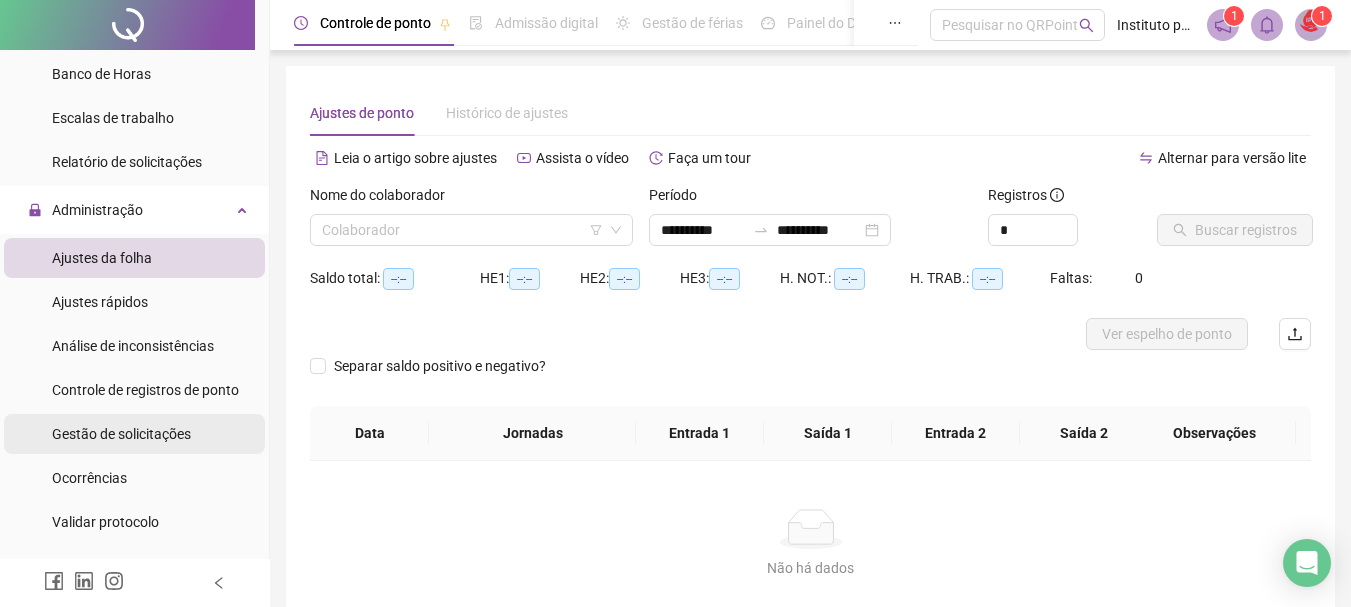 click on "Gestão de solicitações" at bounding box center [121, 434] 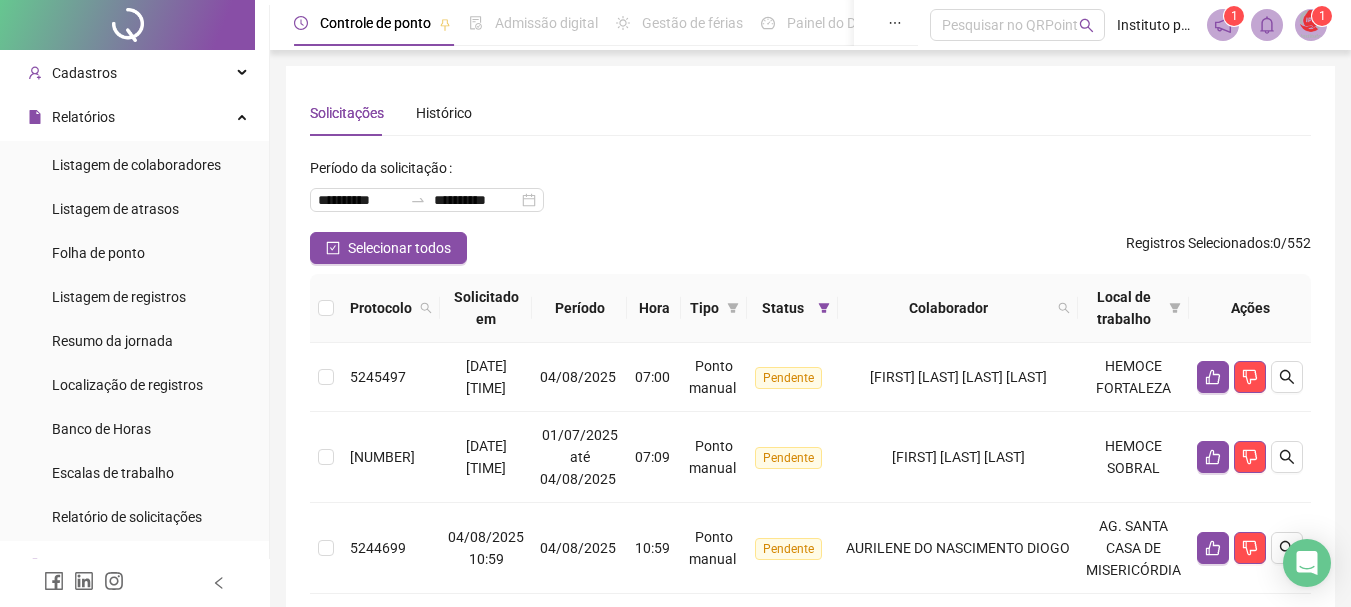 scroll, scrollTop: 0, scrollLeft: 0, axis: both 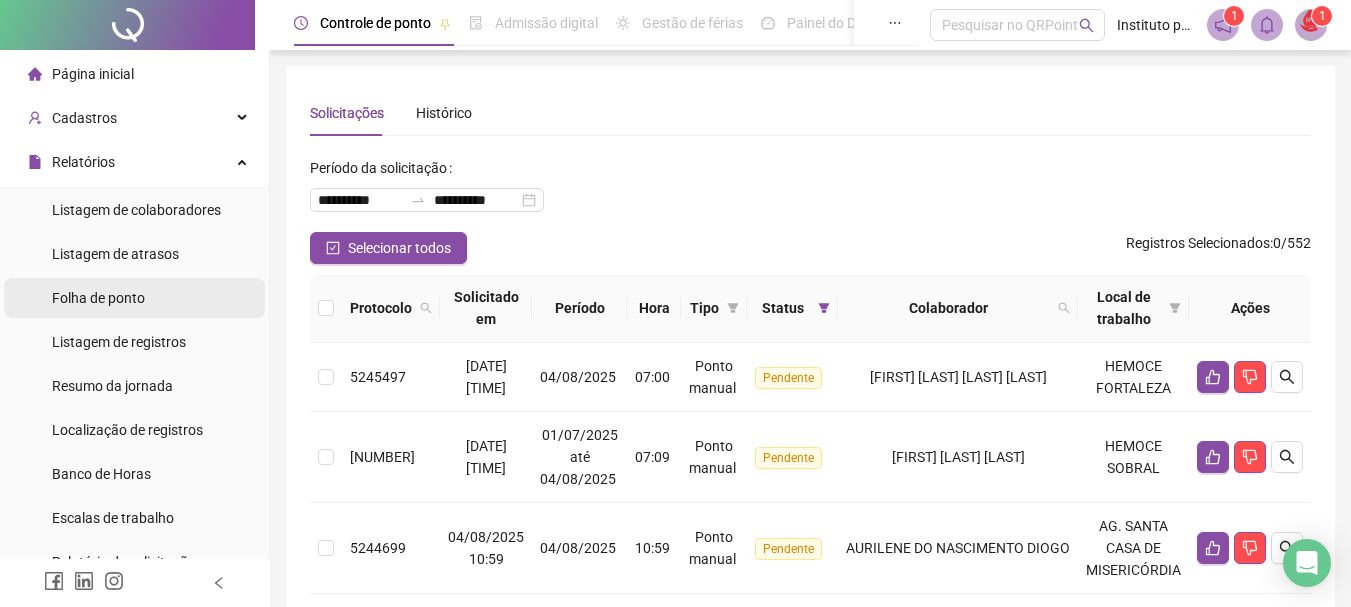 click on "Folha de ponto" at bounding box center [98, 298] 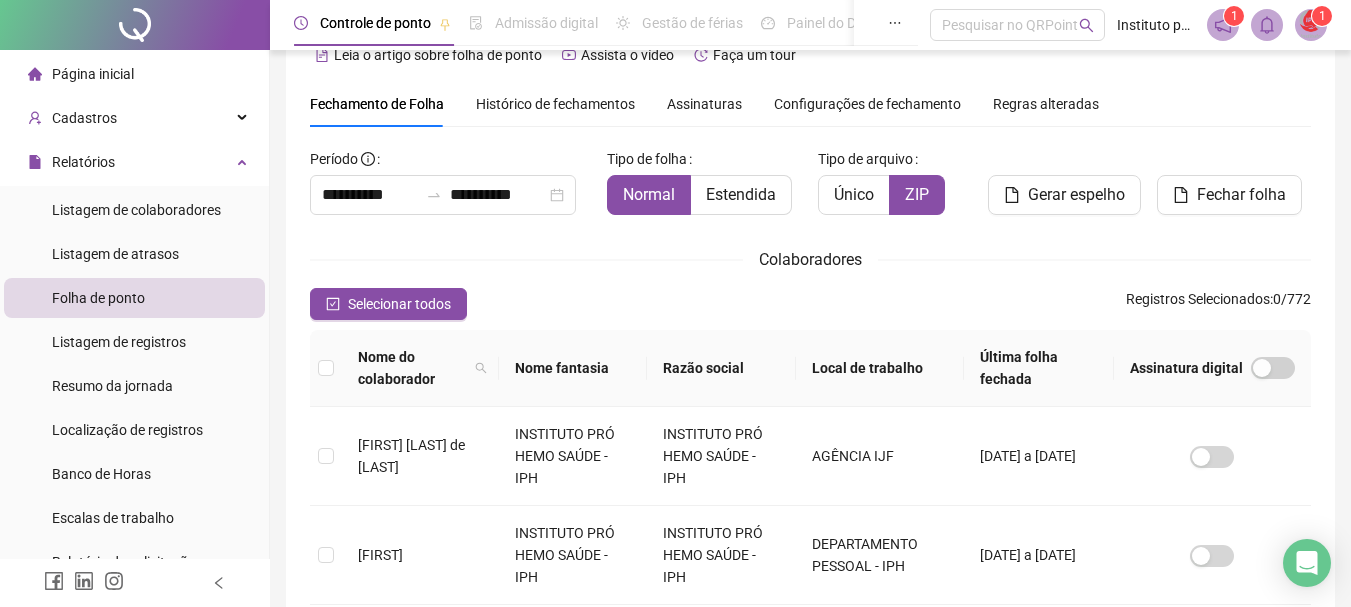 scroll, scrollTop: 0, scrollLeft: 0, axis: both 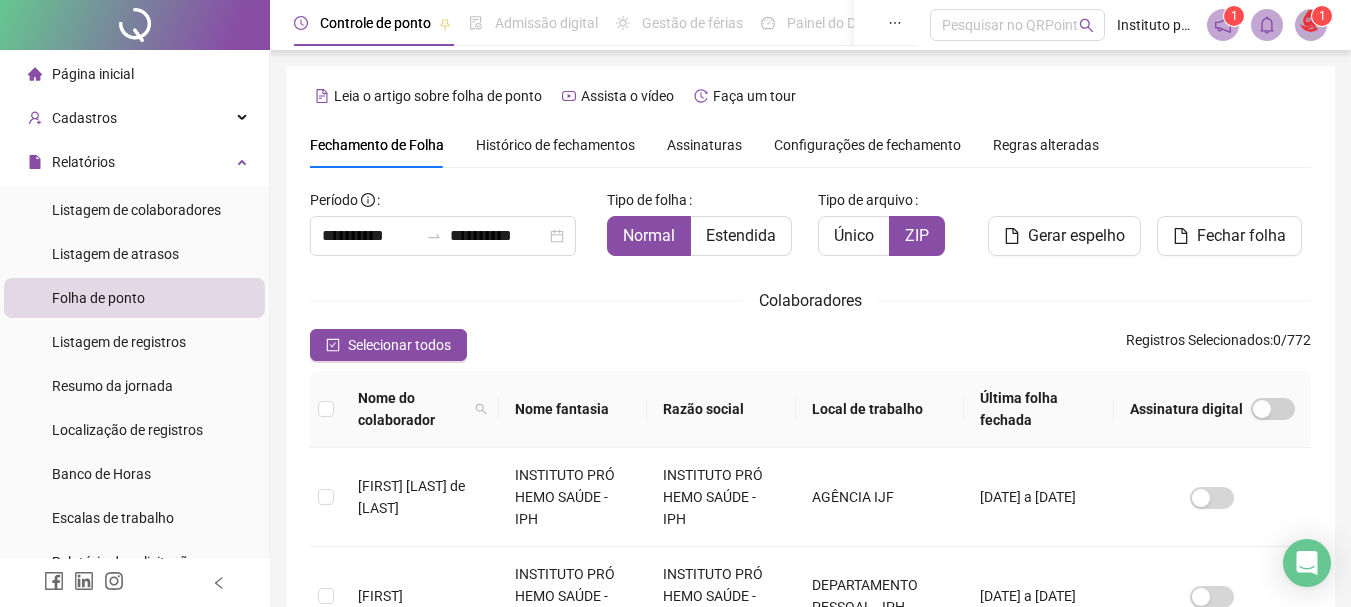 click on "Histórico de fechamentos" at bounding box center (555, 145) 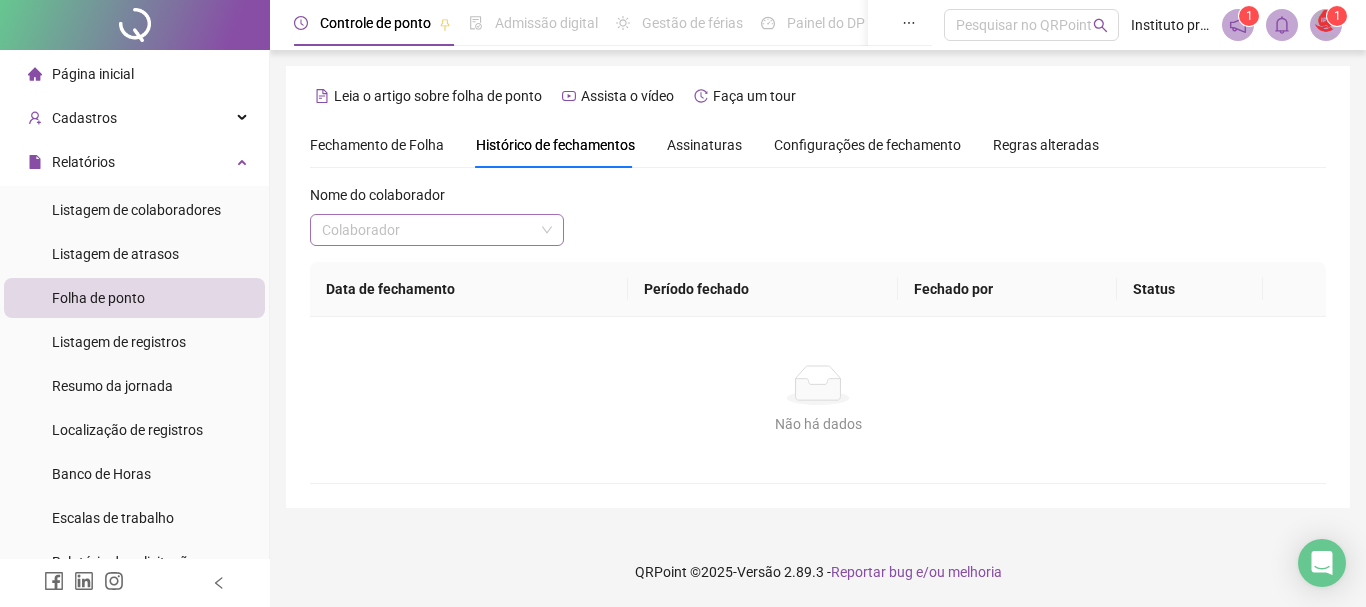 click at bounding box center (428, 230) 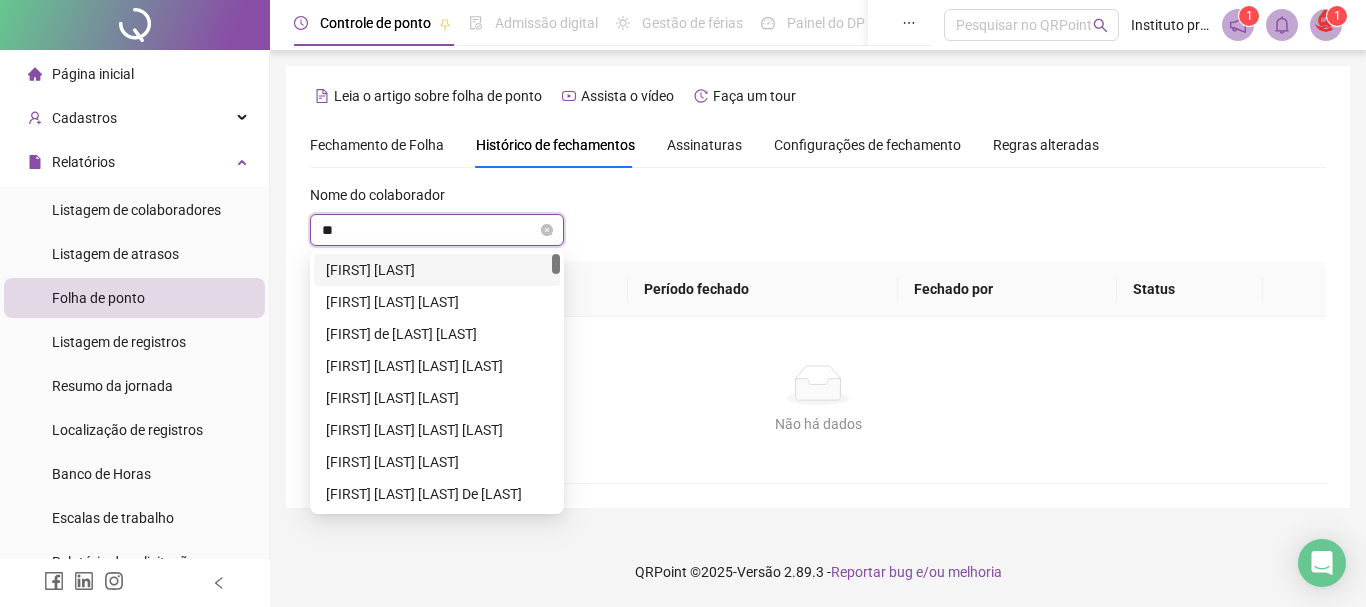 type on "***" 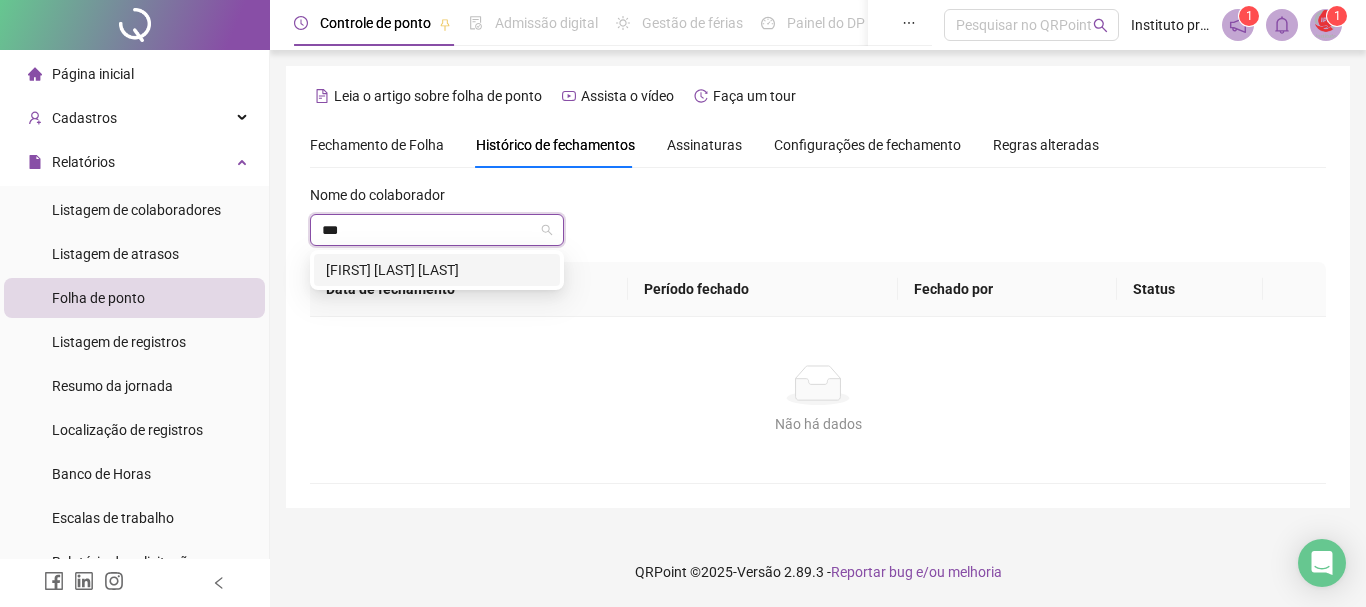 click on "[FIRST] [LAST] [LAST]" at bounding box center [437, 270] 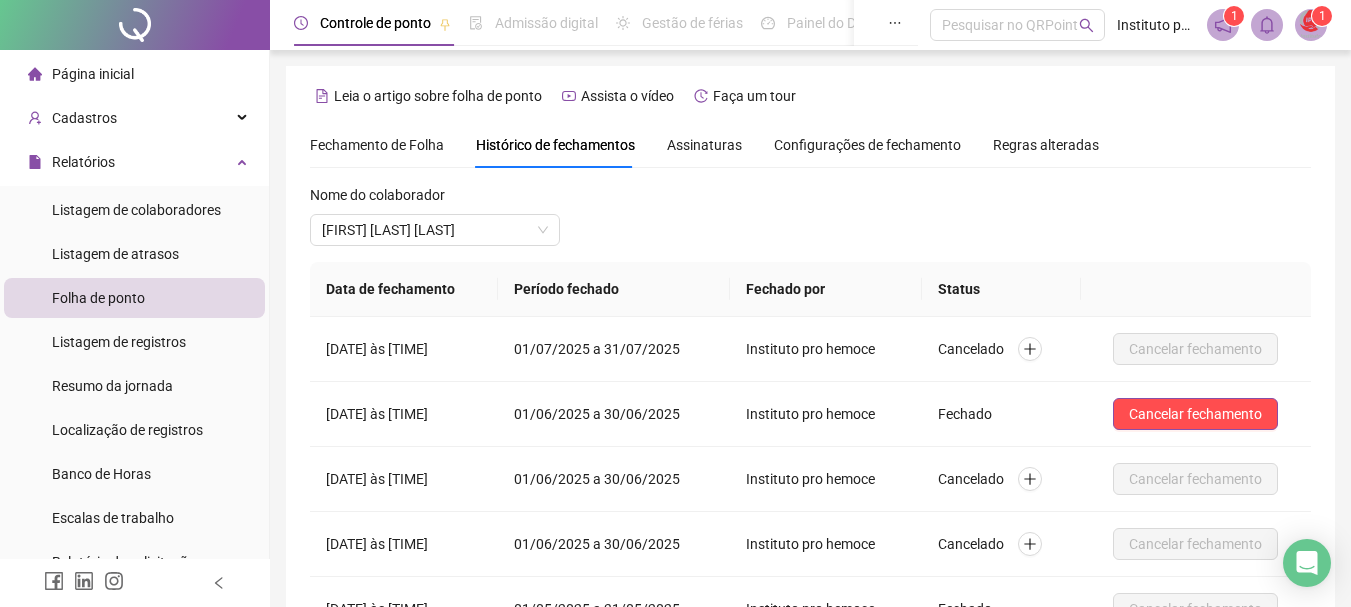 click on "Fechamento de Folha" at bounding box center (377, 145) 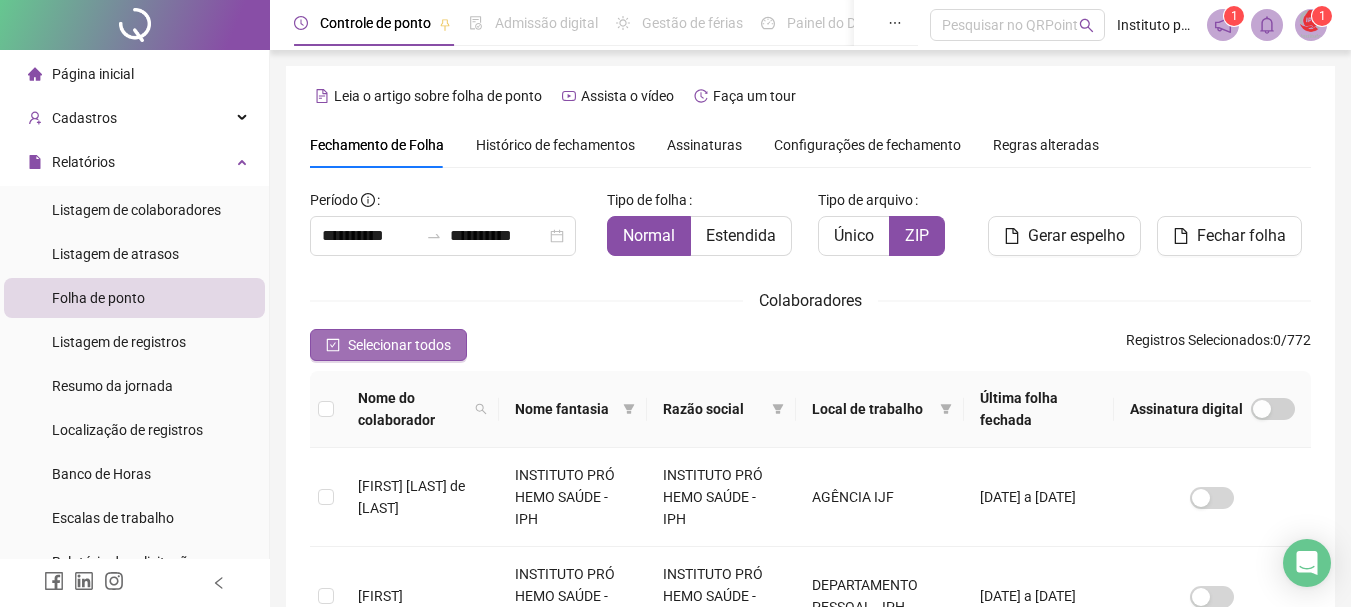 scroll, scrollTop: 106, scrollLeft: 0, axis: vertical 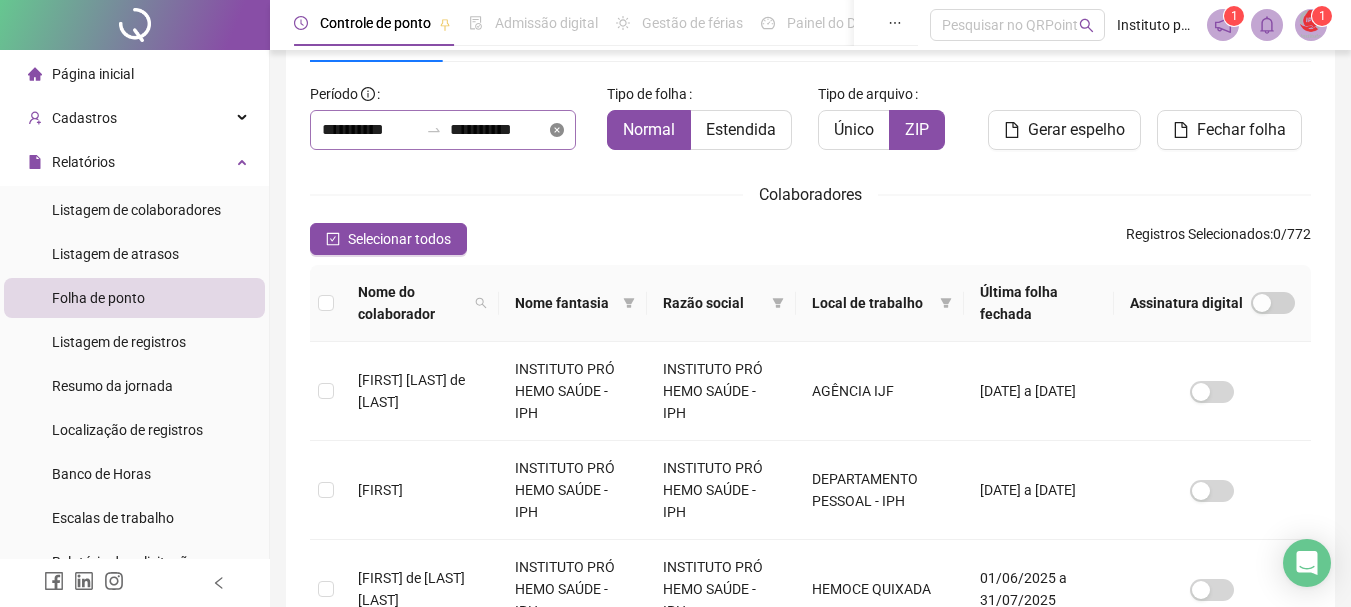 click 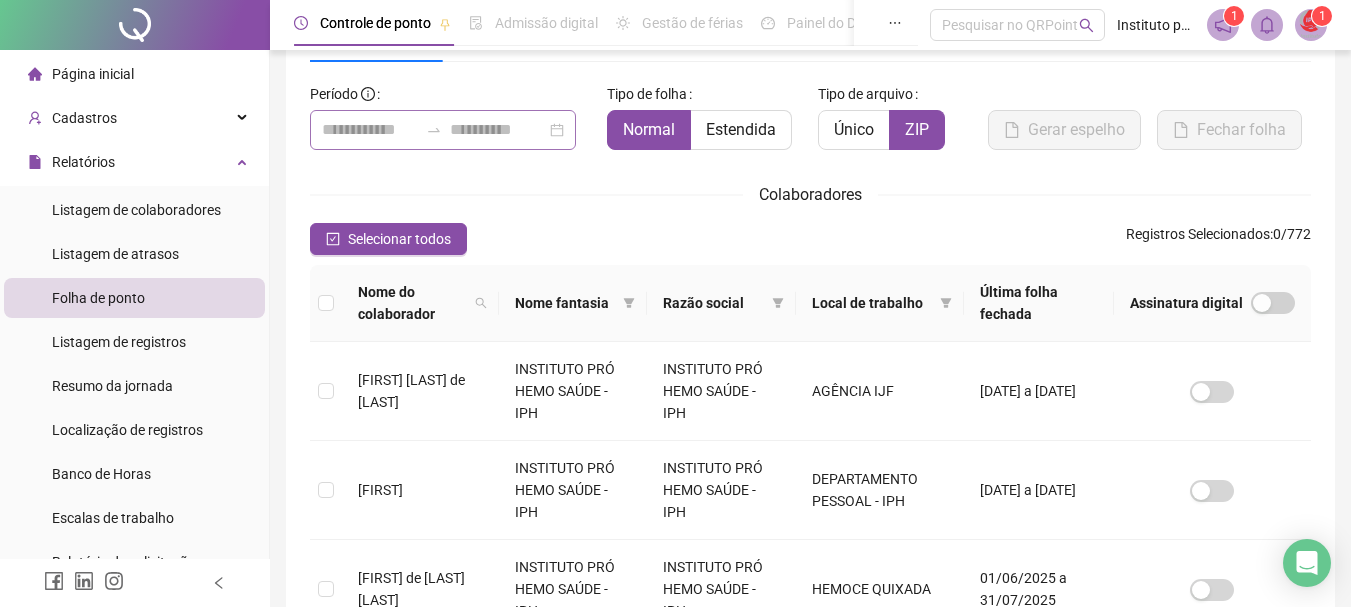 click at bounding box center [443, 130] 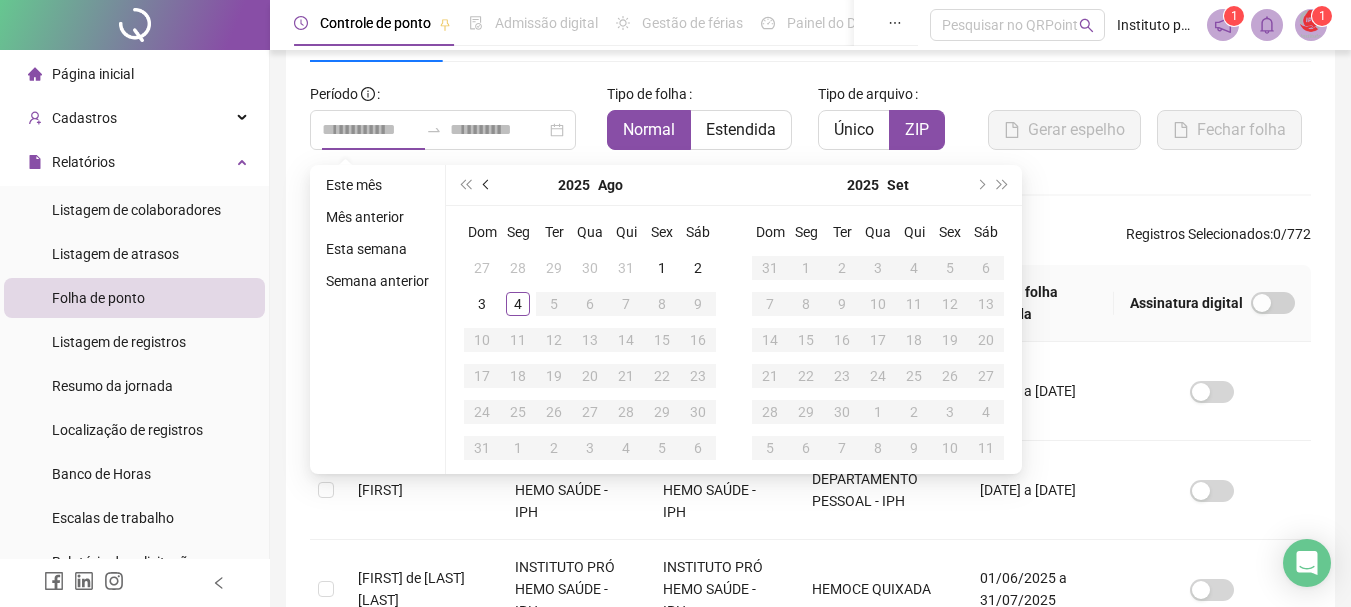 click at bounding box center [487, 185] 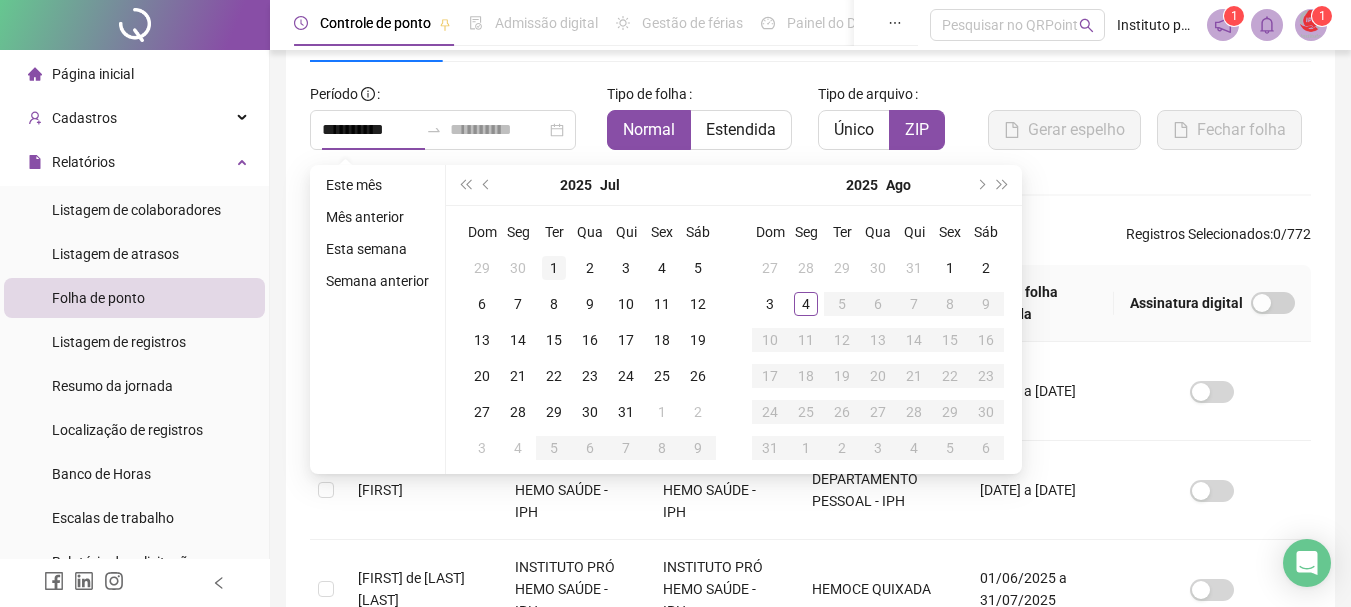type on "**********" 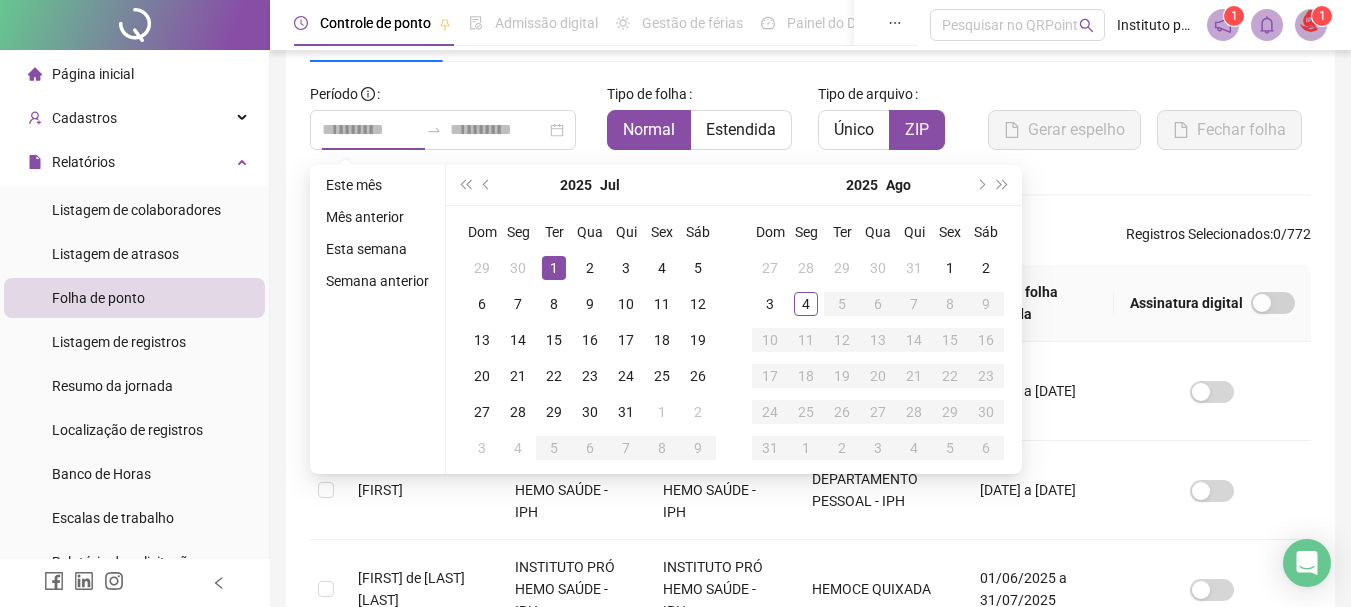 drag, startPoint x: 549, startPoint y: 262, endPoint x: 540, endPoint y: 217, distance: 45.891174 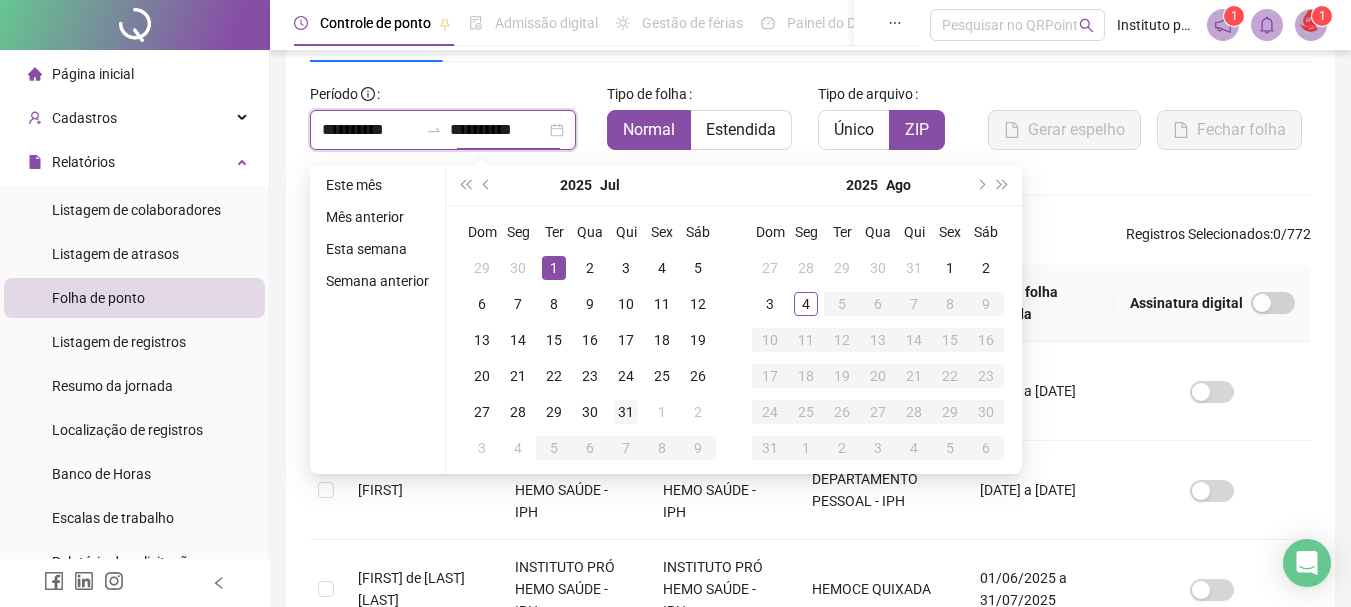 type on "**********" 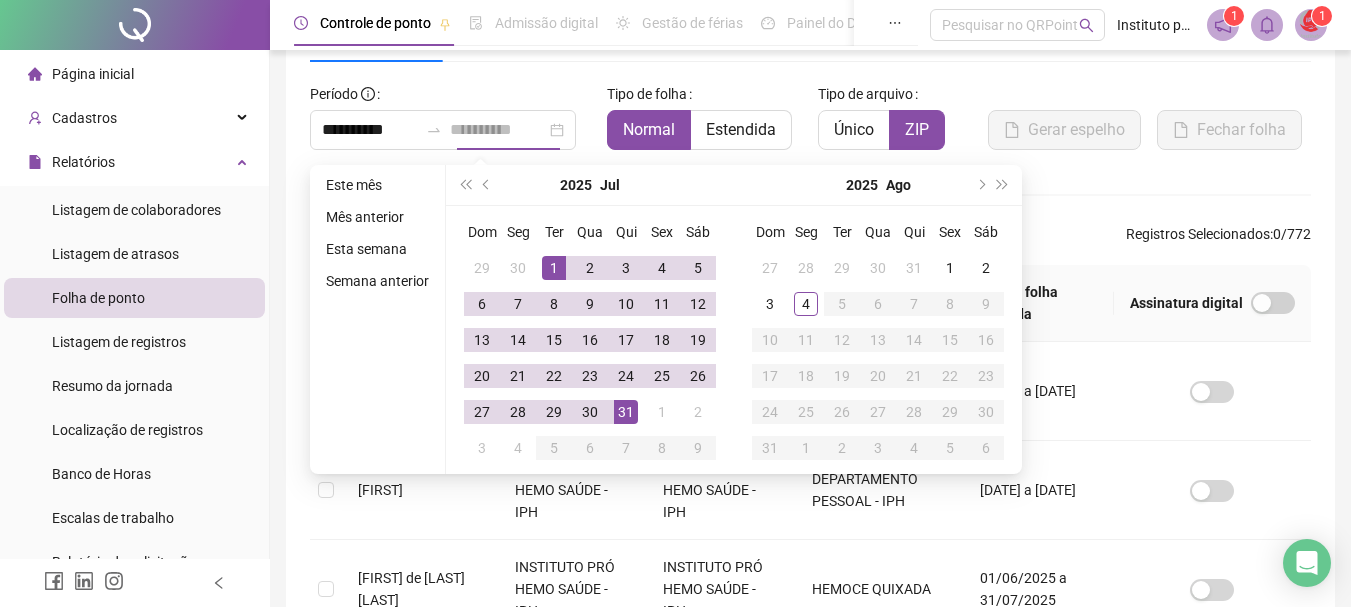 click on "31" at bounding box center (626, 412) 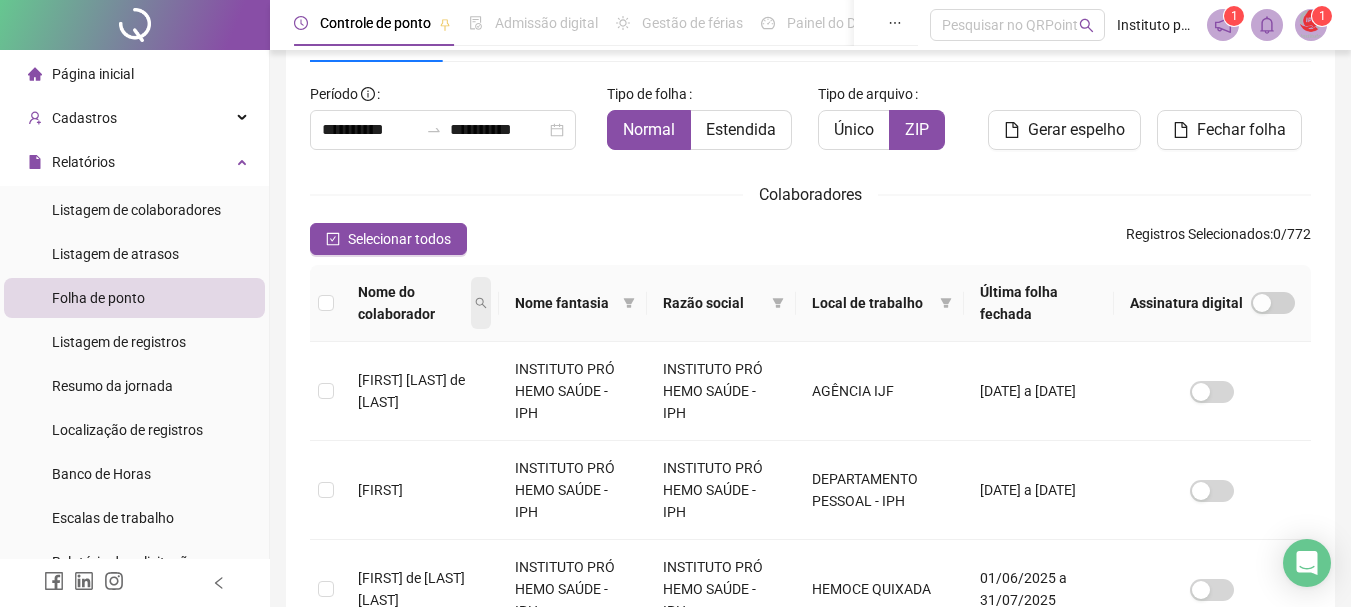 click 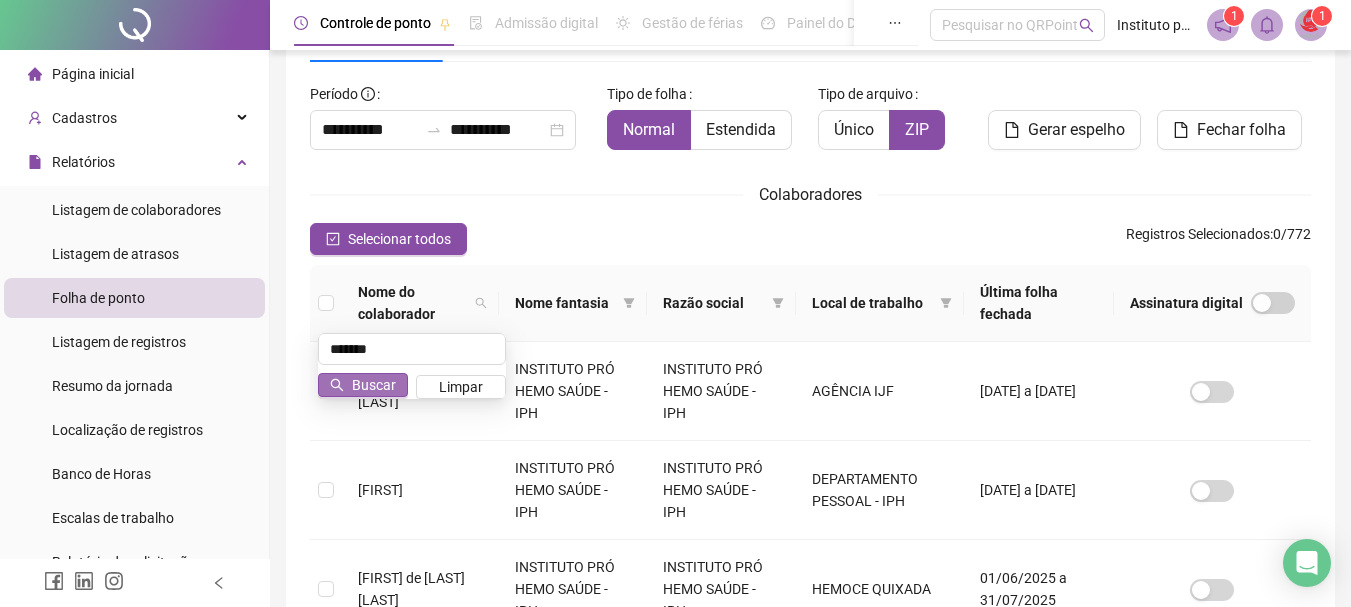 type on "*******" 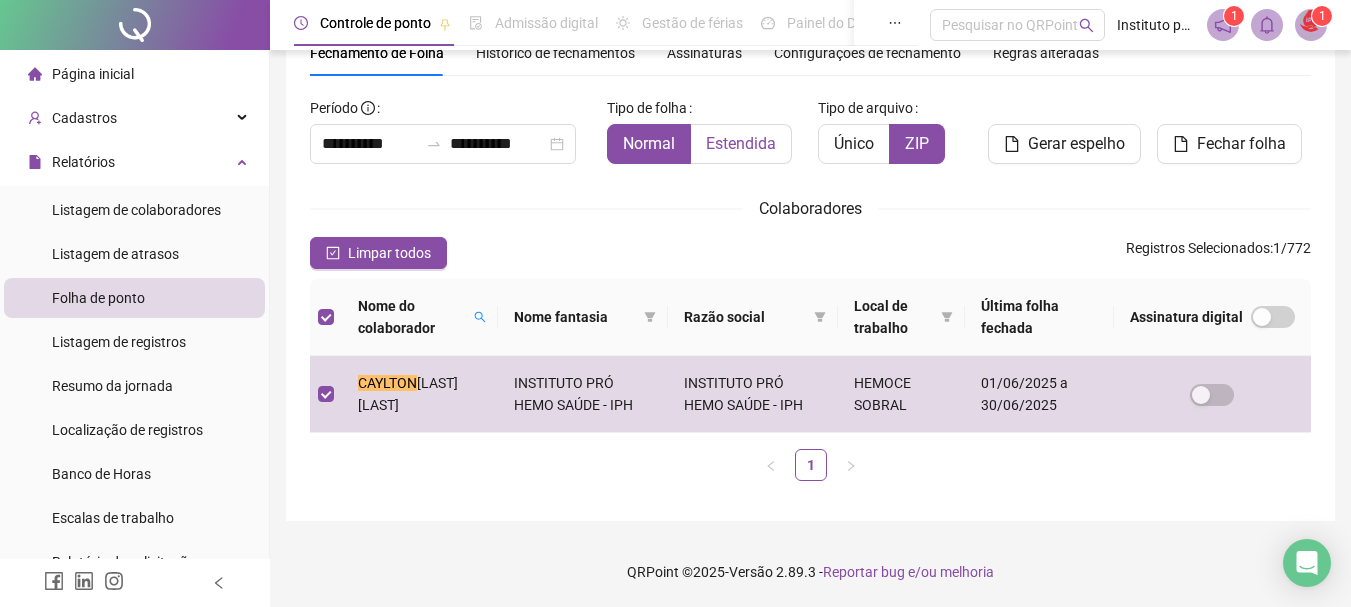 click on "Estendida" at bounding box center [741, 143] 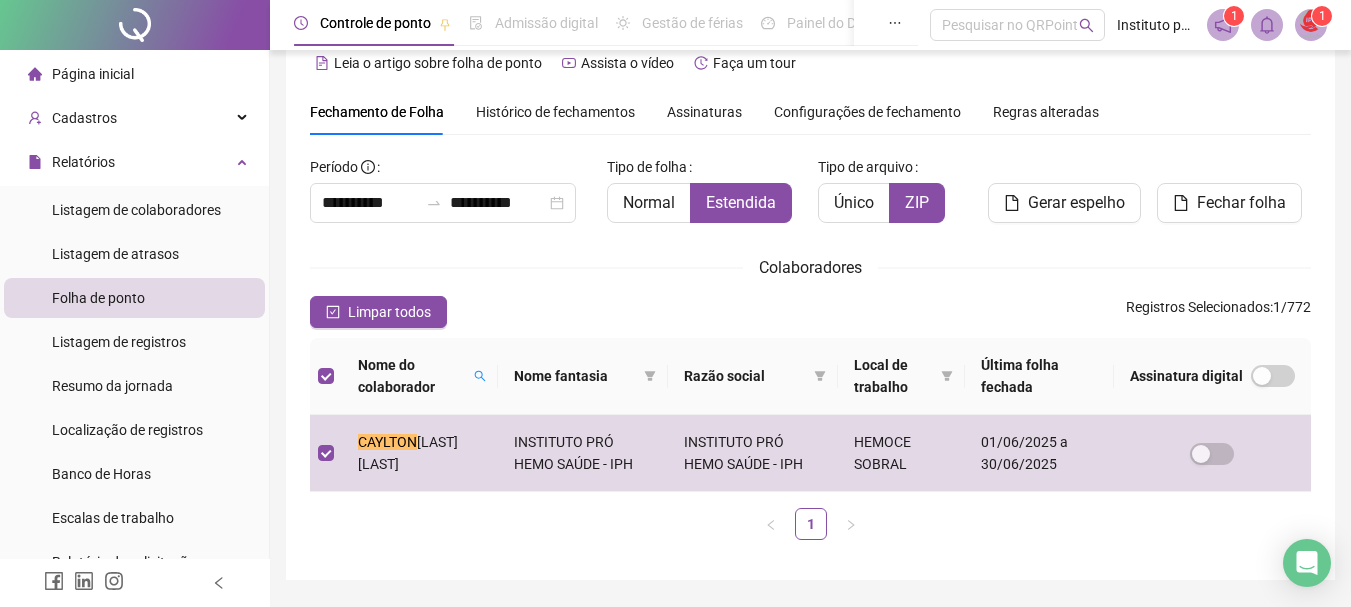 scroll, scrollTop: 0, scrollLeft: 0, axis: both 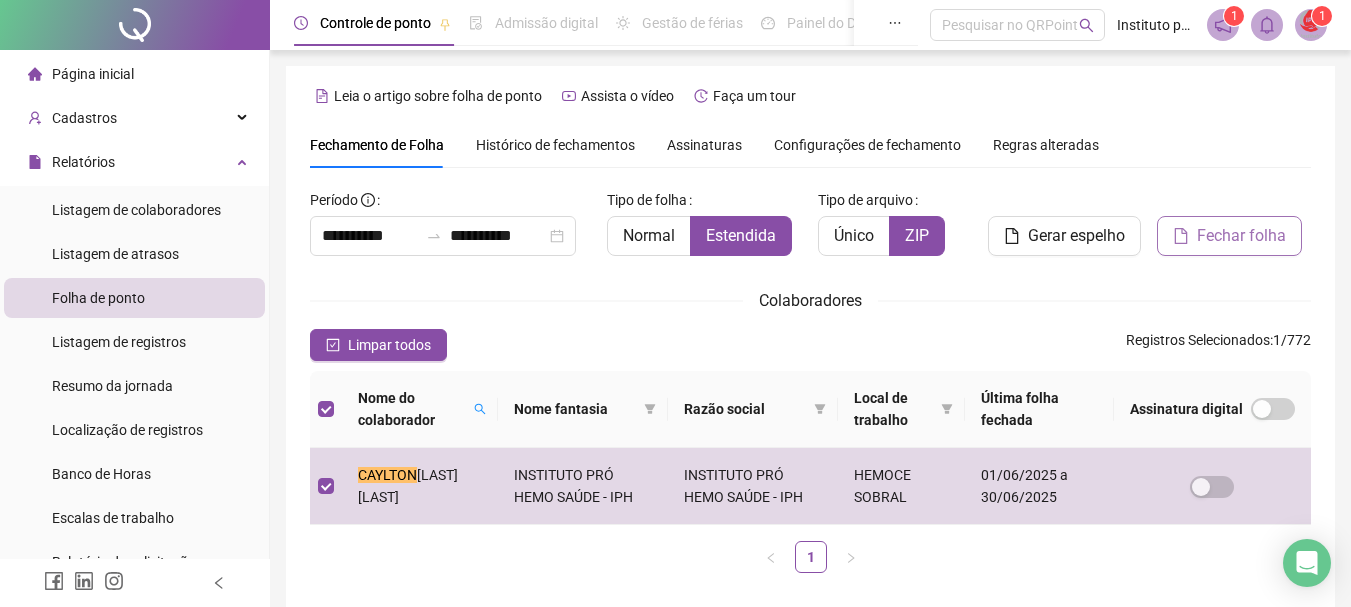 click on "Fechar folha" at bounding box center [1241, 236] 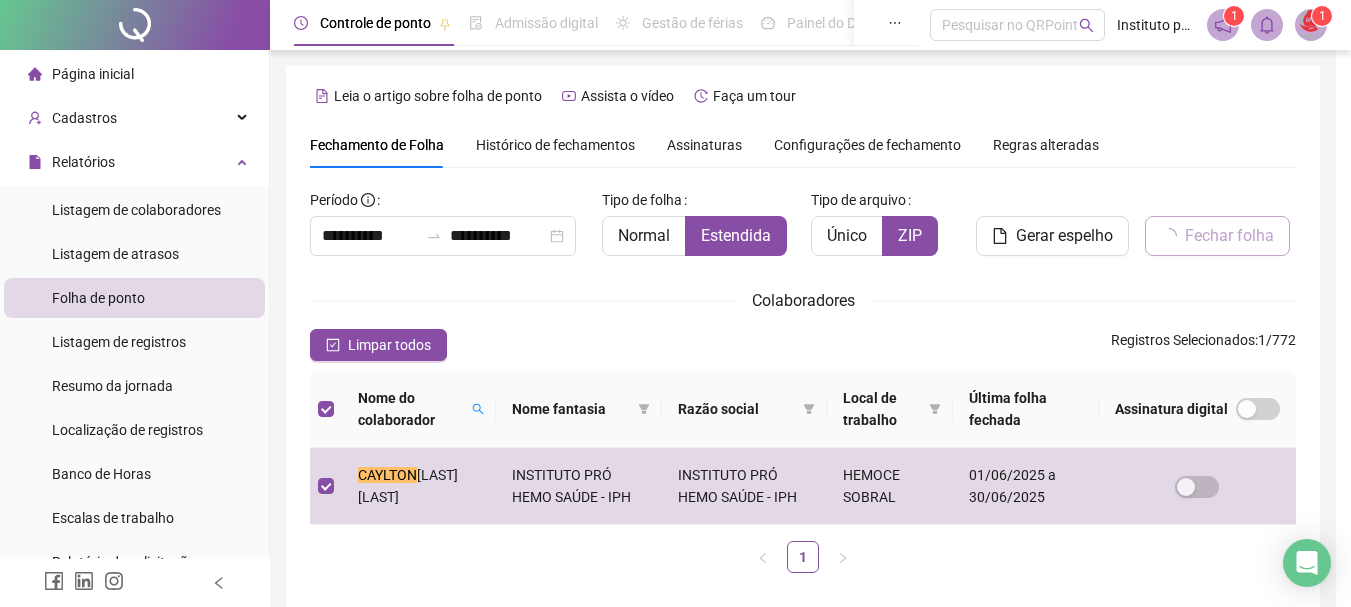 scroll, scrollTop: 92, scrollLeft: 0, axis: vertical 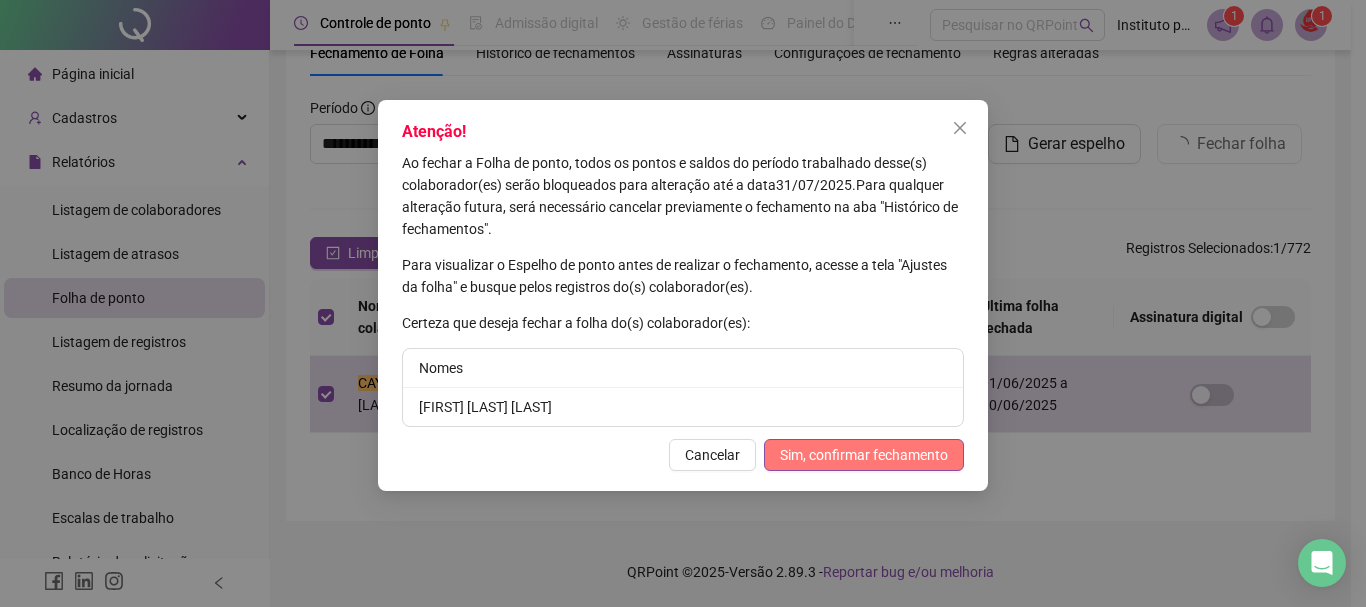 click on "Sim, confirmar fechamento" at bounding box center (864, 455) 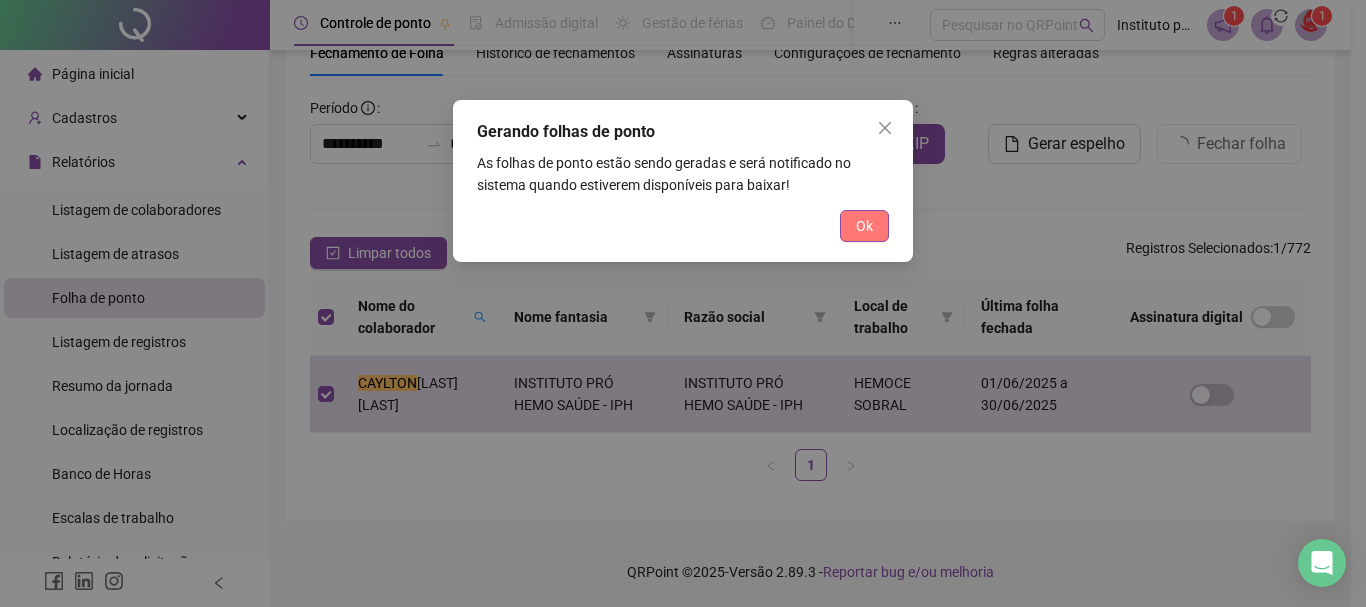 click on "Ok" at bounding box center [864, 226] 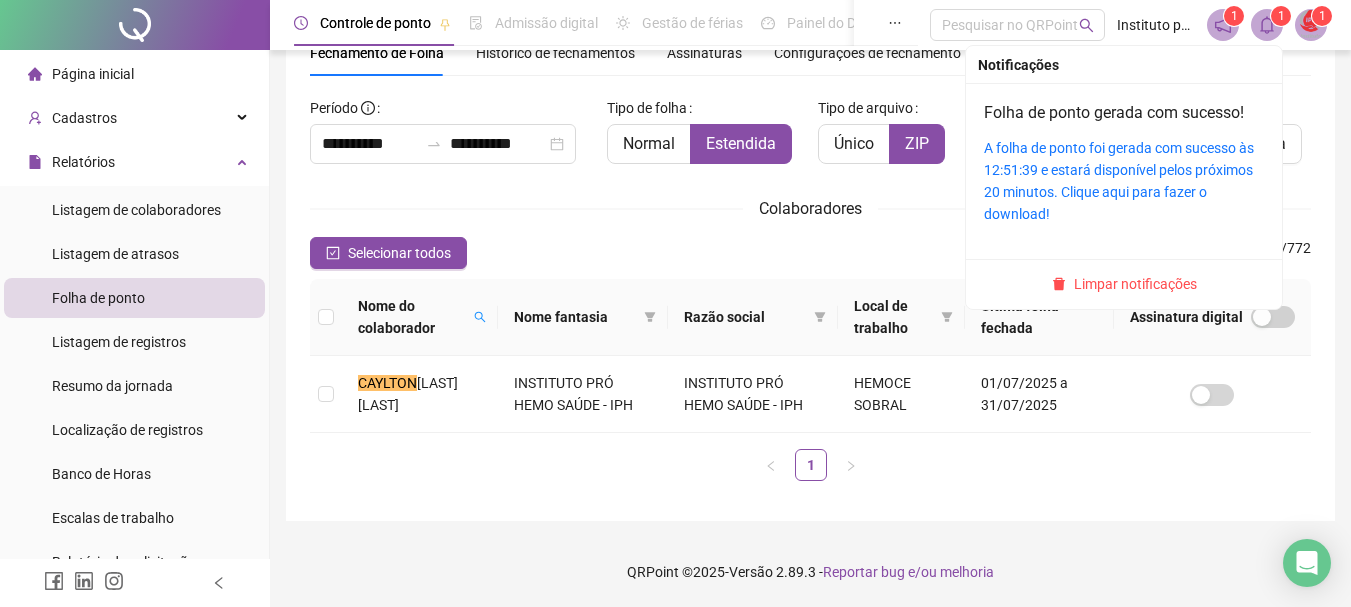 click 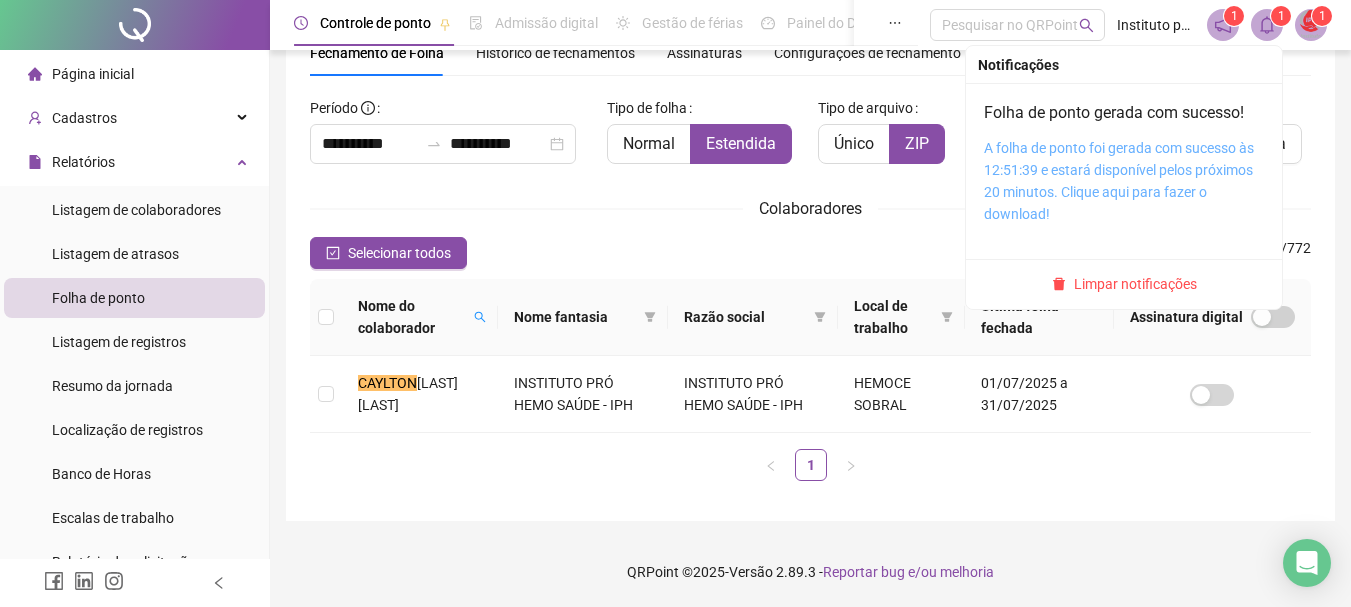 click on "A folha de ponto foi gerada com sucesso às 12:51:39 e estará disponível pelos próximos 20 minutos.
Clique aqui para fazer o download!" at bounding box center (1119, 181) 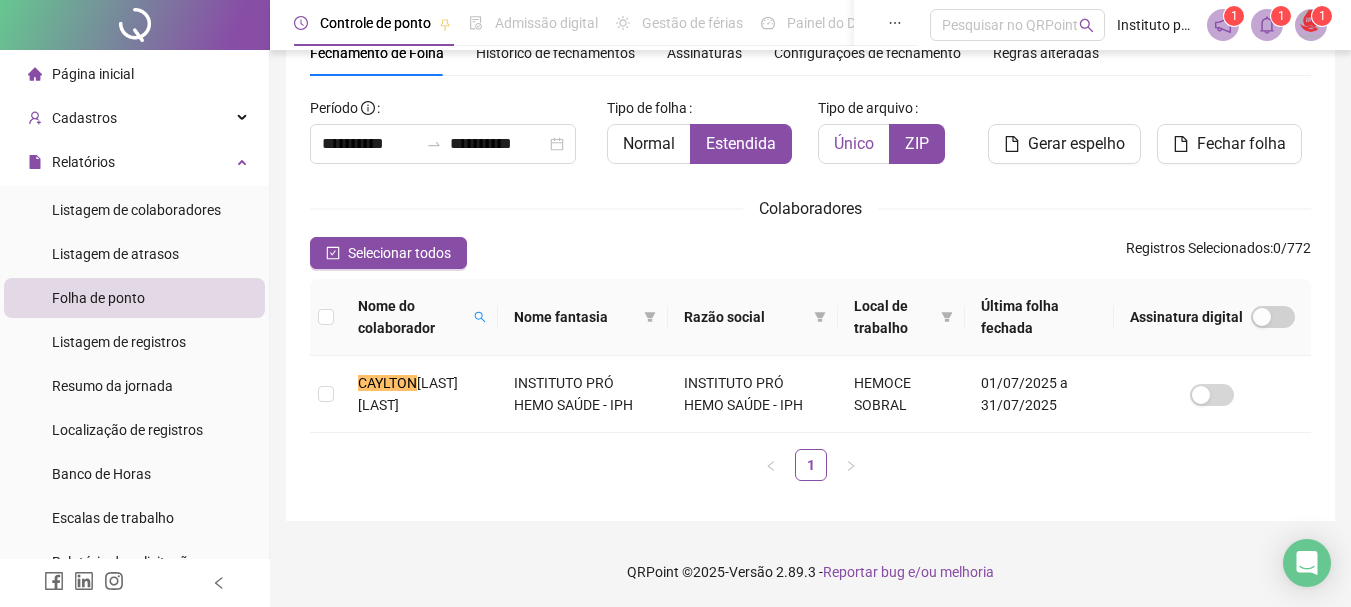 click on "Único" at bounding box center [854, 143] 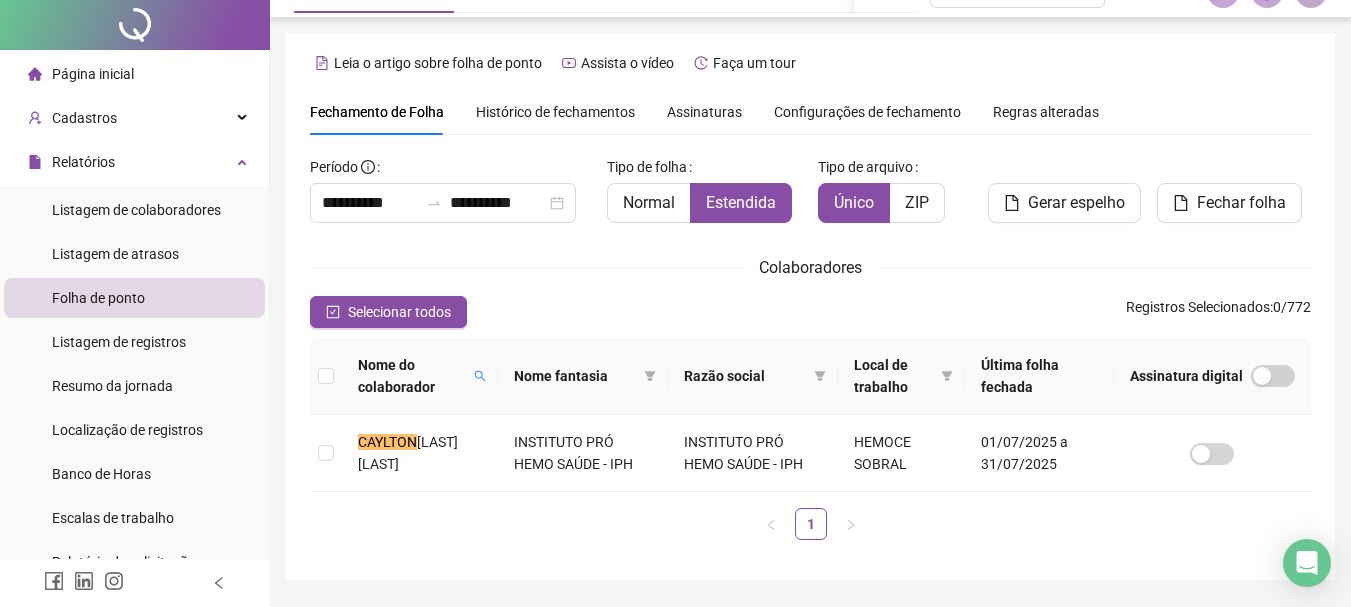 scroll, scrollTop: 0, scrollLeft: 0, axis: both 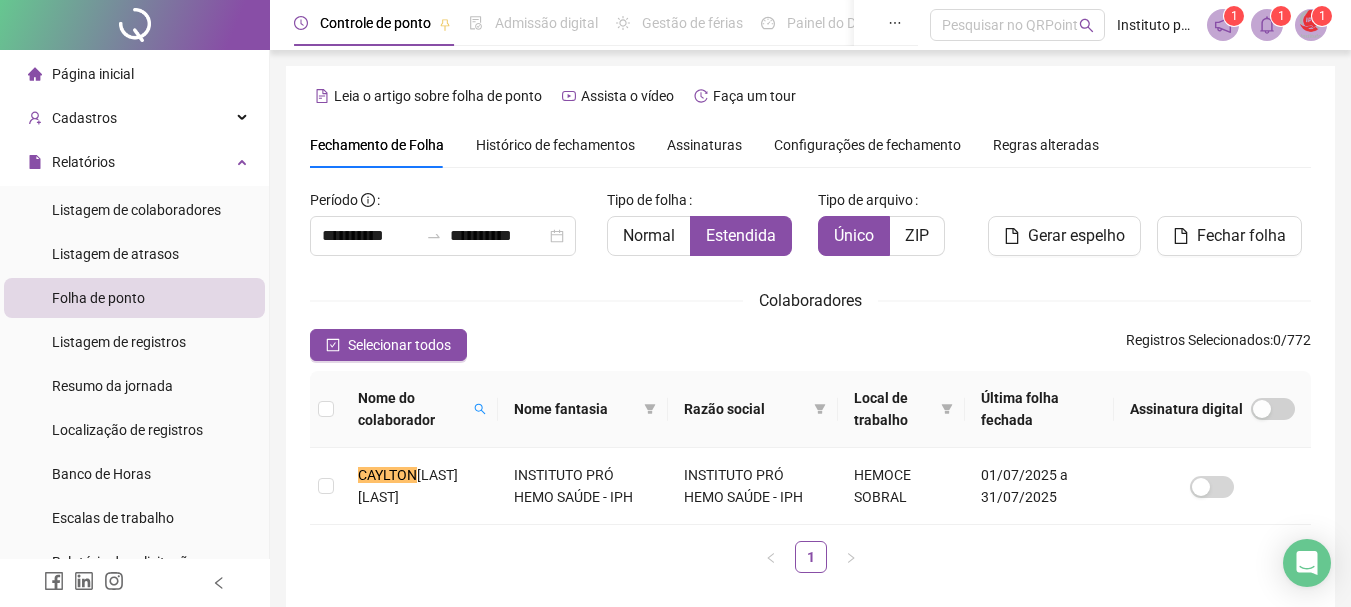 click on "Histórico de fechamentos" at bounding box center [555, 145] 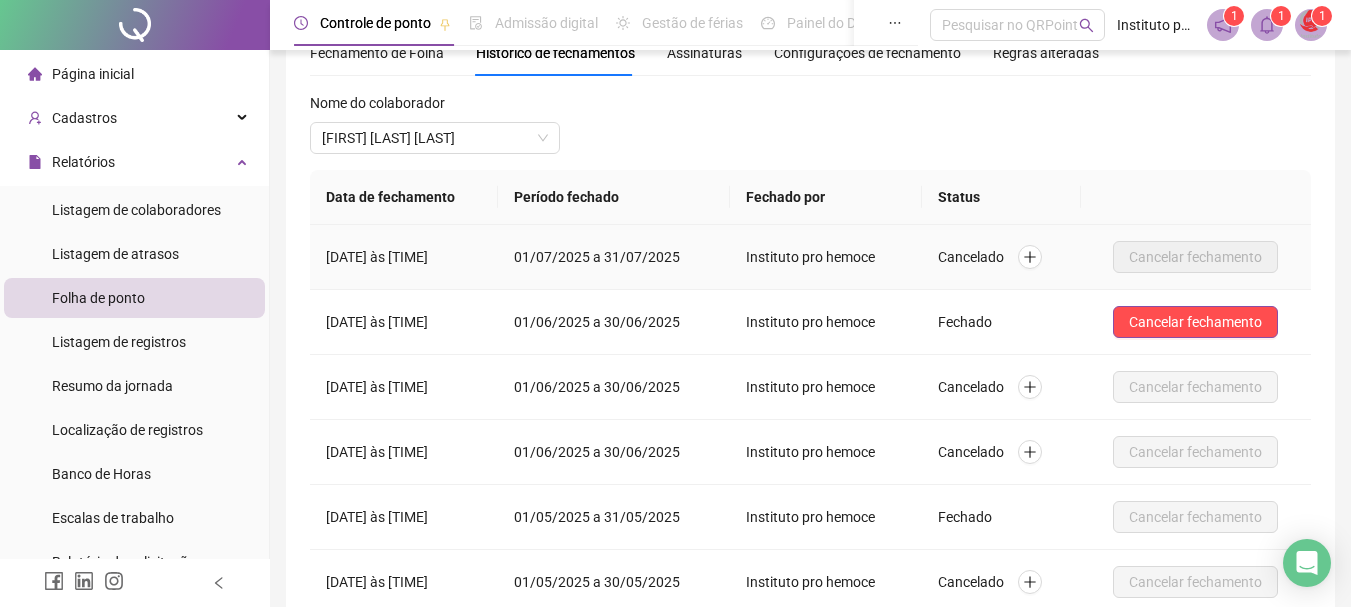 scroll, scrollTop: 0, scrollLeft: 0, axis: both 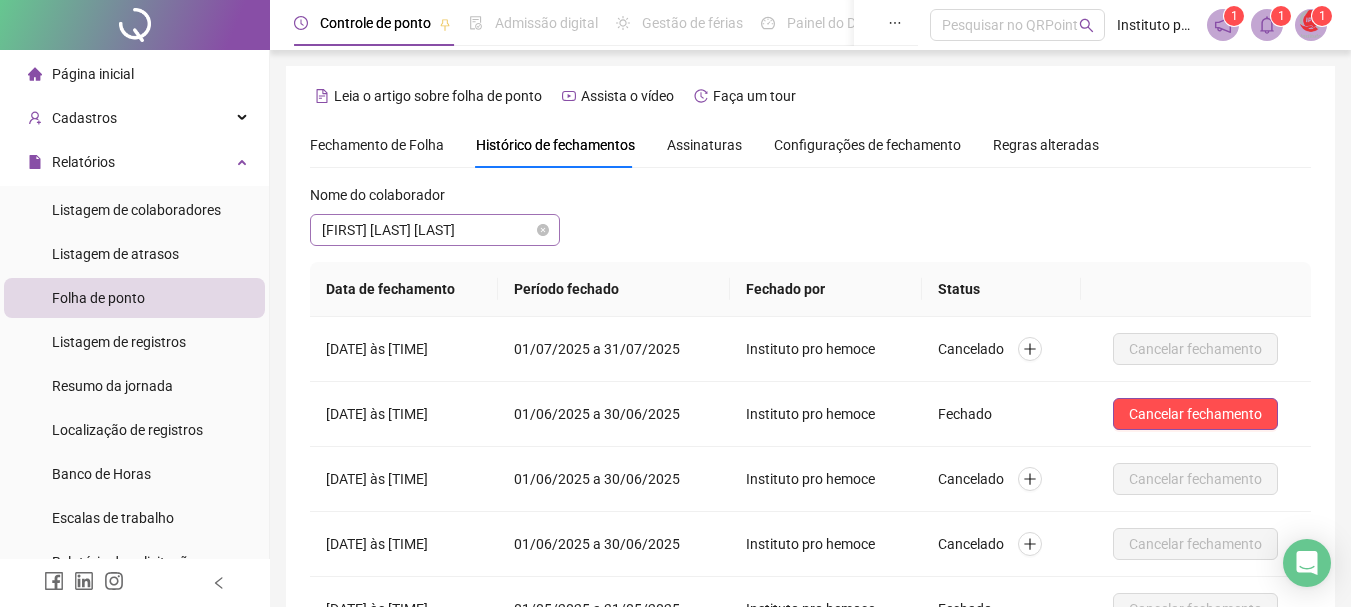 click on "[FIRST] [LAST] [LAST]" at bounding box center (435, 230) 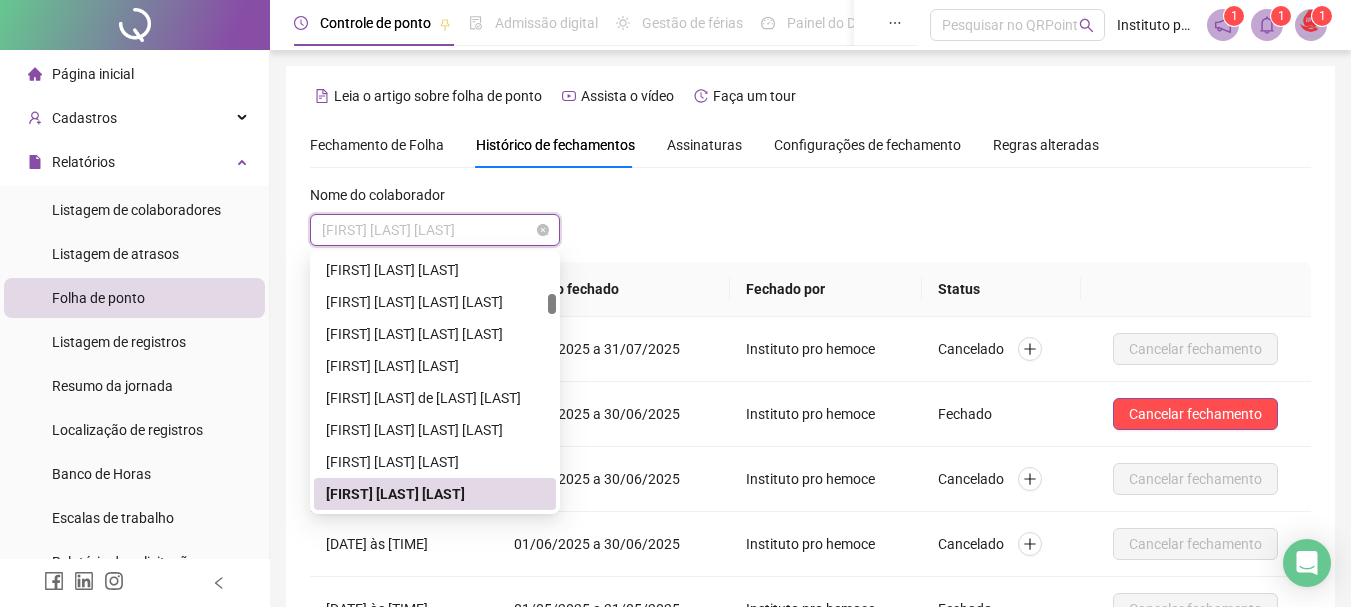 click on "[FIRST] [LAST] [LAST]" at bounding box center (435, 230) 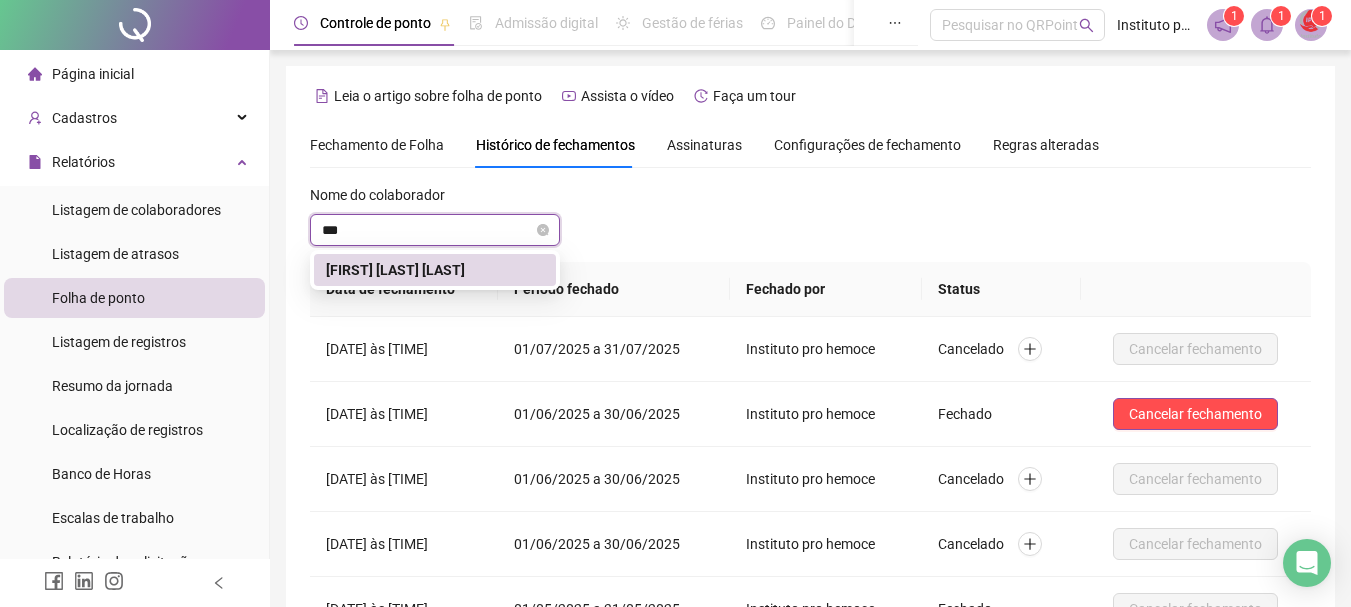 scroll, scrollTop: 0, scrollLeft: 0, axis: both 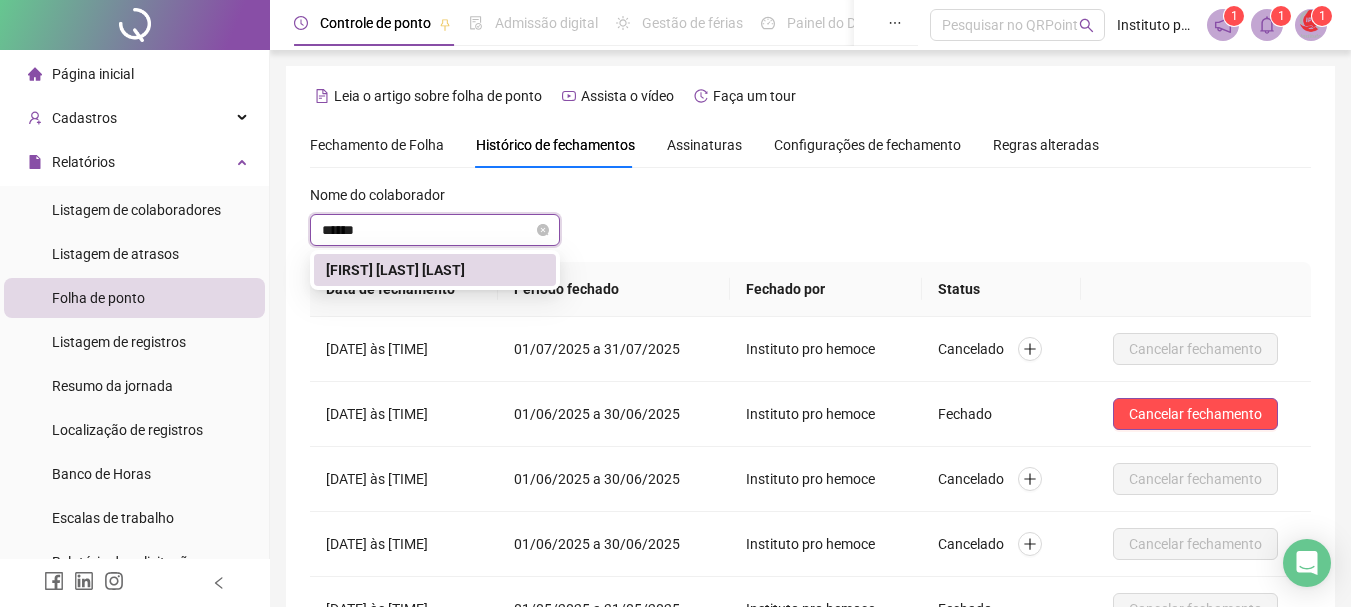 type on "*******" 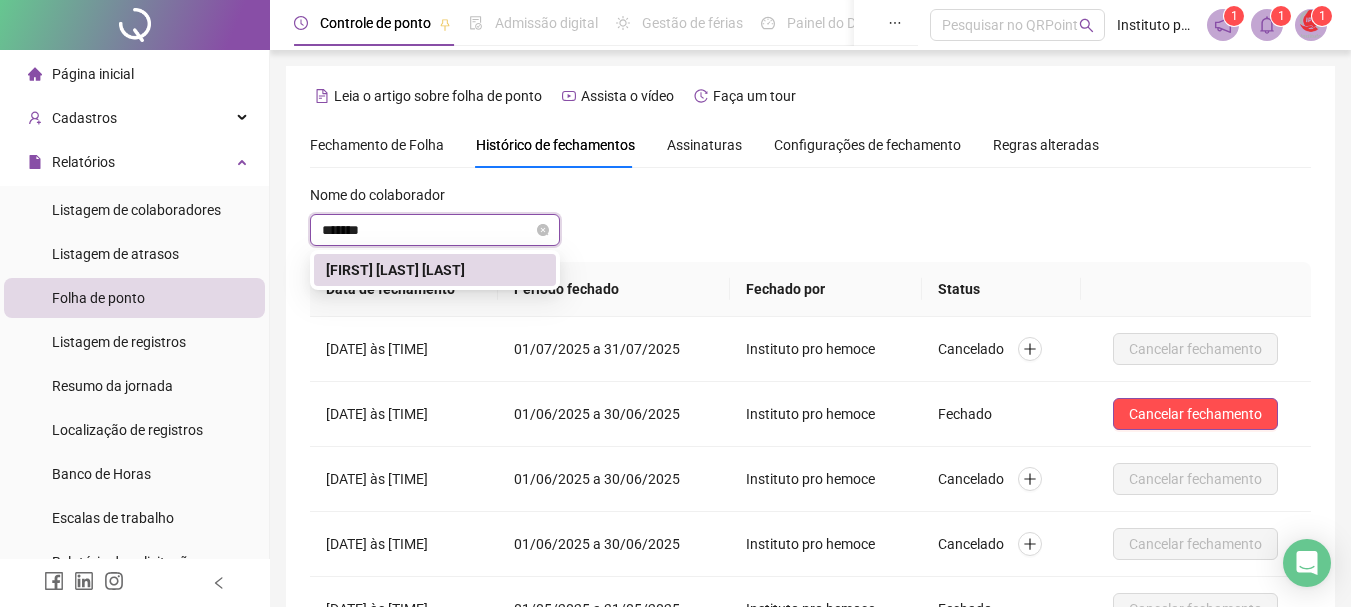 type 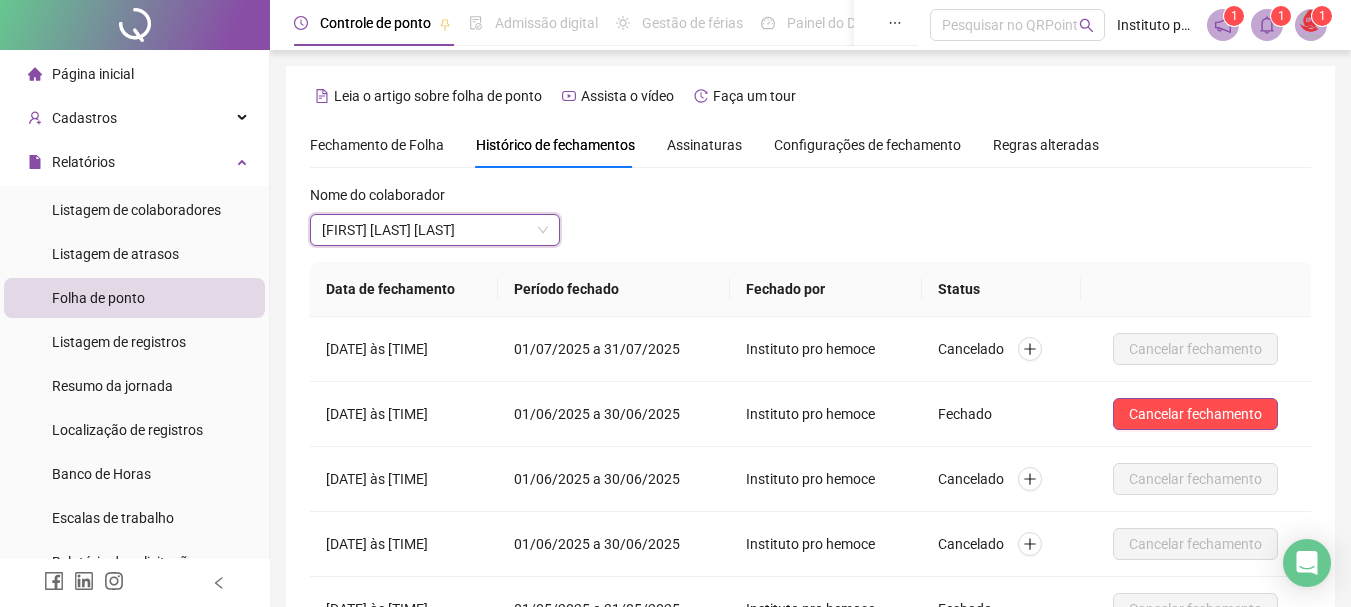 click on "Nome do colaborador [FIRST] [LAST] [FIRST] [LAST]" at bounding box center (810, 223) 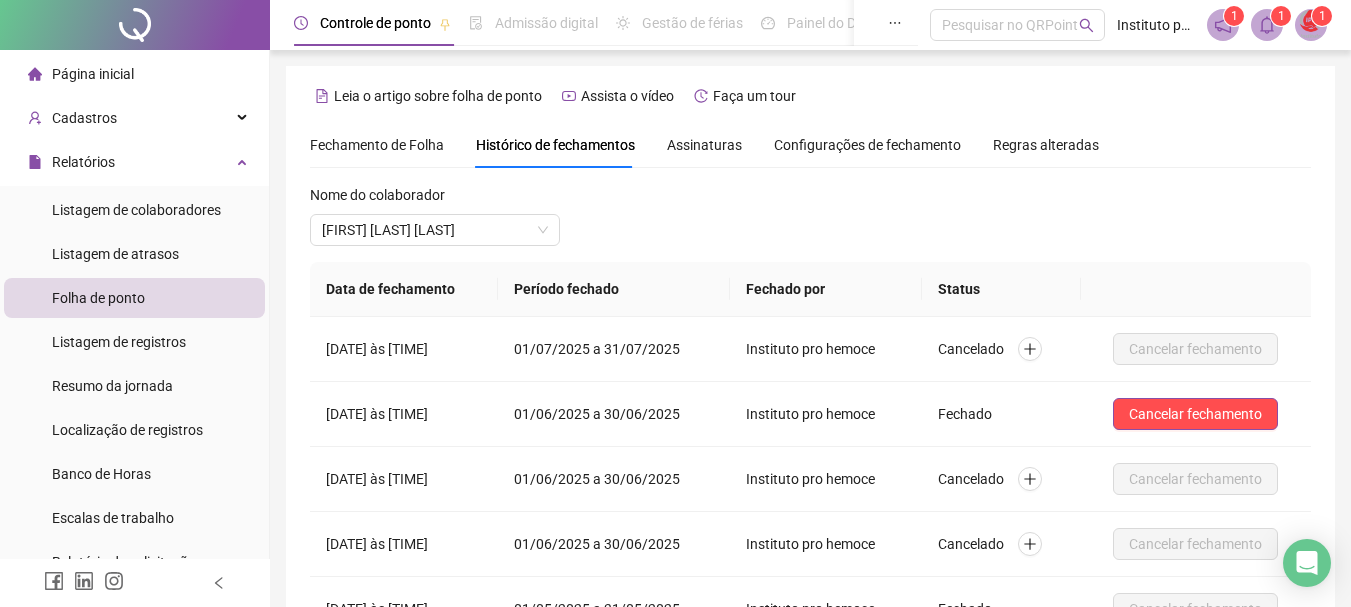 click on "Fechamento de Folha" at bounding box center [377, 145] 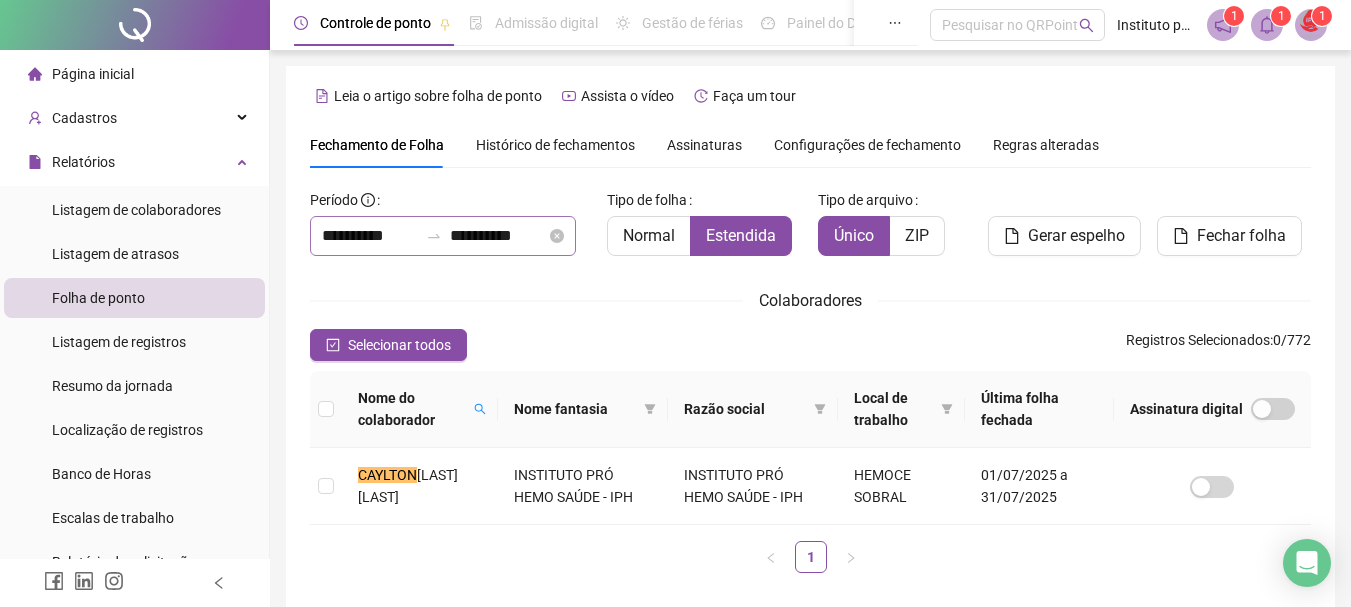 scroll, scrollTop: 92, scrollLeft: 0, axis: vertical 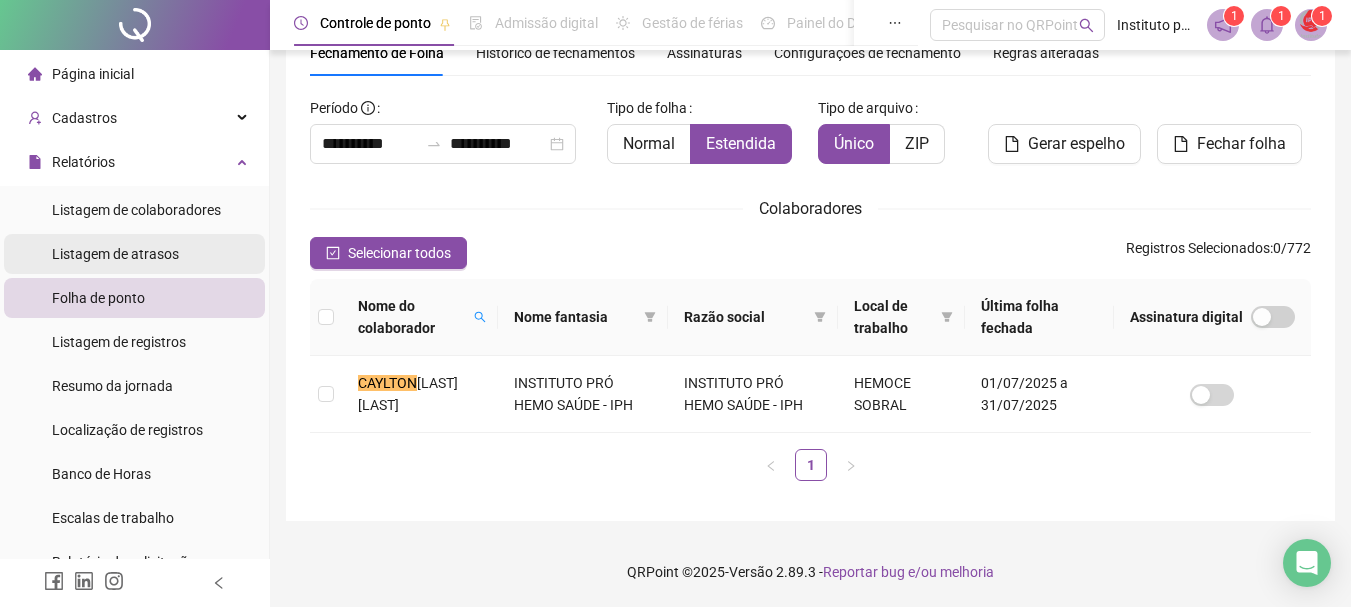 click on "Listagem de atrasos" at bounding box center [115, 254] 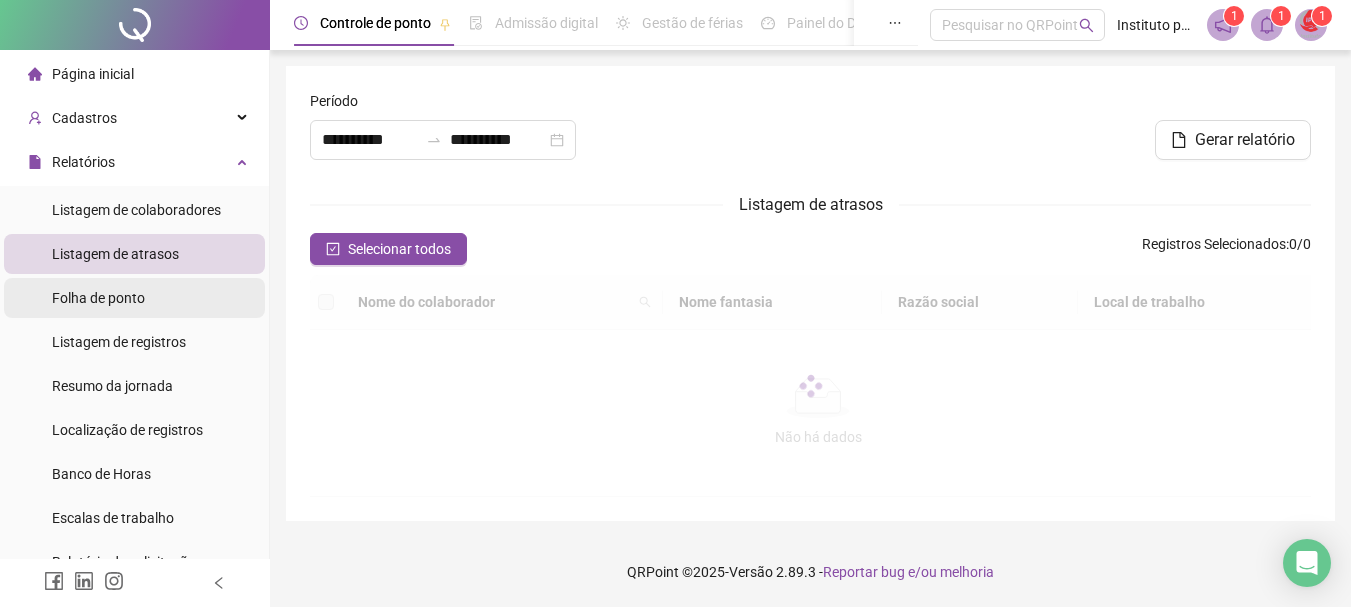 scroll, scrollTop: 0, scrollLeft: 0, axis: both 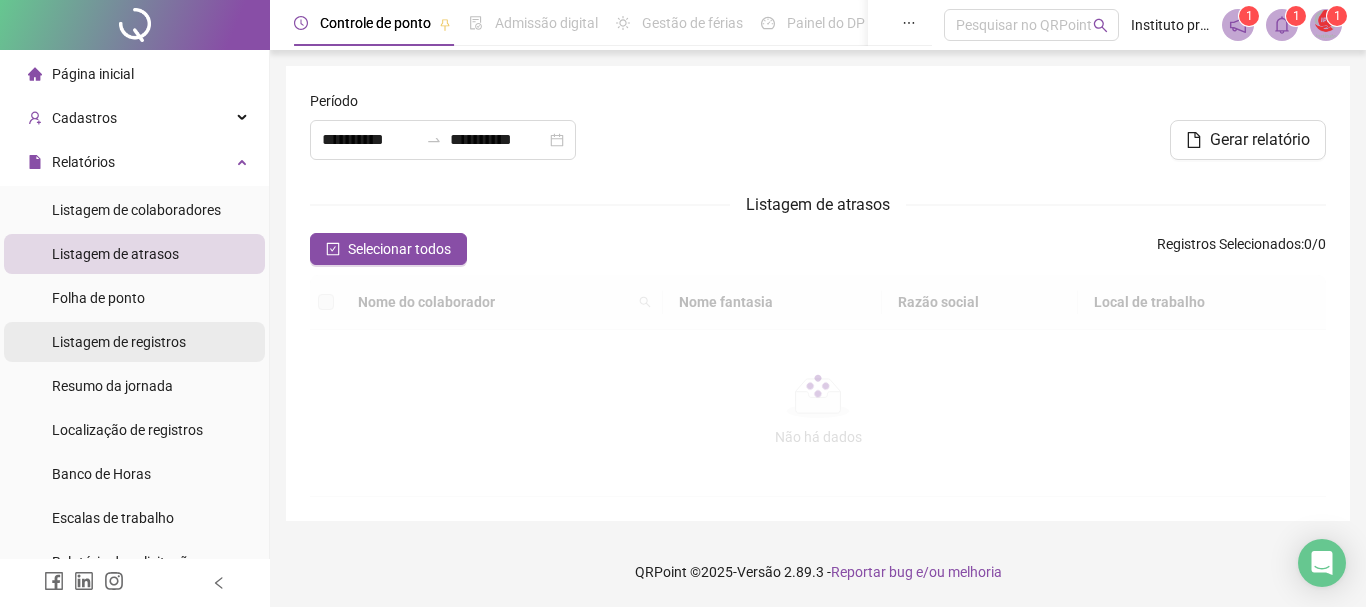 click on "Listagem de registros" at bounding box center [119, 342] 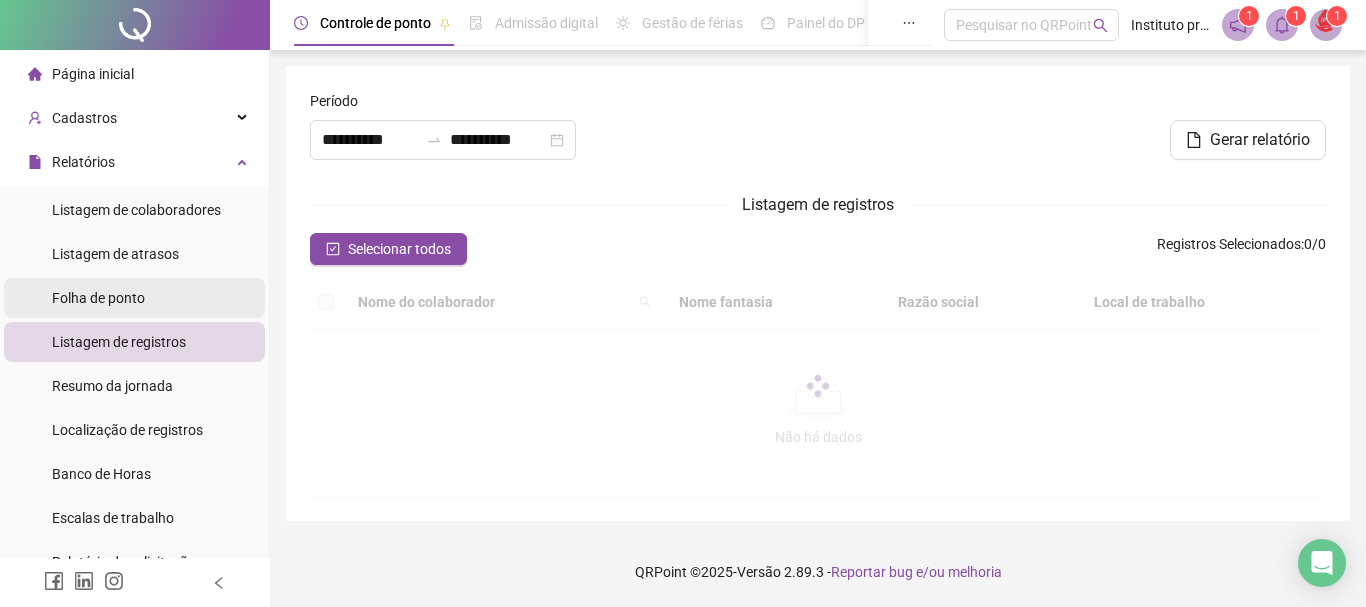 click on "Folha de ponto" at bounding box center (98, 298) 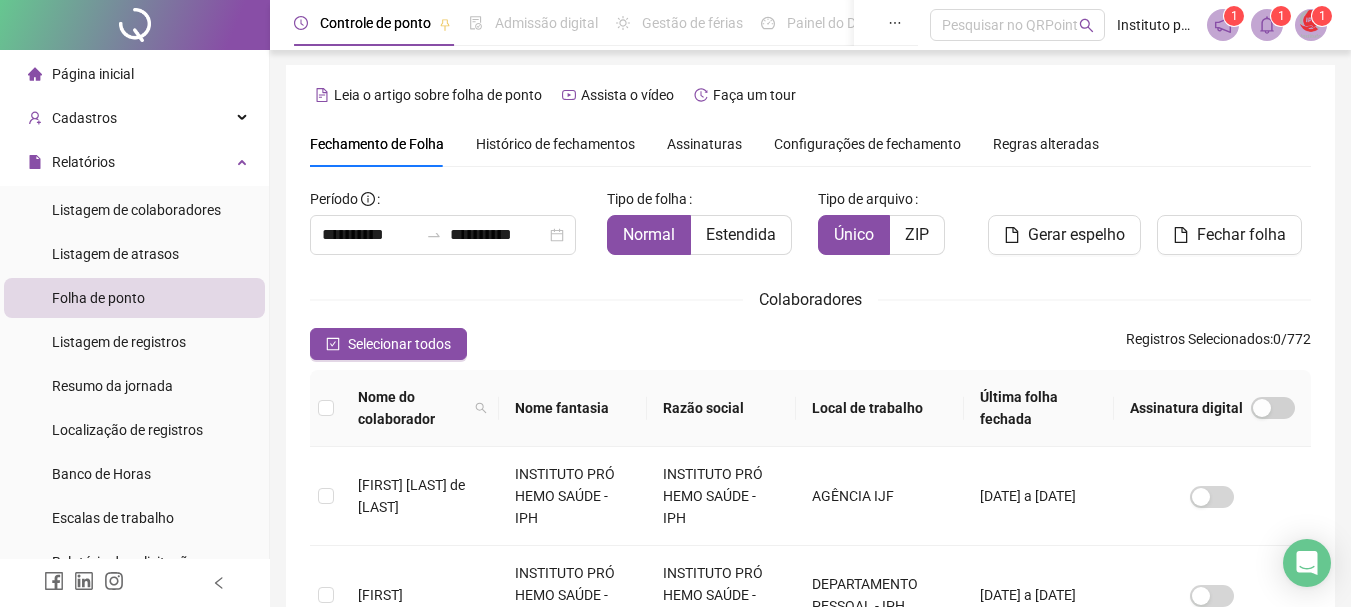 scroll, scrollTop: 0, scrollLeft: 0, axis: both 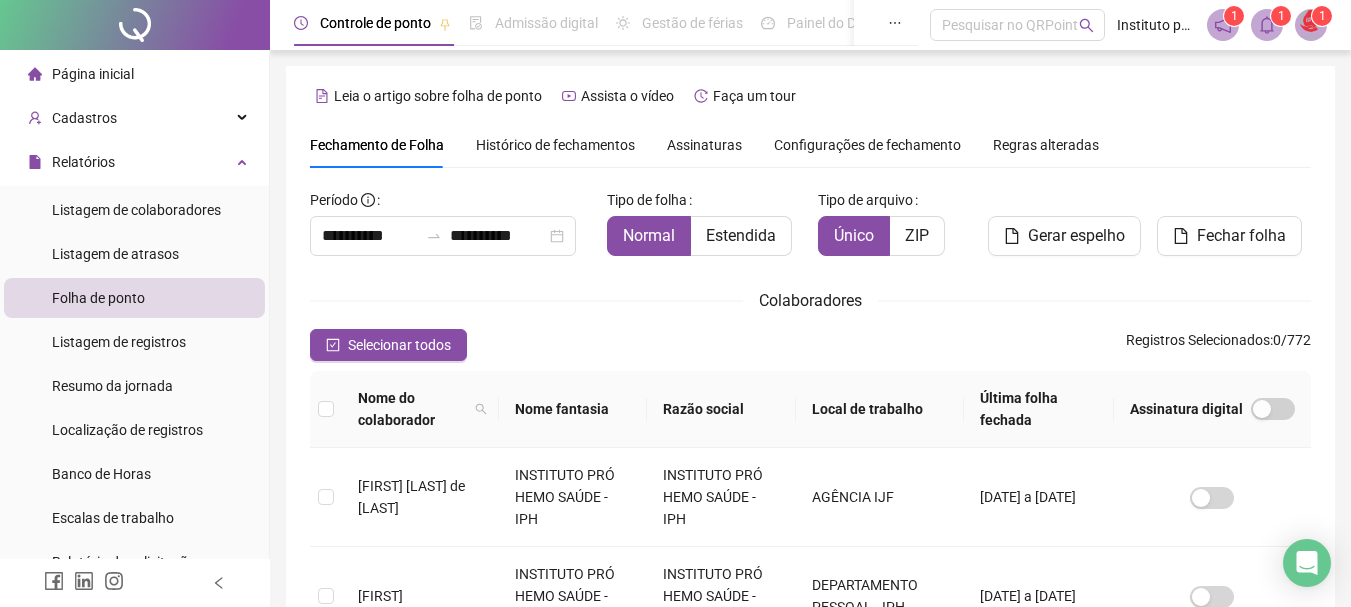 click on "Histórico de fechamentos" at bounding box center (555, 145) 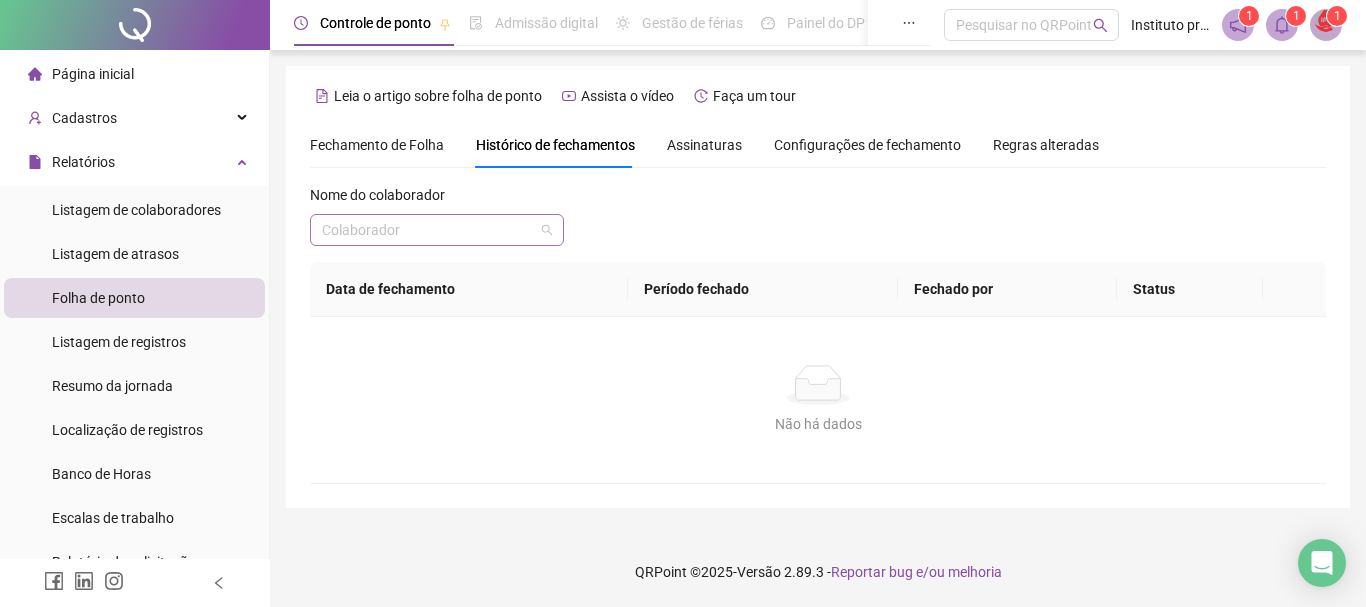 click at bounding box center [428, 230] 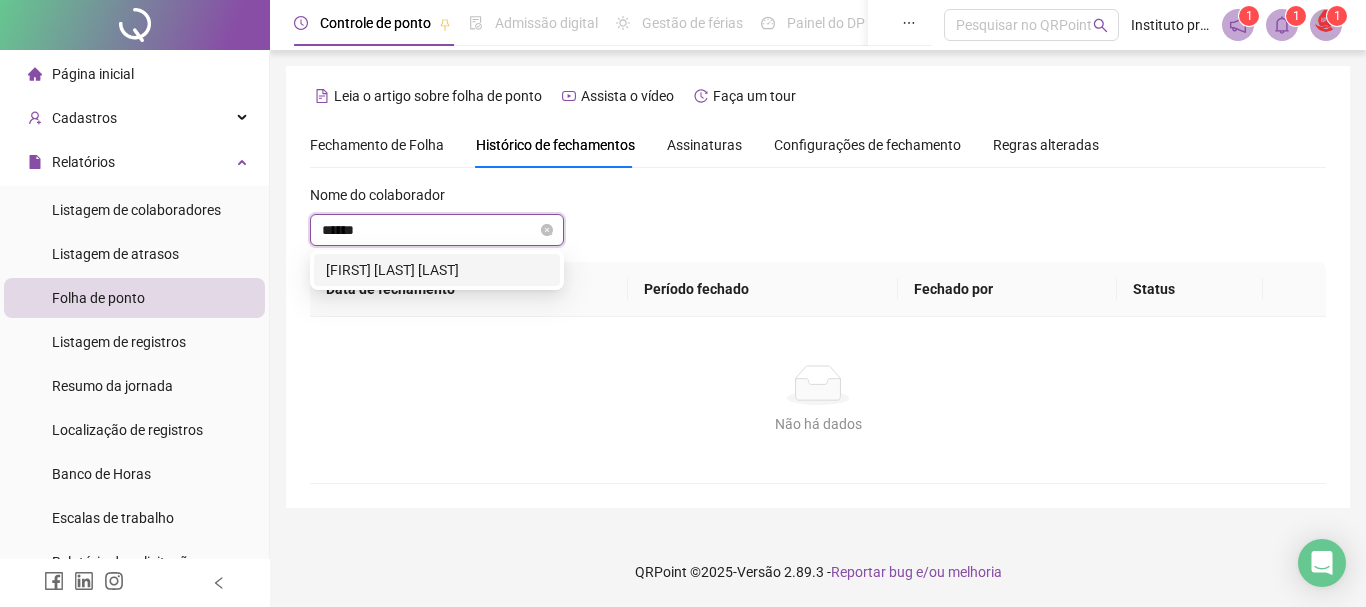 type on "*******" 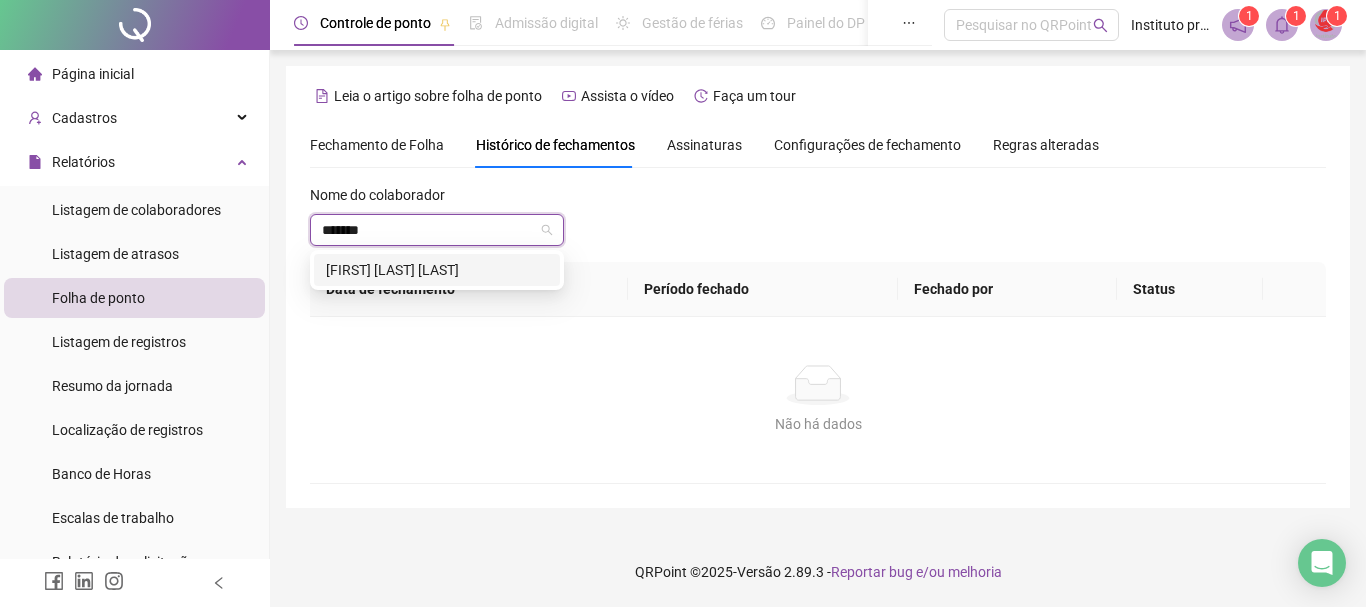 click on "[FIRST] [LAST] [LAST]" at bounding box center [437, 270] 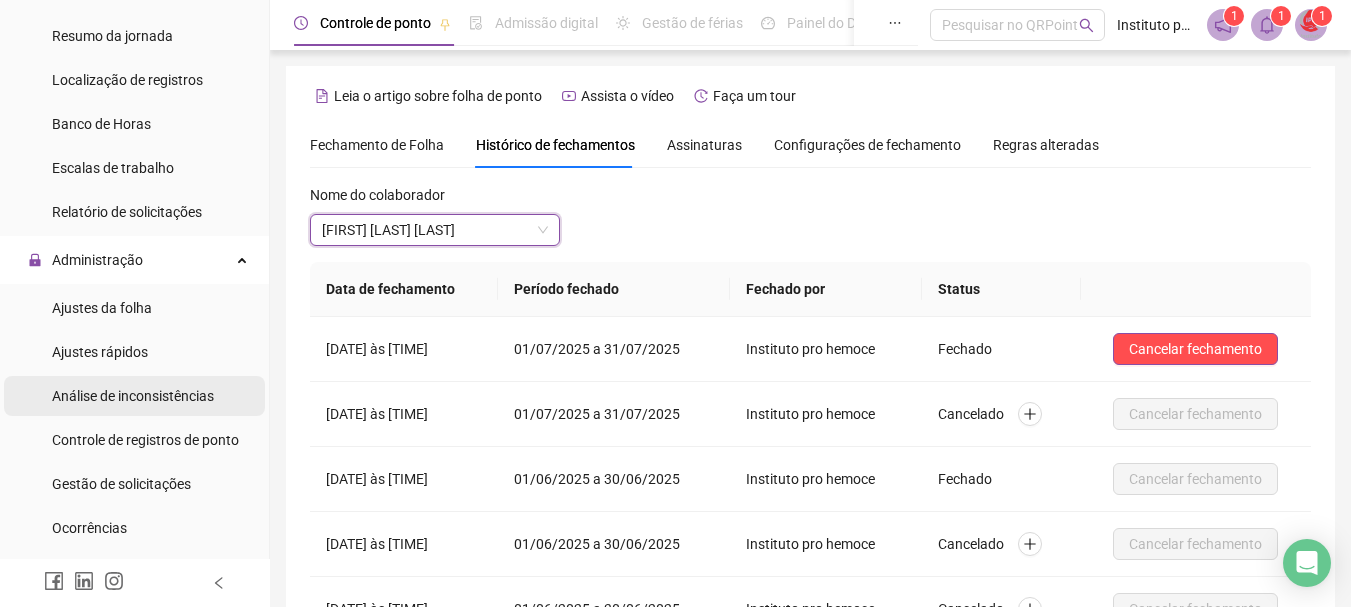 scroll, scrollTop: 400, scrollLeft: 0, axis: vertical 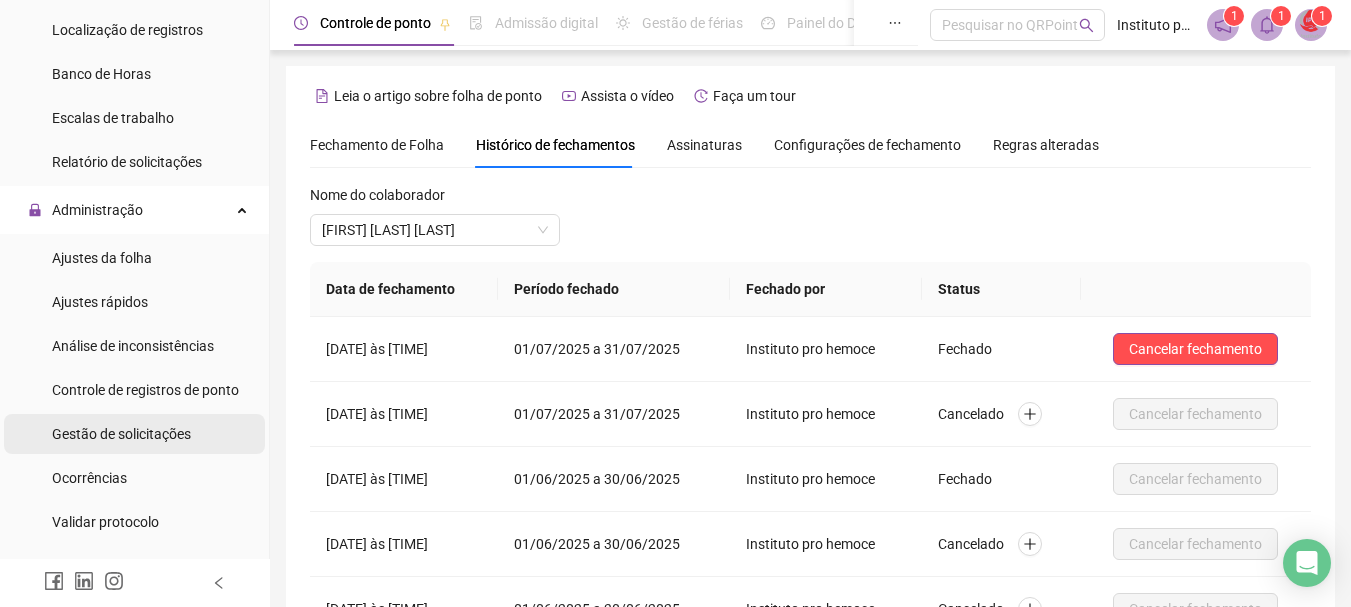 click on "Gestão de solicitações" at bounding box center [121, 434] 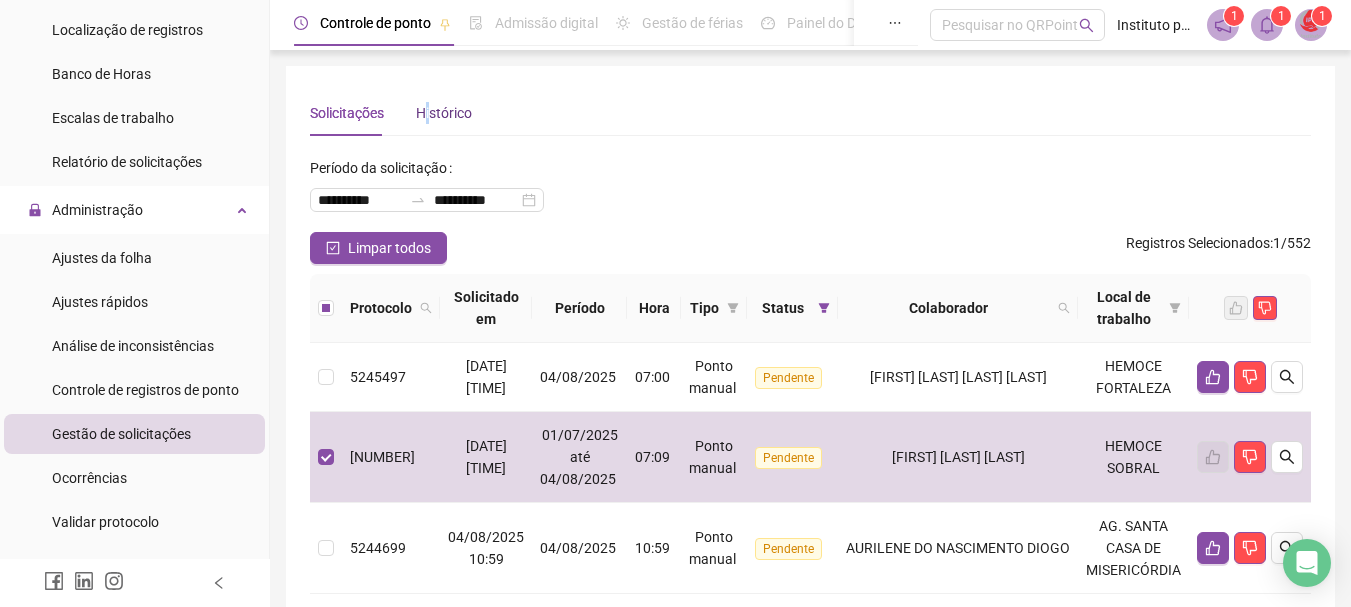 click on "Histórico" at bounding box center (444, 113) 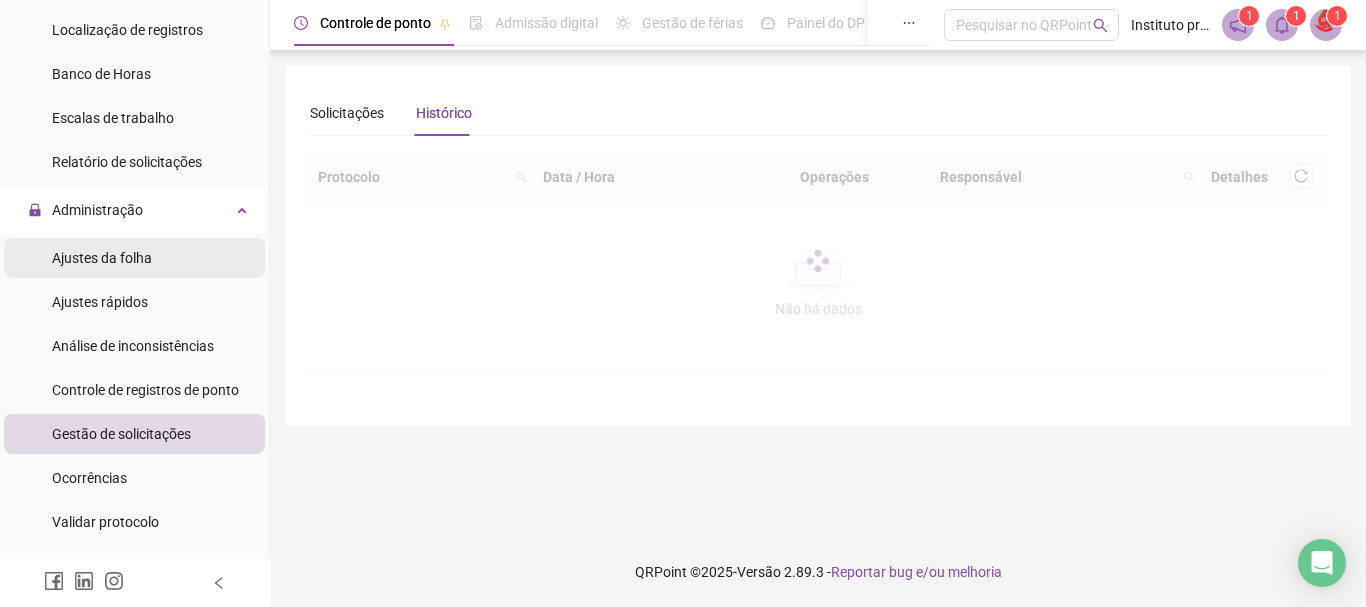 click on "Ajustes da folha" at bounding box center (102, 258) 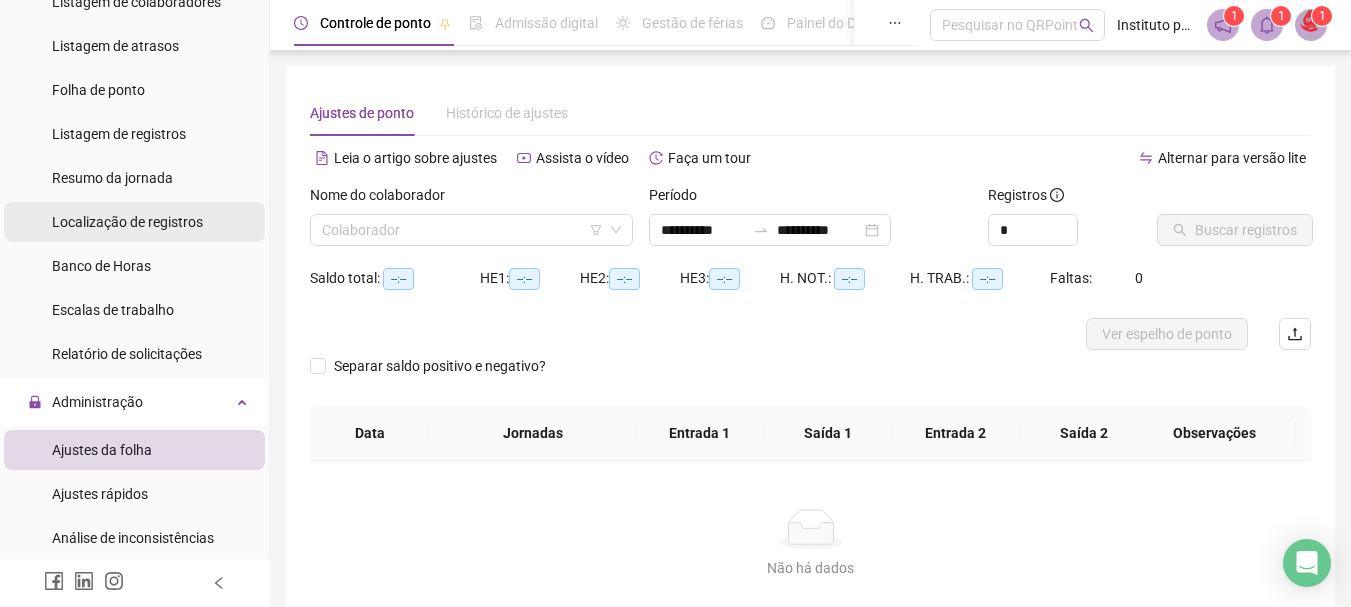 scroll, scrollTop: 200, scrollLeft: 0, axis: vertical 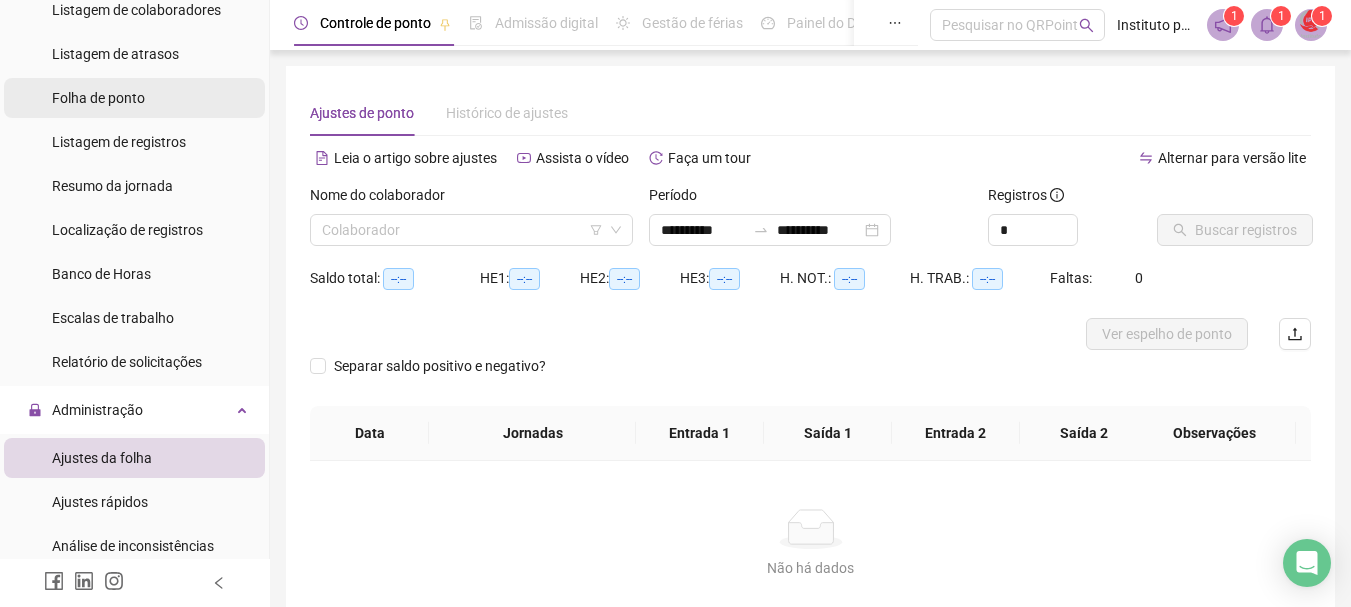 click on "Folha de ponto" at bounding box center [98, 98] 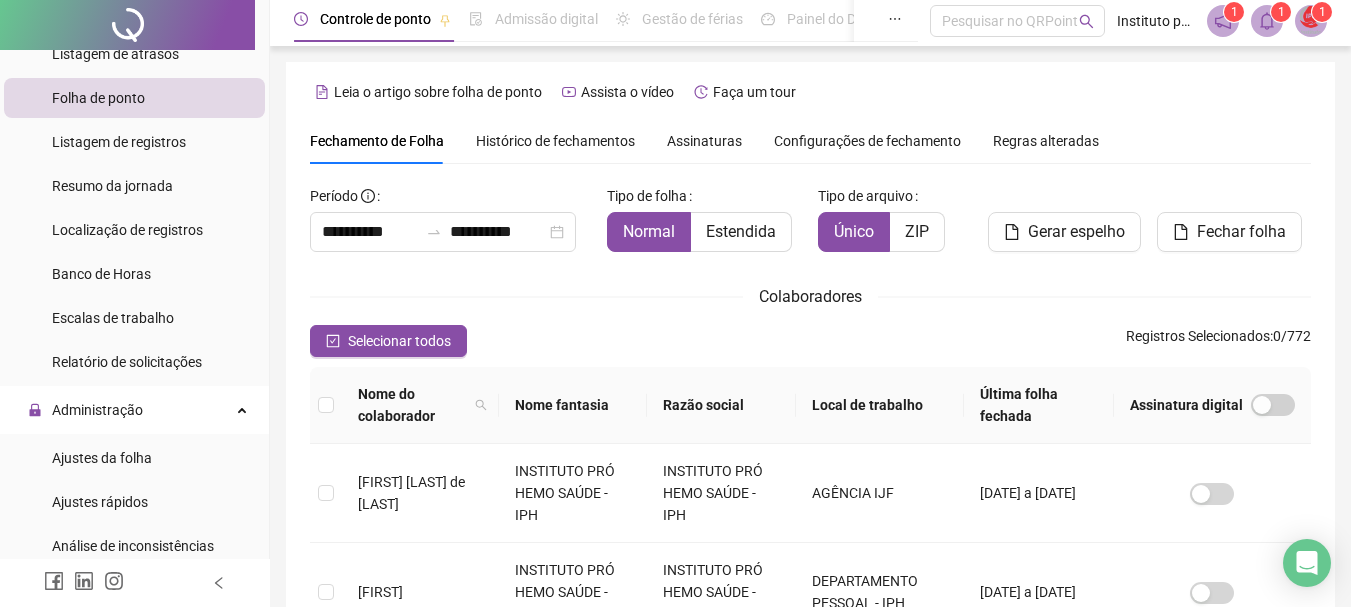 scroll, scrollTop: 0, scrollLeft: 0, axis: both 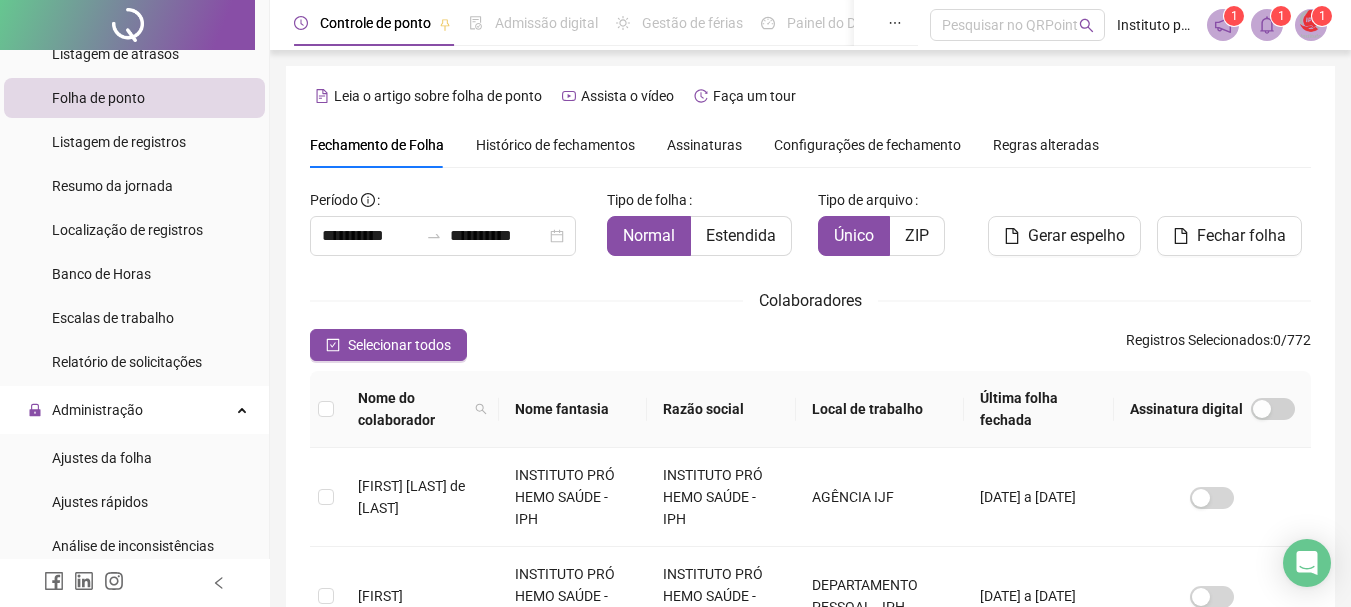 click on "Histórico de fechamentos" at bounding box center [555, 145] 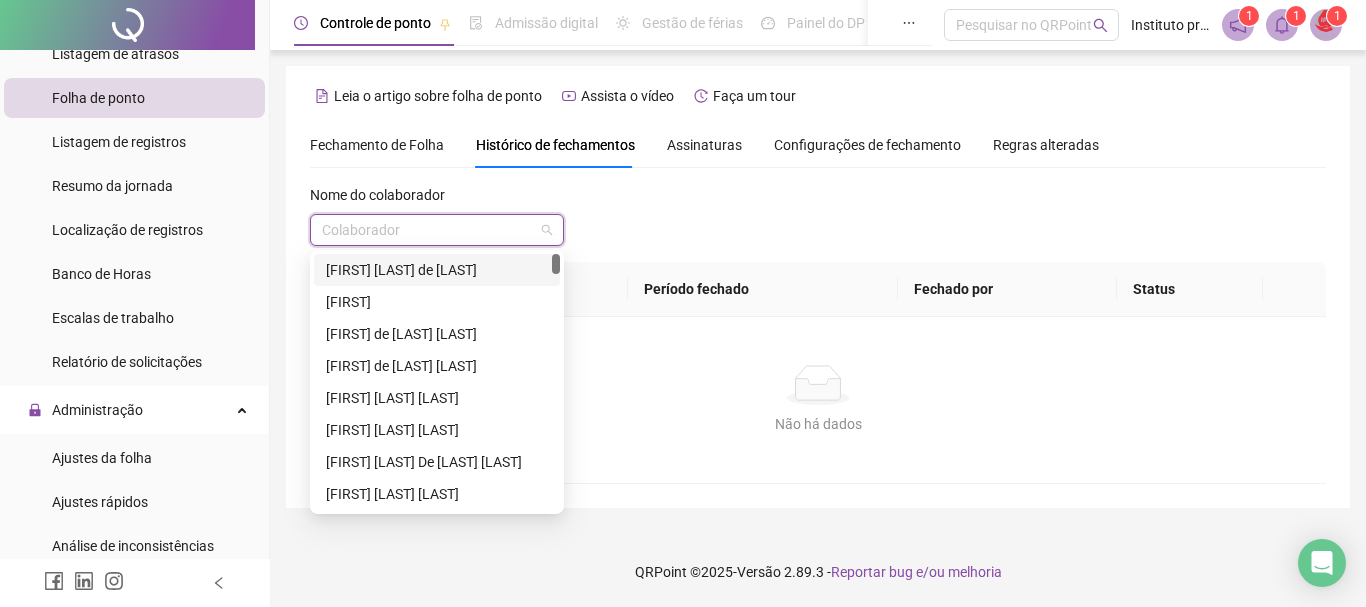 click at bounding box center (428, 230) 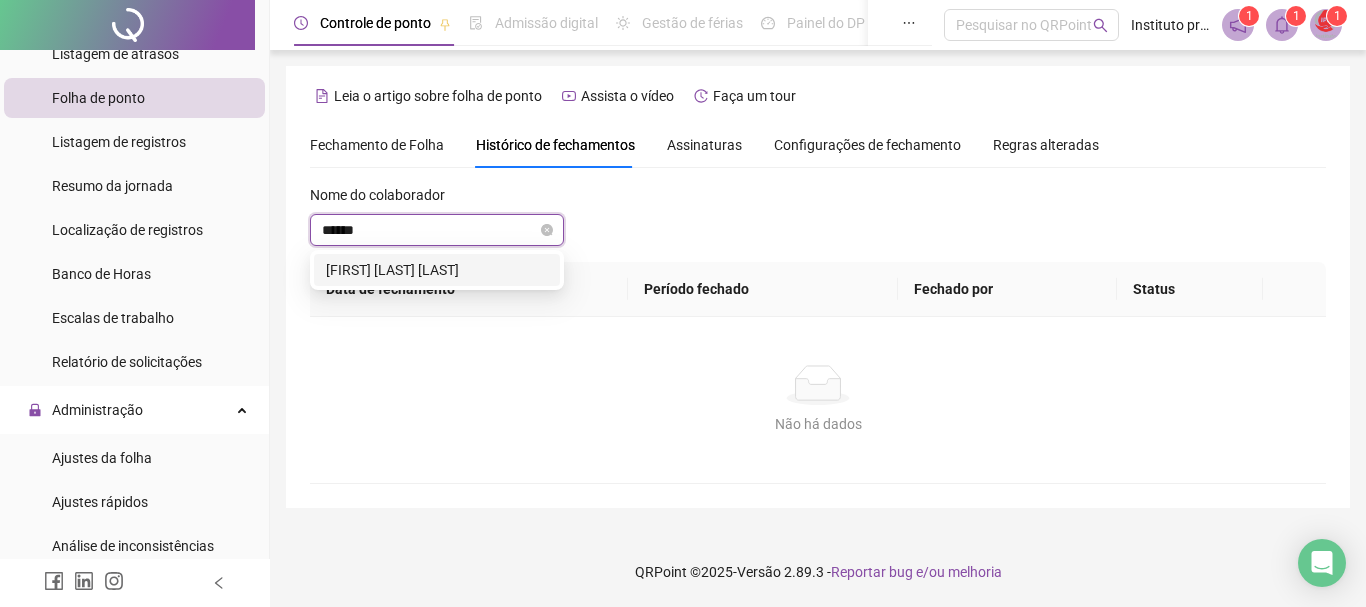 type on "*******" 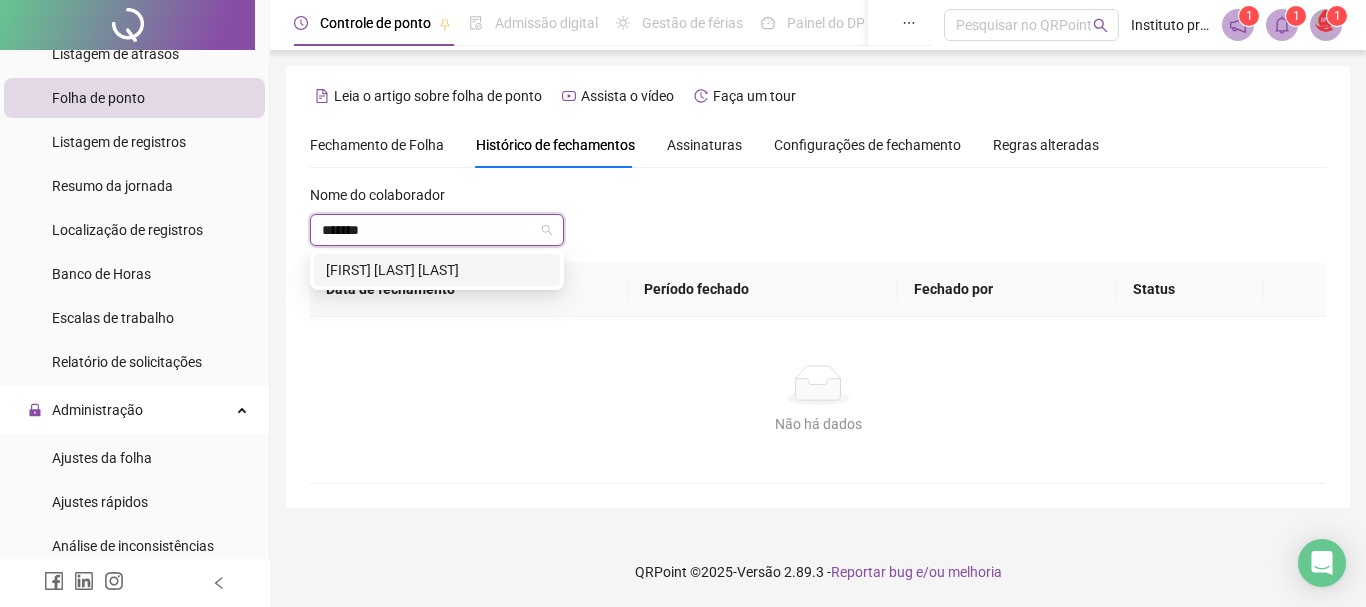 click on "[FIRST] [LAST] [LAST]" at bounding box center [437, 270] 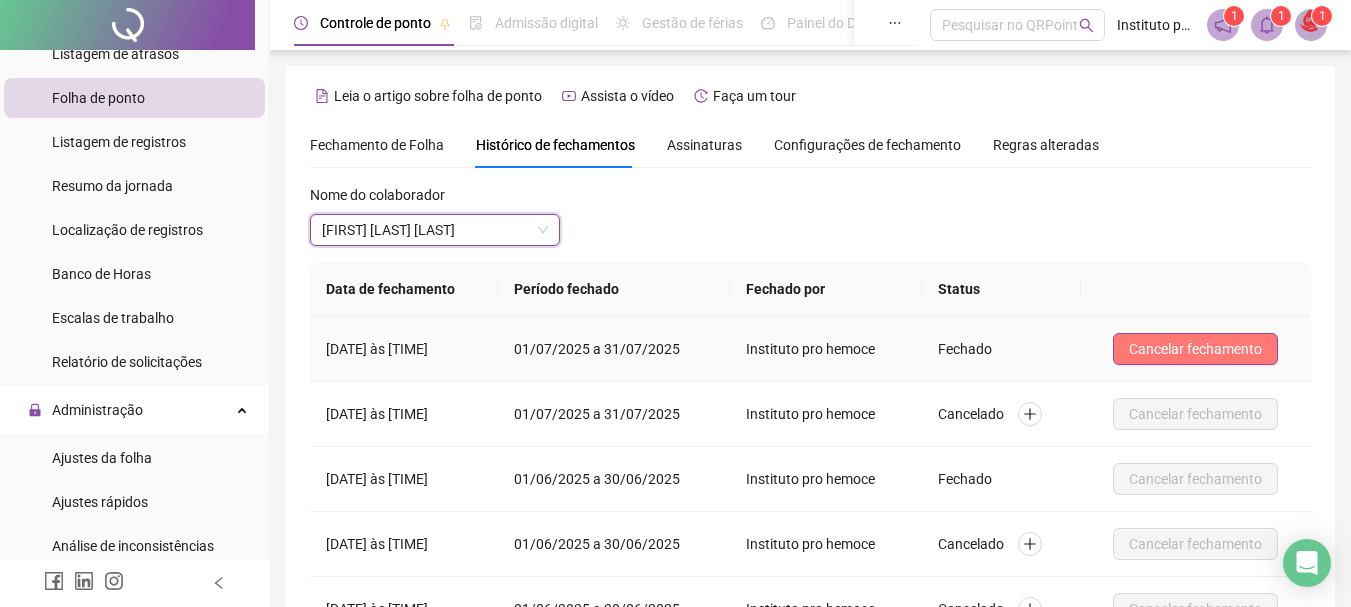 click on "Cancelar fechamento" at bounding box center [1195, 349] 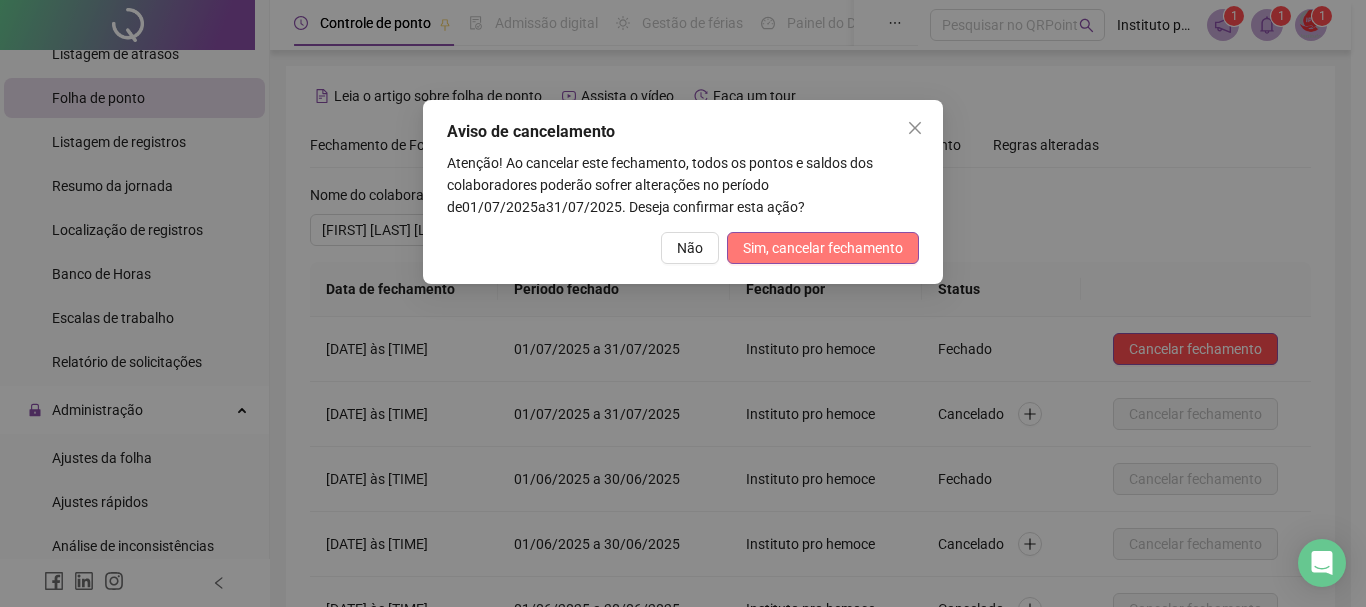 click on "Sim, cancelar fechamento" at bounding box center (823, 248) 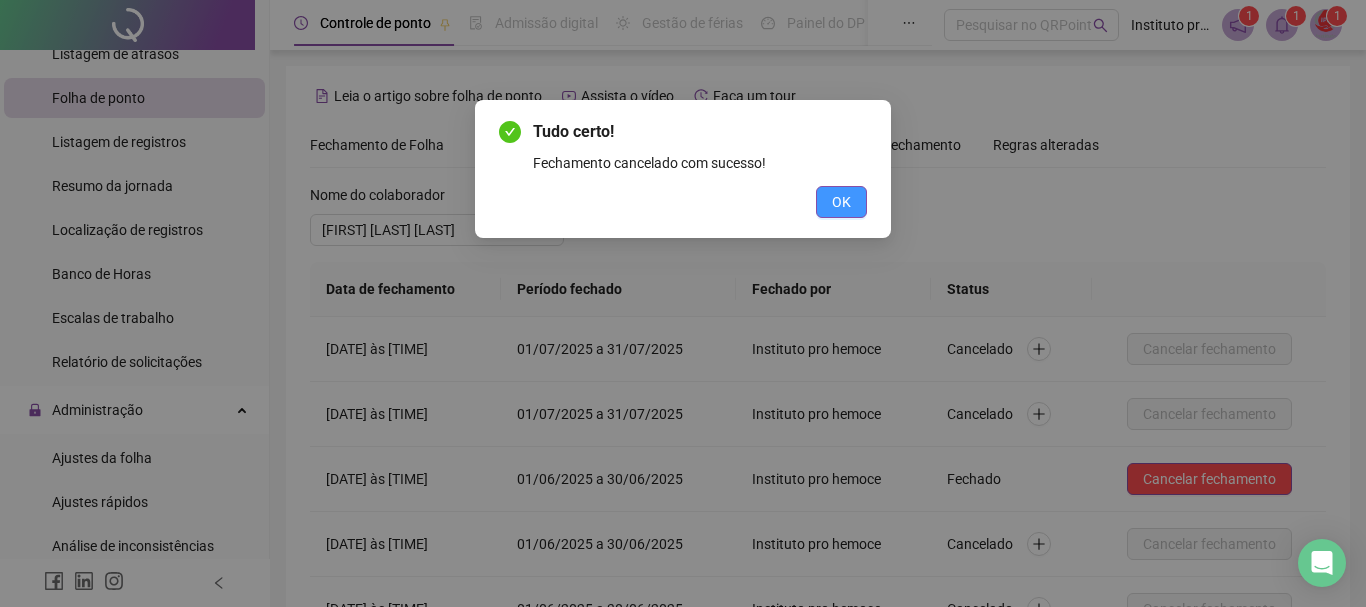 click on "OK" at bounding box center (841, 202) 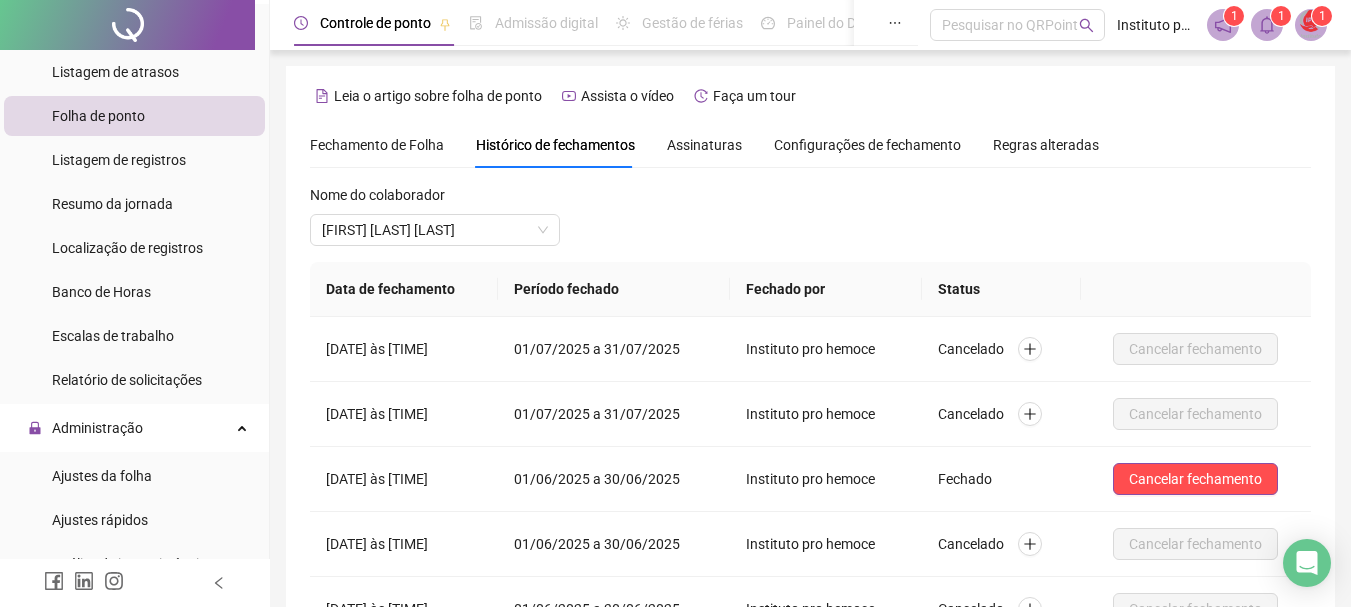 scroll, scrollTop: 400, scrollLeft: 0, axis: vertical 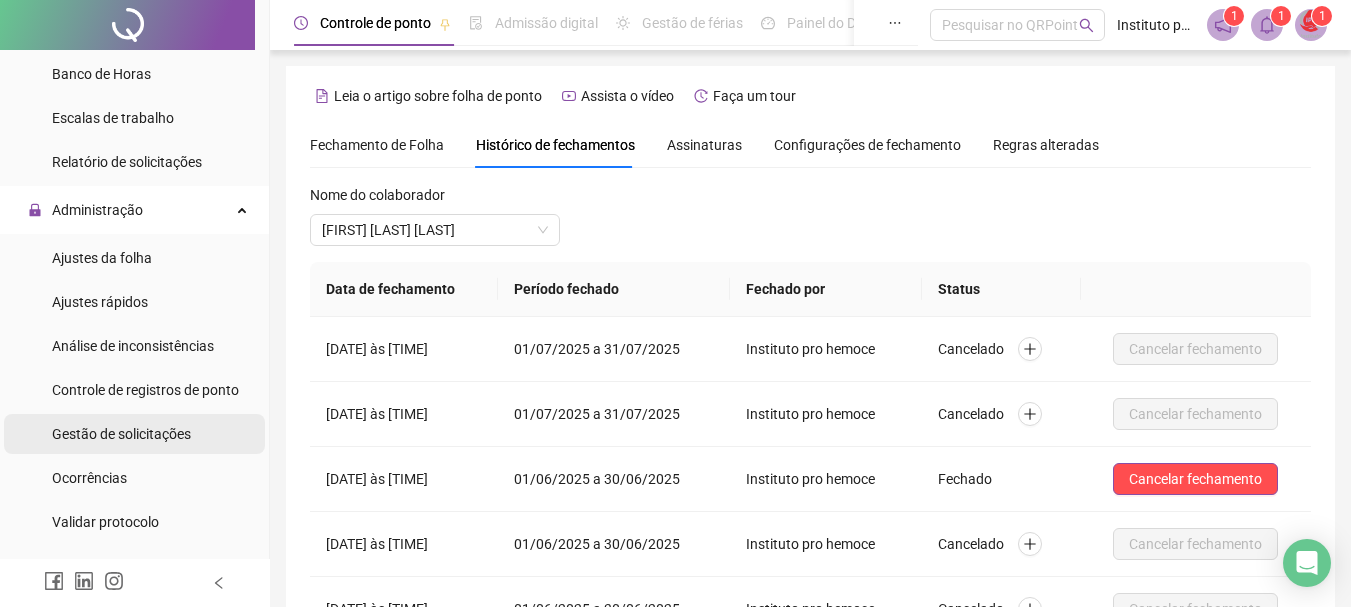 click on "Gestão de solicitações" at bounding box center [121, 434] 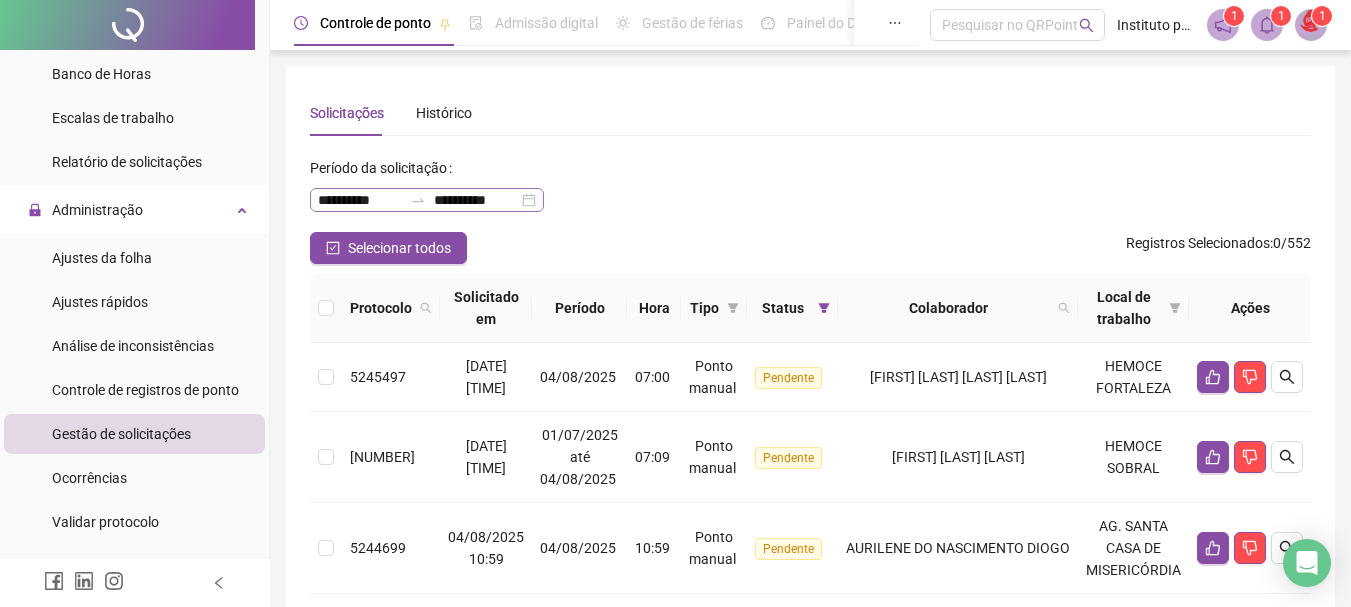 click on "**********" at bounding box center [427, 200] 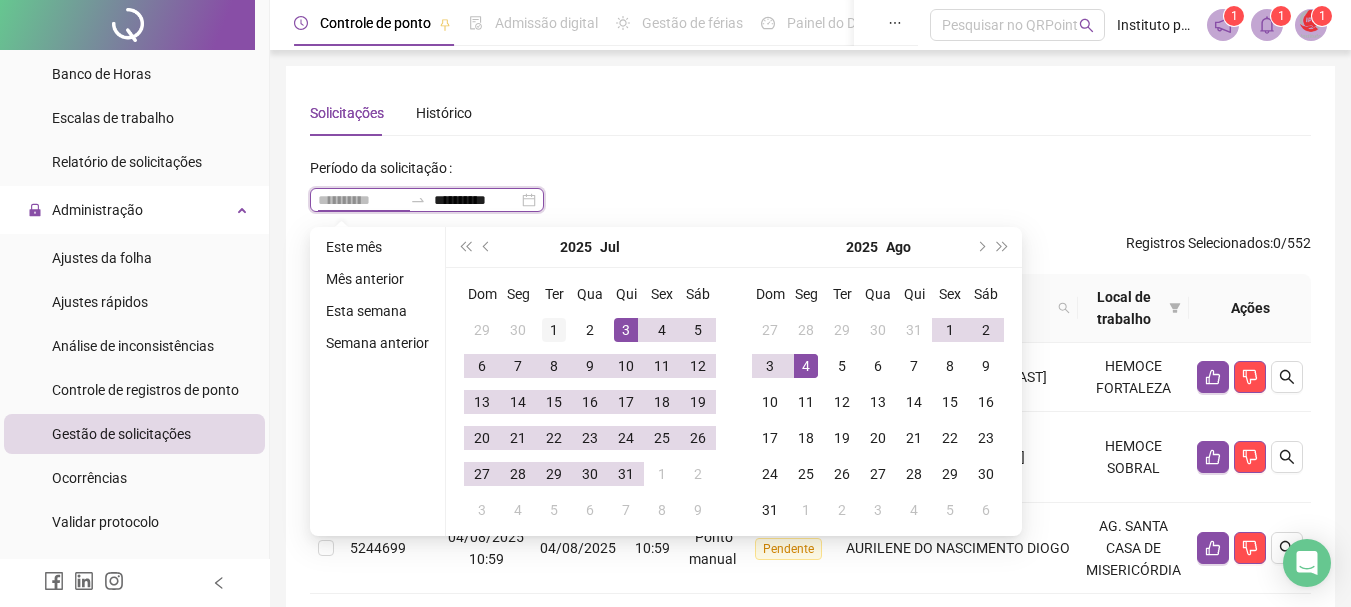 type on "**********" 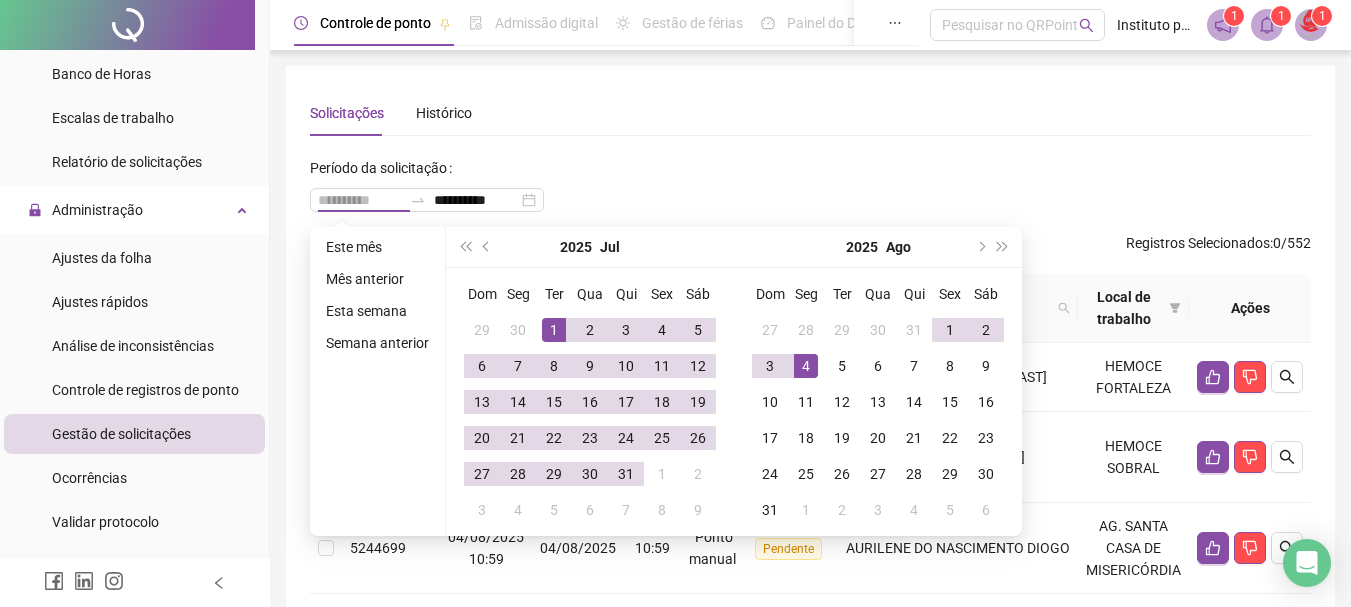 click on "1" at bounding box center (554, 330) 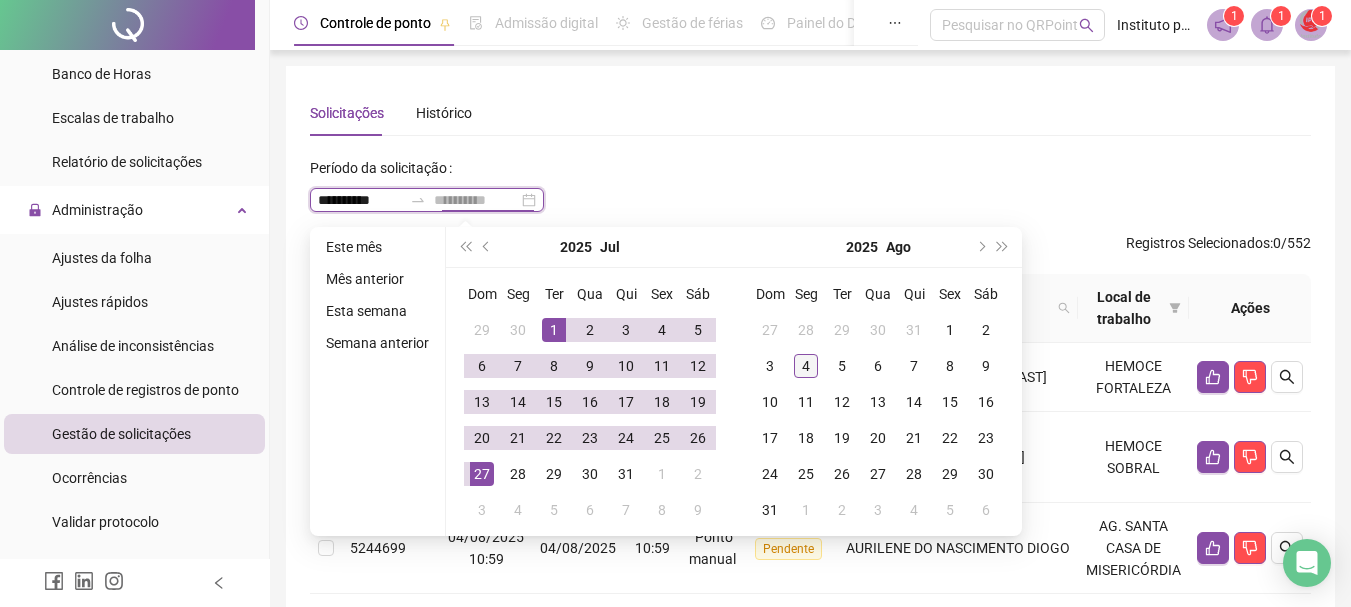 type on "**********" 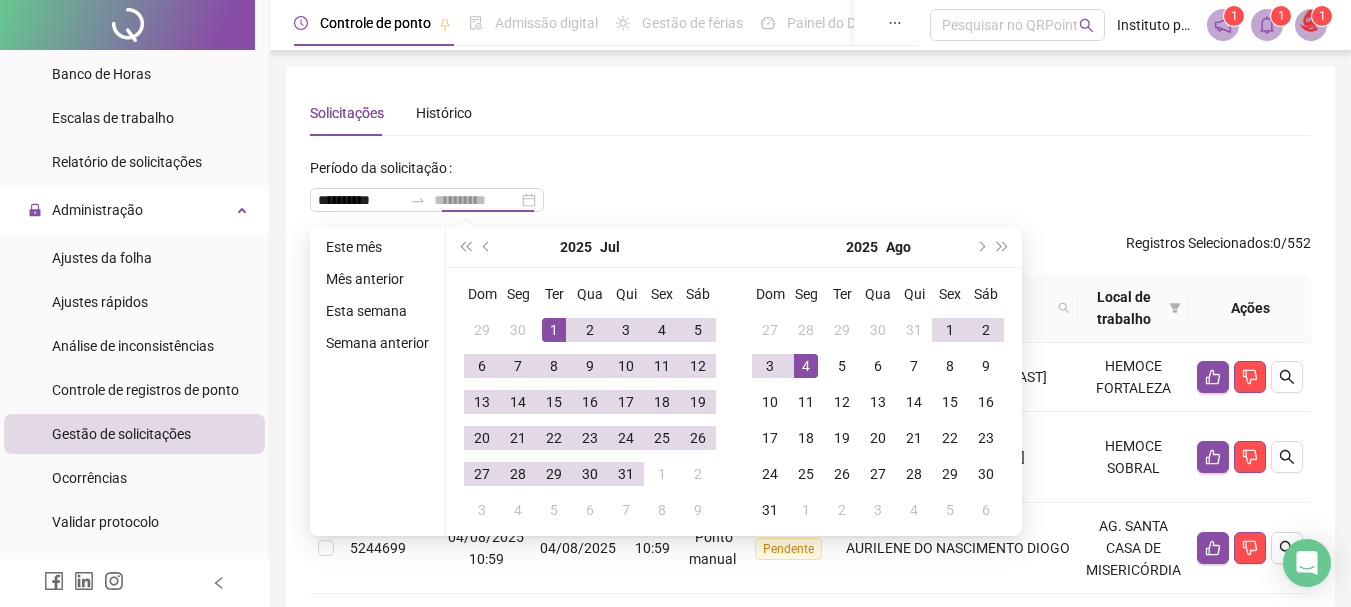 click on "4" at bounding box center (806, 366) 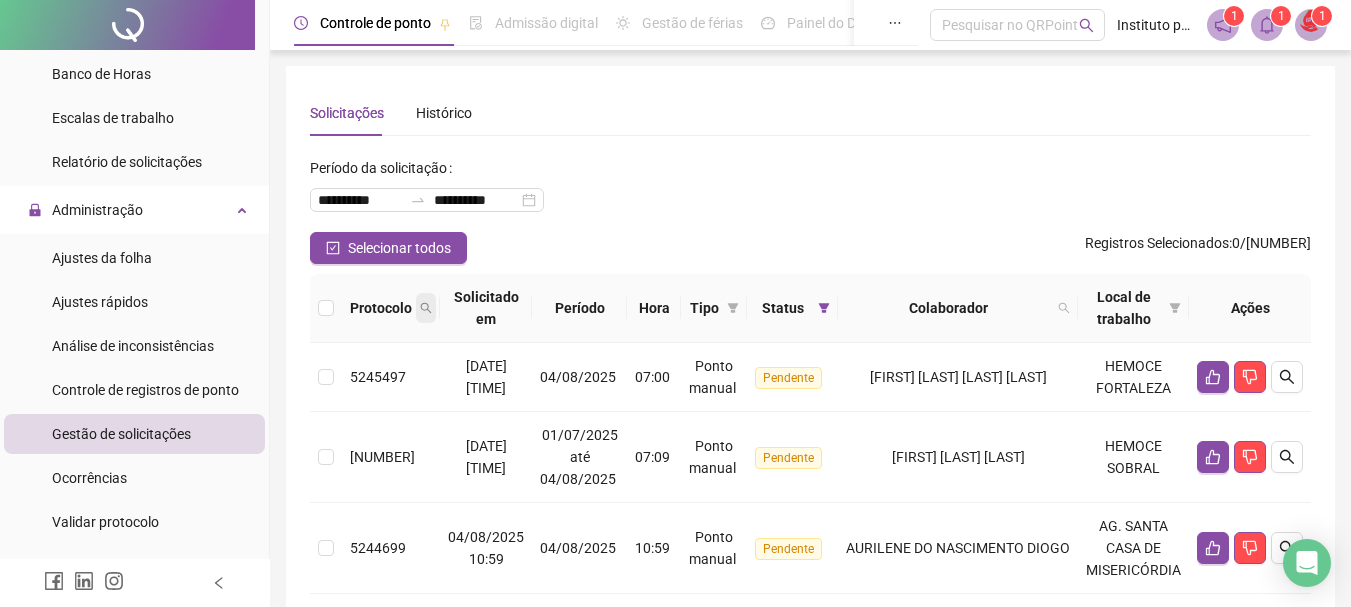 click 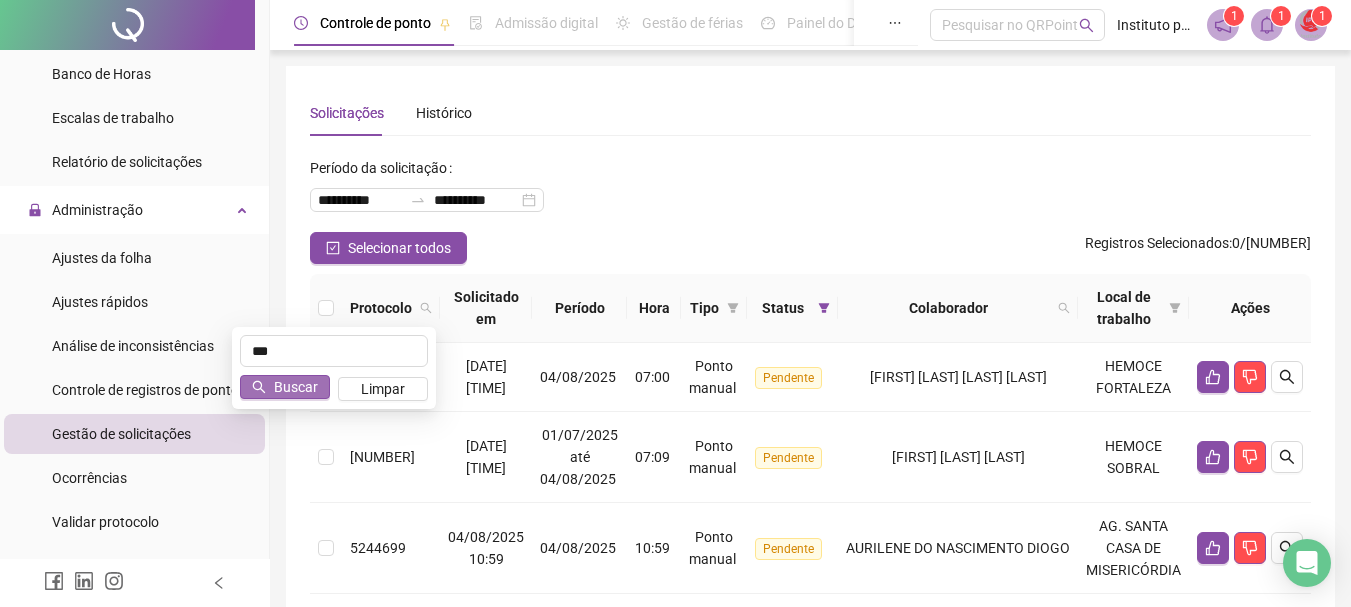 type on "***" 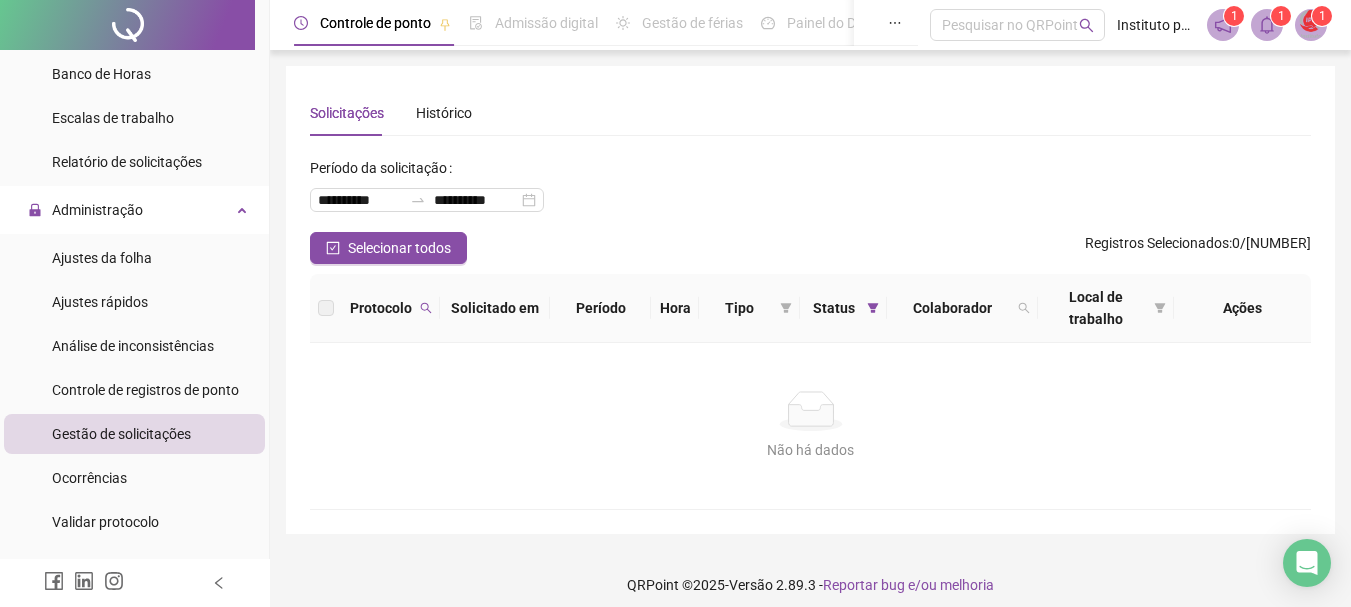 click on "**********" at bounding box center (810, 192) 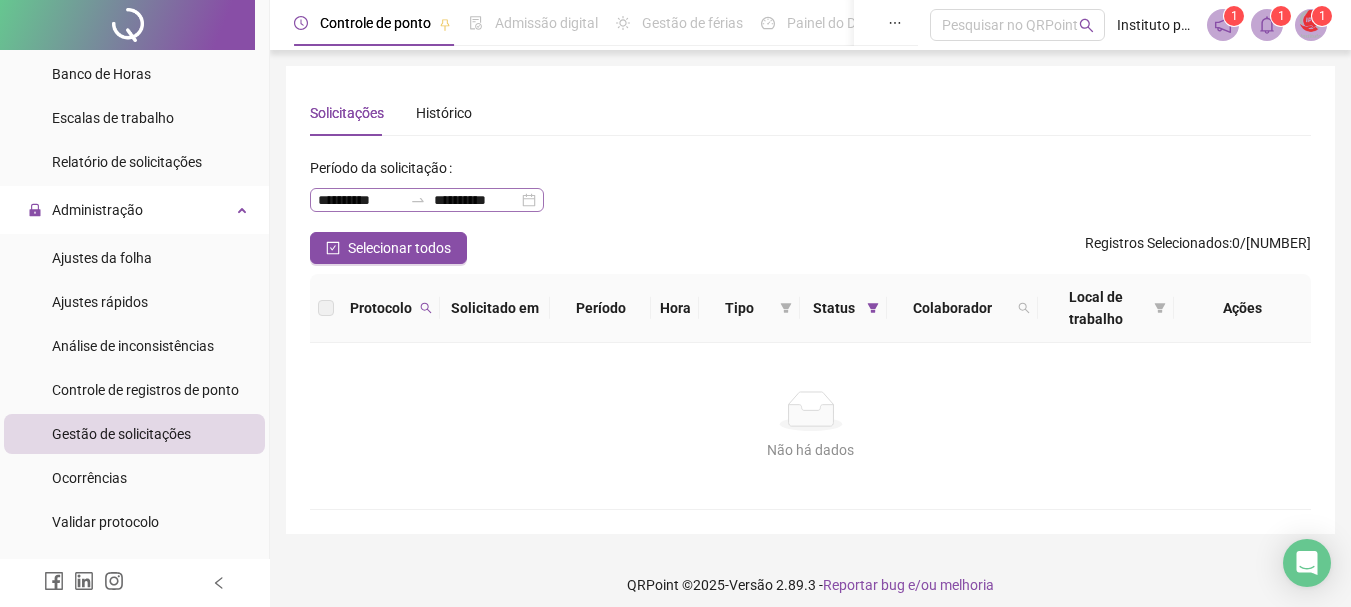 click on "**********" at bounding box center [427, 200] 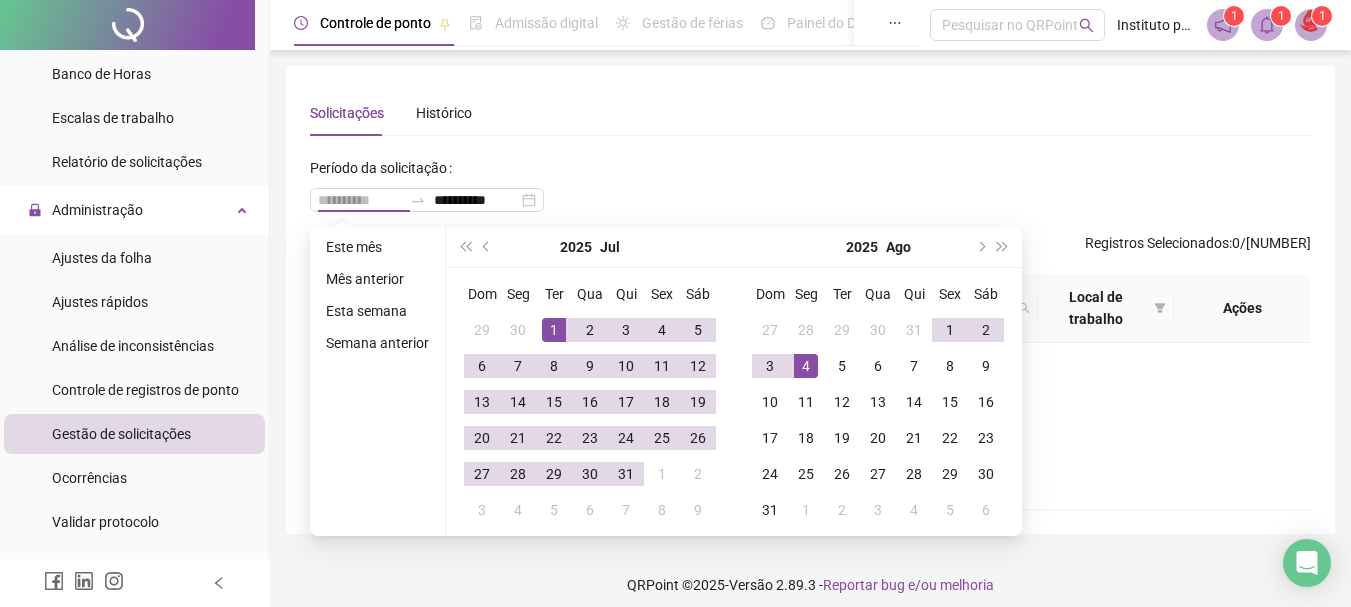 click on "1" at bounding box center (554, 330) 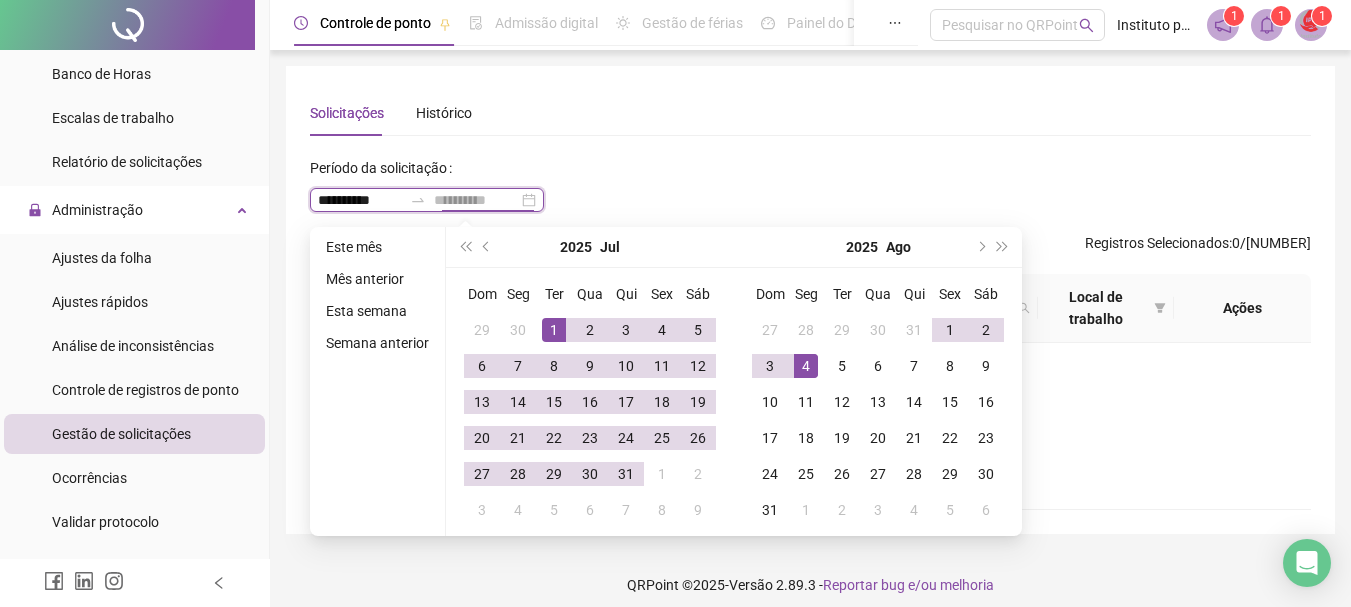 type on "**********" 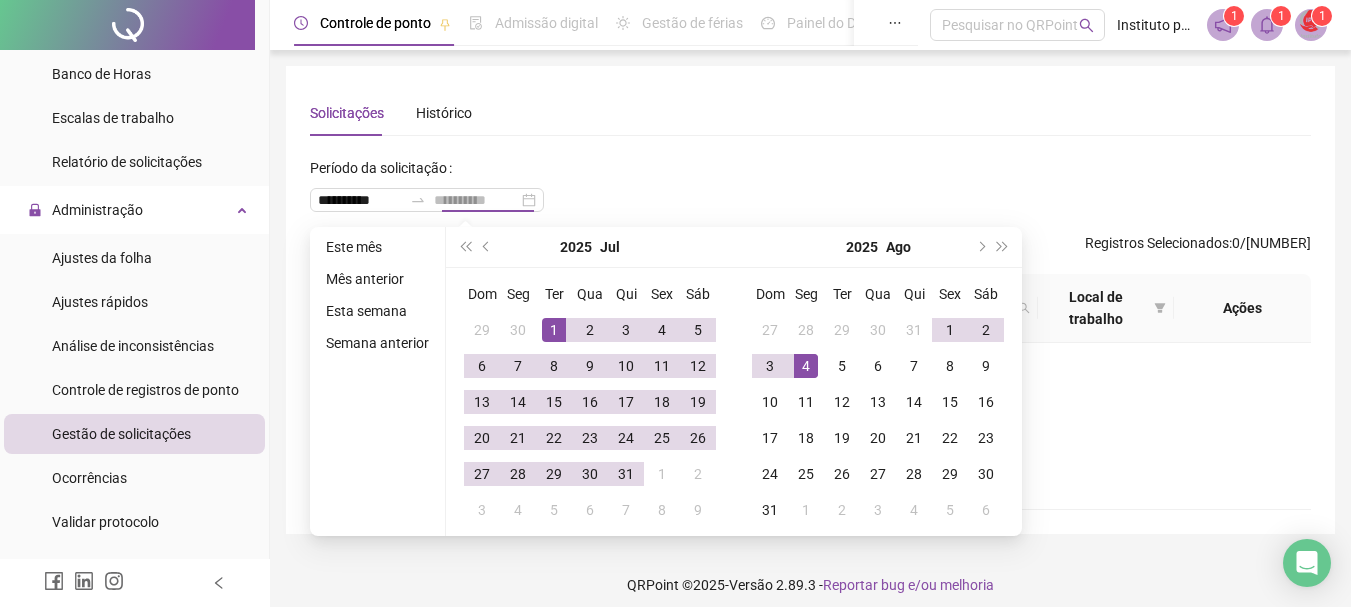 click on "4" at bounding box center [806, 366] 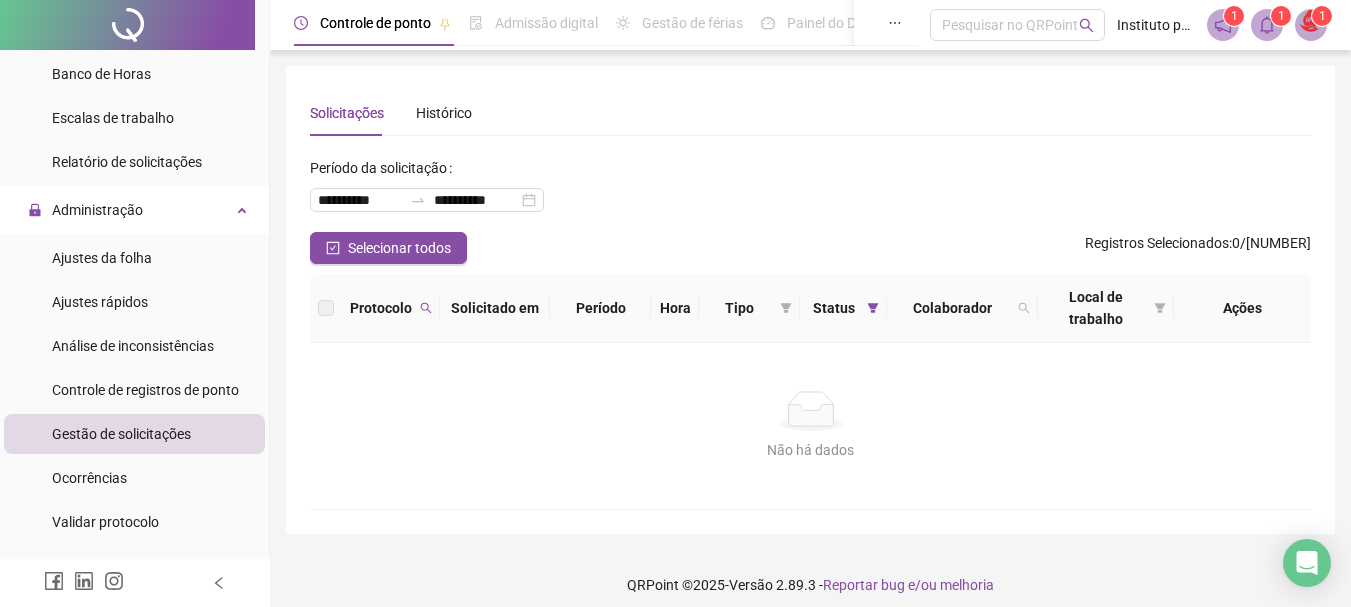click on "Selecionar todos Registros Selecionados :  0 / 678" at bounding box center [810, 248] 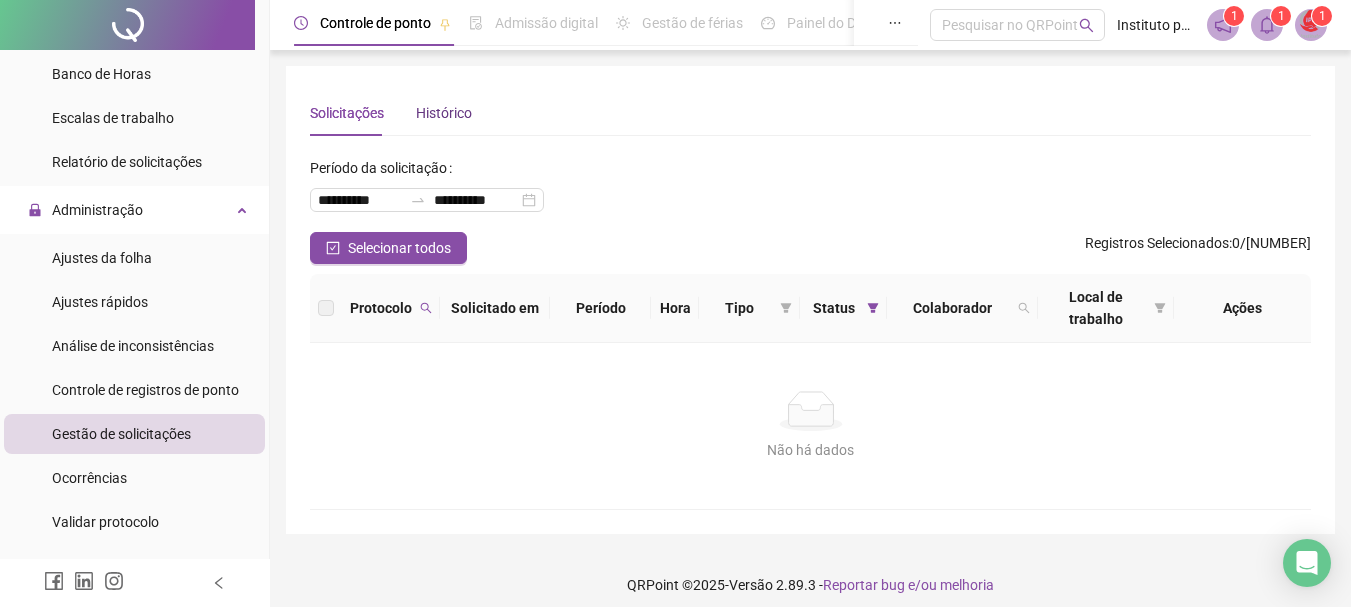 click on "Histórico" at bounding box center [444, 113] 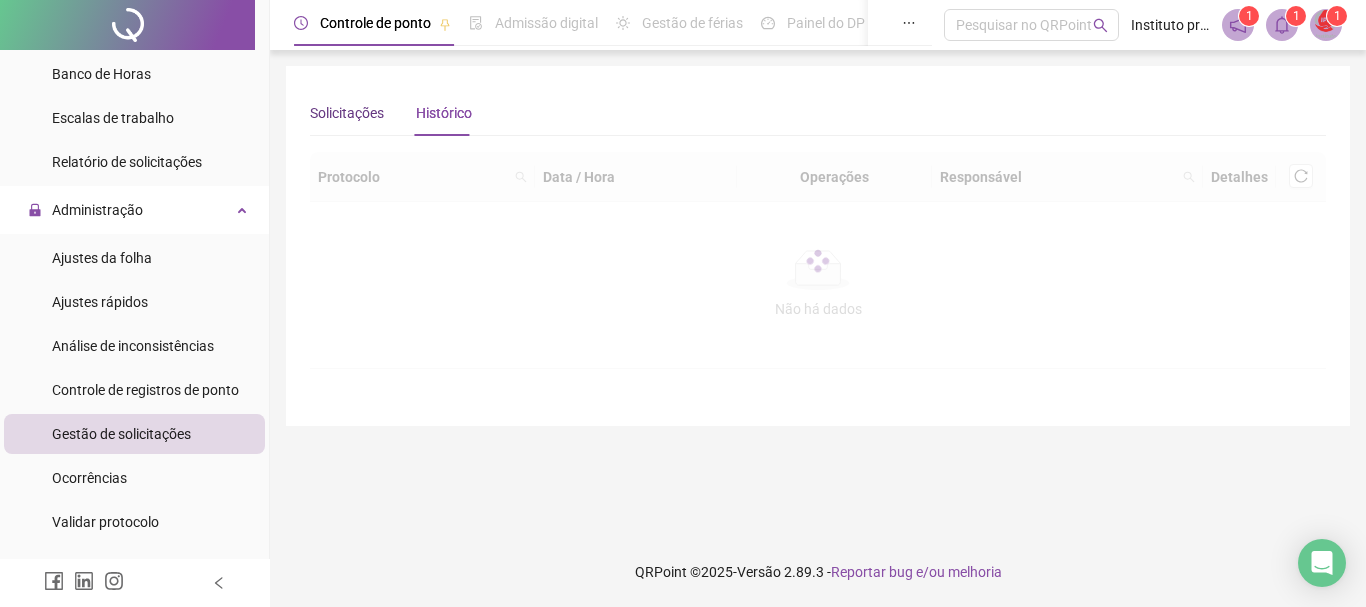 click on "Solicitações" at bounding box center (347, 113) 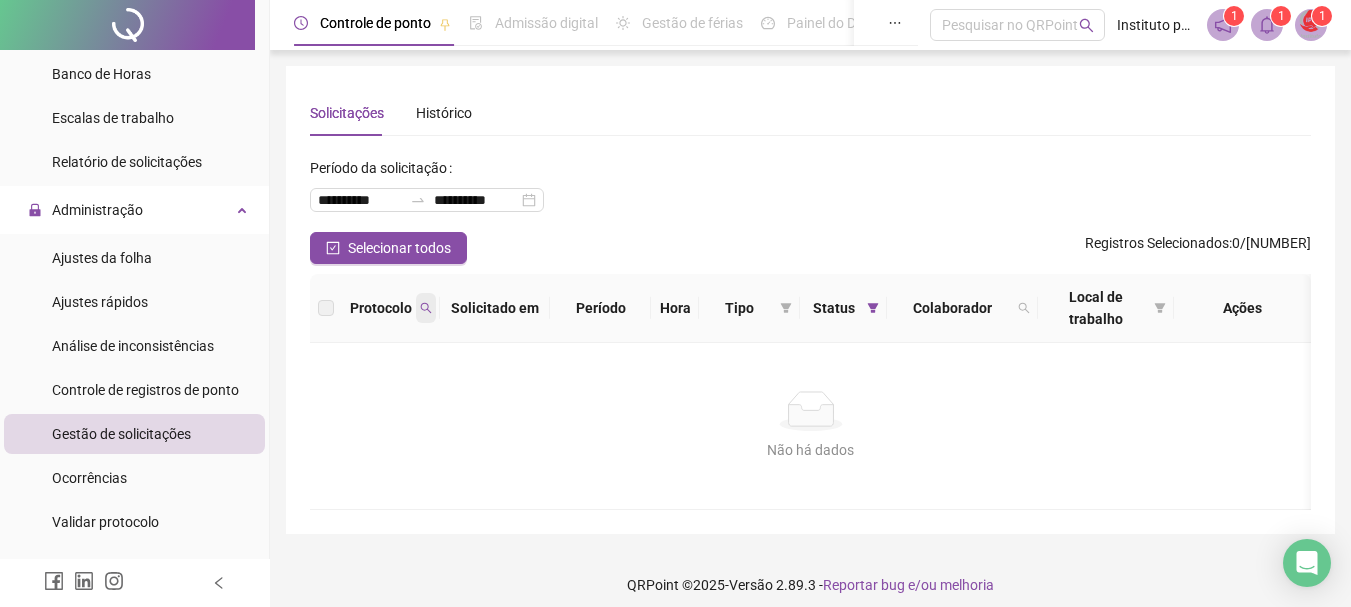 click 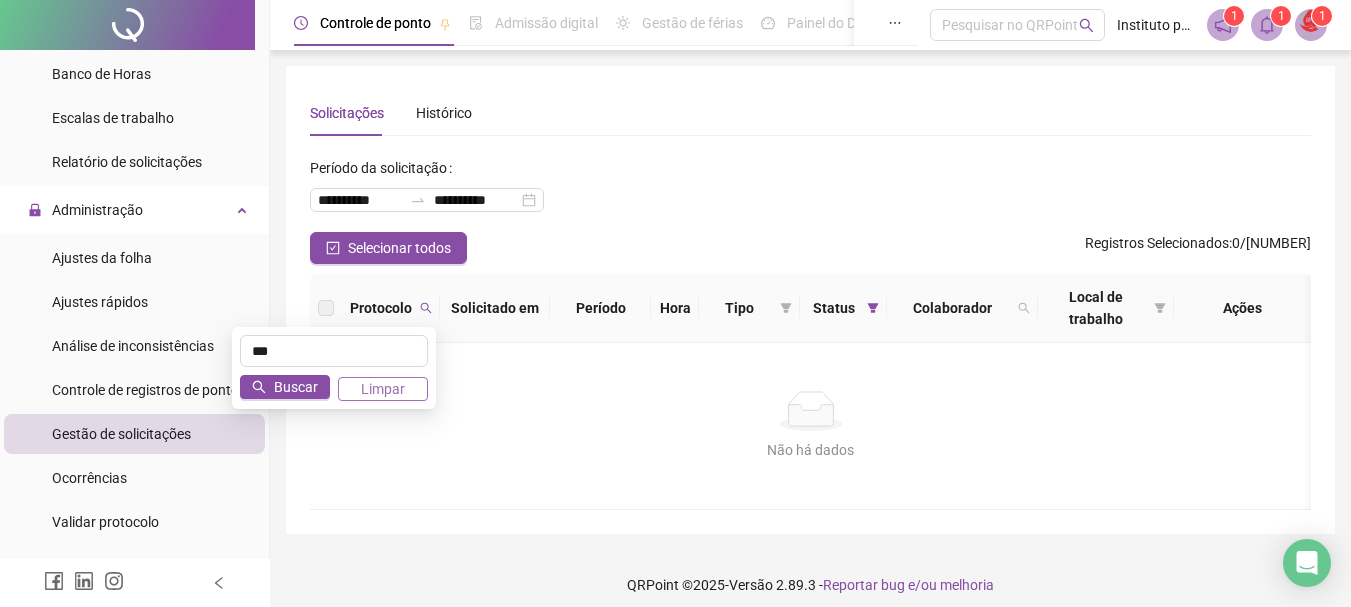 click on "Limpar" at bounding box center (383, 389) 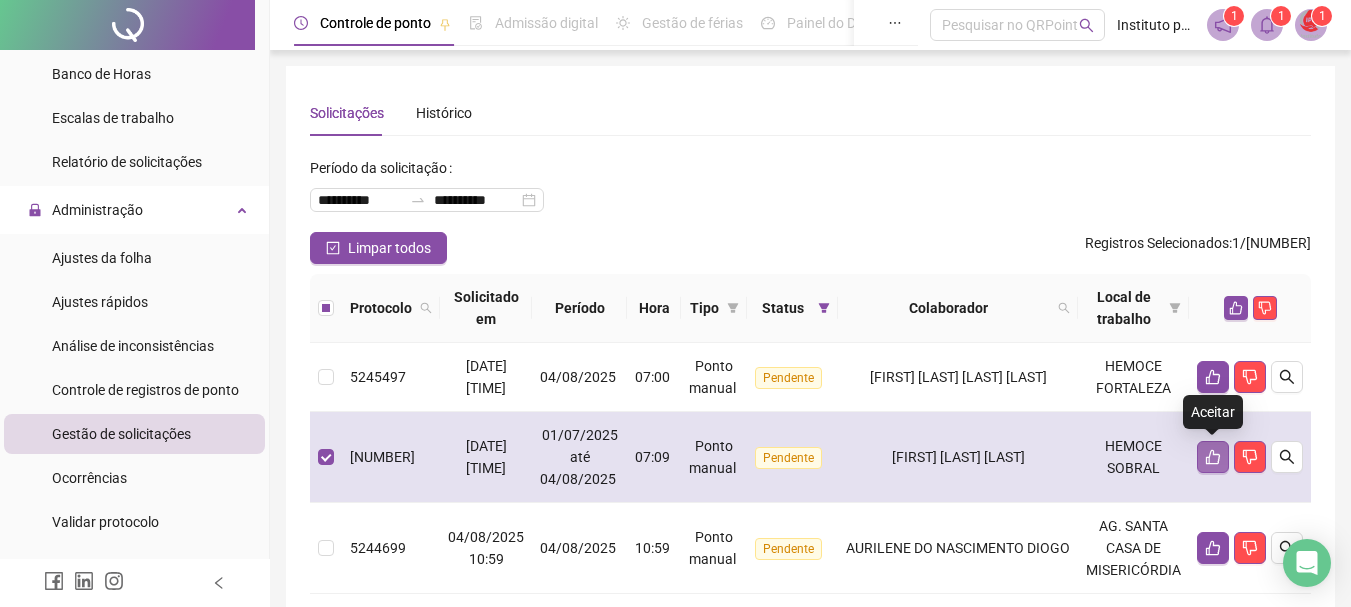 click 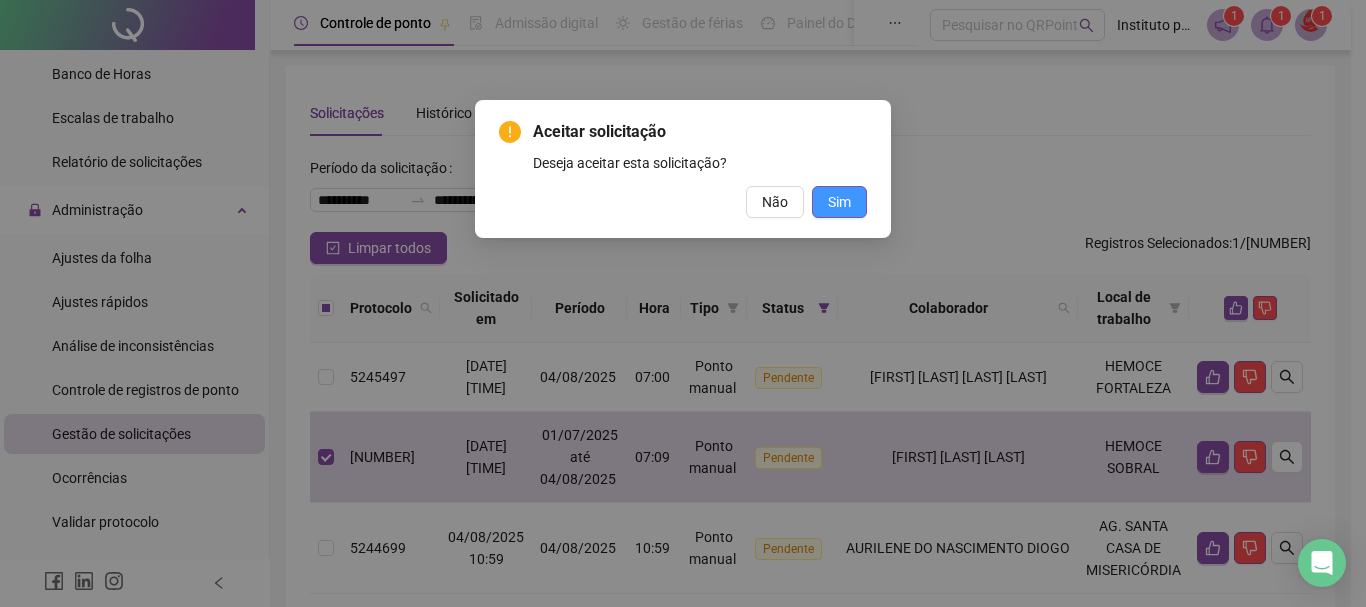 click on "Sim" at bounding box center [839, 202] 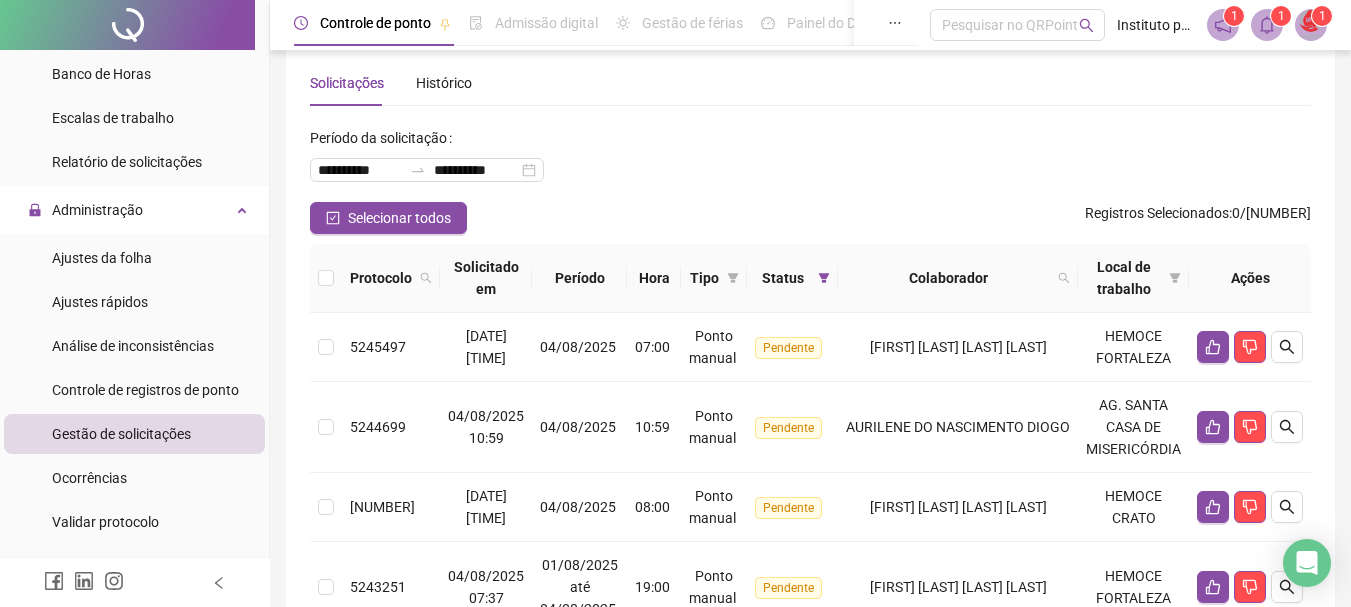scroll, scrollTop: 6, scrollLeft: 0, axis: vertical 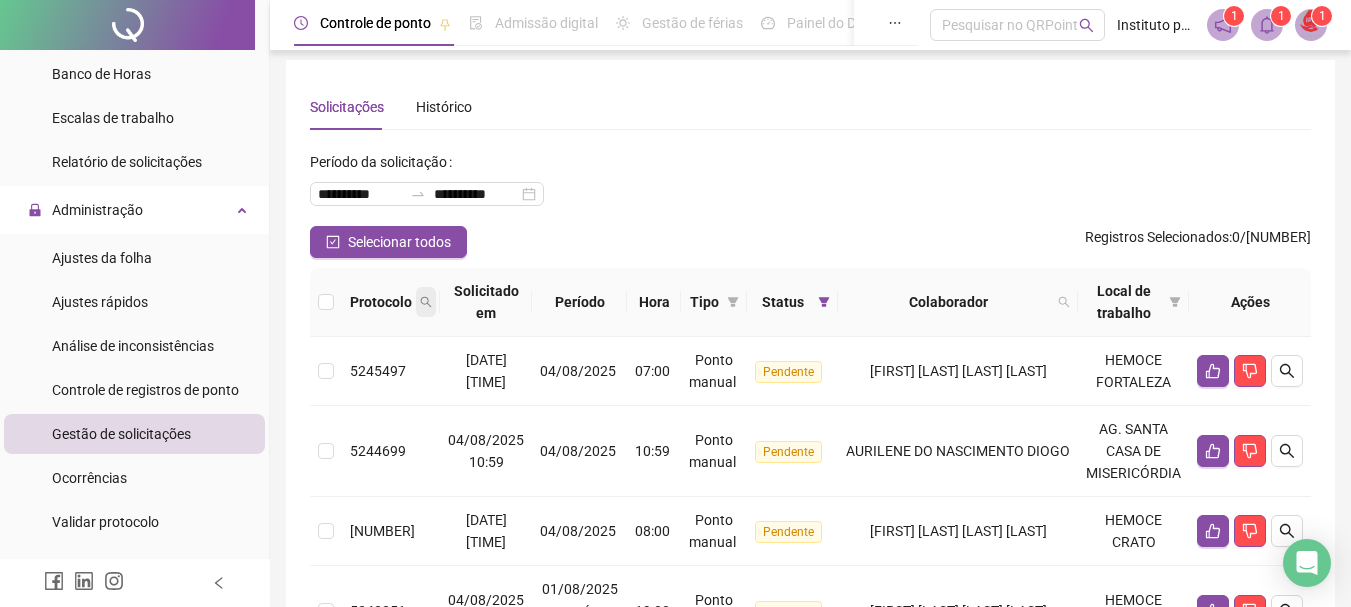 click 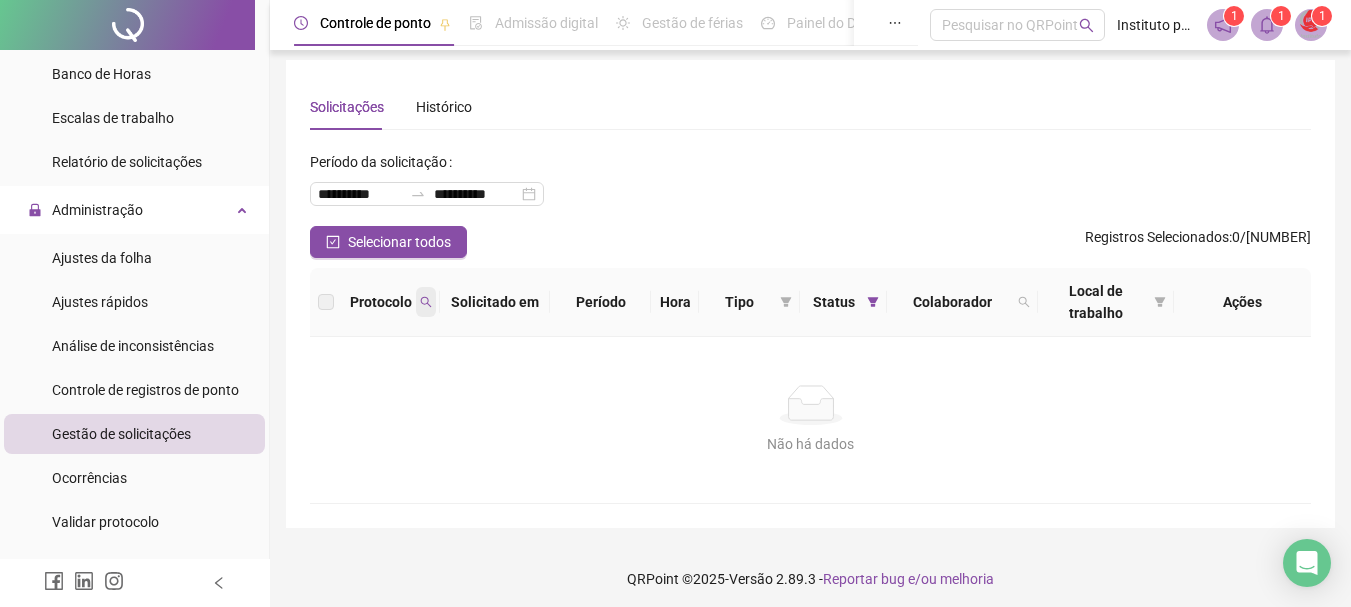 click at bounding box center (426, 302) 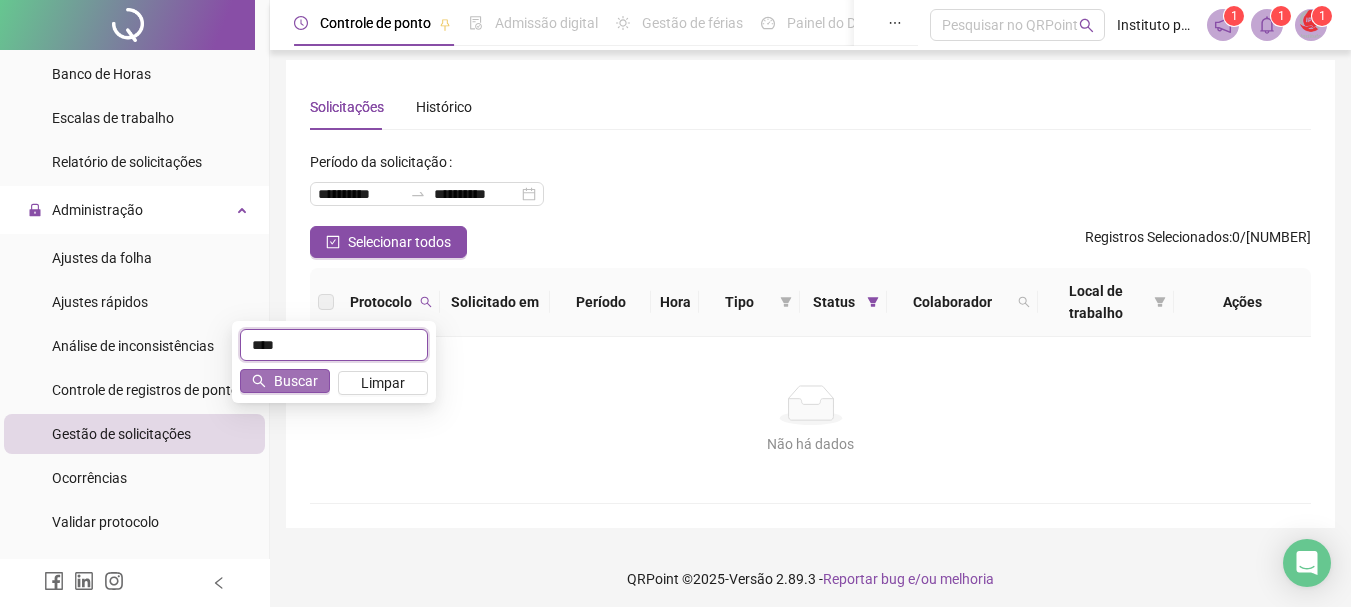 type on "****" 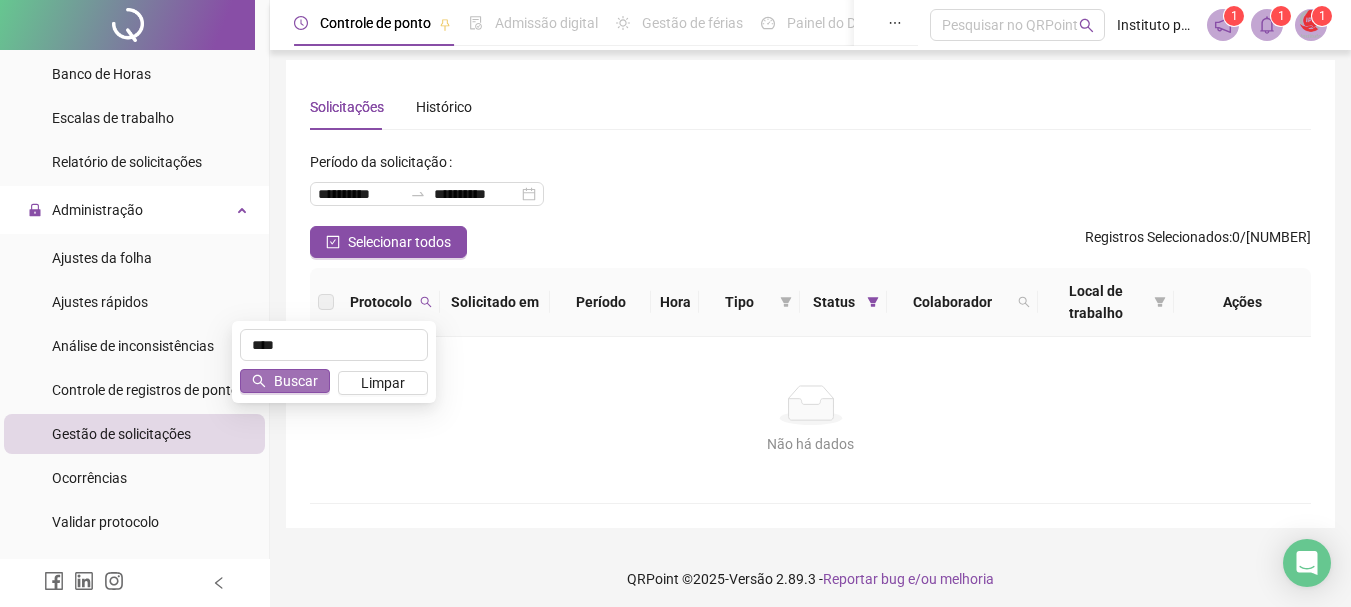 click on "Buscar" at bounding box center [296, 381] 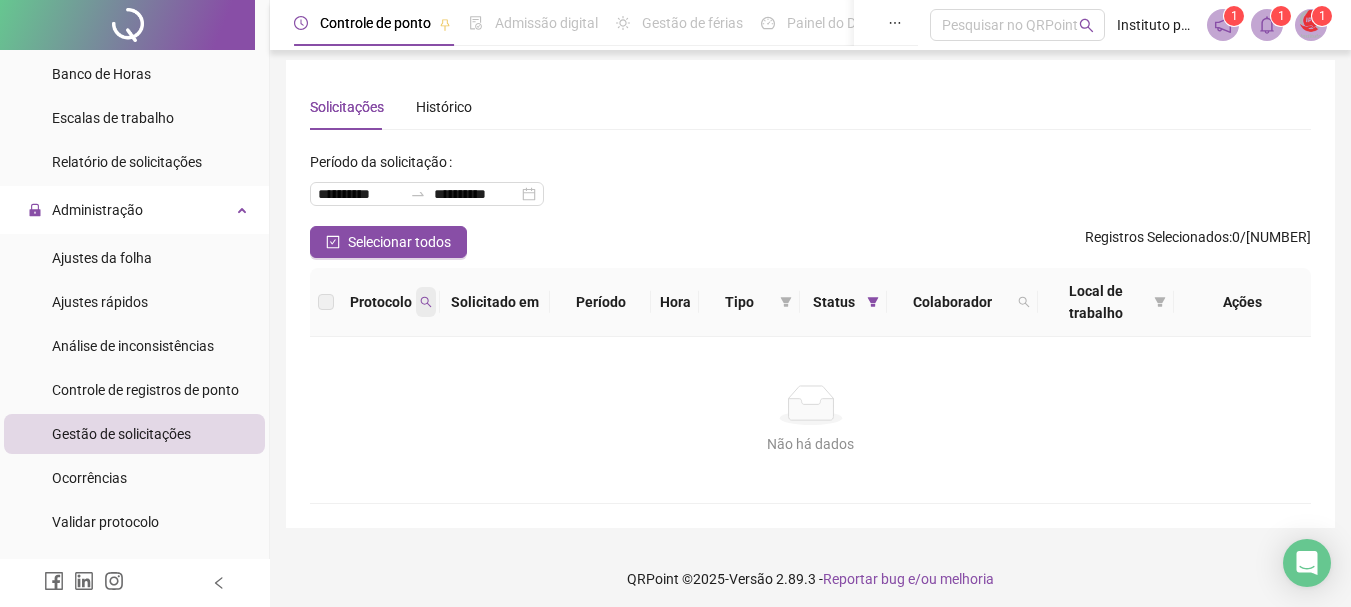click 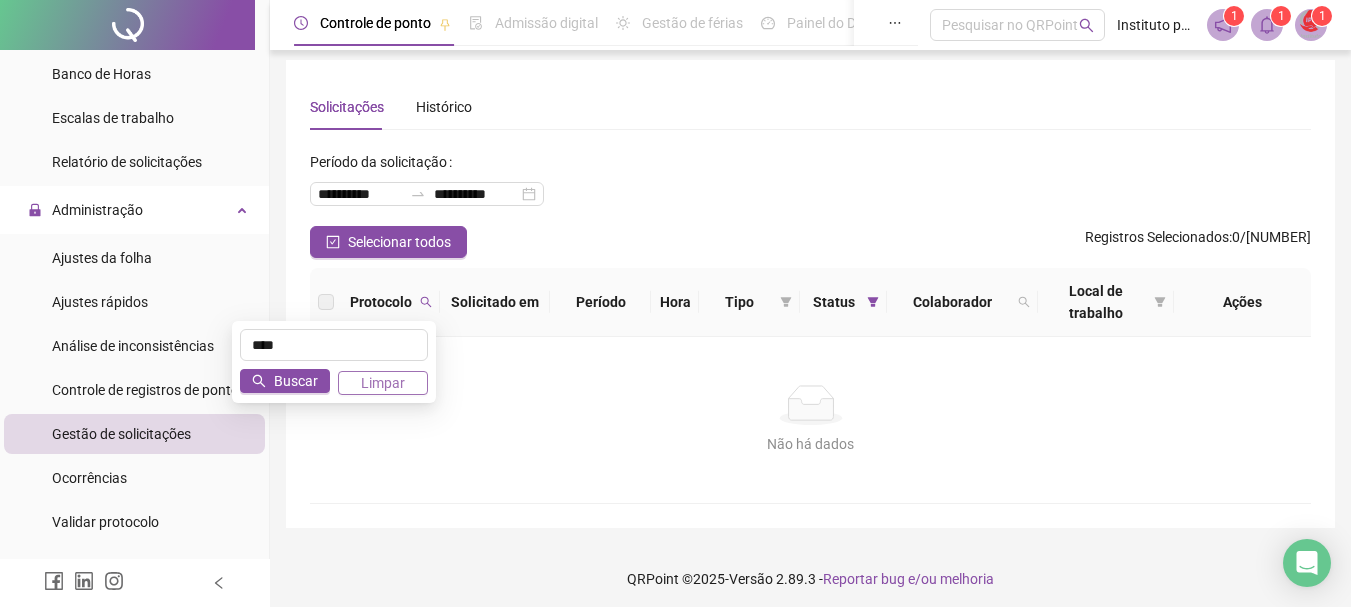 click on "Limpar" at bounding box center (383, 383) 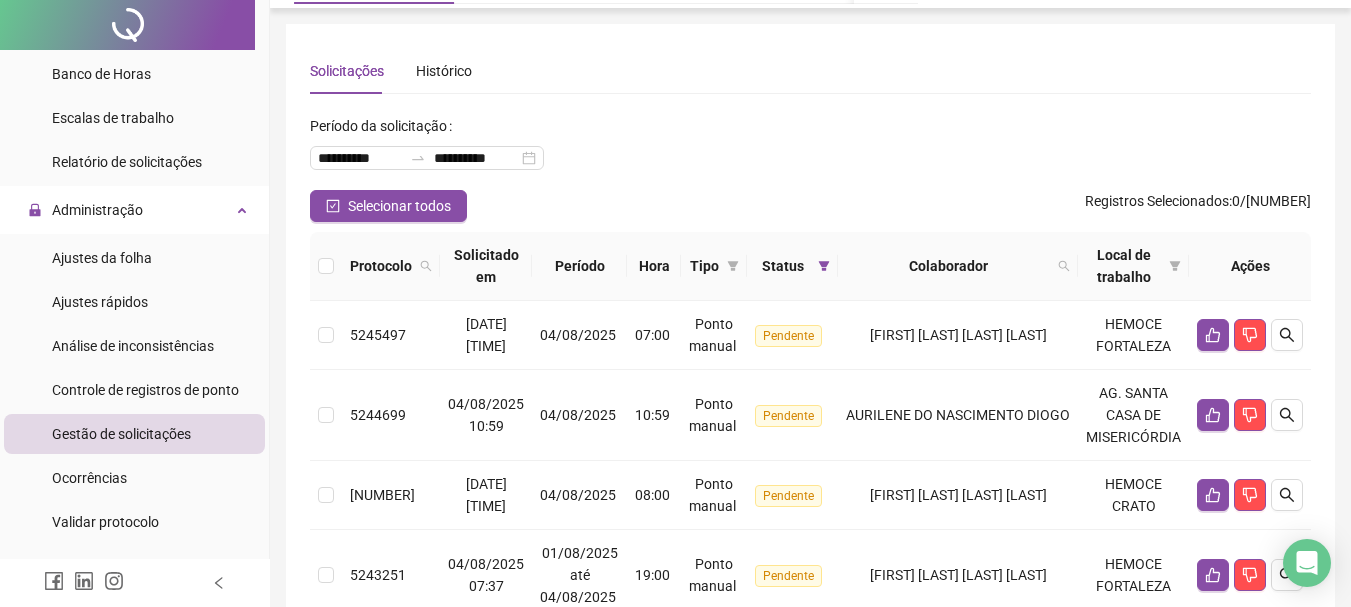 scroll, scrollTop: 0, scrollLeft: 0, axis: both 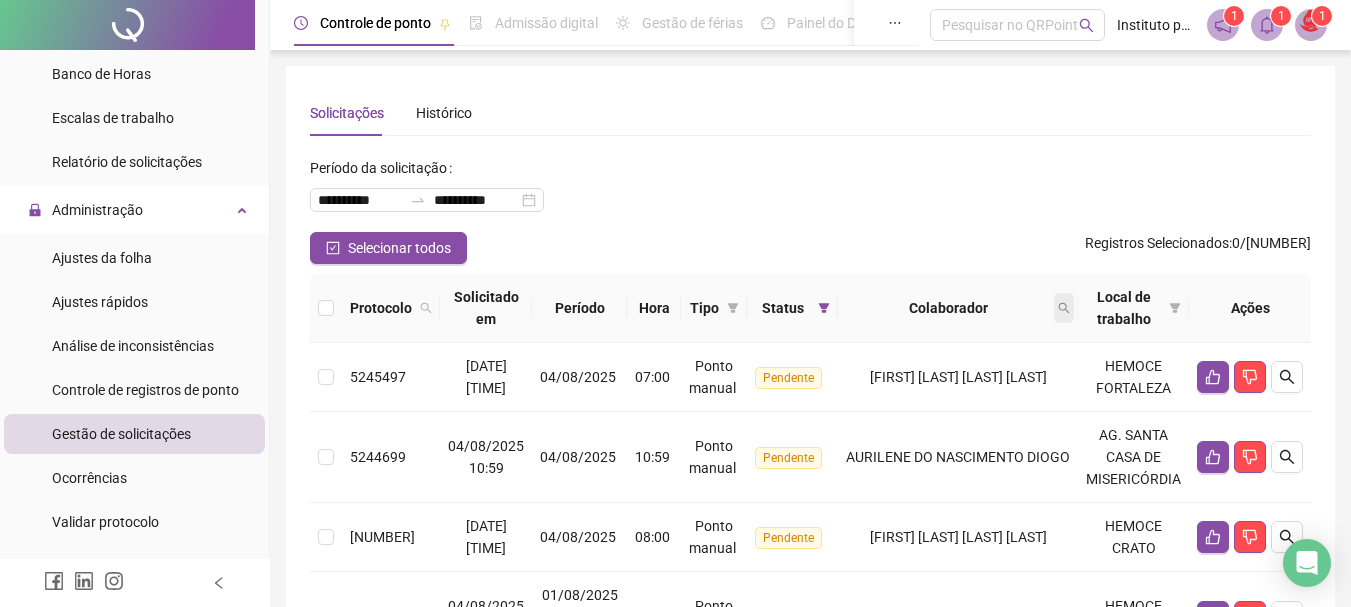 click 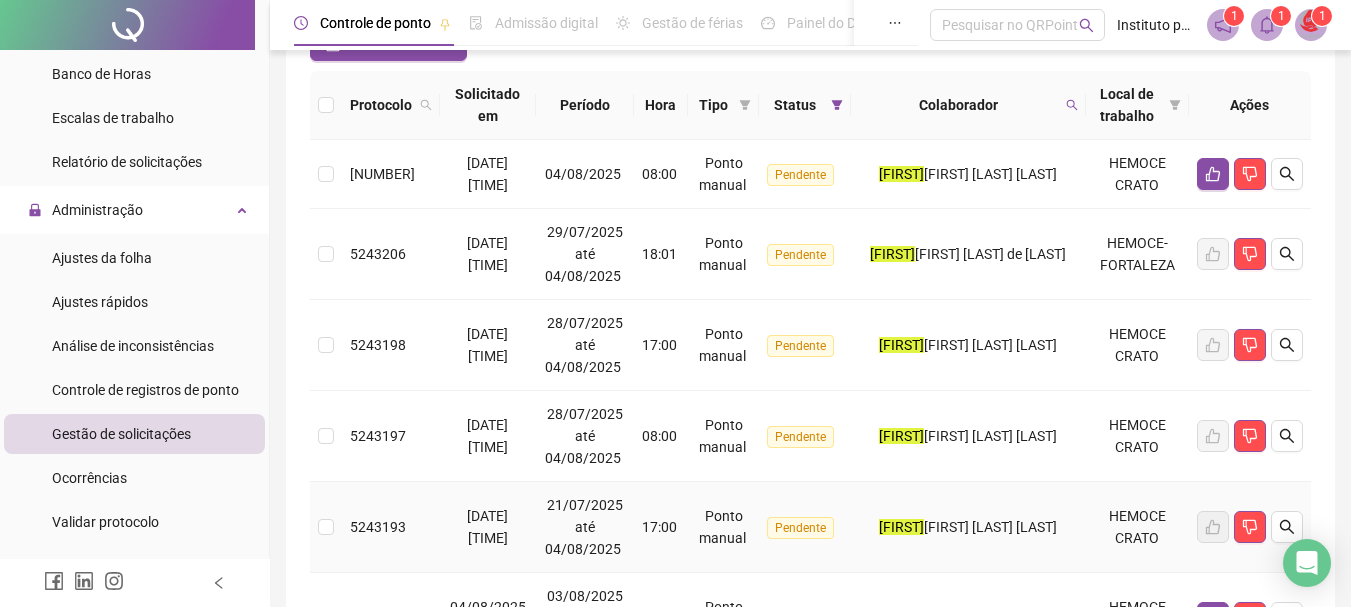 scroll, scrollTop: 0, scrollLeft: 0, axis: both 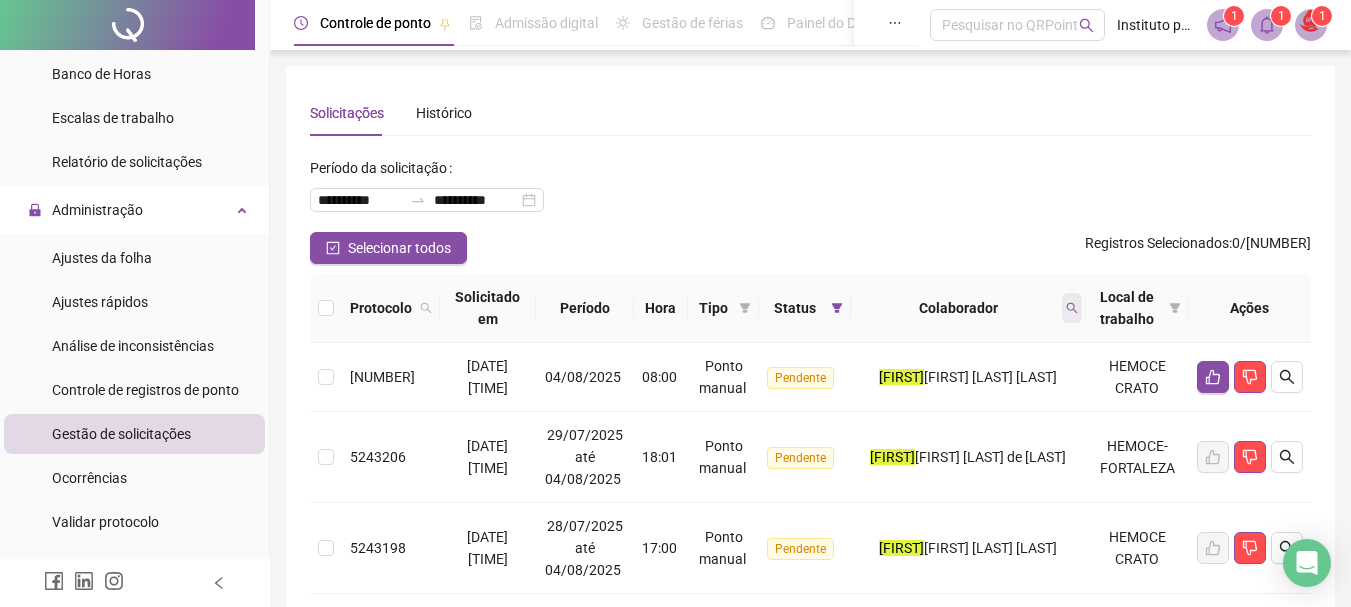 click 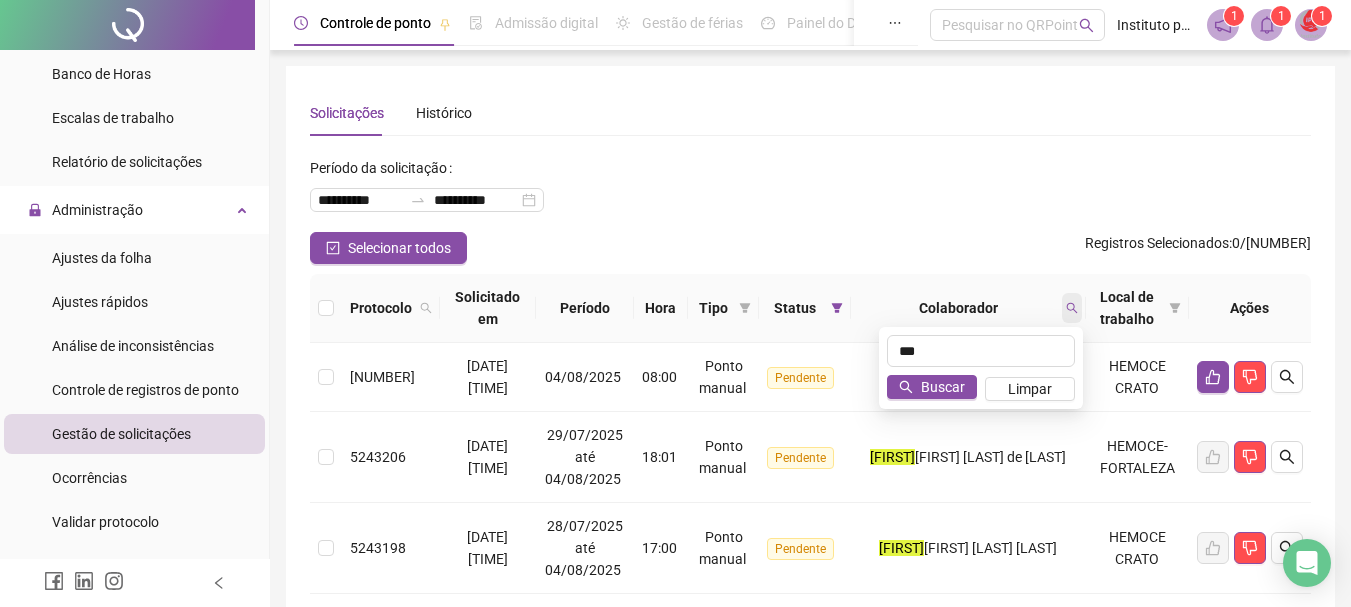 click at bounding box center [1072, 308] 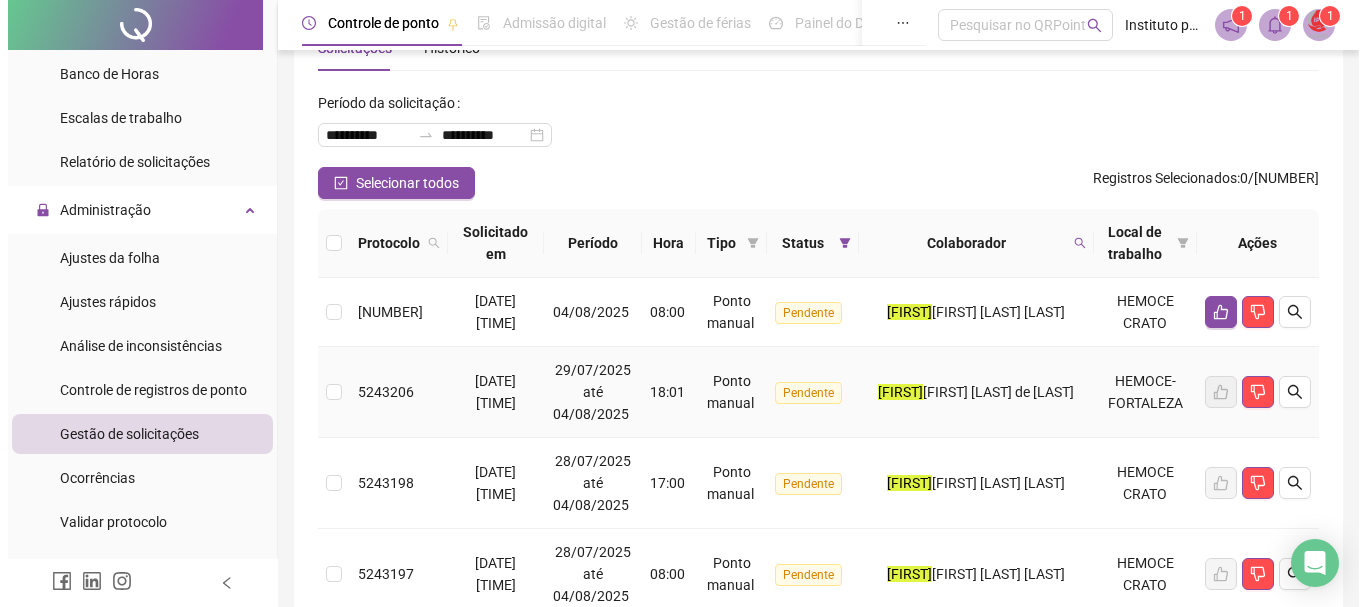 scroll, scrollTop: 0, scrollLeft: 0, axis: both 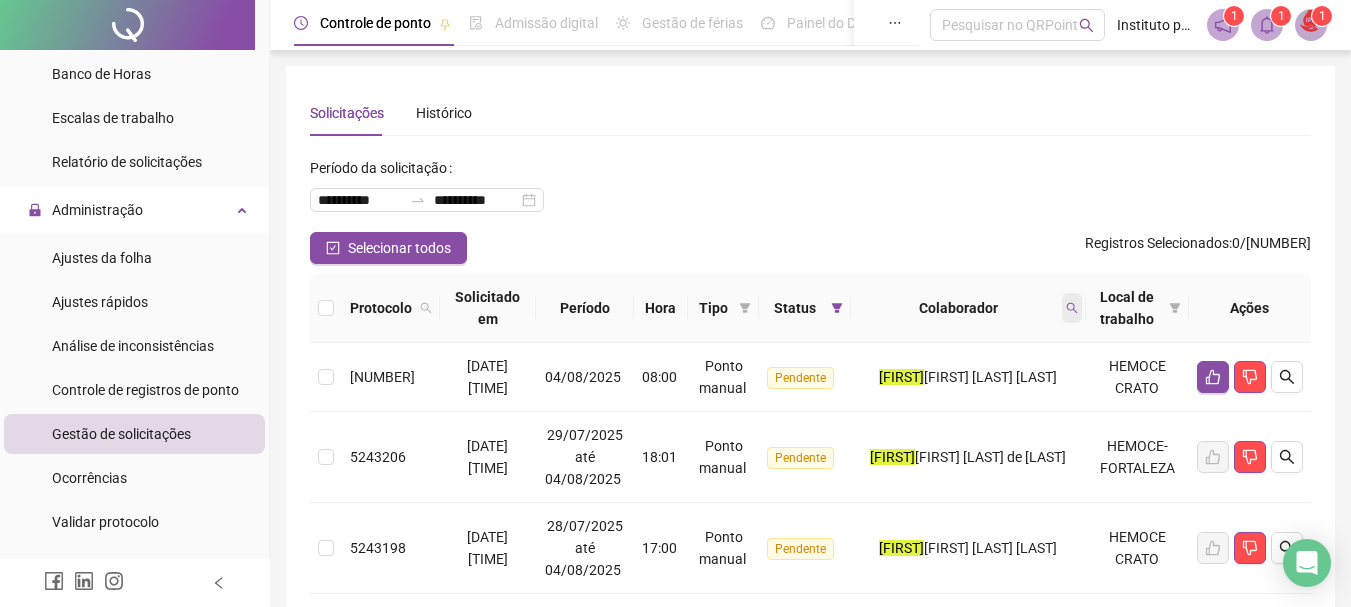 click 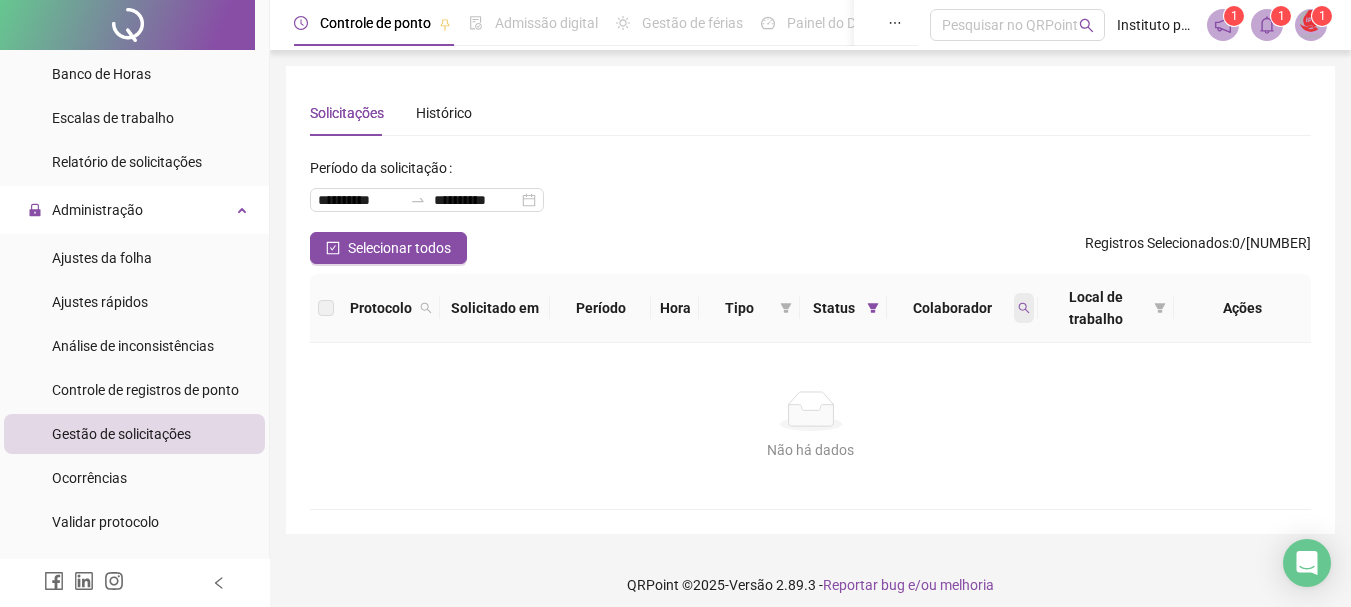 click at bounding box center (1024, 308) 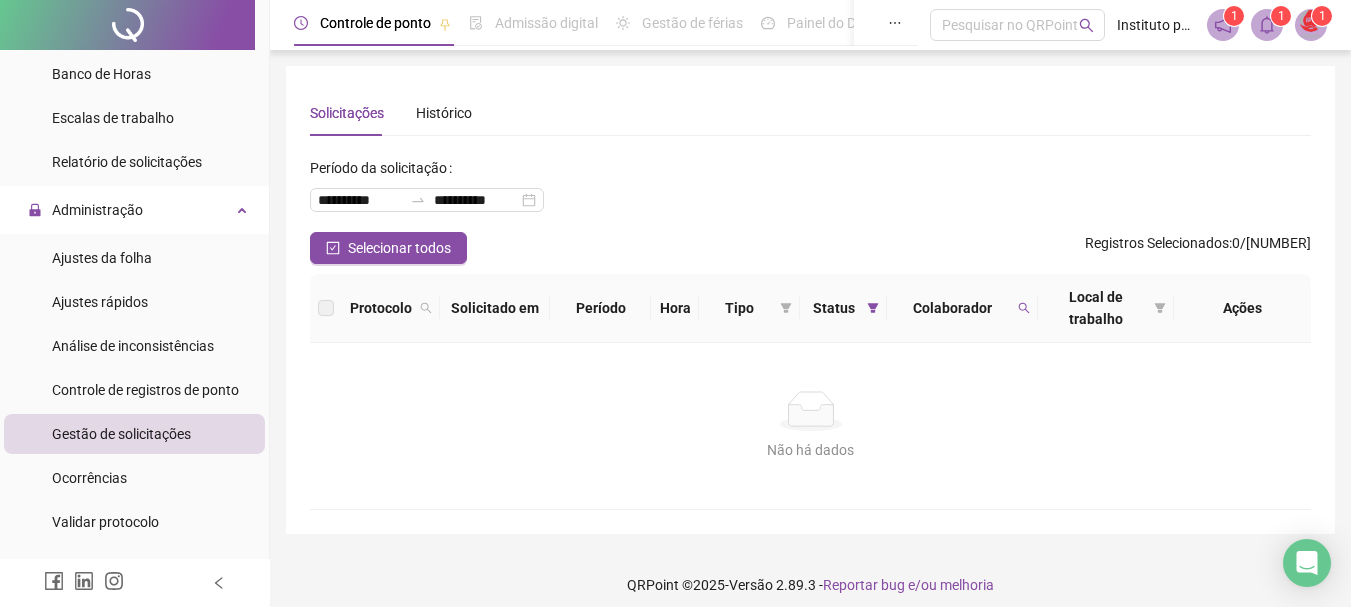 click on "**********" at bounding box center (810, 192) 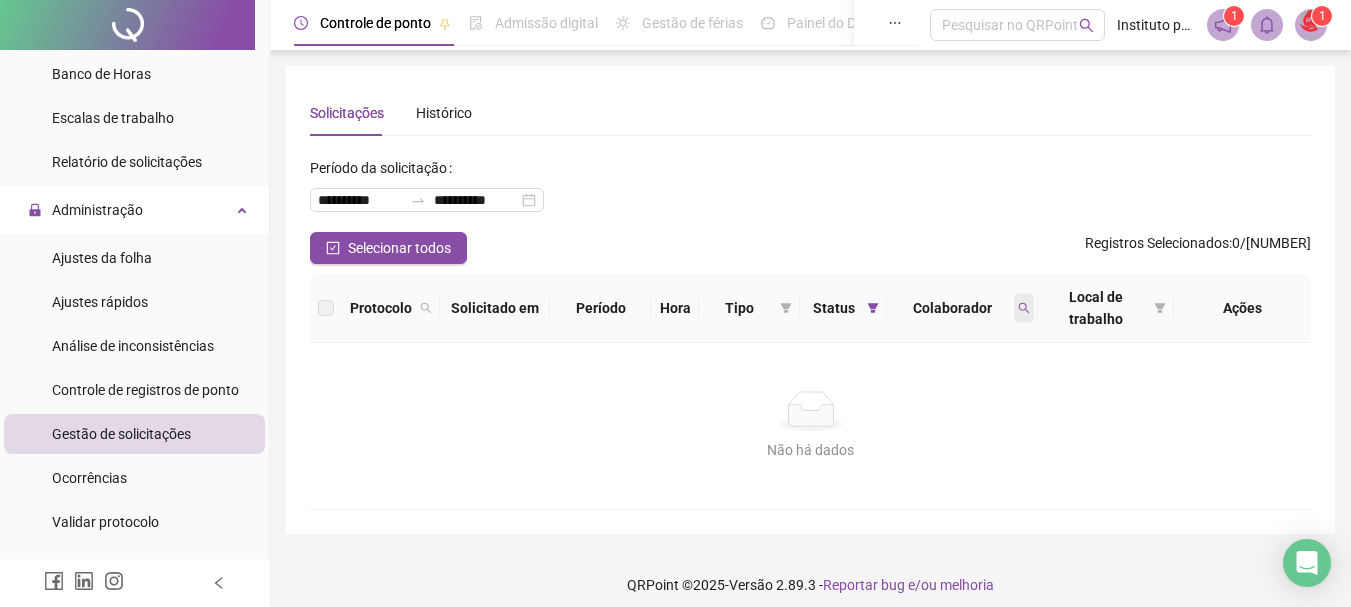 click 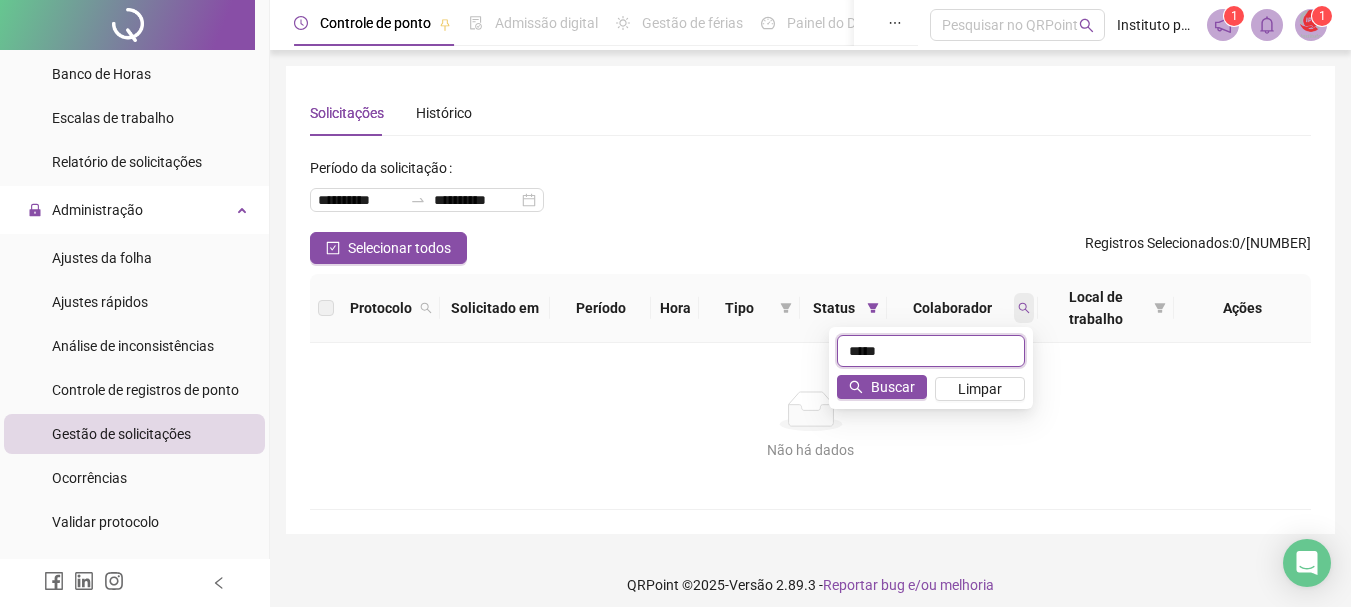 type on "*****" 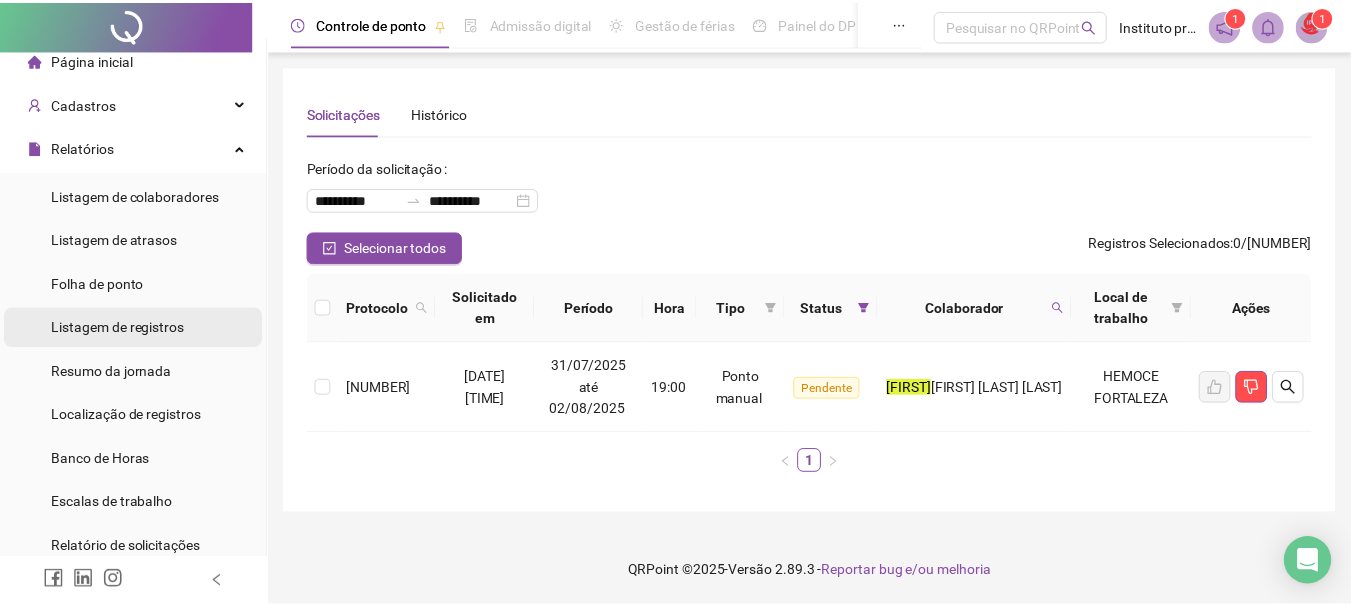 scroll, scrollTop: 0, scrollLeft: 0, axis: both 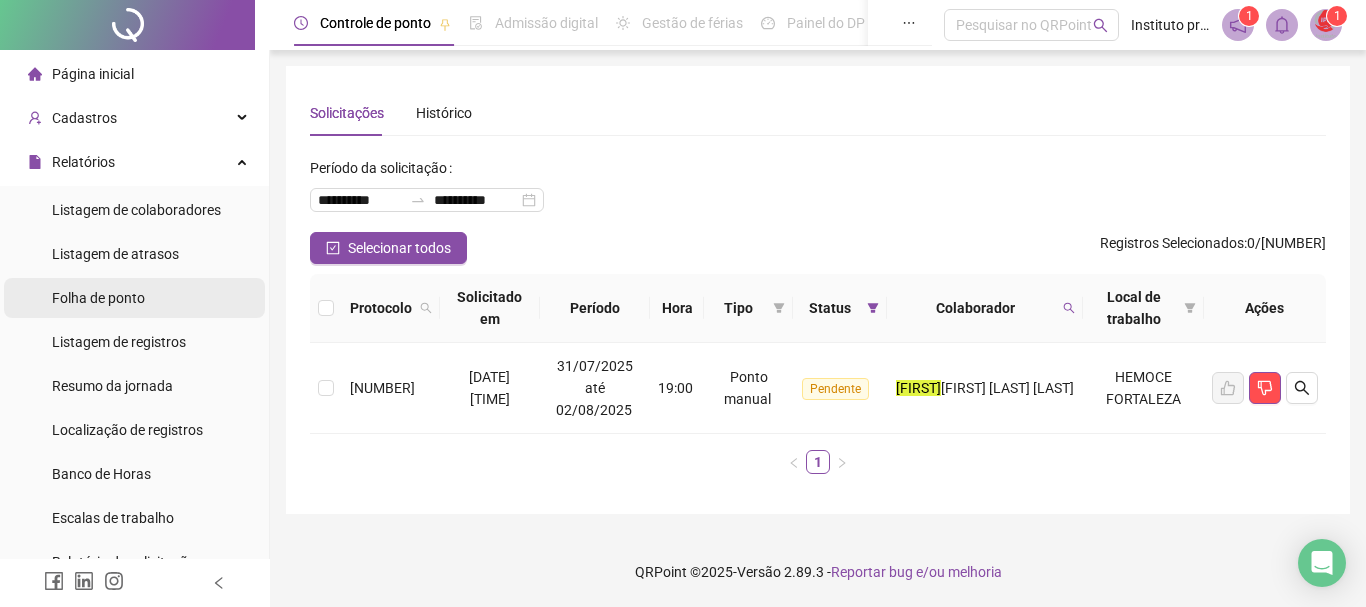 click on "Folha de ponto" at bounding box center [98, 298] 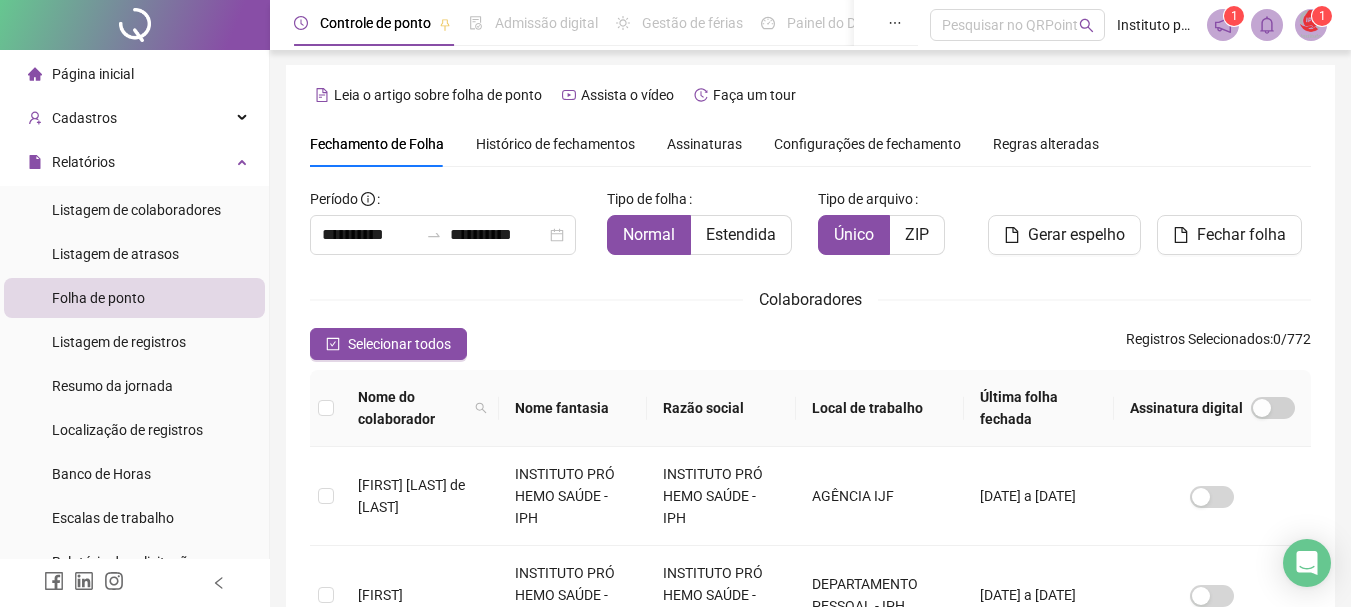 scroll, scrollTop: 0, scrollLeft: 0, axis: both 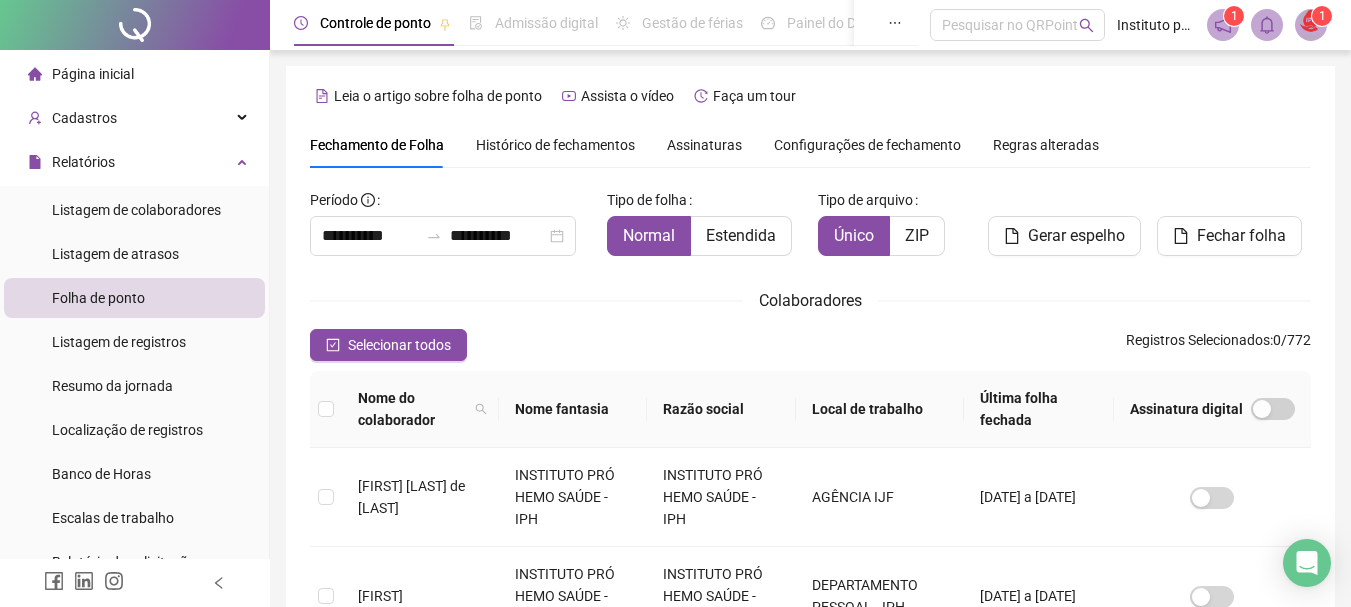 click on "Histórico de fechamentos" at bounding box center (555, 145) 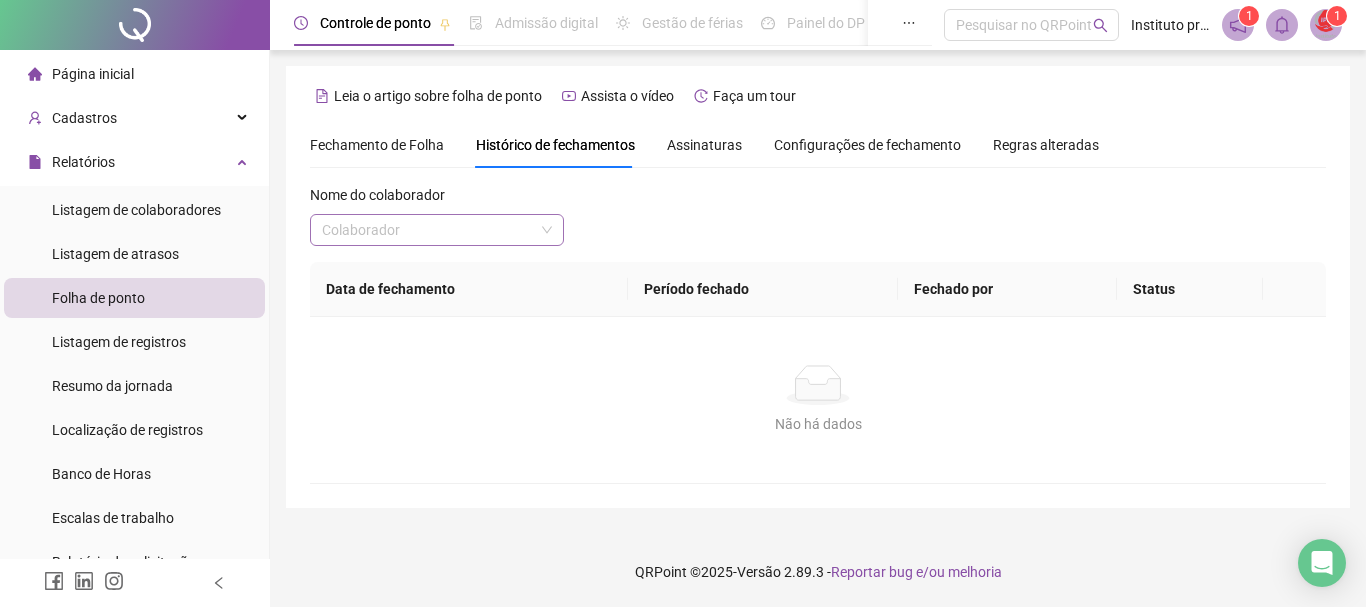 click at bounding box center [428, 230] 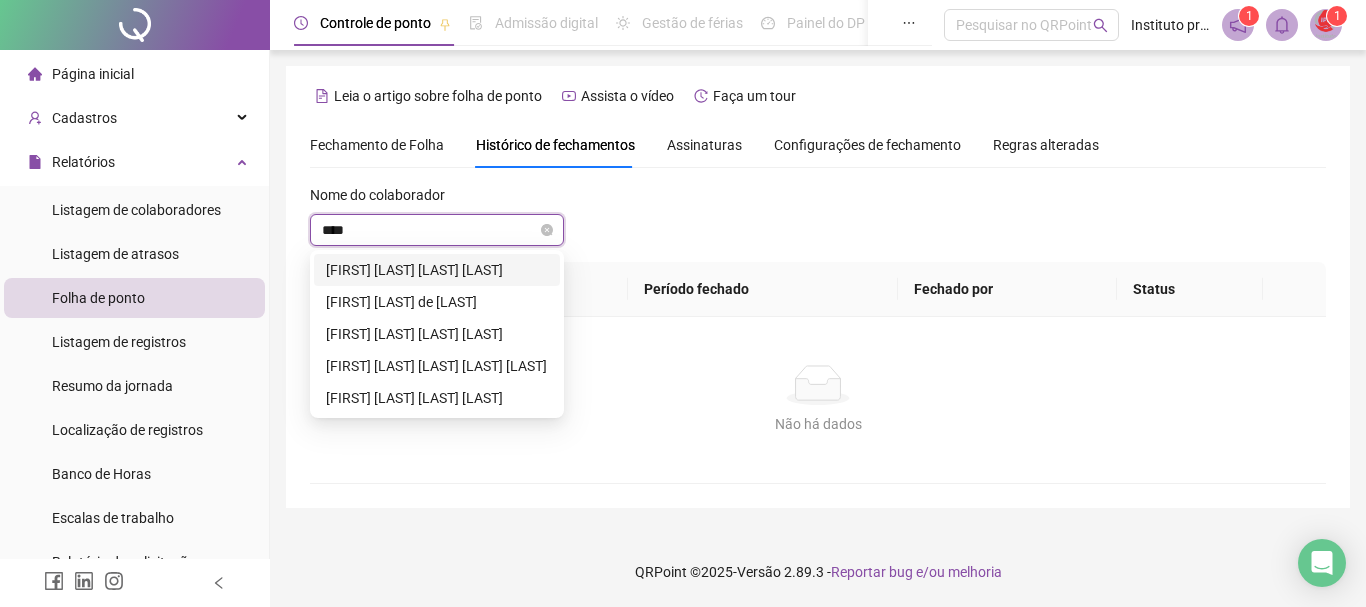 type on "*****" 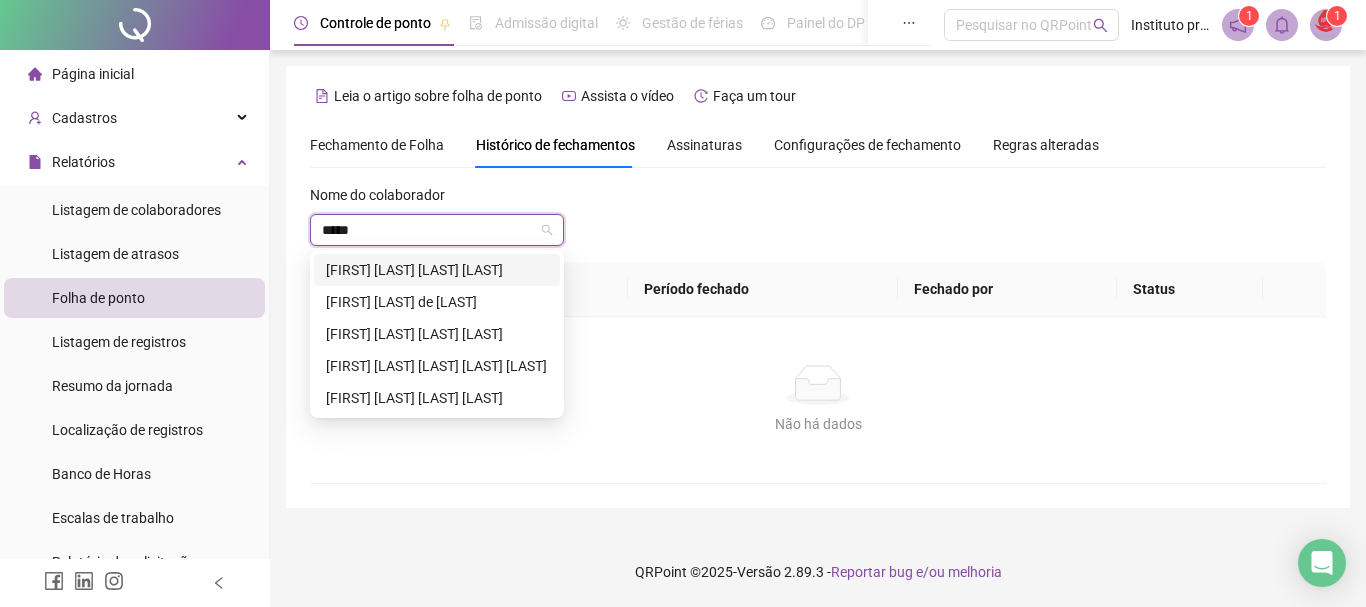 click on "[FIRST] [LAST] [LAST] [LAST]" at bounding box center [437, 270] 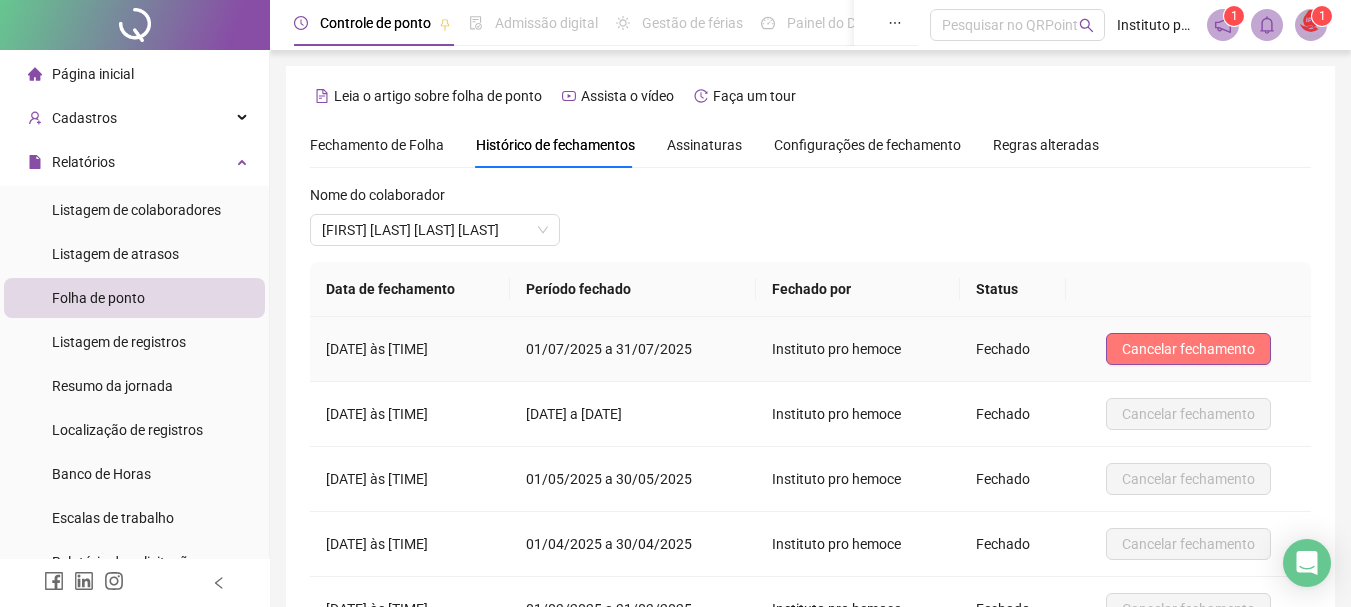 click on "Cancelar fechamento" at bounding box center (1188, 349) 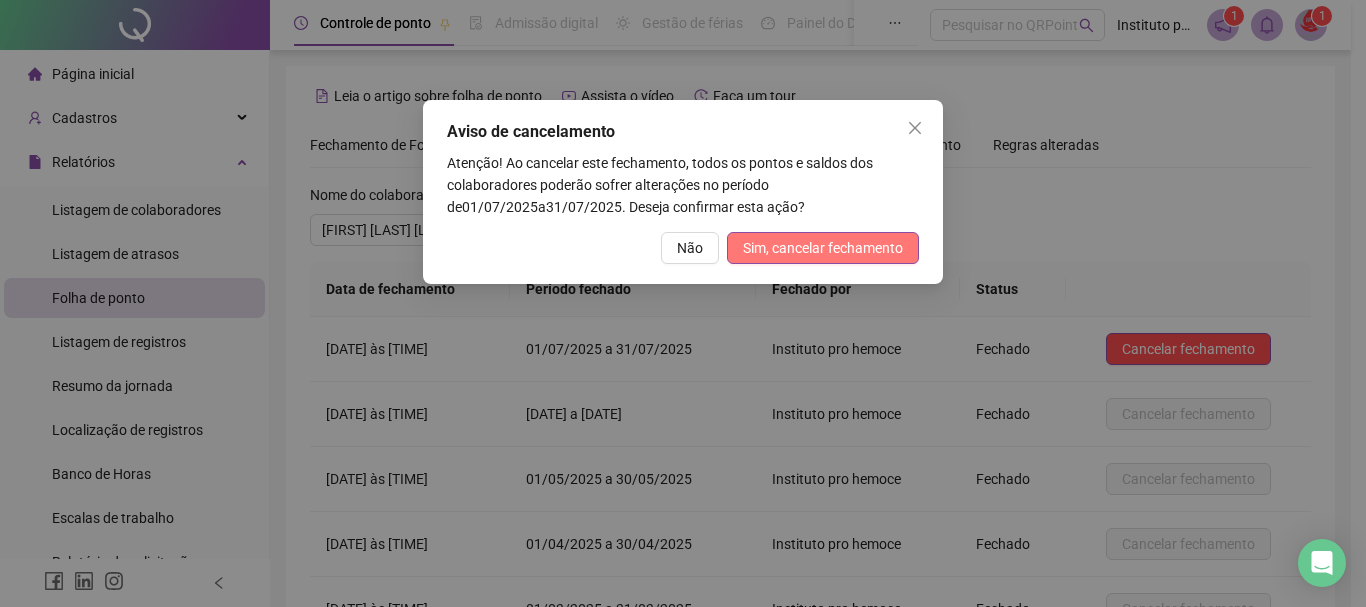 click on "Sim, cancelar fechamento" at bounding box center (823, 248) 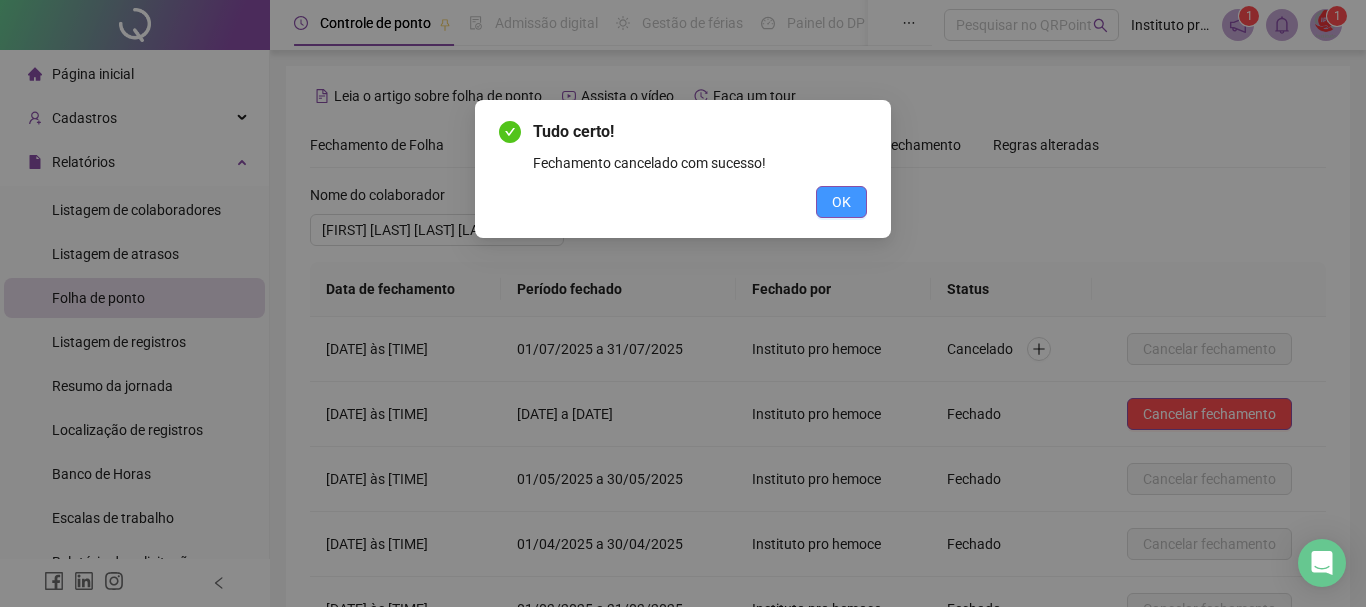 click on "OK" at bounding box center [841, 202] 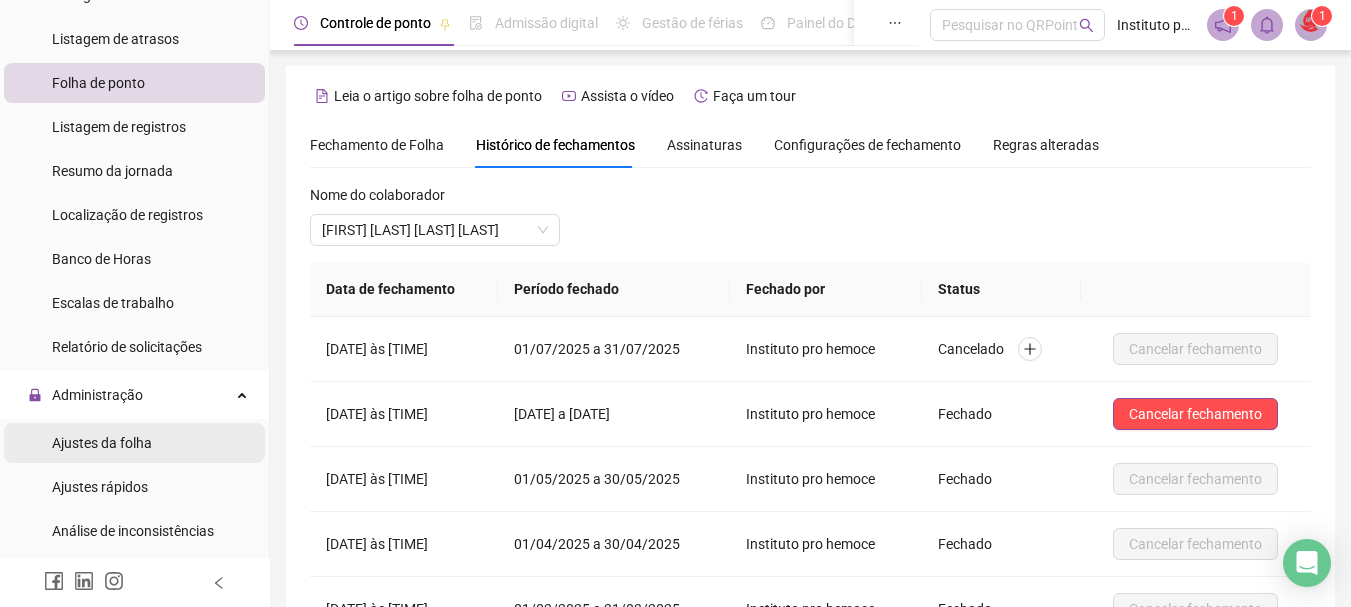 scroll, scrollTop: 400, scrollLeft: 0, axis: vertical 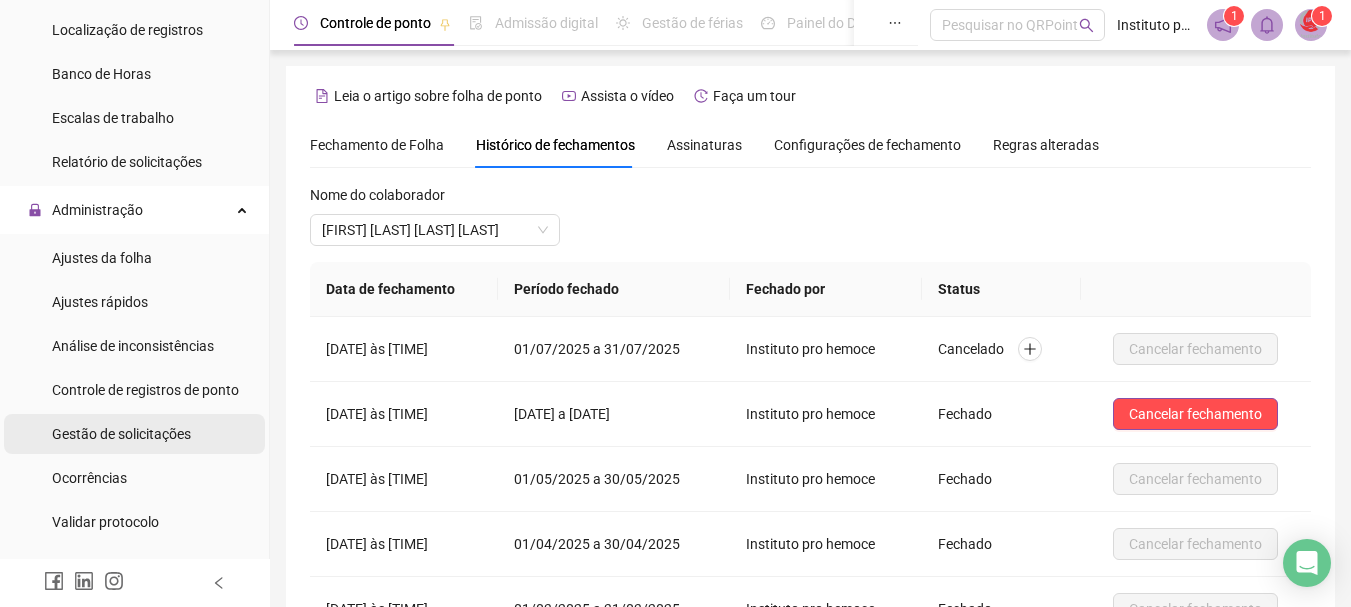 click on "Gestão de solicitações" at bounding box center (121, 434) 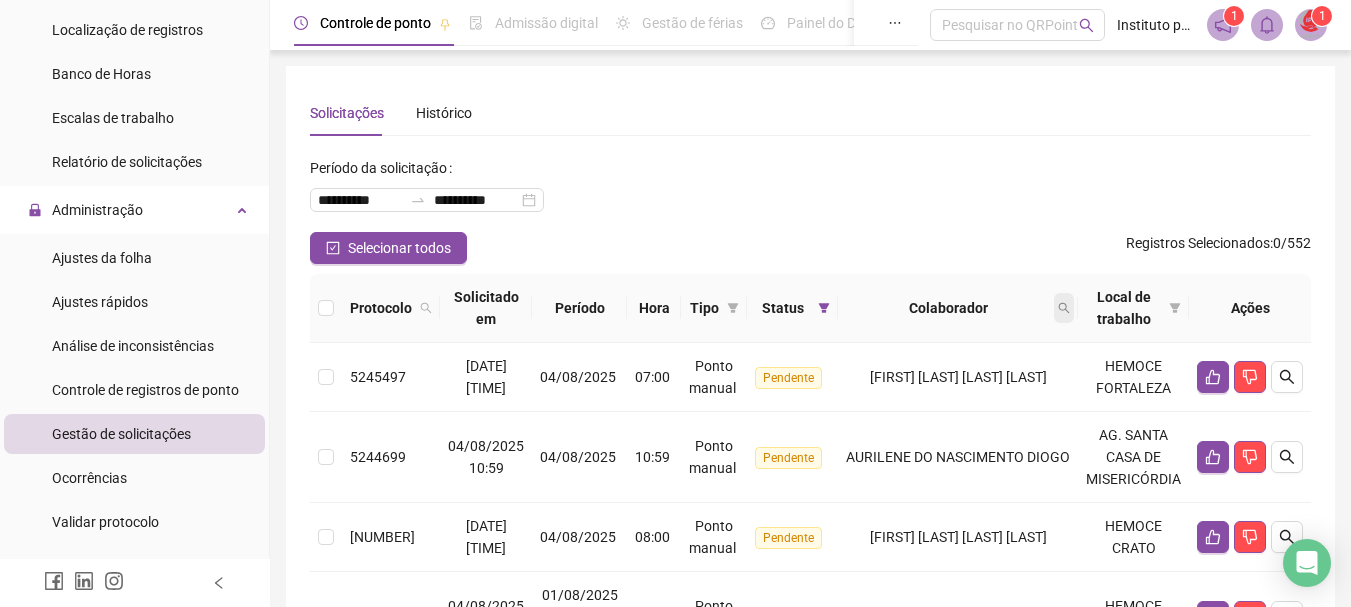 click 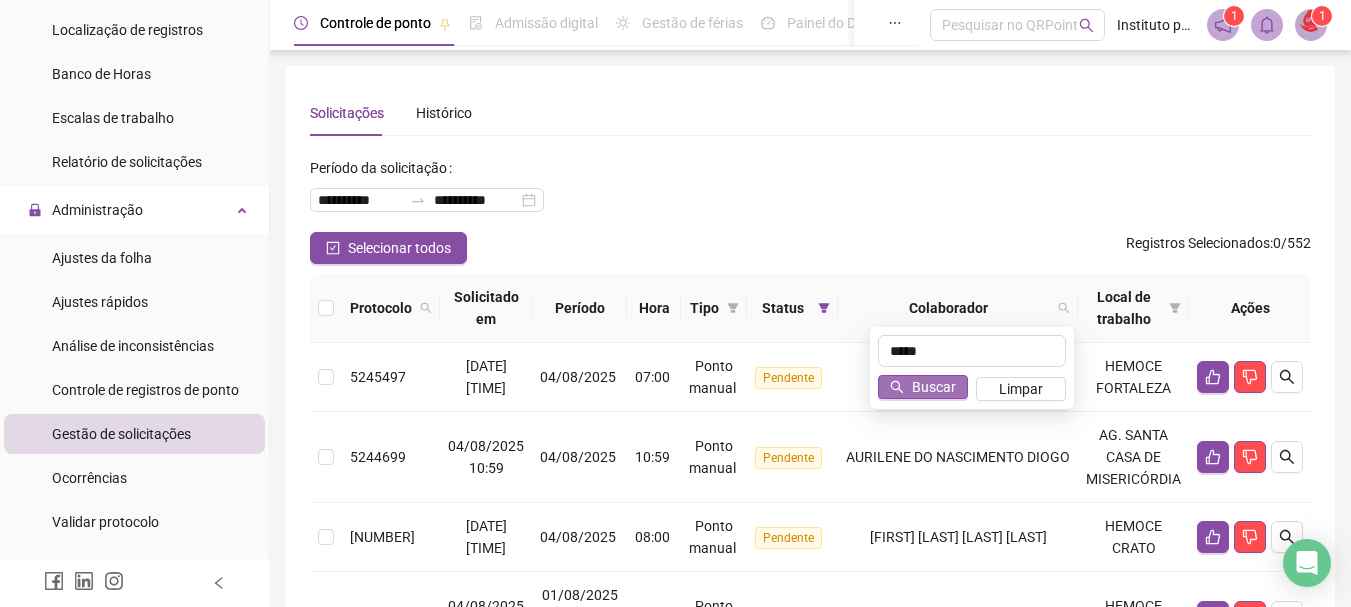 type on "*****" 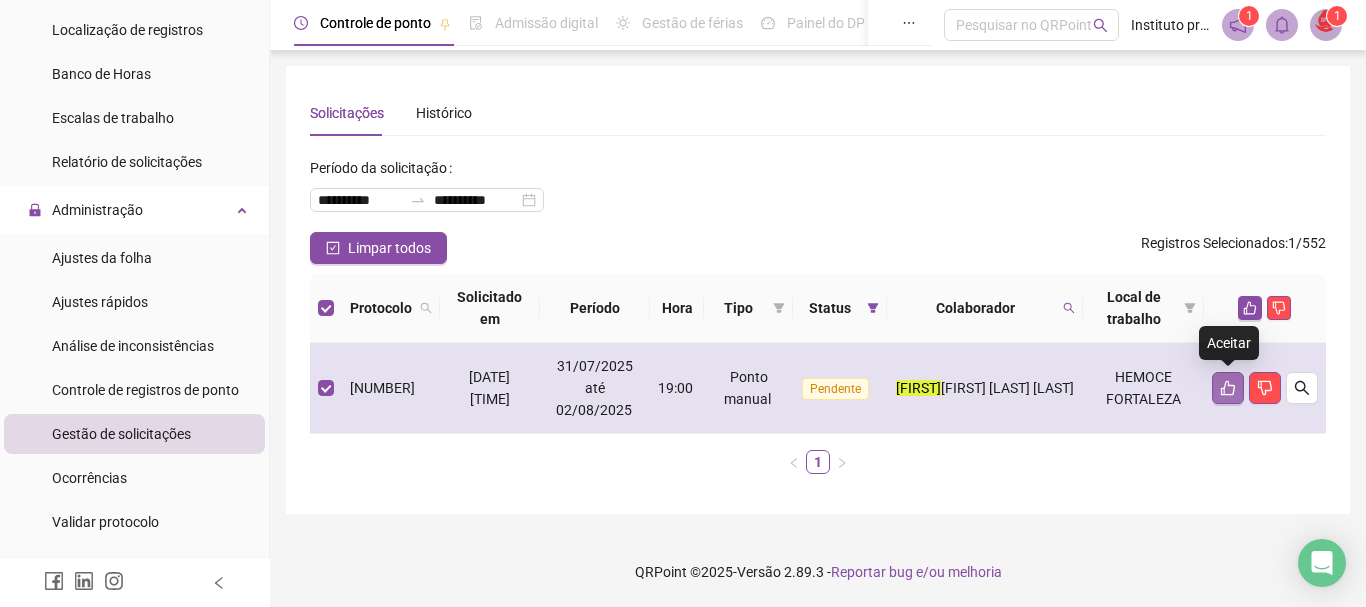 click at bounding box center [1228, 388] 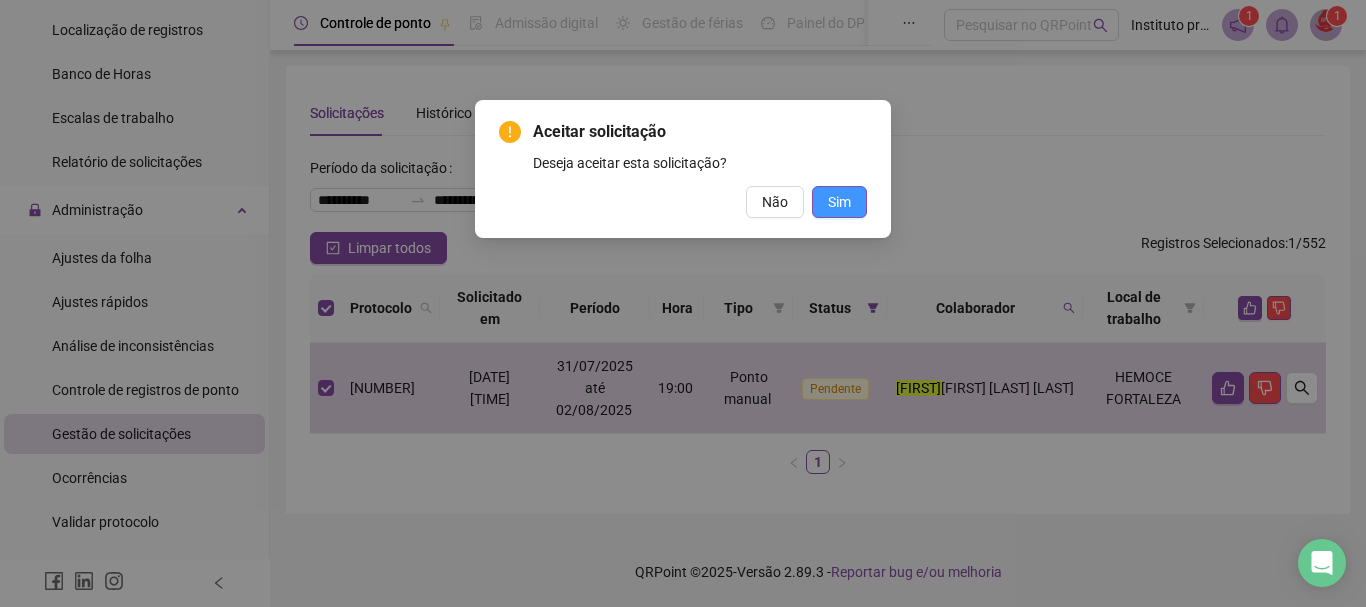 click on "Sim" at bounding box center (839, 202) 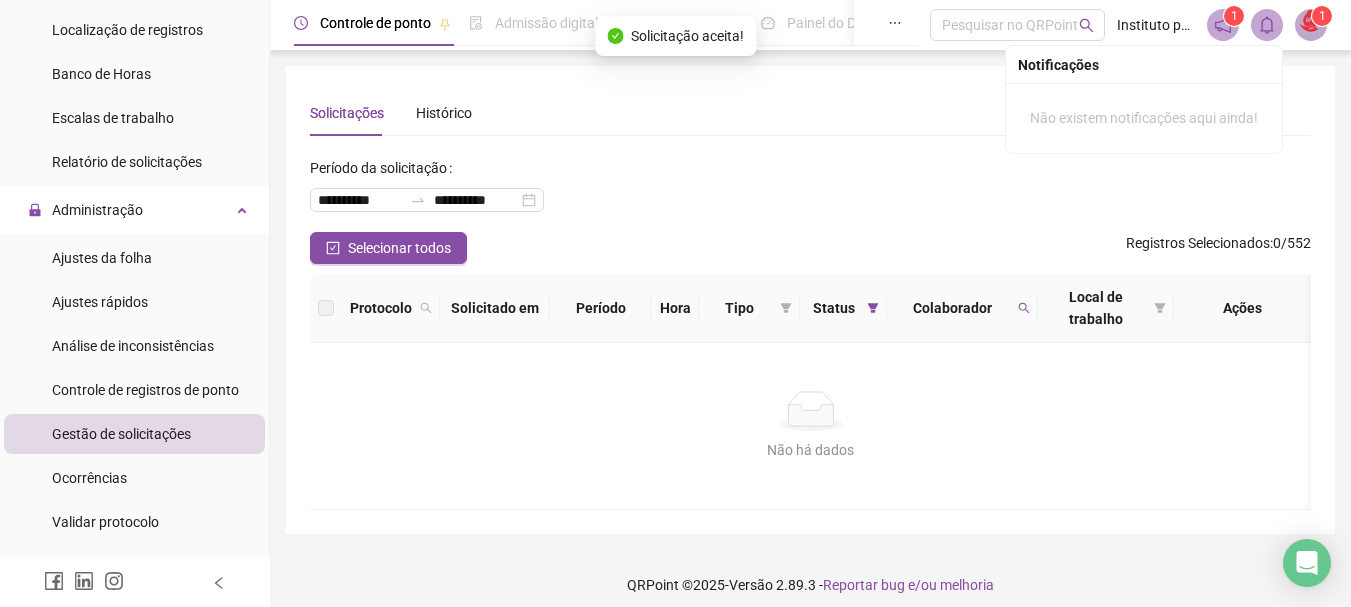 click 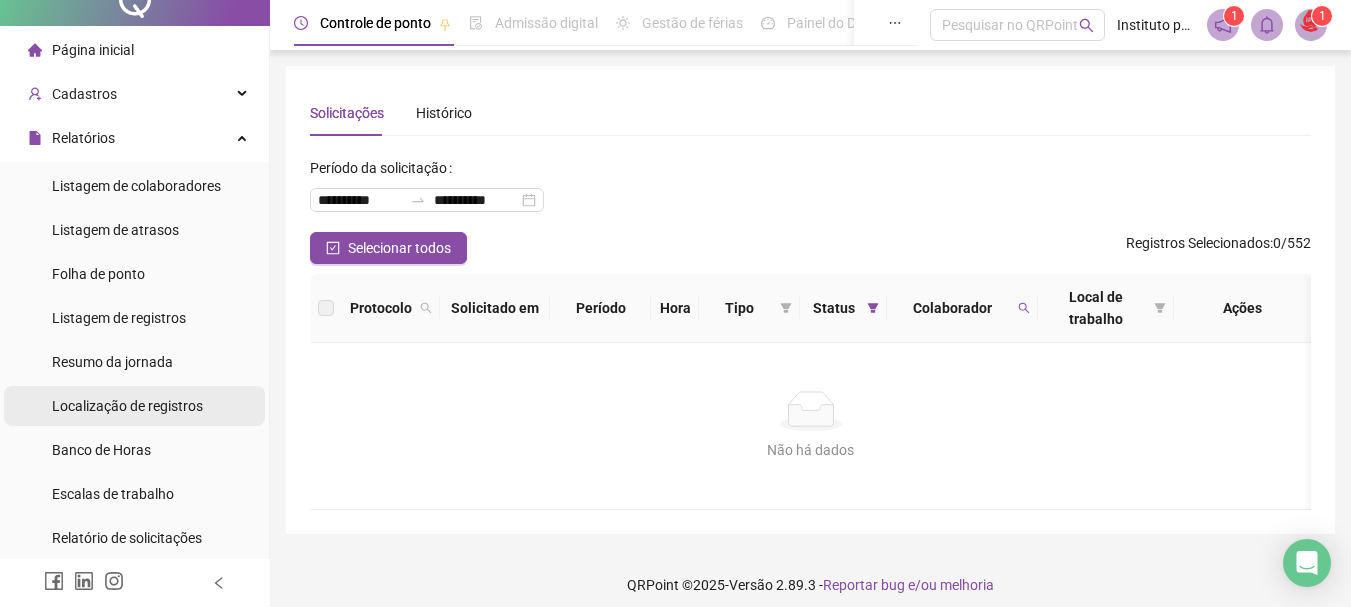 scroll, scrollTop: 0, scrollLeft: 0, axis: both 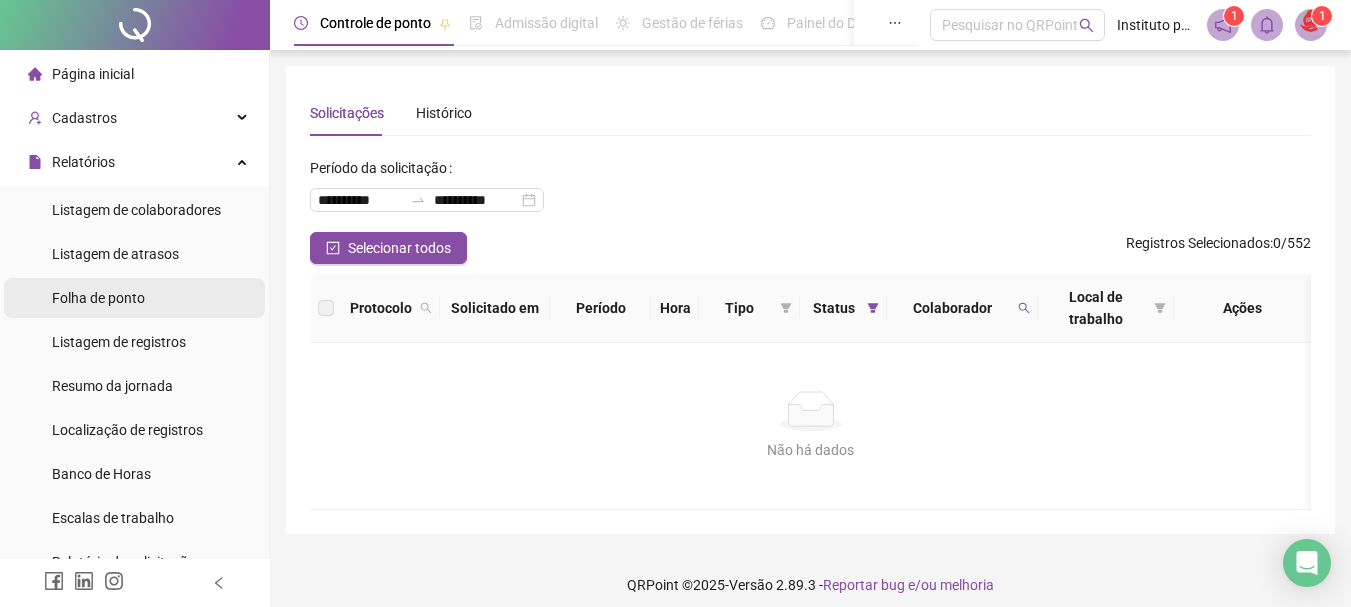 click on "Folha de ponto" at bounding box center [98, 298] 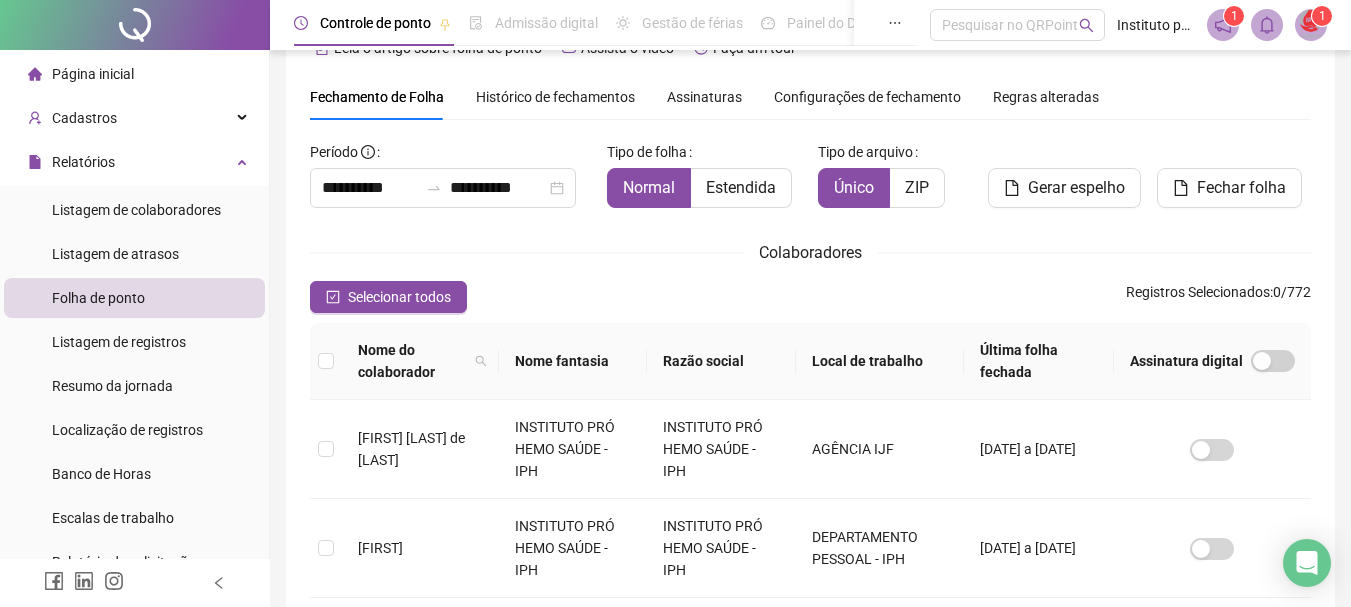scroll, scrollTop: 0, scrollLeft: 0, axis: both 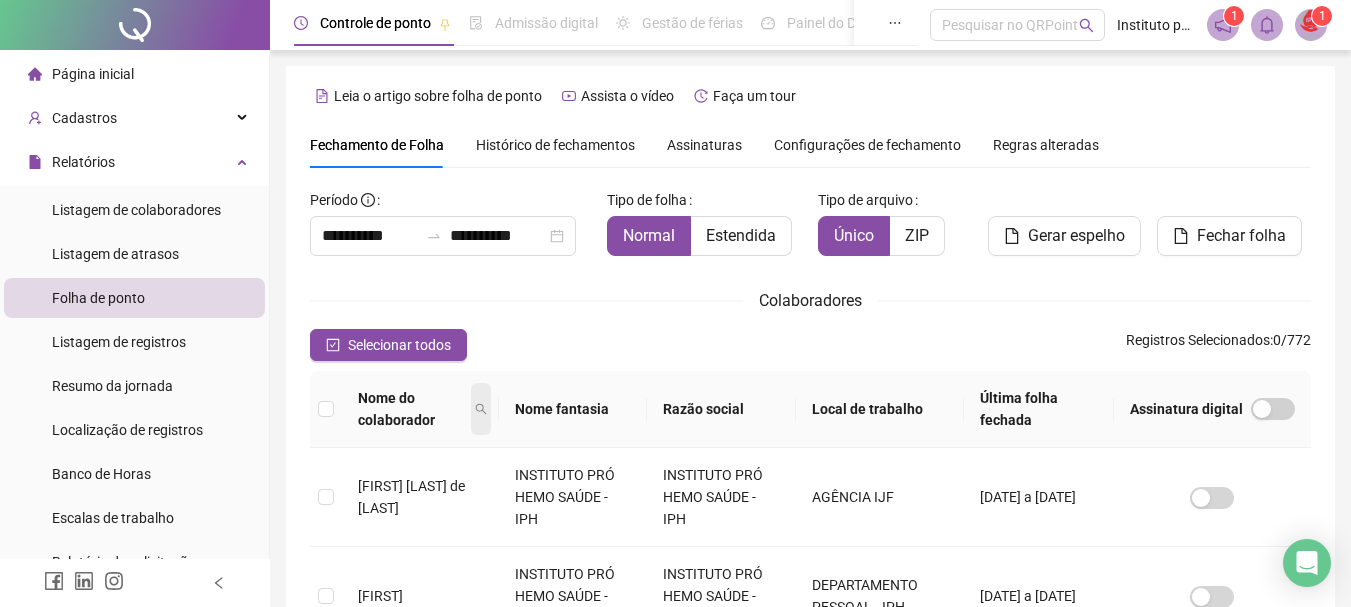 click 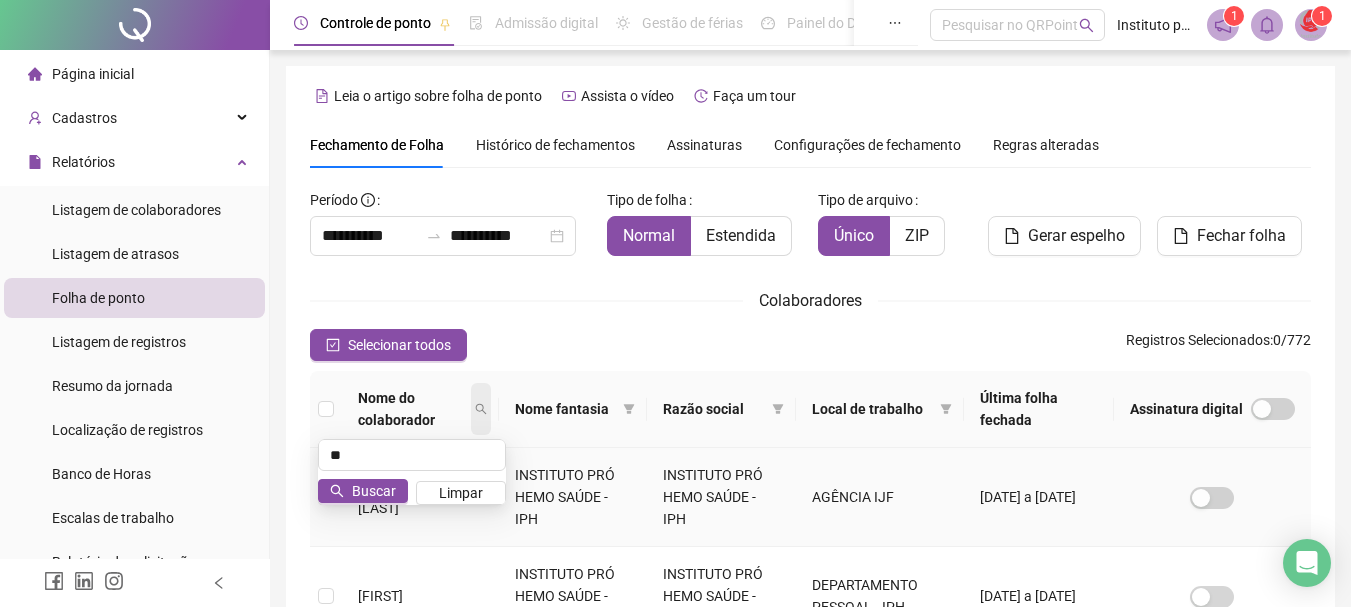 scroll, scrollTop: 106, scrollLeft: 0, axis: vertical 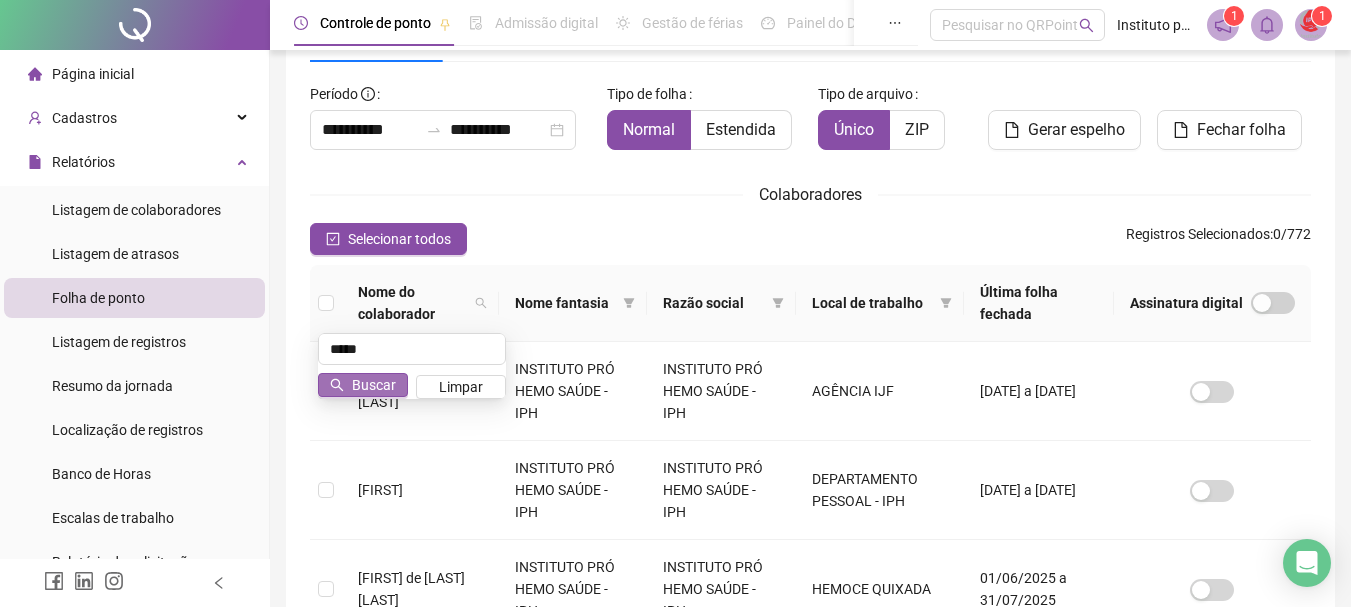 click on "Buscar" at bounding box center (374, 385) 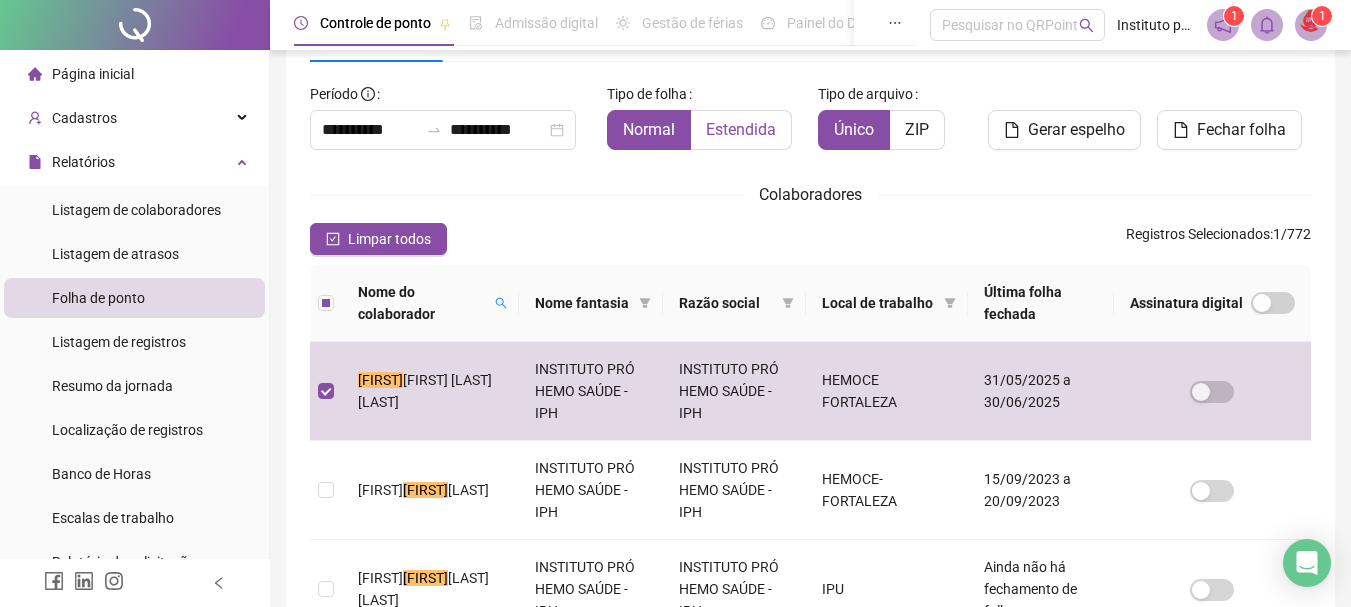 click on "Estendida" at bounding box center (741, 129) 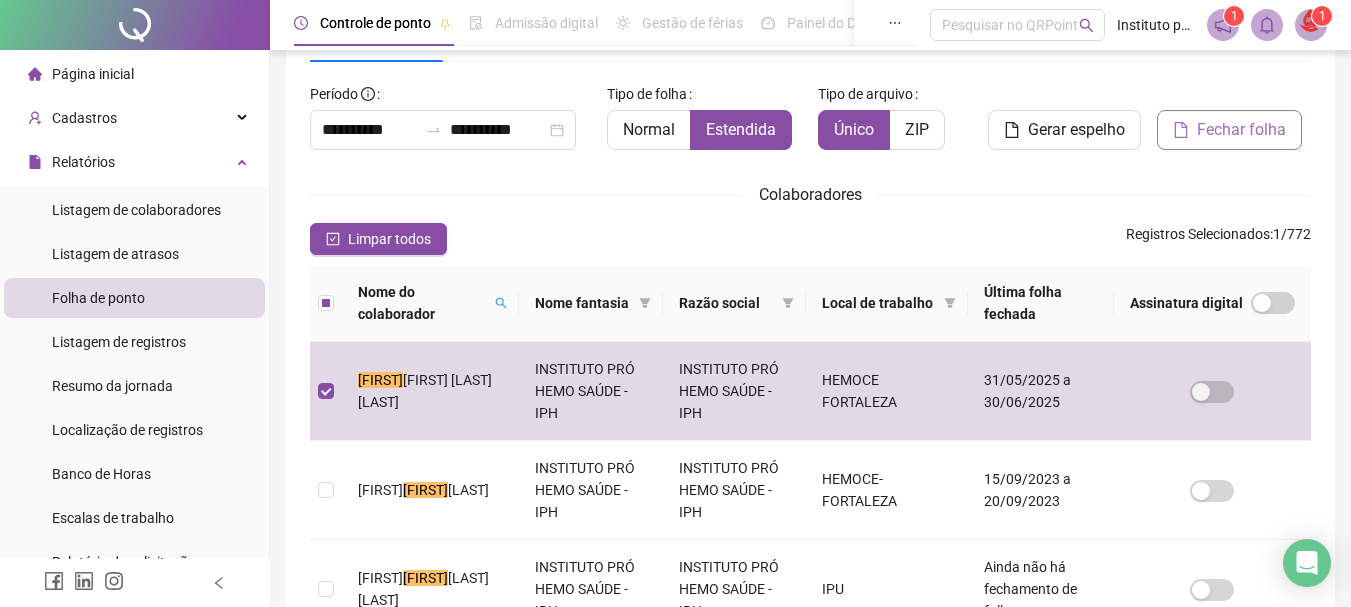 click on "Fechar folha" at bounding box center [1241, 130] 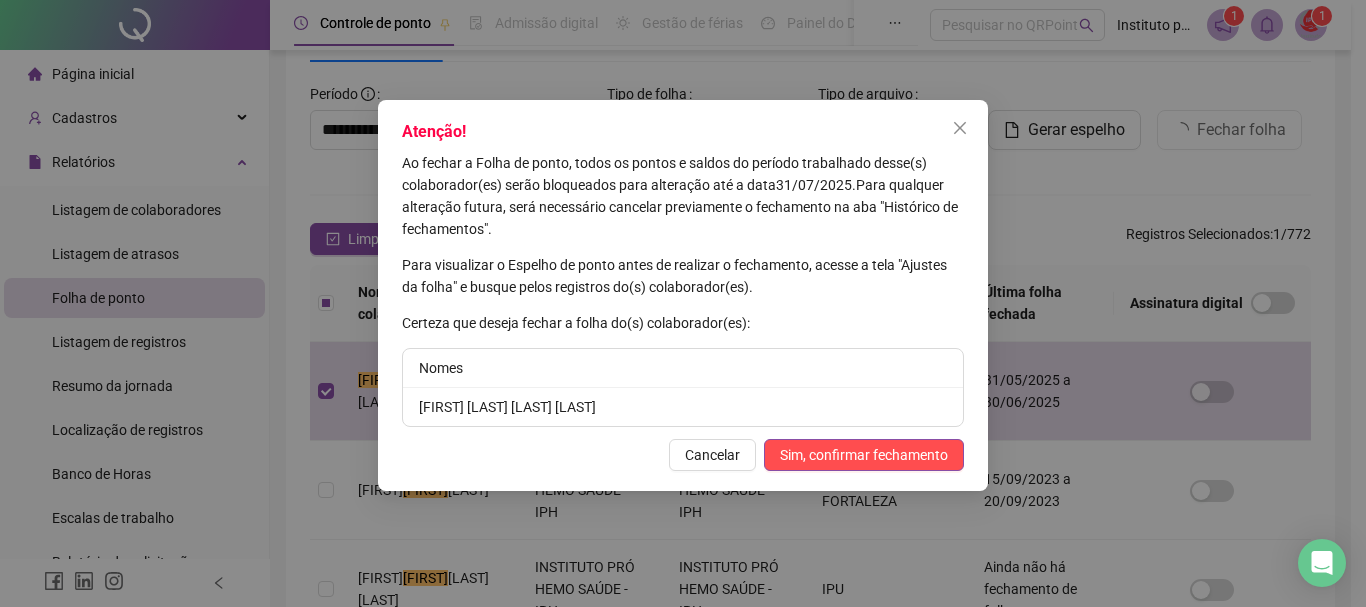 drag, startPoint x: 793, startPoint y: 119, endPoint x: 824, endPoint y: 213, distance: 98.9798 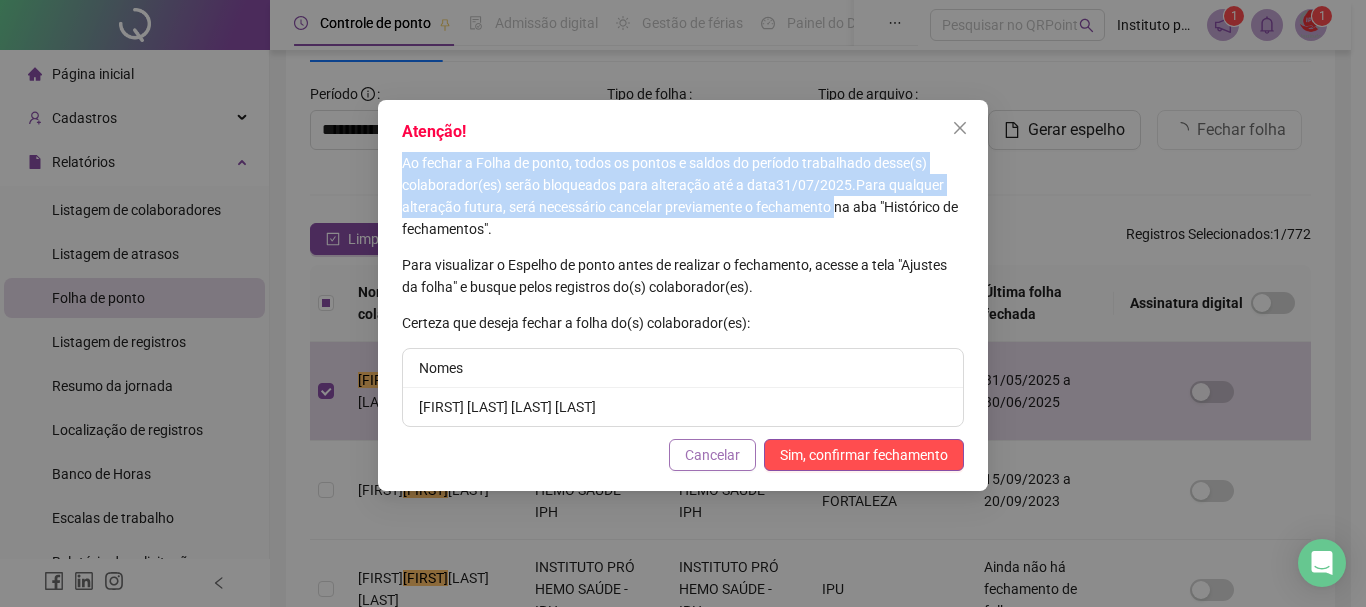 click on "Cancelar" at bounding box center [712, 455] 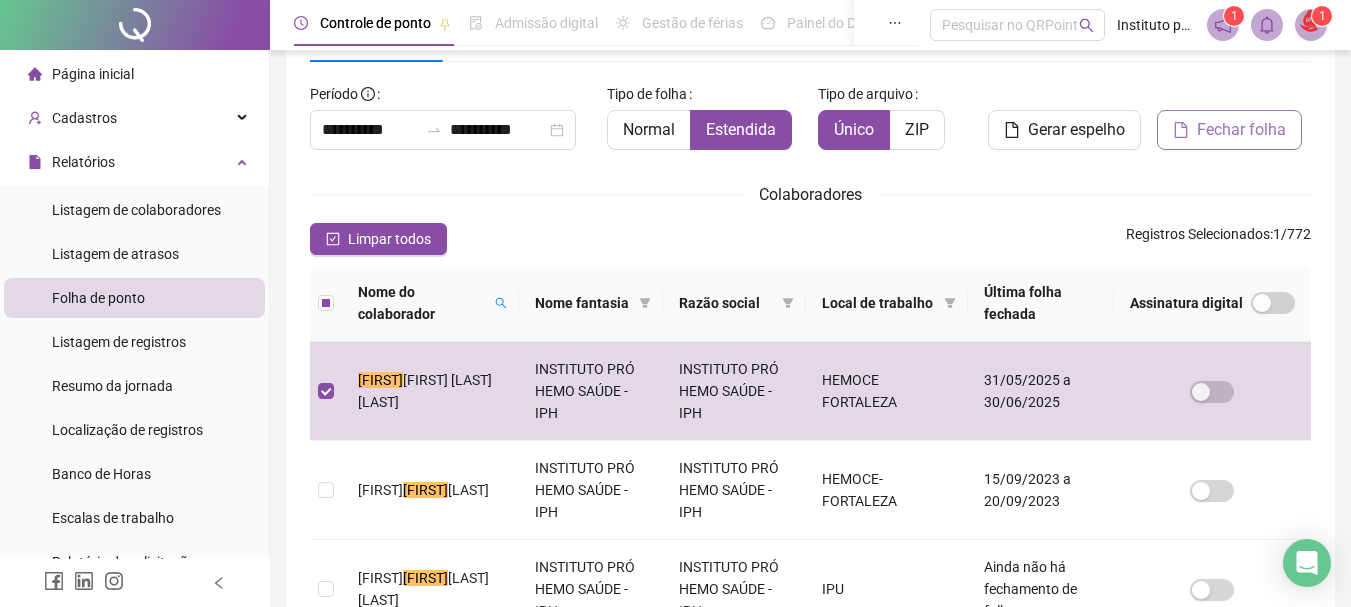 click on "Fechar folha" at bounding box center (1241, 130) 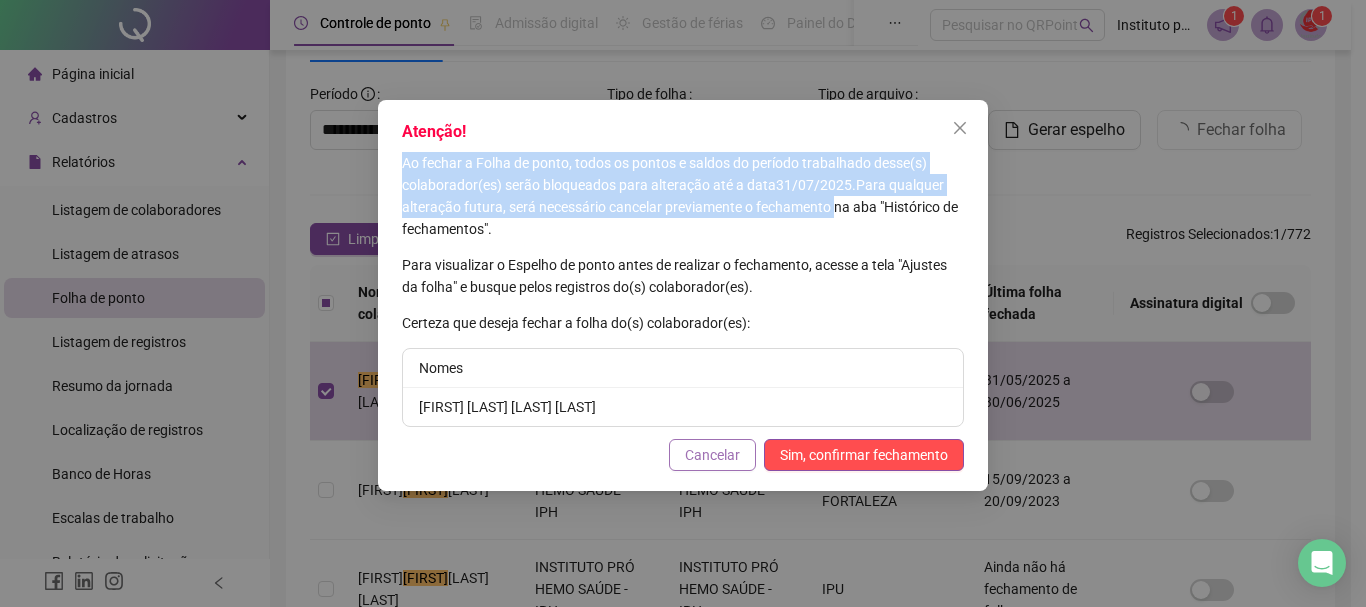 click on "Cancelar" at bounding box center [712, 455] 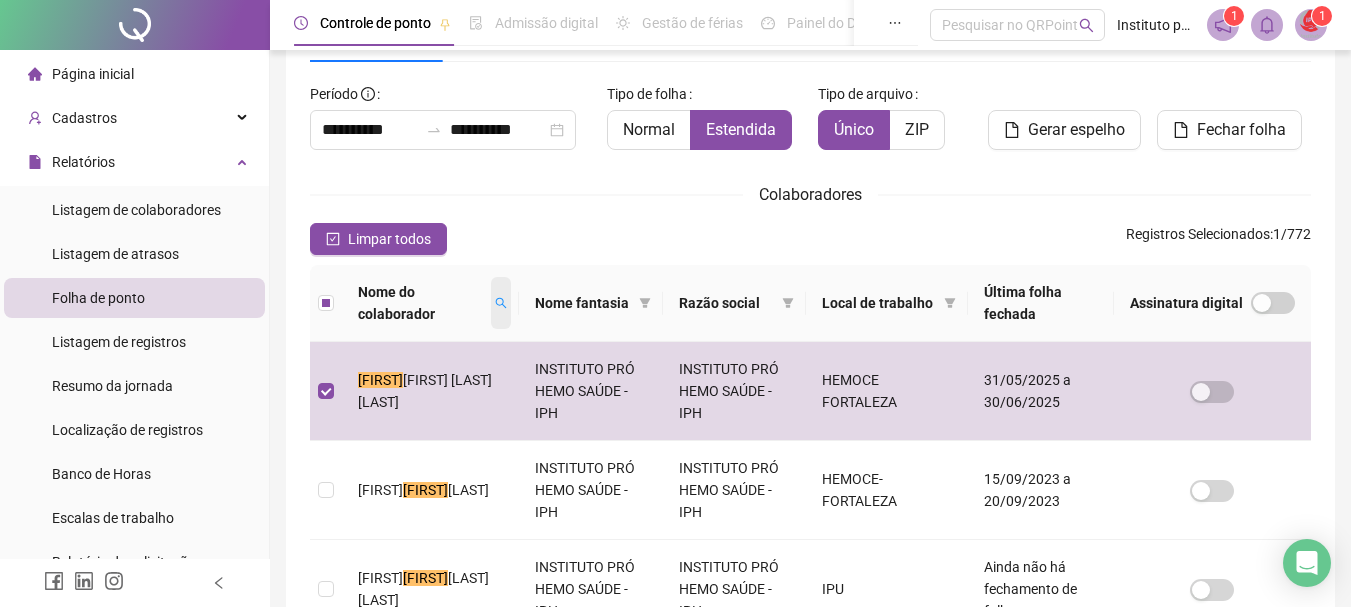 click 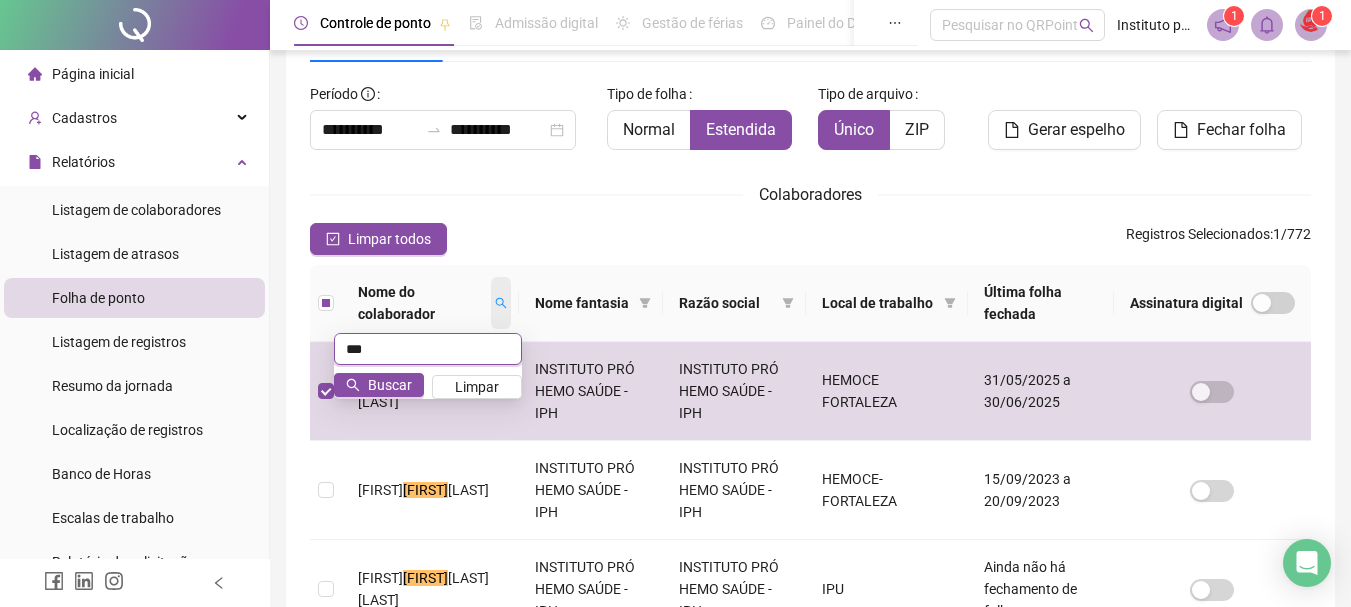 scroll, scrollTop: 92, scrollLeft: 0, axis: vertical 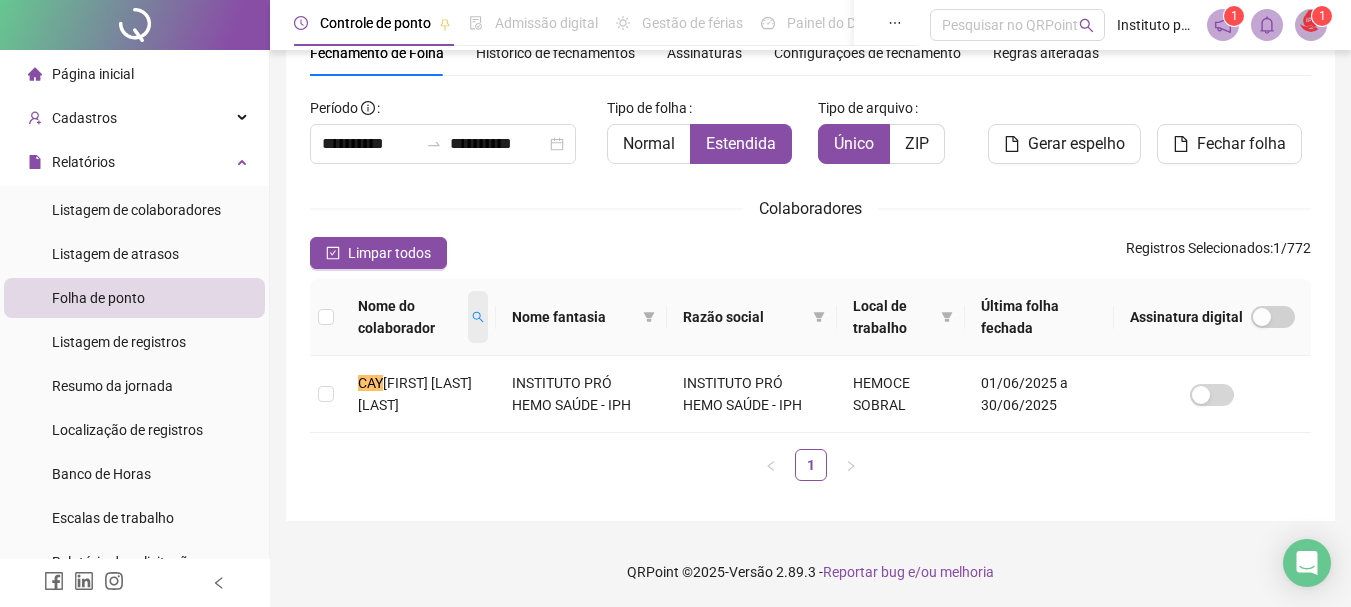 click 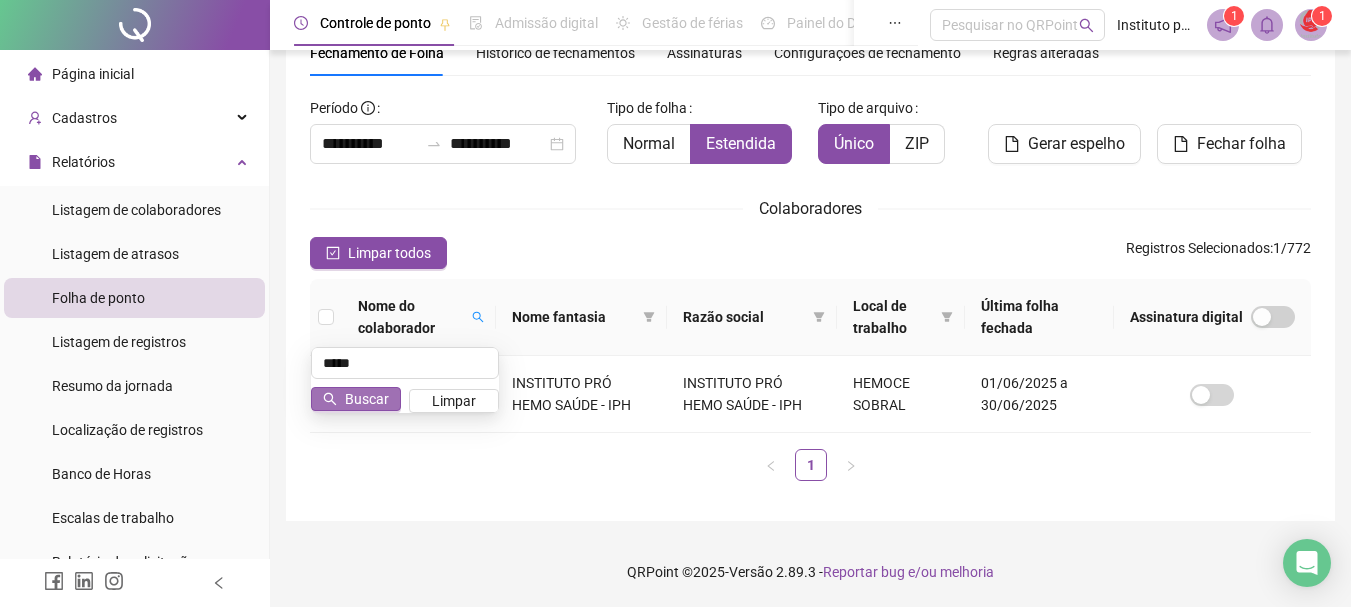 click on "Buscar" at bounding box center [356, 399] 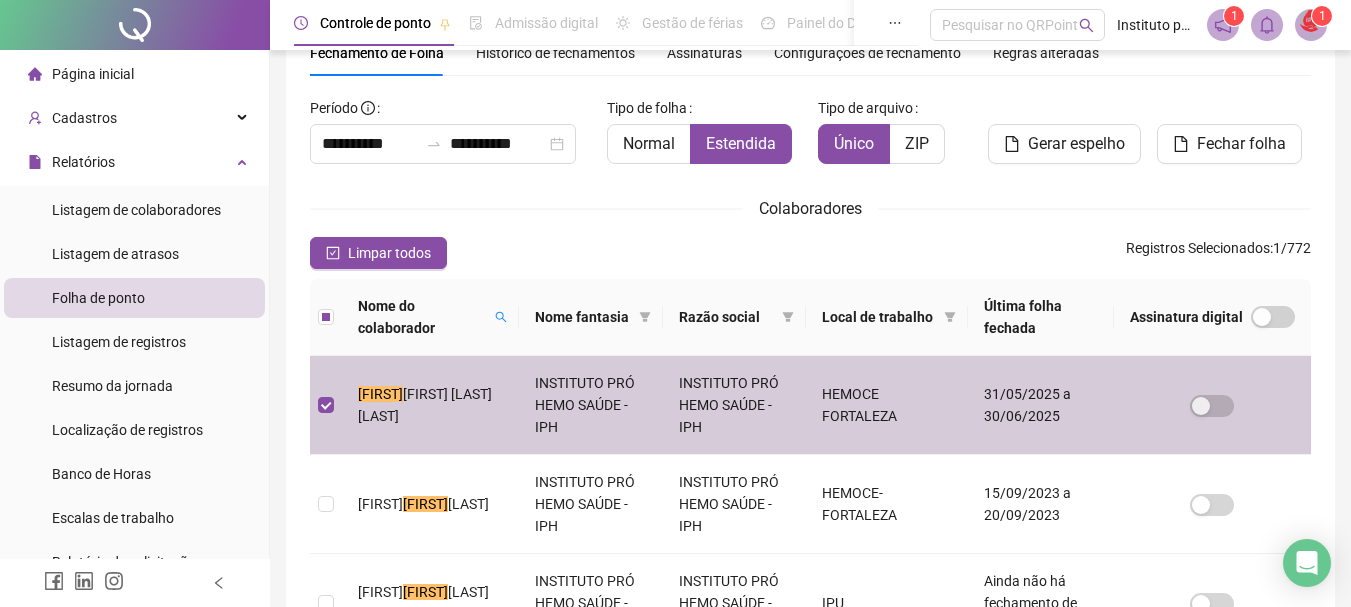 scroll, scrollTop: 106, scrollLeft: 0, axis: vertical 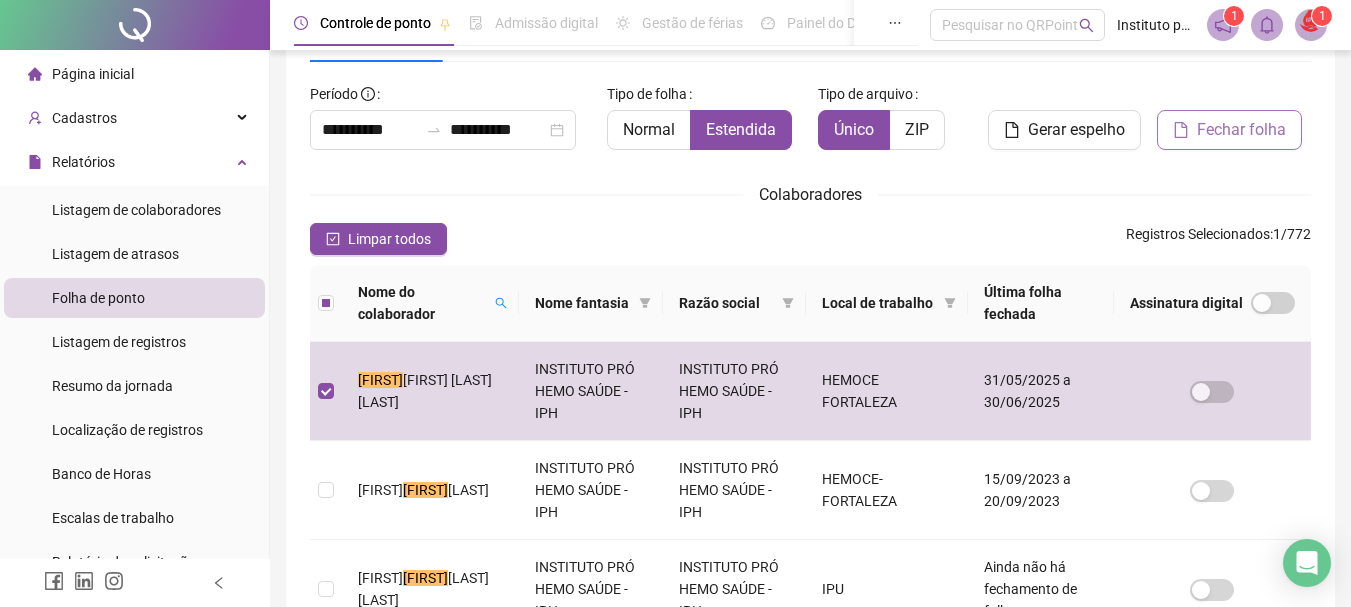 click on "Fechar folha" at bounding box center [1241, 130] 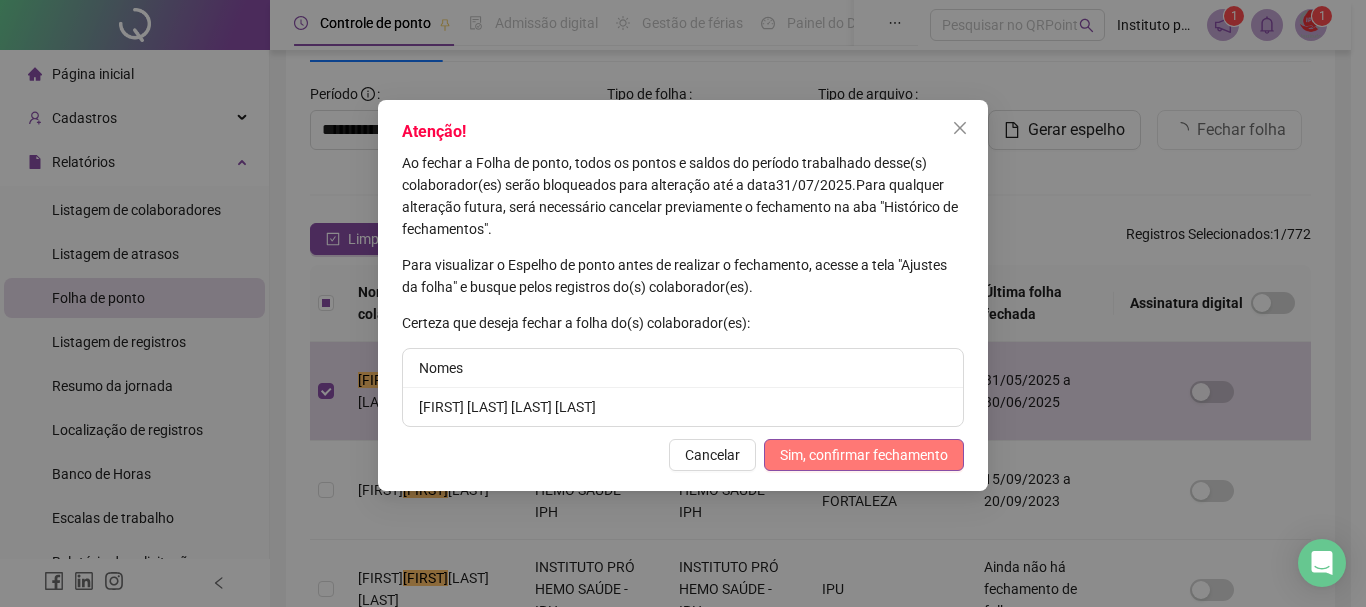 click on "Sim, confirmar fechamento" at bounding box center [864, 455] 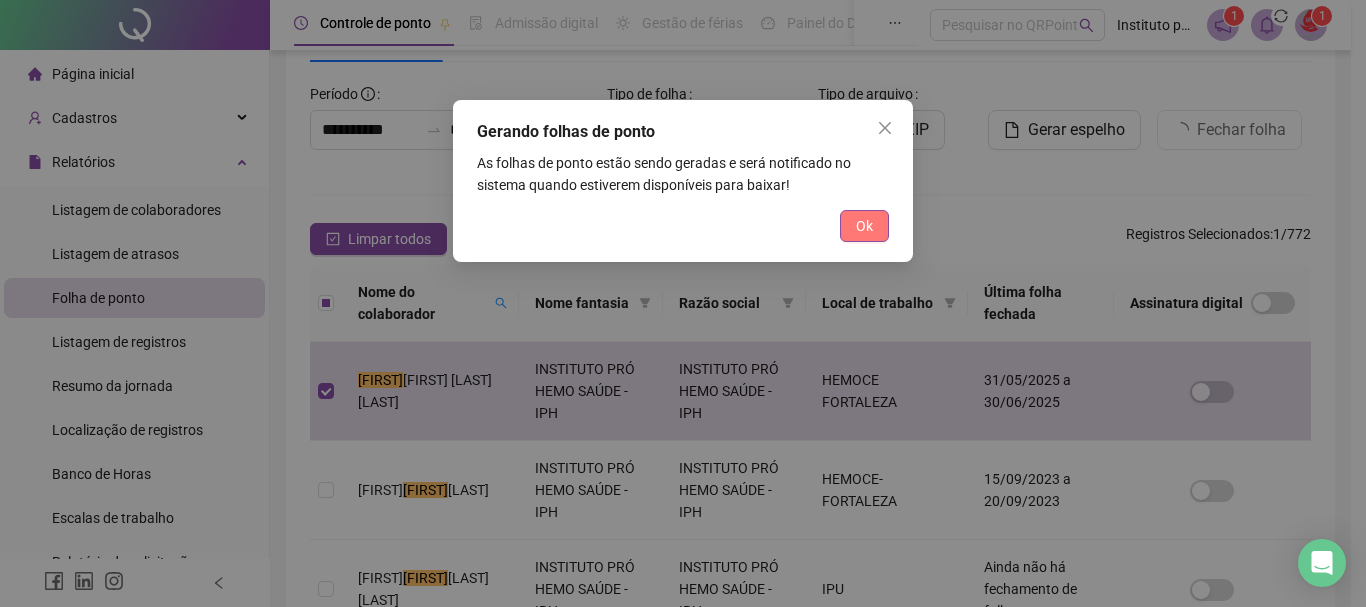 click on "Ok" at bounding box center (864, 226) 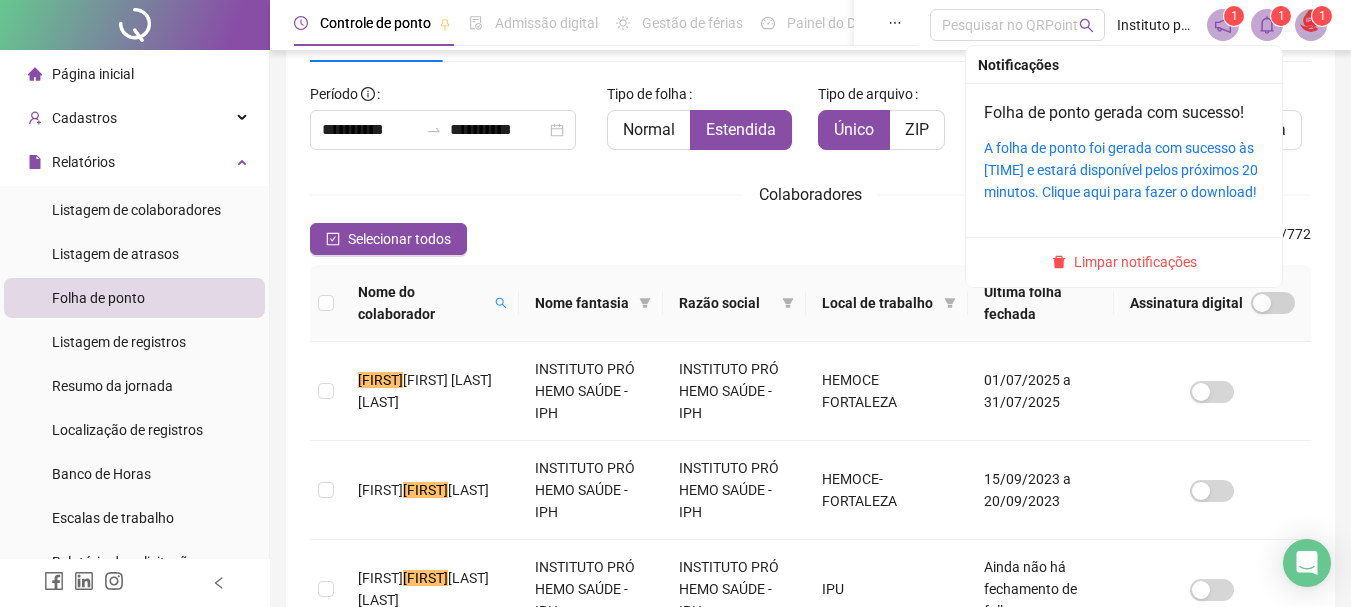 click on "1 1 1" at bounding box center (1267, 25) 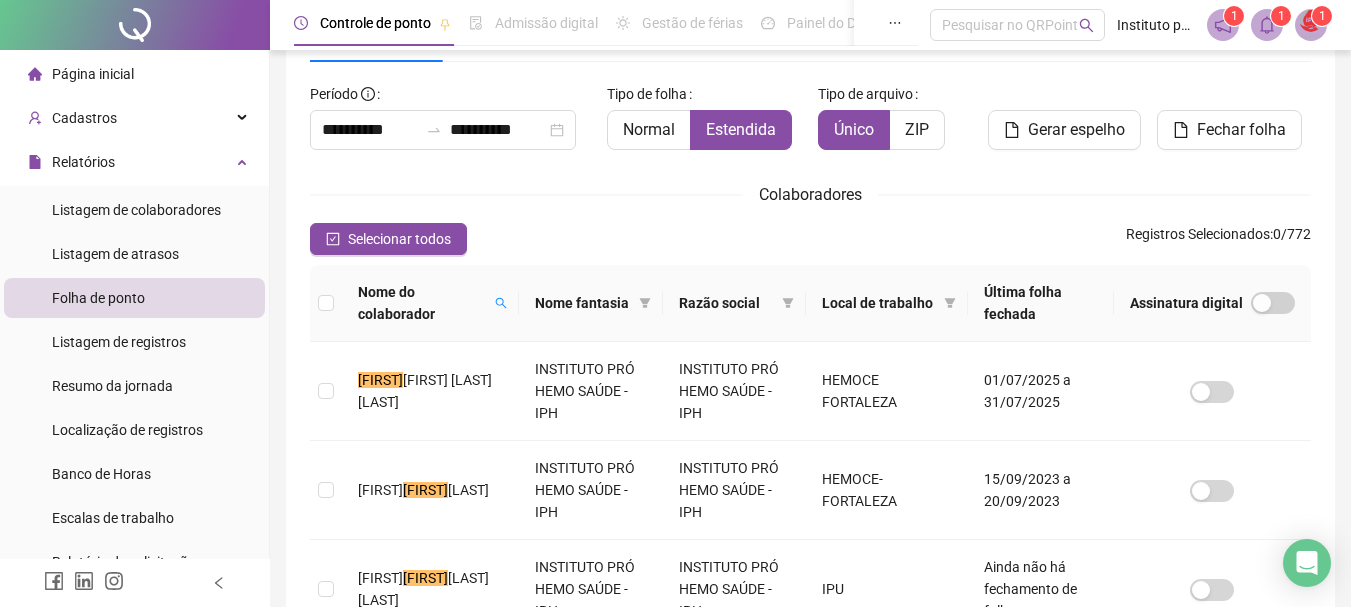 click at bounding box center [1267, 25] 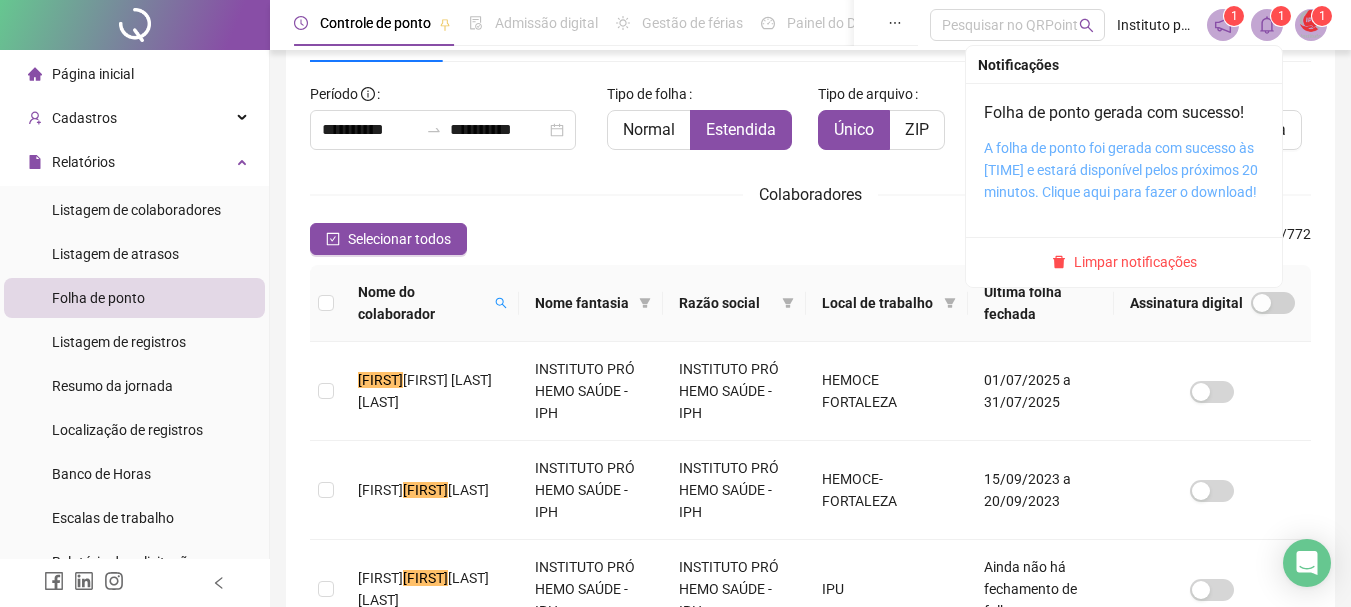 click on "A folha de ponto foi gerada com sucesso às [TIME] e estará disponível pelos próximos 20 minutos.
Clique aqui para fazer o download!" at bounding box center [1121, 170] 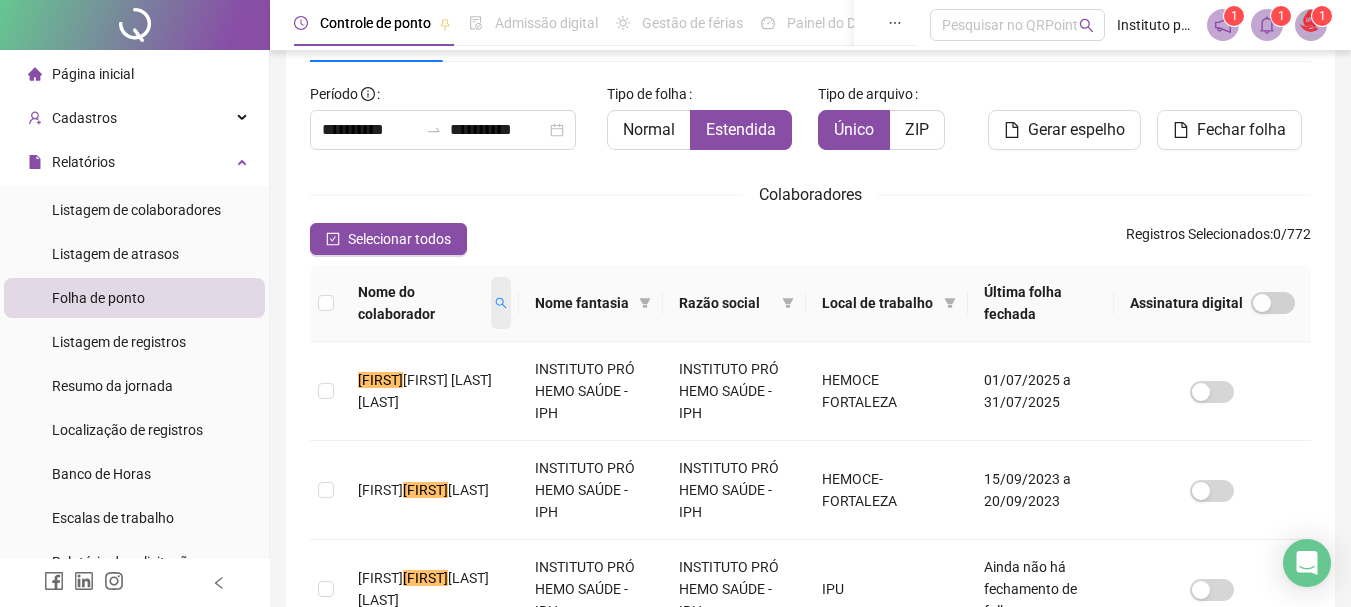 click 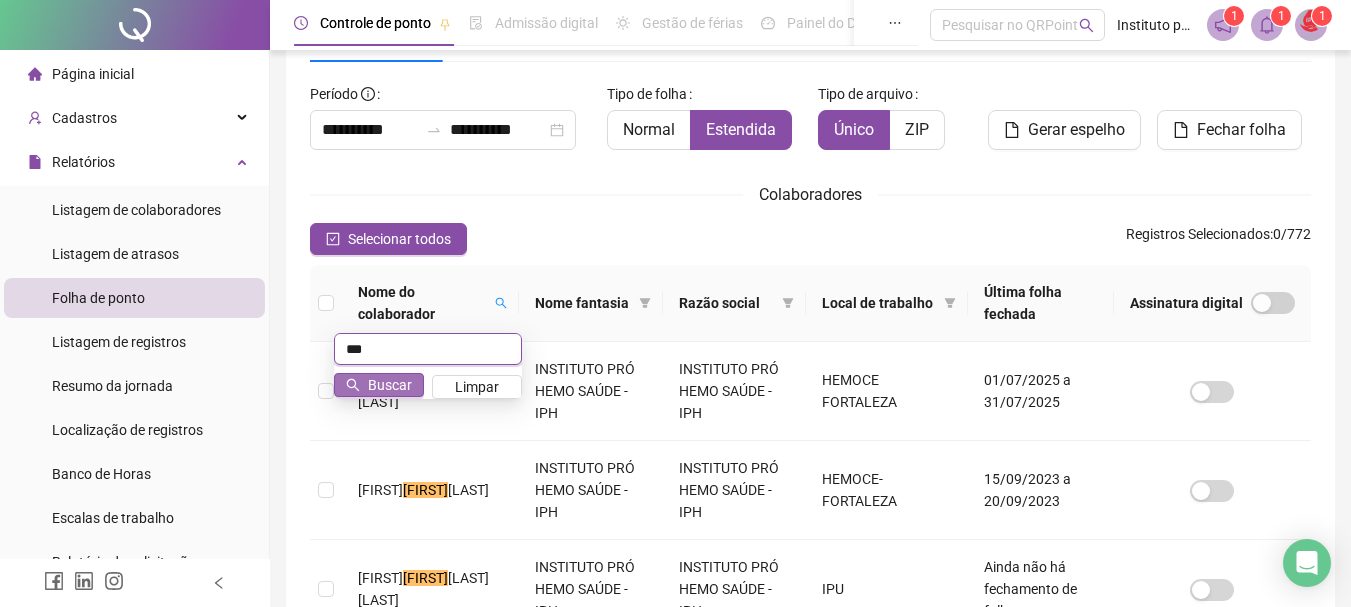 type on "***" 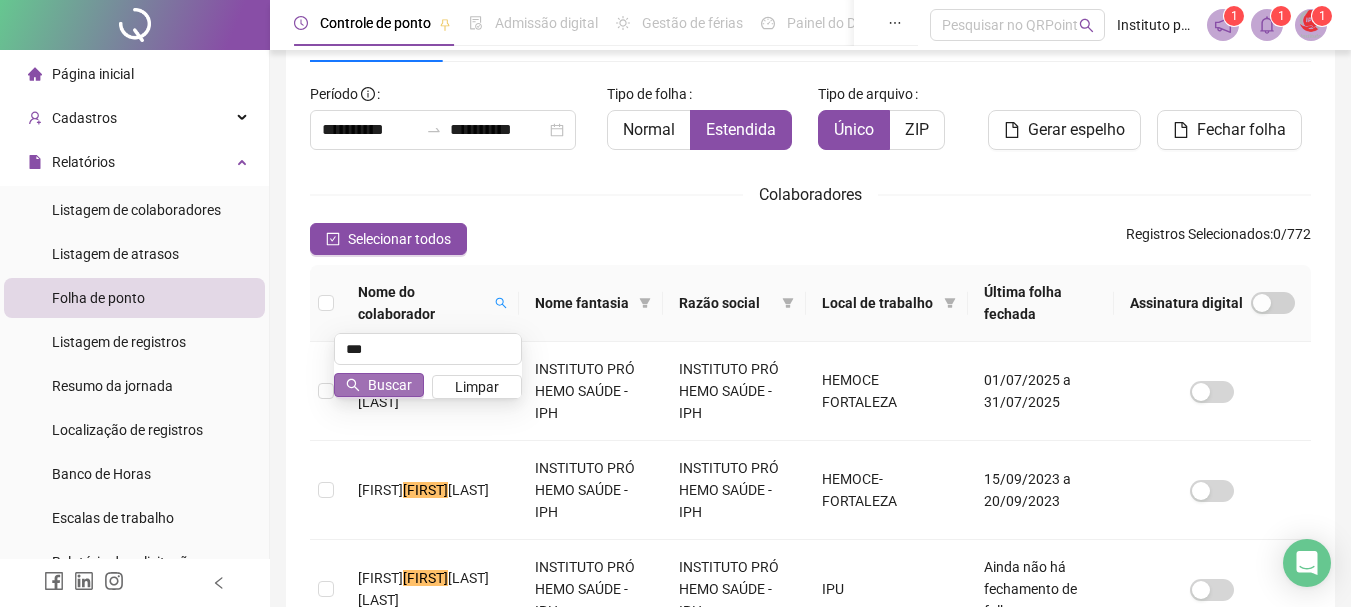 click 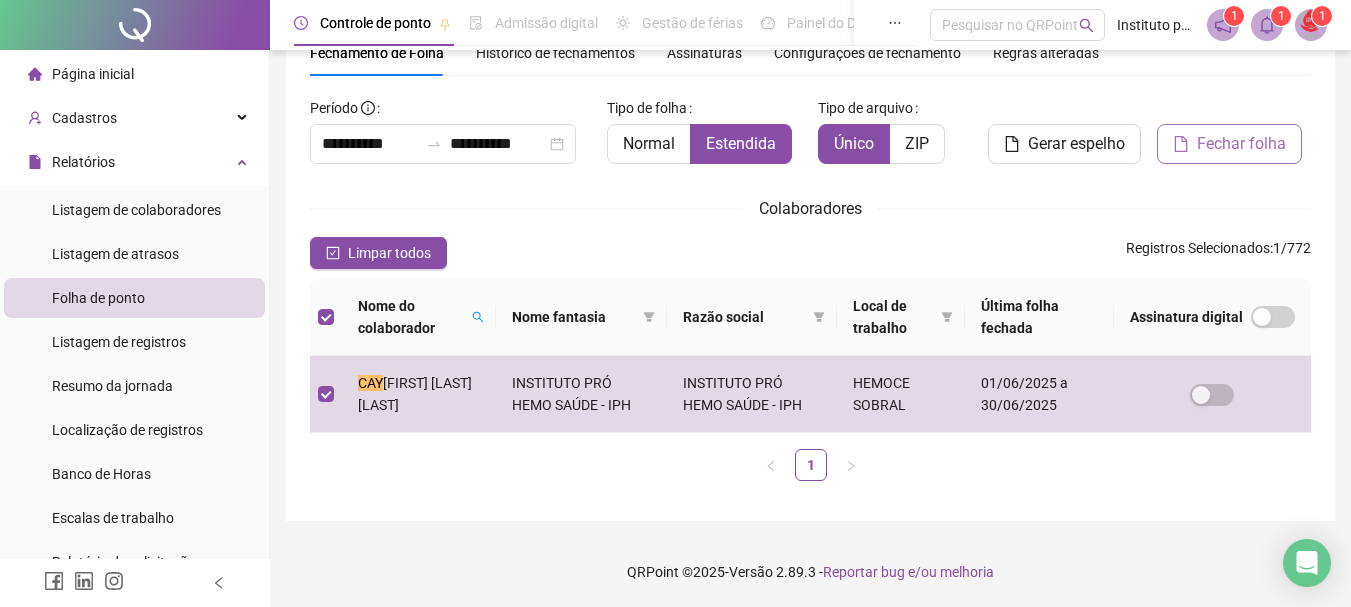 click on "Fechar folha" at bounding box center (1241, 144) 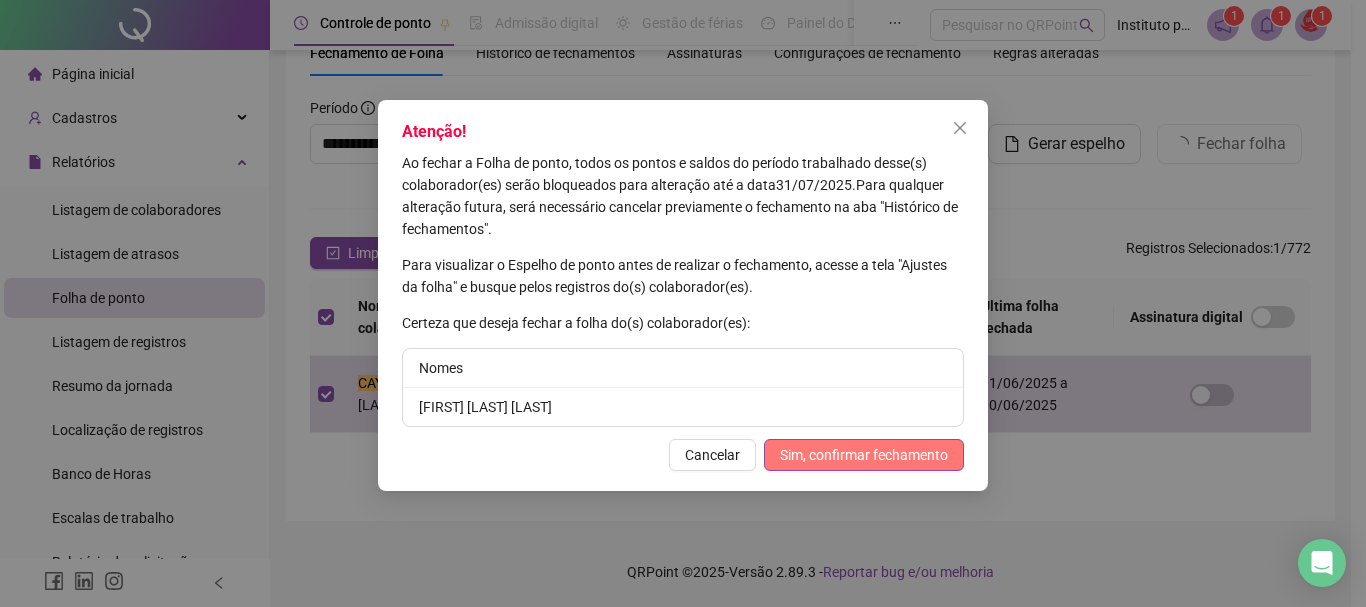 click on "Sim, confirmar fechamento" at bounding box center (864, 455) 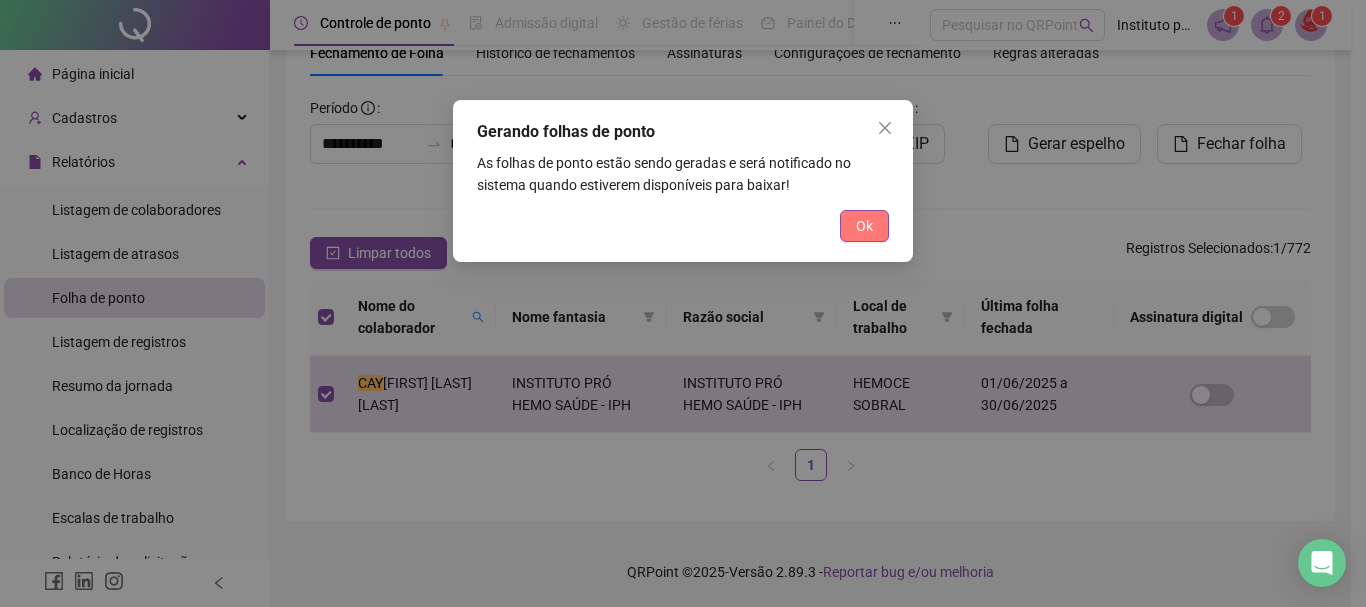 click on "Ok" at bounding box center [864, 226] 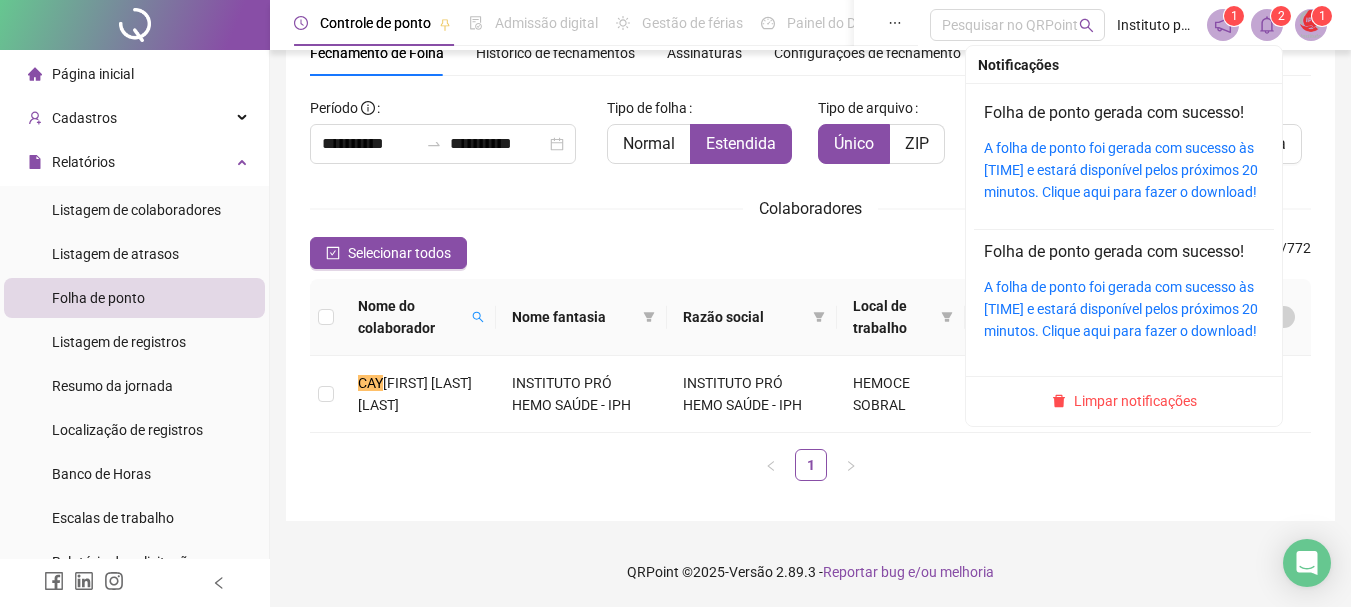 click 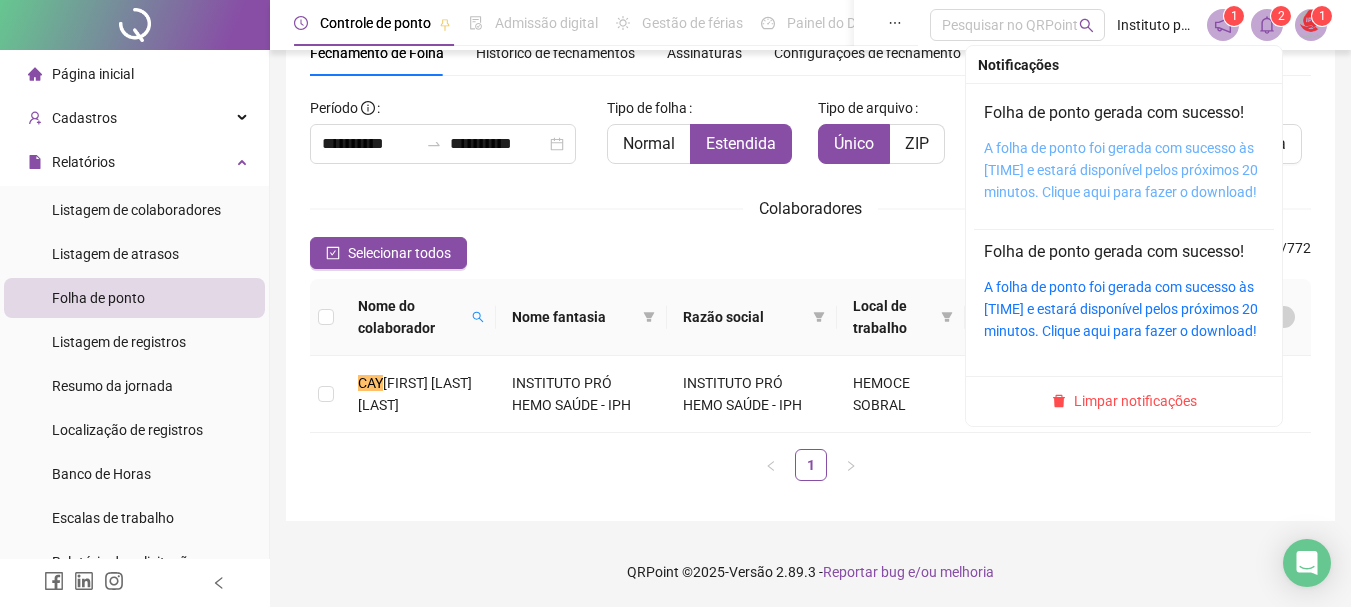 click on "A folha de ponto foi gerada com sucesso às [TIME] e estará disponível pelos próximos 20 minutos.
Clique aqui para fazer o download!" at bounding box center (1121, 170) 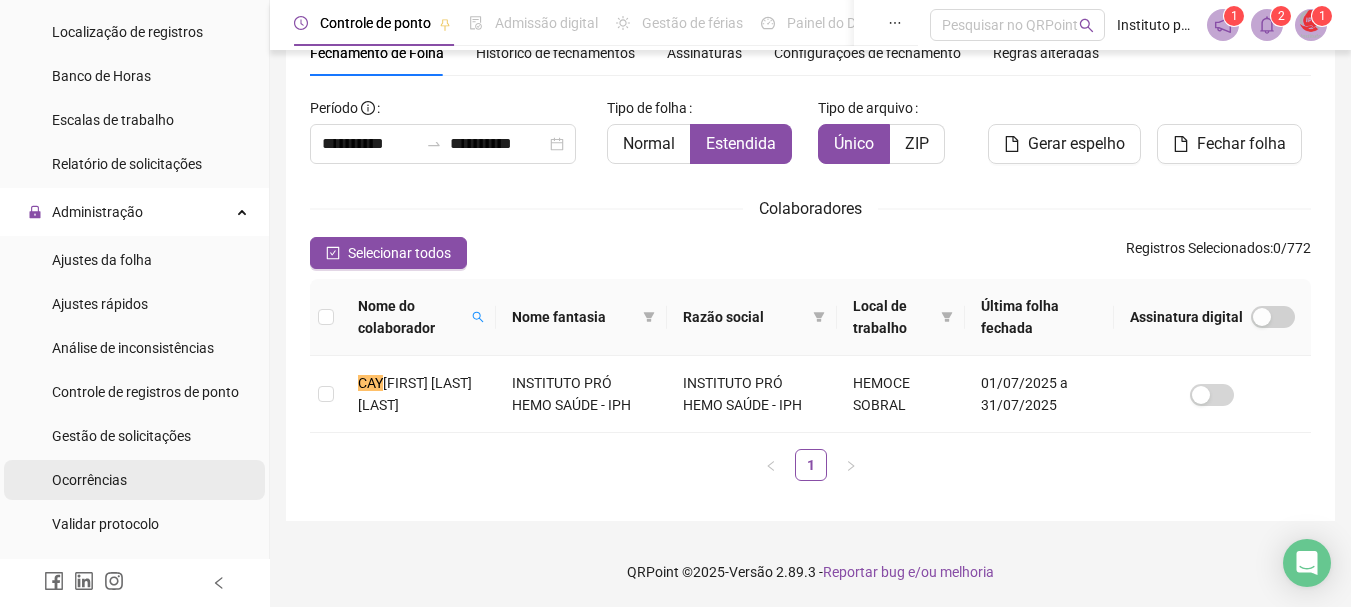 scroll, scrollTop: 400, scrollLeft: 0, axis: vertical 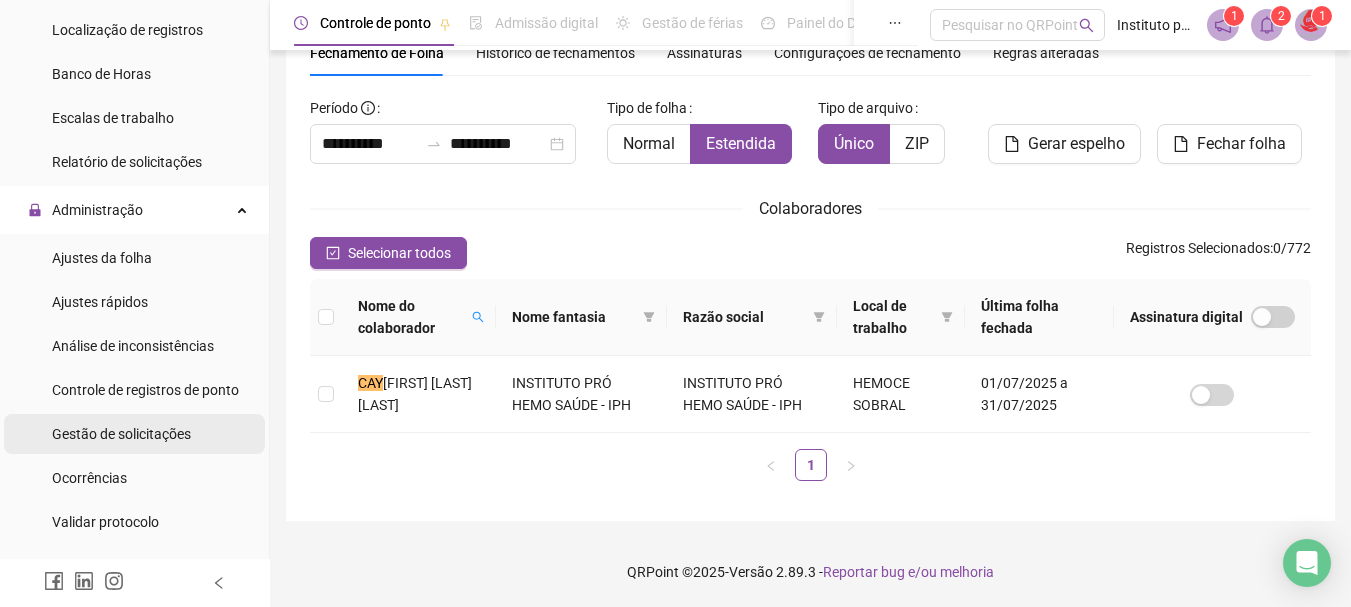 click on "Gestão de solicitações" at bounding box center (121, 434) 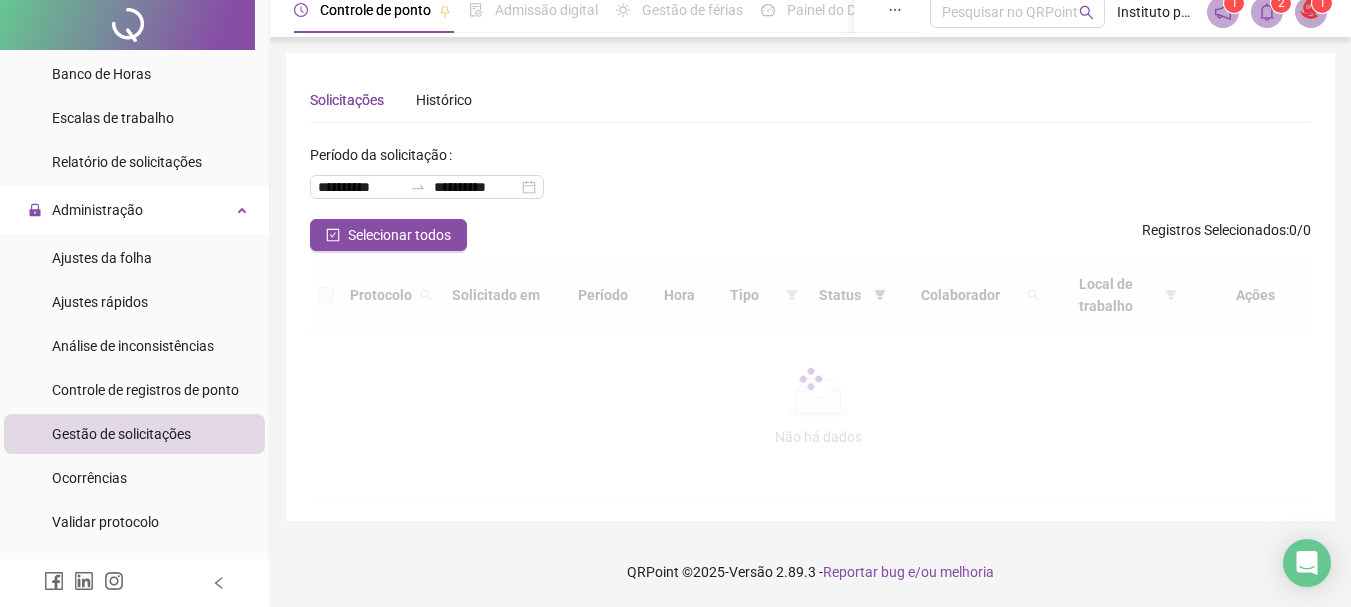 scroll, scrollTop: 0, scrollLeft: 0, axis: both 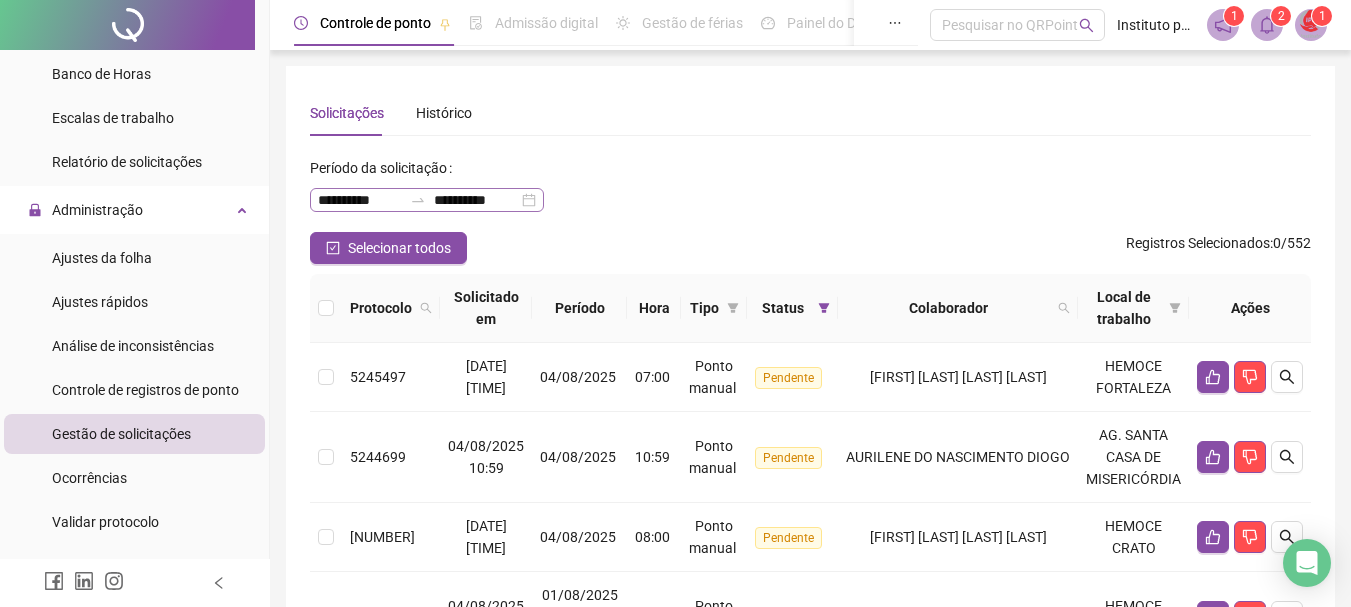 click on "**********" at bounding box center (427, 200) 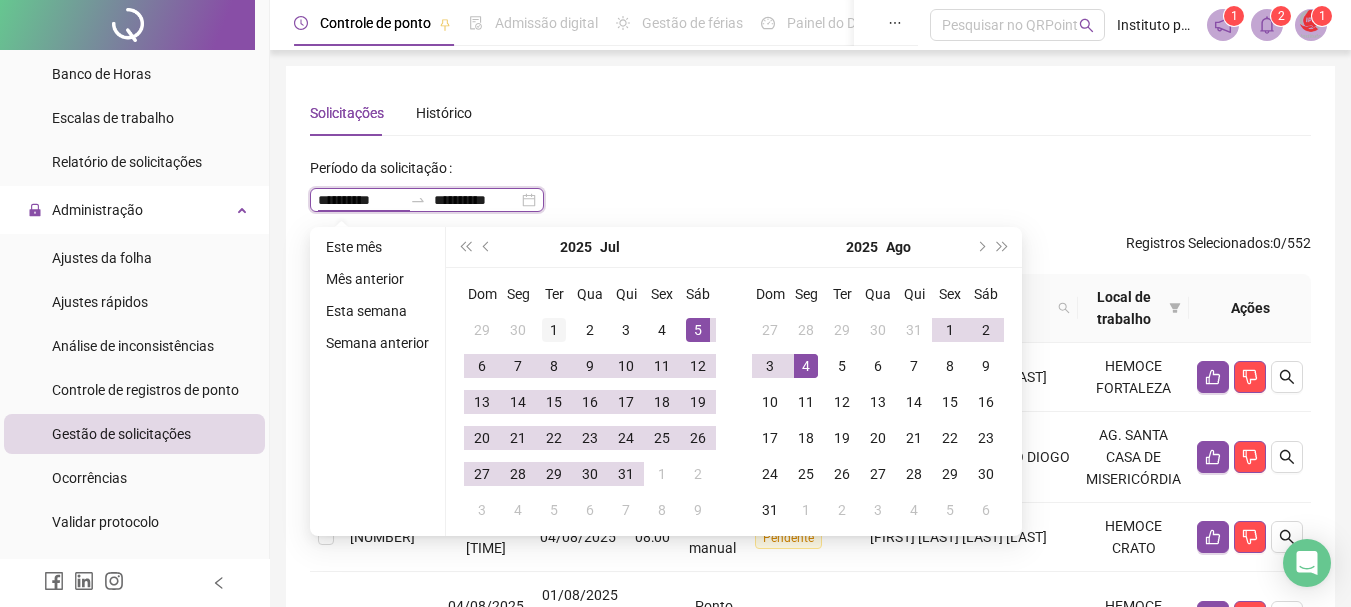 type on "**********" 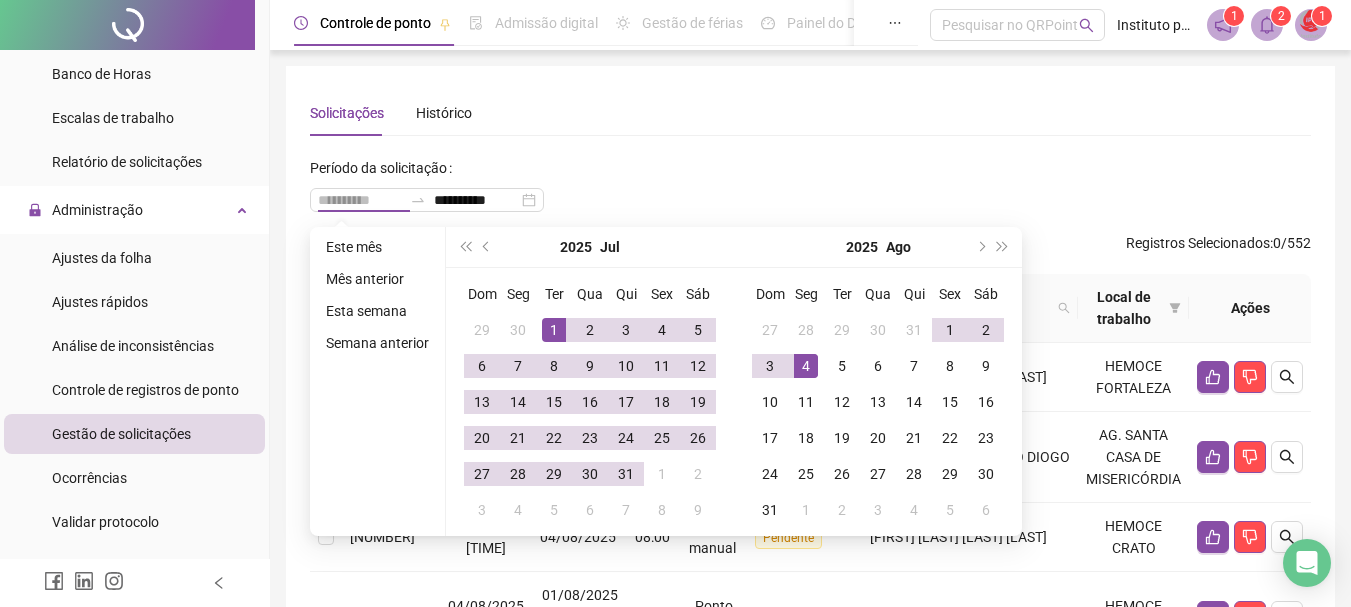 click on "1" at bounding box center (554, 330) 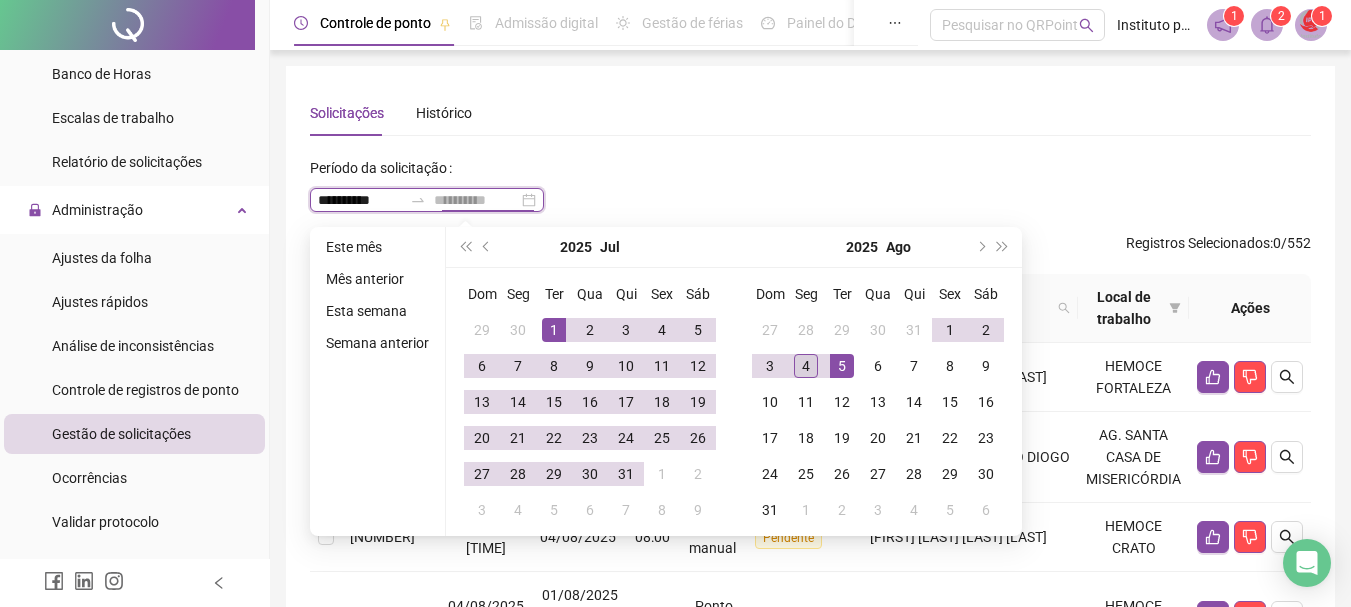 type on "**********" 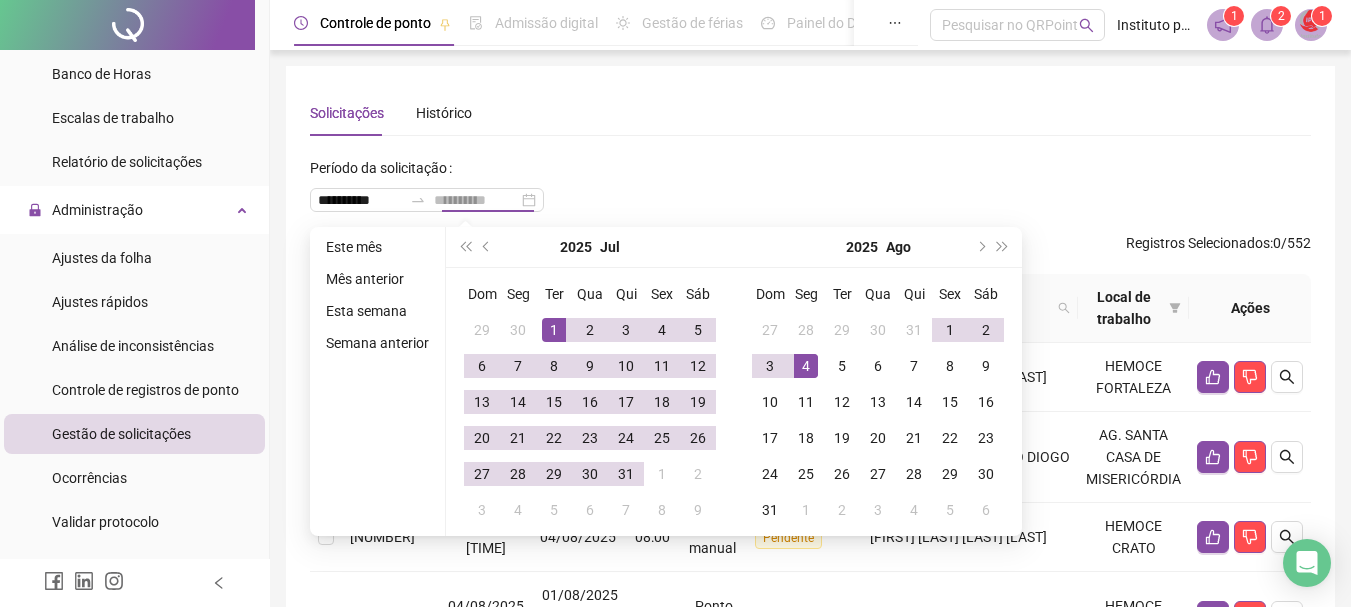 click on "4" at bounding box center [806, 366] 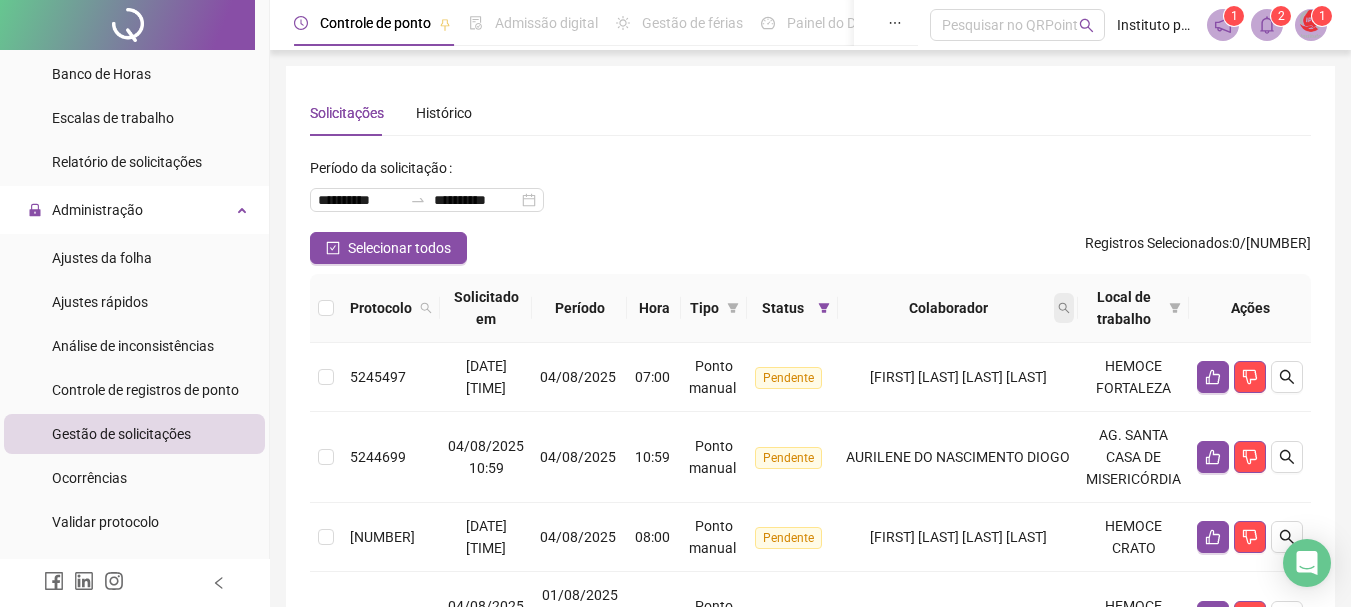 click 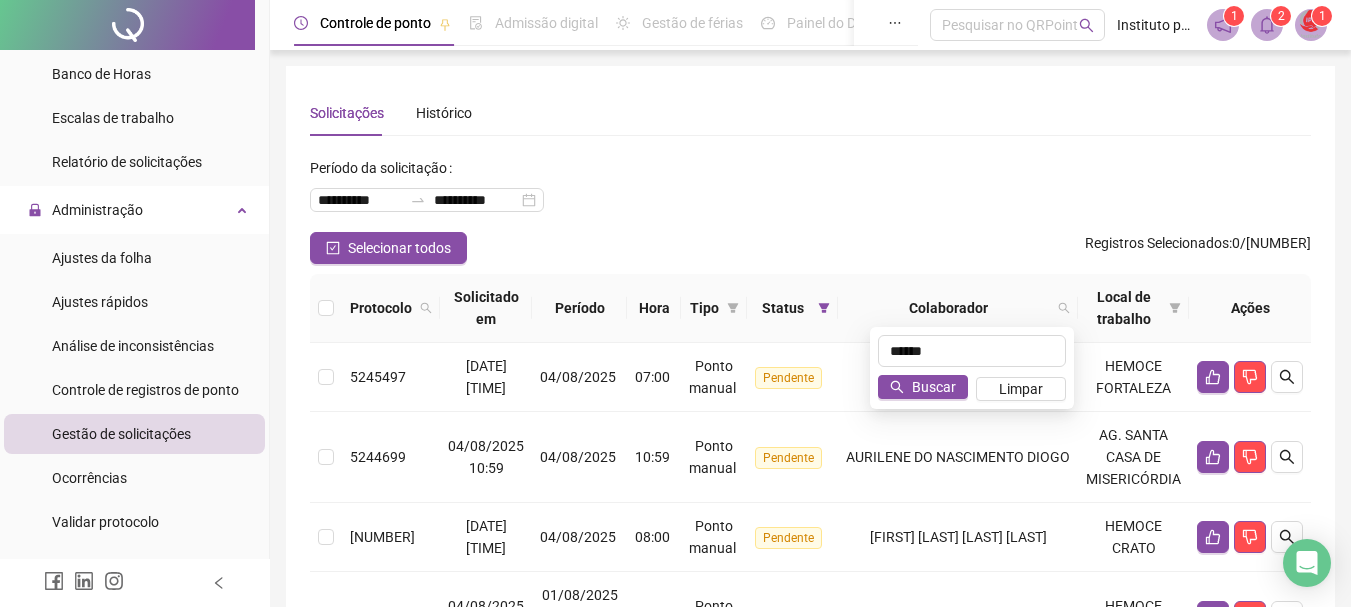 type on "******" 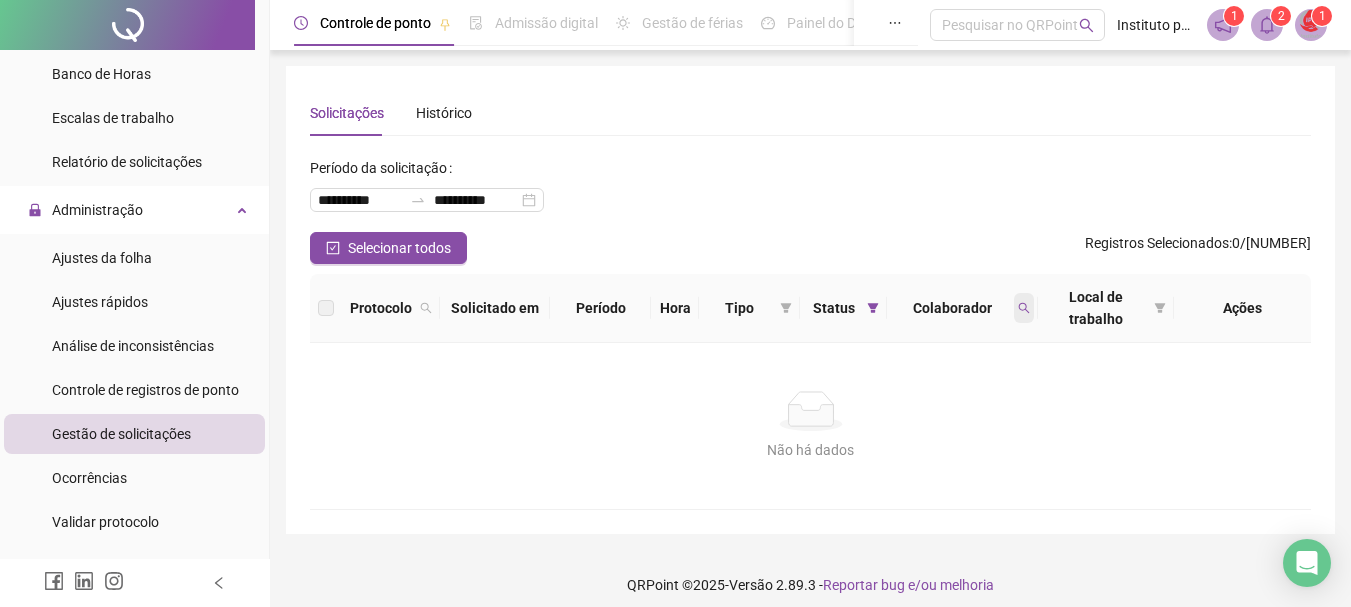 click 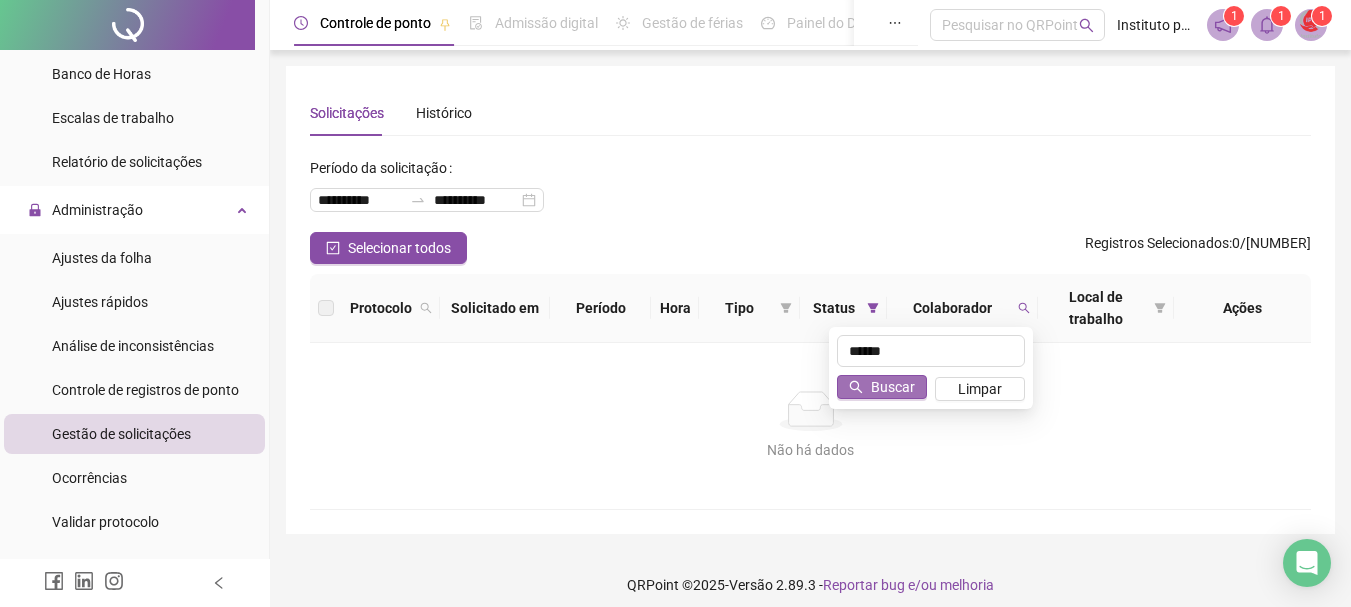 click on "Buscar" at bounding box center [893, 387] 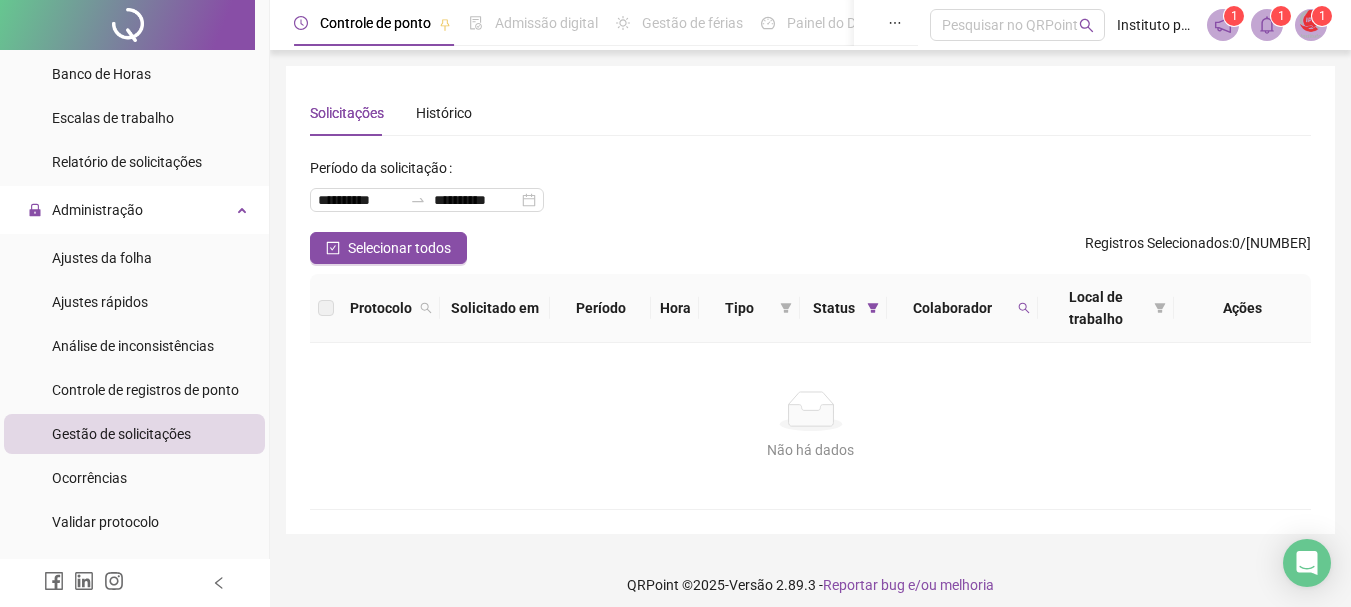 click 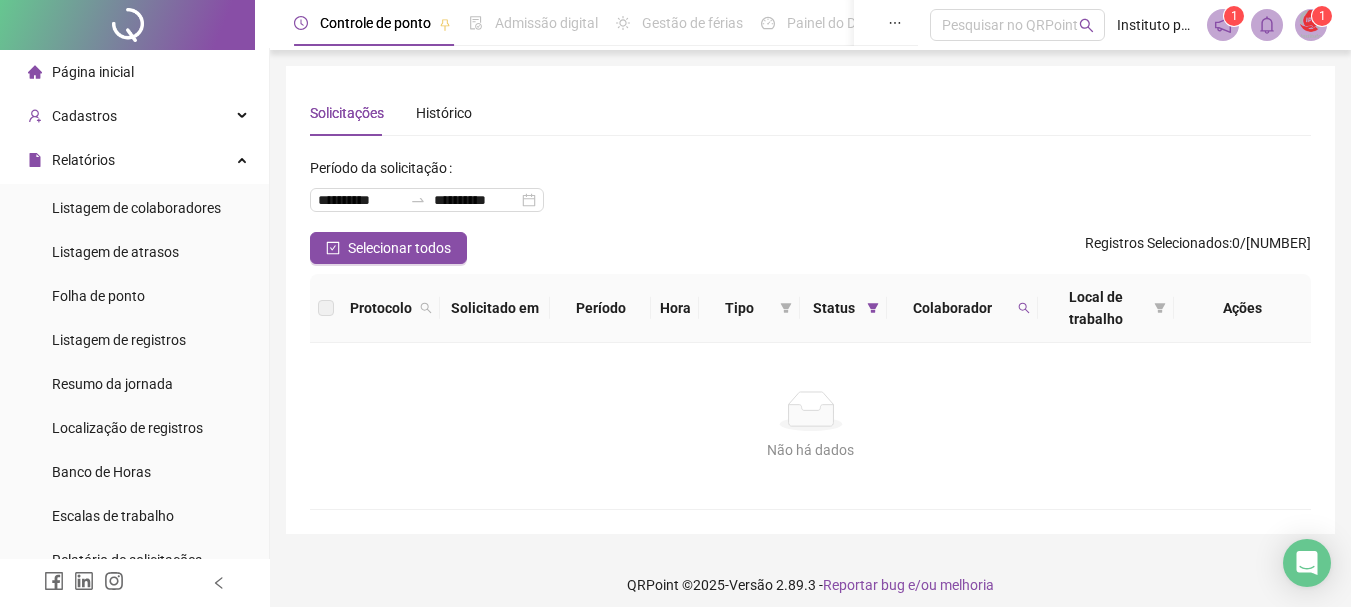 scroll, scrollTop: 0, scrollLeft: 0, axis: both 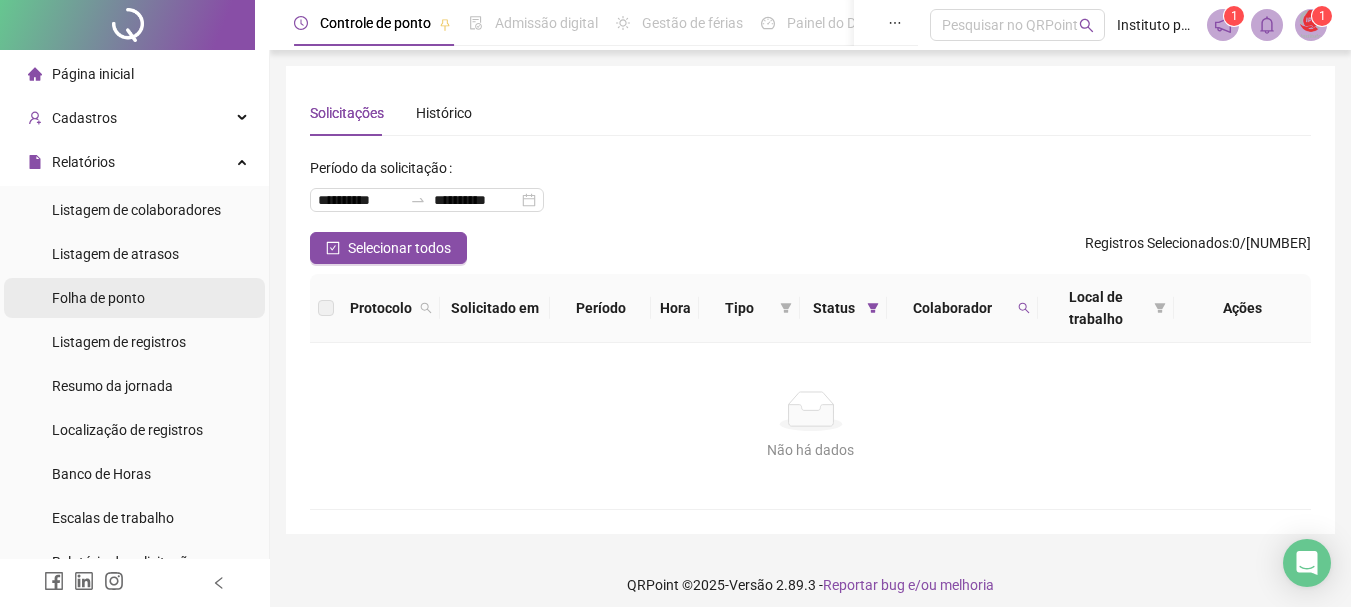 click on "Folha de ponto" at bounding box center (98, 298) 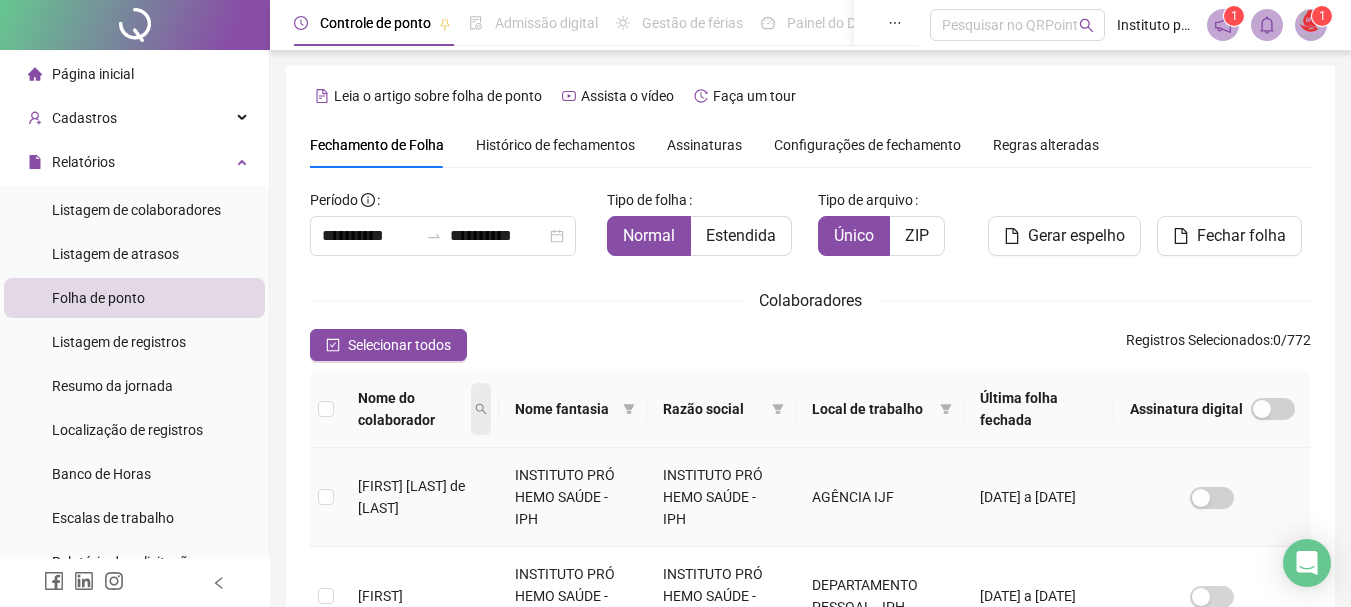 scroll, scrollTop: 106, scrollLeft: 0, axis: vertical 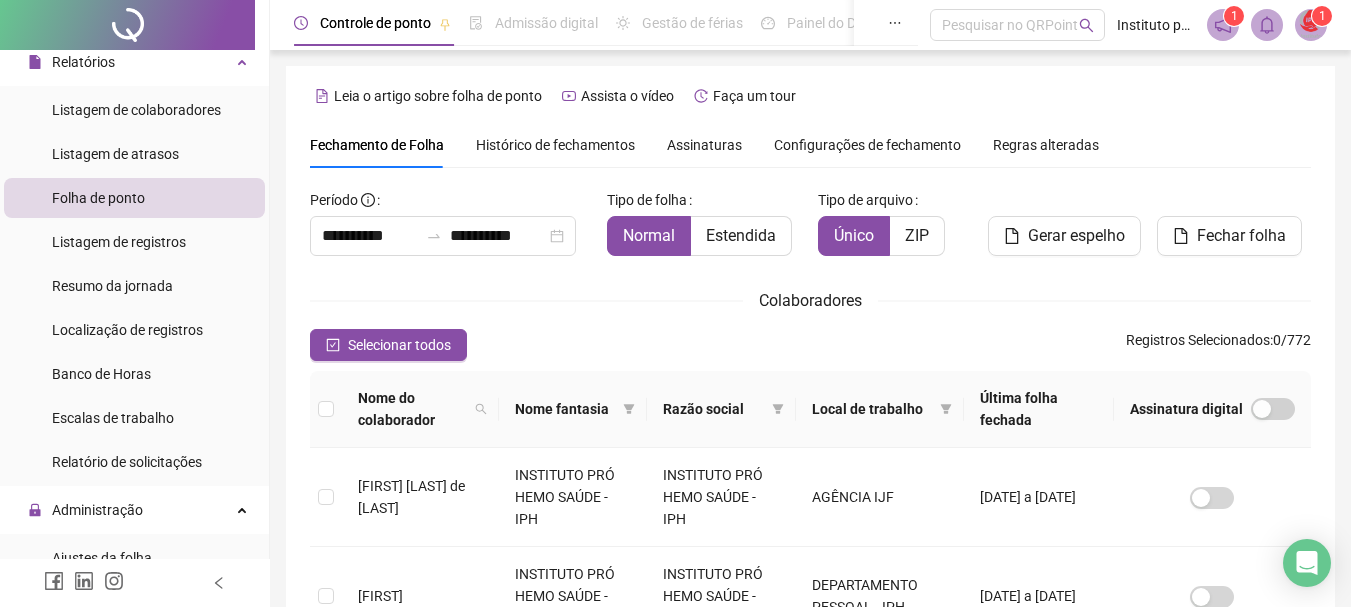 click on "Histórico de fechamentos" at bounding box center [555, 145] 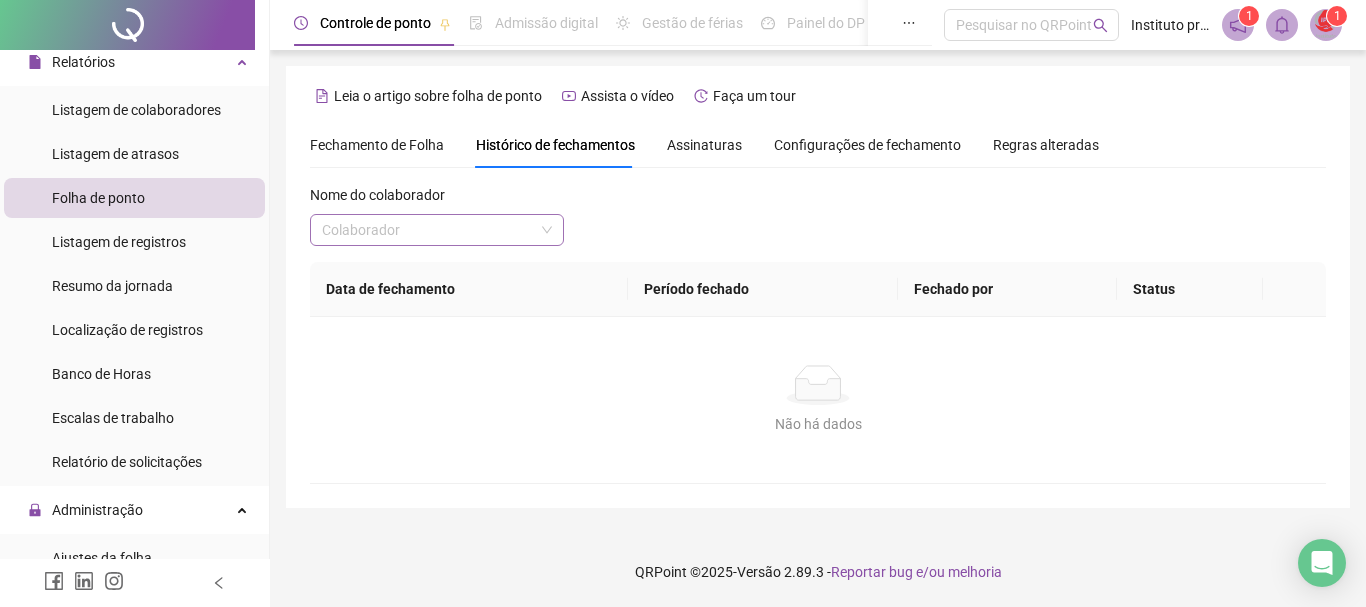 click at bounding box center (428, 230) 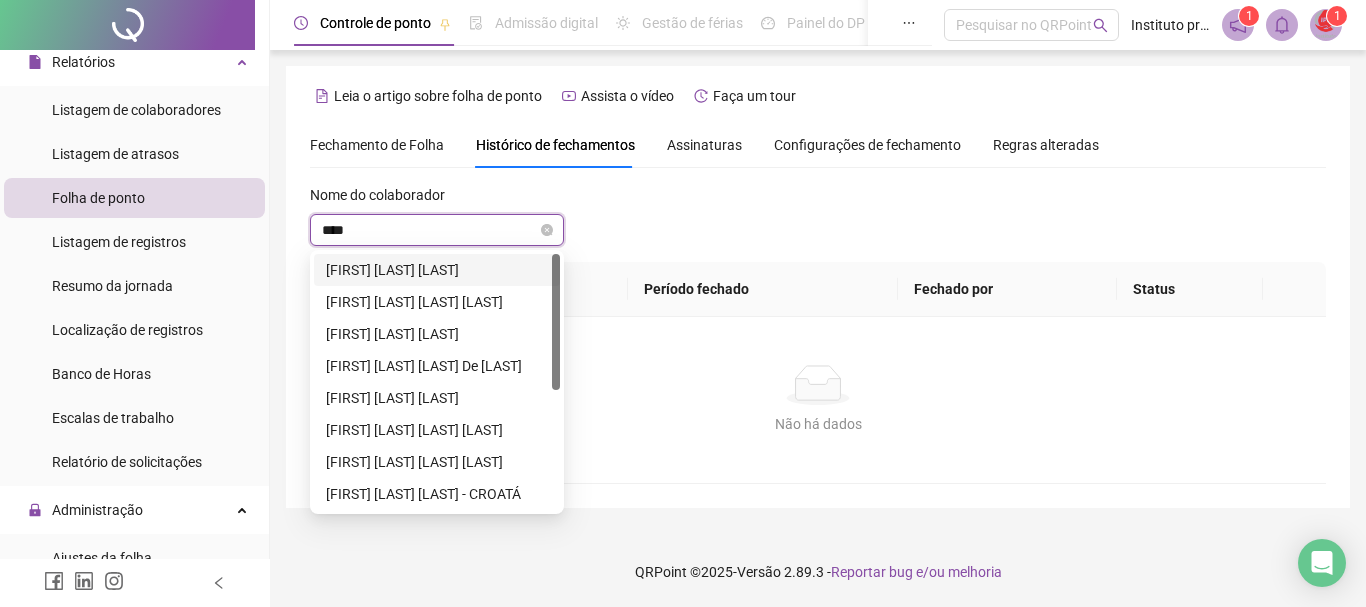 type on "*****" 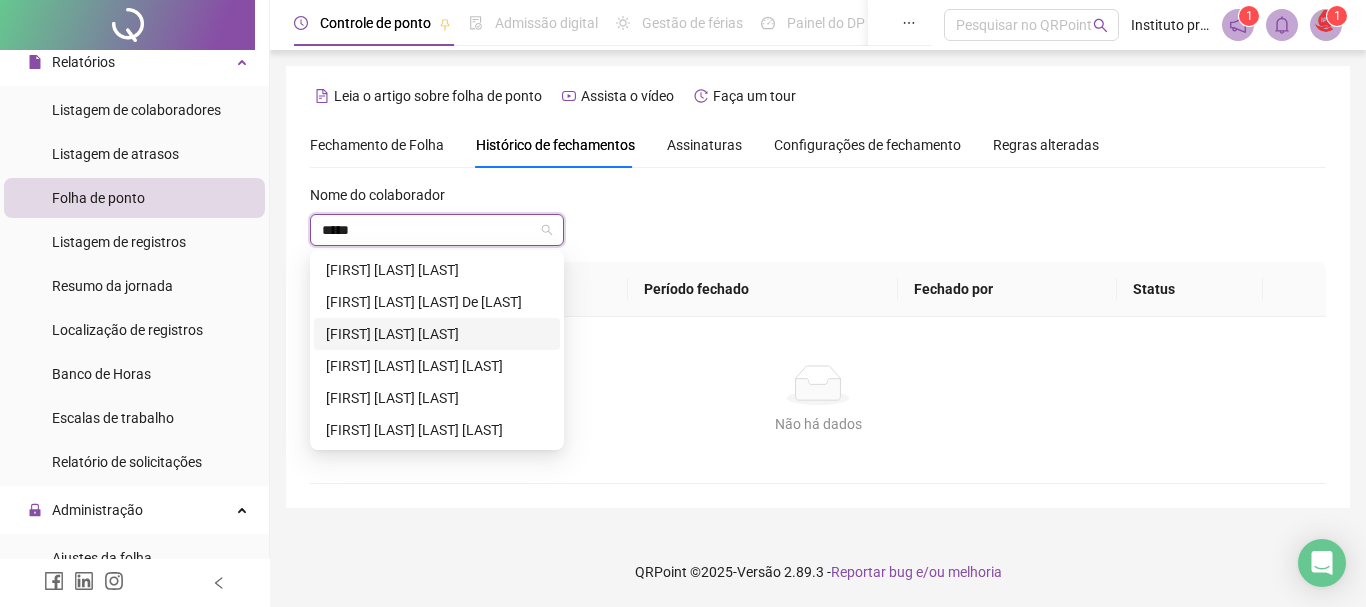 click on "[FIRST] [LAST] [LAST]" at bounding box center [437, 334] 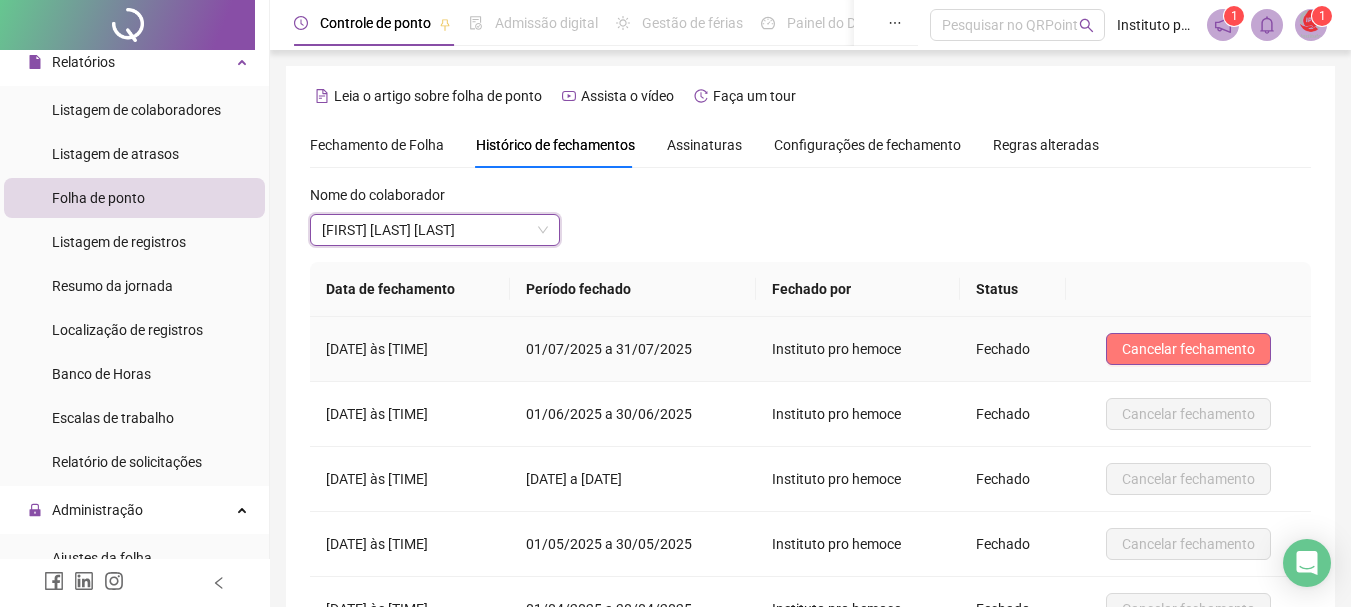 click on "Cancelar fechamento" at bounding box center [1188, 349] 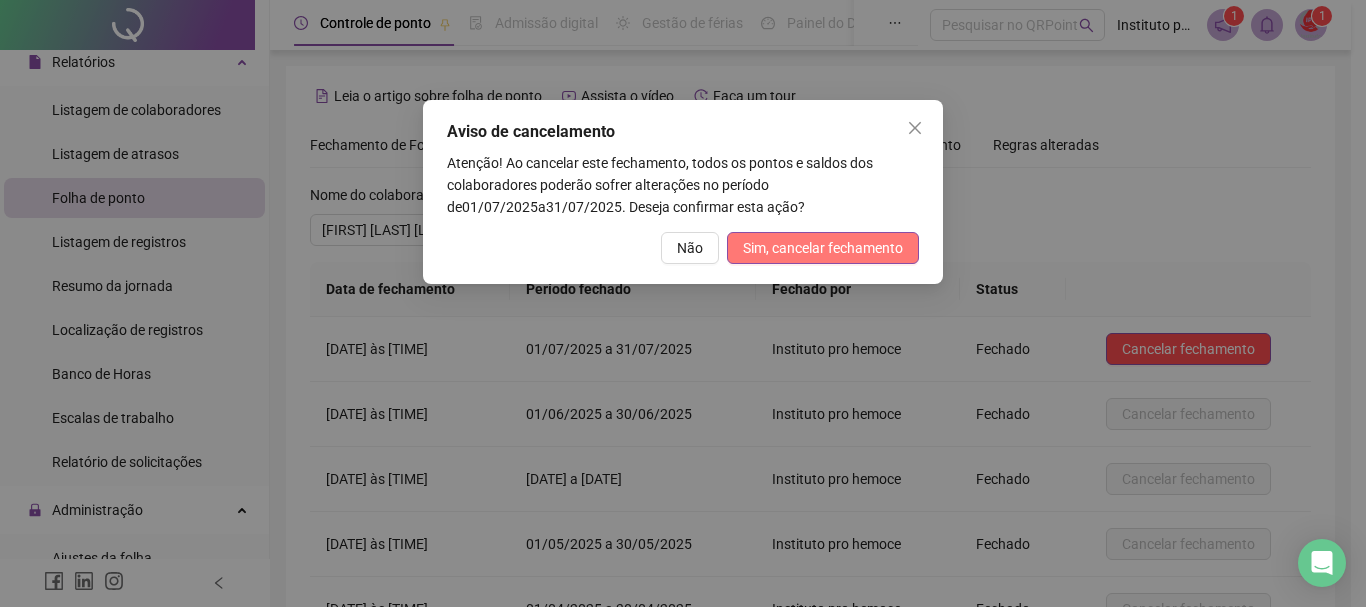click on "Sim, cancelar fechamento" at bounding box center (823, 248) 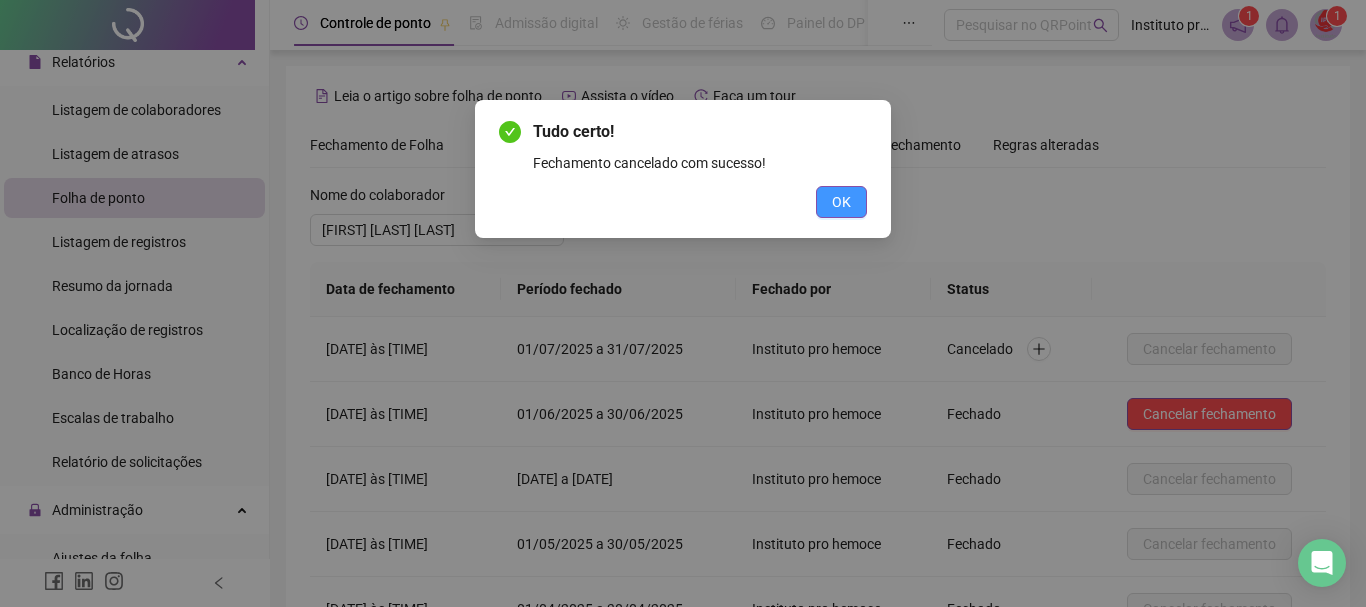 click on "OK" at bounding box center (841, 202) 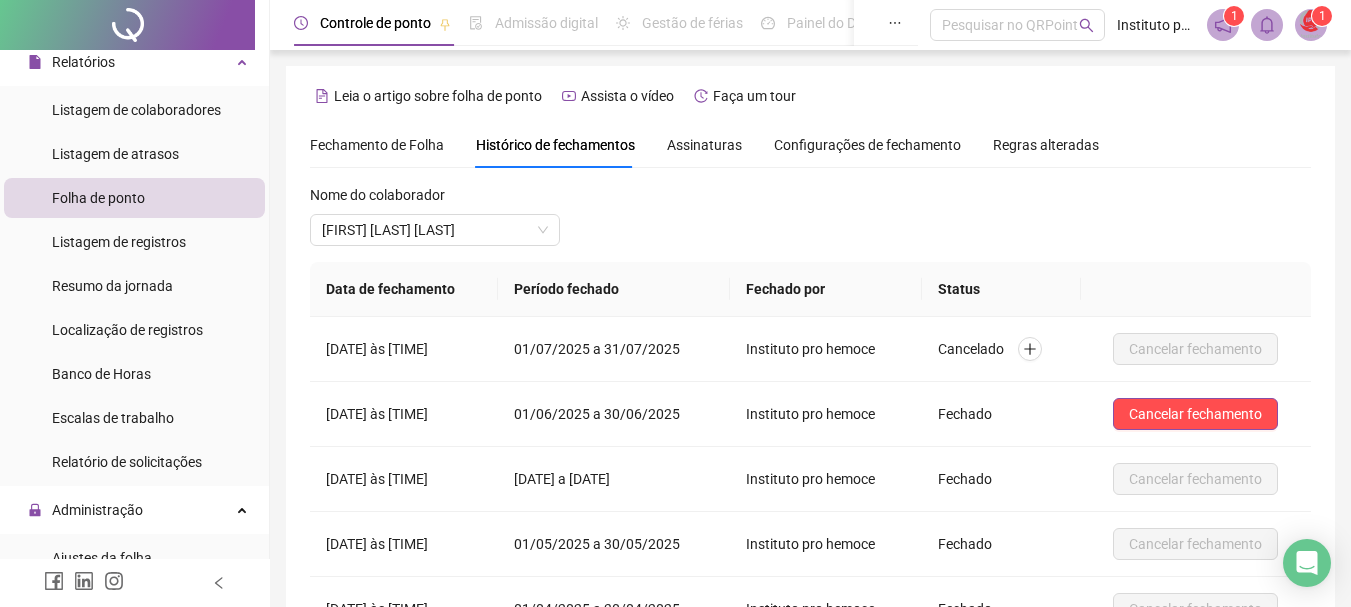 click on "Fechamento de Folha" at bounding box center (377, 145) 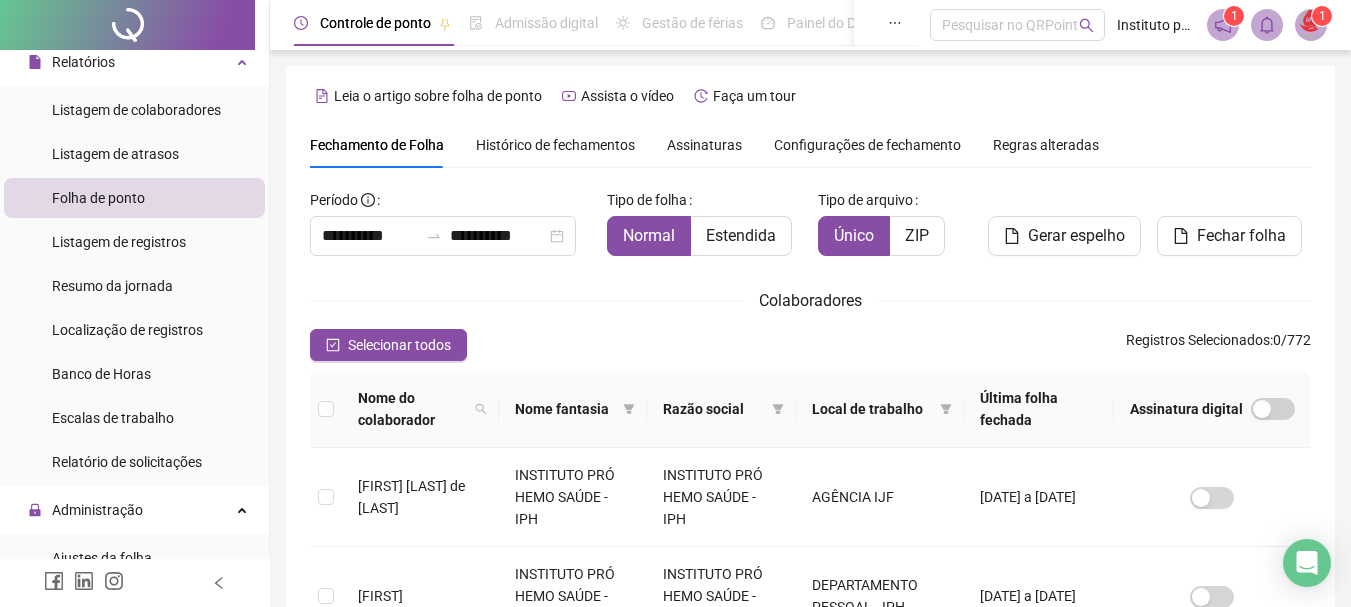 scroll, scrollTop: 106, scrollLeft: 0, axis: vertical 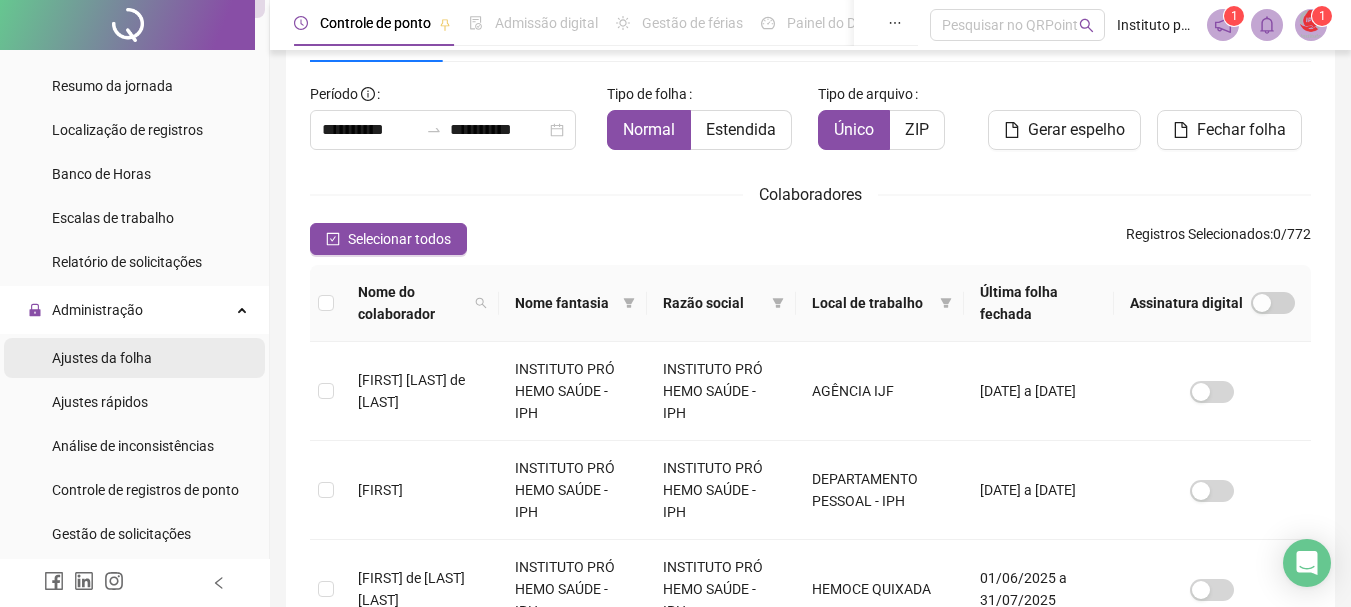 click on "Ajustes da folha" at bounding box center (102, 358) 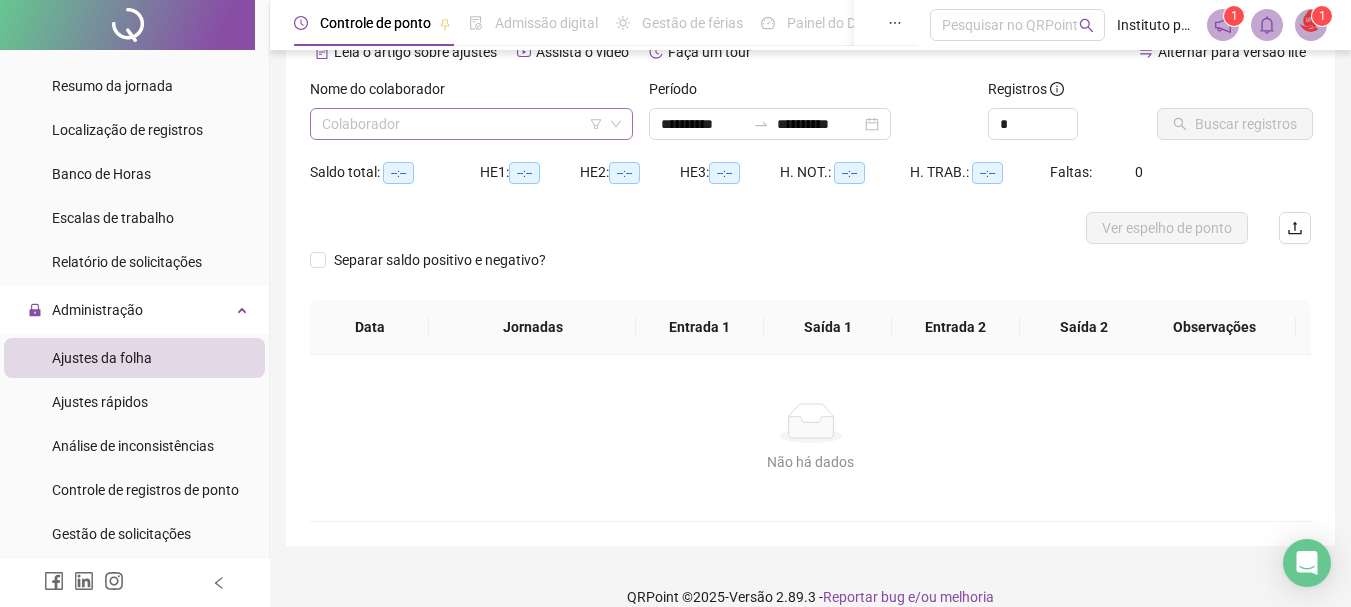 click at bounding box center [462, 124] 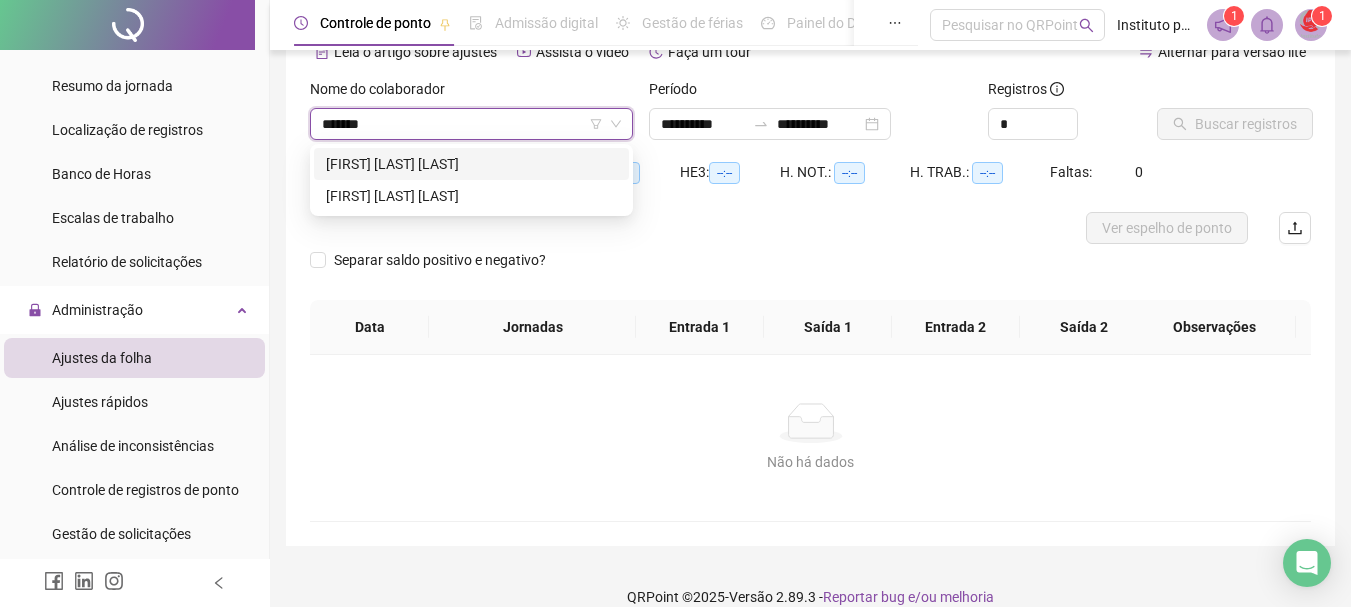 type on "********" 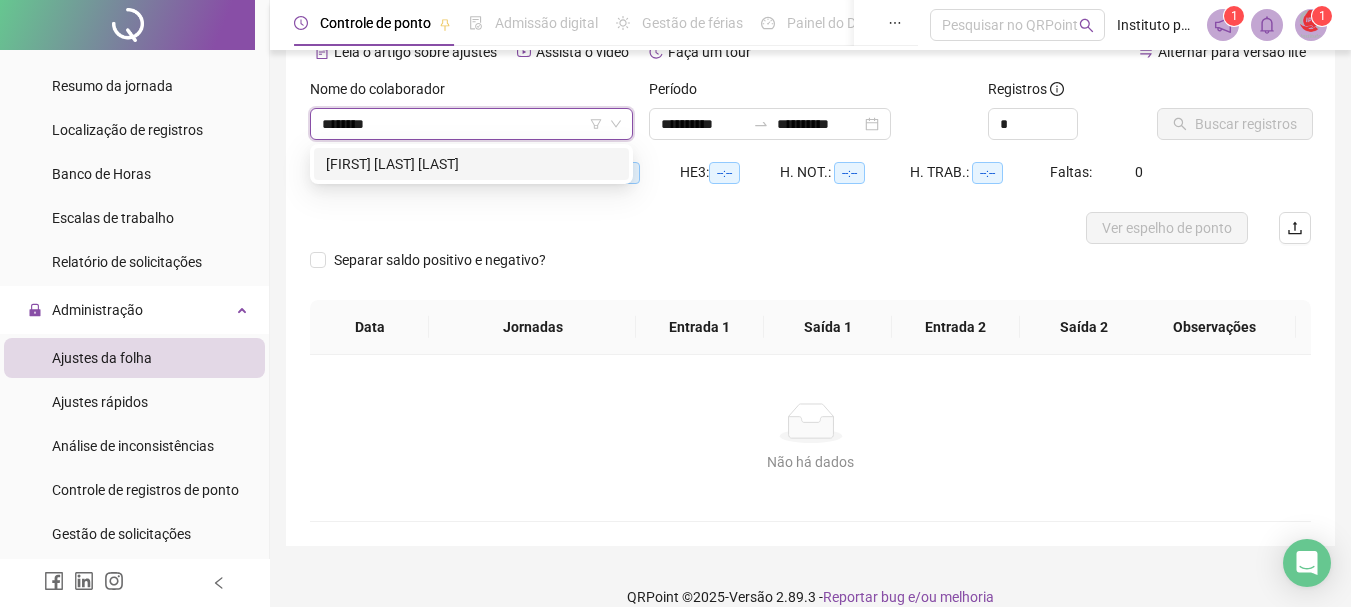 click on "[FIRST] [LAST] [LAST]" at bounding box center [471, 164] 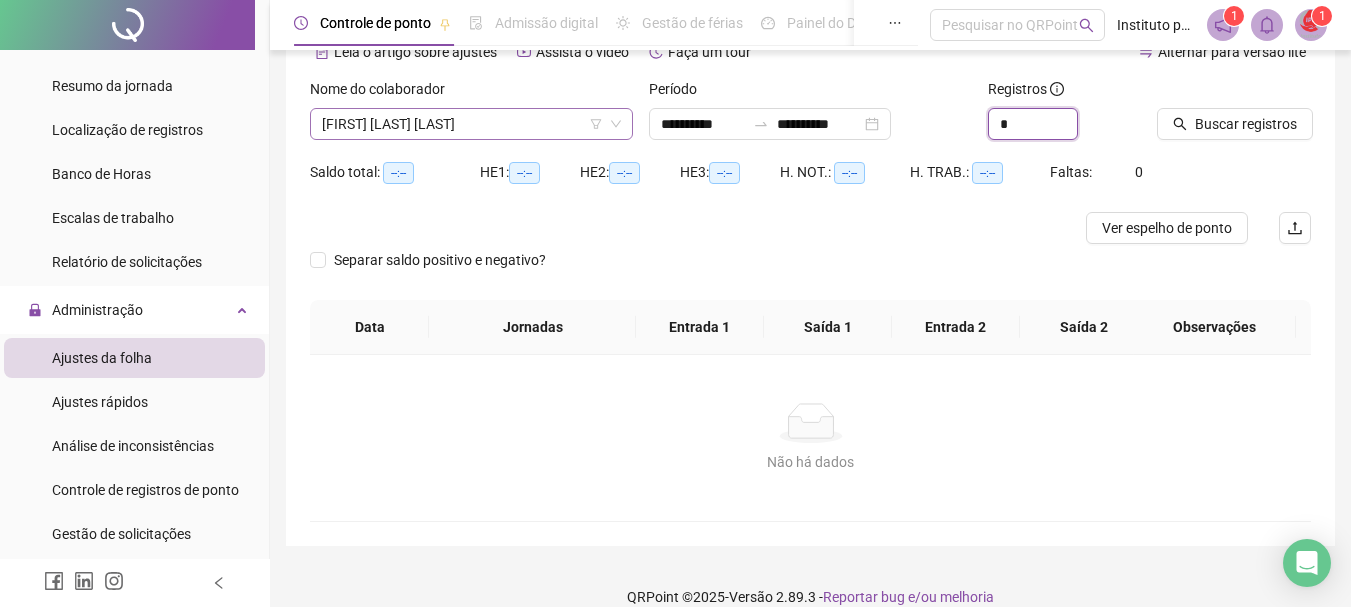 drag, startPoint x: 770, startPoint y: 139, endPoint x: 578, endPoint y: 133, distance: 192.09373 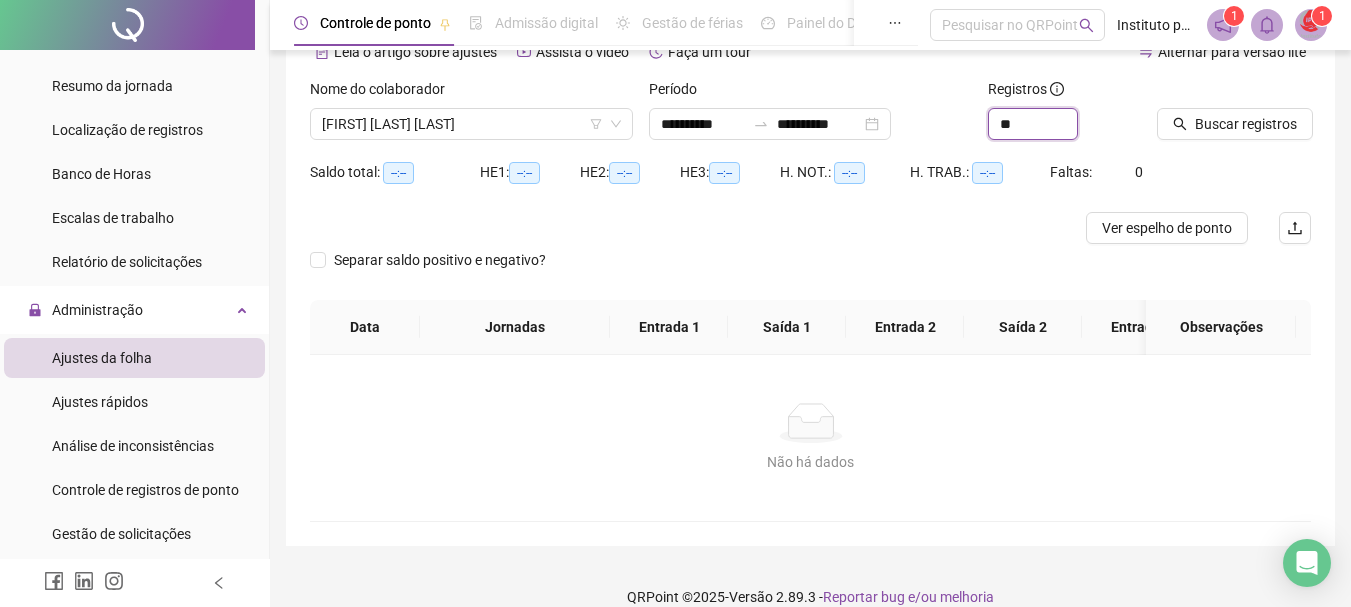 type on "**" 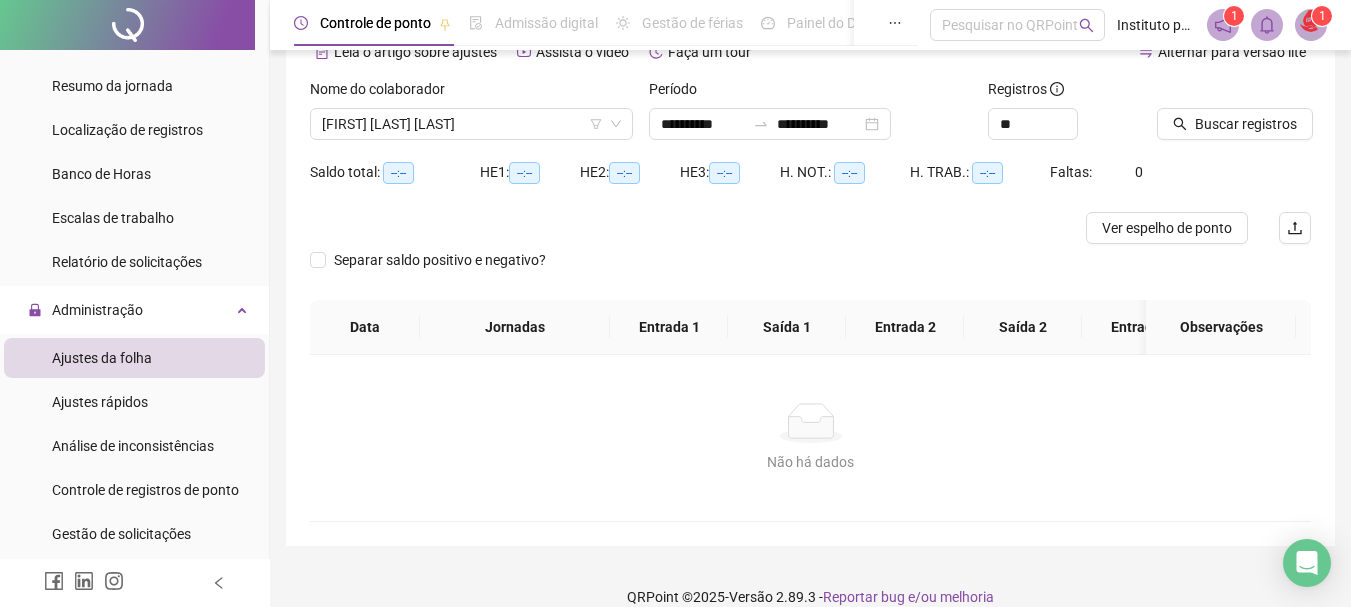click on "Buscar registros" at bounding box center [1234, 117] 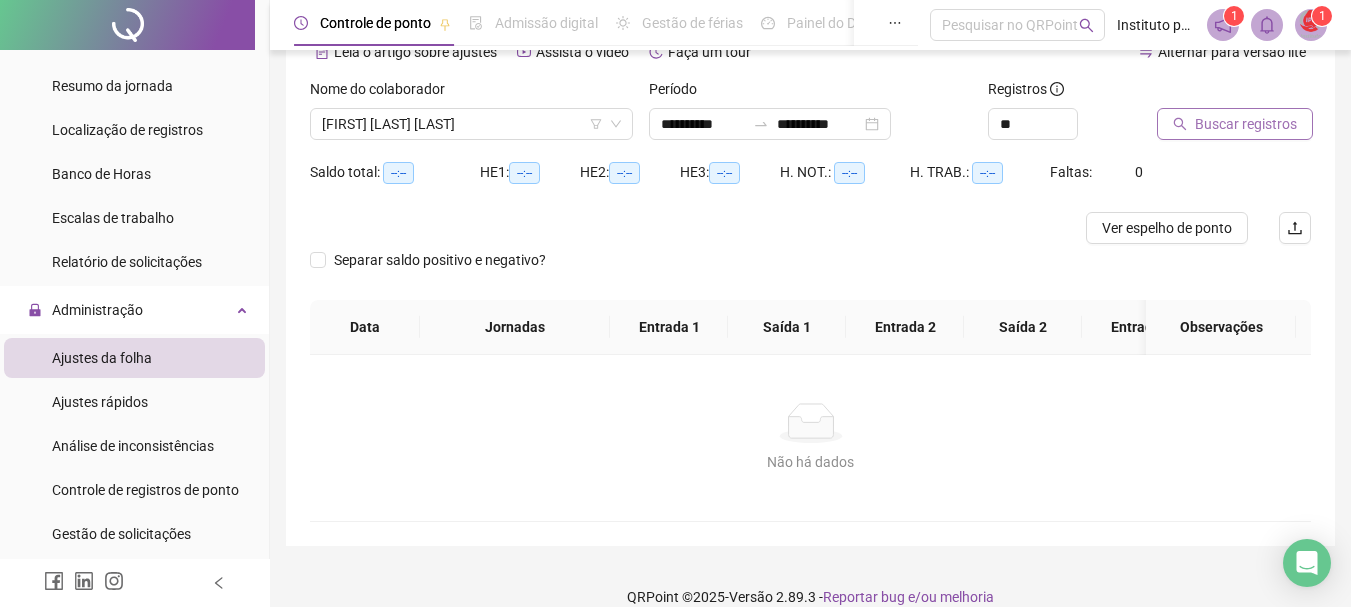 click on "Buscar registros" at bounding box center [1246, 124] 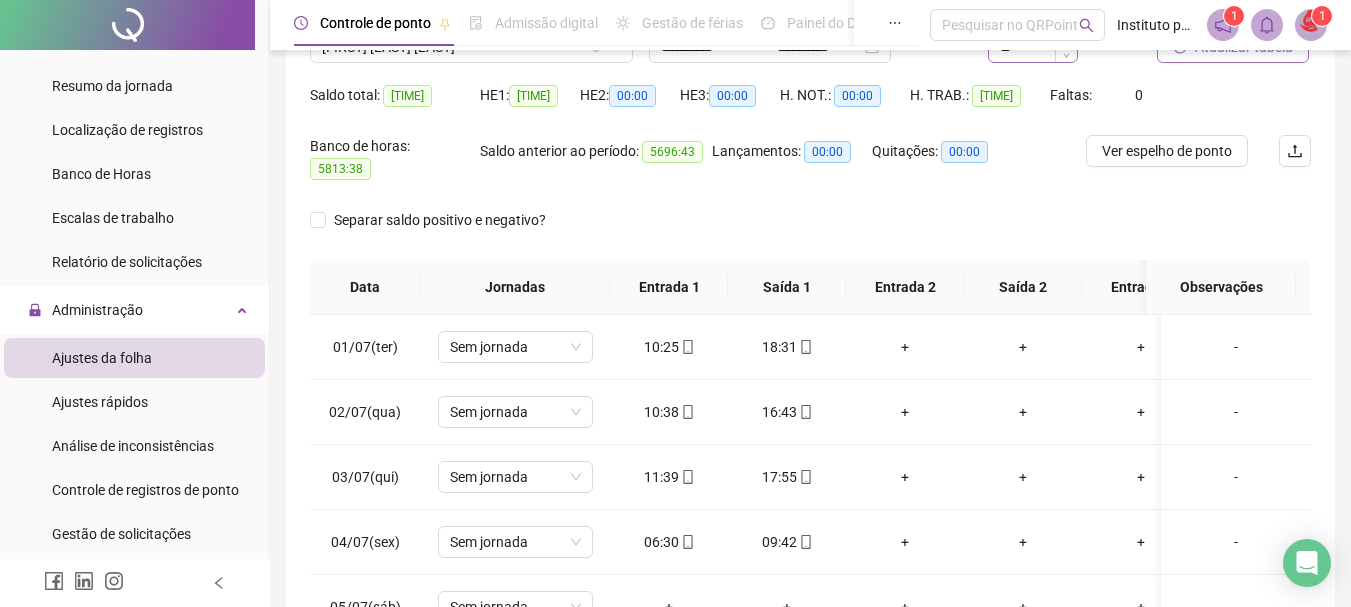 scroll, scrollTop: 206, scrollLeft: 0, axis: vertical 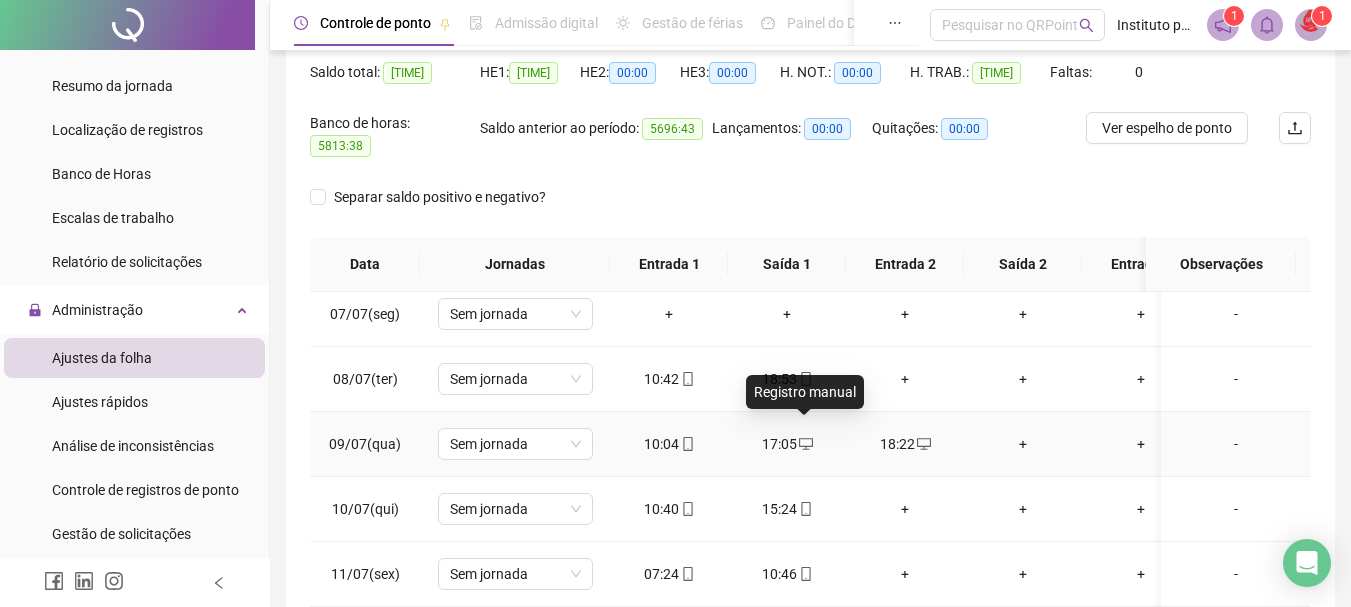 click 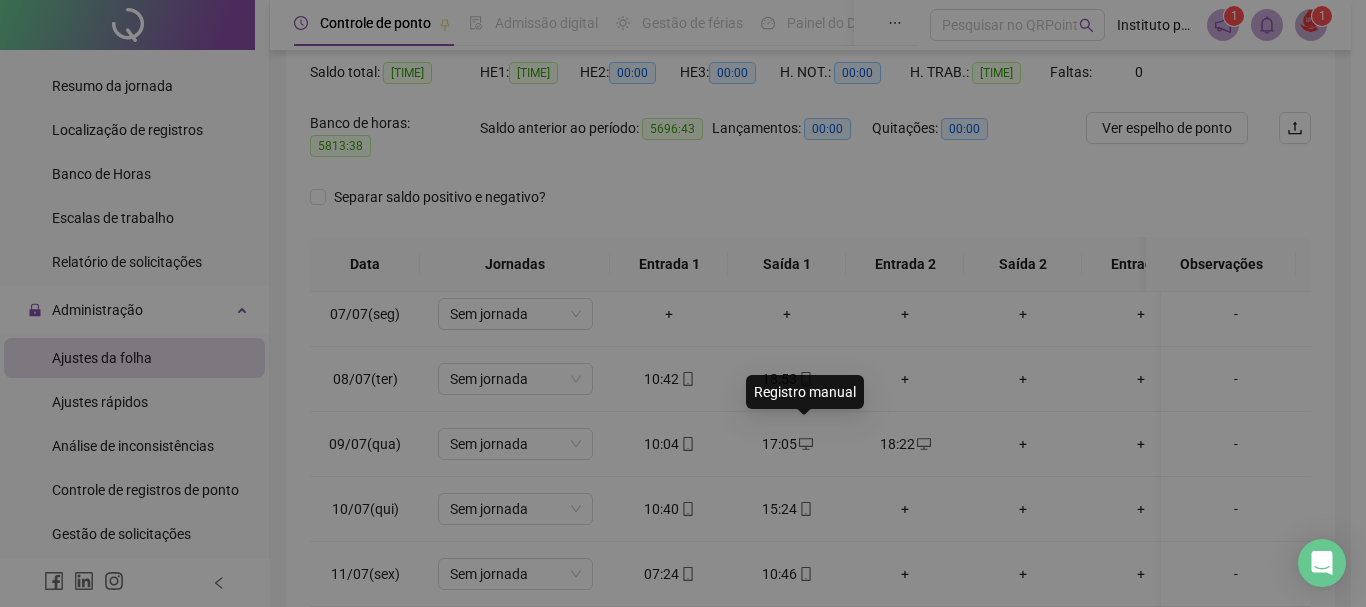 type on "**********" 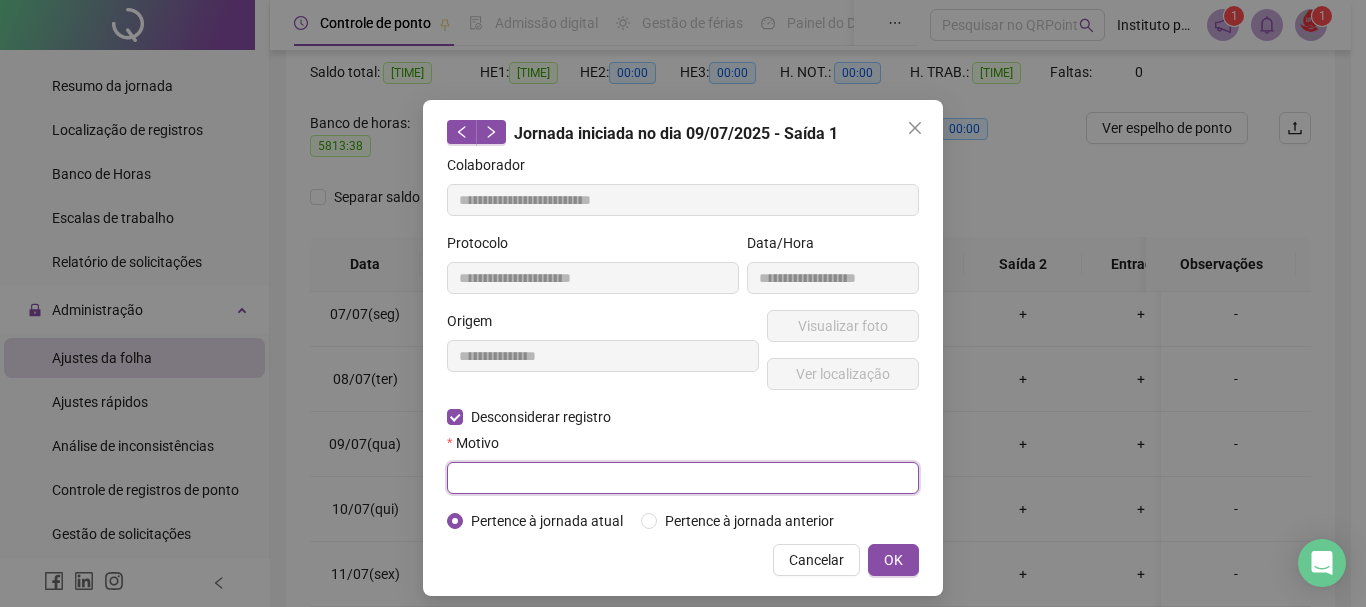 click at bounding box center (683, 478) 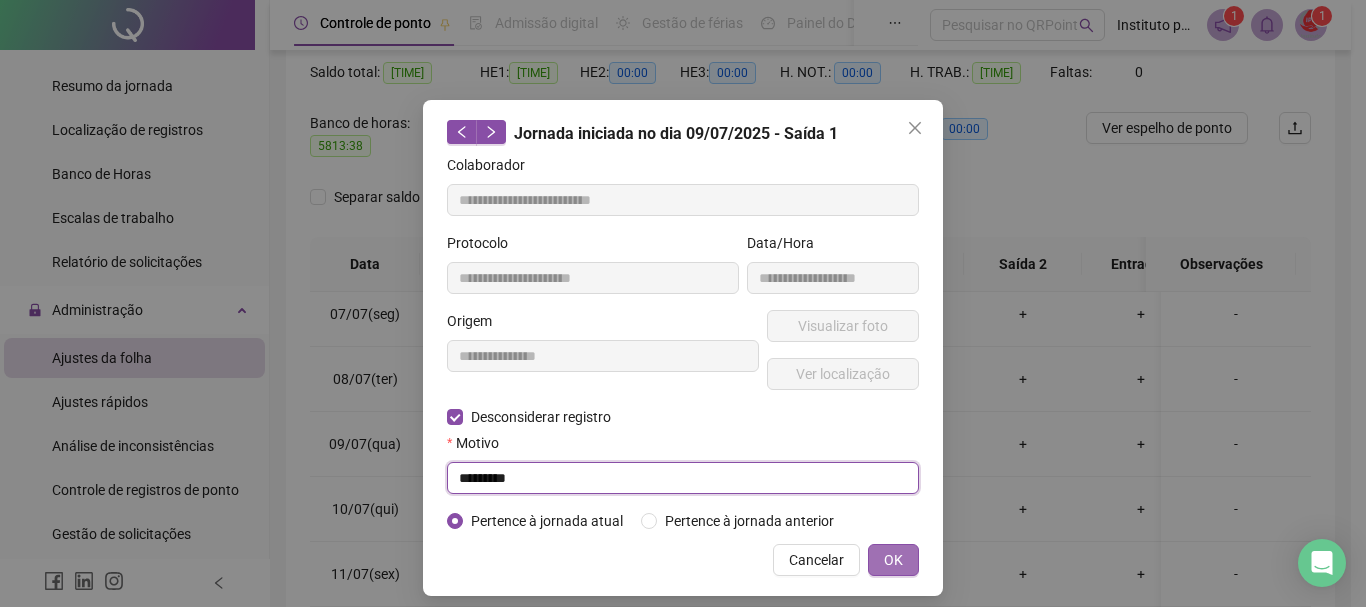 type on "*********" 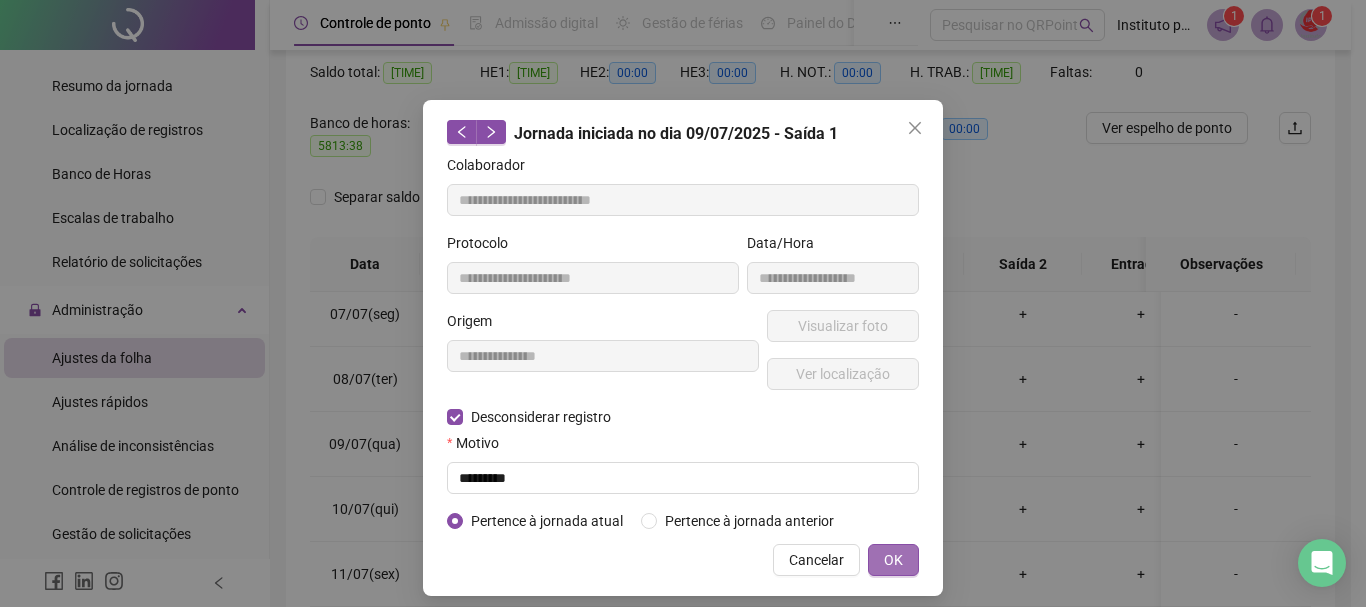 click on "OK" at bounding box center (893, 560) 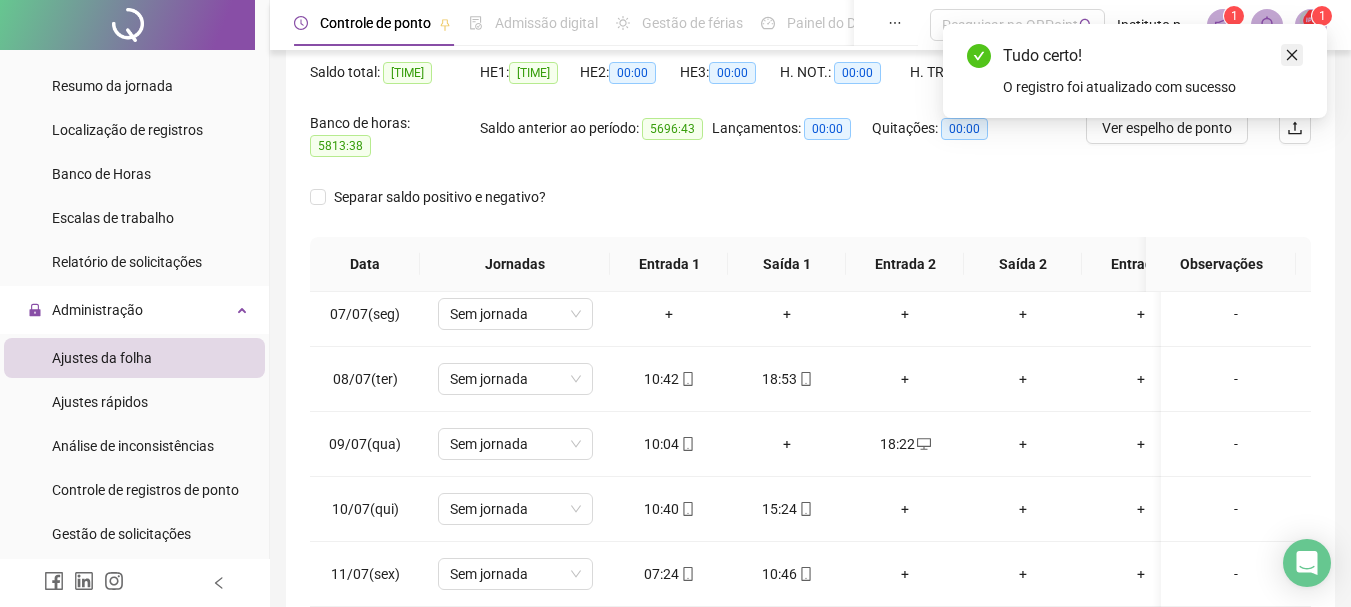 click 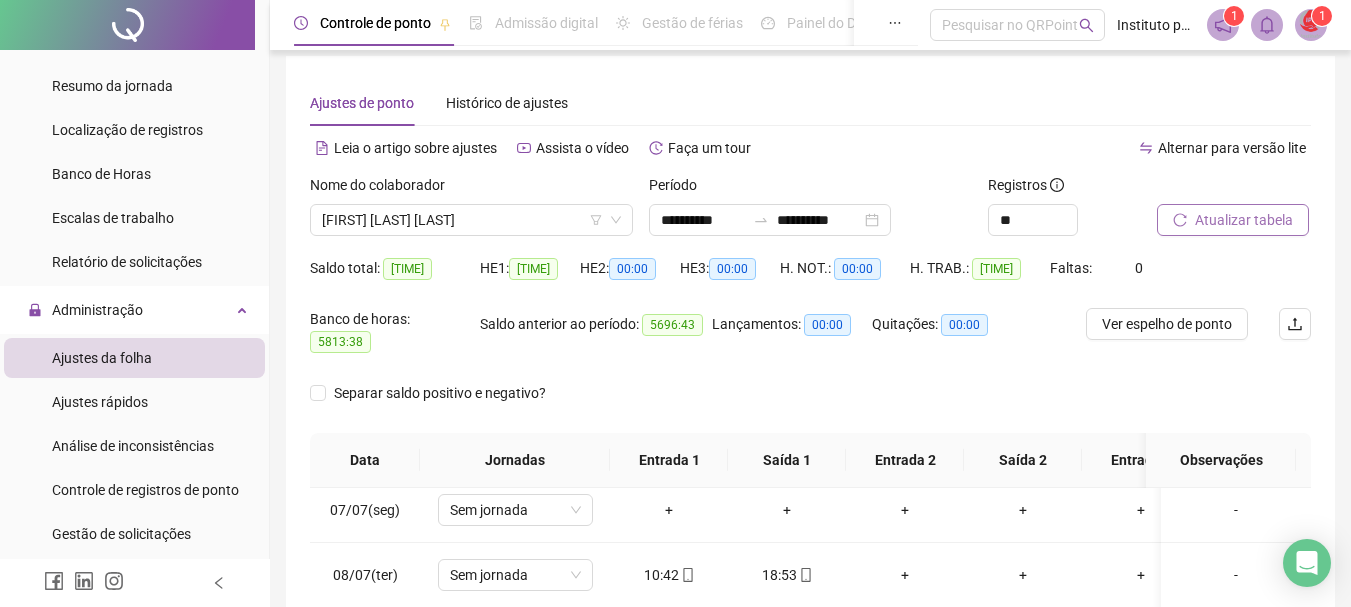 scroll, scrollTop: 6, scrollLeft: 0, axis: vertical 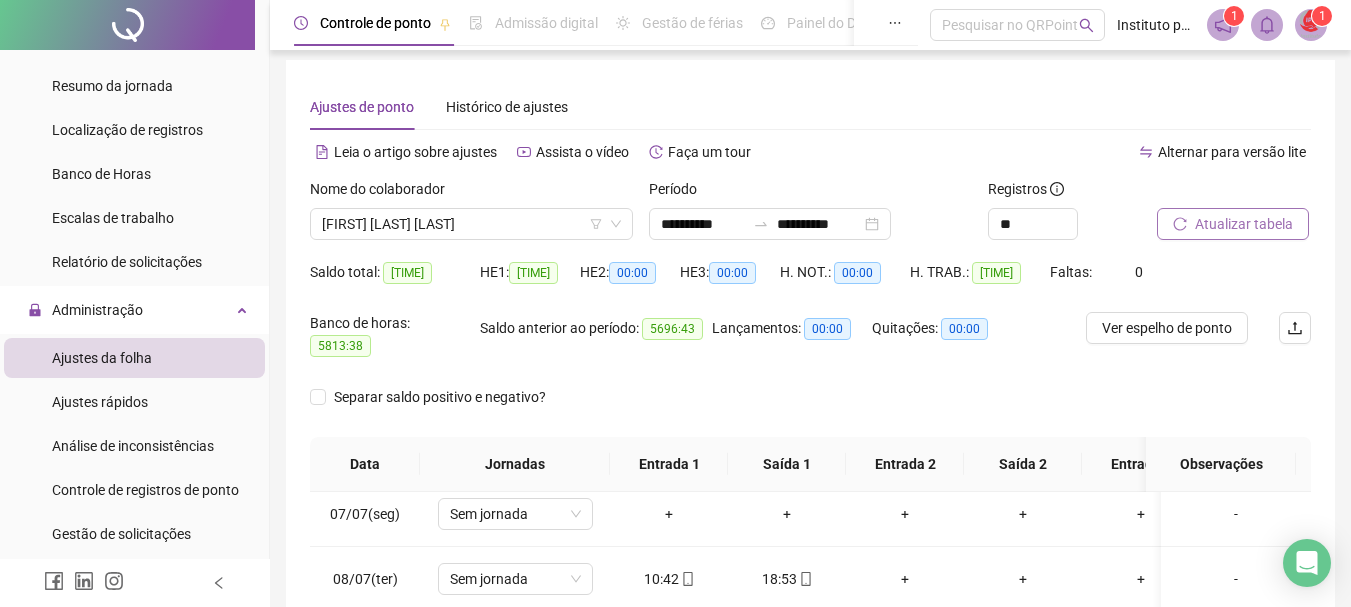click on "Atualizar tabela" at bounding box center (1244, 224) 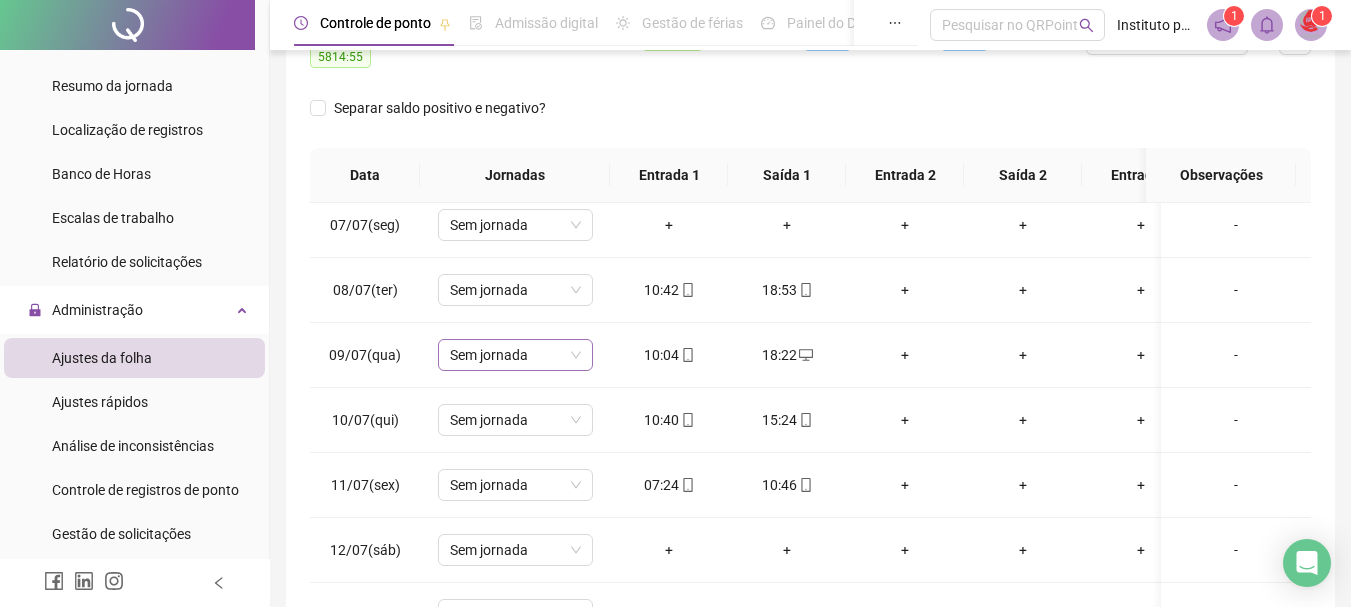 scroll, scrollTop: 306, scrollLeft: 0, axis: vertical 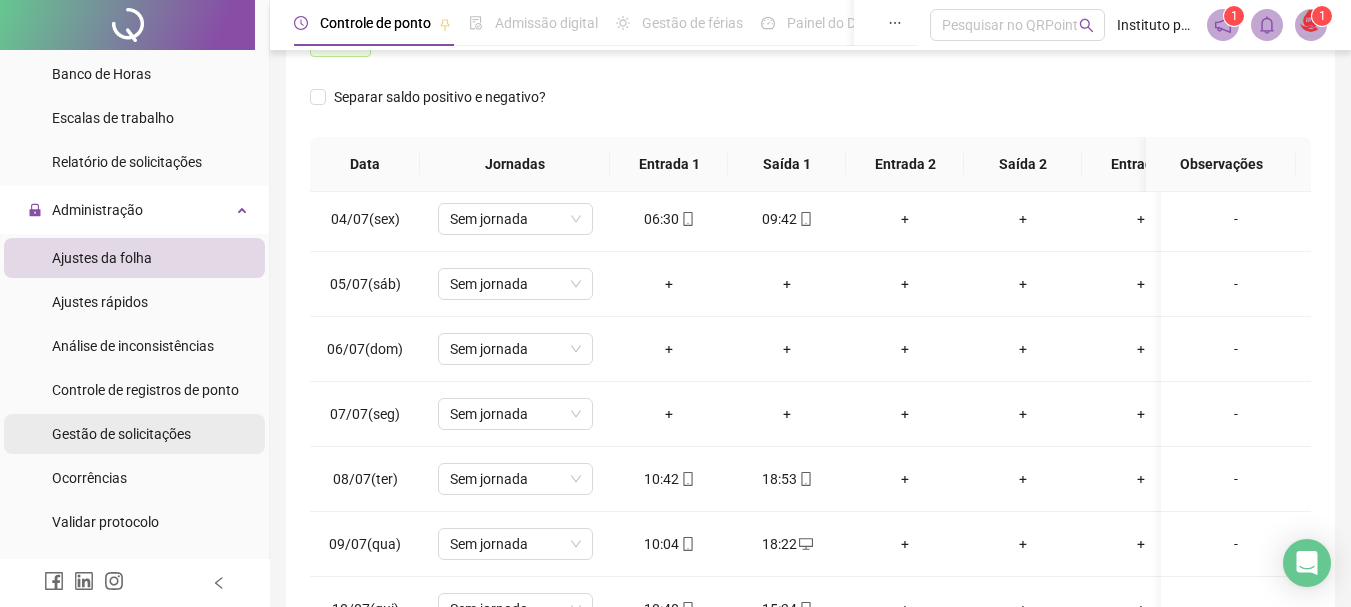 click on "Gestão de solicitações" at bounding box center [121, 434] 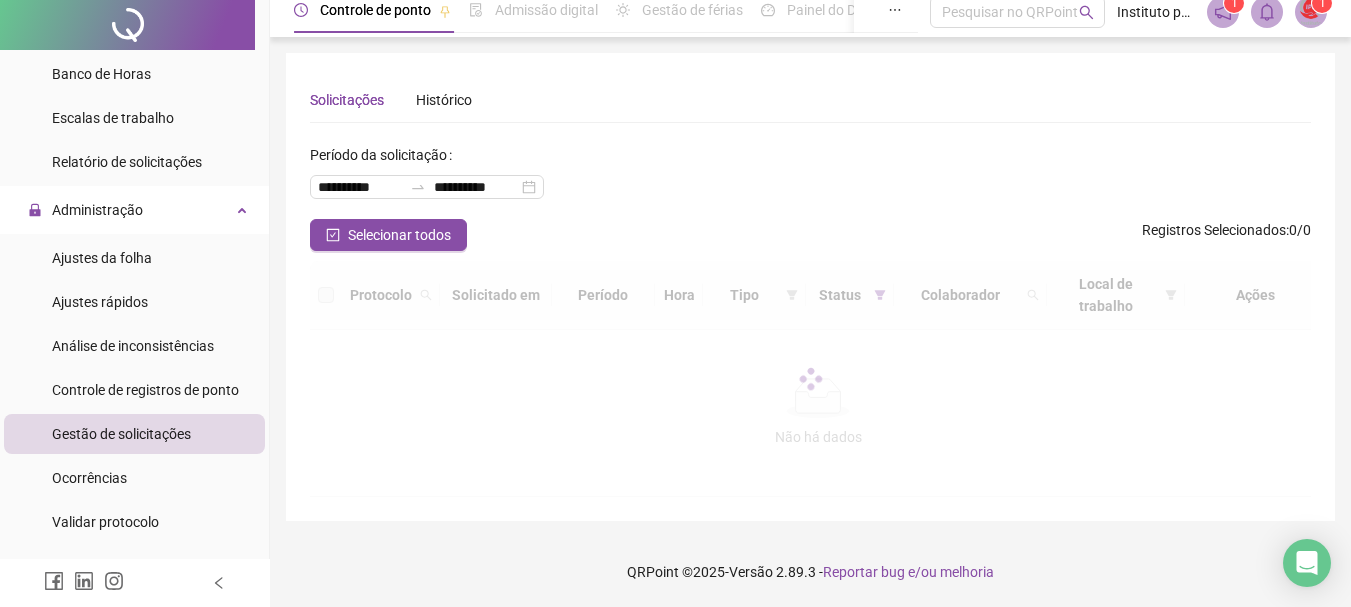 scroll, scrollTop: 0, scrollLeft: 0, axis: both 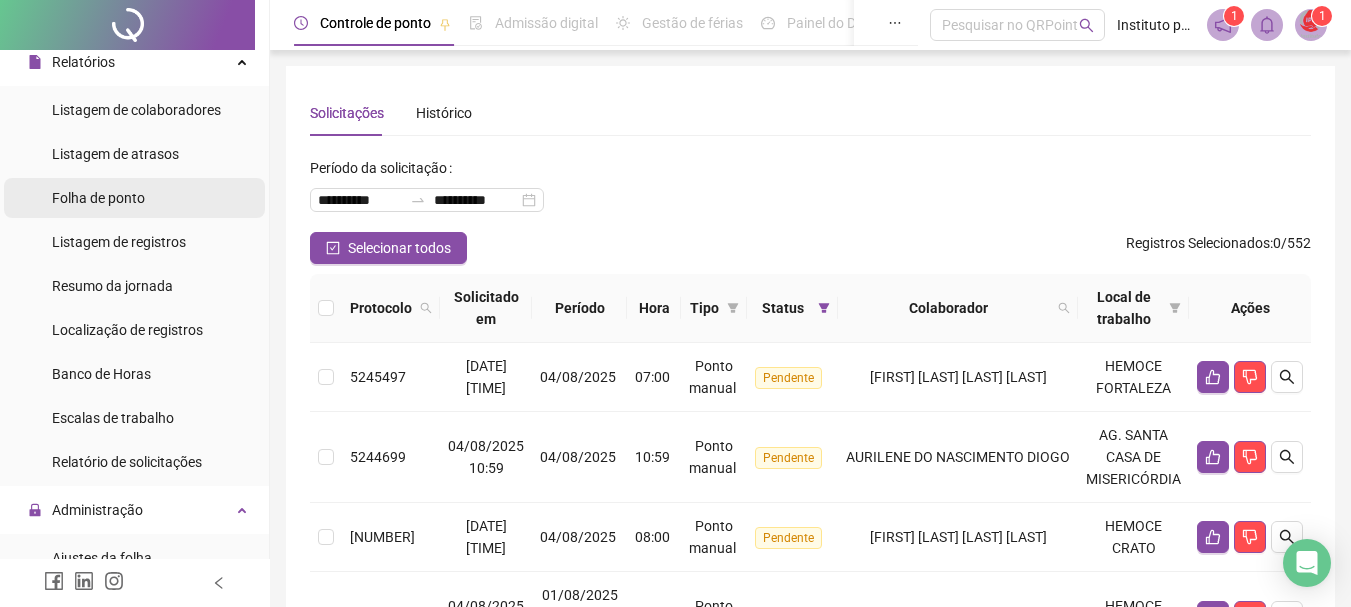 click on "Folha de ponto" at bounding box center [98, 198] 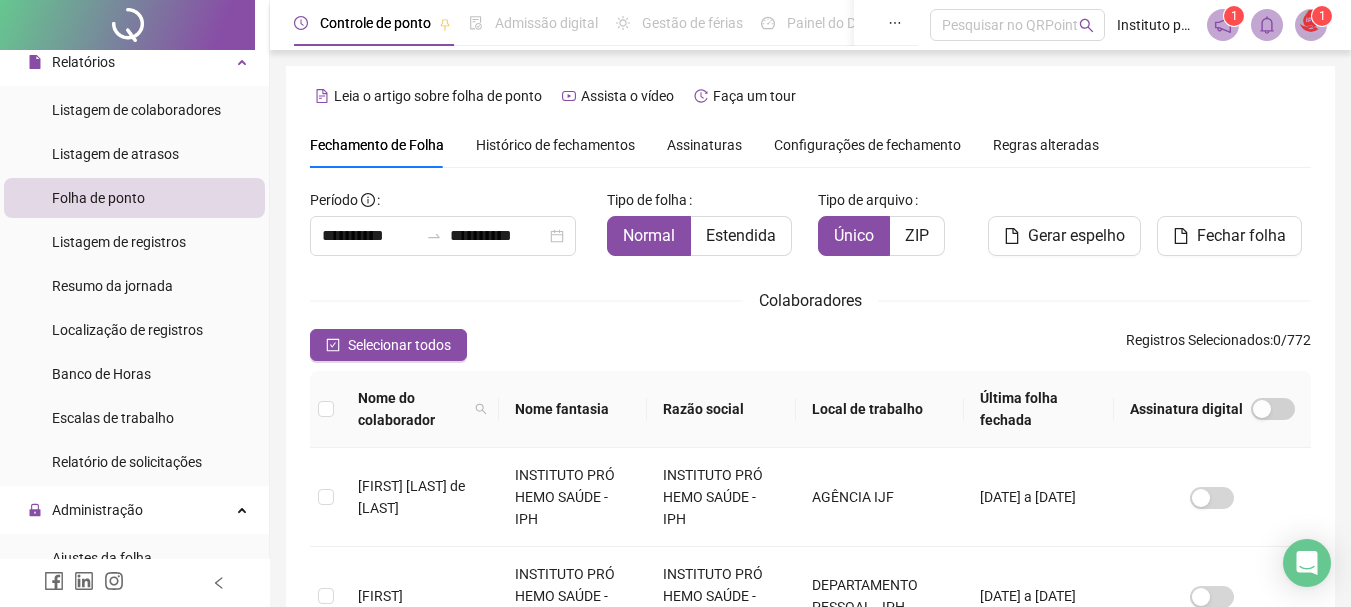 scroll, scrollTop: 106, scrollLeft: 0, axis: vertical 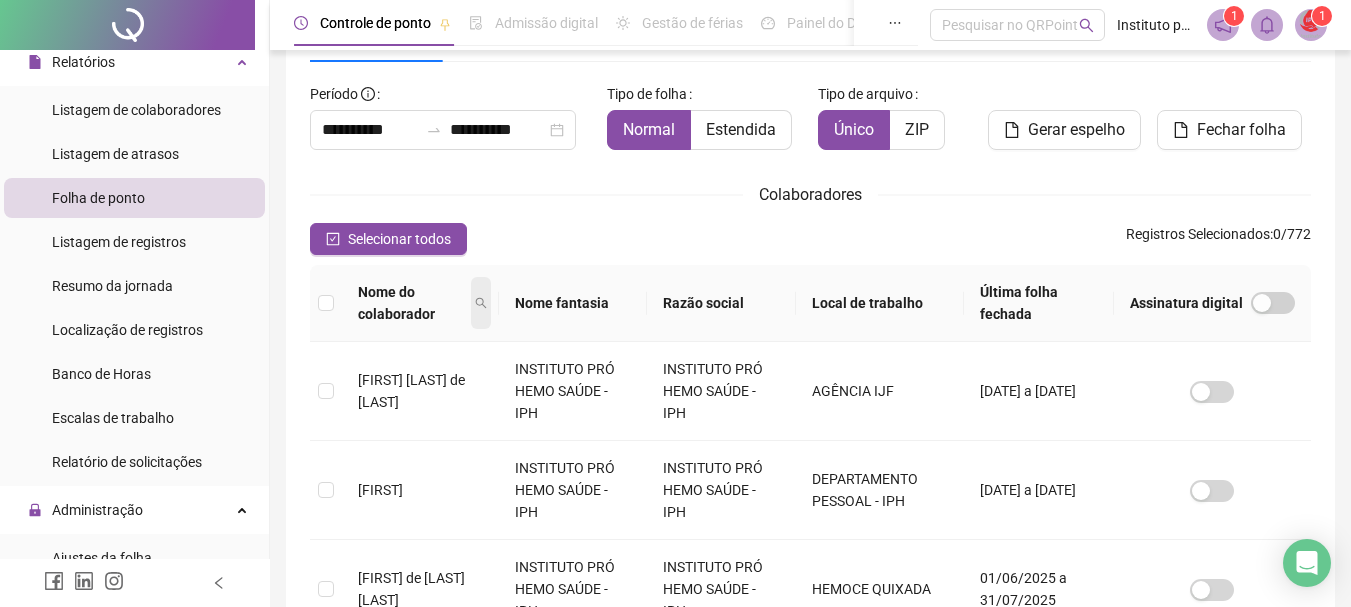 click at bounding box center [481, 303] 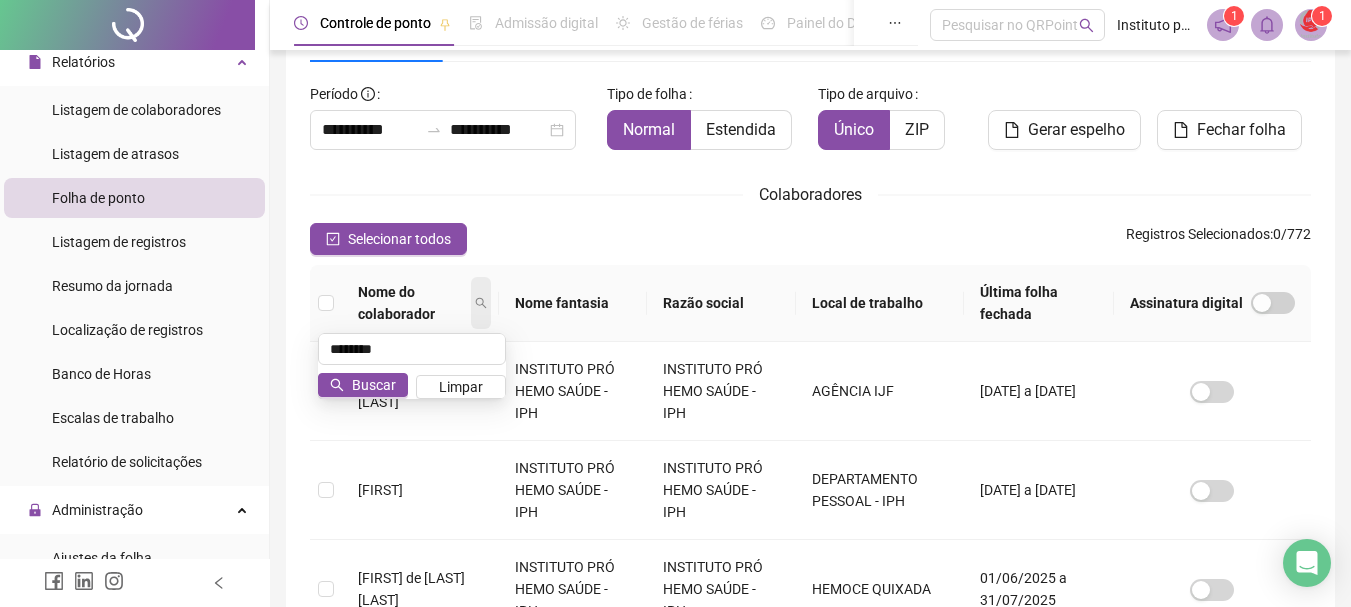 type on "********" 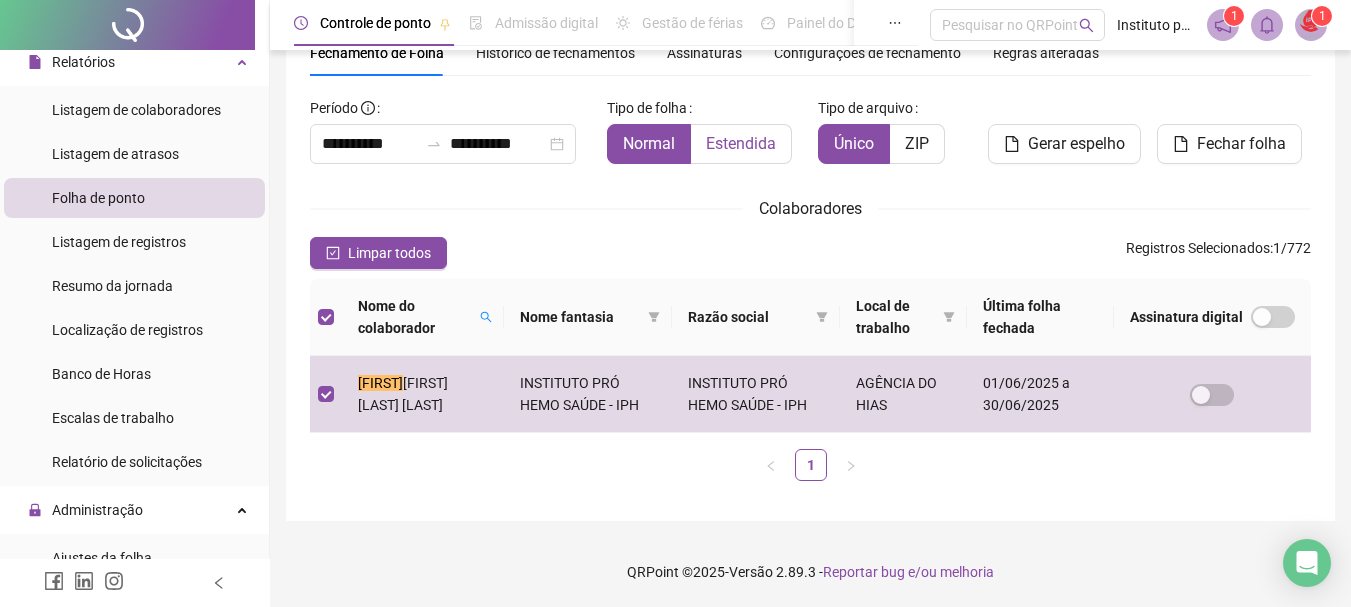 click on "Estendida" at bounding box center (741, 143) 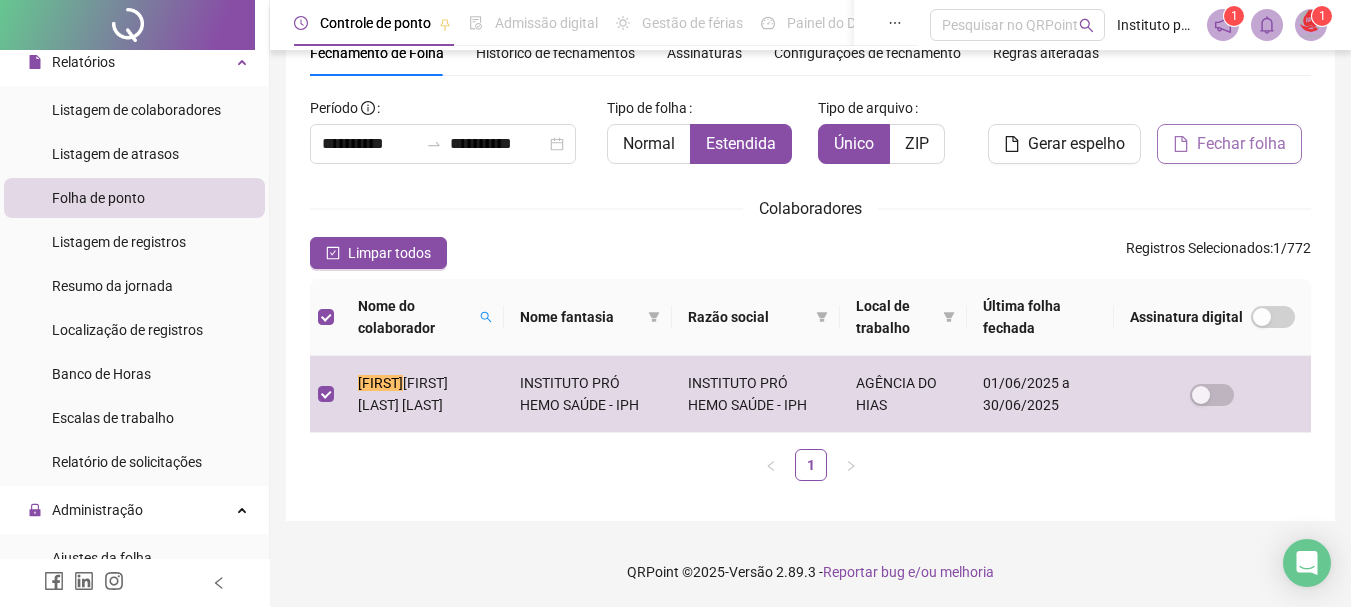 click on "Fechar folha" at bounding box center [1241, 144] 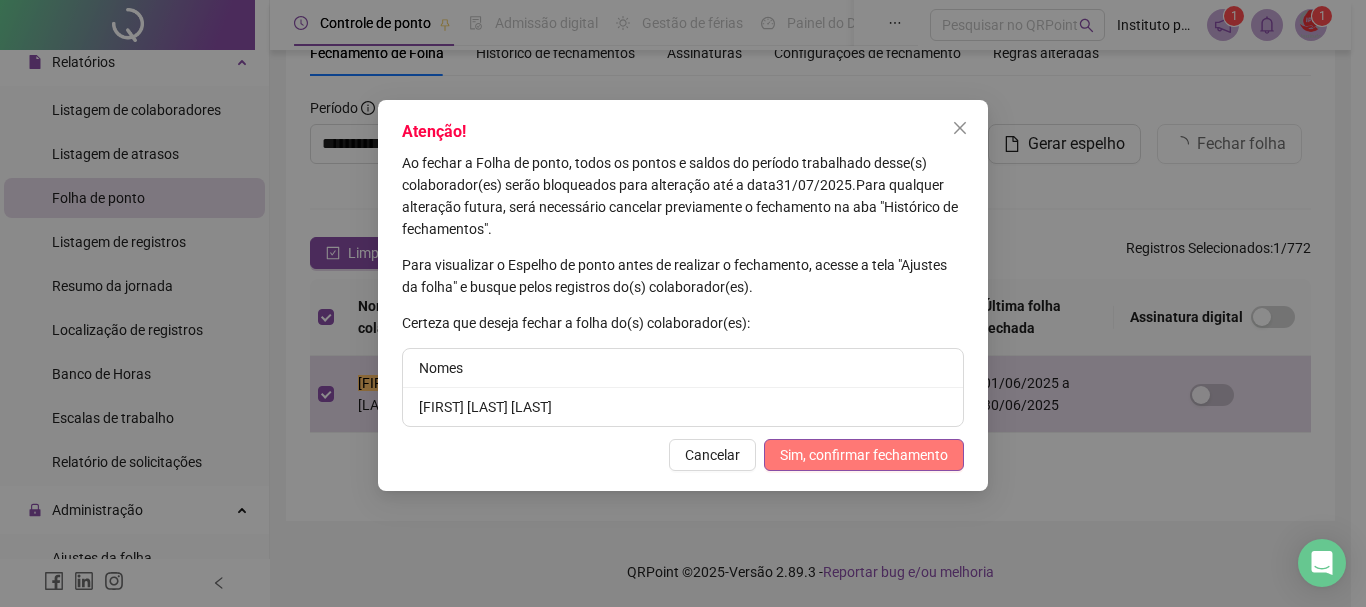 click on "Sim, confirmar fechamento" at bounding box center (864, 455) 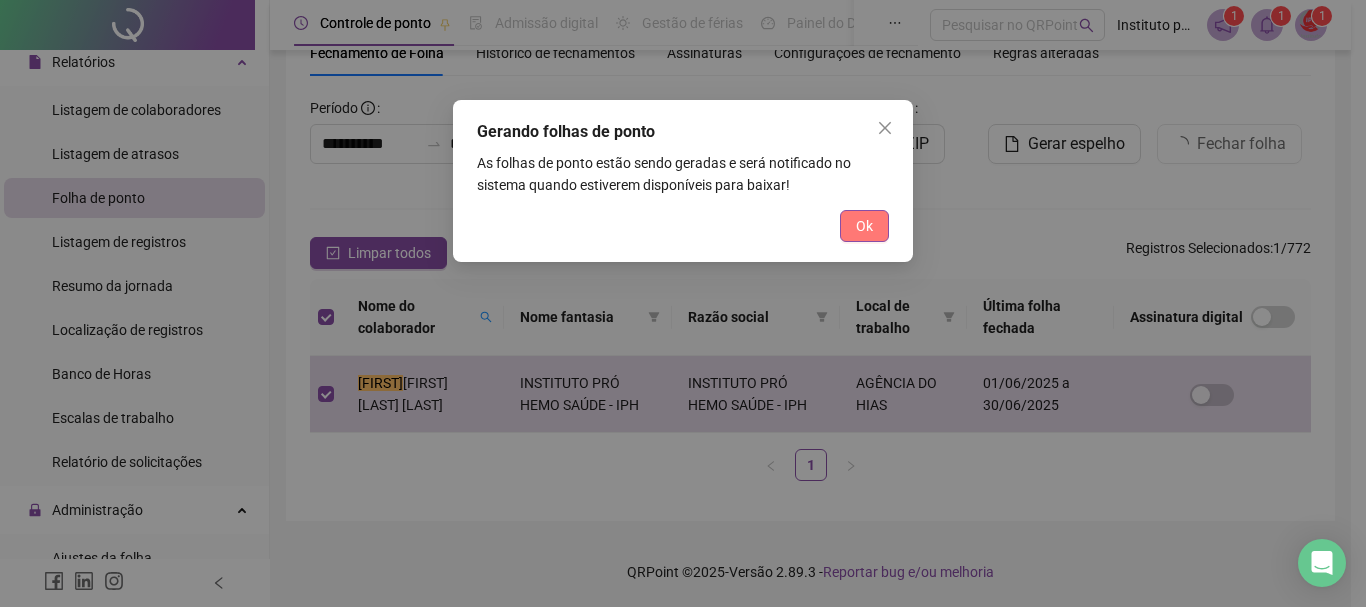 click on "Ok" at bounding box center (864, 226) 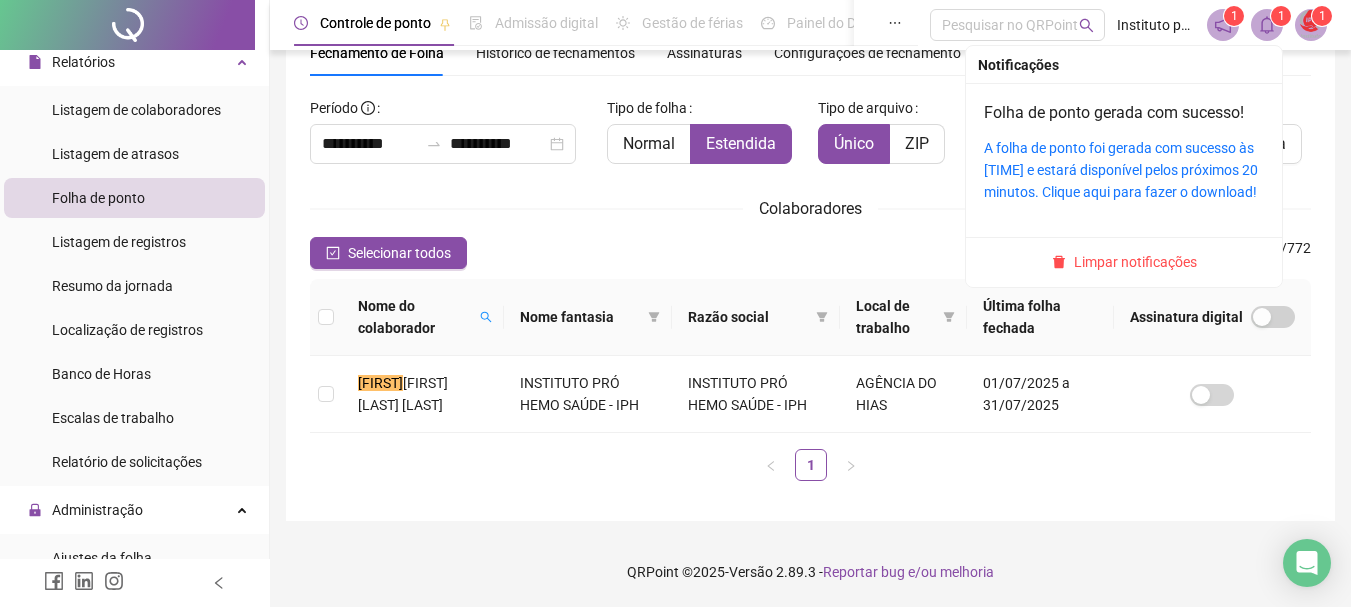 click on "A folha de ponto foi gerada com sucesso às [TIME] e estará disponível pelos próximos 20 minutos.
Clique aqui para fazer o download!" at bounding box center [1124, 170] 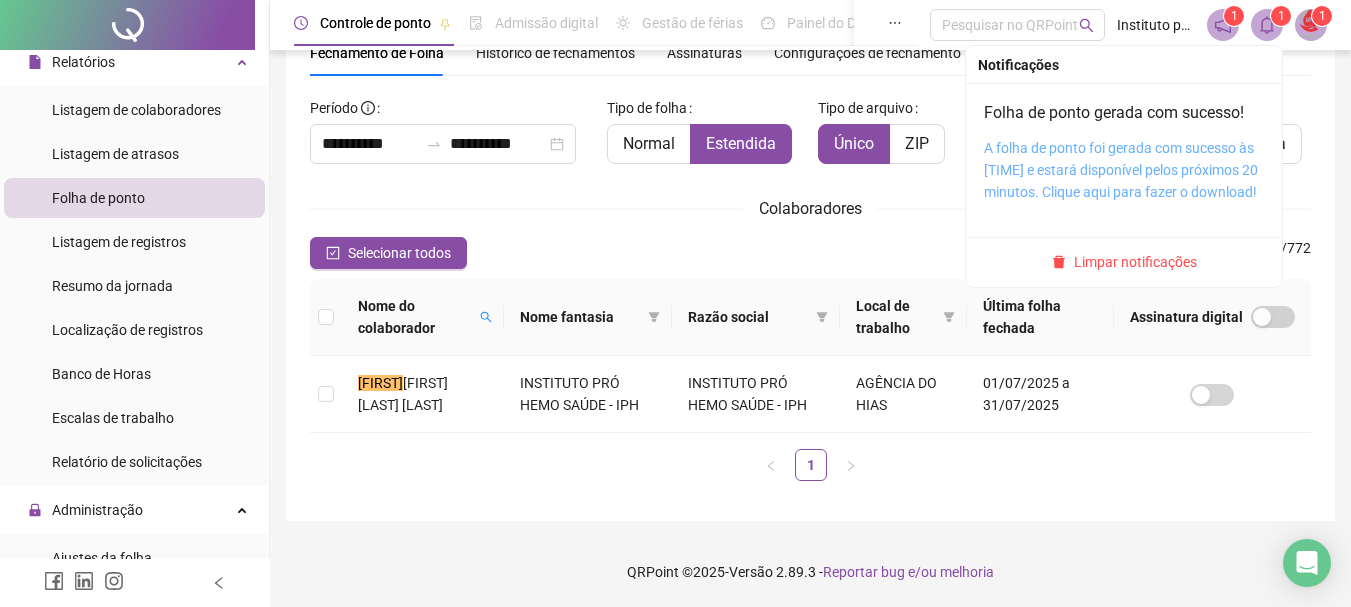 click on "A folha de ponto foi gerada com sucesso às [TIME] e estará disponível pelos próximos 20 minutos.
Clique aqui para fazer o download!" at bounding box center [1121, 170] 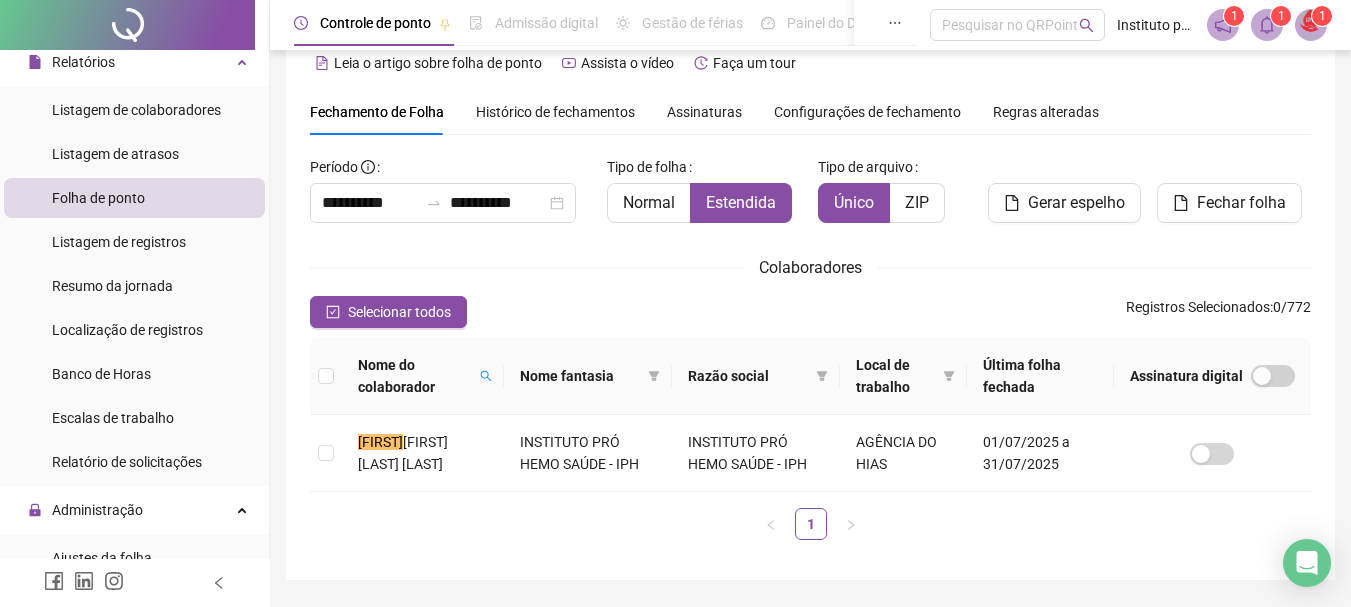 scroll, scrollTop: 0, scrollLeft: 0, axis: both 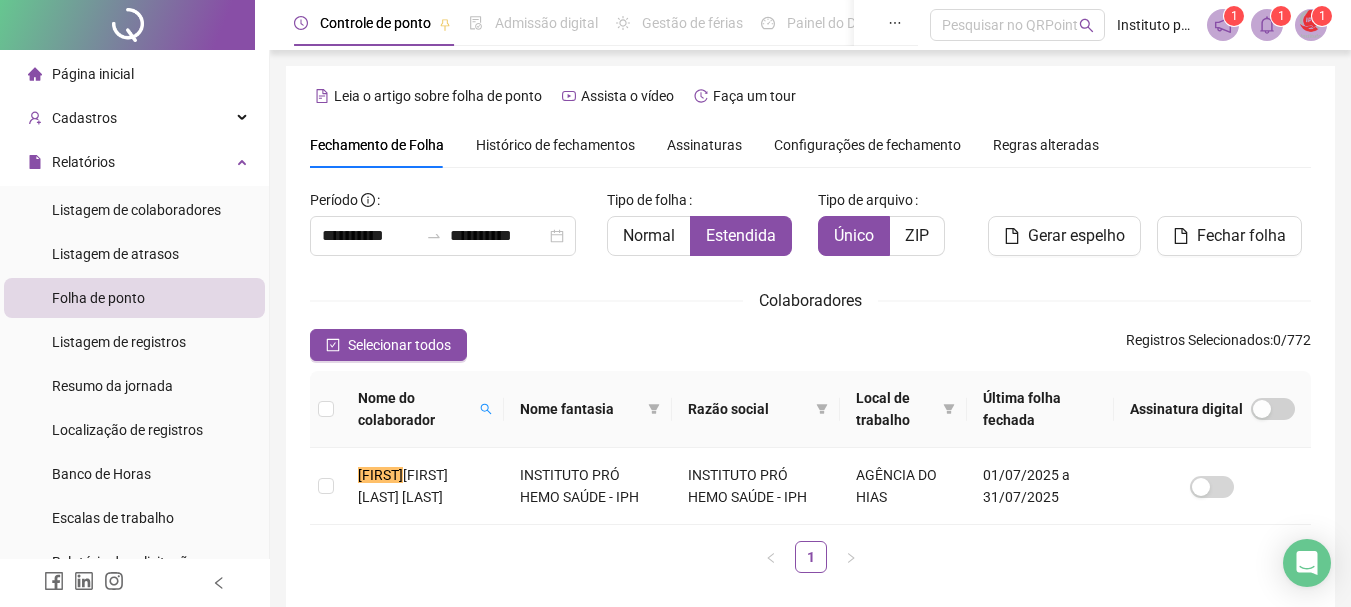 click on "Página inicial" at bounding box center (93, 74) 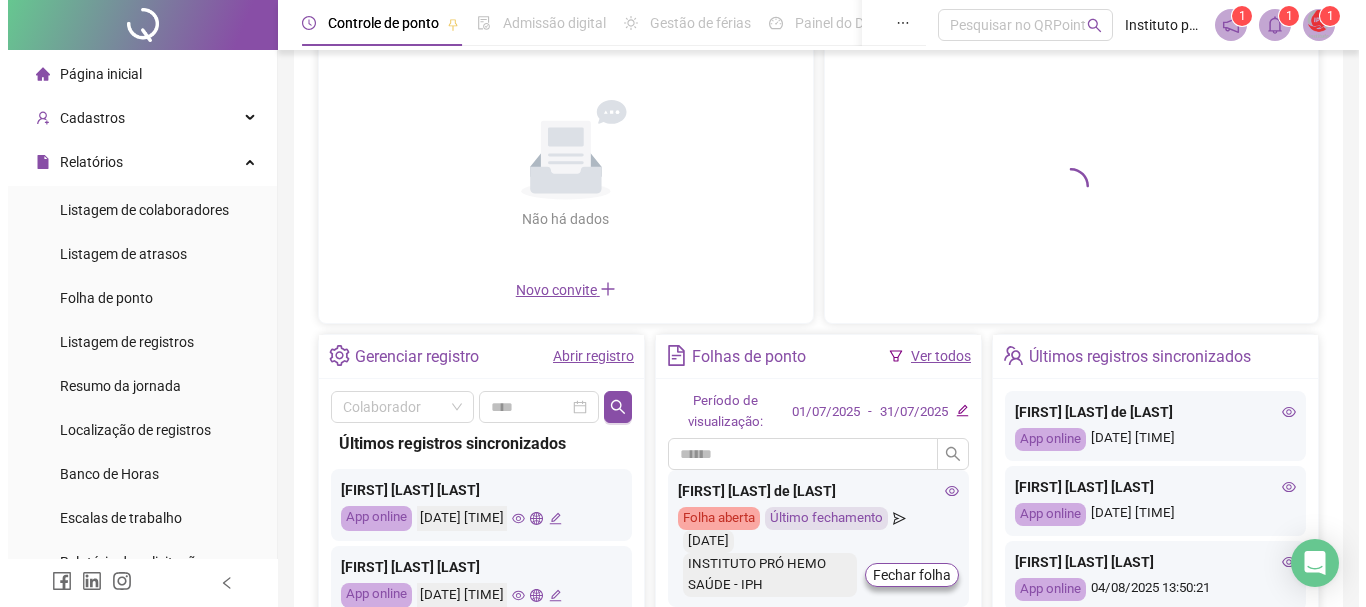 scroll, scrollTop: 0, scrollLeft: 0, axis: both 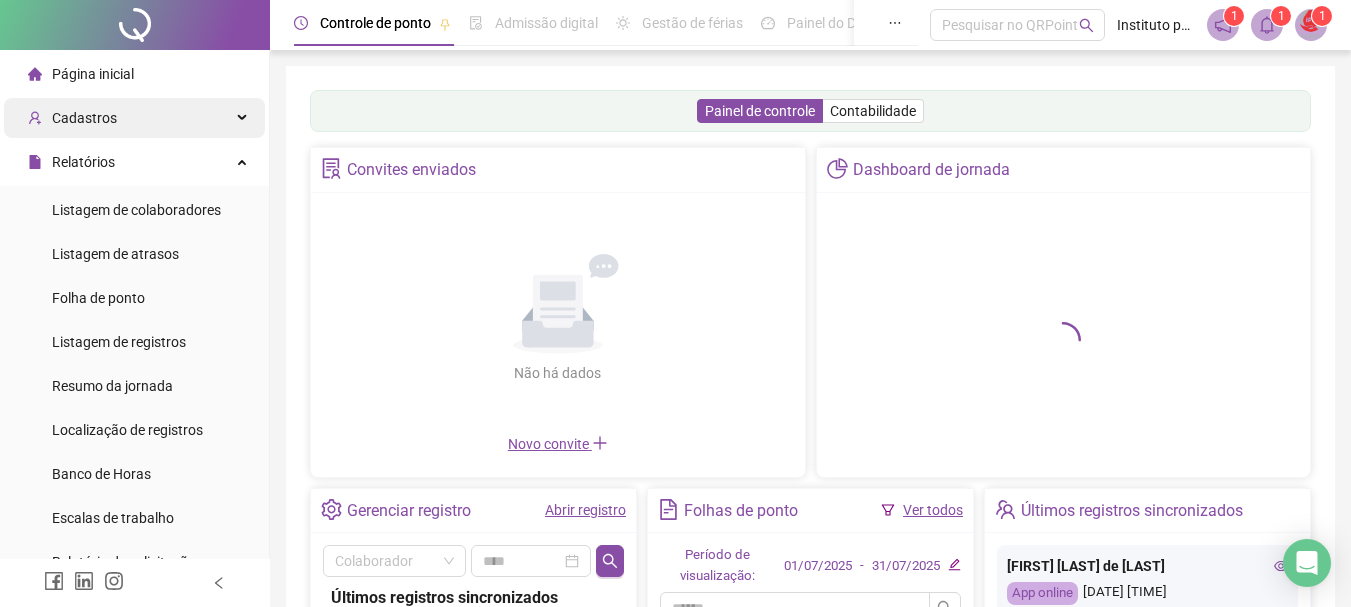 click on "Cadastros" at bounding box center (84, 118) 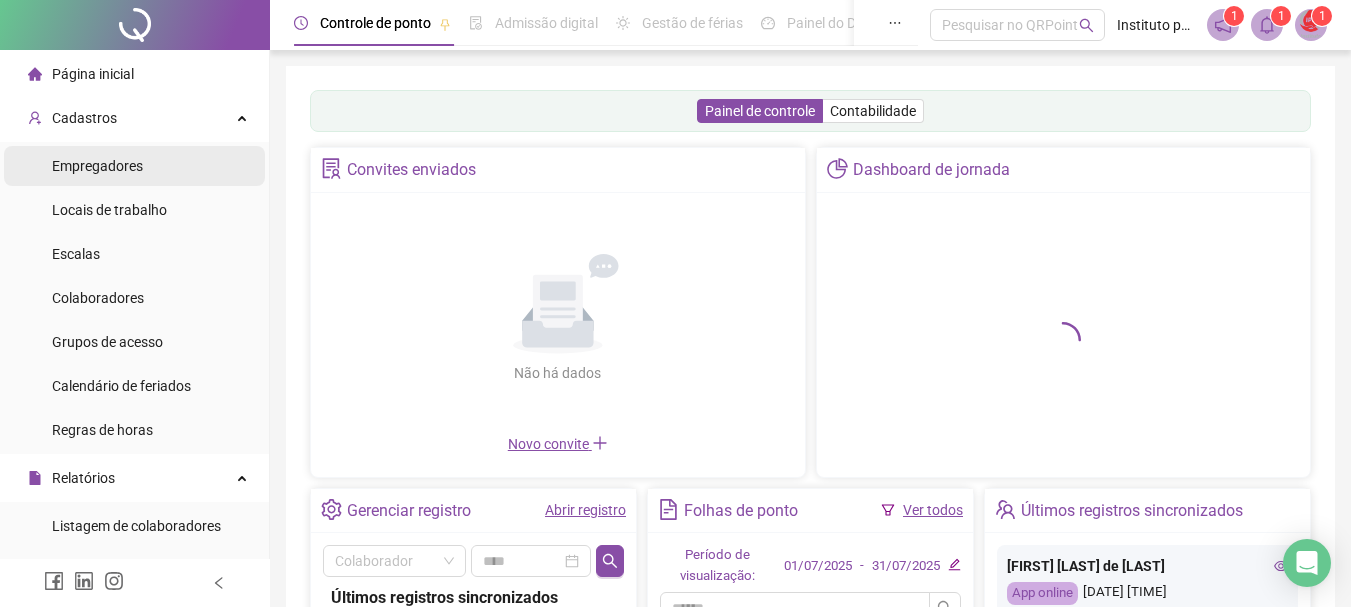 click on "Empregadores" at bounding box center (97, 166) 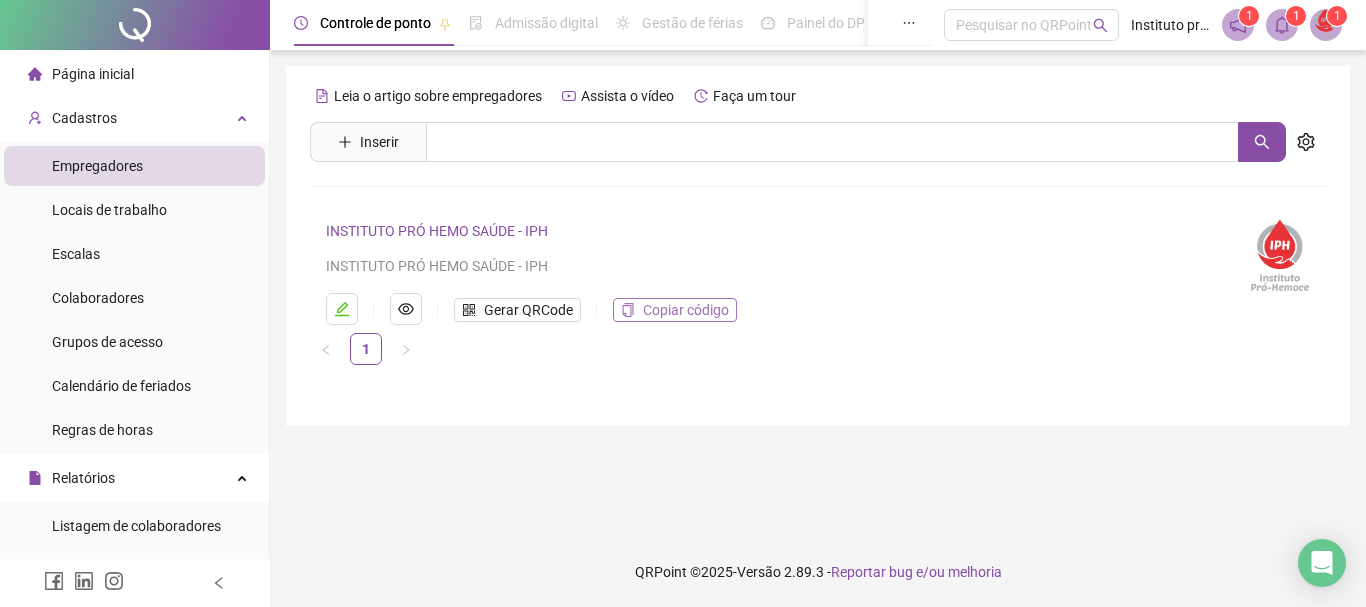 click on "Copiar código" at bounding box center [686, 310] 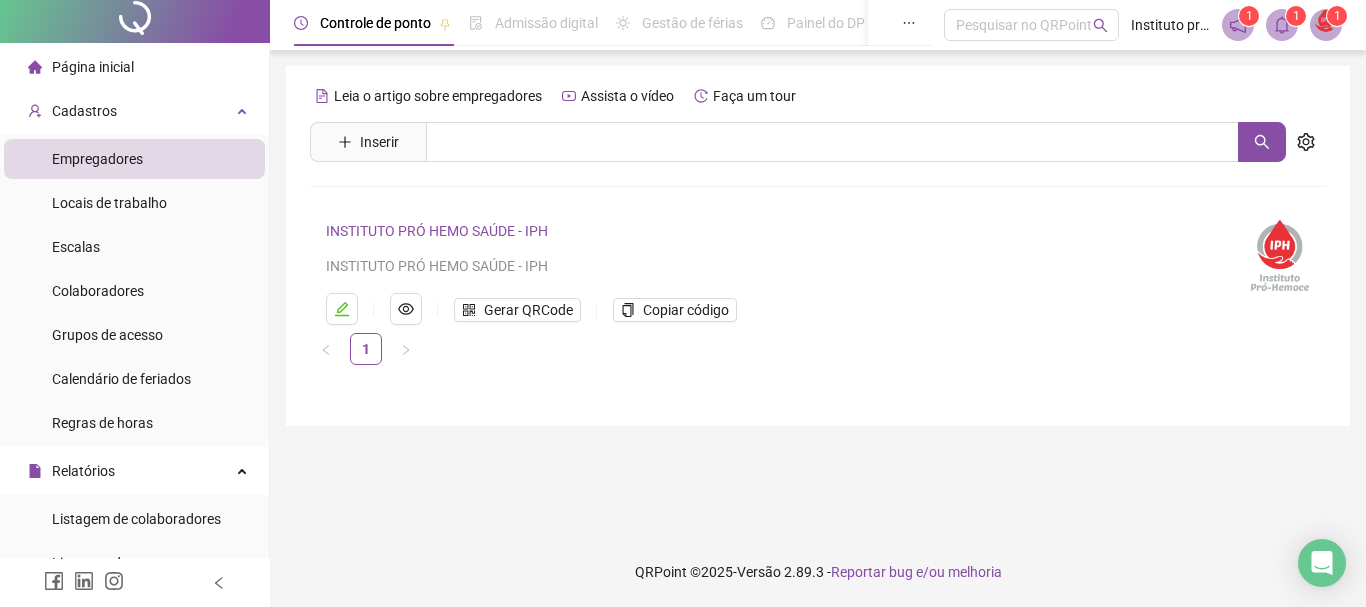 scroll, scrollTop: 0, scrollLeft: 0, axis: both 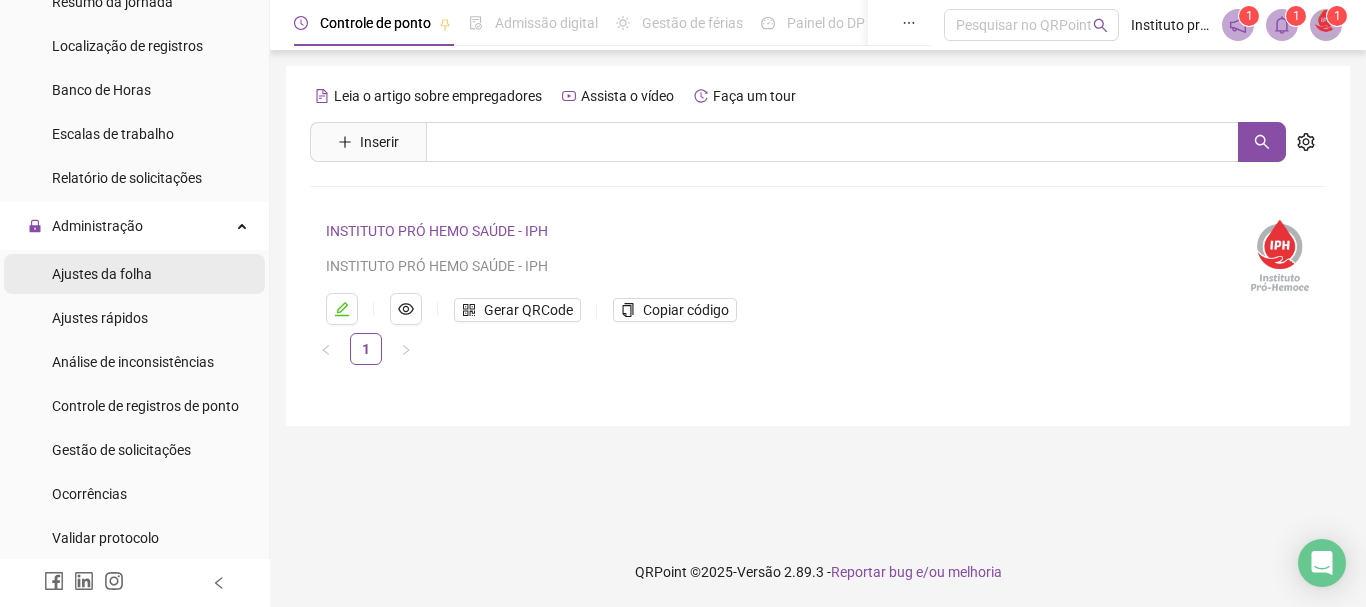 click on "Ajustes da folha" at bounding box center [102, 274] 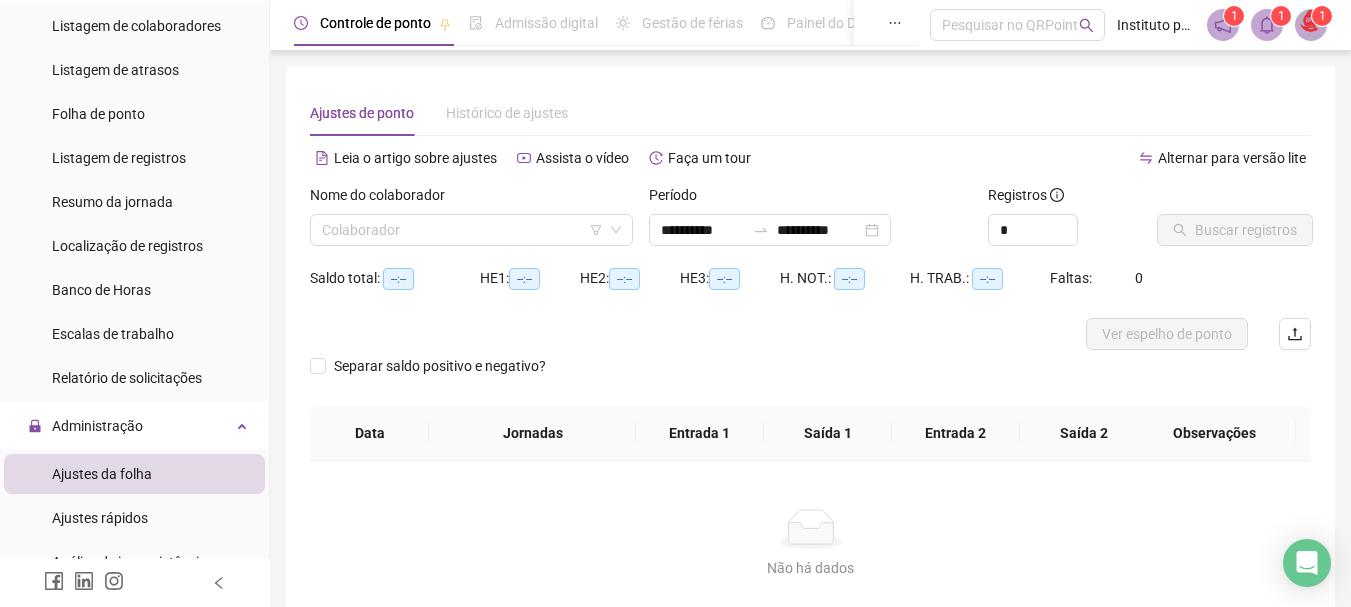 scroll, scrollTop: 800, scrollLeft: 0, axis: vertical 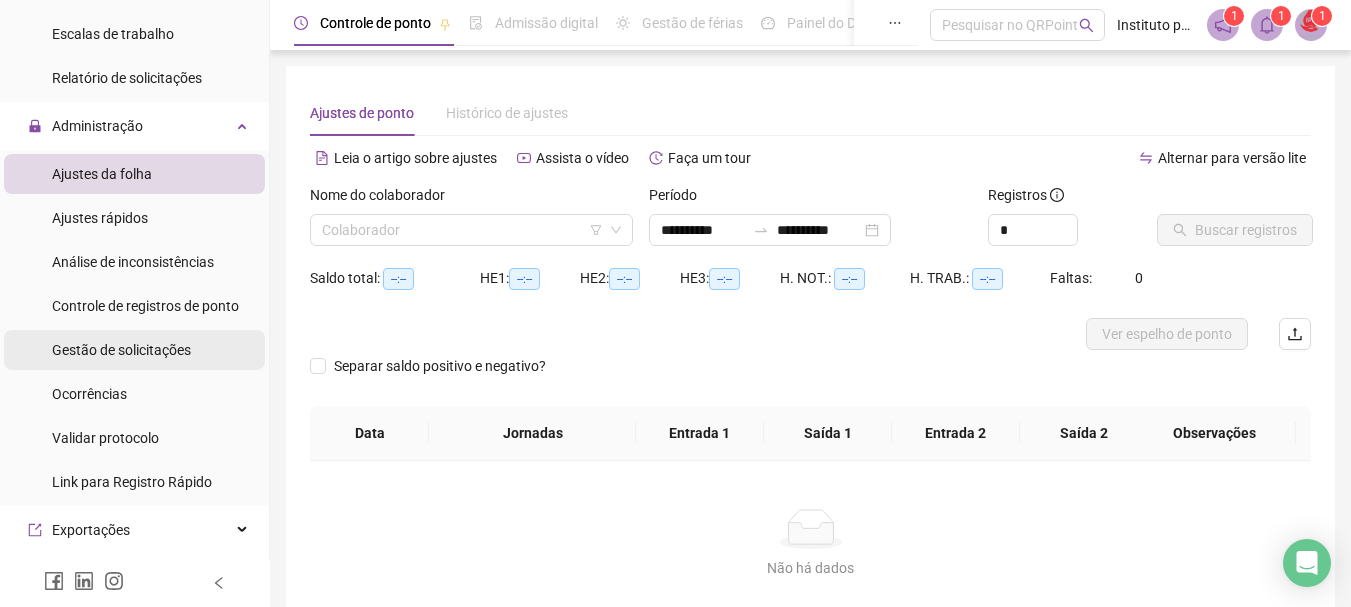 click on "Gestão de solicitações" at bounding box center [121, 350] 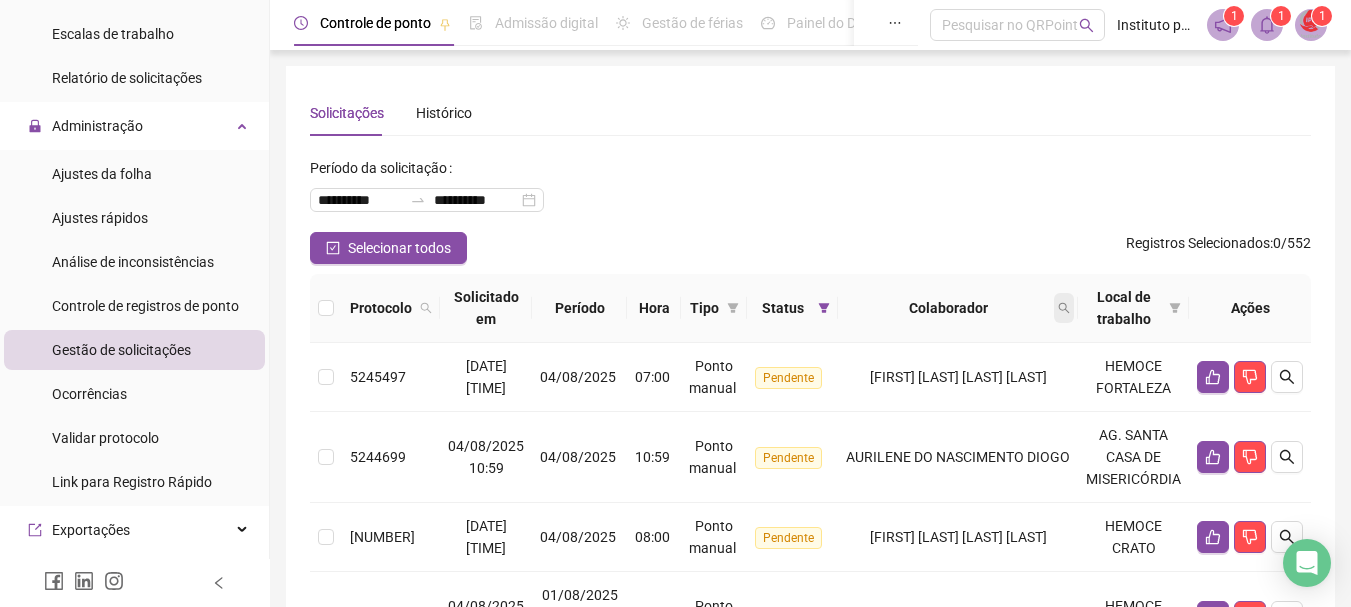 click 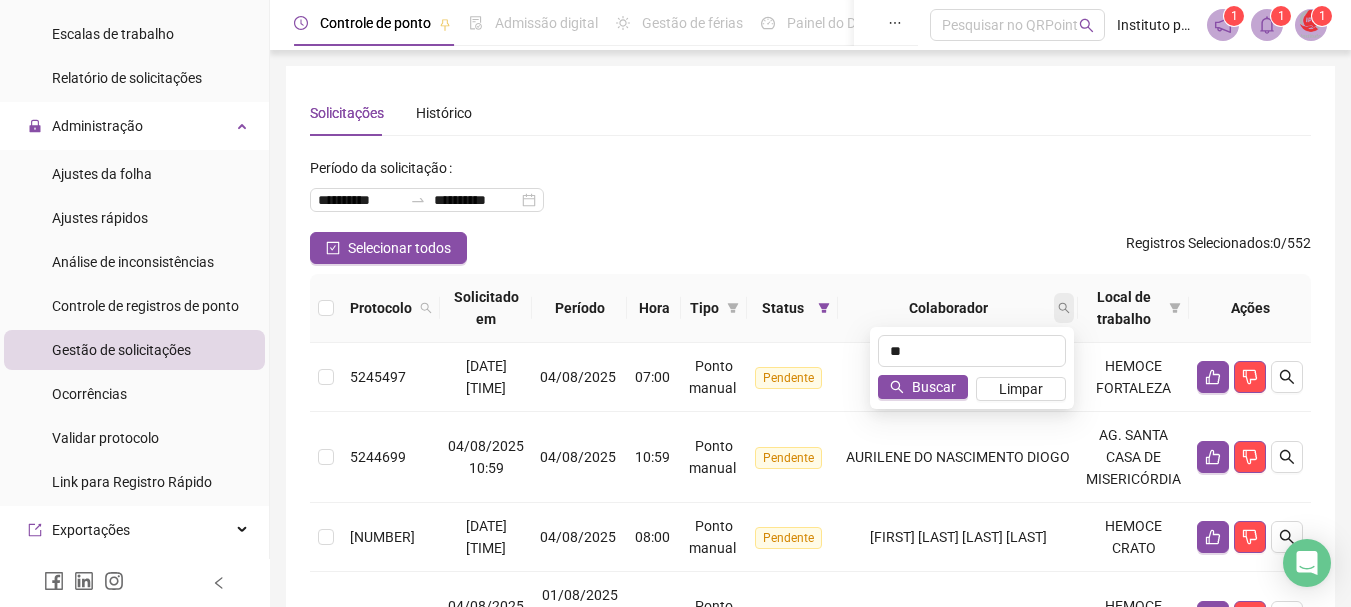 type on "*" 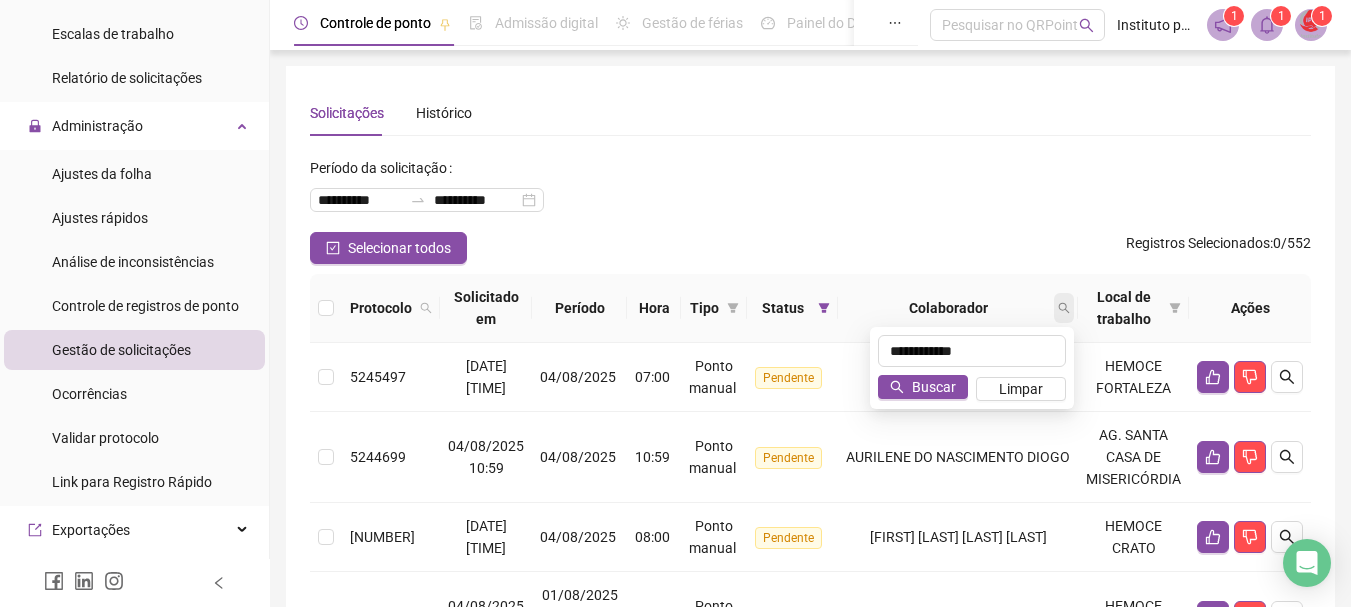 type on "**********" 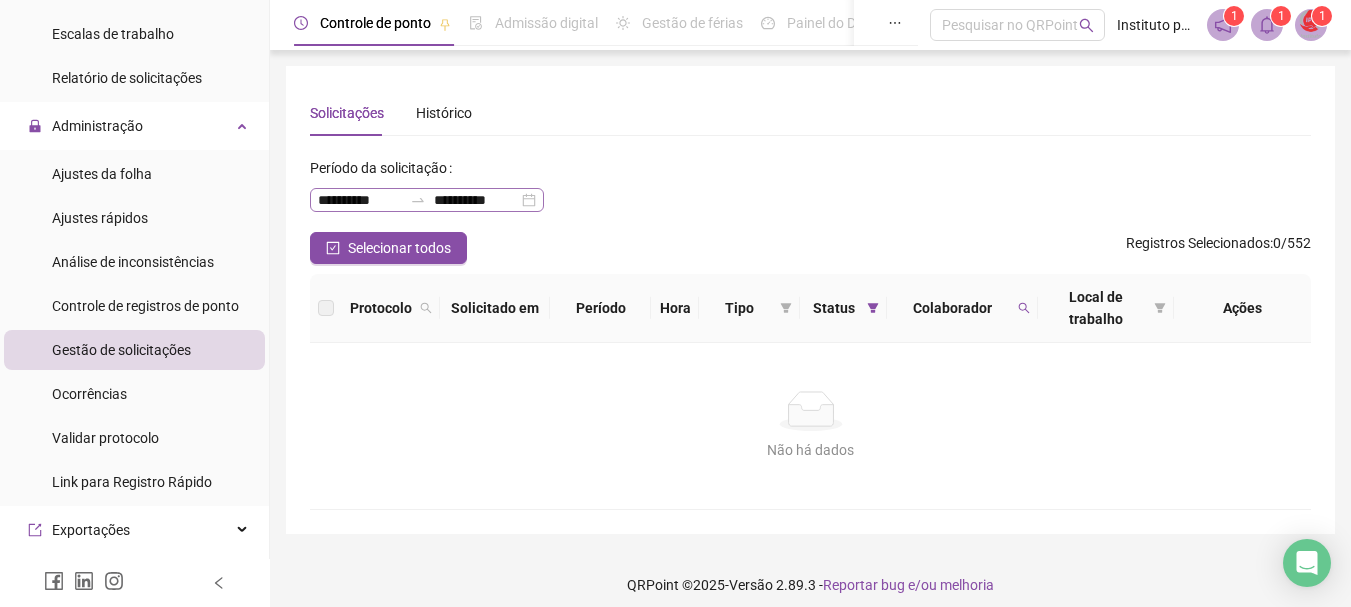 click on "**********" at bounding box center [427, 200] 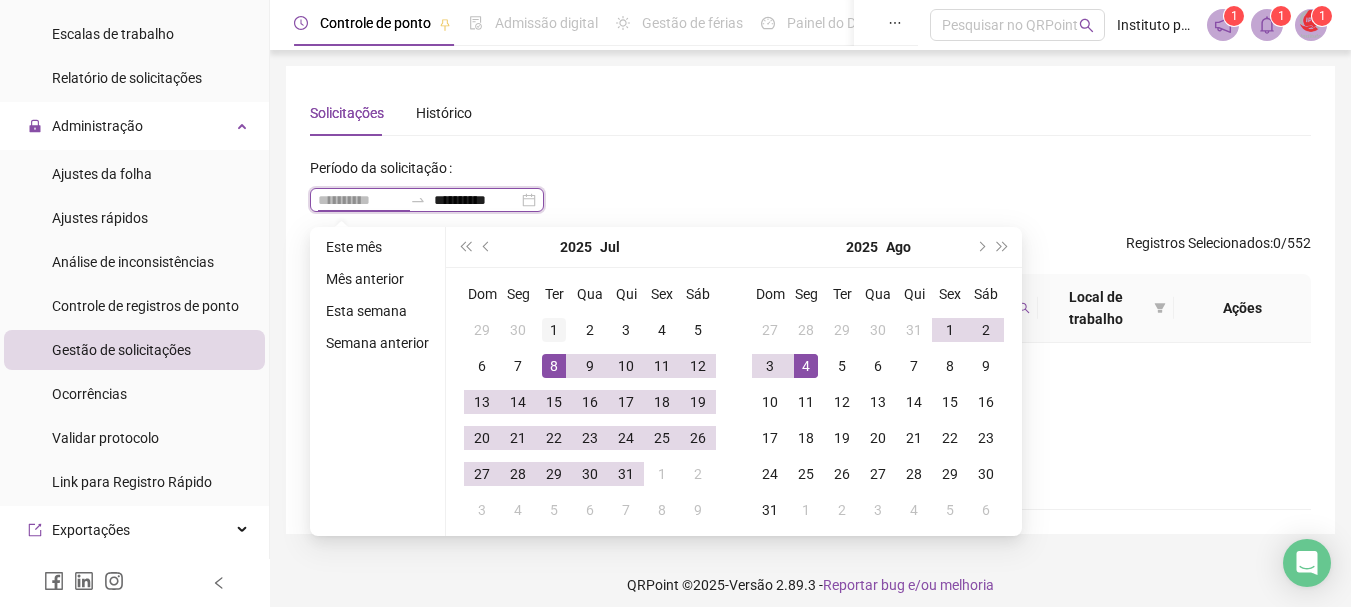 type on "**********" 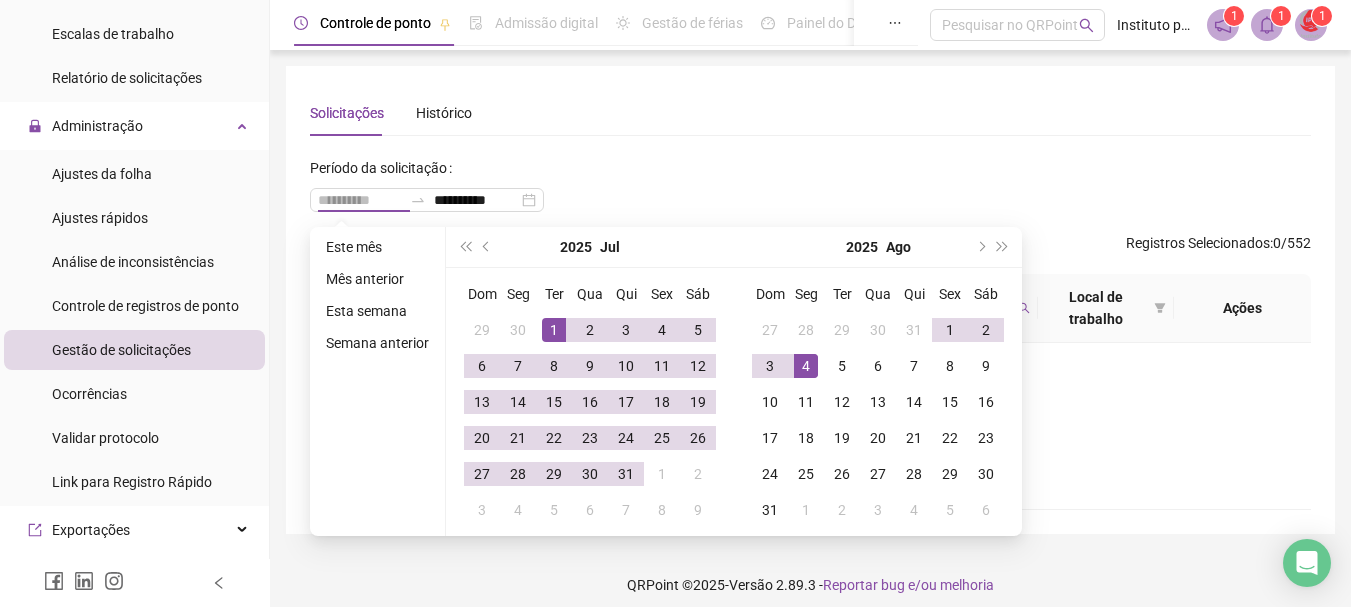 click on "1" at bounding box center (554, 330) 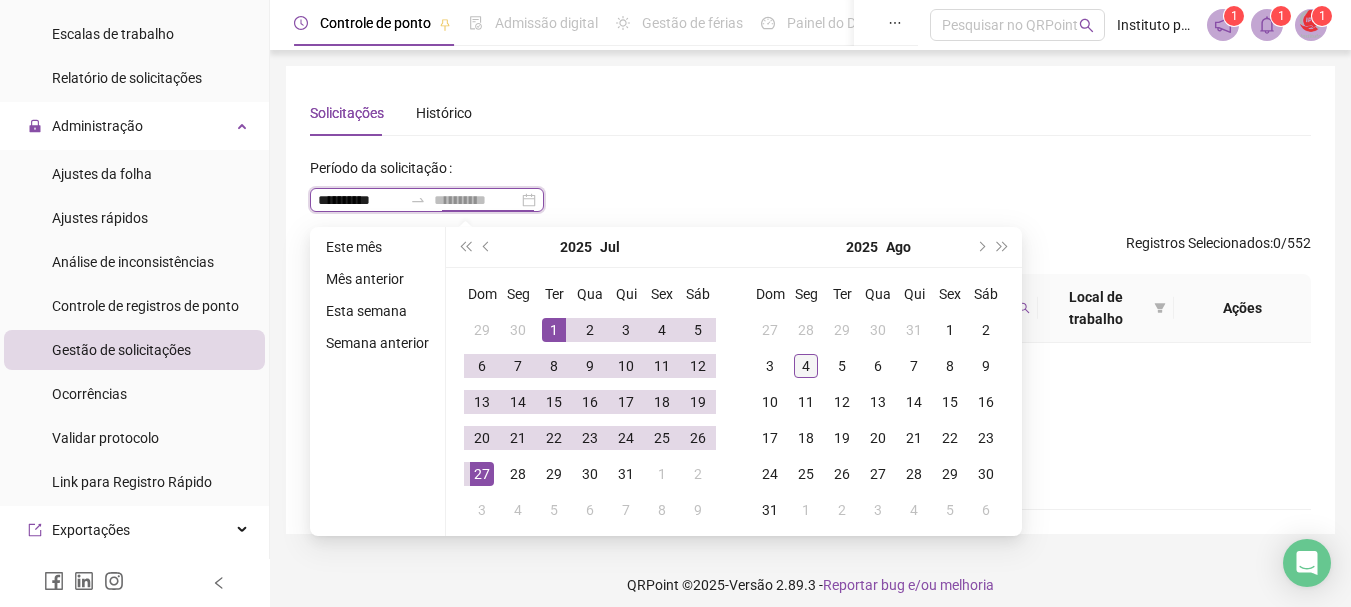 type on "**********" 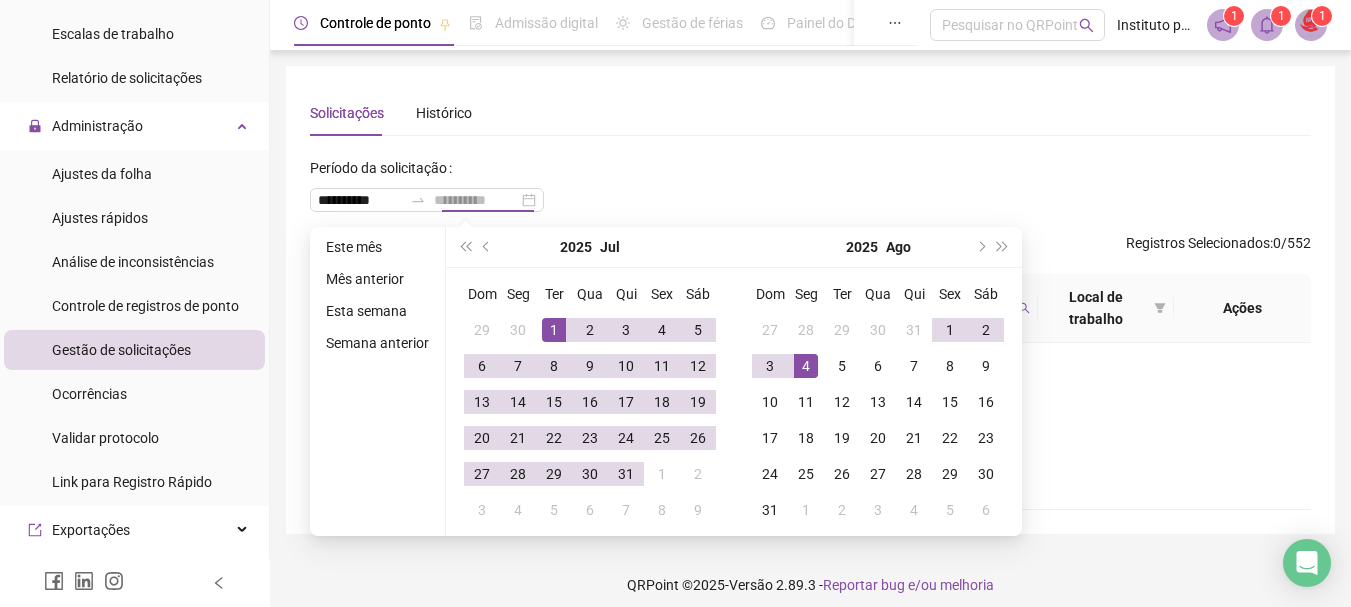 click on "4" at bounding box center (806, 366) 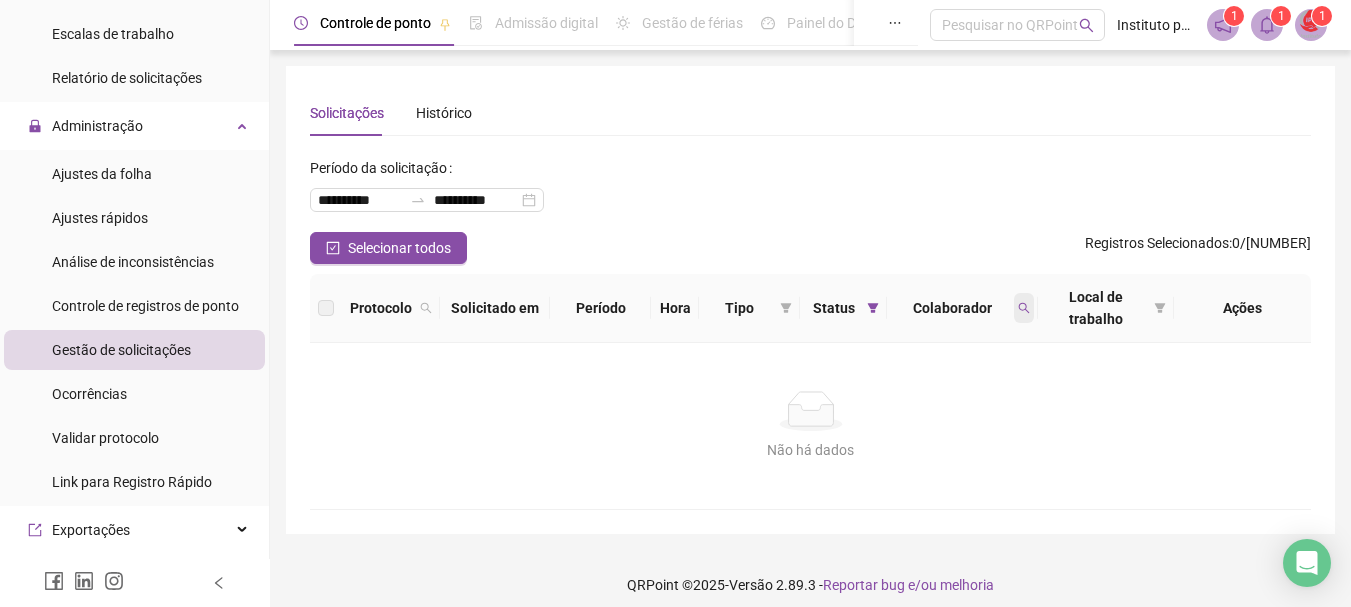click 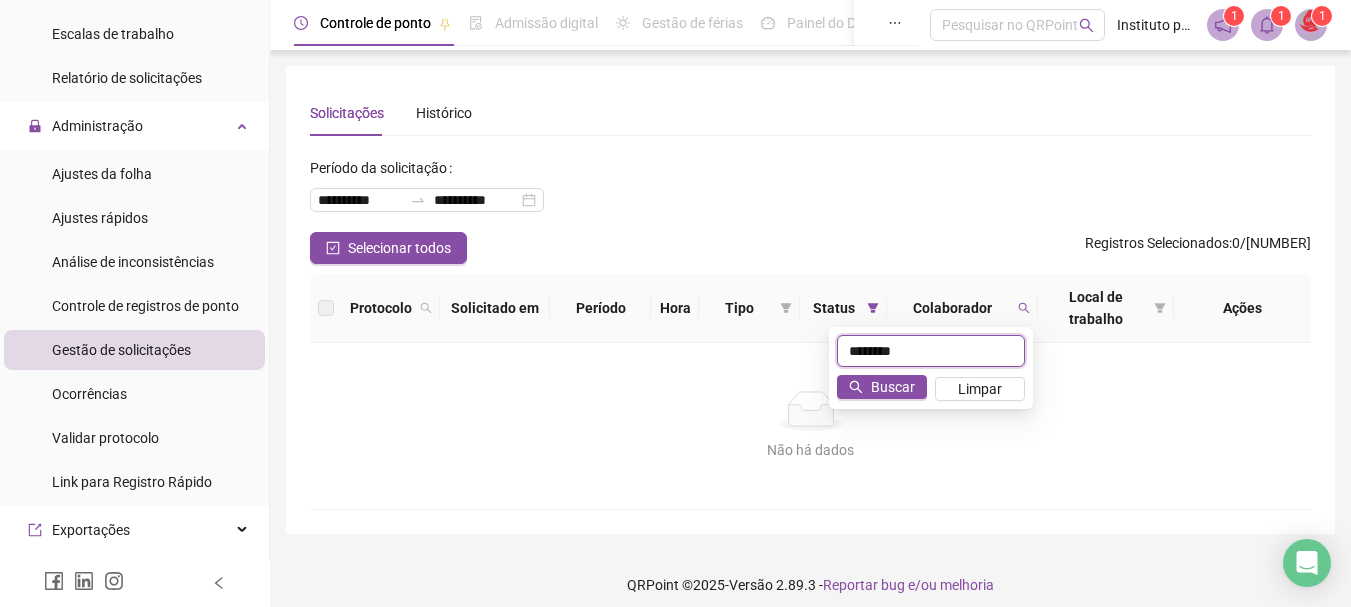 type on "********" 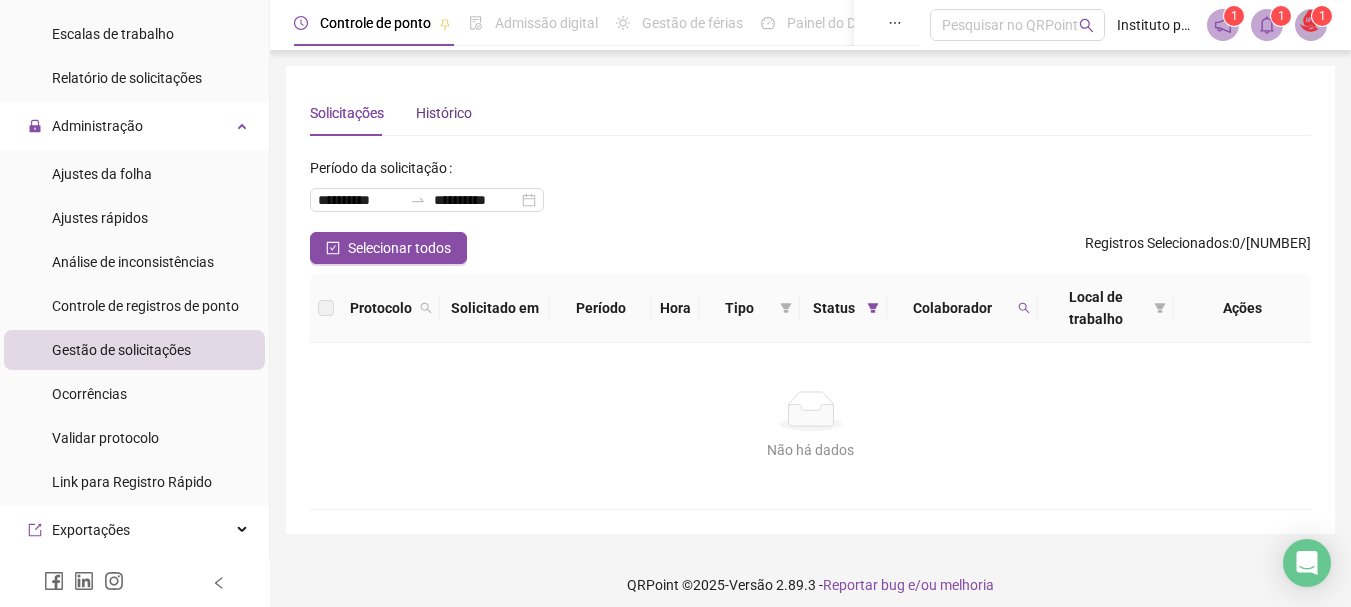 click on "Histórico" at bounding box center (444, 113) 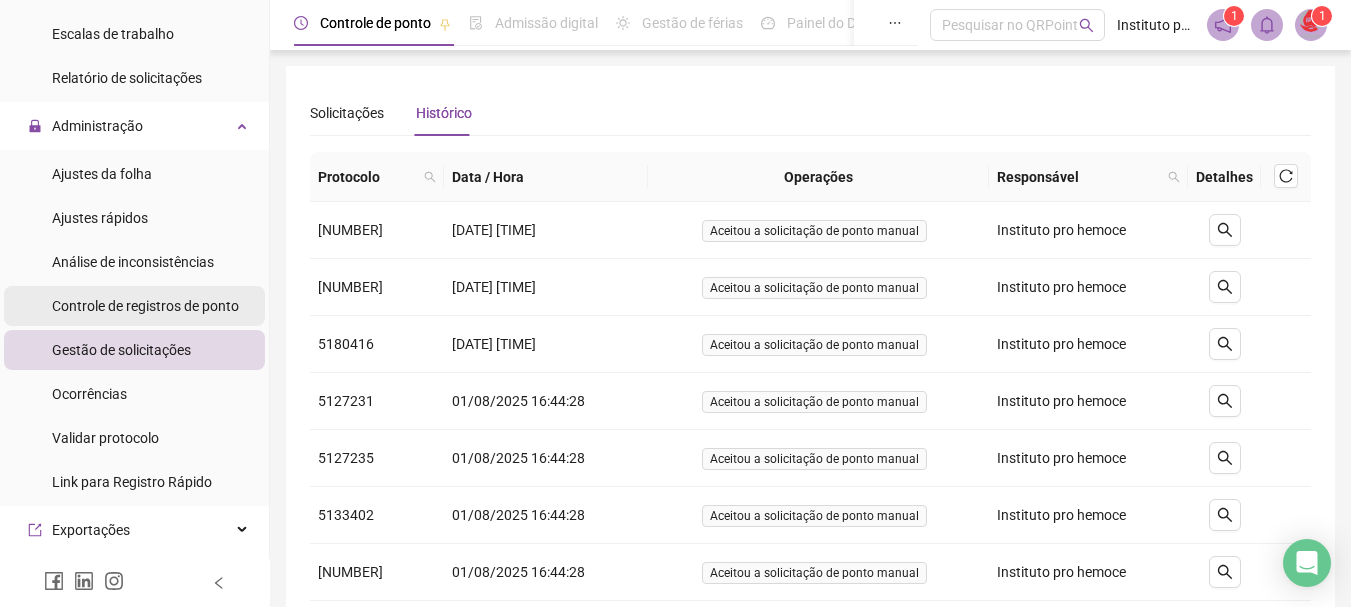 scroll, scrollTop: 700, scrollLeft: 0, axis: vertical 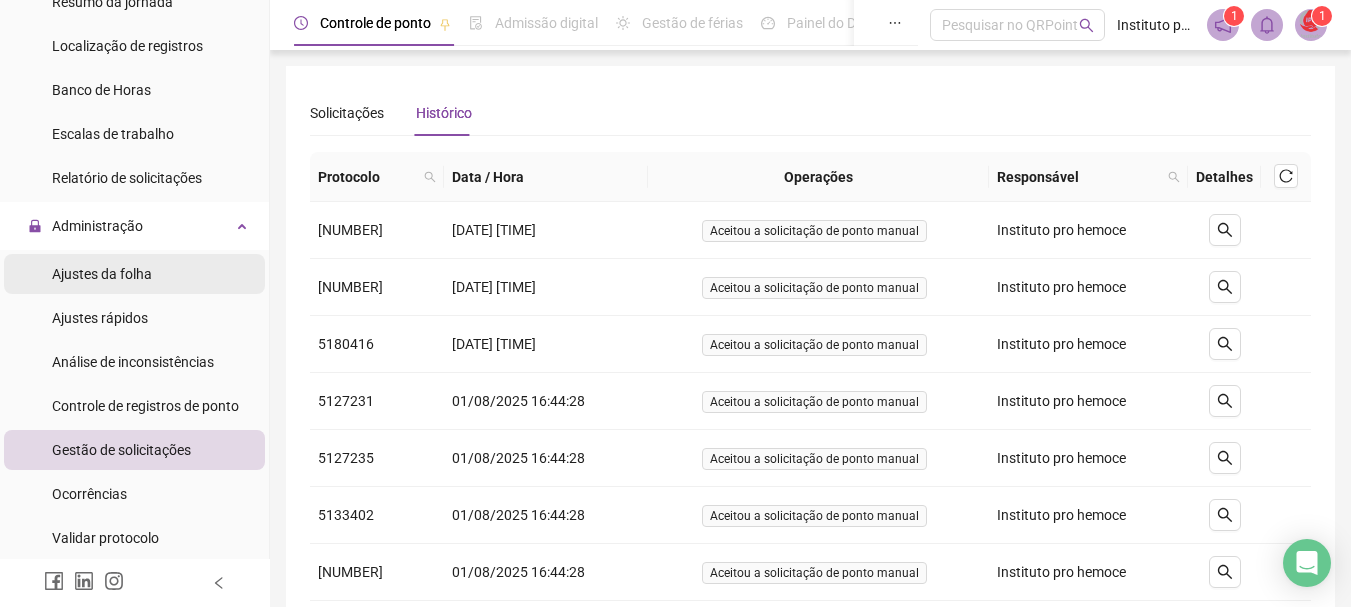 click on "Ajustes da folha" at bounding box center [102, 274] 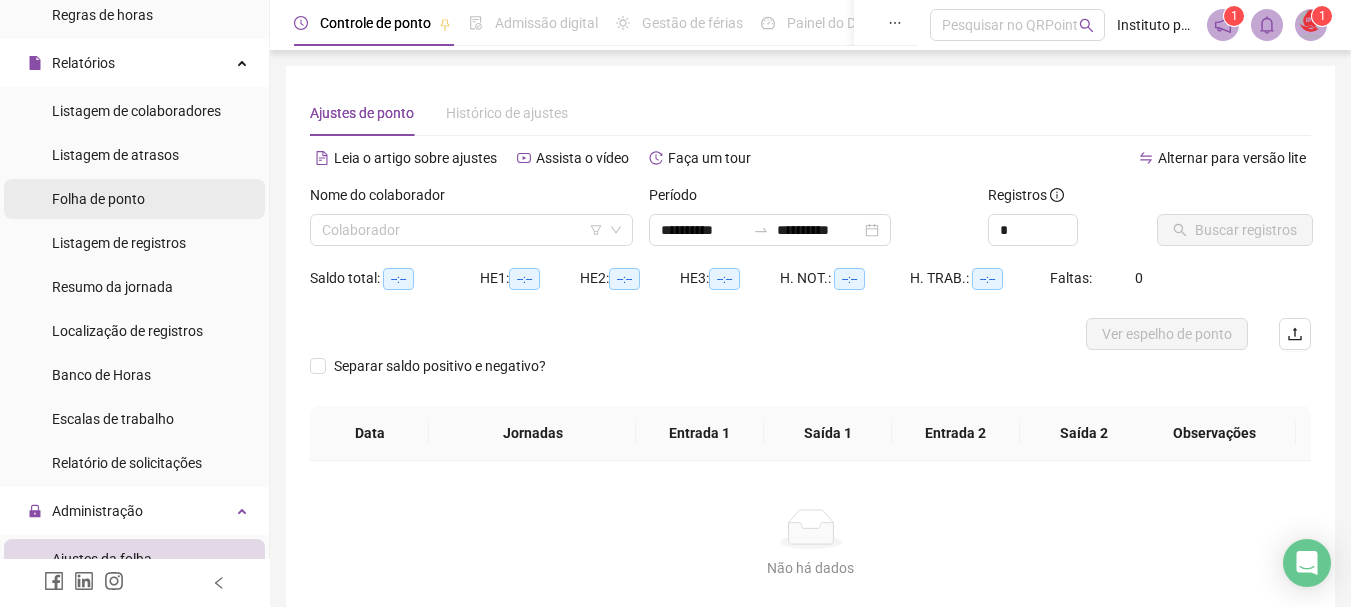 scroll, scrollTop: 400, scrollLeft: 0, axis: vertical 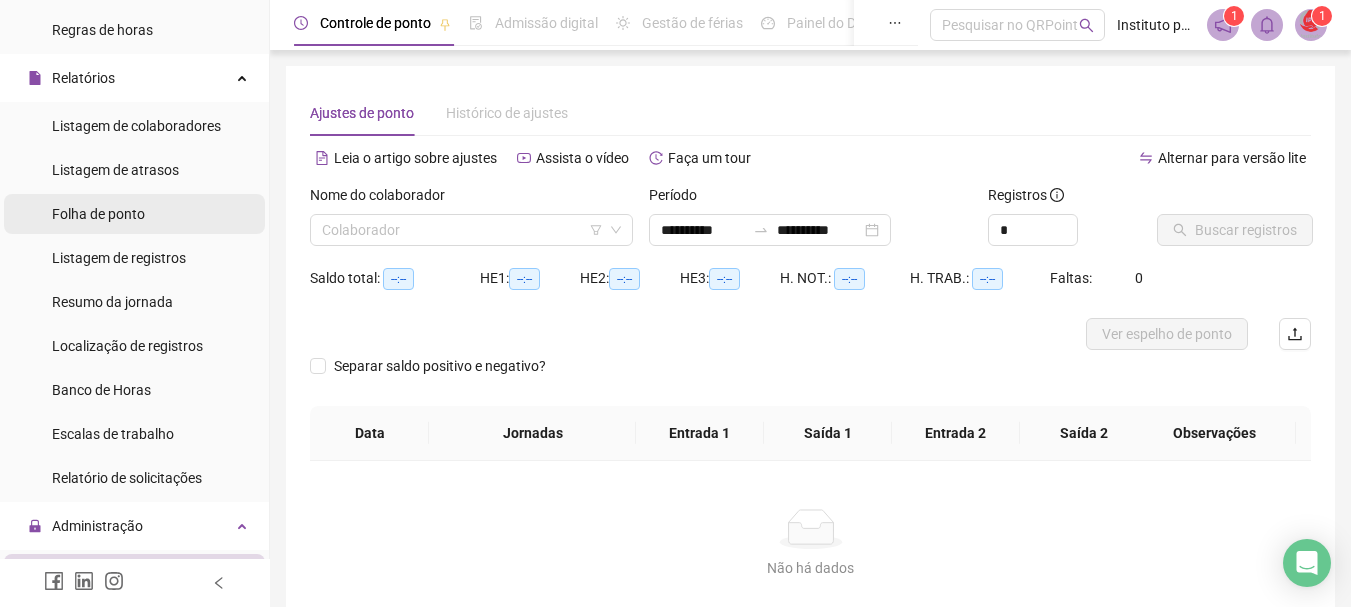 click on "Folha de ponto" at bounding box center [98, 214] 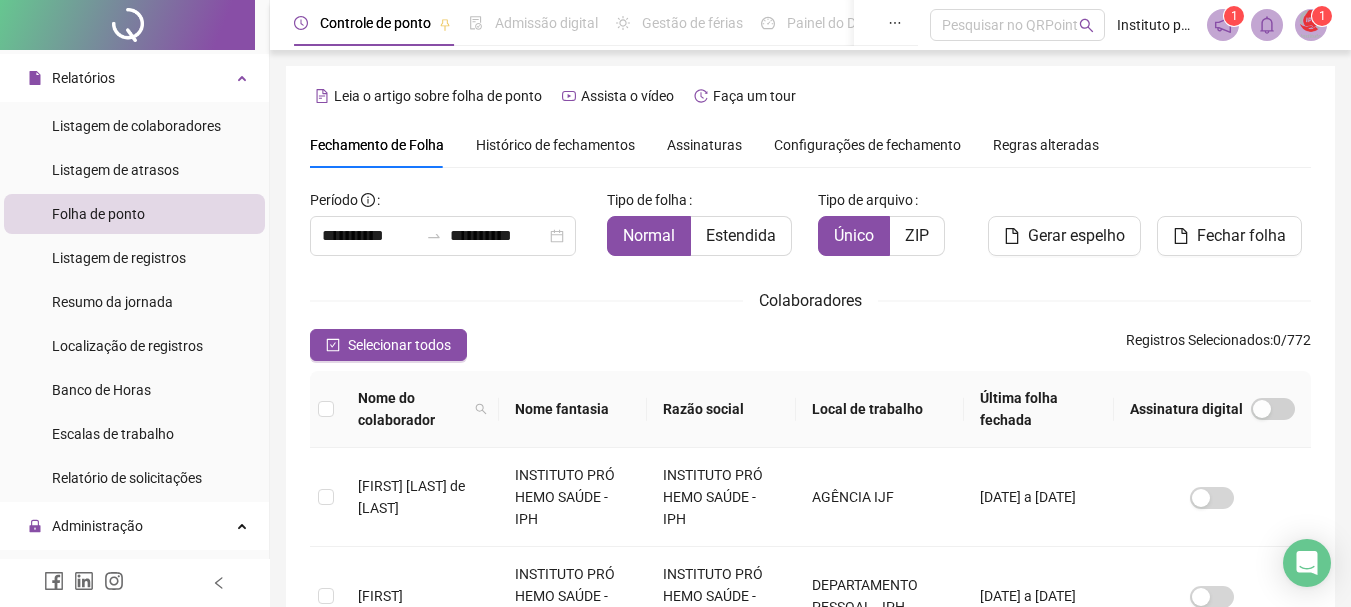 scroll, scrollTop: 106, scrollLeft: 0, axis: vertical 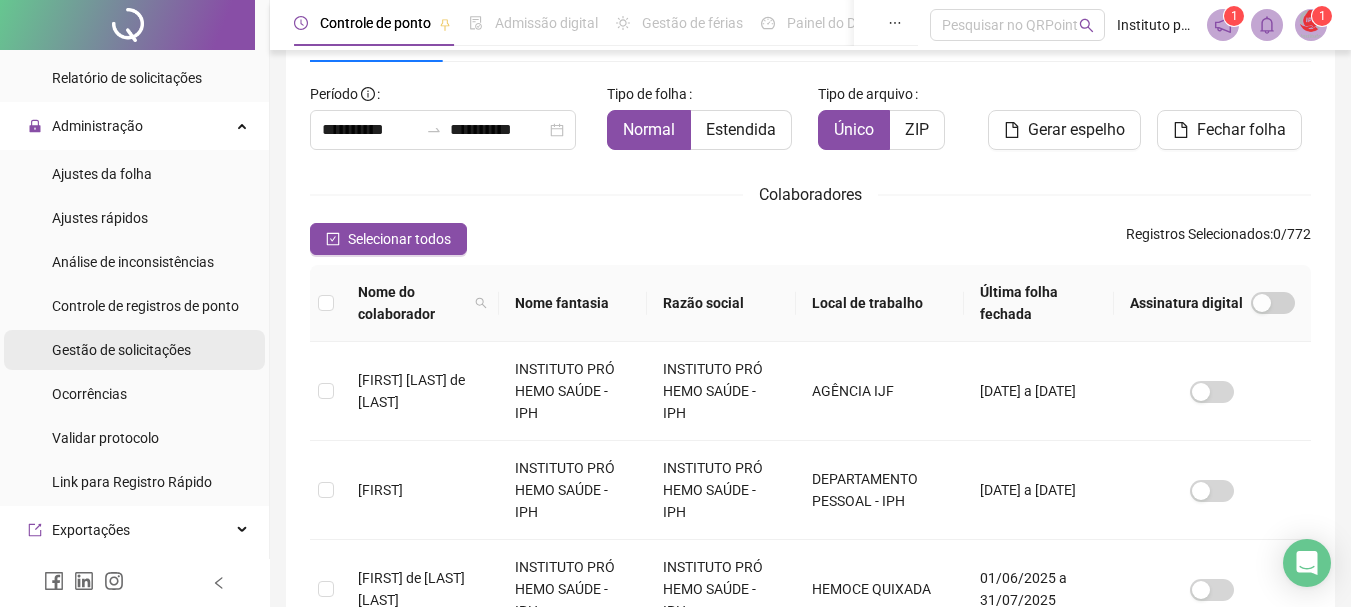 click on "Gestão de solicitações" at bounding box center (121, 350) 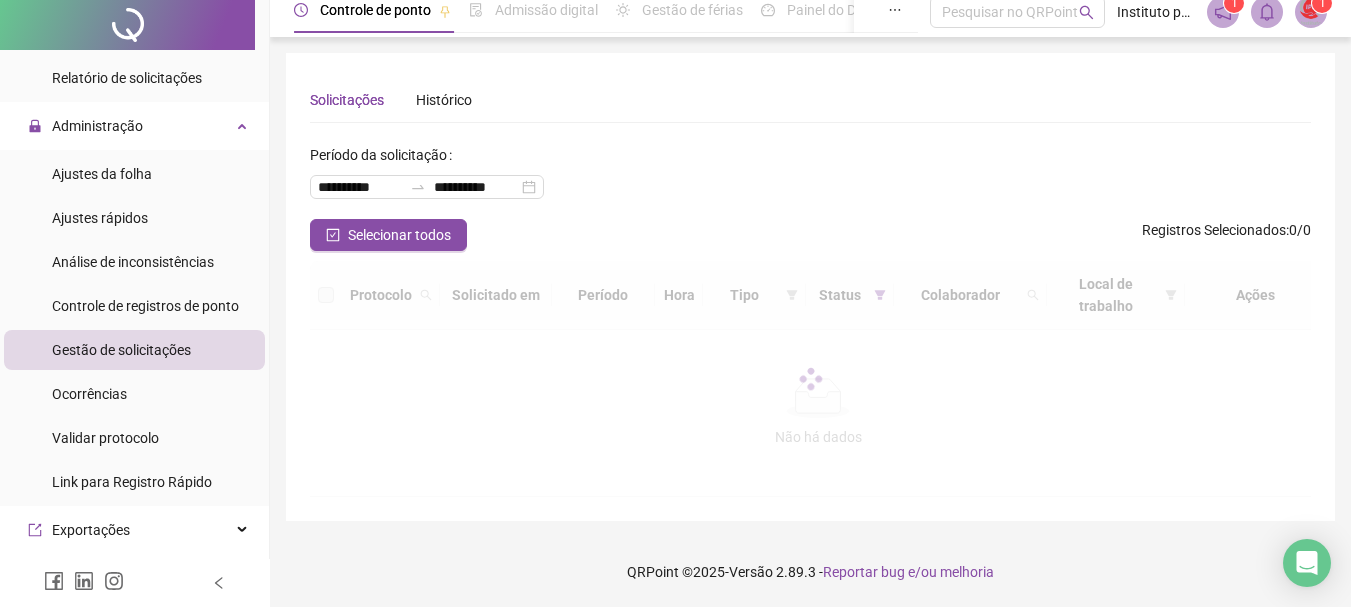 scroll, scrollTop: 0, scrollLeft: 0, axis: both 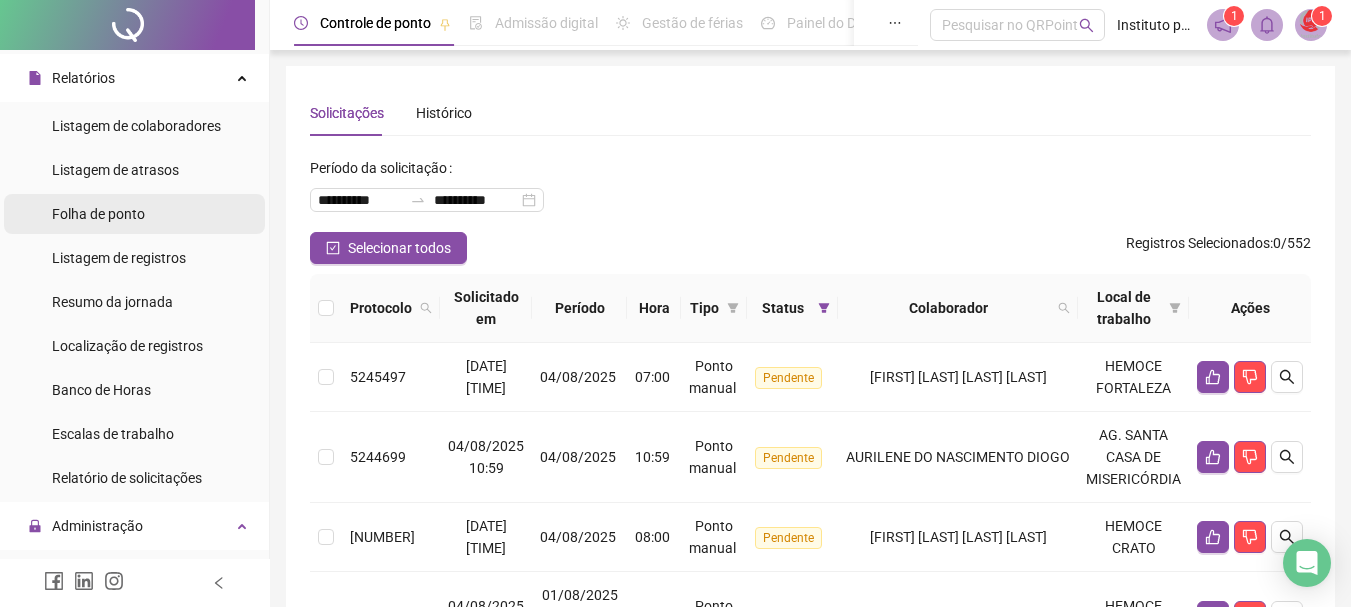 click on "Folha de ponto" at bounding box center [98, 214] 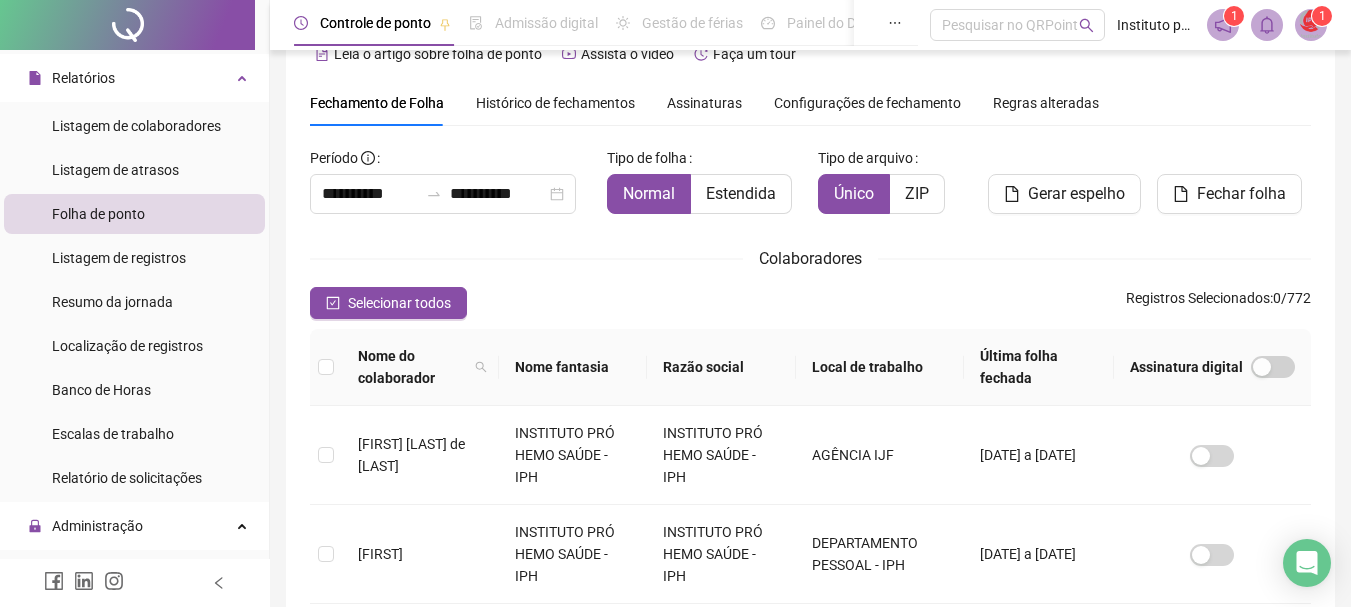scroll, scrollTop: 0, scrollLeft: 0, axis: both 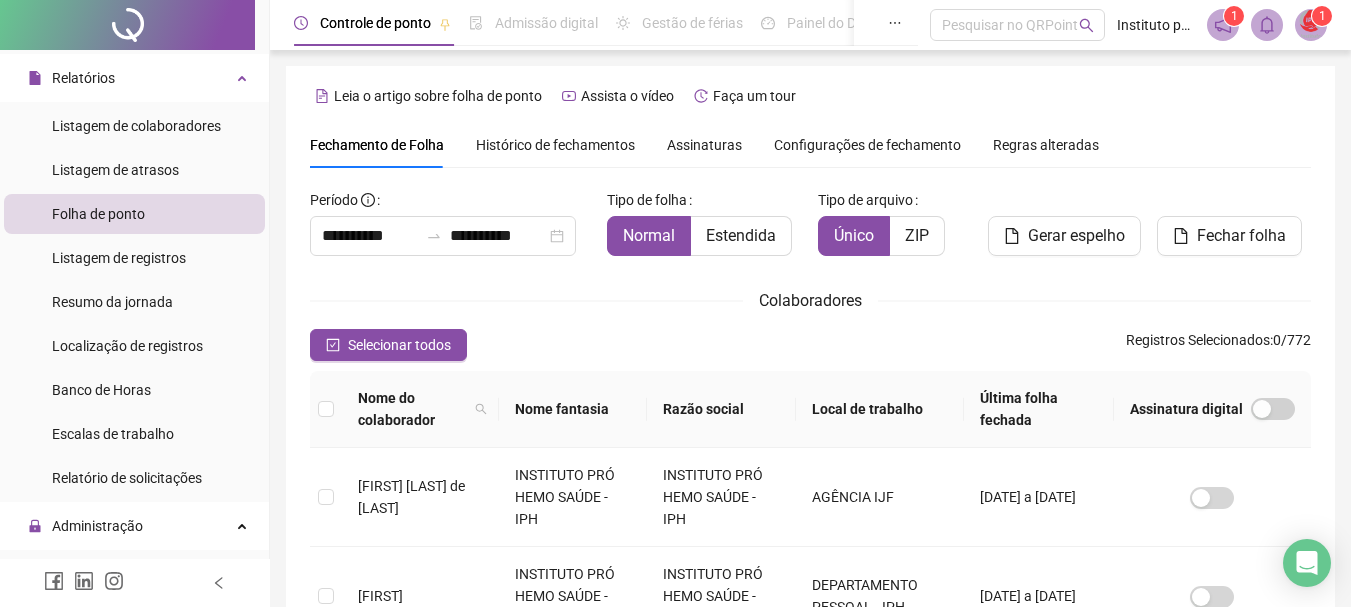 click on "Histórico de fechamentos" at bounding box center [555, 145] 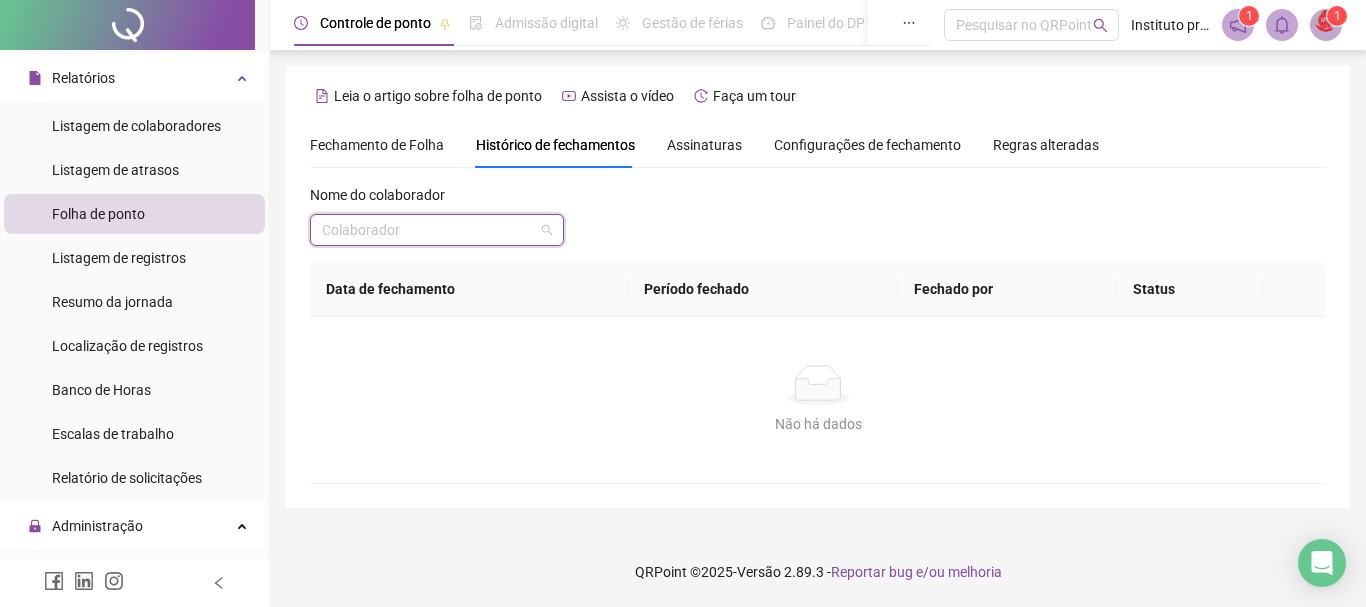 click at bounding box center [428, 230] 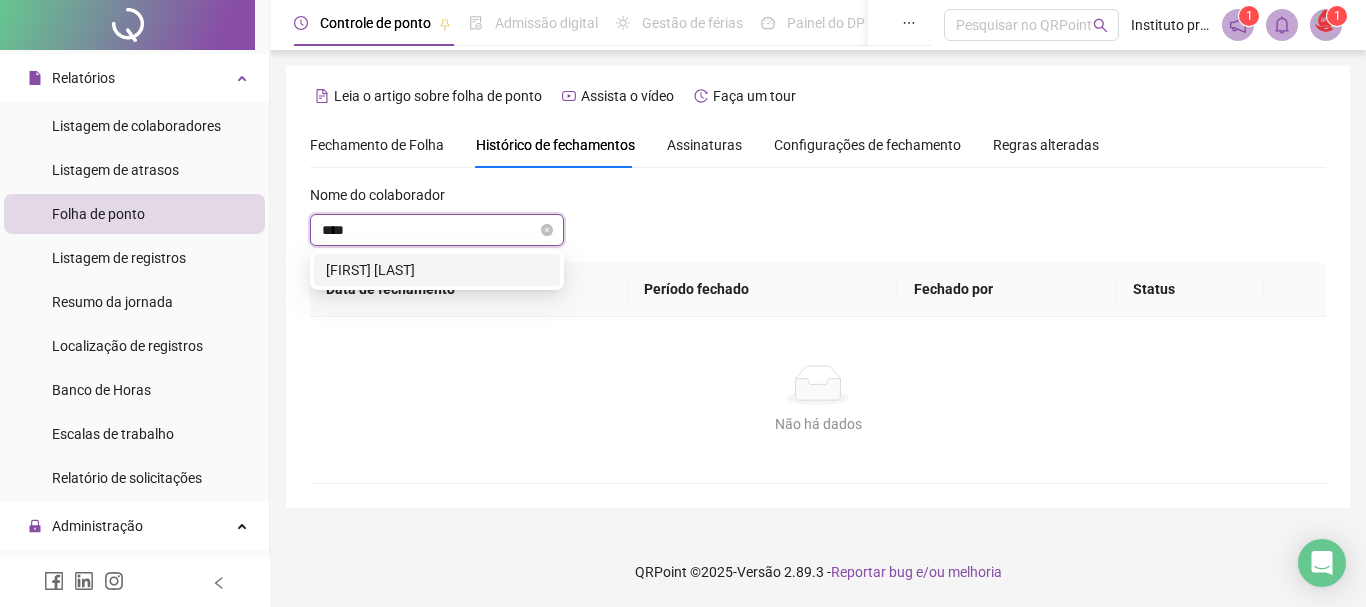 type on "*****" 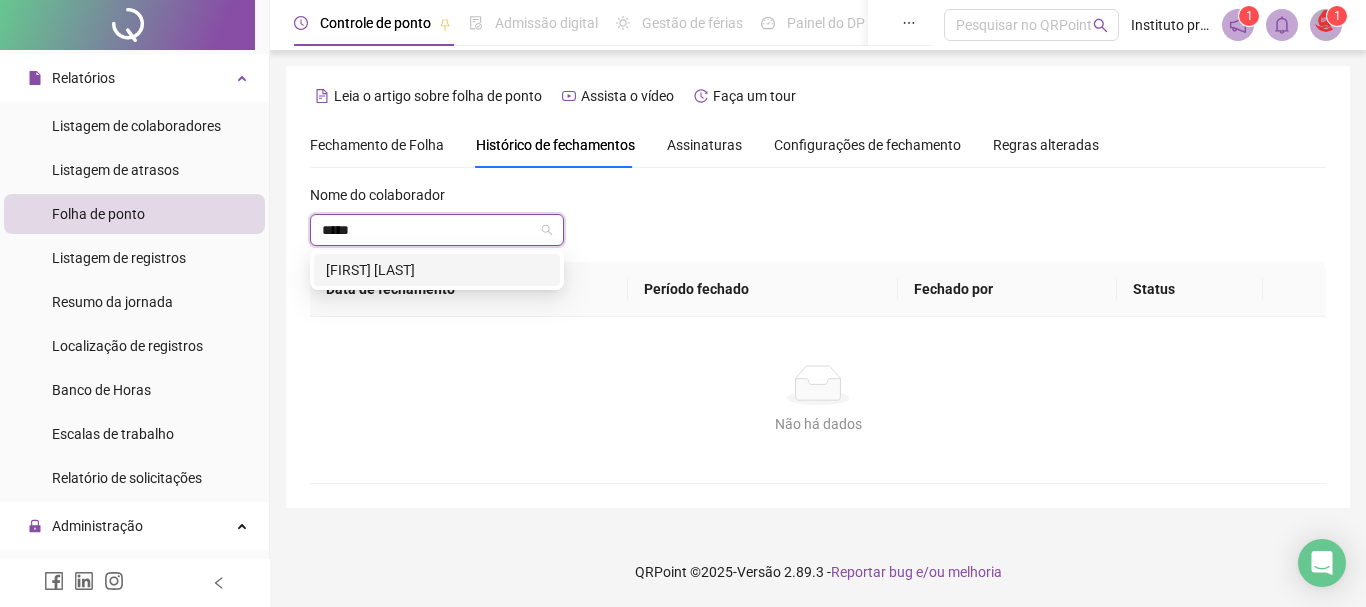 click on "[FIRST] [LAST]" at bounding box center (437, 270) 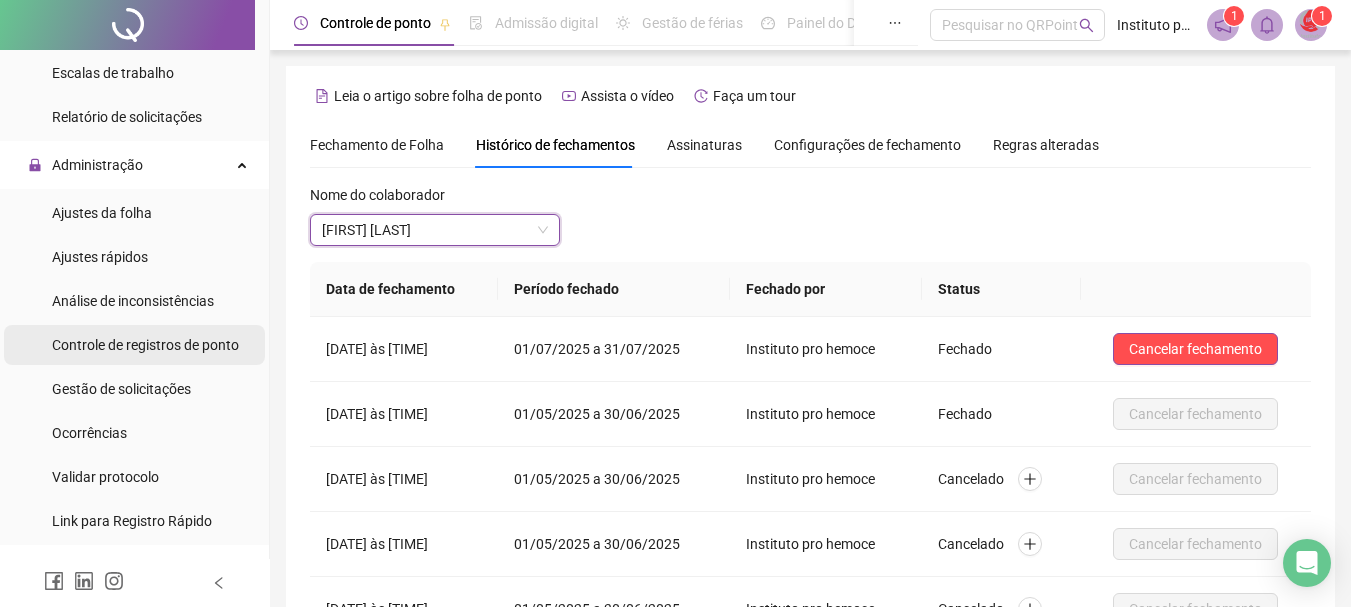 scroll, scrollTop: 800, scrollLeft: 0, axis: vertical 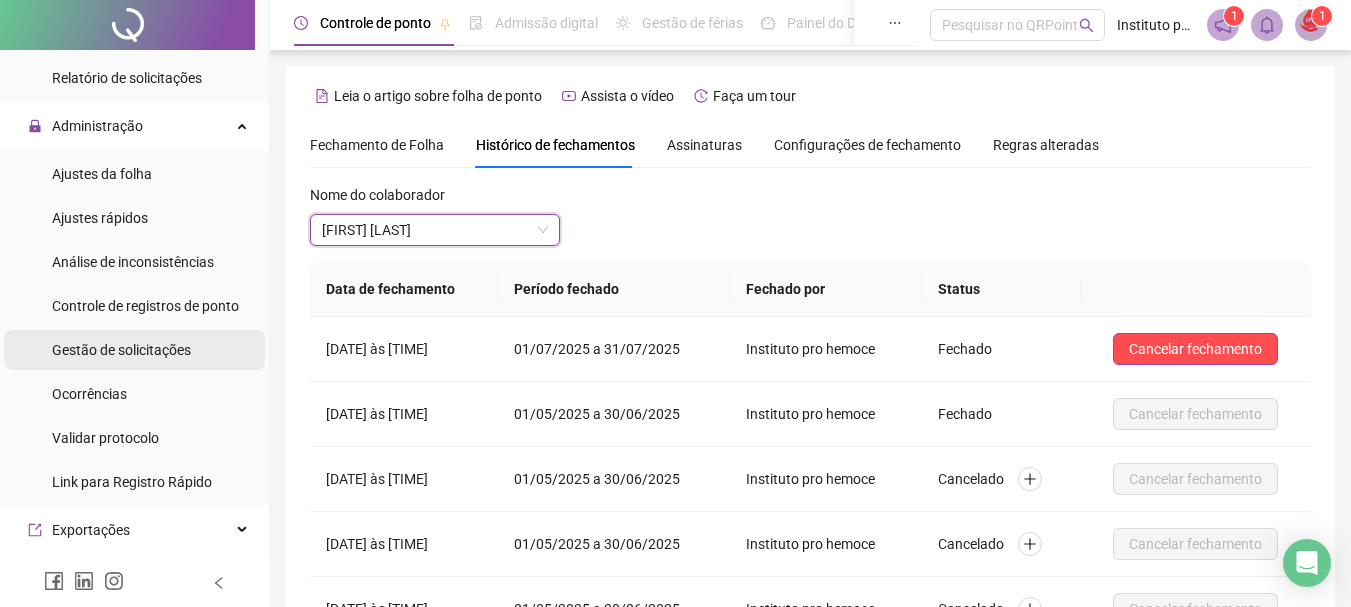 click on "Gestão de solicitações" at bounding box center (121, 350) 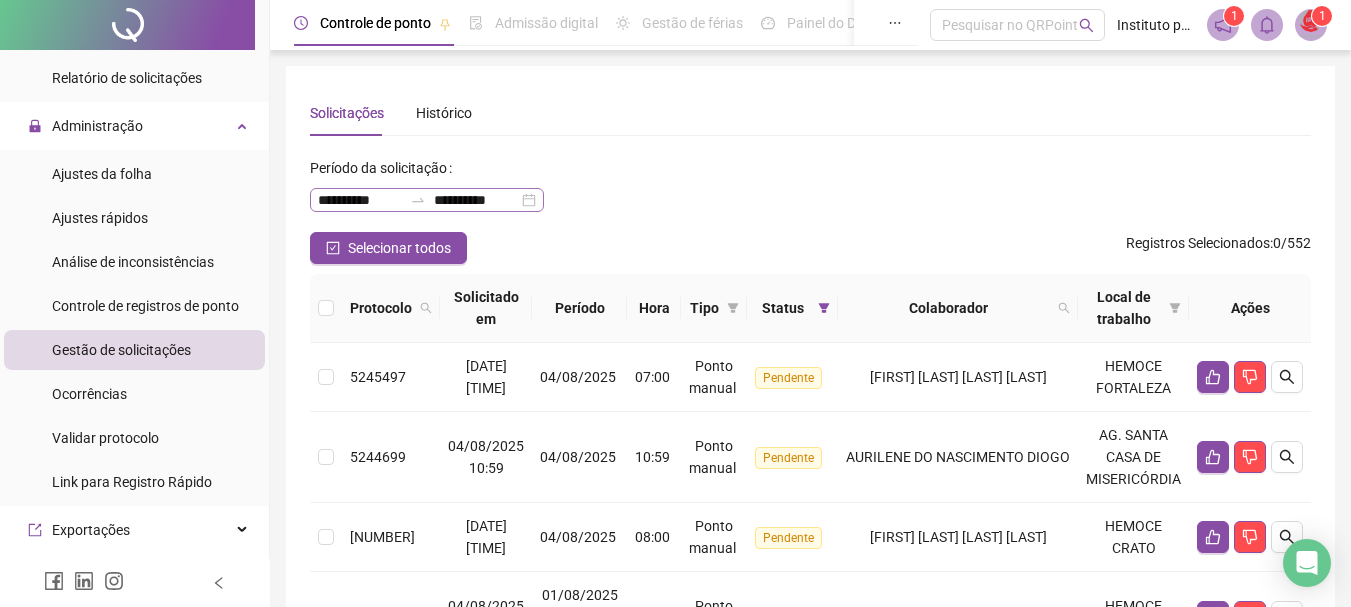 click on "**********" at bounding box center [427, 200] 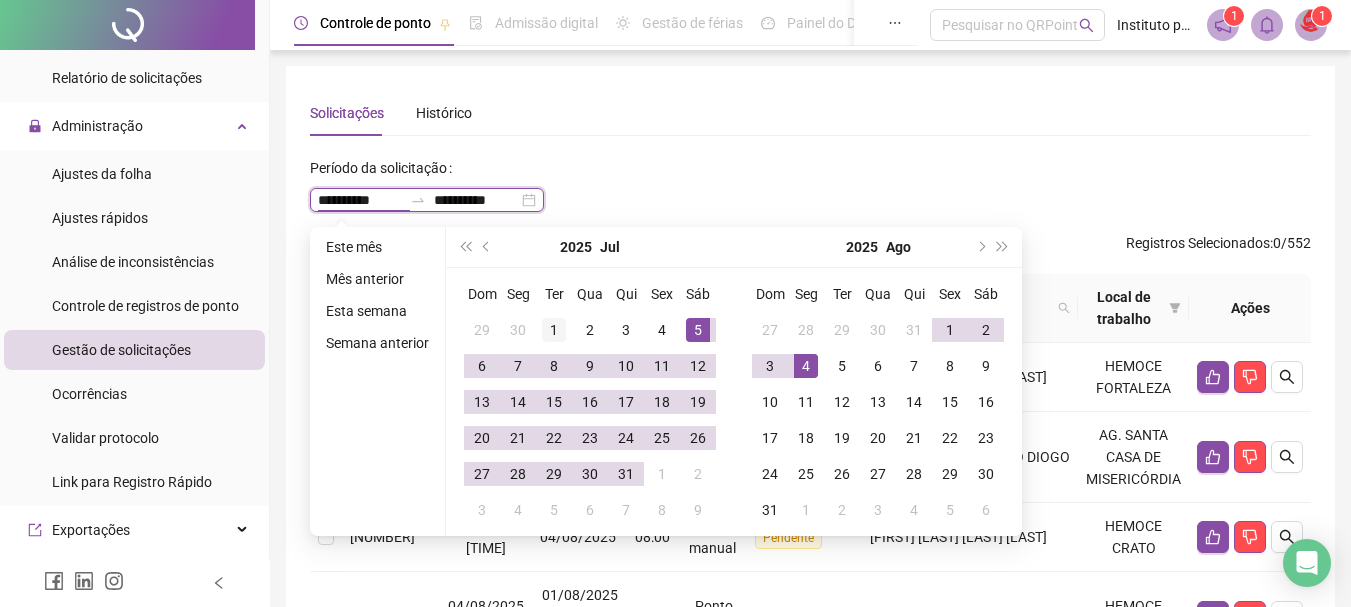 type on "**********" 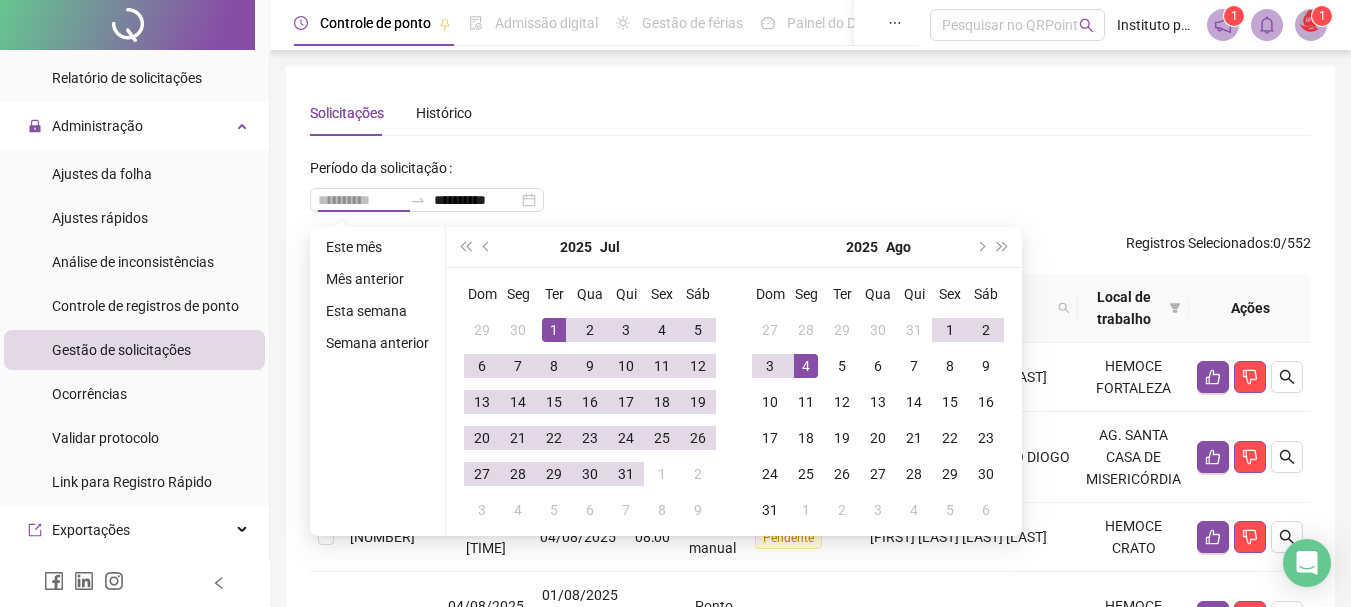 click on "1" at bounding box center [554, 330] 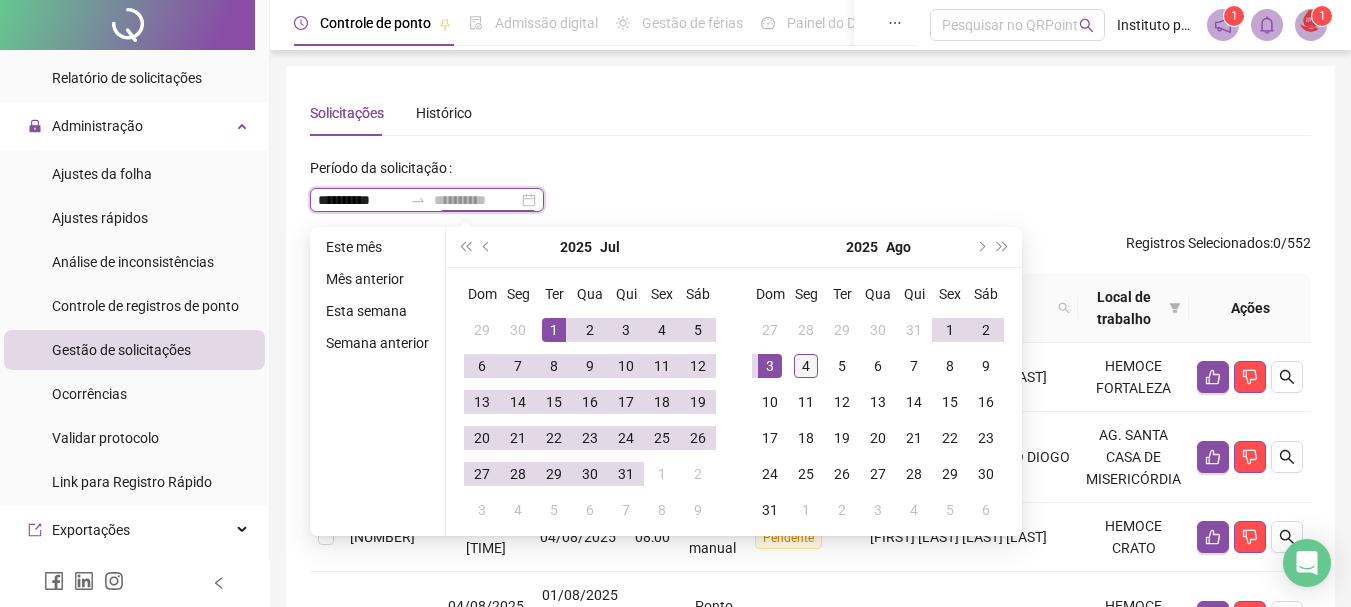 type on "**********" 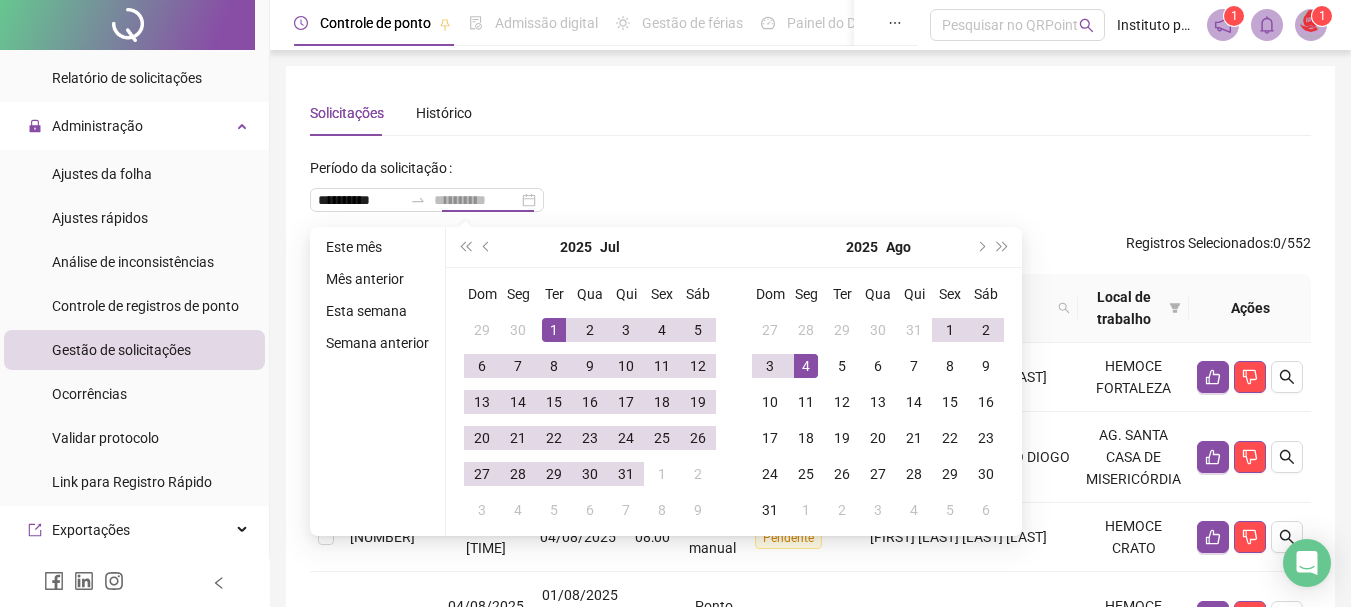 click on "4" at bounding box center [806, 366] 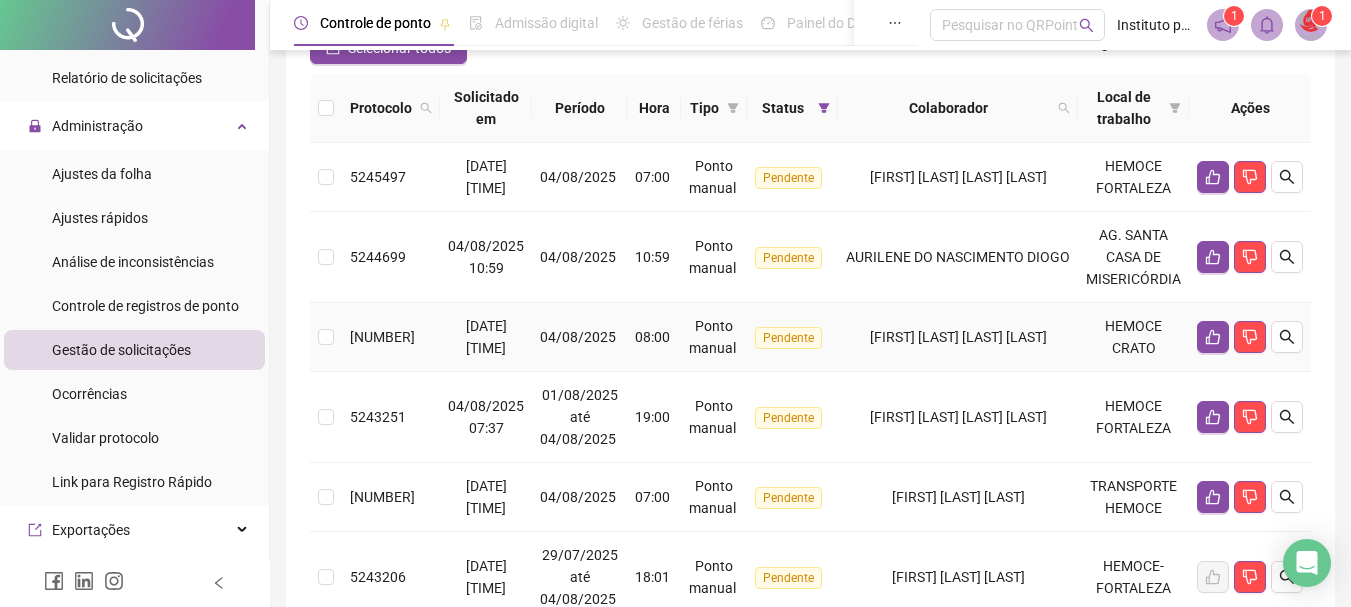 scroll, scrollTop: 100, scrollLeft: 0, axis: vertical 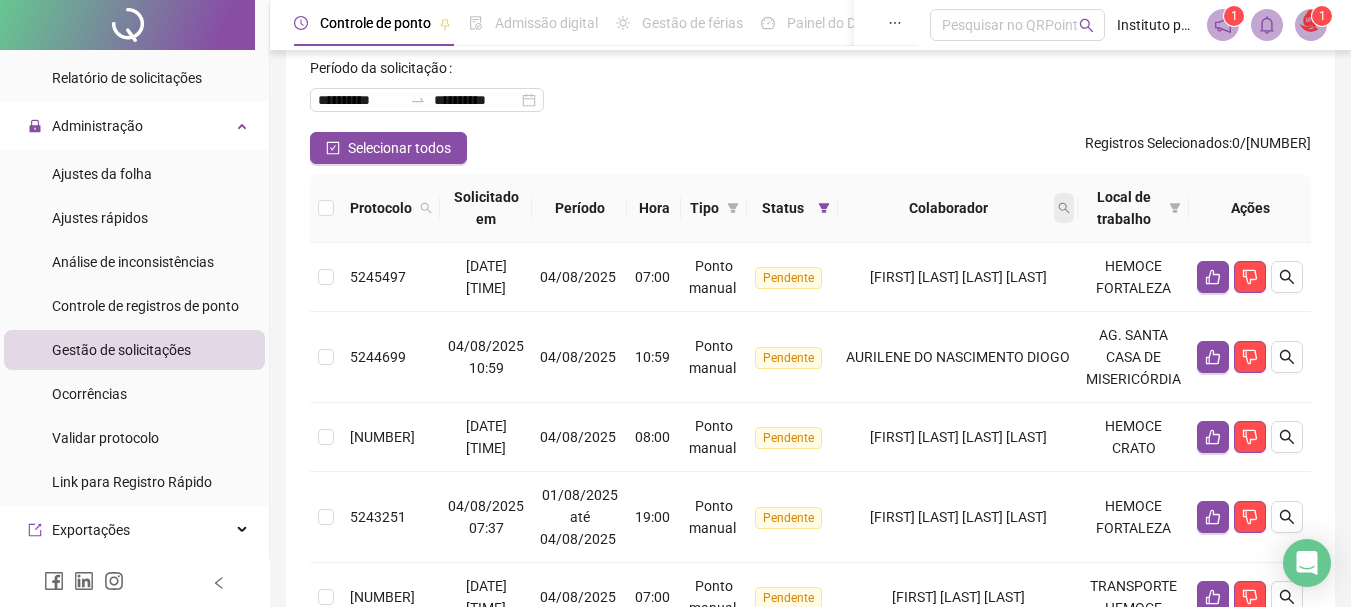 click 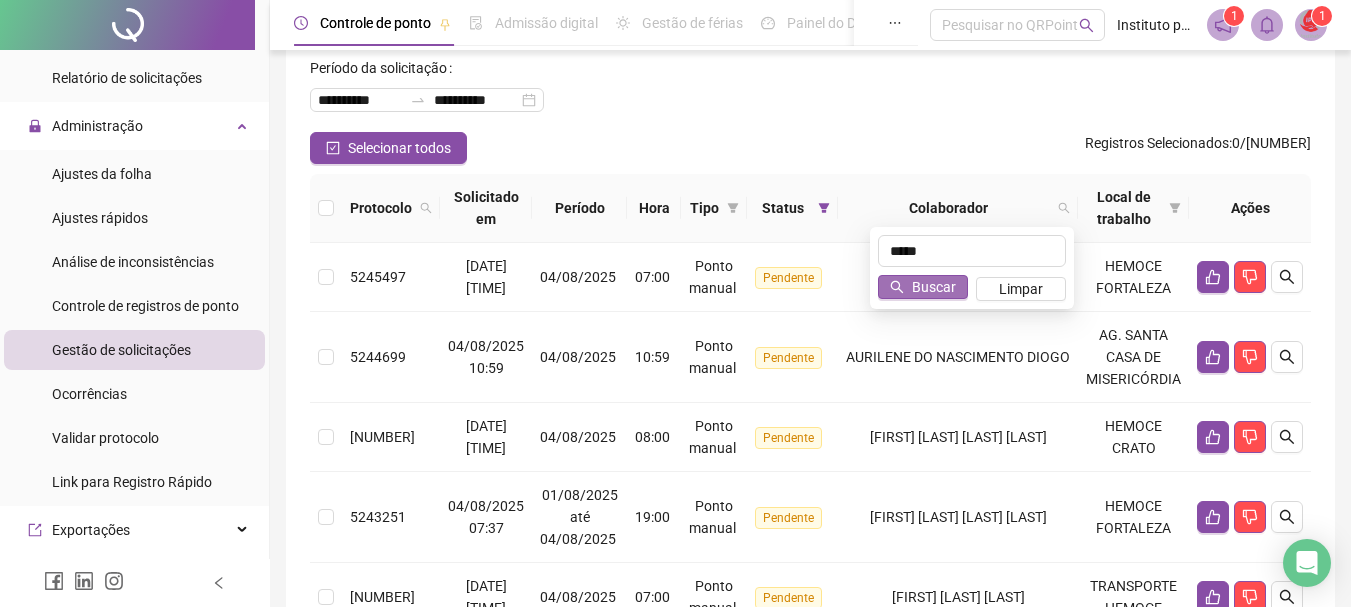 type on "*****" 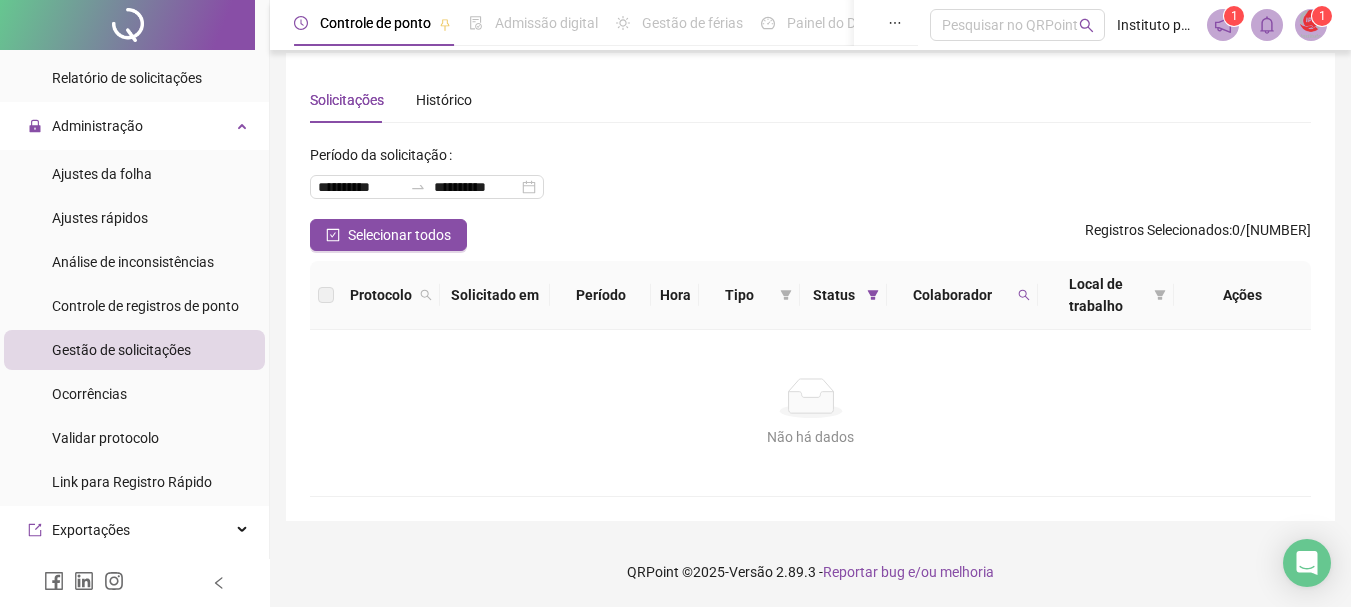 scroll, scrollTop: 13, scrollLeft: 0, axis: vertical 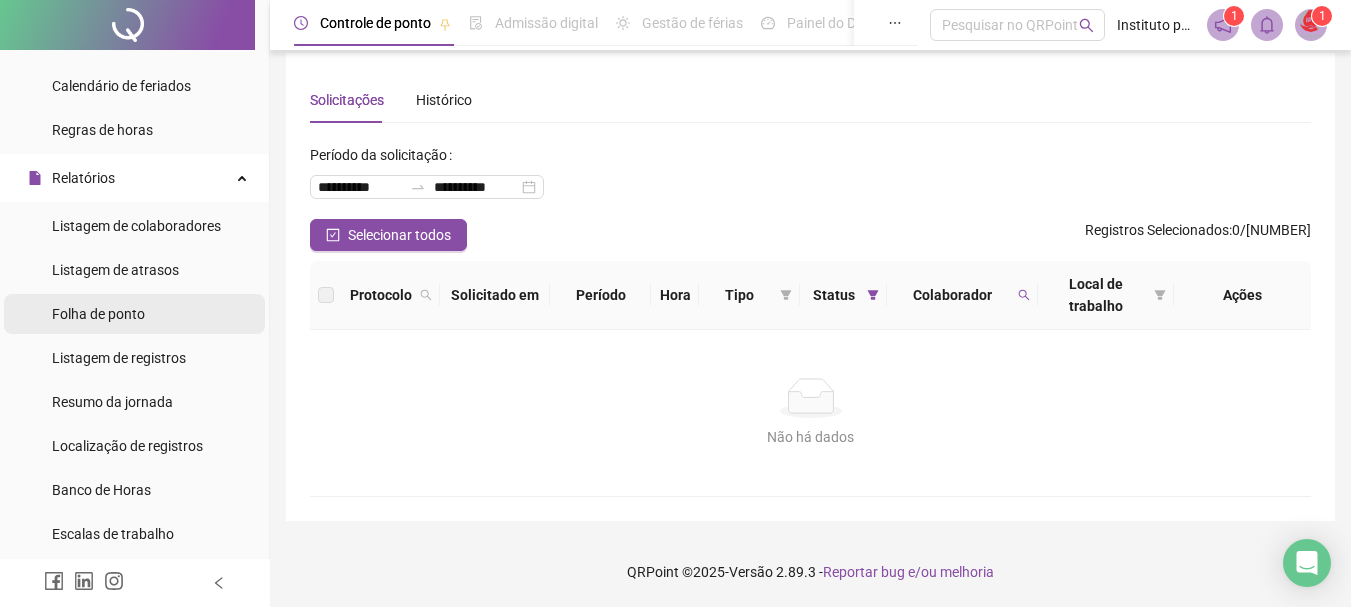 click on "Folha de ponto" at bounding box center [98, 314] 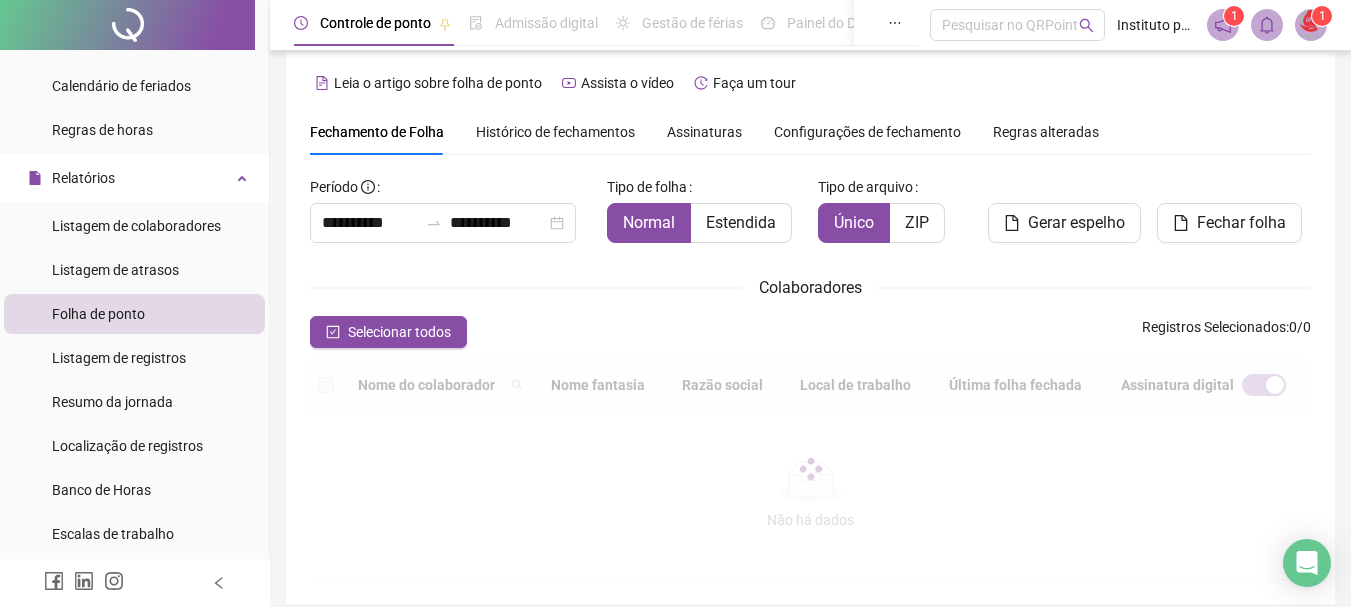 scroll, scrollTop: 106, scrollLeft: 0, axis: vertical 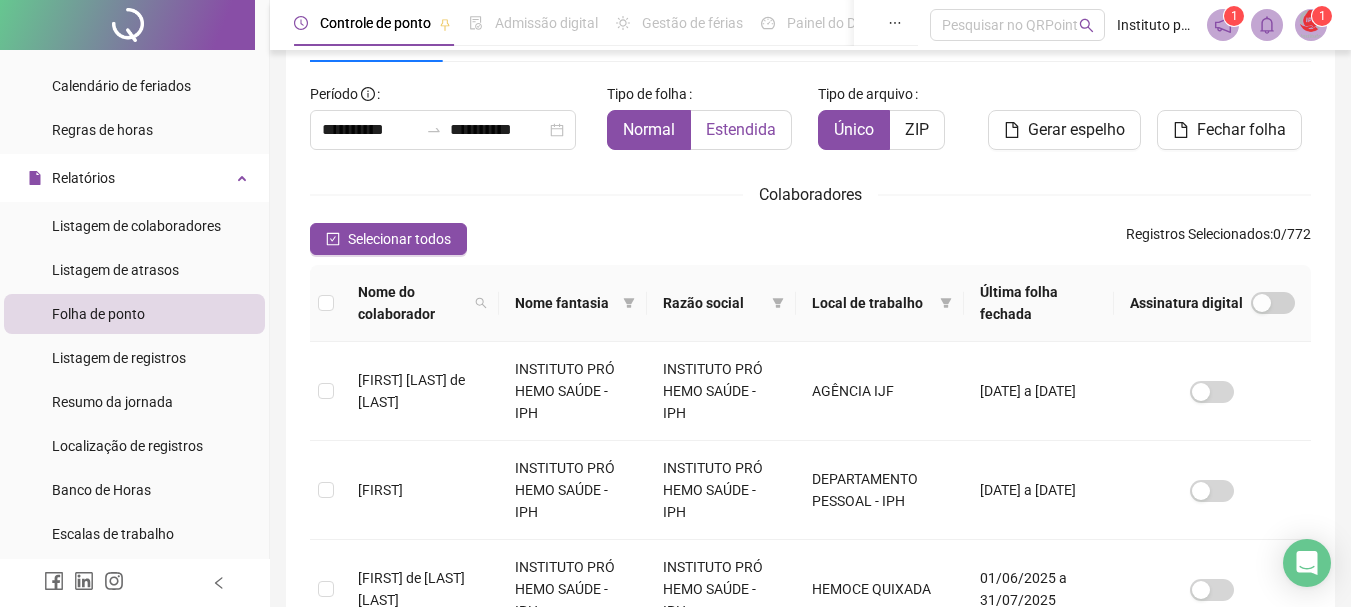 click on "Estendida" at bounding box center (741, 129) 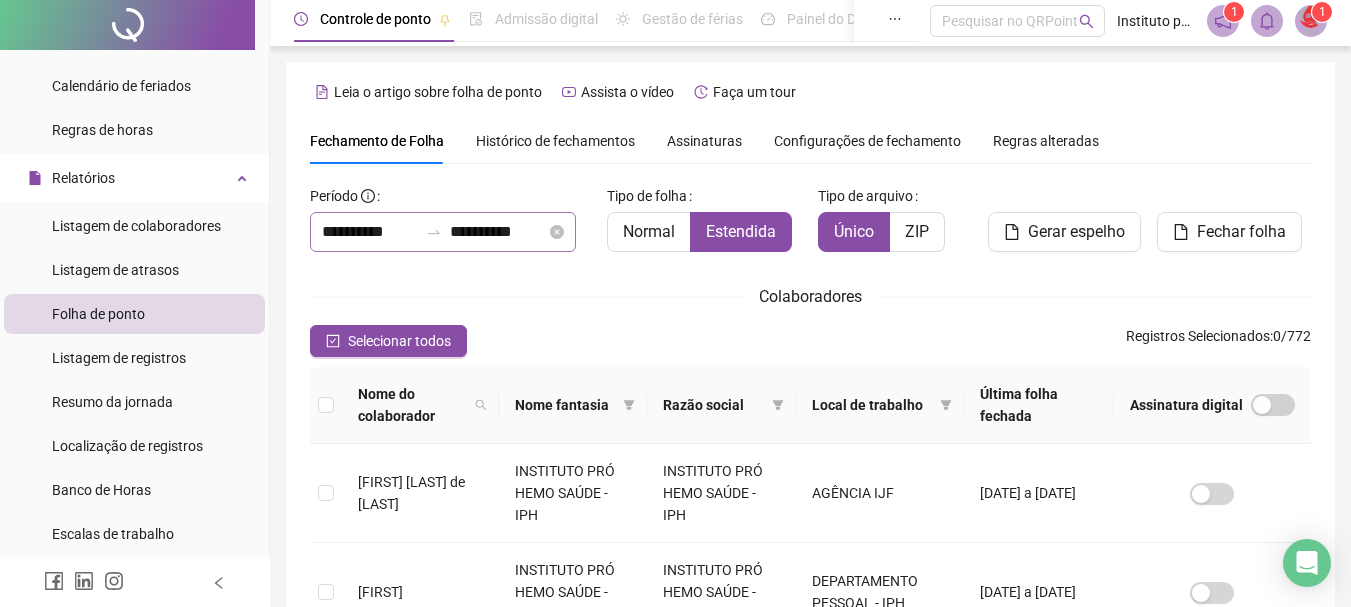 scroll, scrollTop: 0, scrollLeft: 0, axis: both 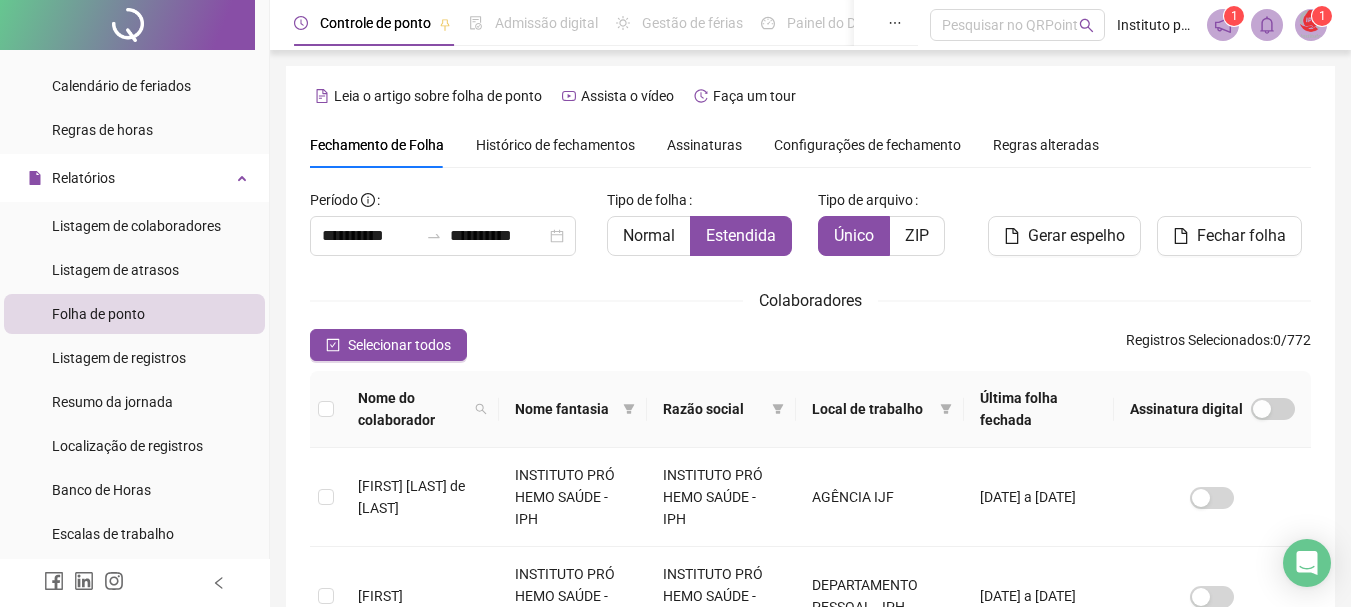 click on "Histórico de fechamentos" at bounding box center [555, 145] 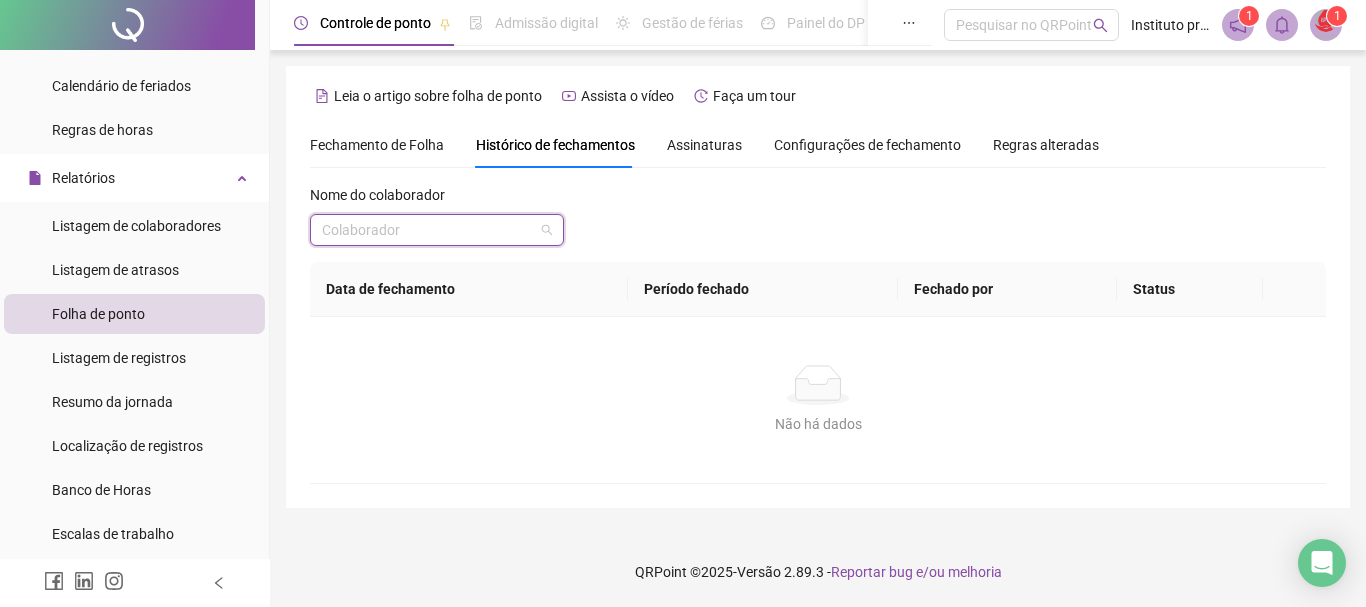 click at bounding box center (428, 230) 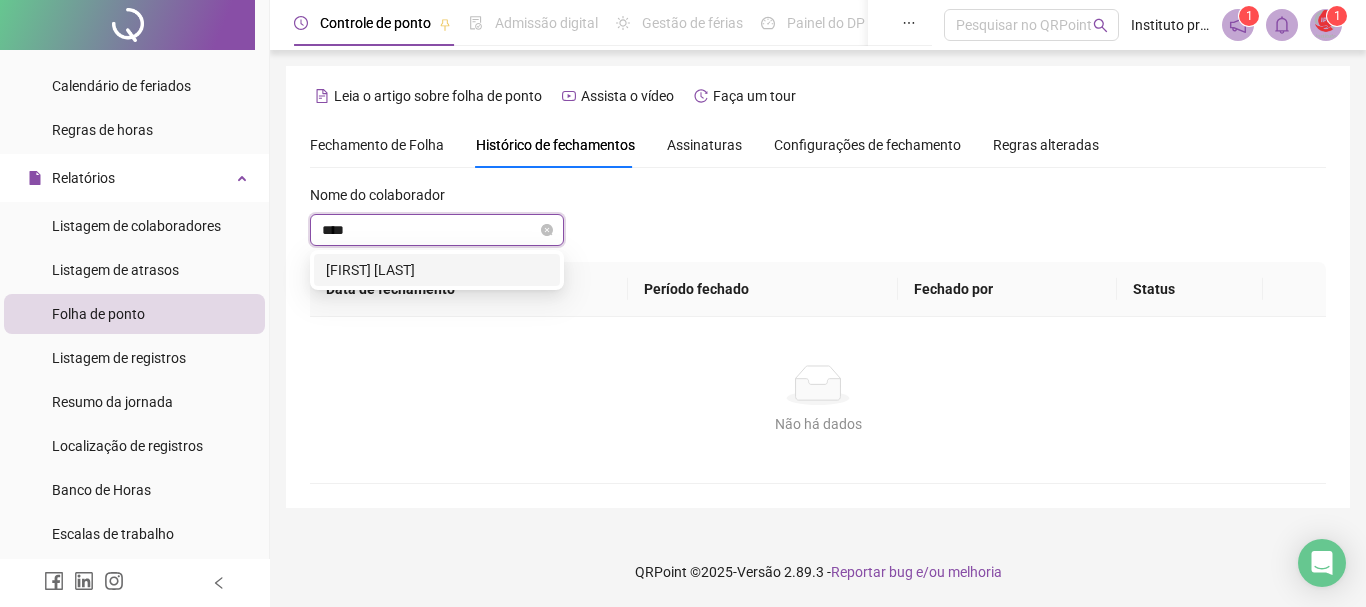 type on "*****" 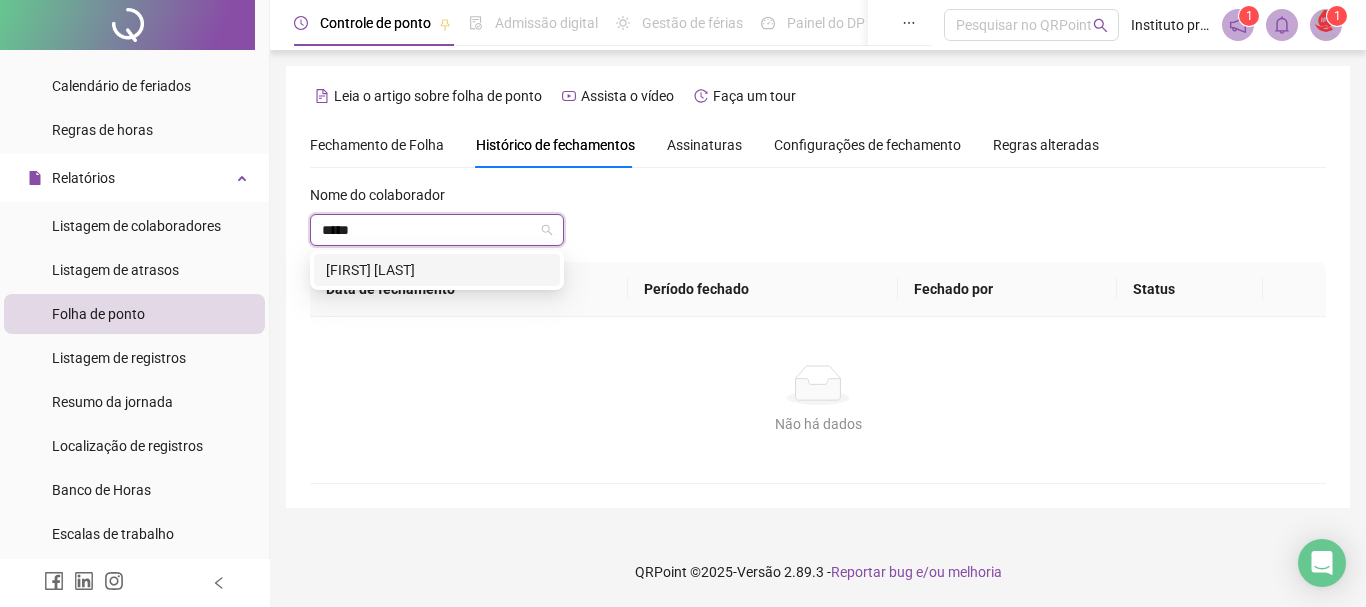 click on "[FIRST] [LAST]" at bounding box center (437, 270) 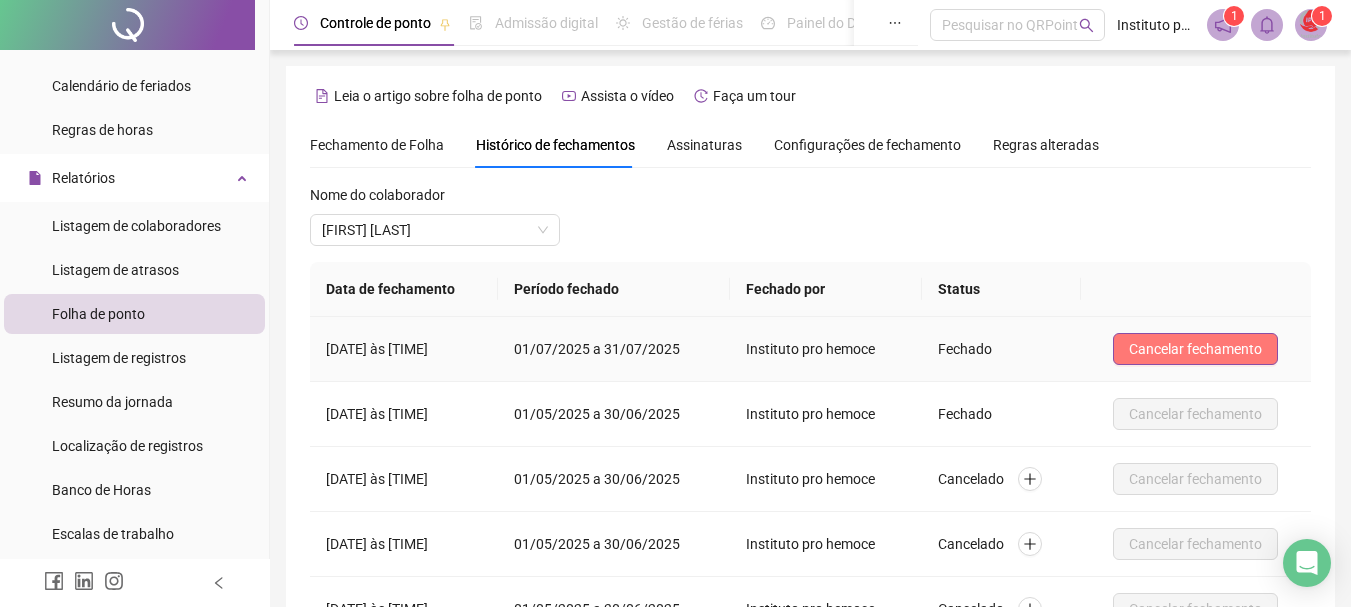 click on "Cancelar fechamento" at bounding box center (1195, 349) 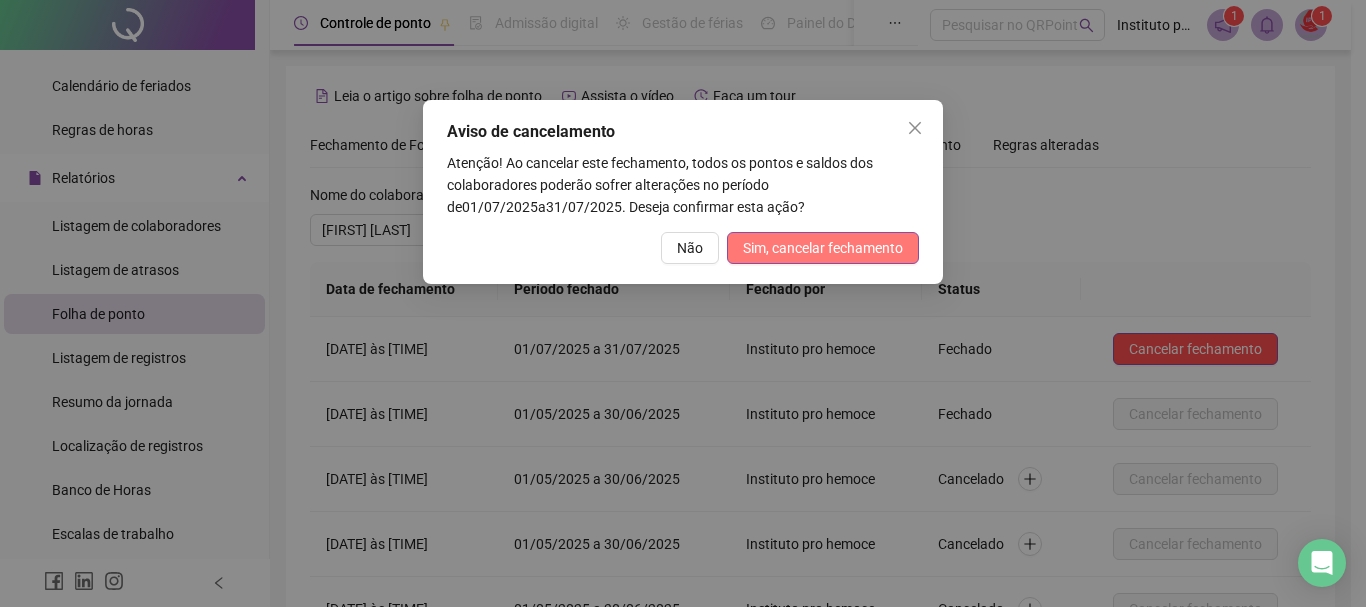 click on "Sim, cancelar fechamento" at bounding box center (823, 248) 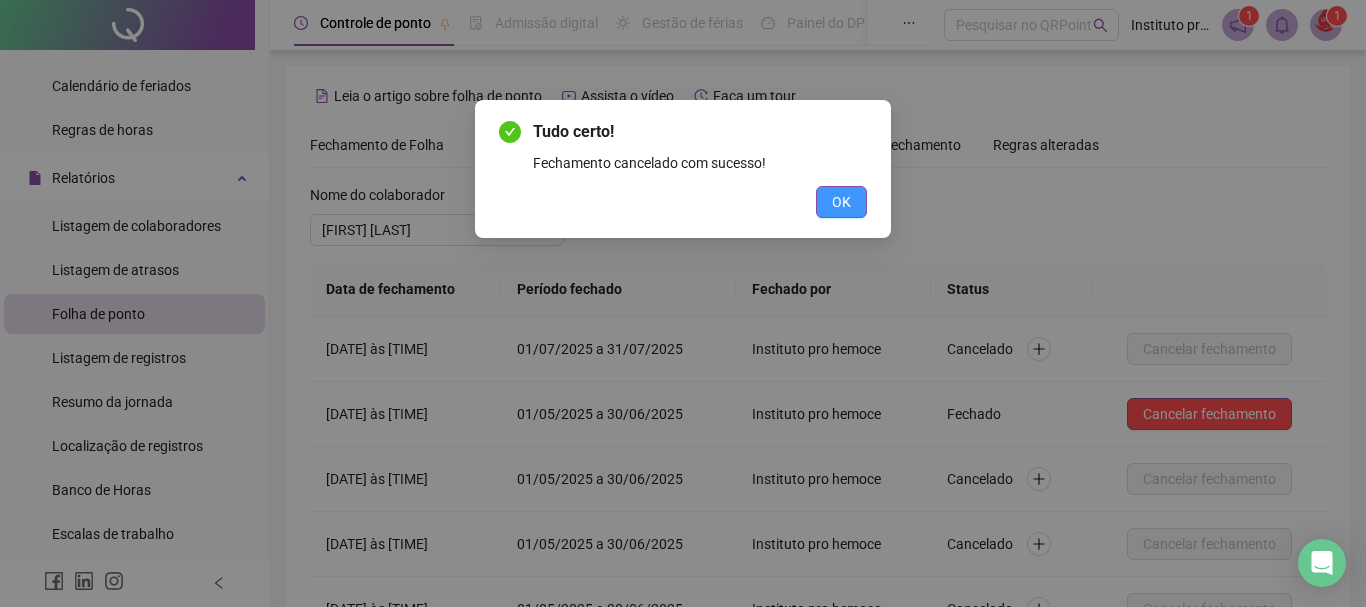 click on "OK" at bounding box center (841, 202) 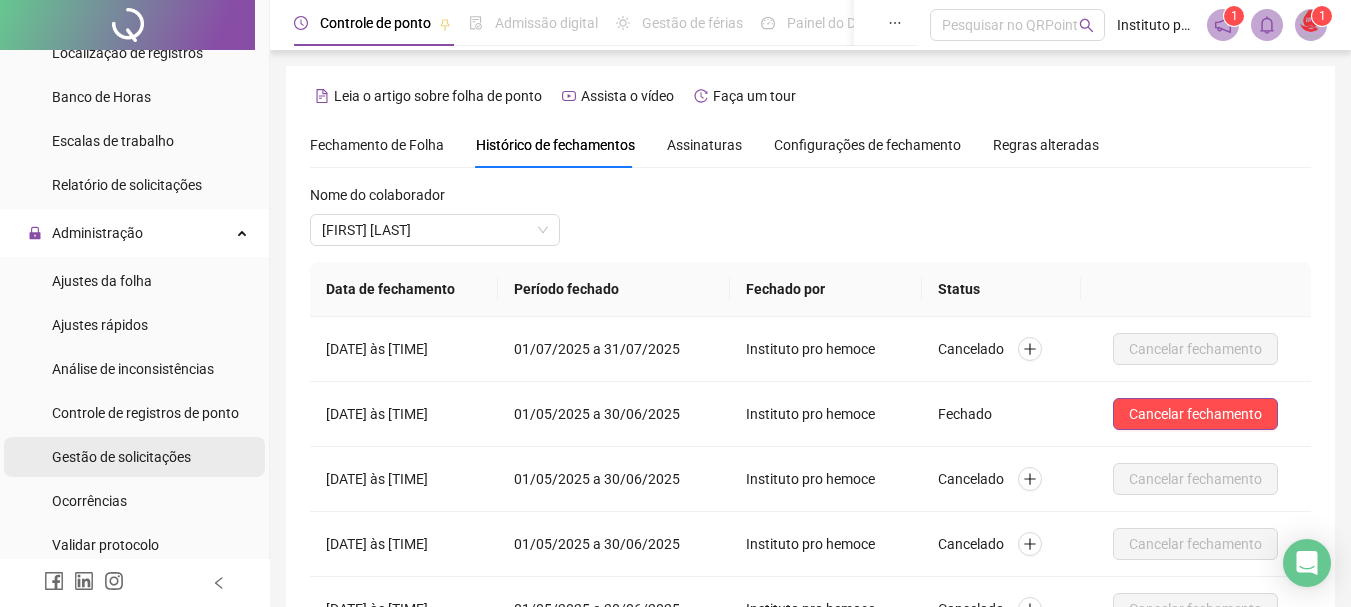 scroll, scrollTop: 700, scrollLeft: 0, axis: vertical 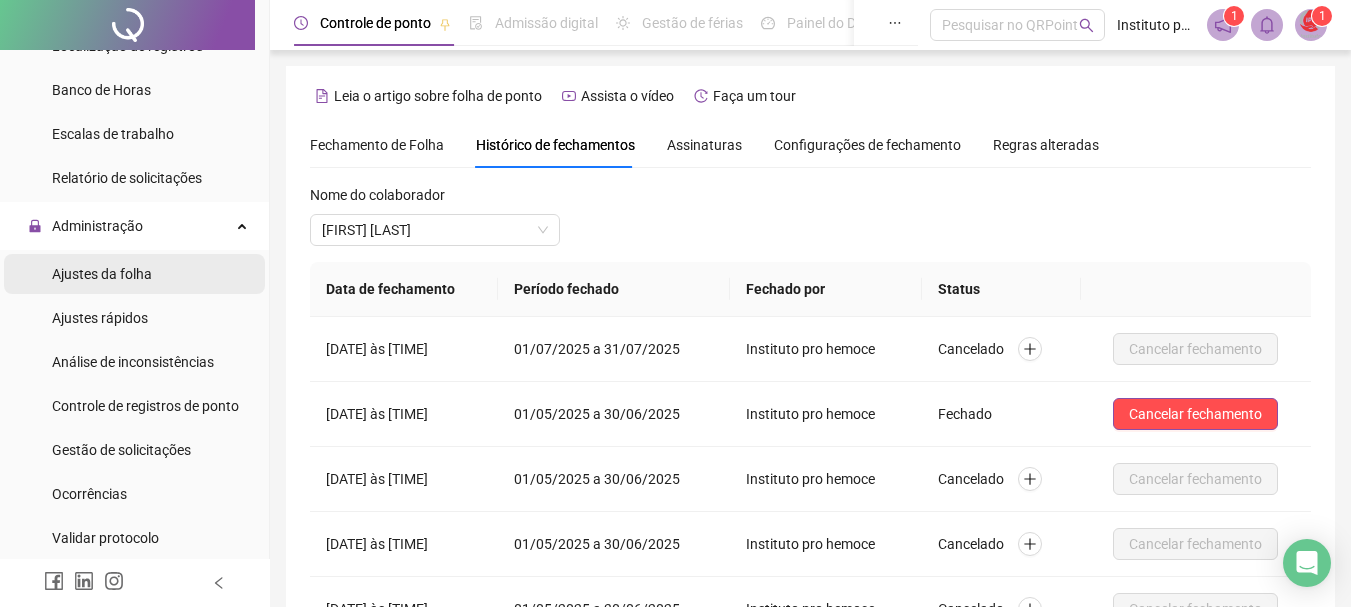 click on "Ajustes da folha" at bounding box center [102, 274] 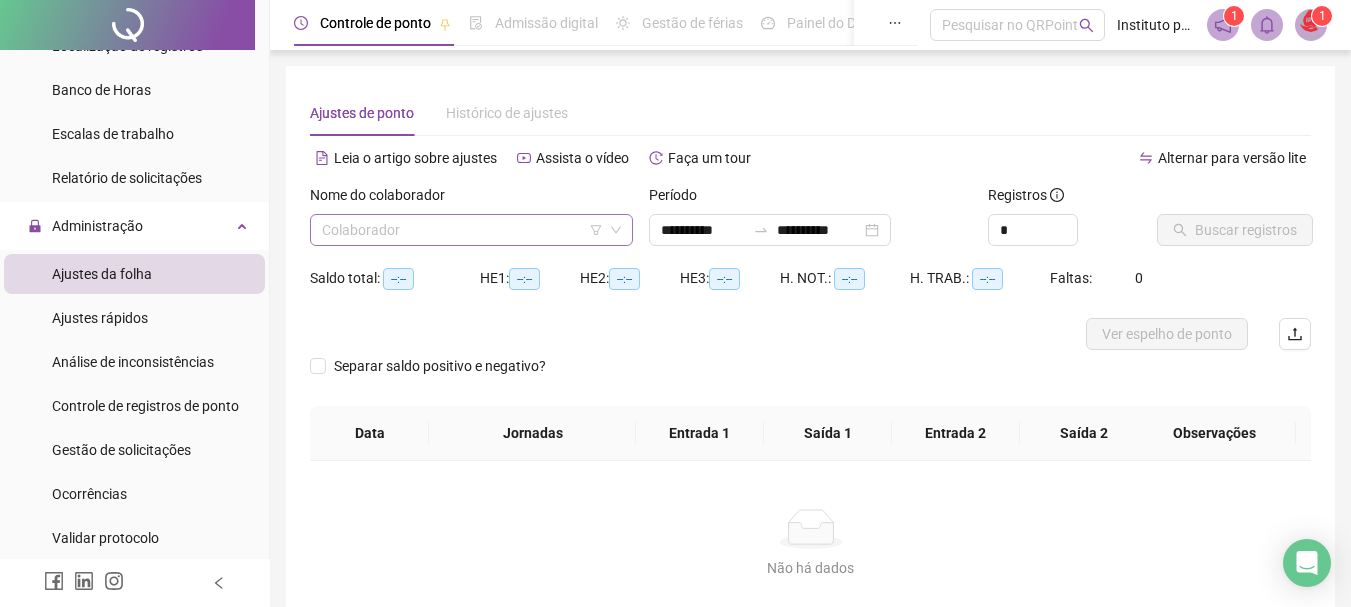 click at bounding box center [462, 230] 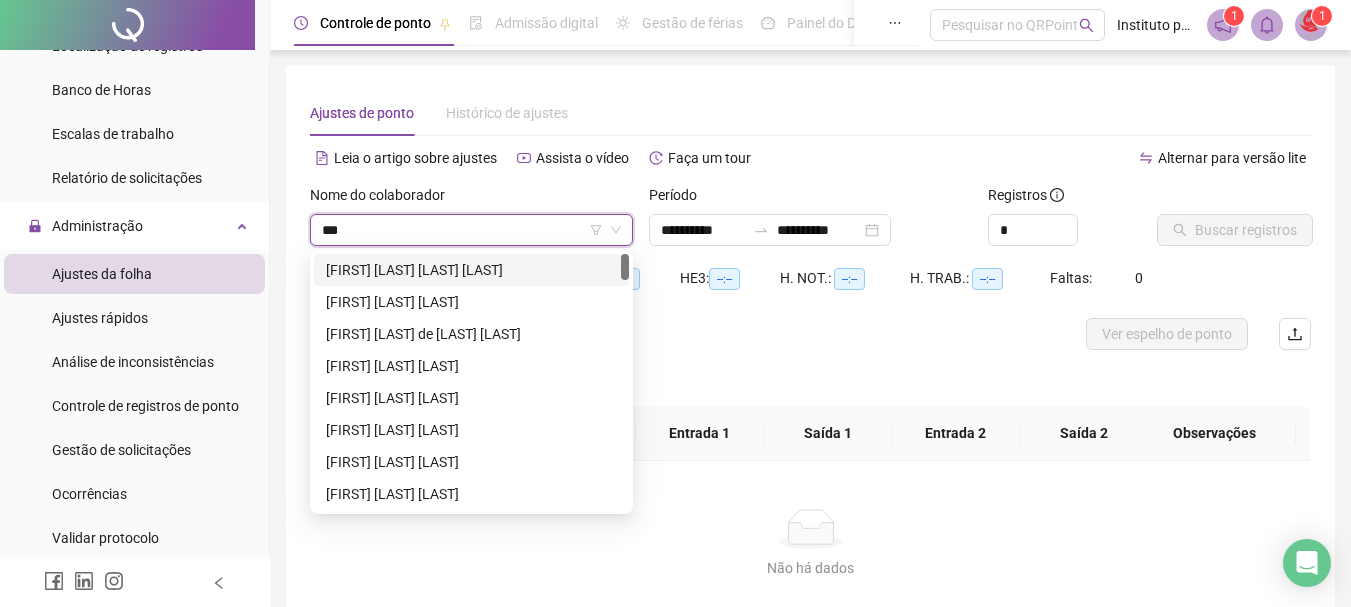 type on "****" 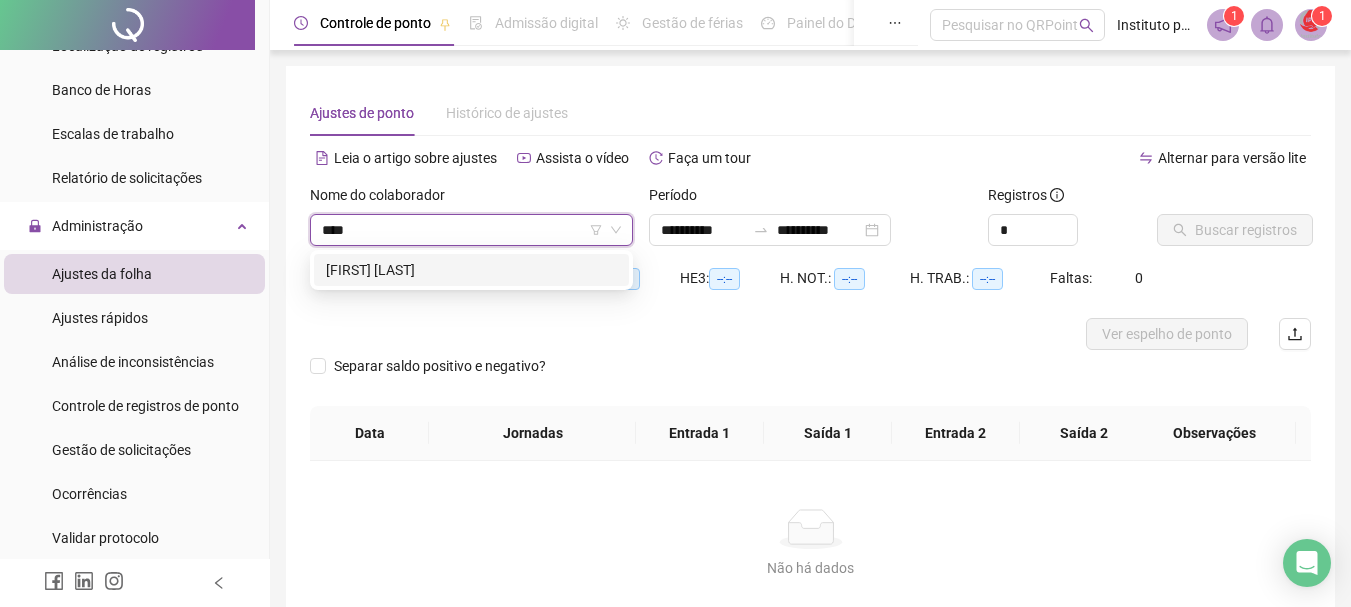 click on "[FIRST] [LAST]" at bounding box center [471, 270] 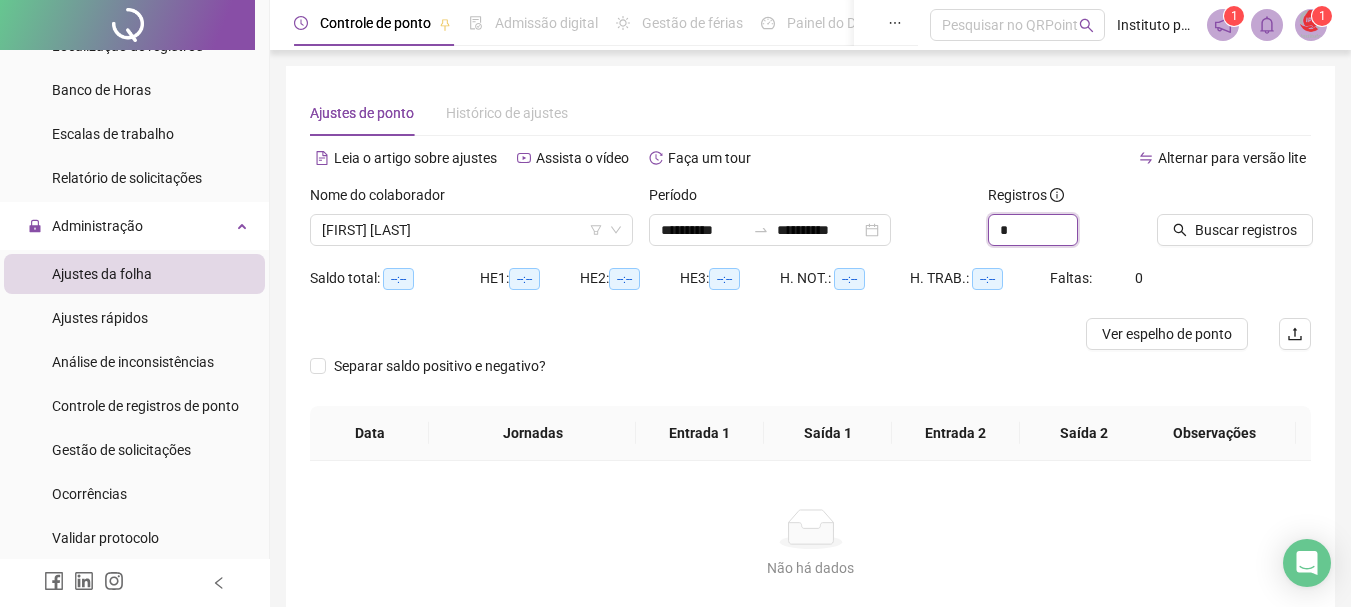 drag, startPoint x: 1004, startPoint y: 220, endPoint x: 964, endPoint y: 217, distance: 40.112343 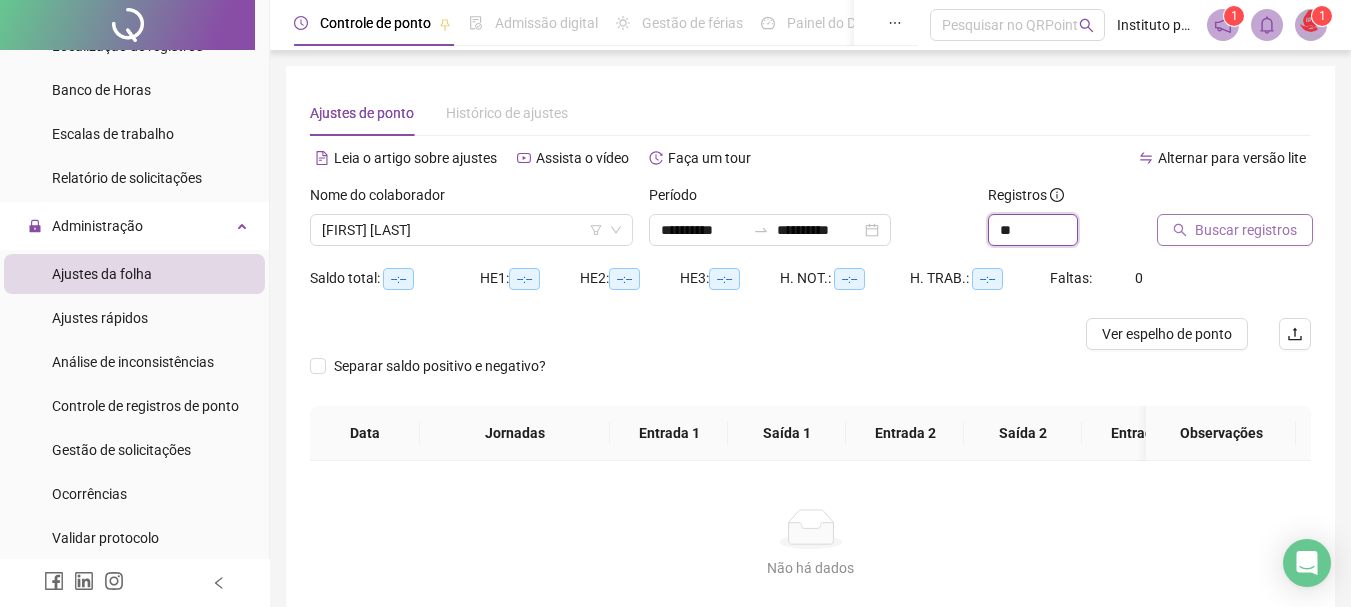 type on "**" 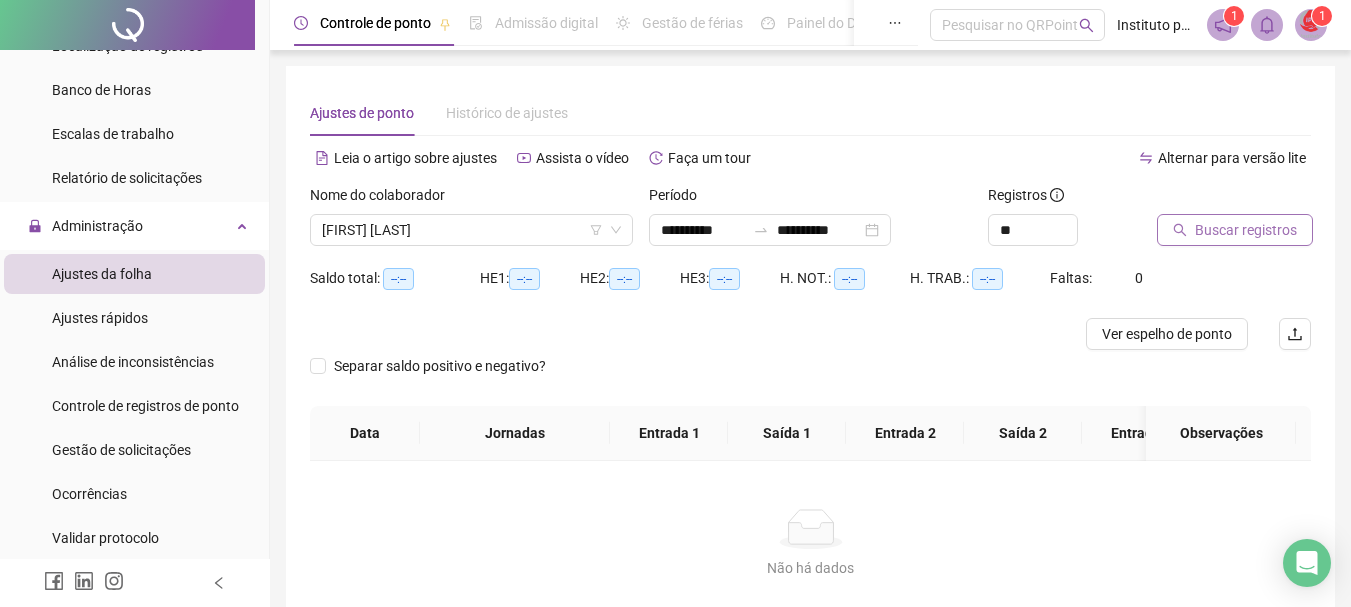 click on "Buscar registros" at bounding box center (1246, 230) 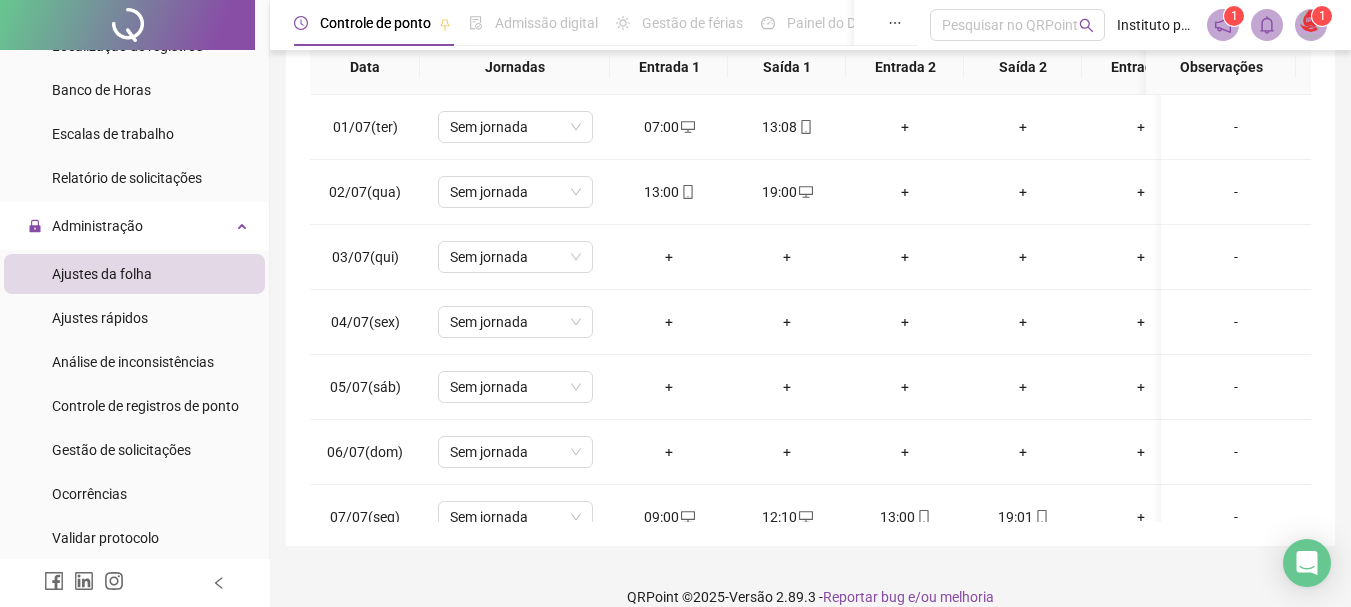 scroll, scrollTop: 391, scrollLeft: 0, axis: vertical 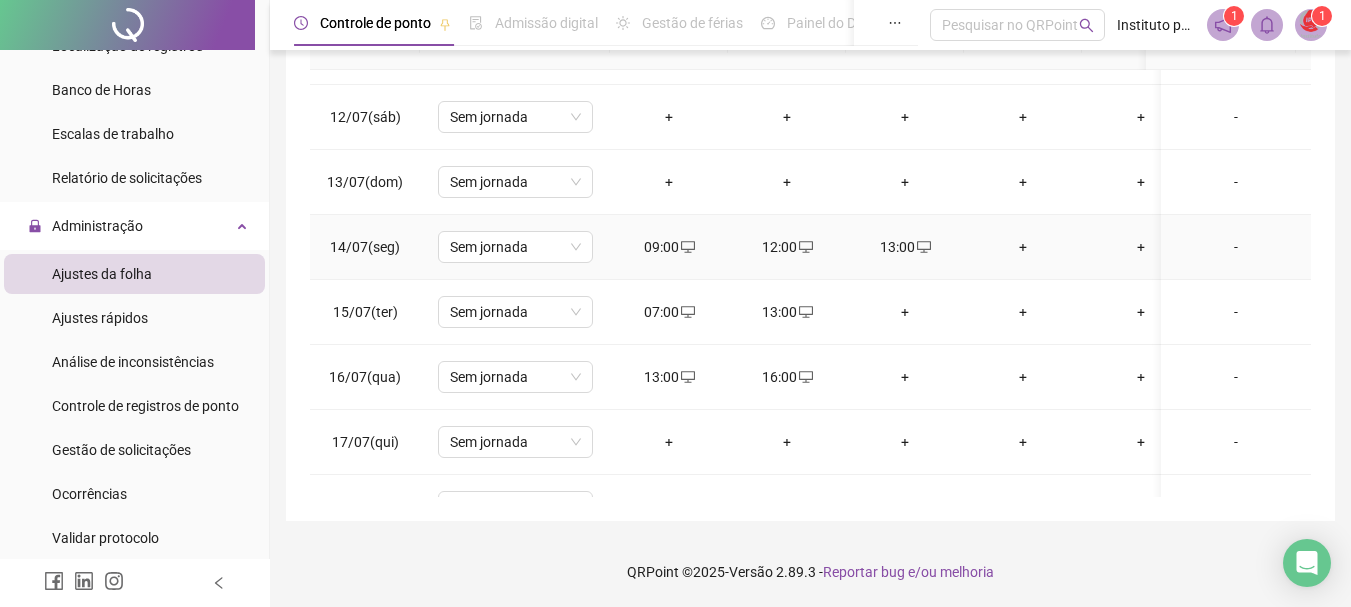 click on "+" at bounding box center [1023, 247] 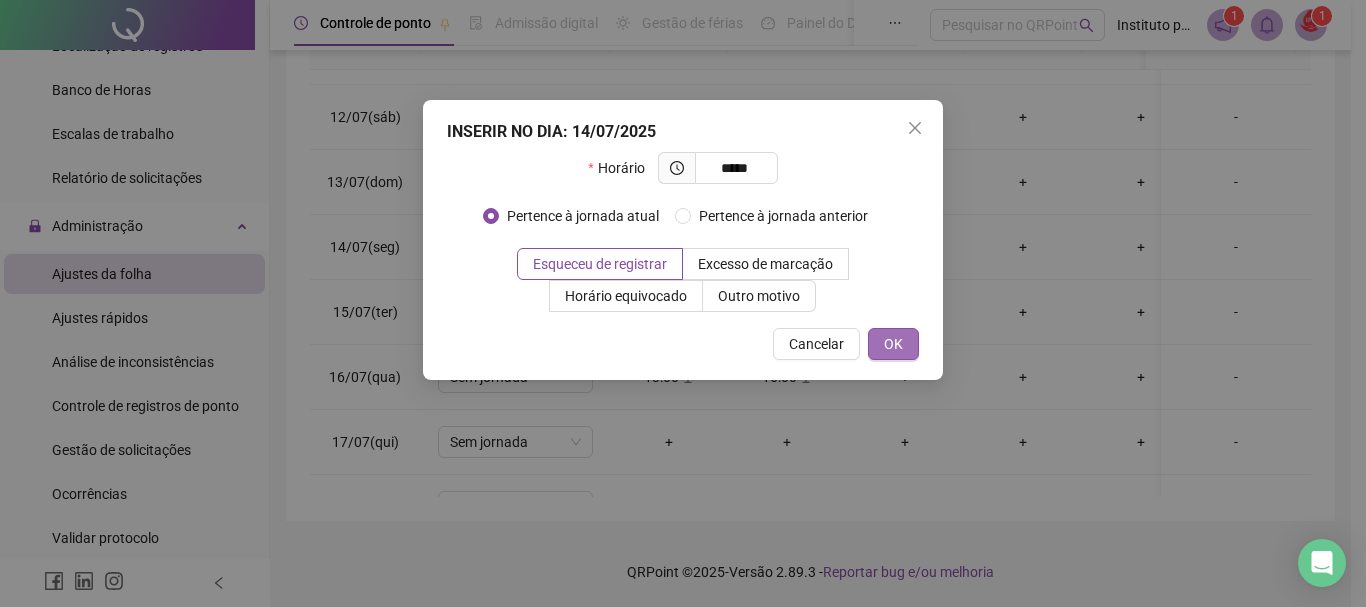 type on "*****" 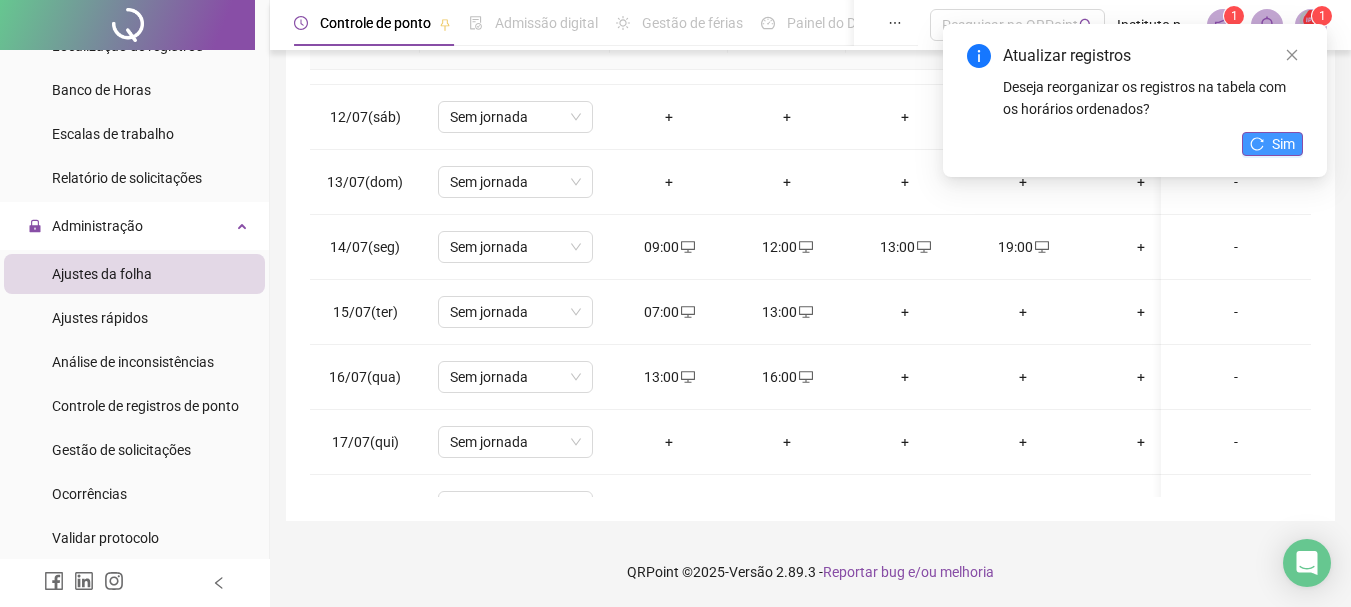 click on "Sim" at bounding box center [1272, 144] 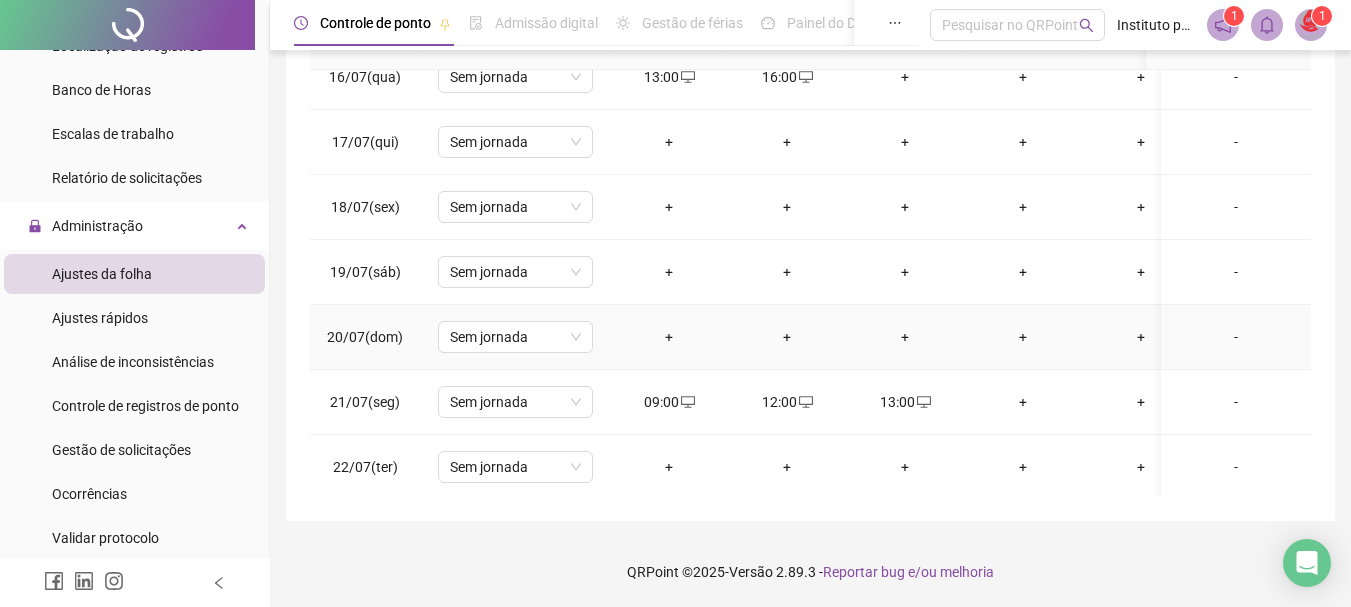 scroll, scrollTop: 1100, scrollLeft: 0, axis: vertical 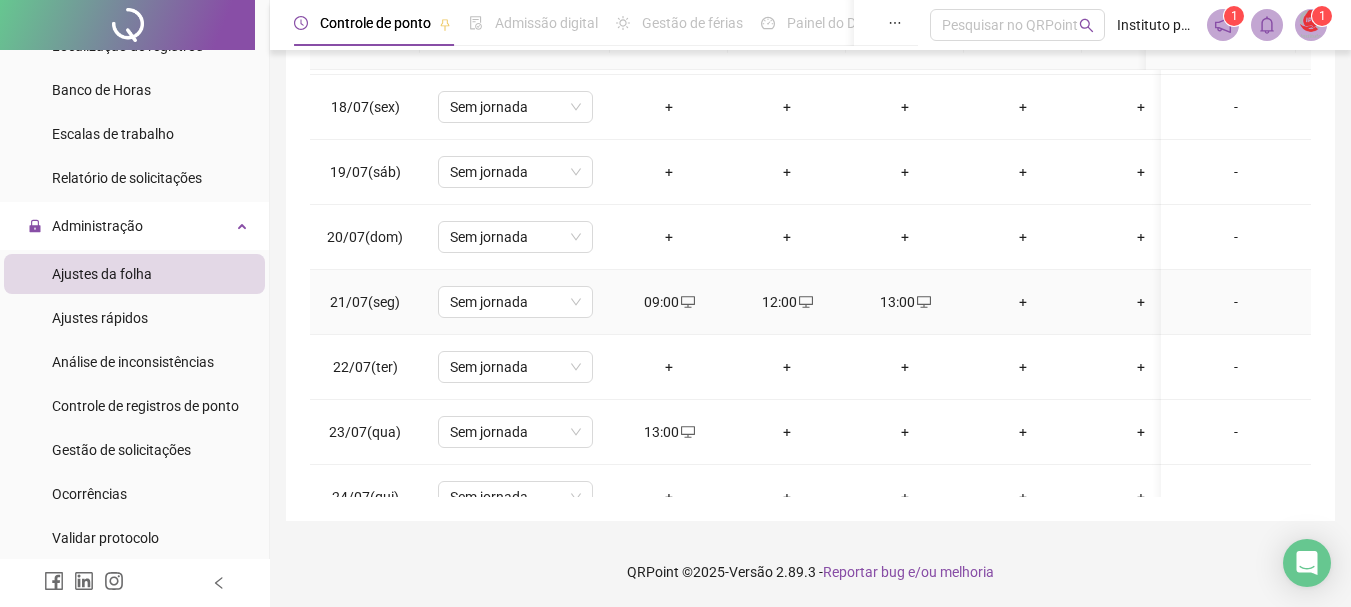 click on "+" at bounding box center (1023, 302) 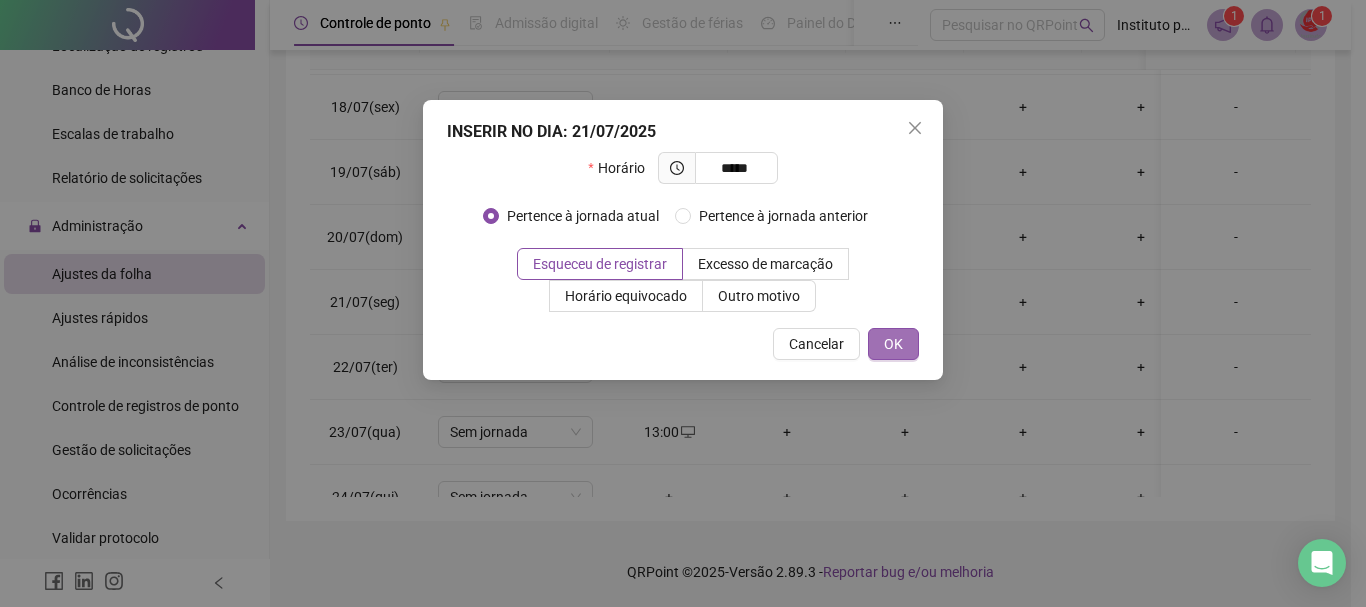 type on "*****" 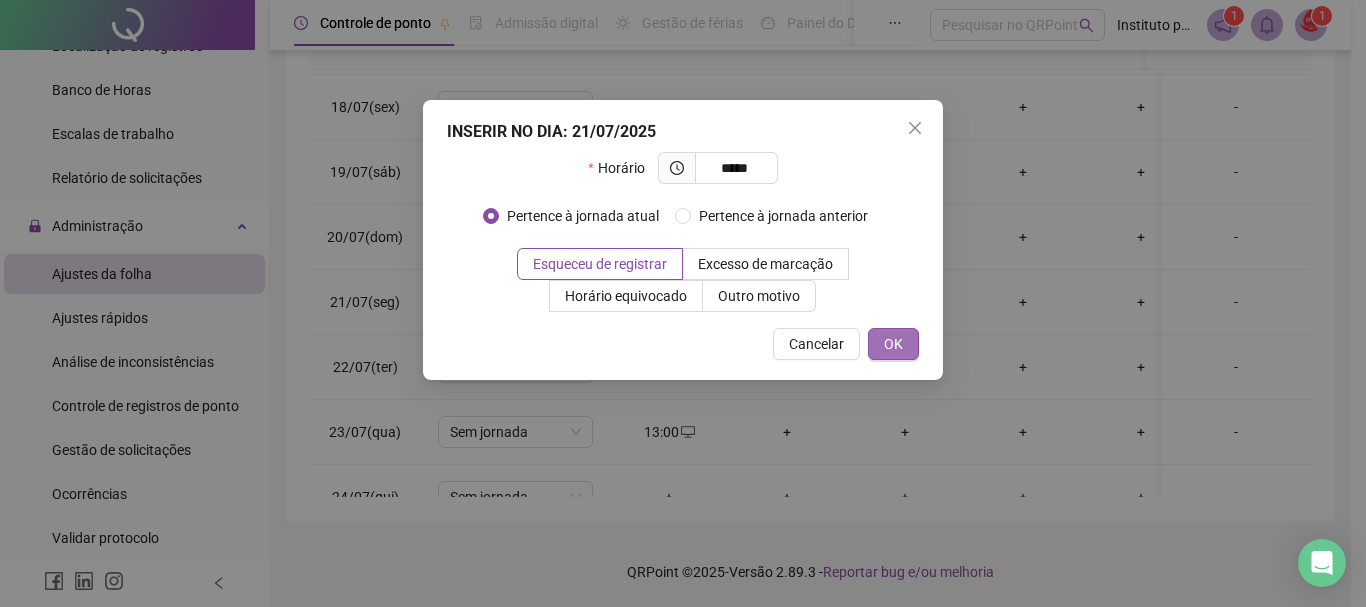 click on "OK" at bounding box center [893, 344] 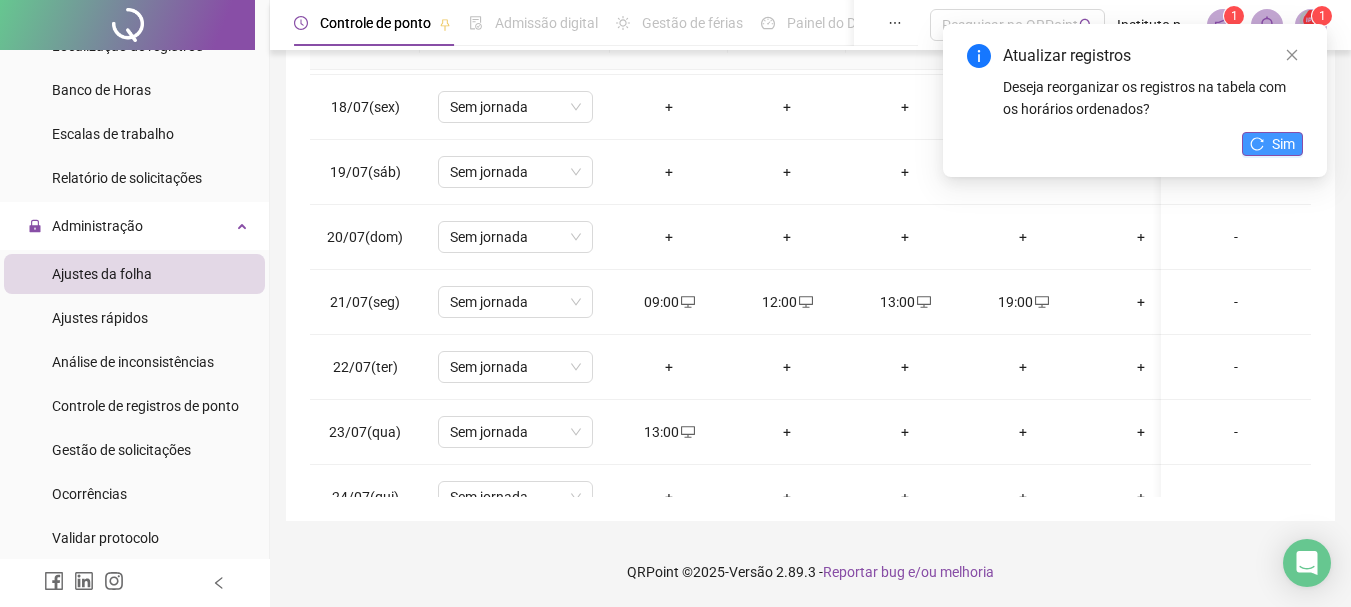 click 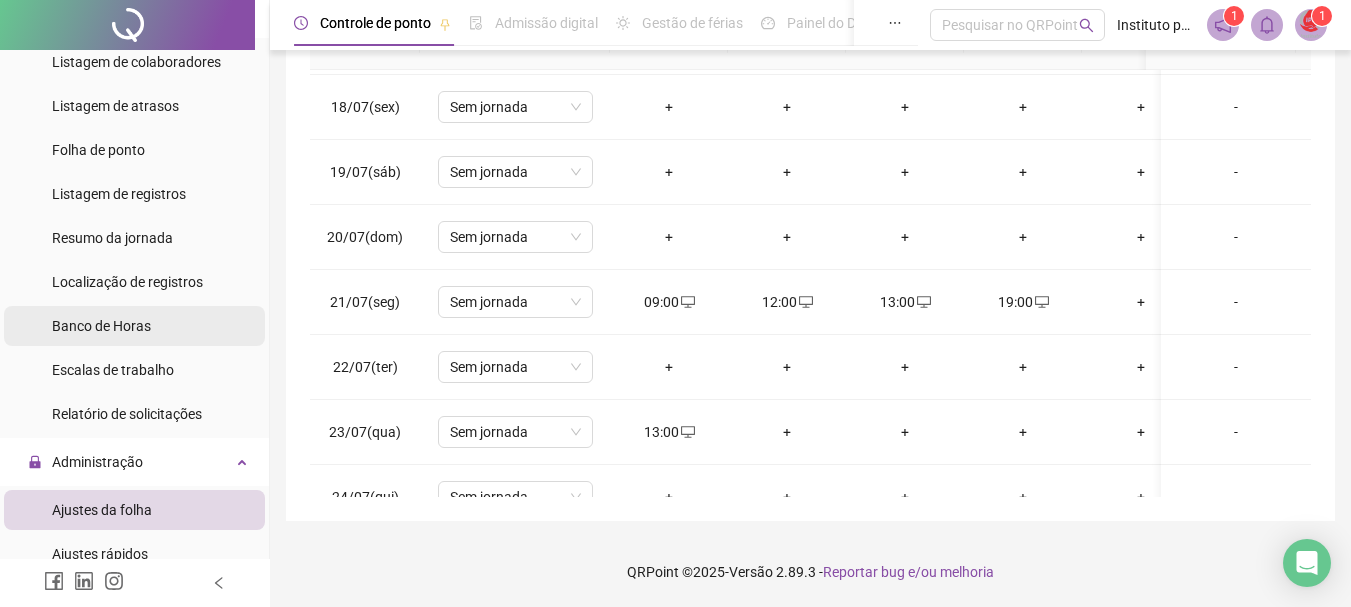 scroll, scrollTop: 400, scrollLeft: 0, axis: vertical 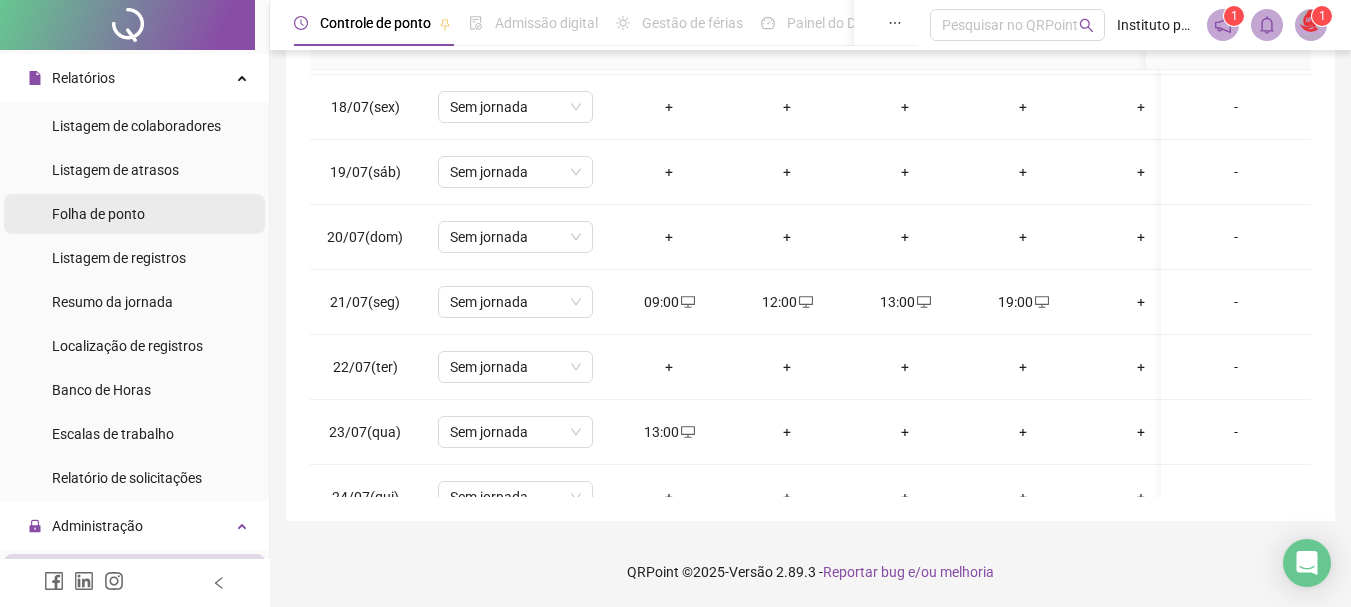 click on "Folha de ponto" at bounding box center [98, 214] 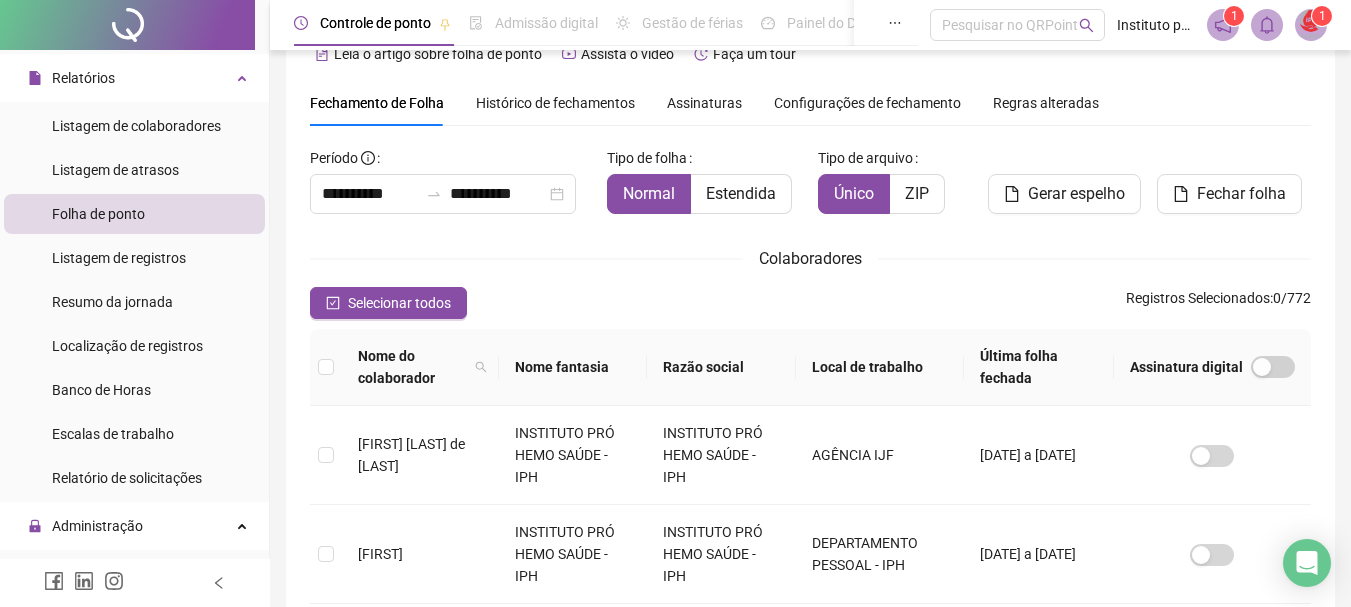 scroll, scrollTop: 6, scrollLeft: 0, axis: vertical 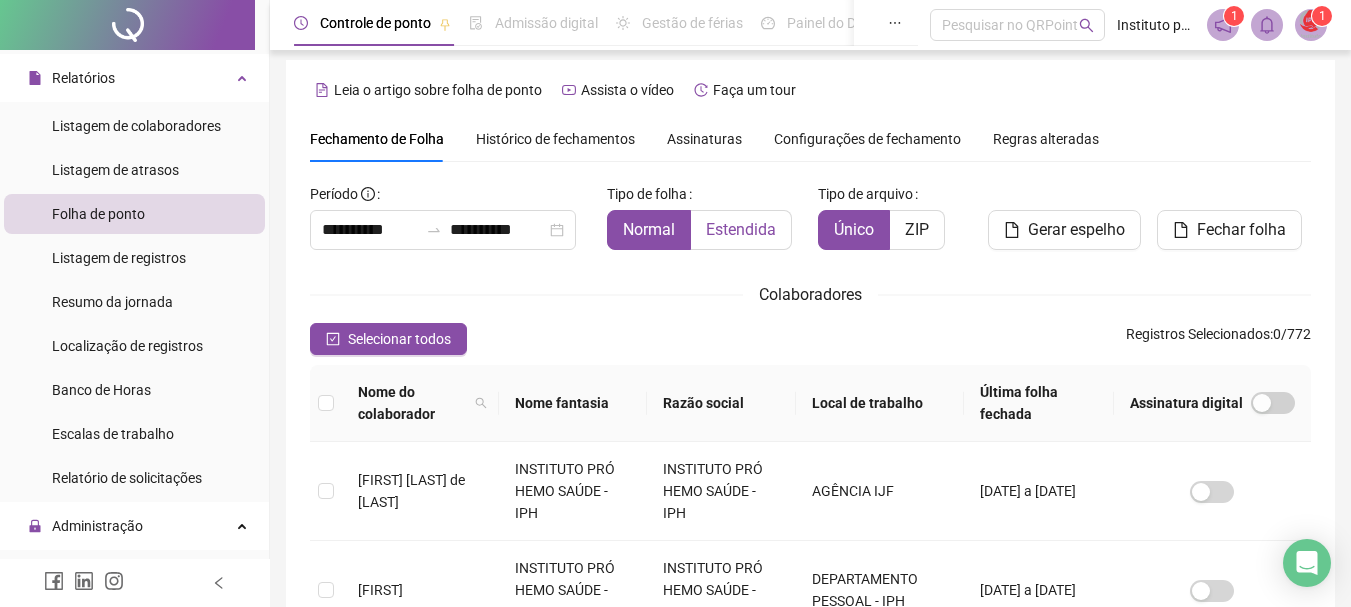 click on "Estendida" at bounding box center [741, 229] 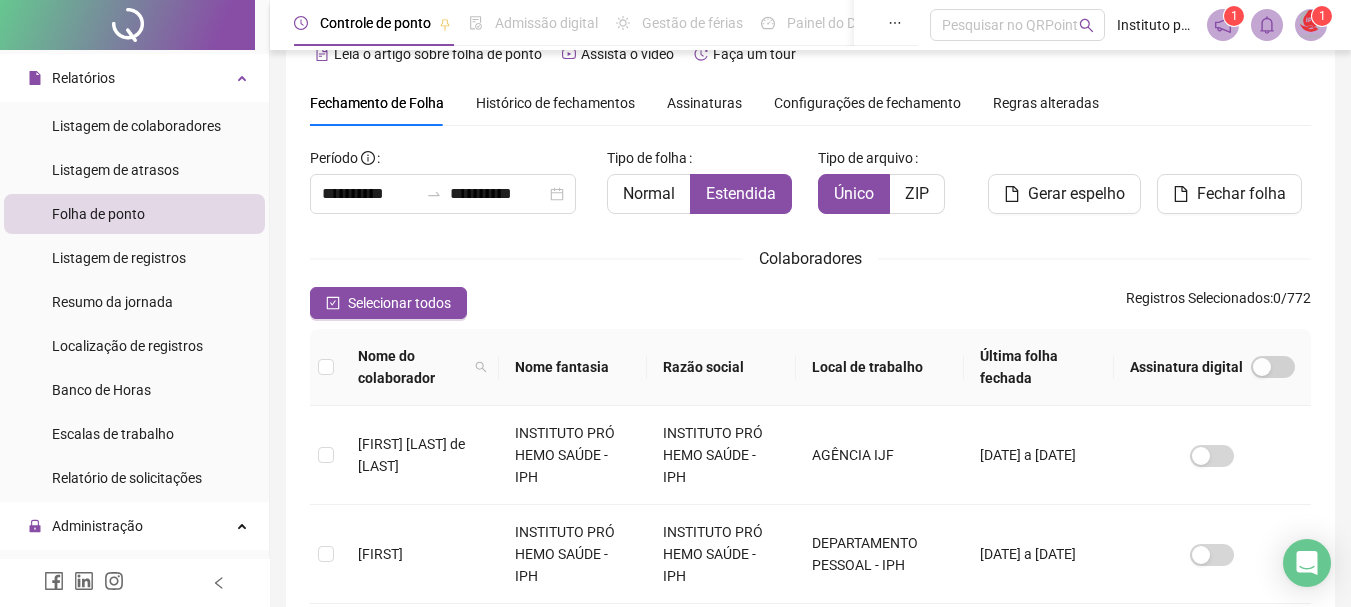 scroll, scrollTop: 0, scrollLeft: 0, axis: both 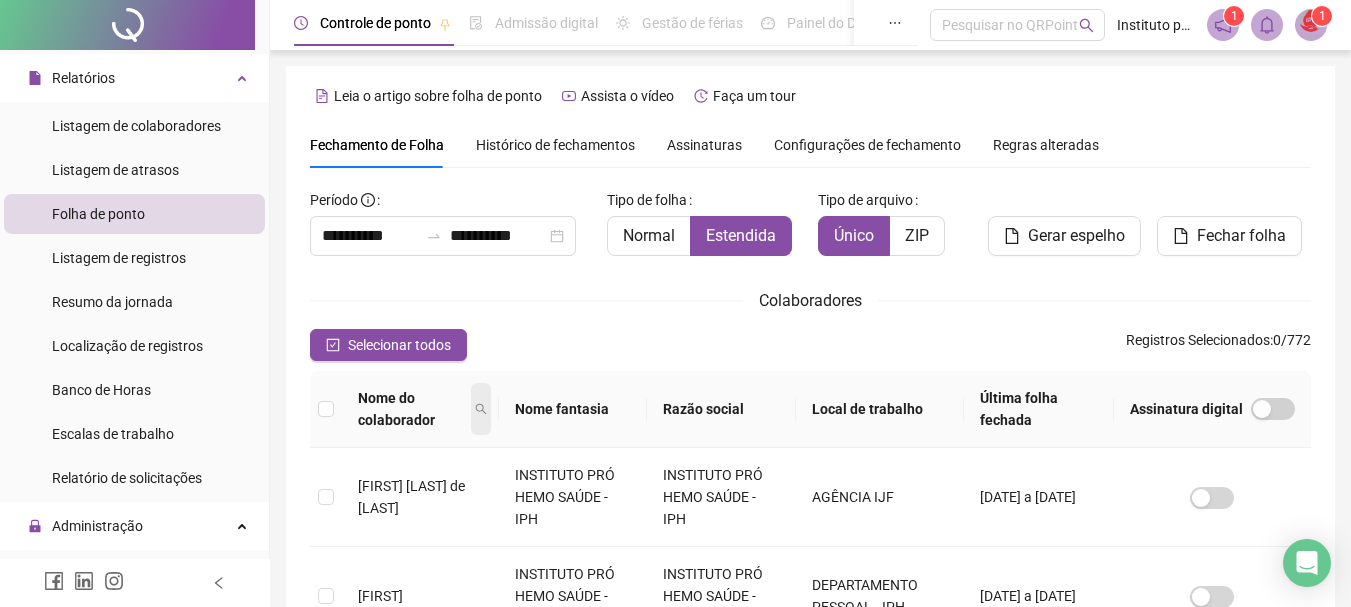 click 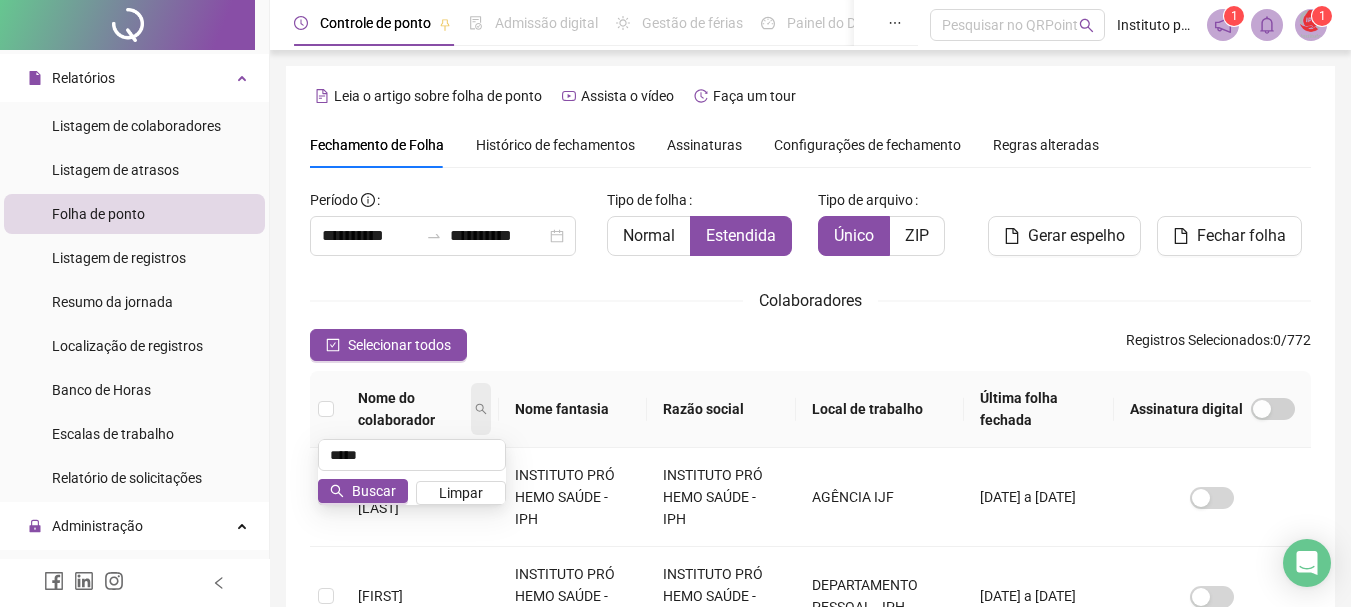 scroll, scrollTop: 106, scrollLeft: 0, axis: vertical 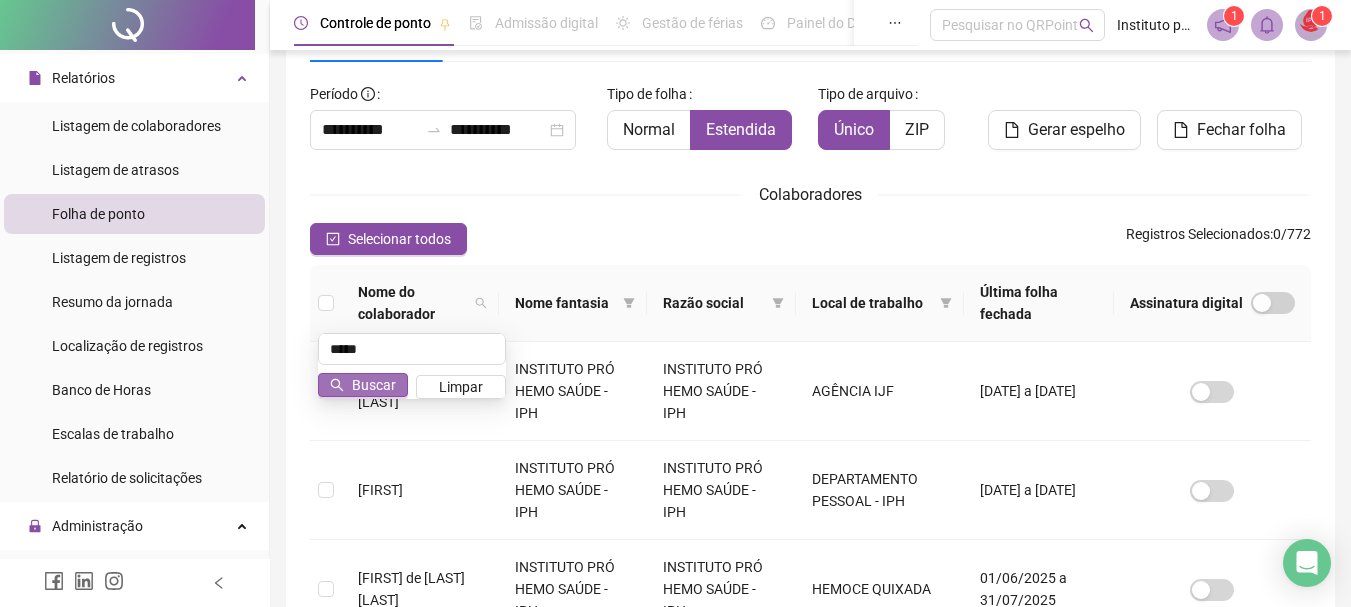 type on "*****" 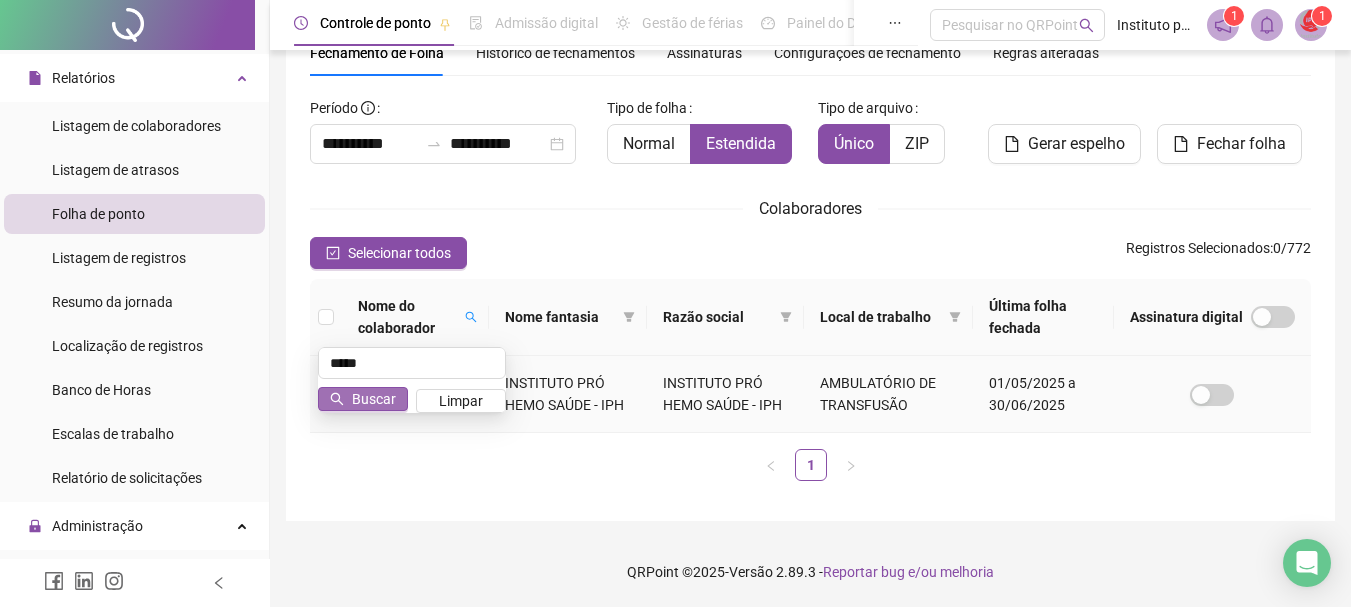 scroll, scrollTop: 92, scrollLeft: 0, axis: vertical 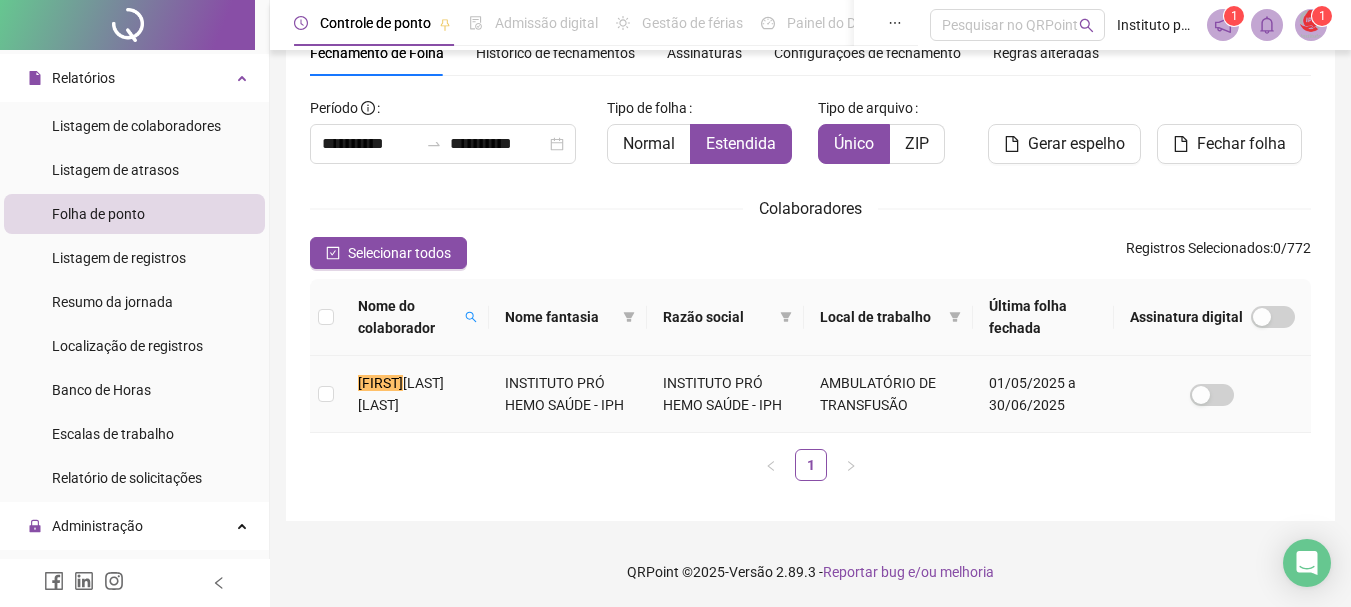 click at bounding box center [326, 394] 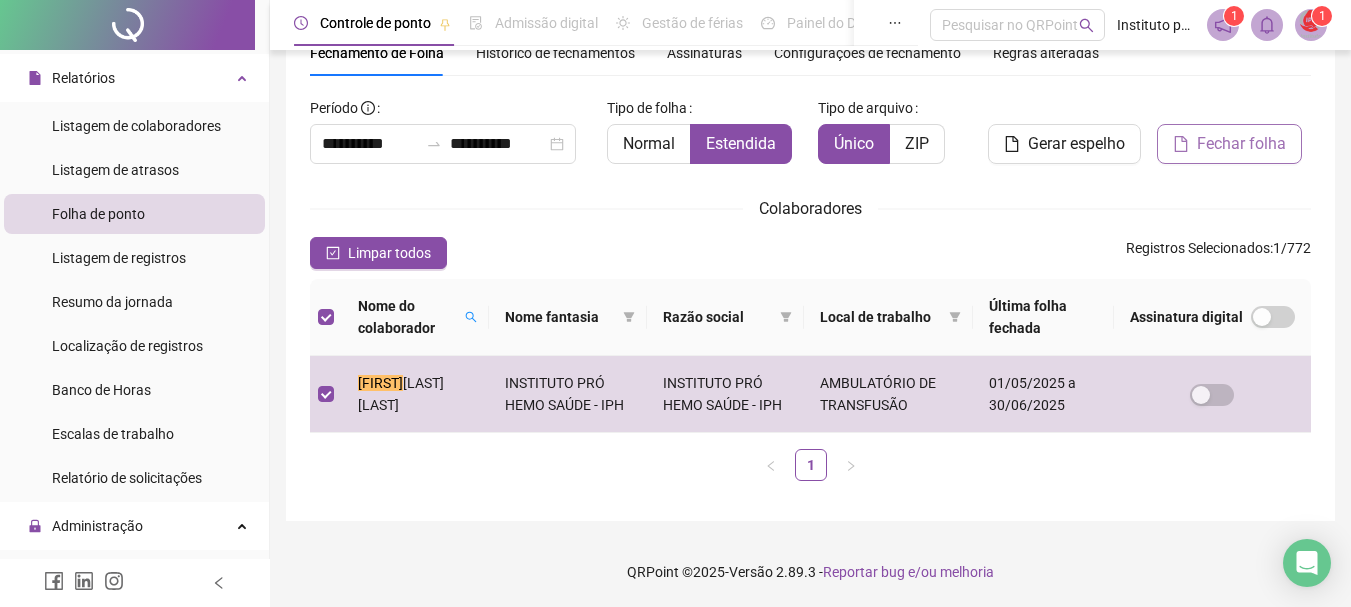click on "Fechar folha" at bounding box center (1241, 144) 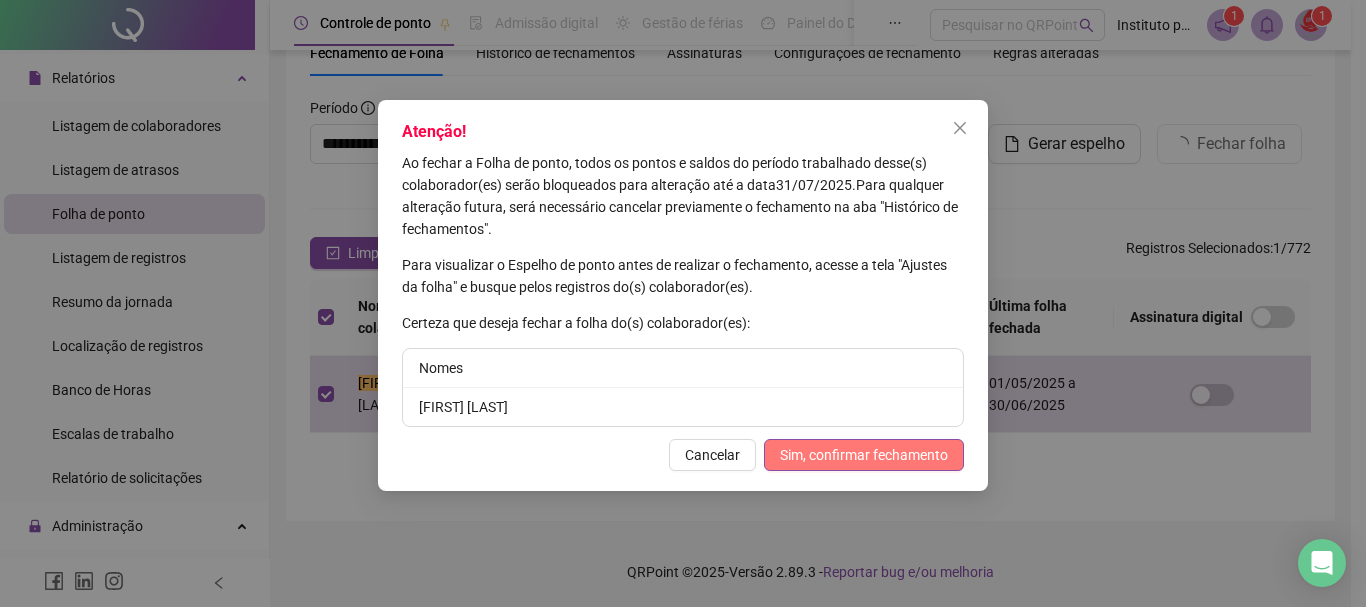 click on "Sim, confirmar fechamento" at bounding box center (864, 455) 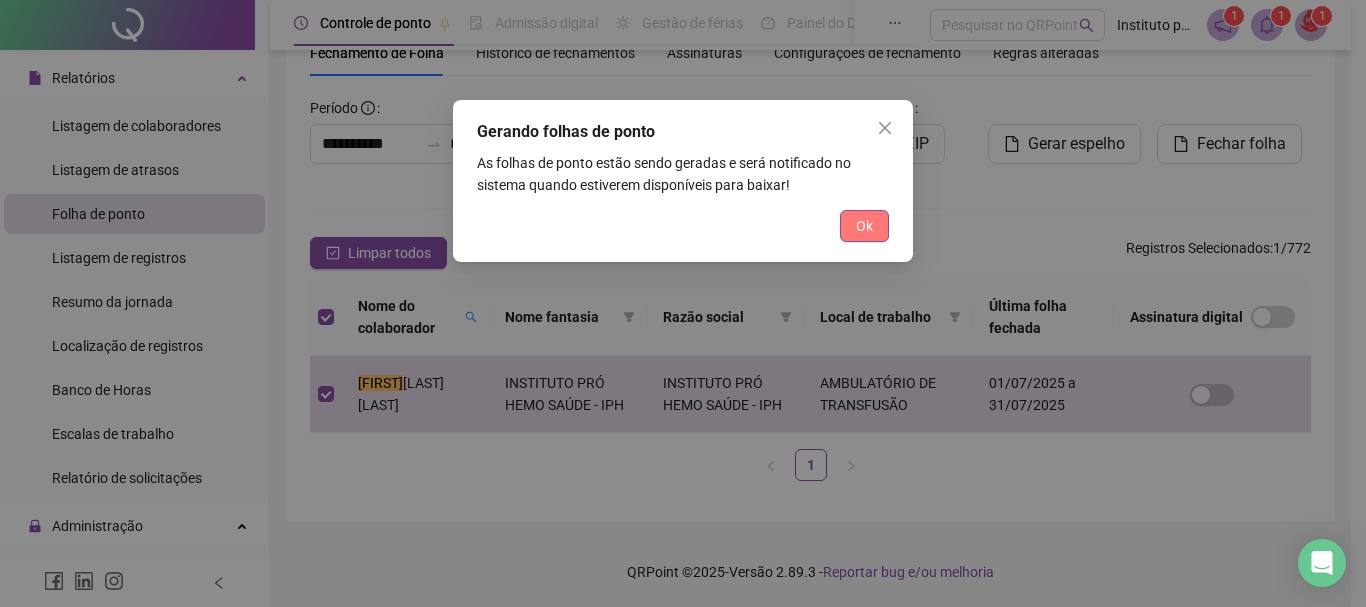 click on "Ok" at bounding box center (864, 226) 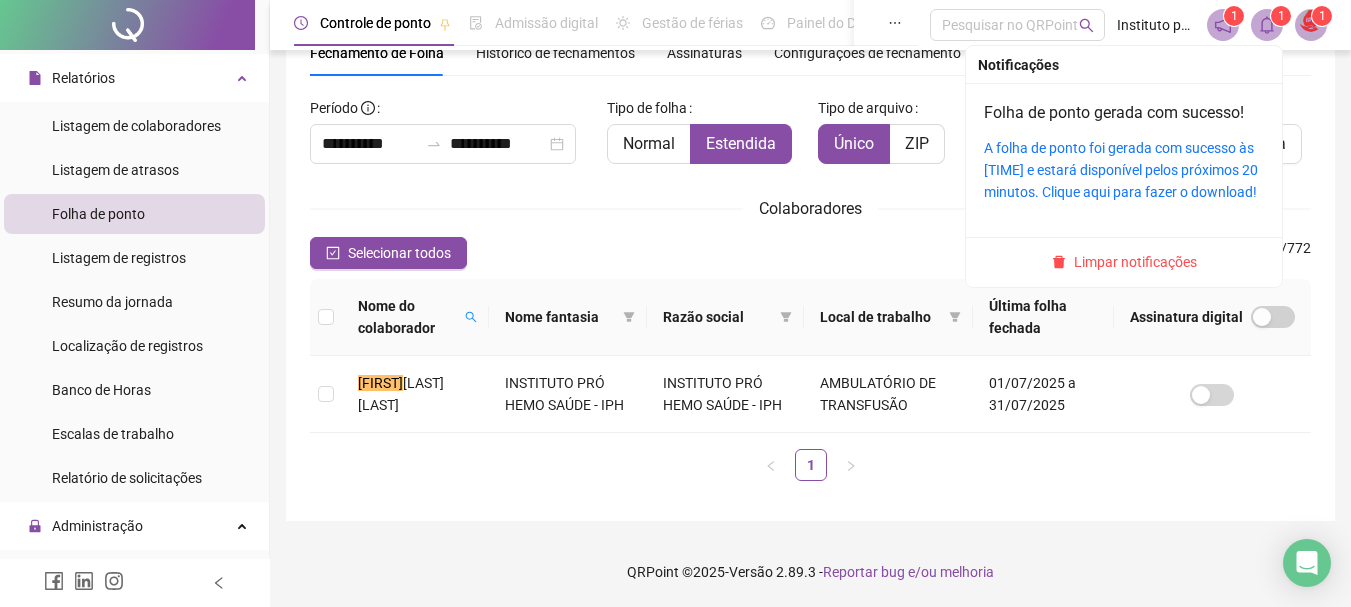 click on "1" at bounding box center [1281, 16] 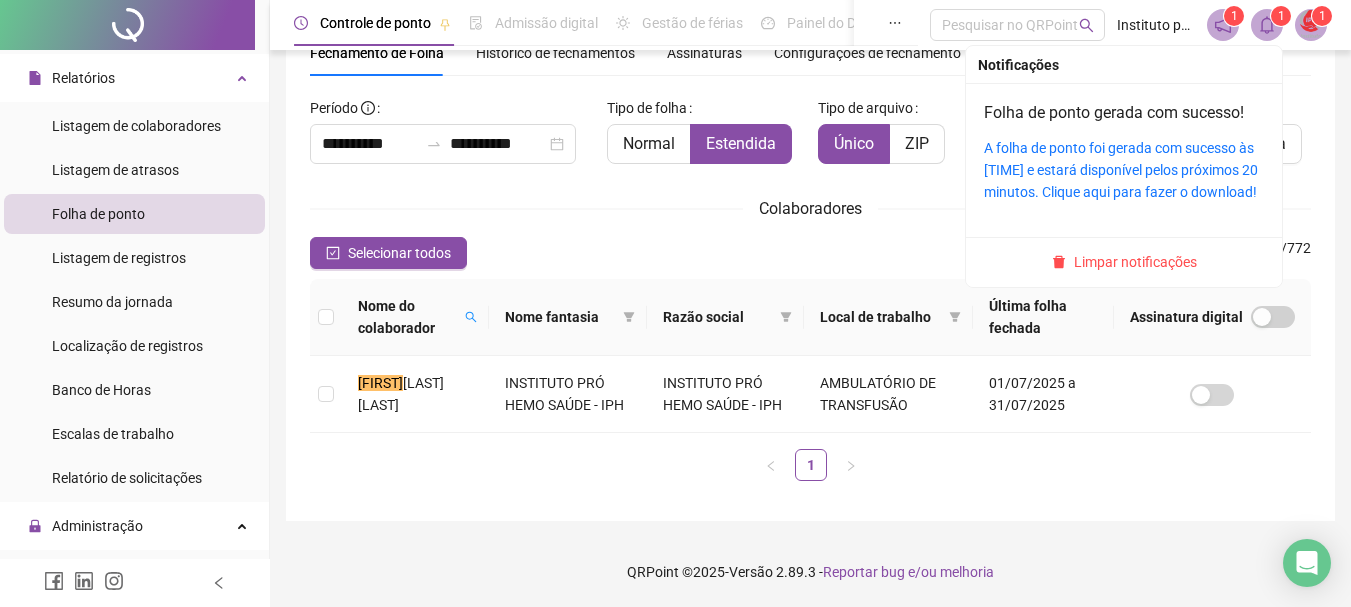 click on "Folha de ponto gerada com sucesso! A folha de ponto foi gerada com sucesso às [TIME] e estará disponível pelos próximos 20 minutos.
Clique aqui para fazer o download!" at bounding box center [1124, 160] 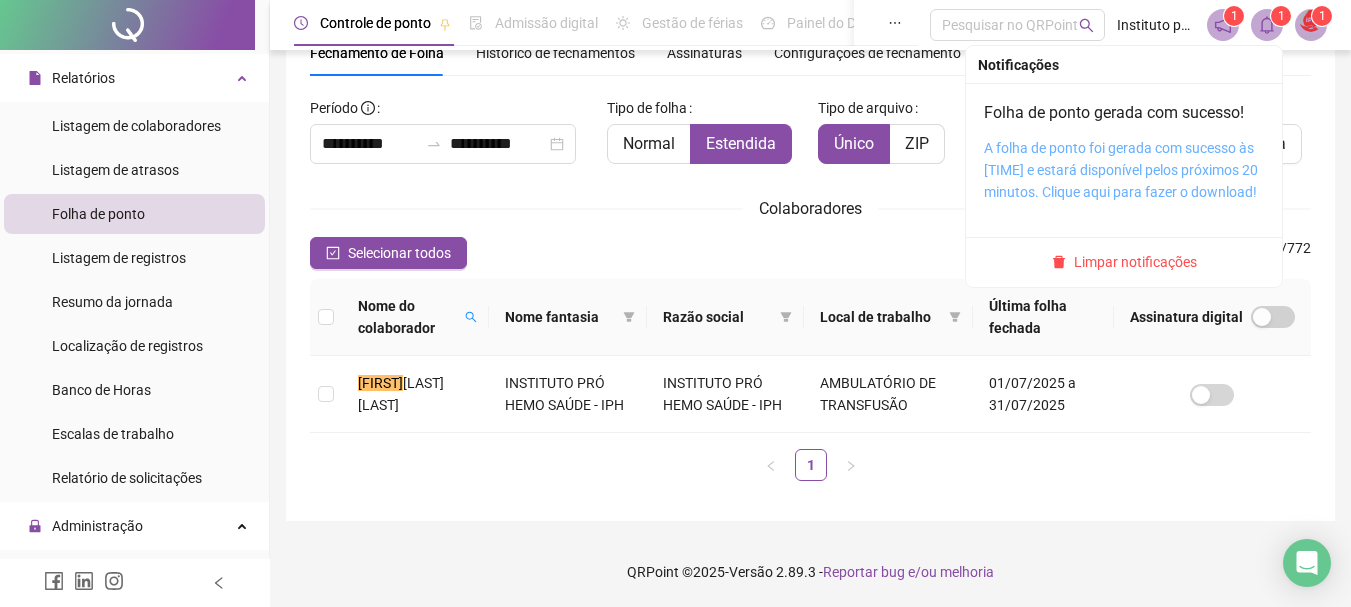 click on "A folha de ponto foi gerada com sucesso às [TIME] e estará disponível pelos próximos 20 minutos.
Clique aqui para fazer o download!" at bounding box center [1121, 170] 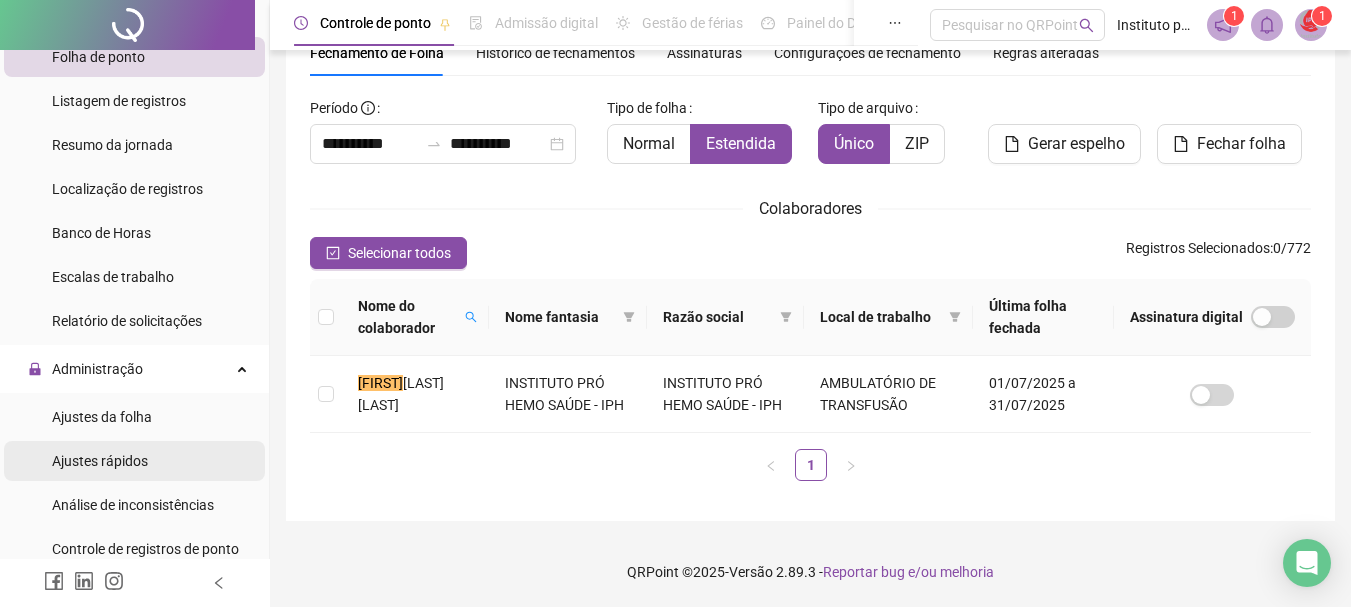 scroll, scrollTop: 600, scrollLeft: 0, axis: vertical 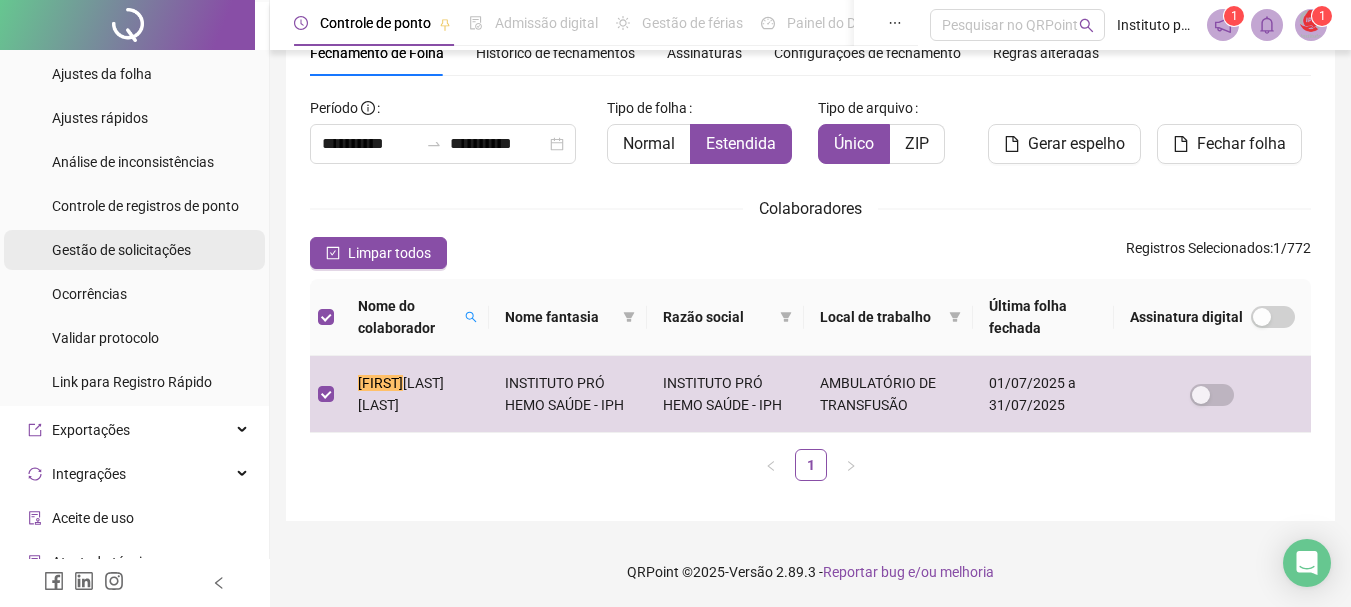 click on "Gestão de solicitações" at bounding box center [121, 250] 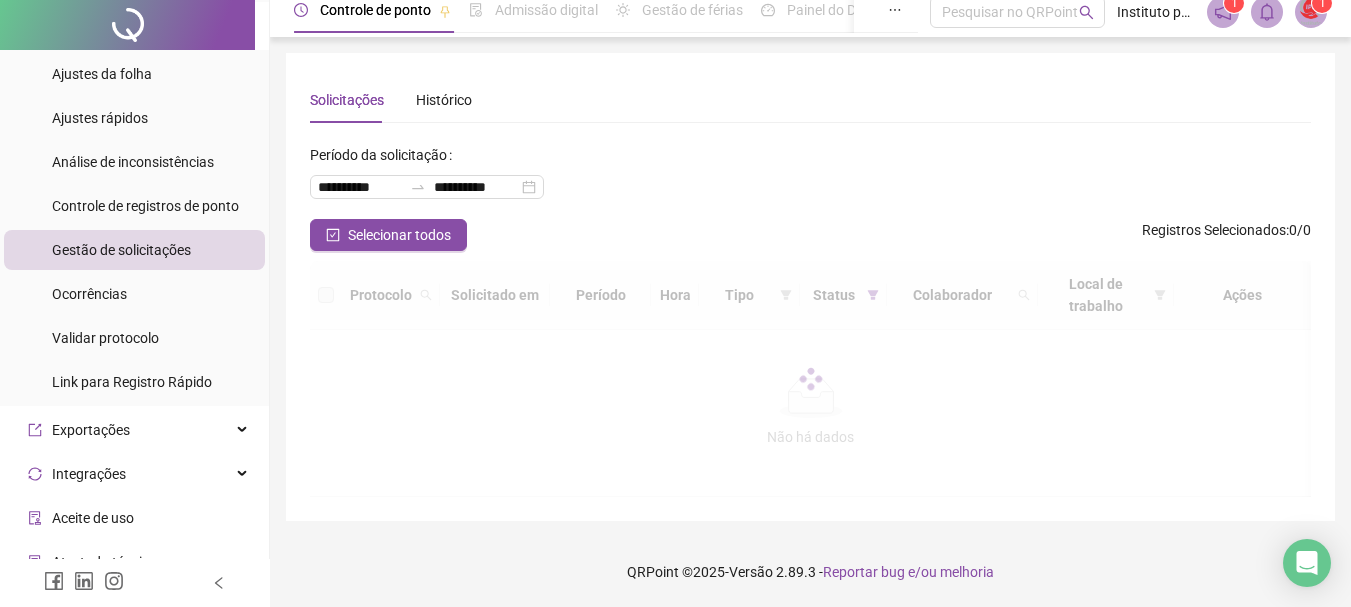 scroll, scrollTop: 0, scrollLeft: 0, axis: both 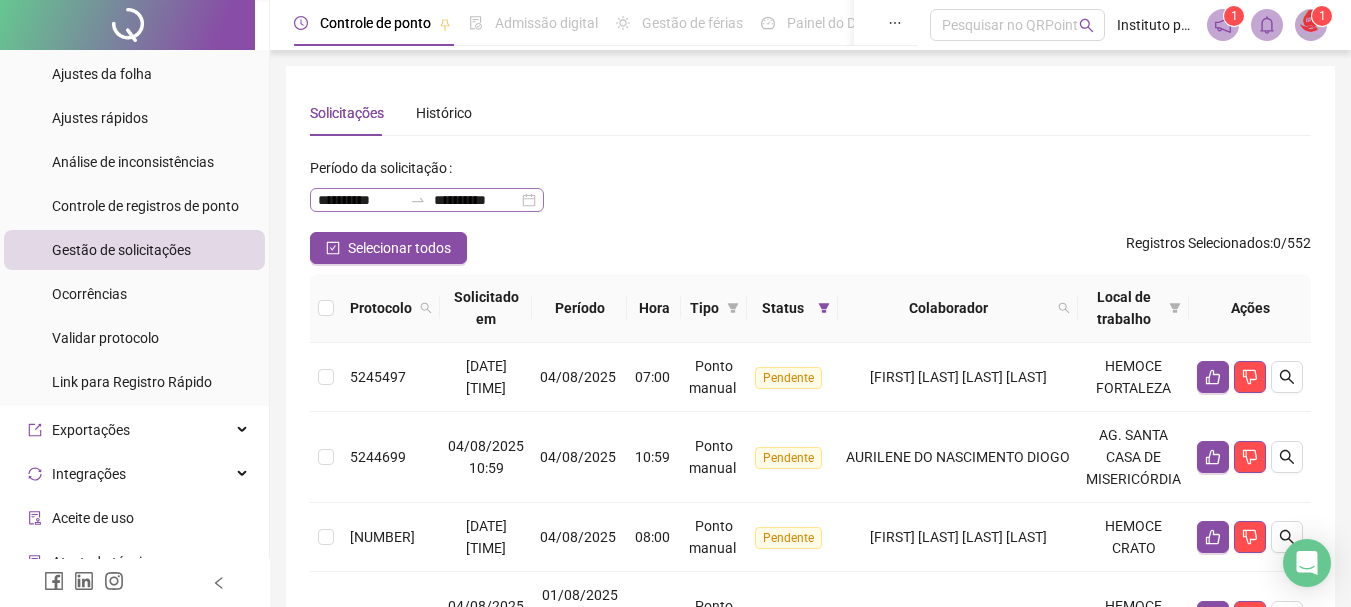 click on "**********" at bounding box center [427, 200] 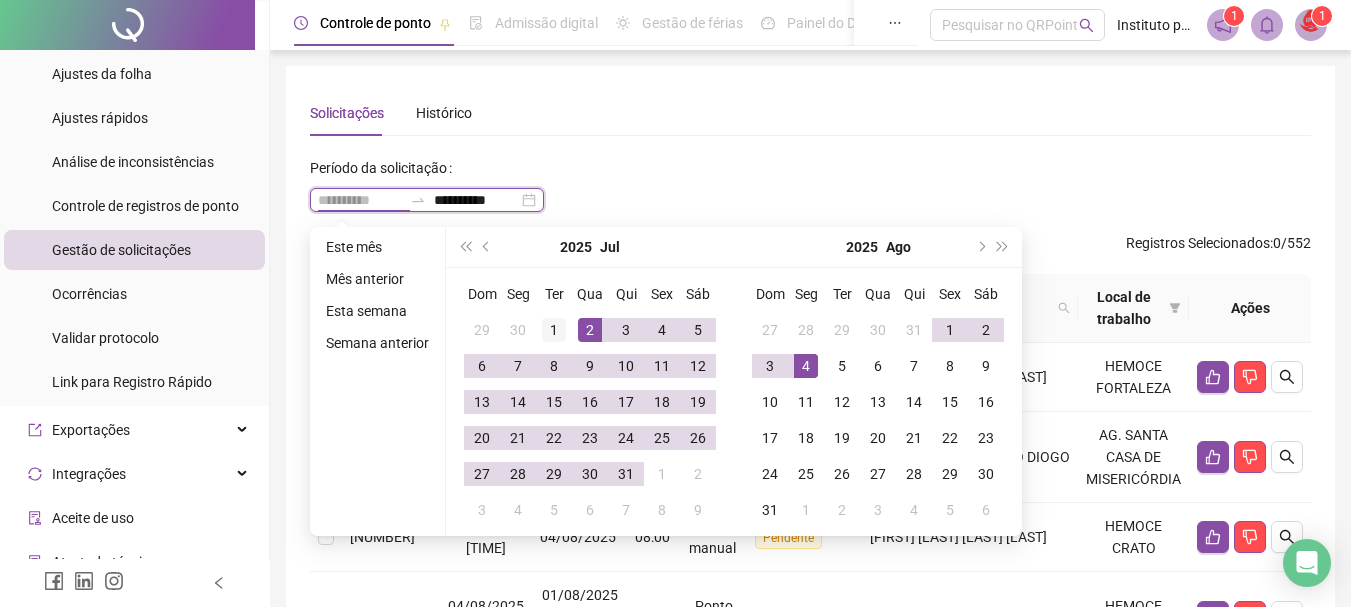 type on "**********" 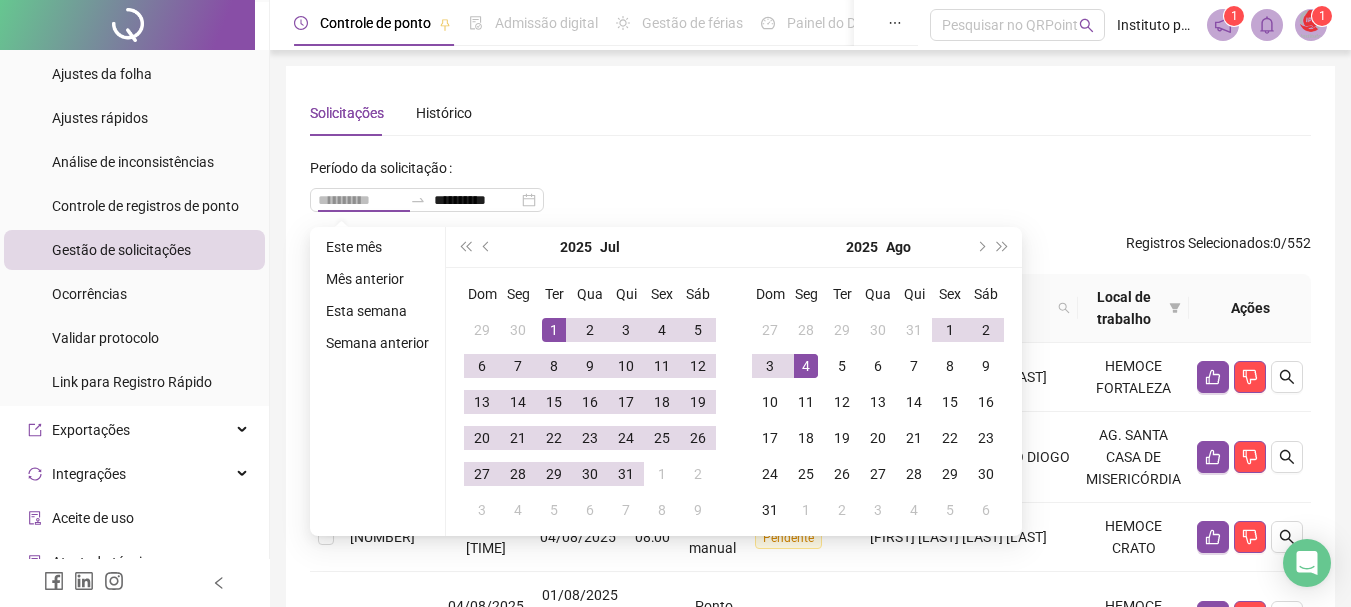 click on "1" at bounding box center [554, 330] 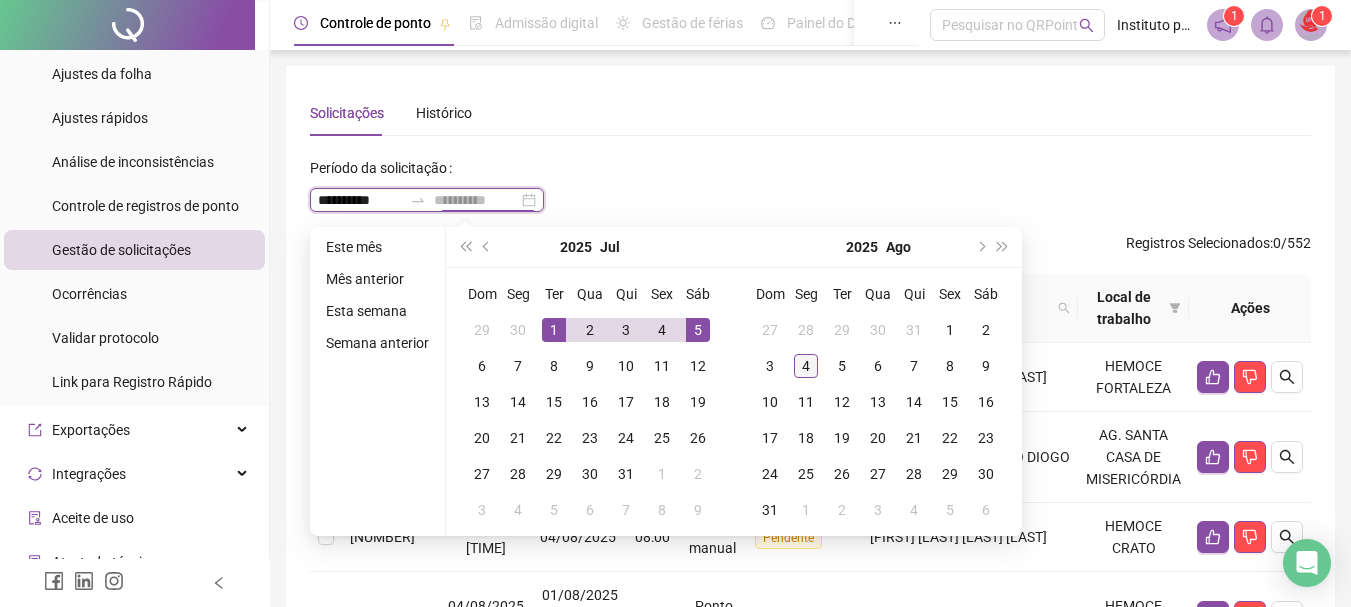 type on "**********" 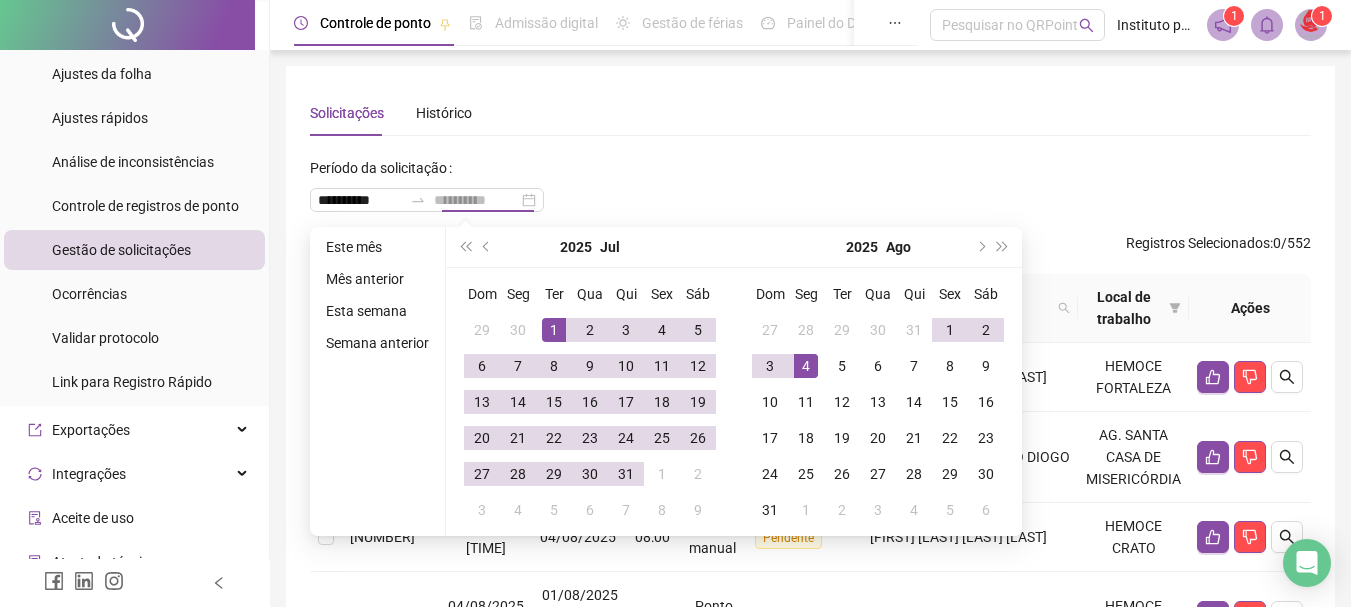 click on "4" at bounding box center (806, 366) 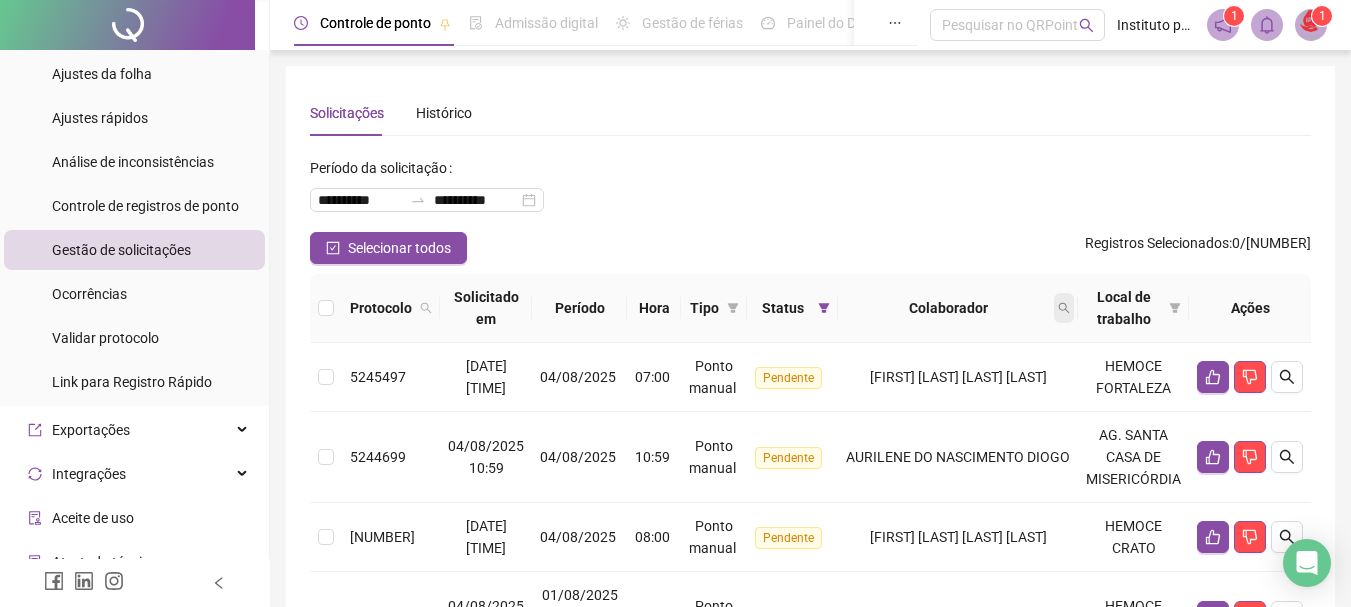 click 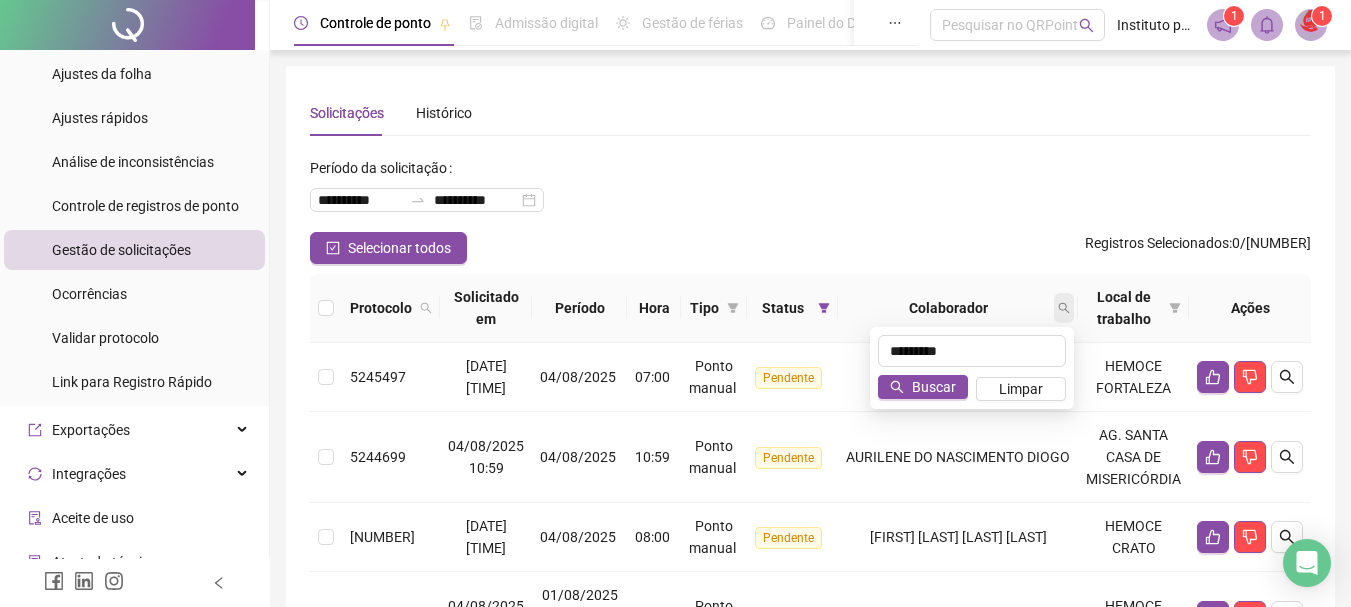 type on "*********" 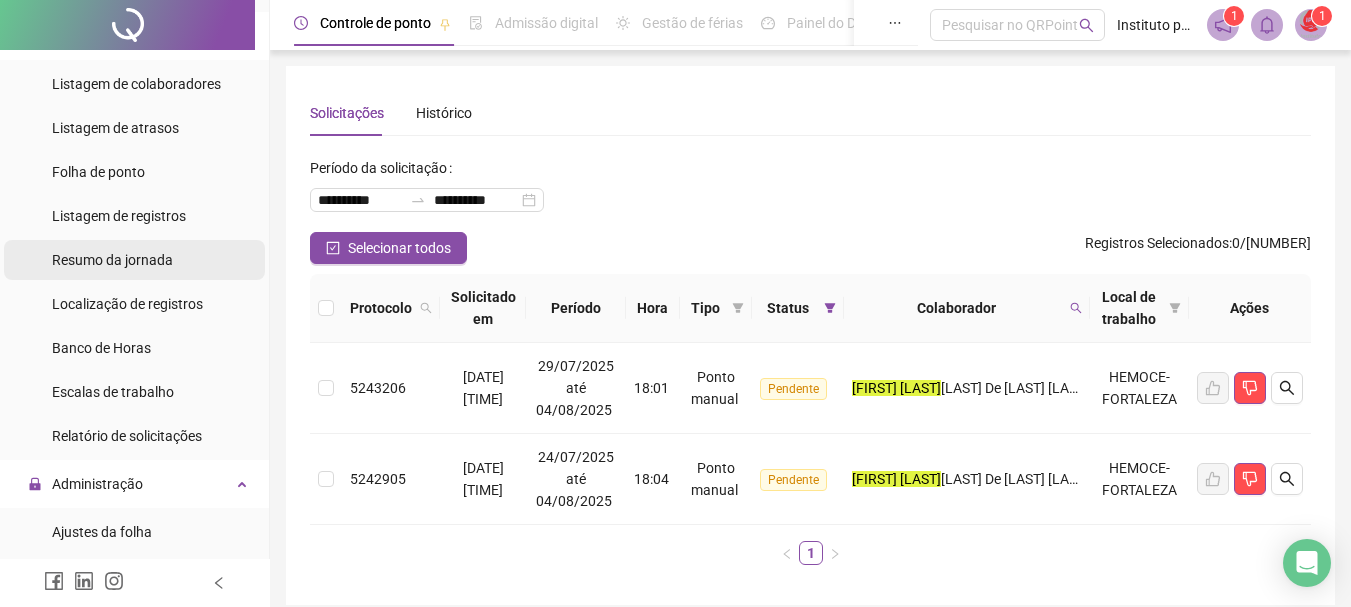 scroll, scrollTop: 400, scrollLeft: 0, axis: vertical 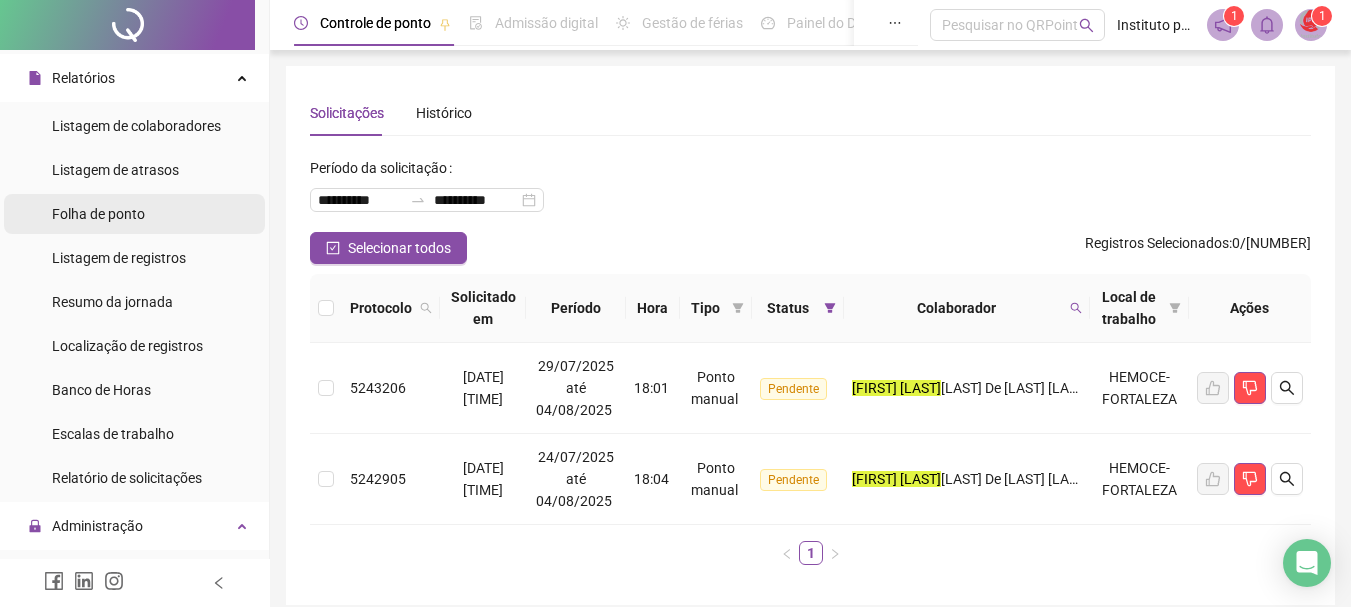 click on "Folha de ponto" at bounding box center (98, 214) 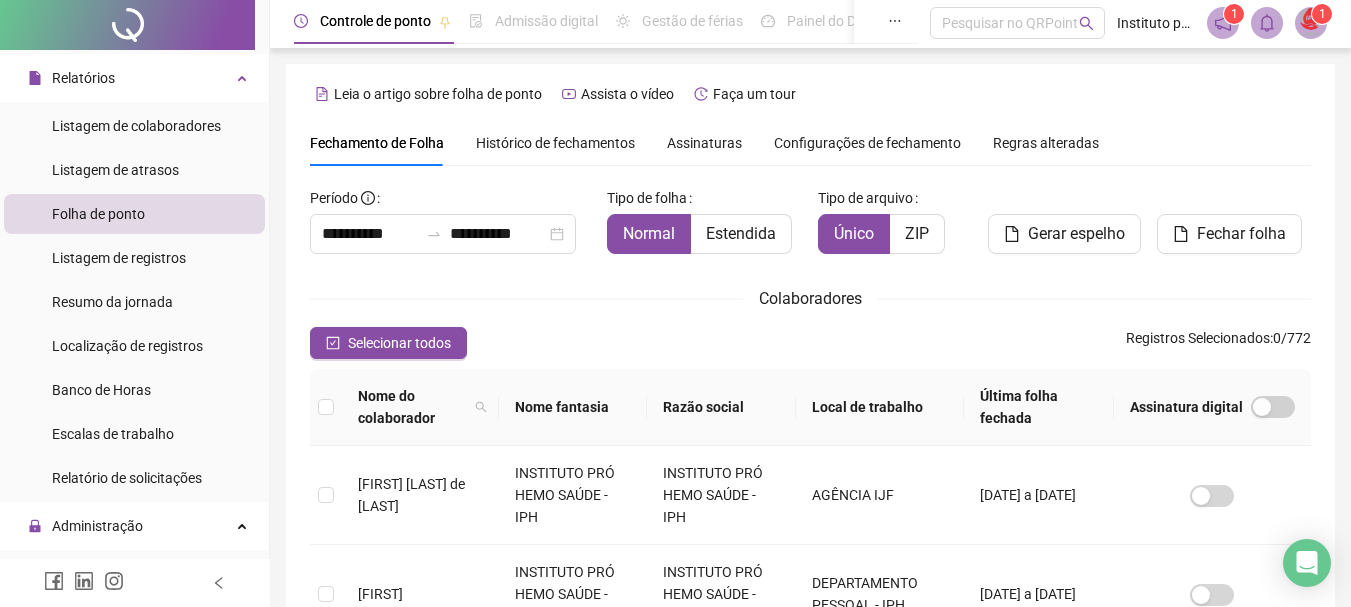 scroll, scrollTop: 0, scrollLeft: 0, axis: both 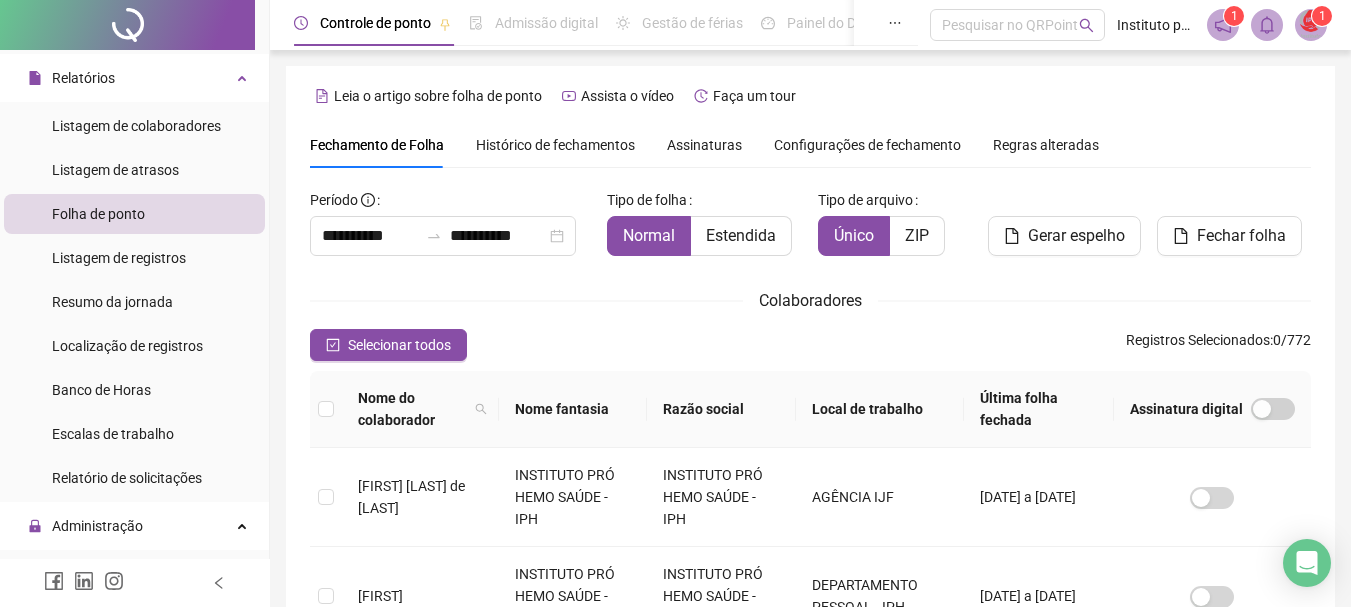 click on "Histórico de fechamentos" at bounding box center (555, 145) 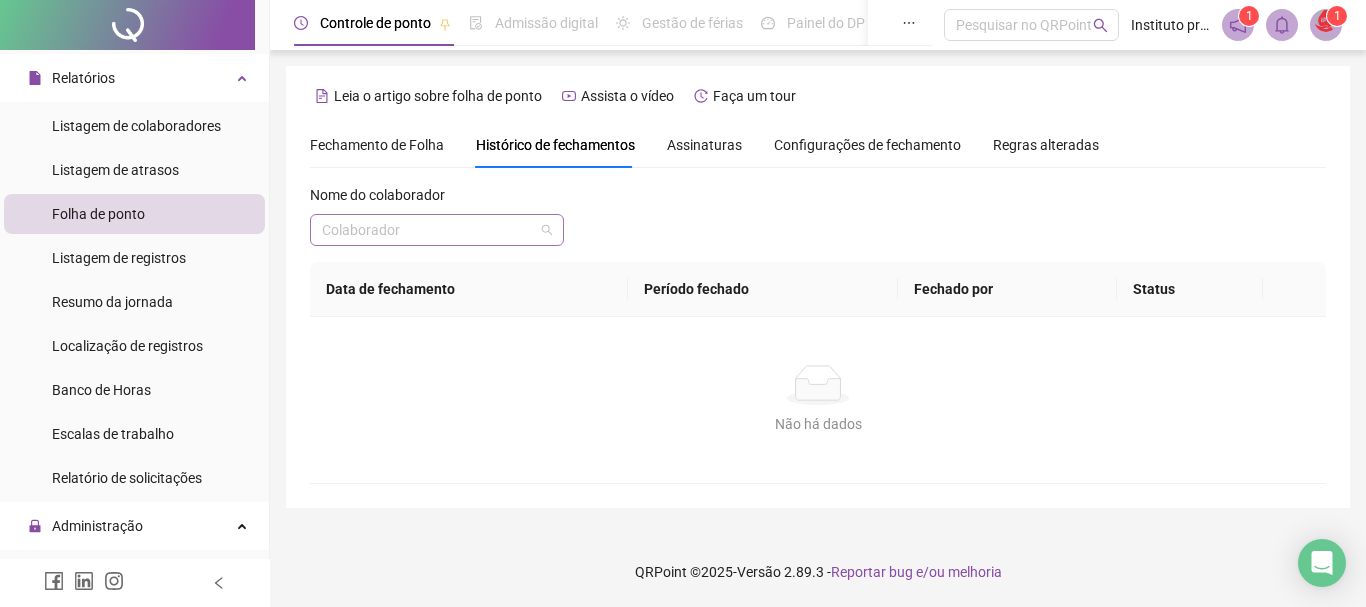 drag, startPoint x: 426, startPoint y: 237, endPoint x: 425, endPoint y: 226, distance: 11.045361 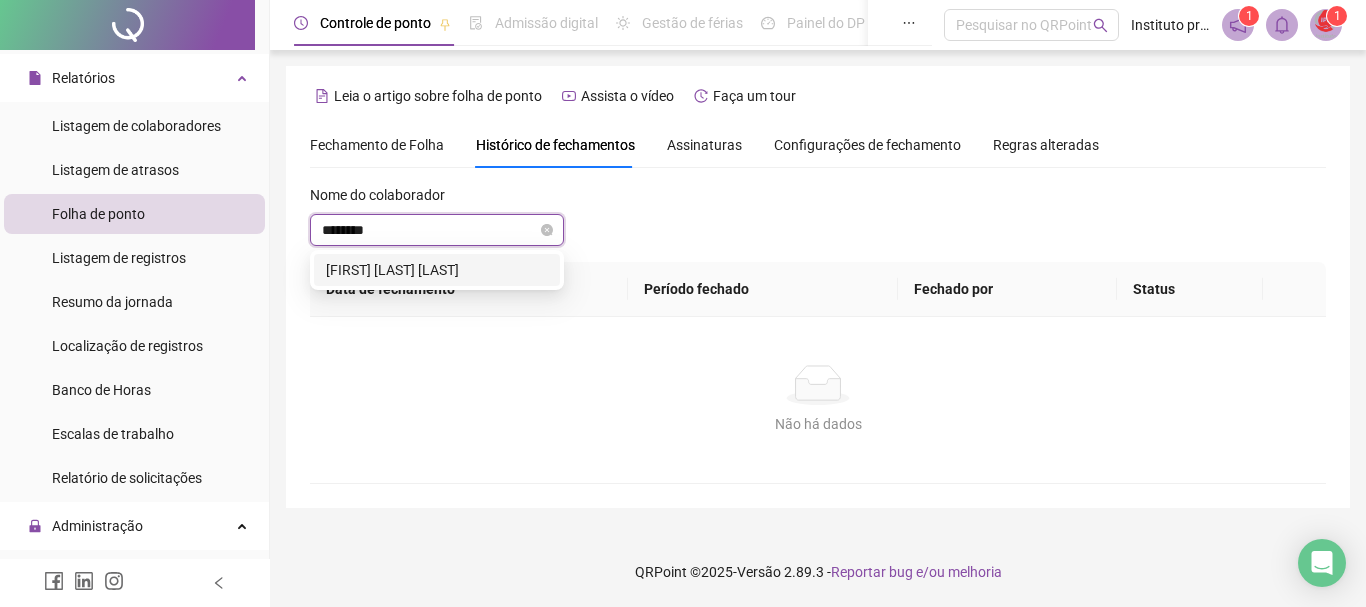 type on "*********" 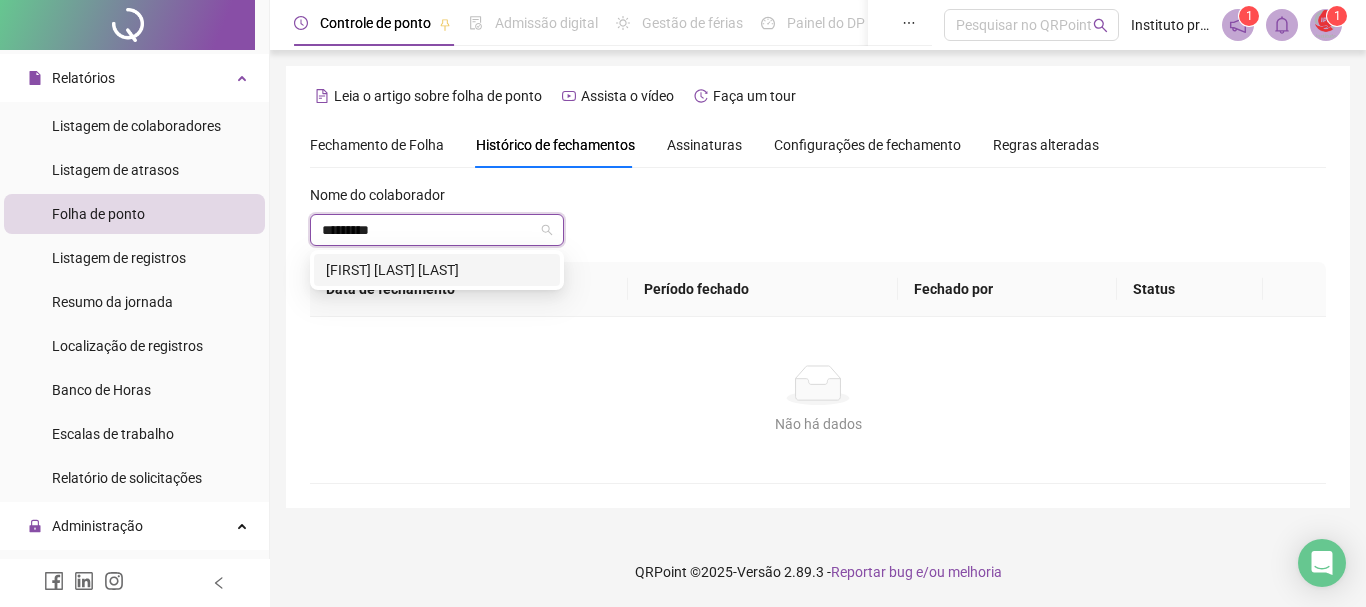 click on "[FIRST] [LAST] [LAST]" at bounding box center (437, 270) 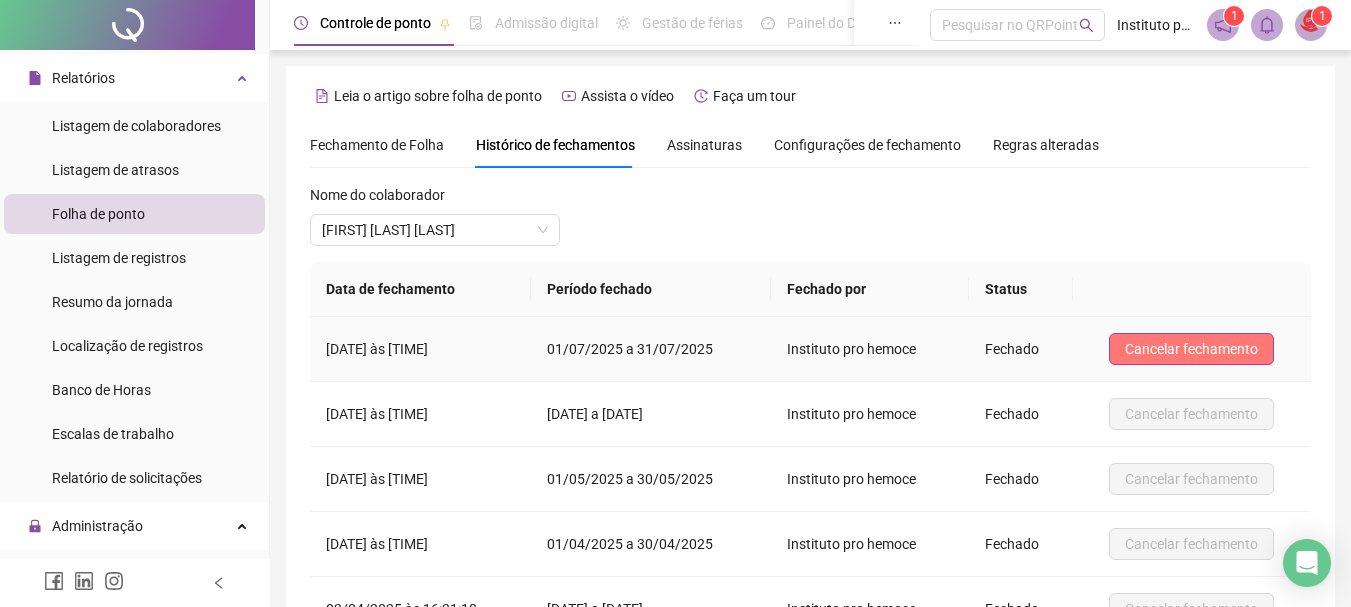 click on "Cancelar fechamento" at bounding box center [1191, 349] 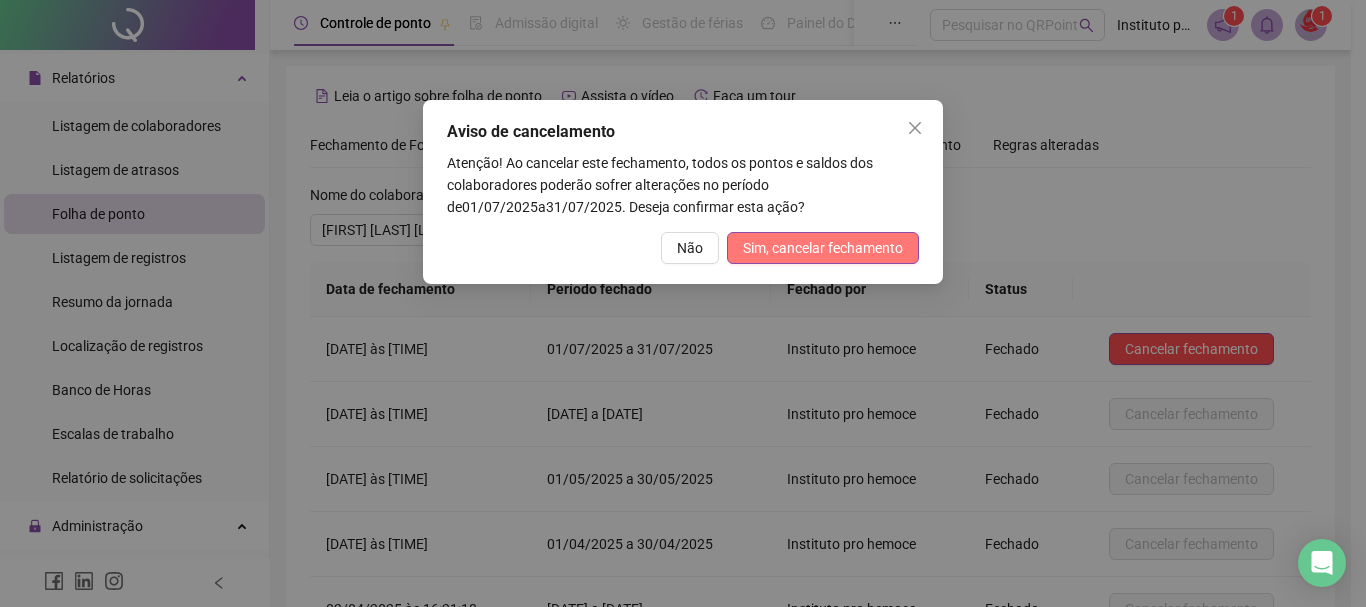 click on "Sim, cancelar fechamento" at bounding box center [823, 248] 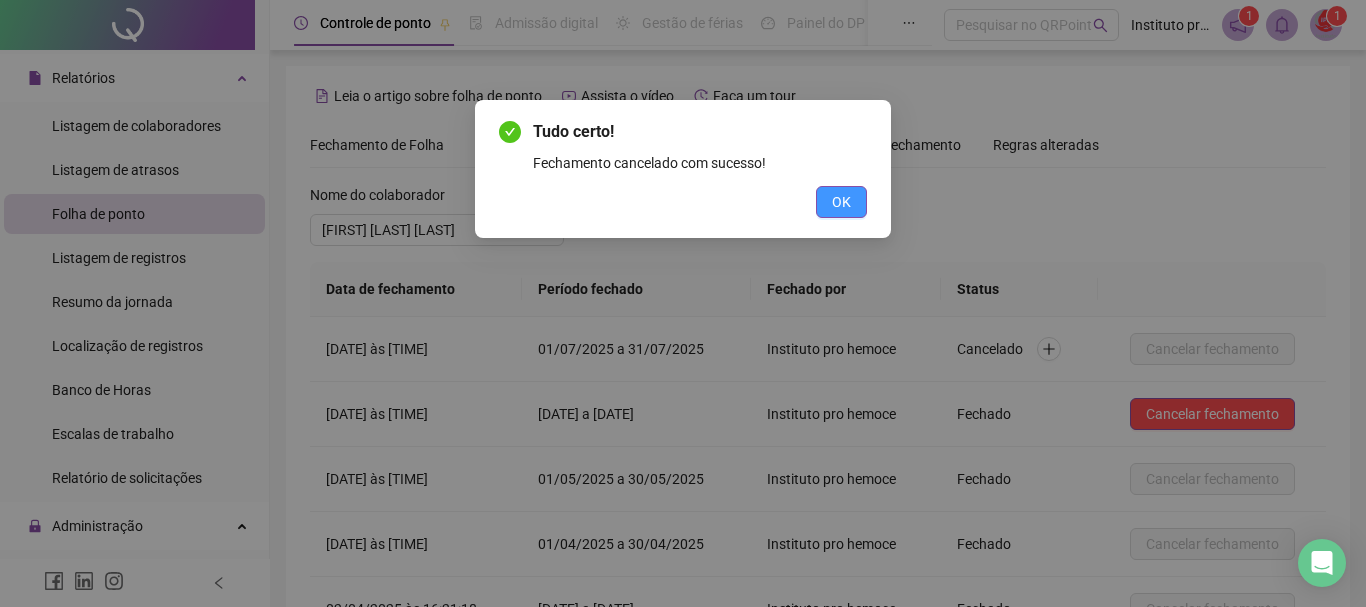 click on "OK" at bounding box center (841, 202) 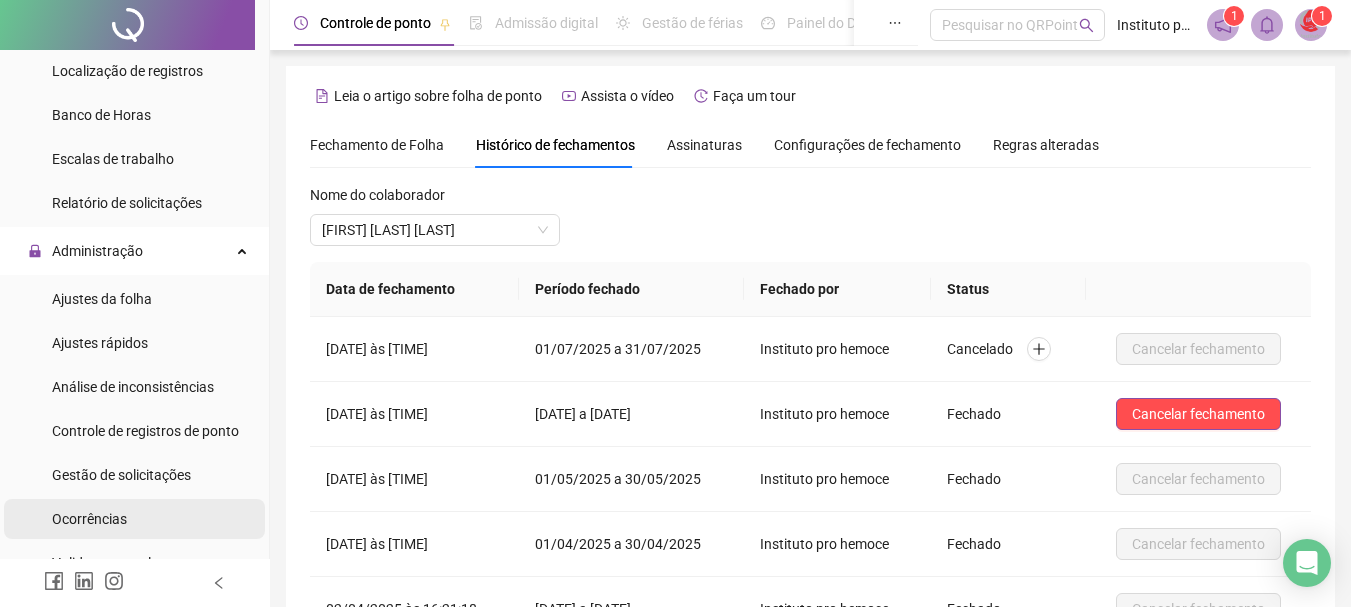 scroll, scrollTop: 700, scrollLeft: 0, axis: vertical 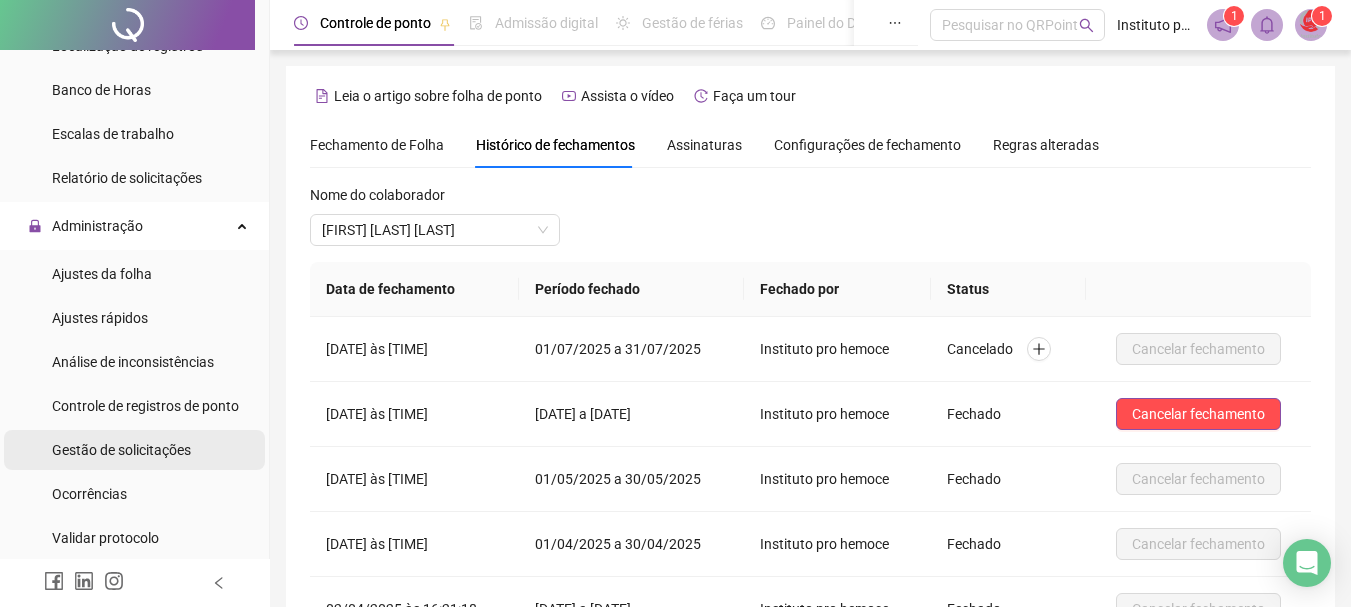 click on "Gestão de solicitações" at bounding box center (121, 450) 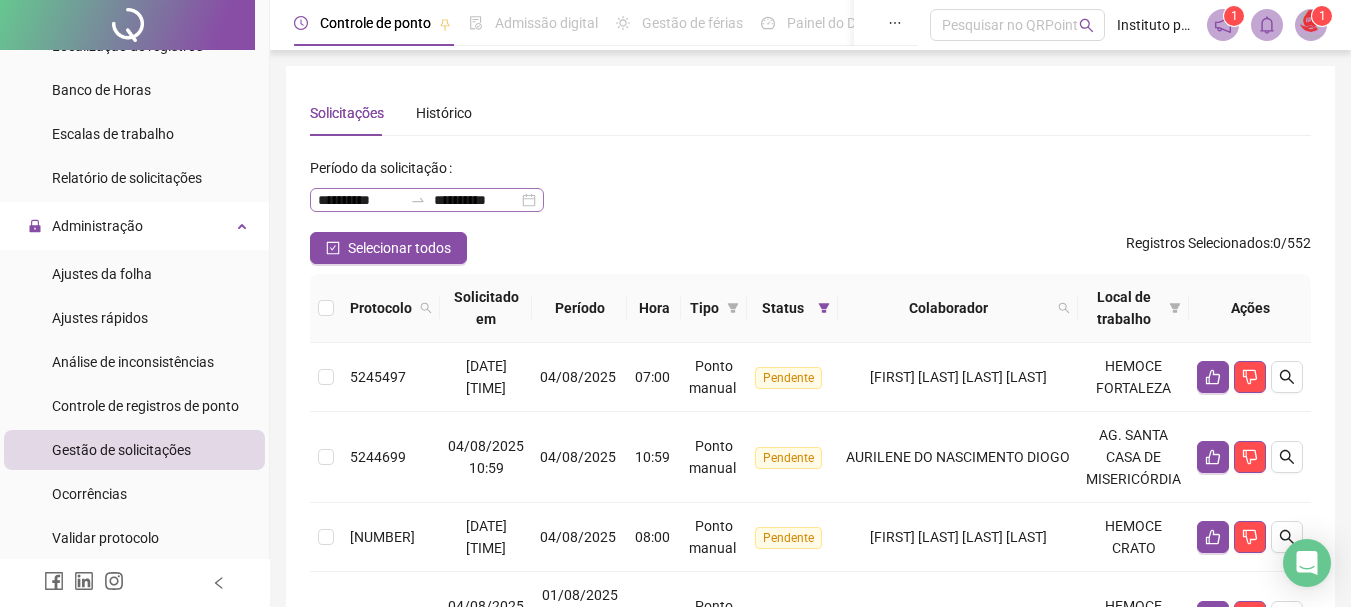 click on "**********" at bounding box center (427, 200) 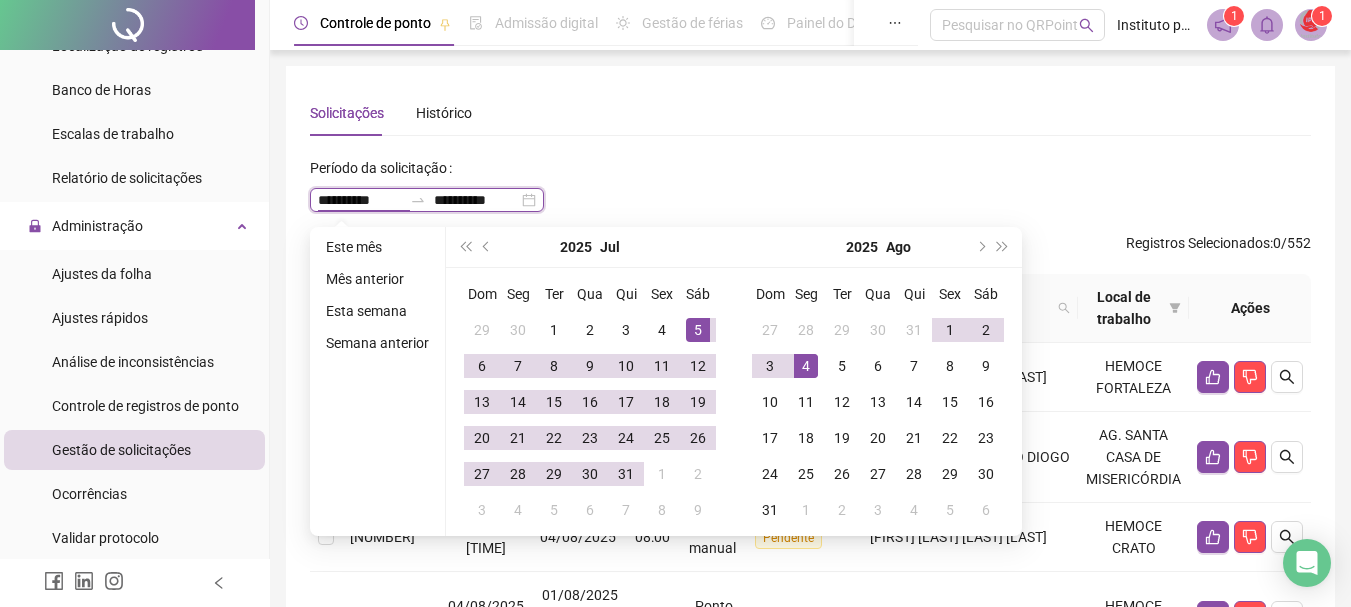 type on "**********" 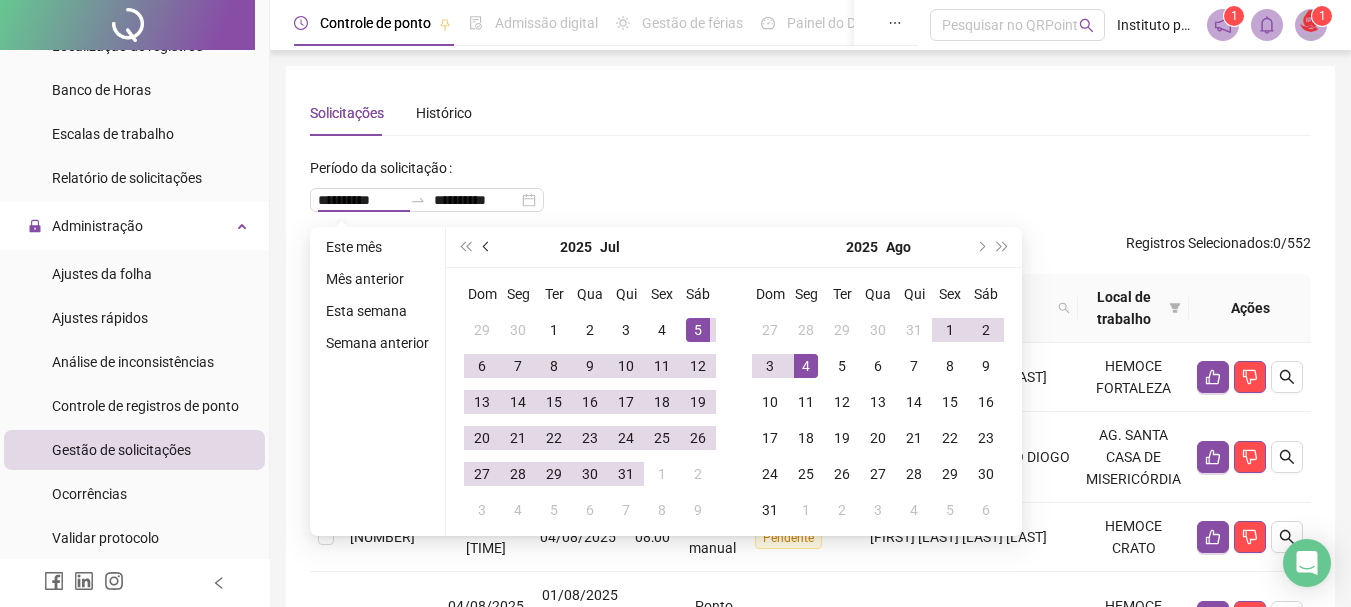 click at bounding box center [487, 247] 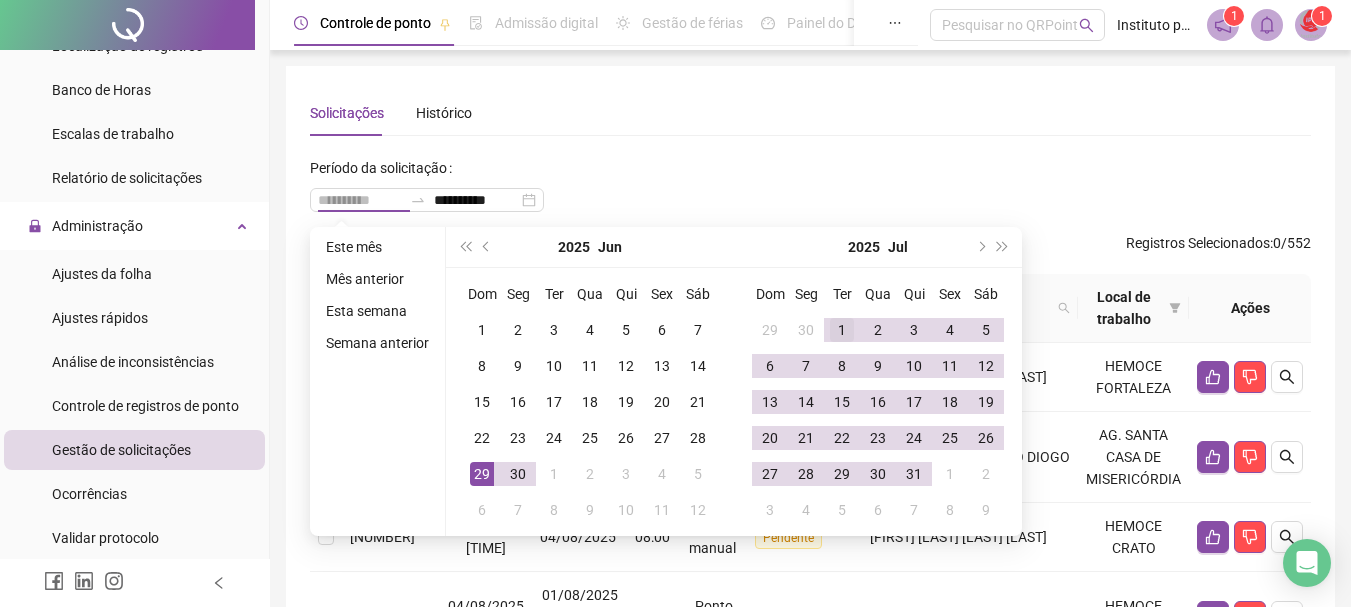 type on "**********" 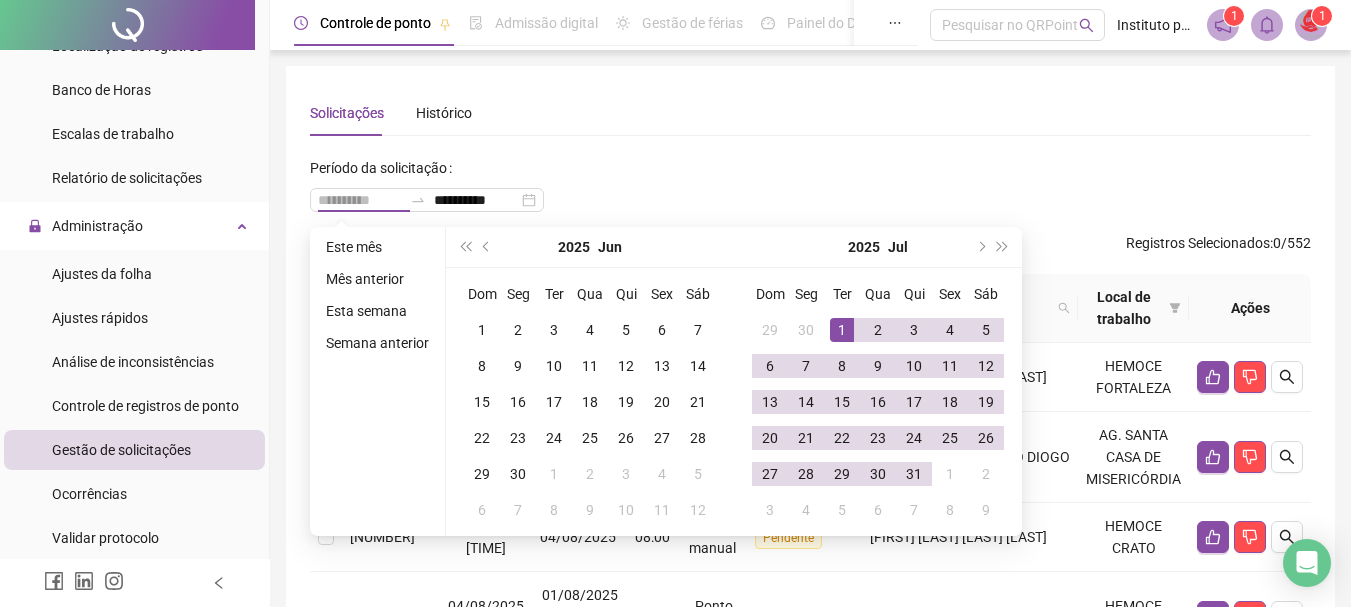 click on "1" at bounding box center [842, 330] 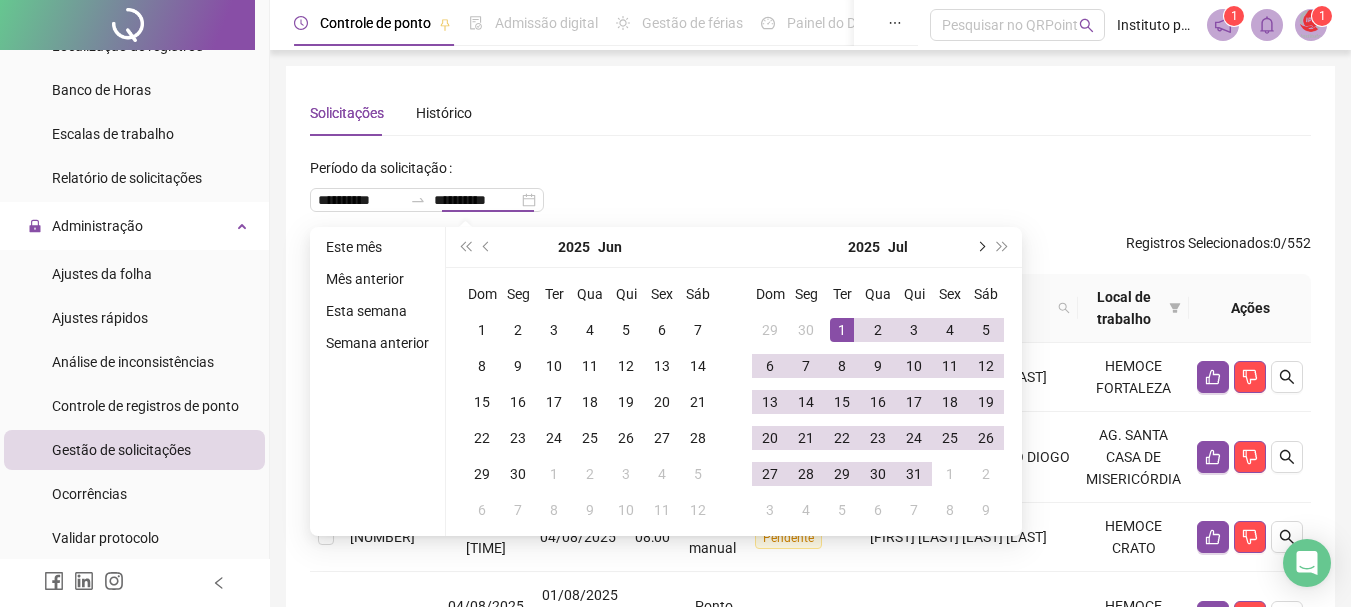 click at bounding box center [980, 247] 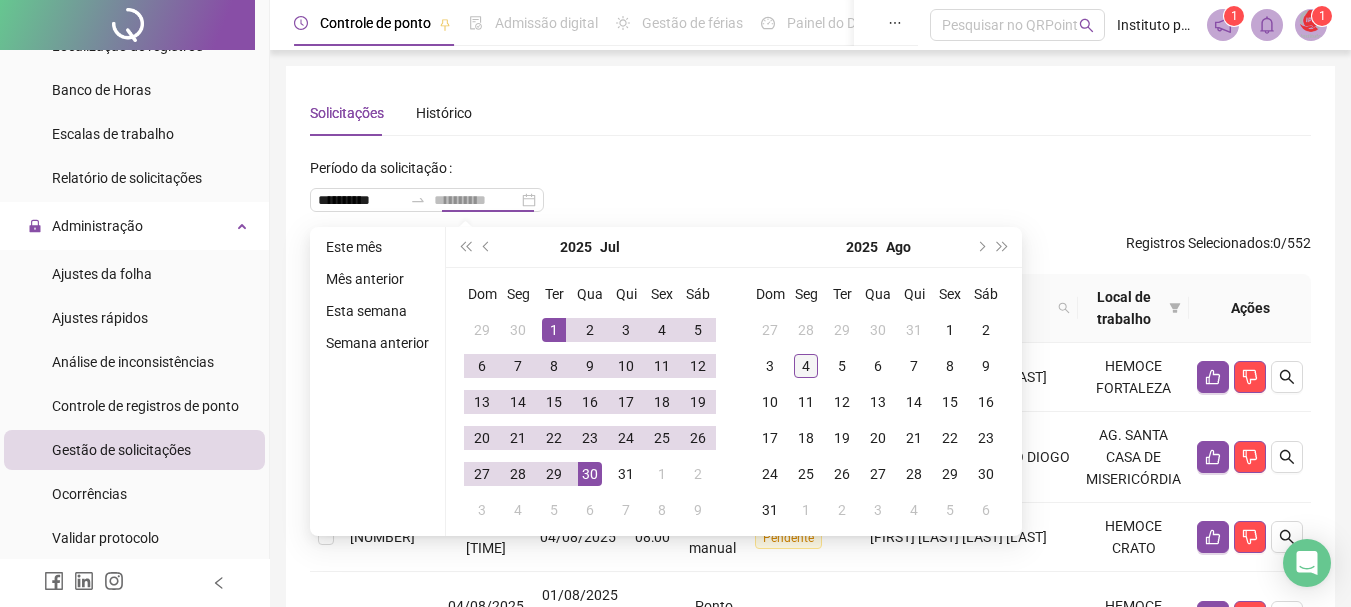 type on "**********" 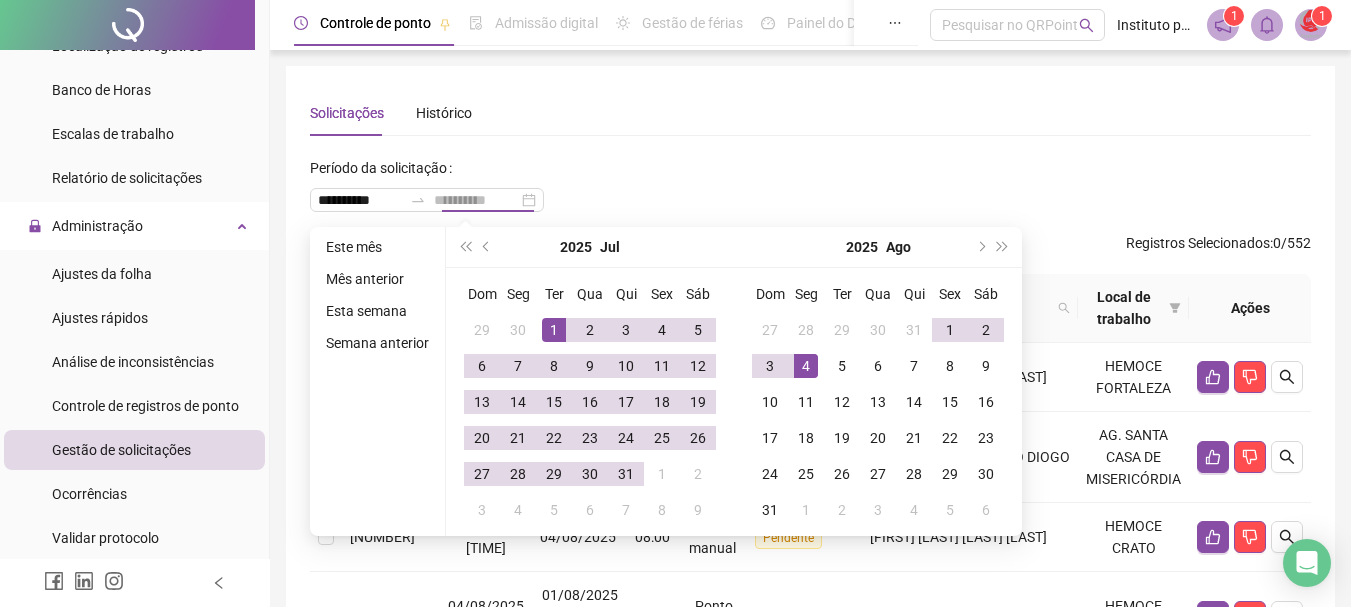 click on "4" at bounding box center [806, 366] 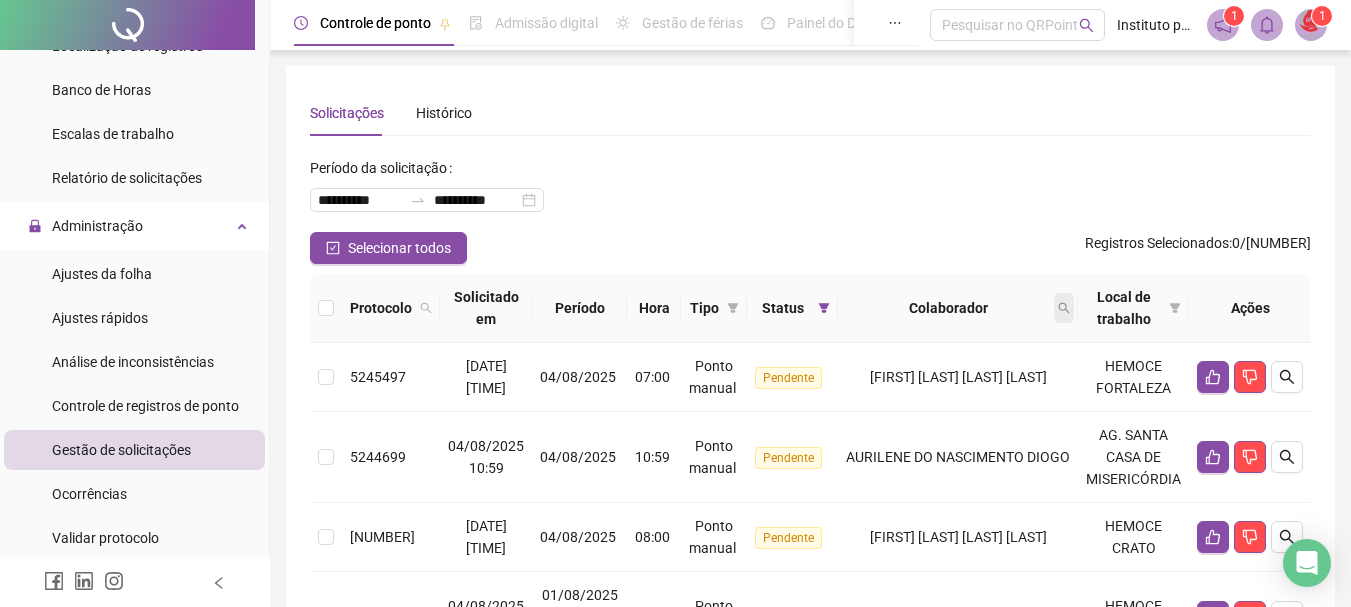 click at bounding box center [1064, 308] 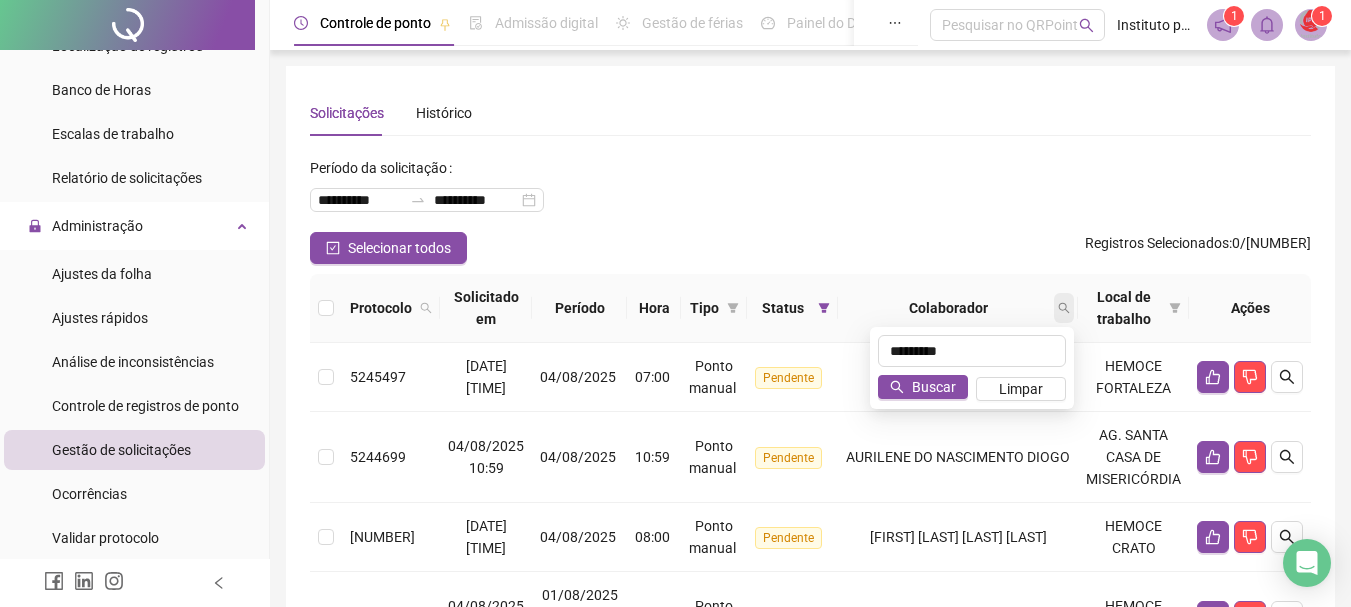 type on "*********" 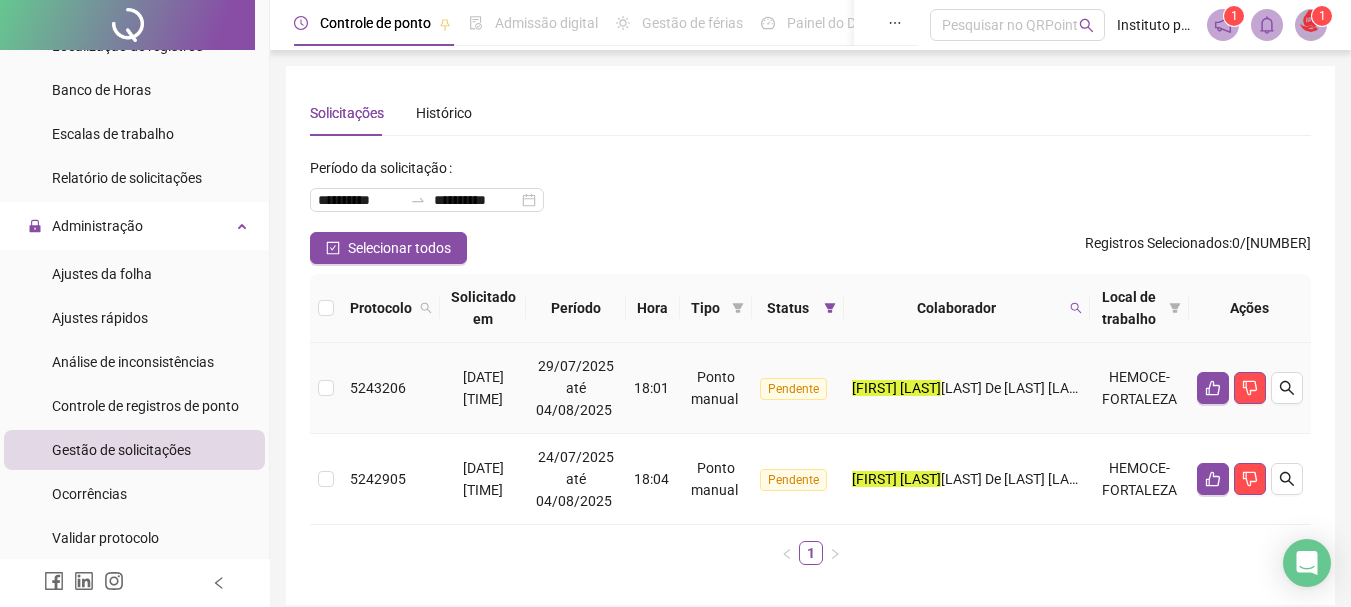 click at bounding box center (326, 388) 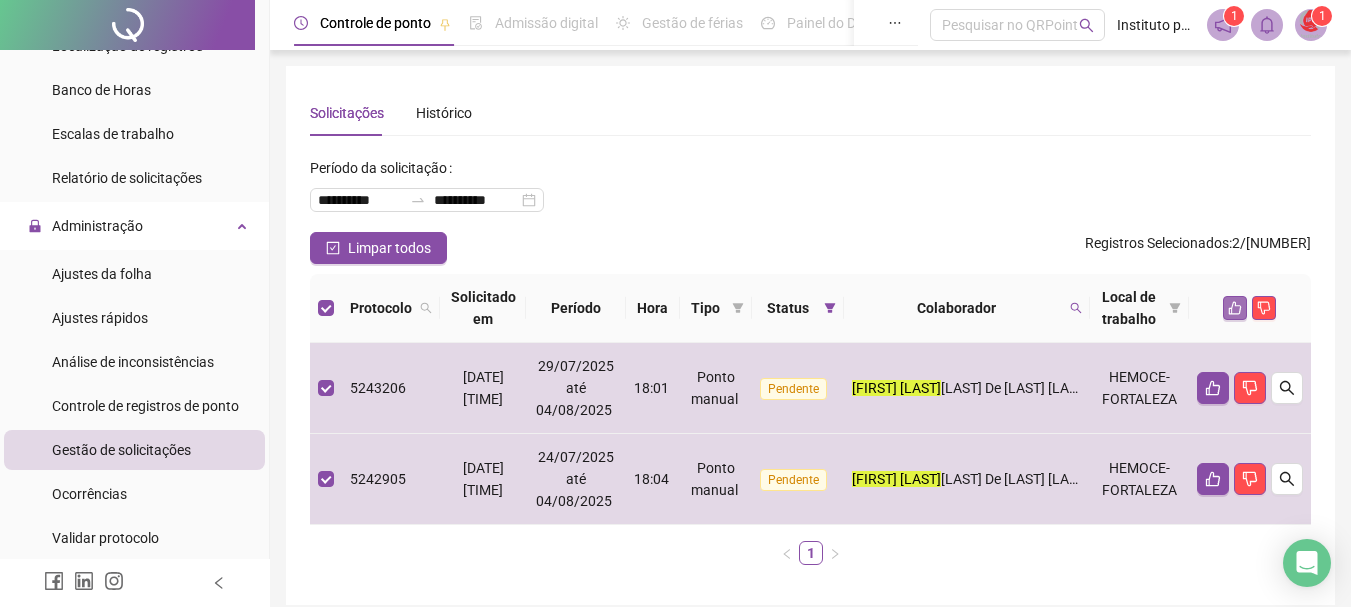 click 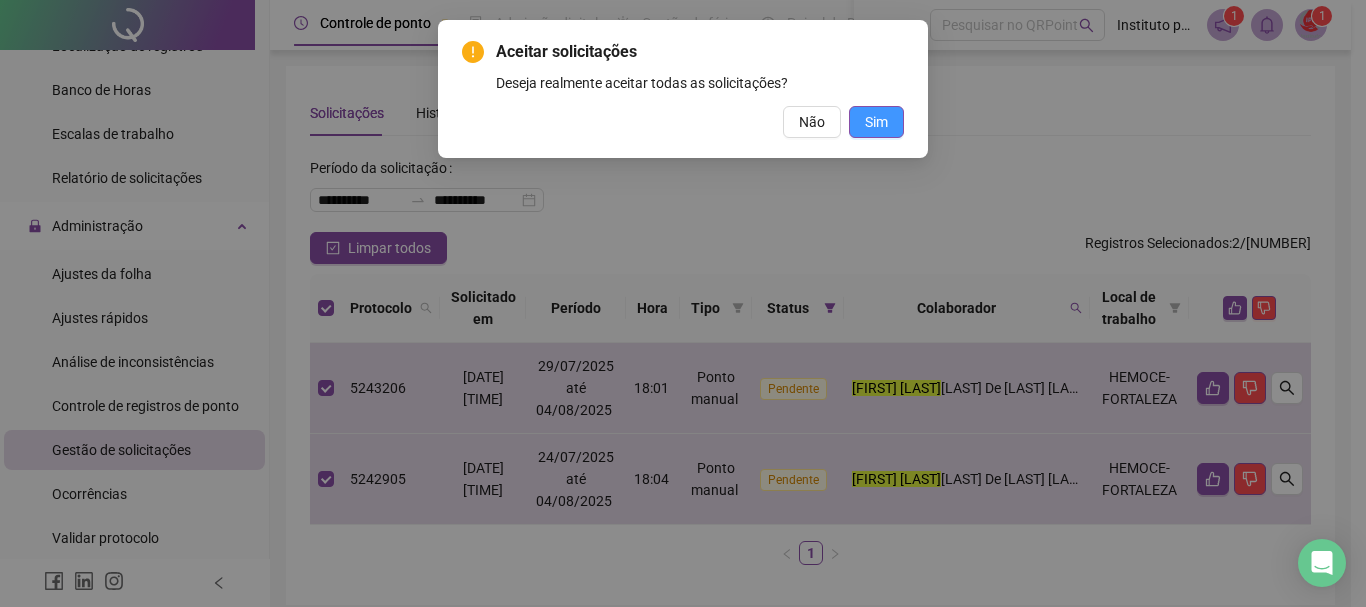 click on "Sim" at bounding box center (876, 122) 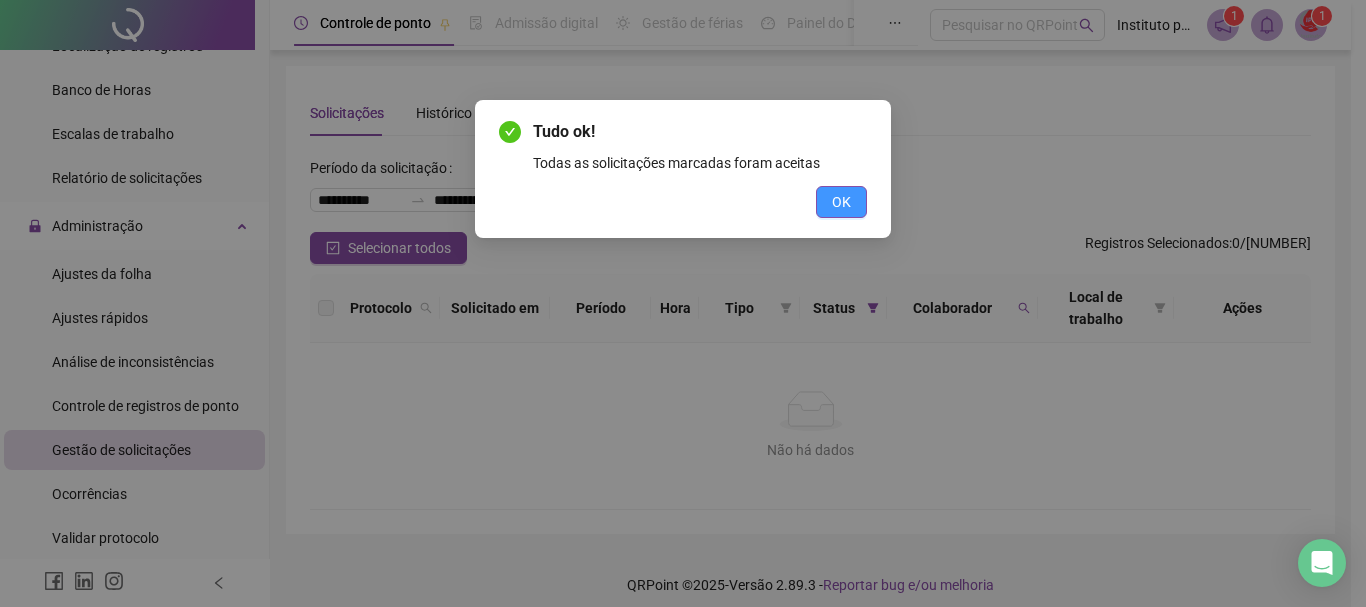 click on "OK" at bounding box center (841, 202) 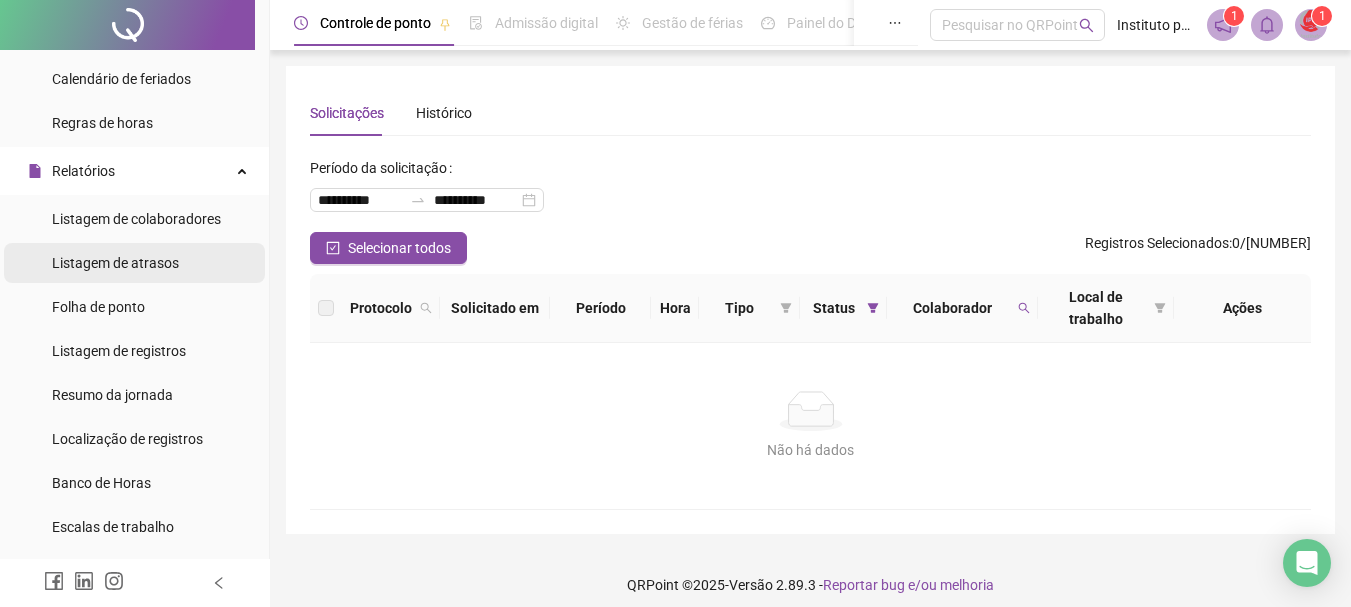 scroll, scrollTop: 300, scrollLeft: 0, axis: vertical 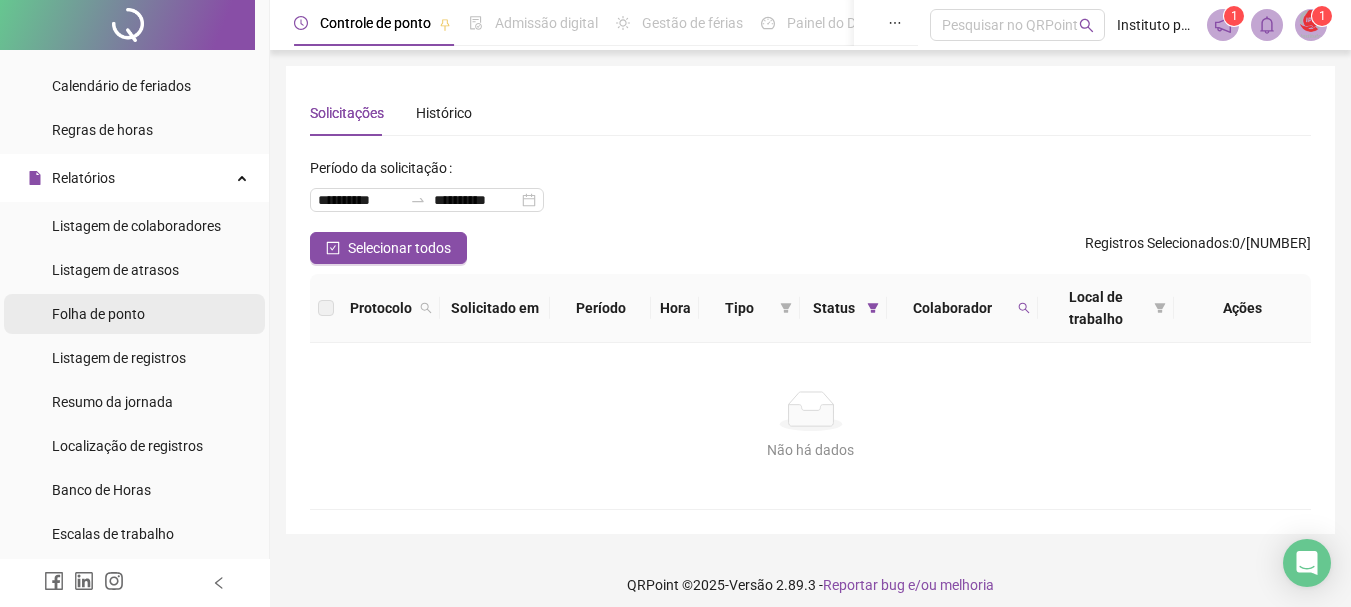 click on "Folha de ponto" at bounding box center [98, 314] 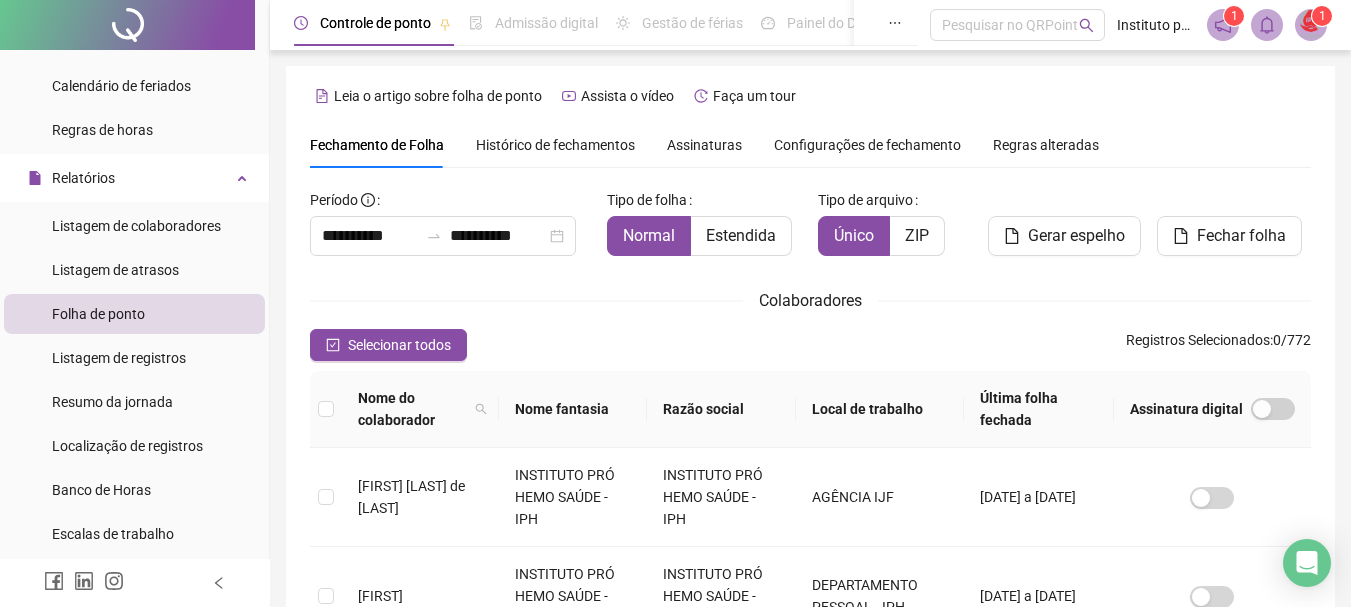 scroll, scrollTop: 106, scrollLeft: 0, axis: vertical 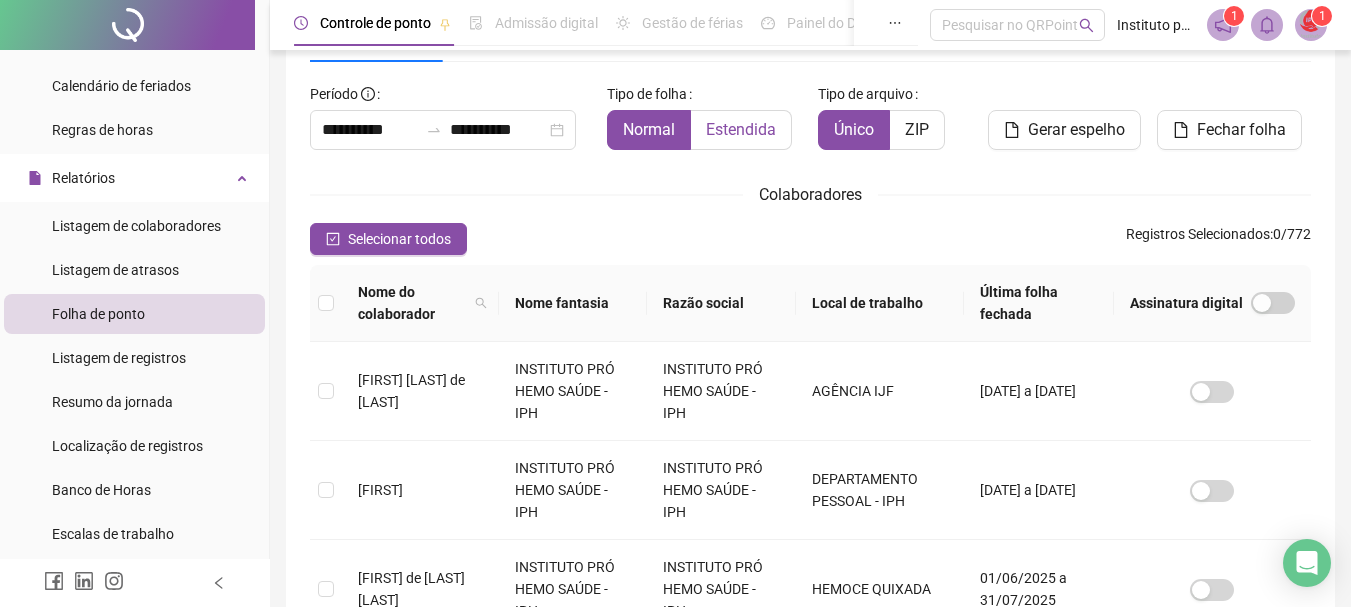 click on "Estendida" at bounding box center (741, 130) 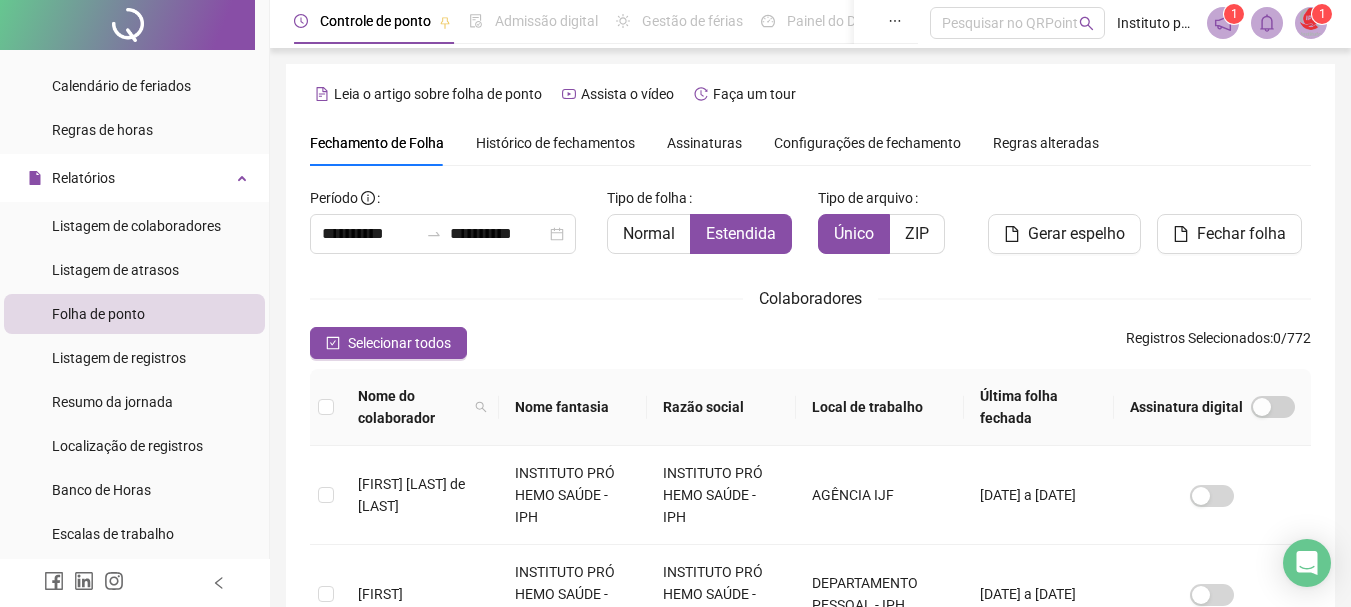 scroll, scrollTop: 0, scrollLeft: 0, axis: both 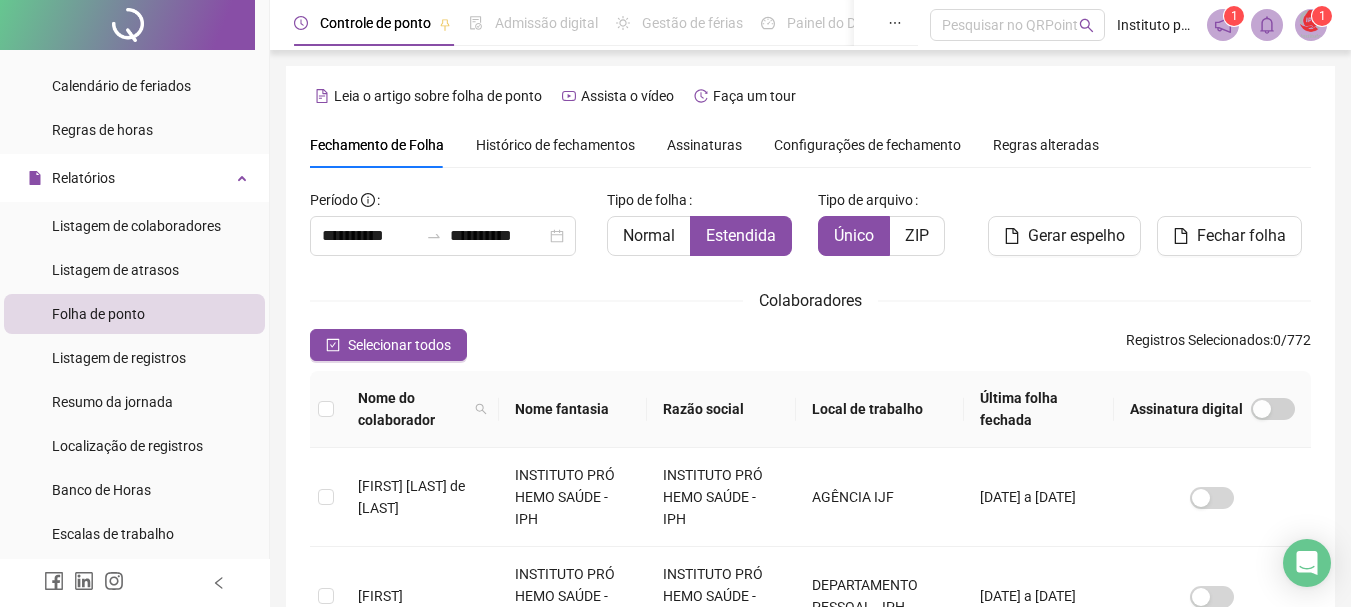 click on "Nome do colaborador" at bounding box center (420, 409) 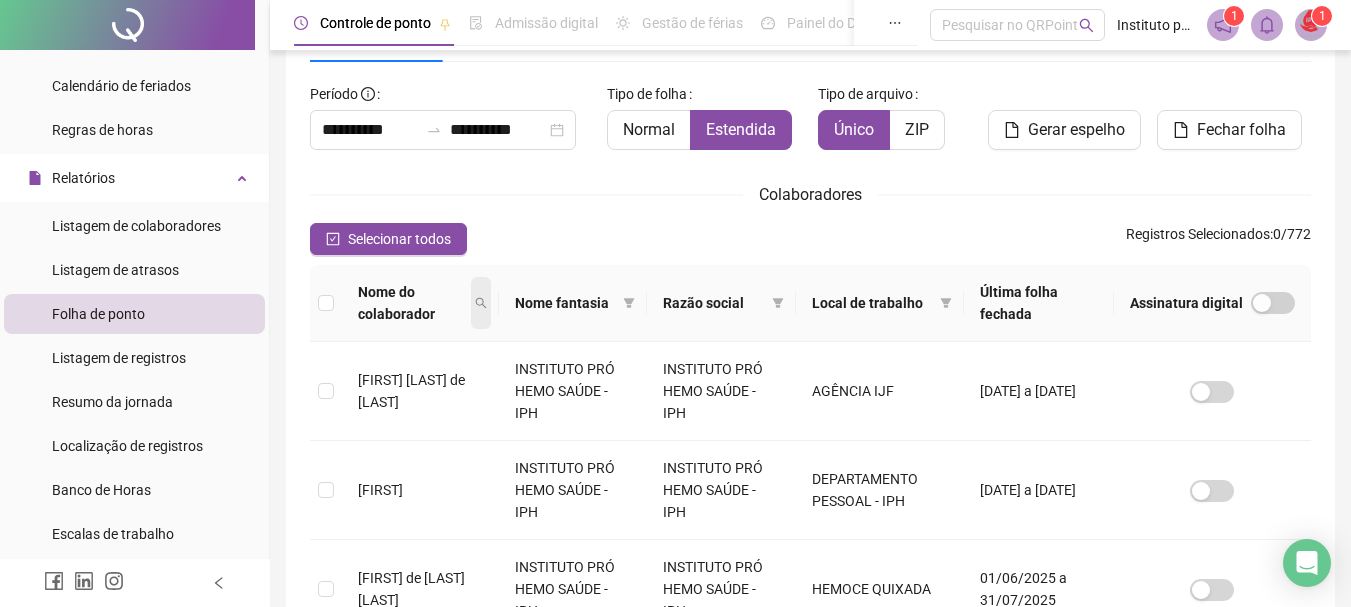 click 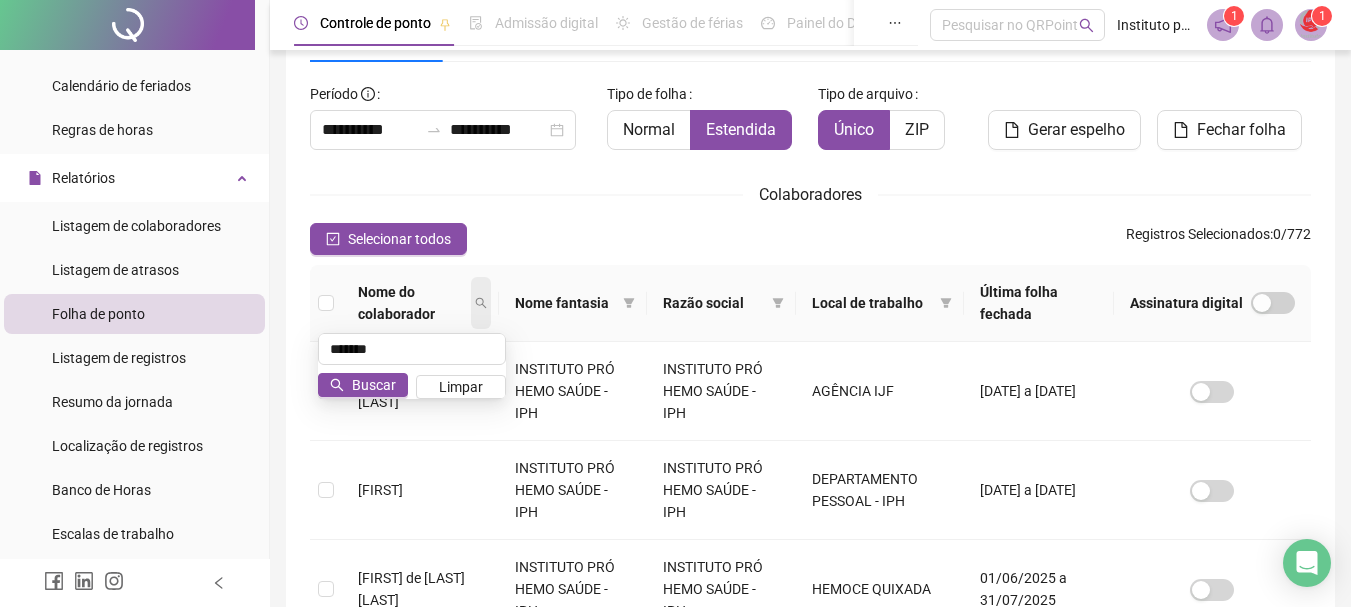 type on "*******" 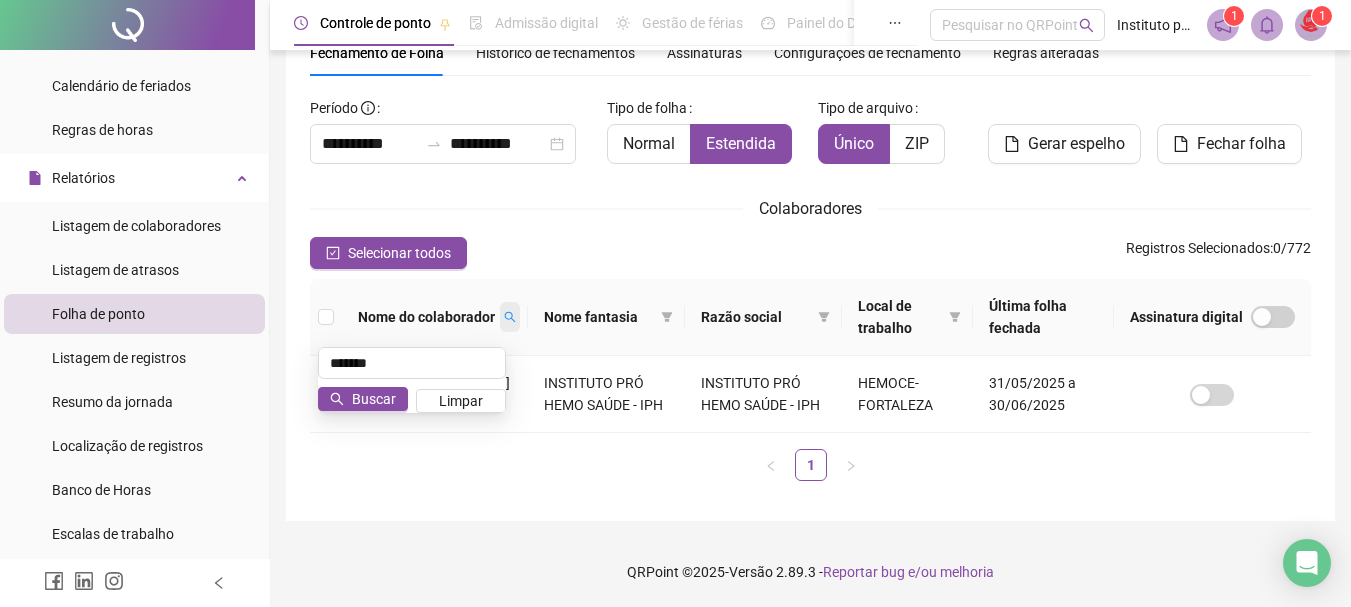 scroll, scrollTop: 92, scrollLeft: 0, axis: vertical 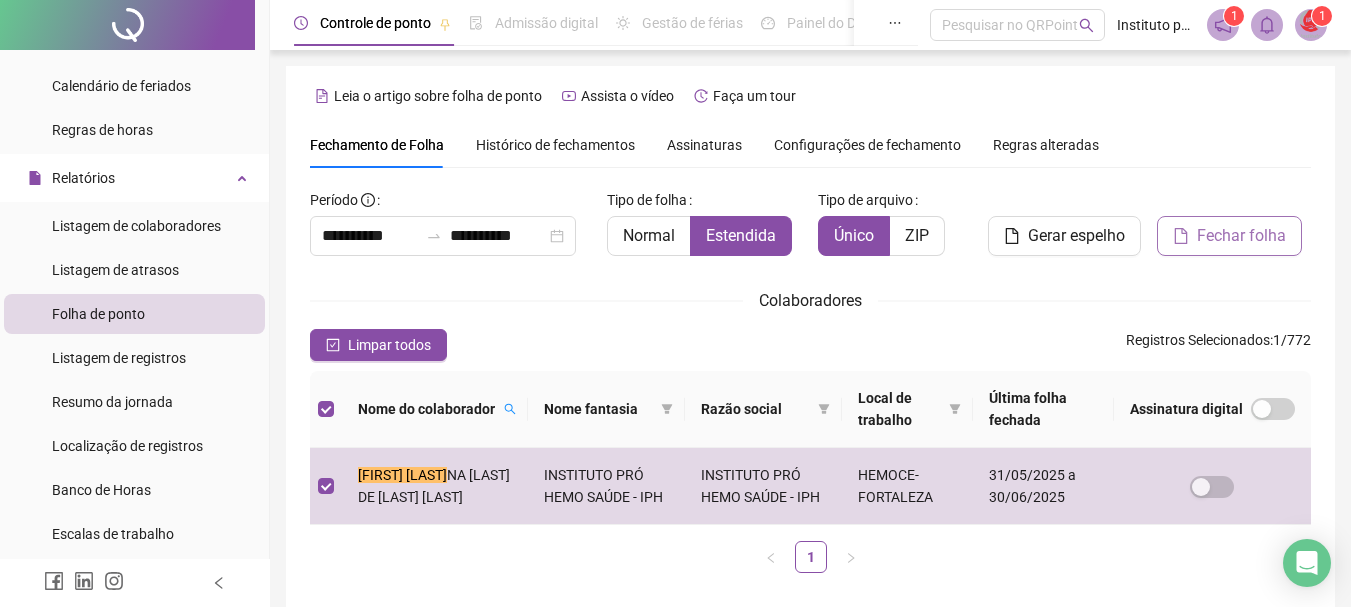click on "Fechar folha" at bounding box center [1241, 236] 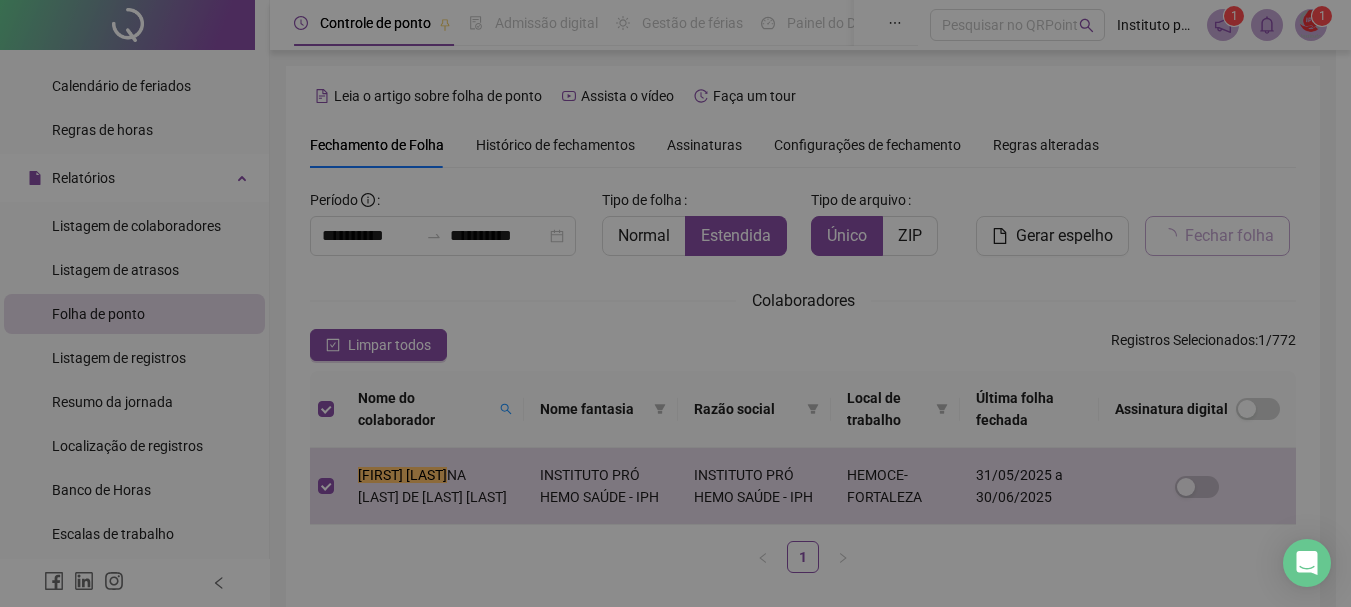 scroll, scrollTop: 92, scrollLeft: 0, axis: vertical 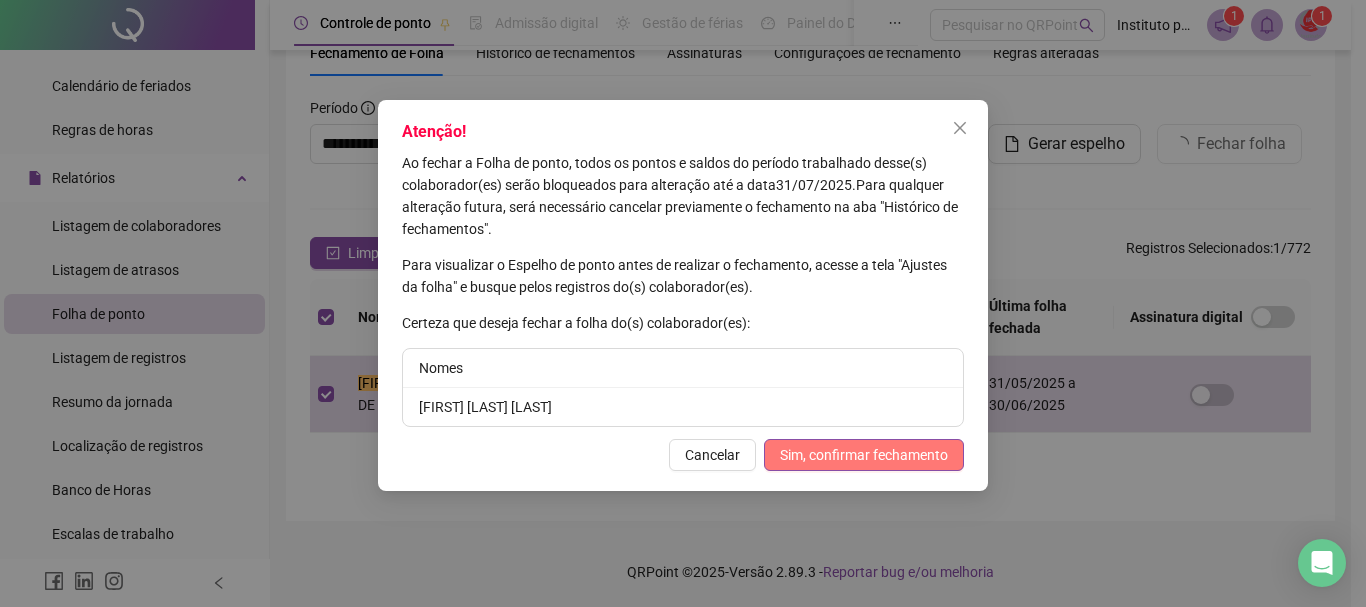 click on "Sim, confirmar fechamento" at bounding box center [864, 455] 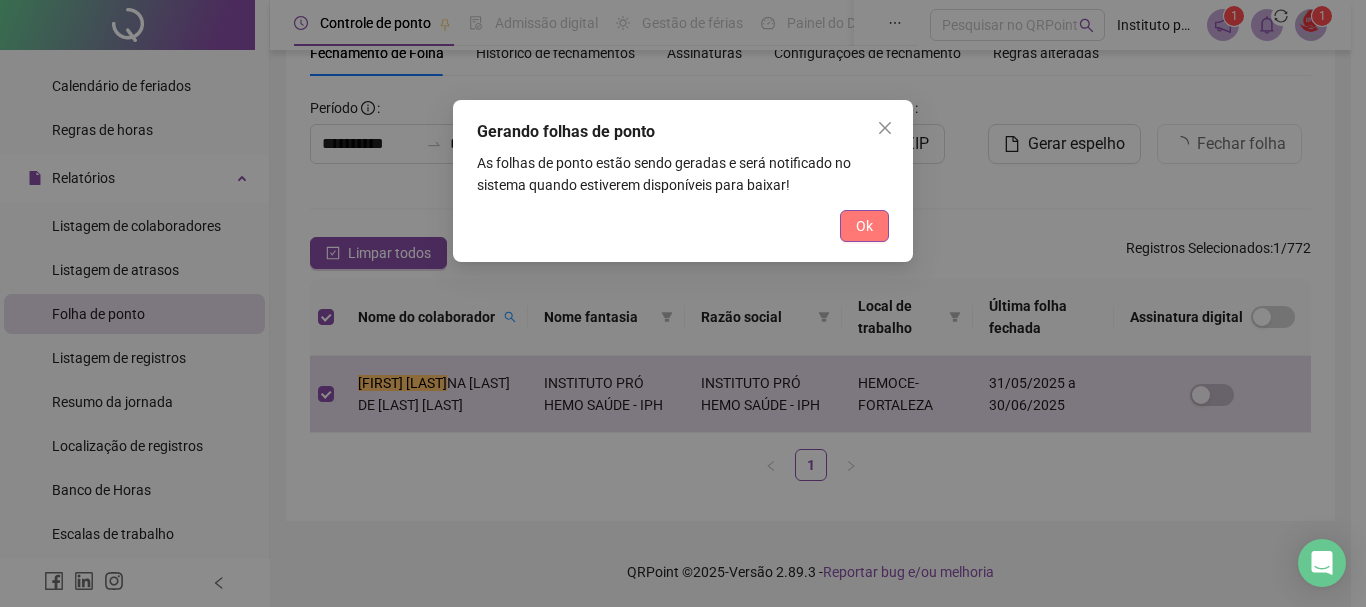 click on "Ok" at bounding box center (864, 226) 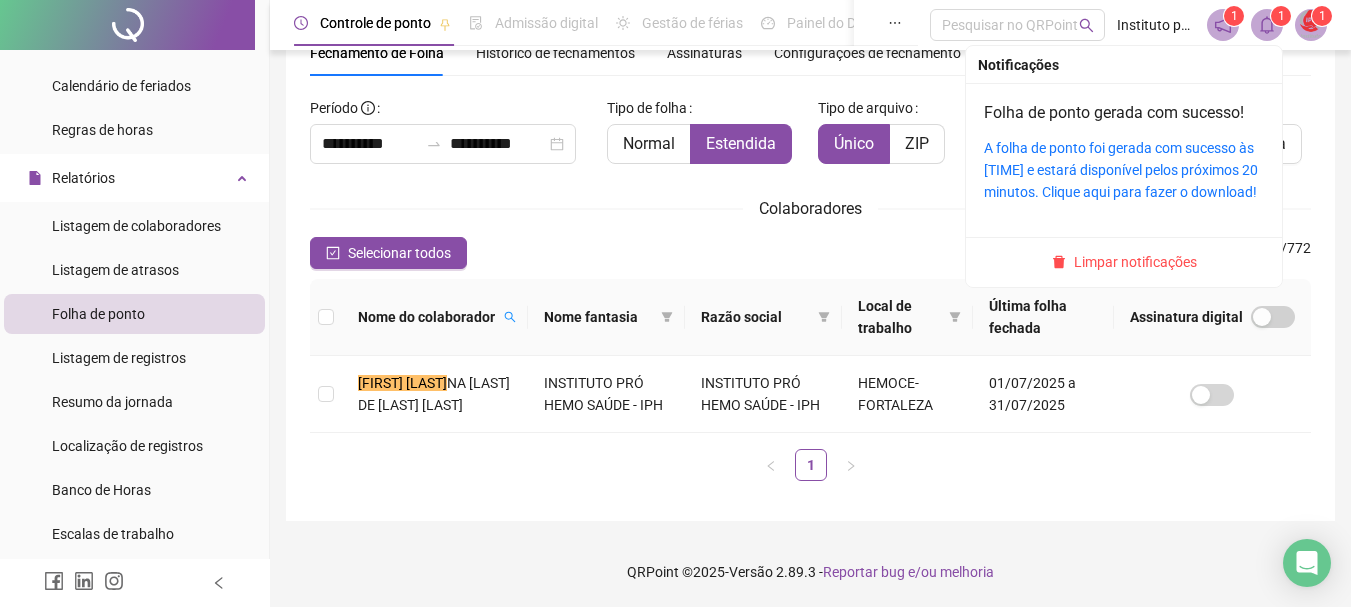 click on "1" at bounding box center [1281, 16] 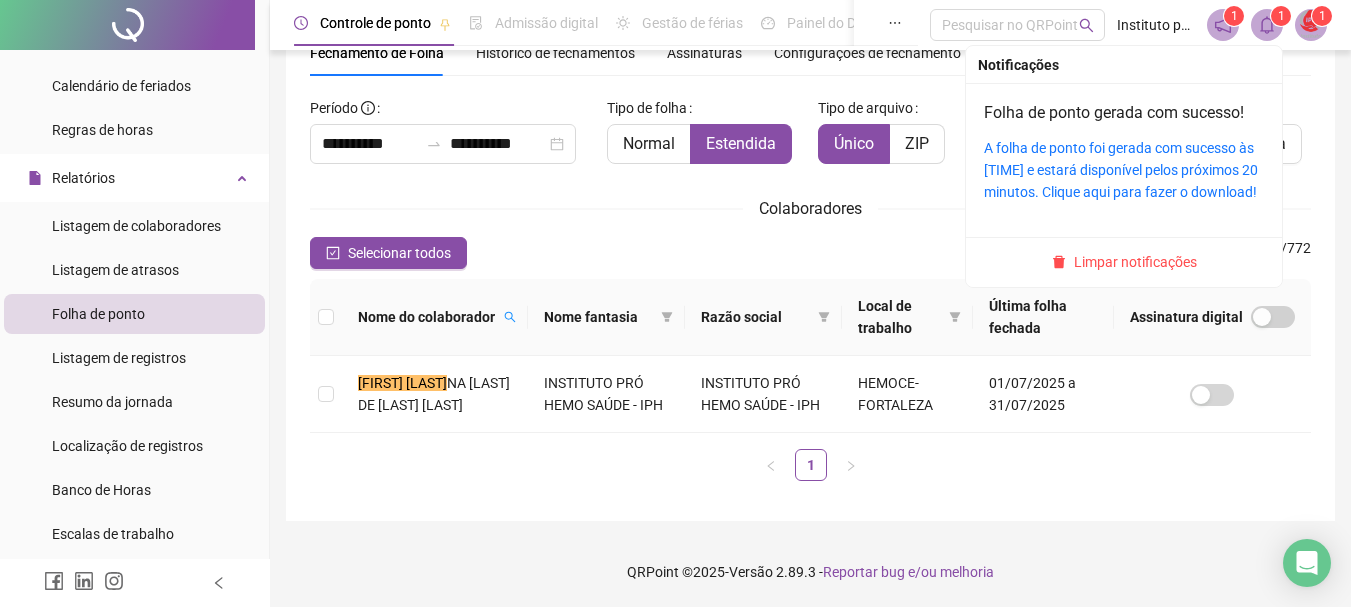 click on "A folha de ponto foi gerada com sucesso às [TIME] e estará disponível pelos próximos 20 minutos.
Clique aqui para fazer o download!" at bounding box center [1124, 170] 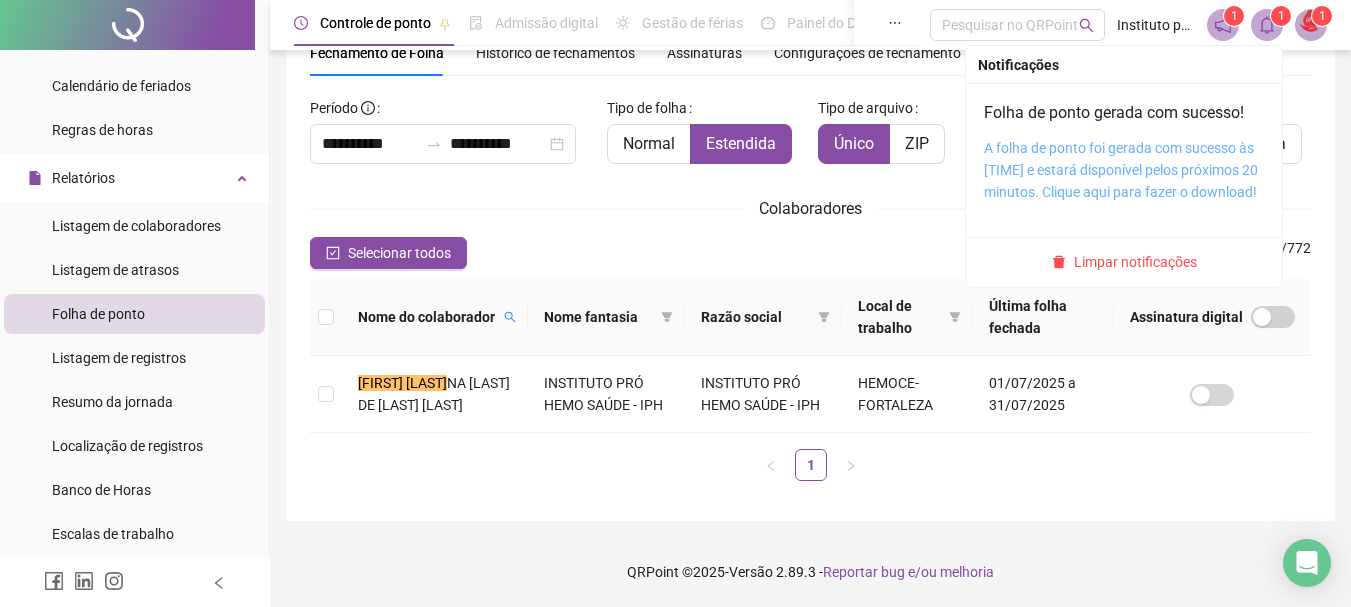 click on "A folha de ponto foi gerada com sucesso às [TIME] e estará disponível pelos próximos 20 minutos.
Clique aqui para fazer o download!" at bounding box center [1121, 170] 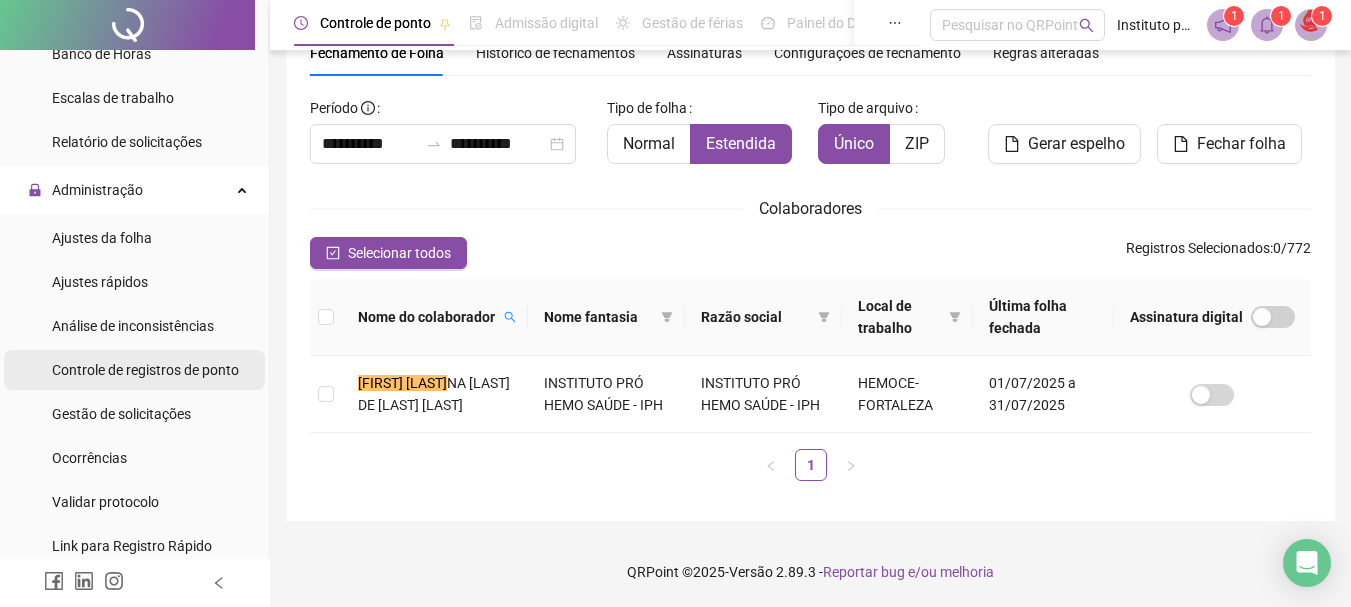 scroll, scrollTop: 700, scrollLeft: 0, axis: vertical 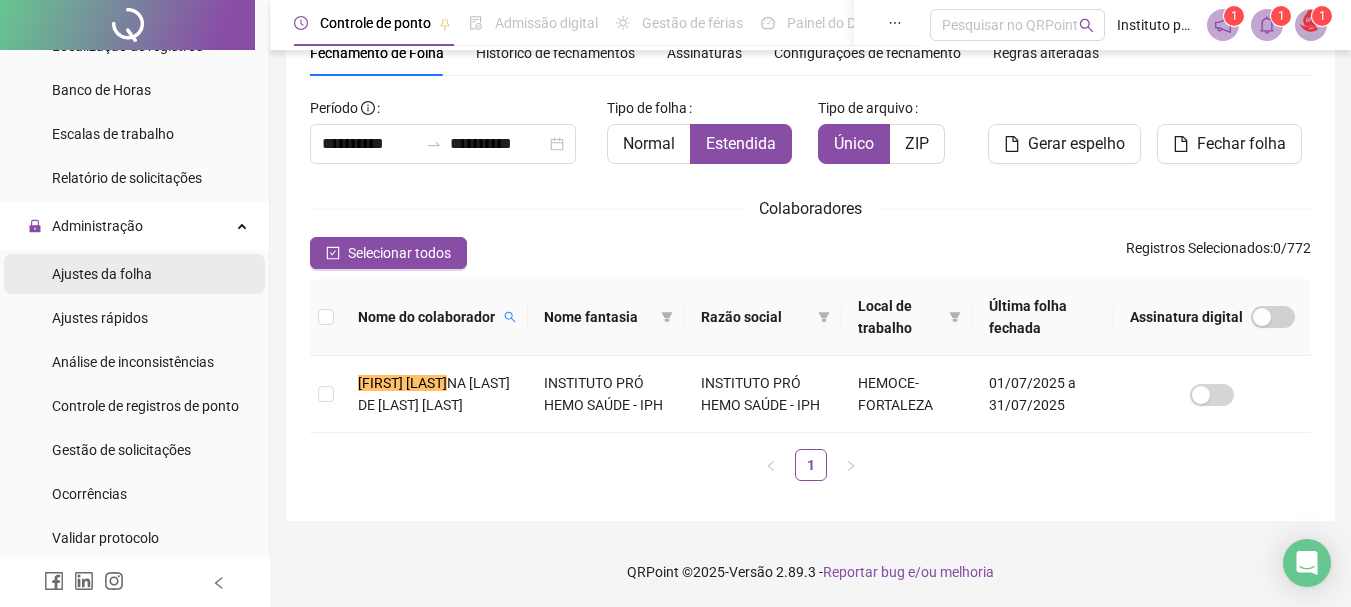 click on "Ajustes da folha" at bounding box center [102, 274] 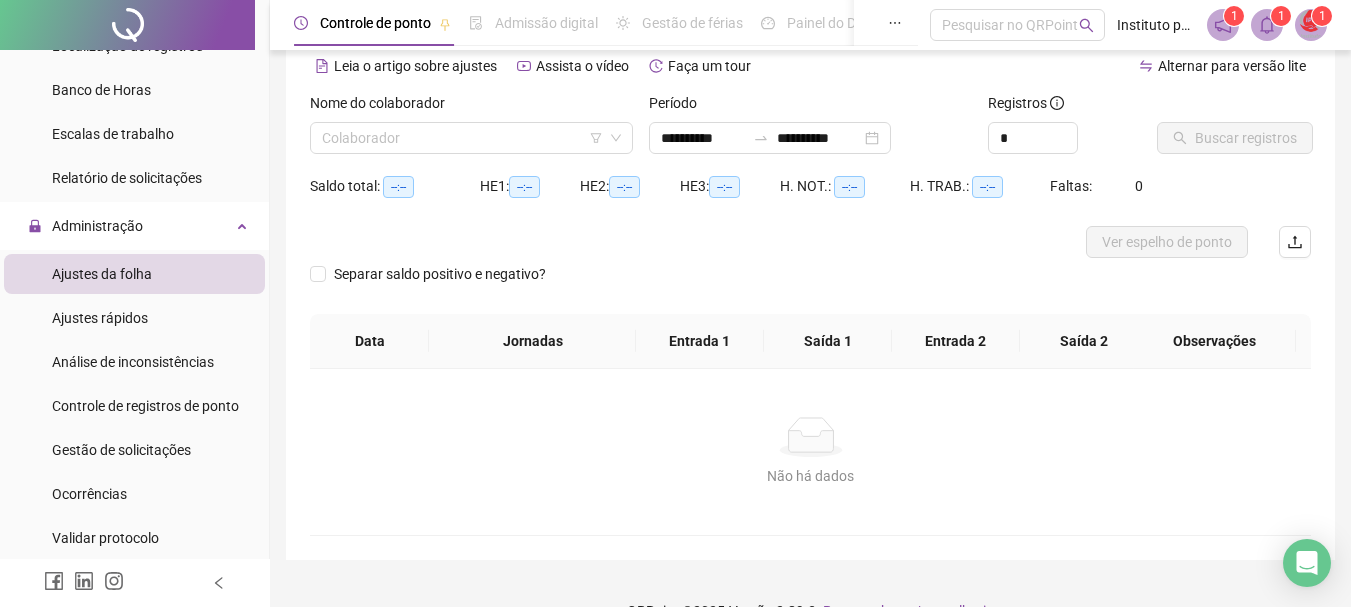 scroll, scrollTop: 0, scrollLeft: 0, axis: both 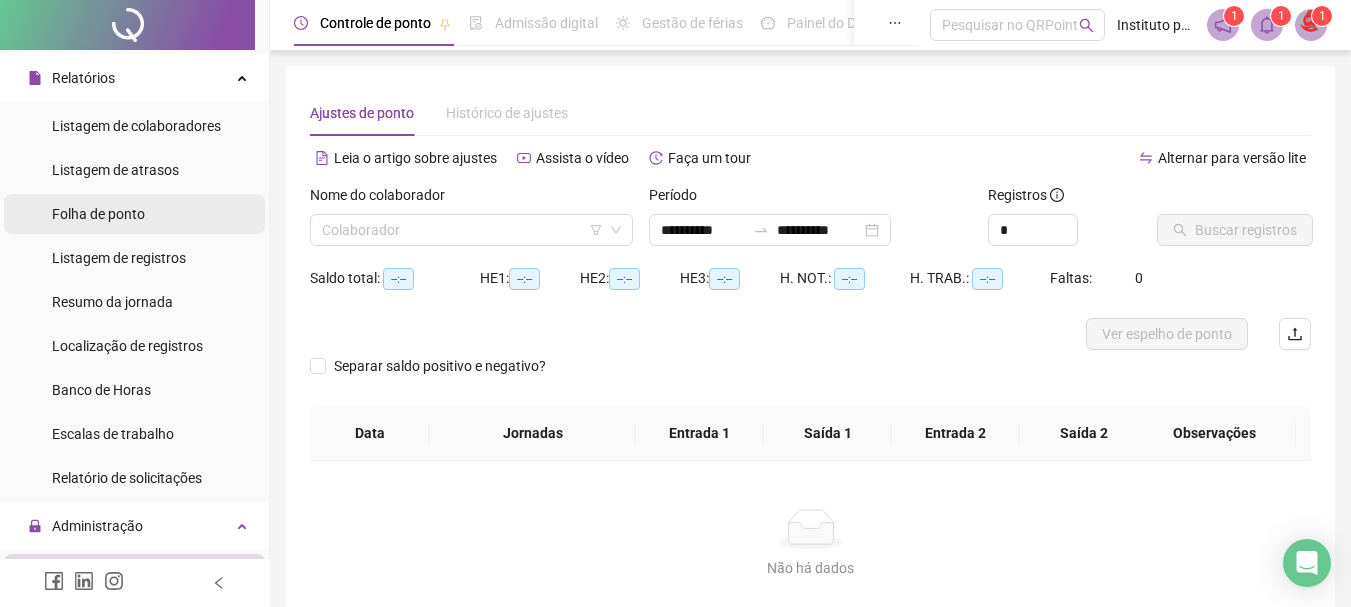 click on "Folha de ponto" at bounding box center [98, 214] 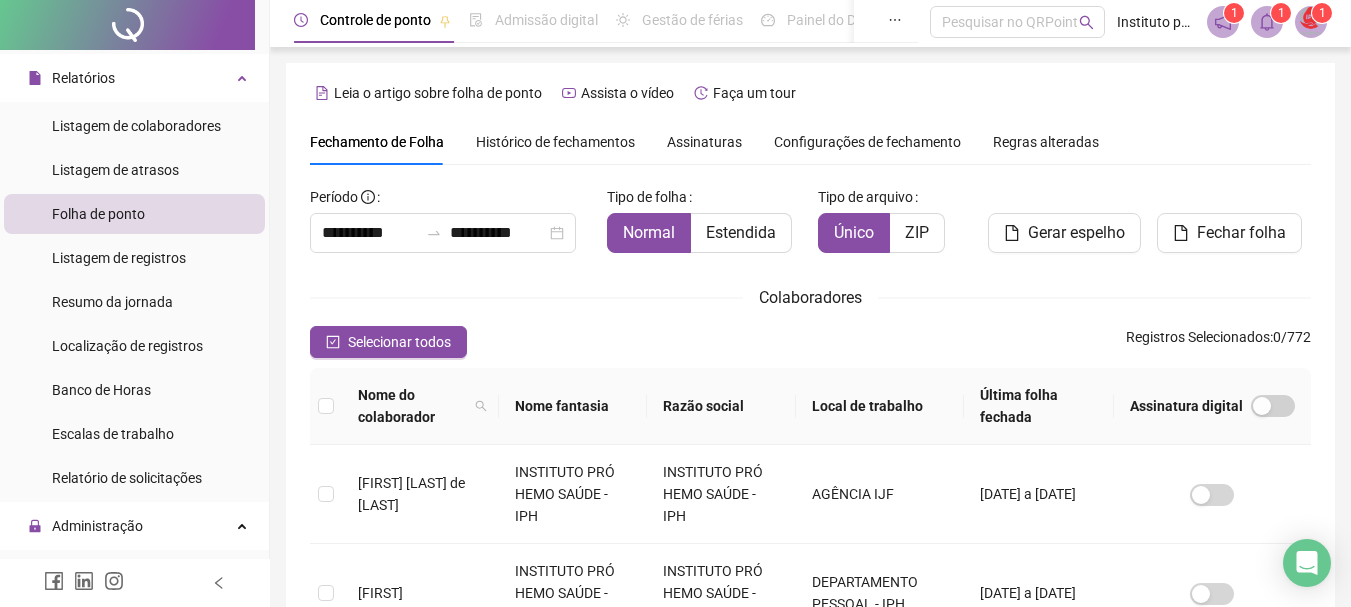 scroll, scrollTop: 0, scrollLeft: 0, axis: both 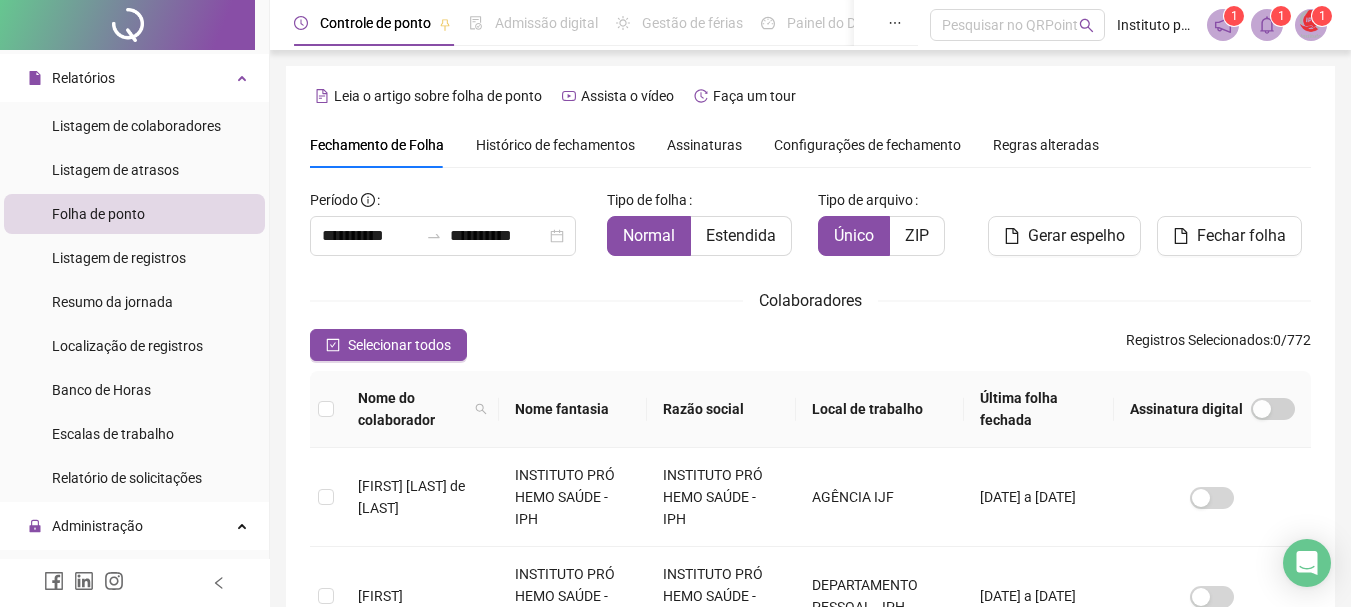 click on "Histórico de fechamentos" at bounding box center (555, 145) 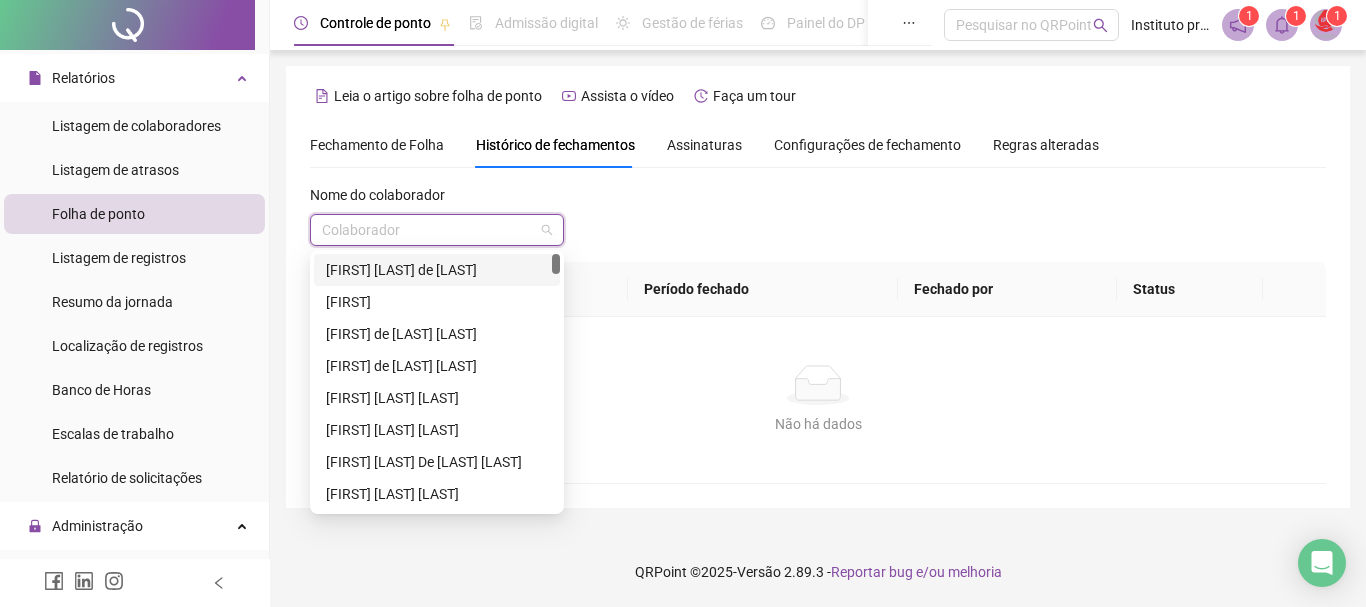 click at bounding box center [428, 230] 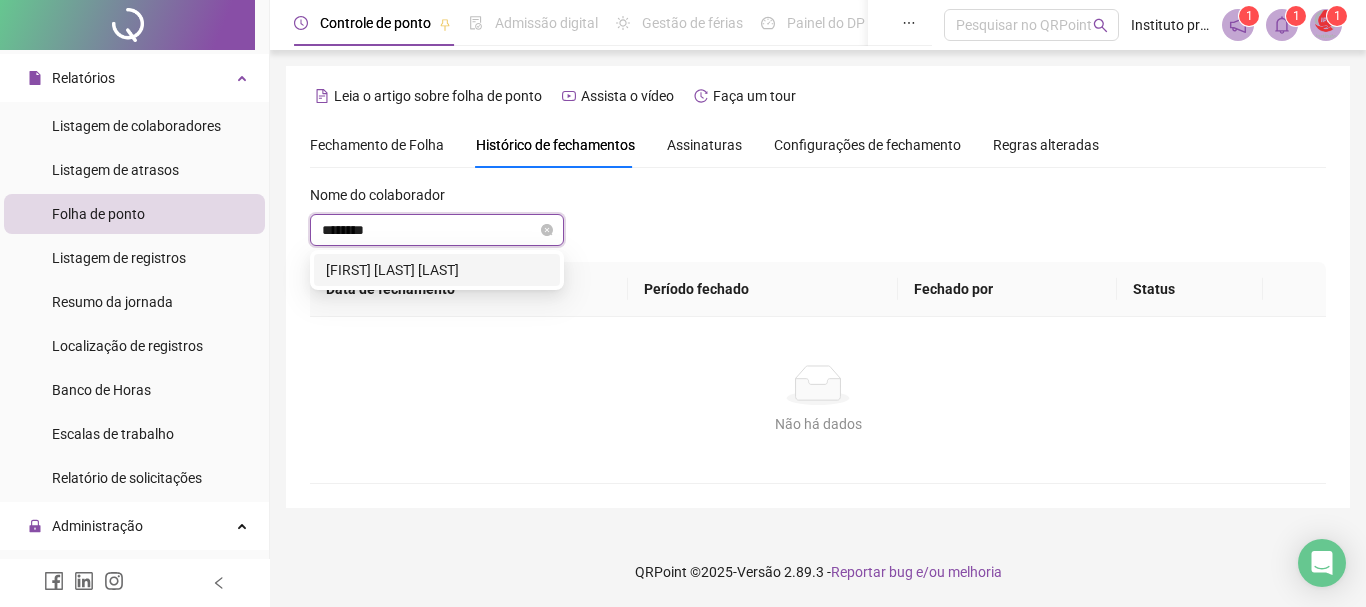 type on "*********" 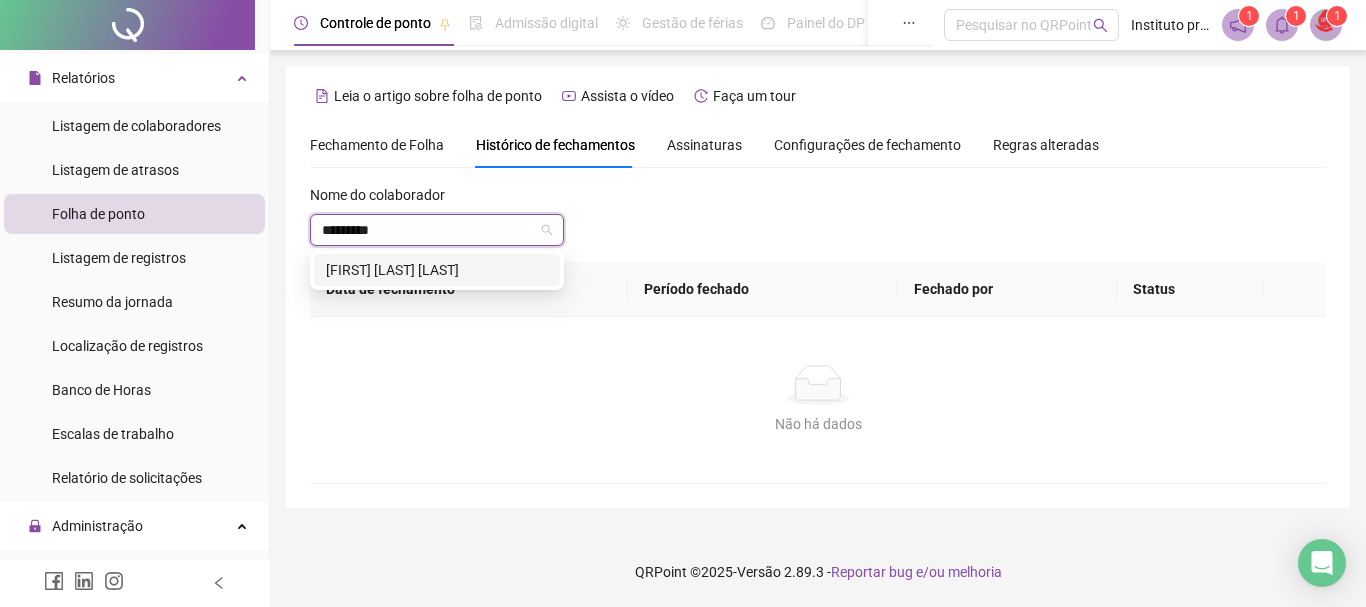 click on "[FIRST] [LAST] [LAST]" at bounding box center (437, 270) 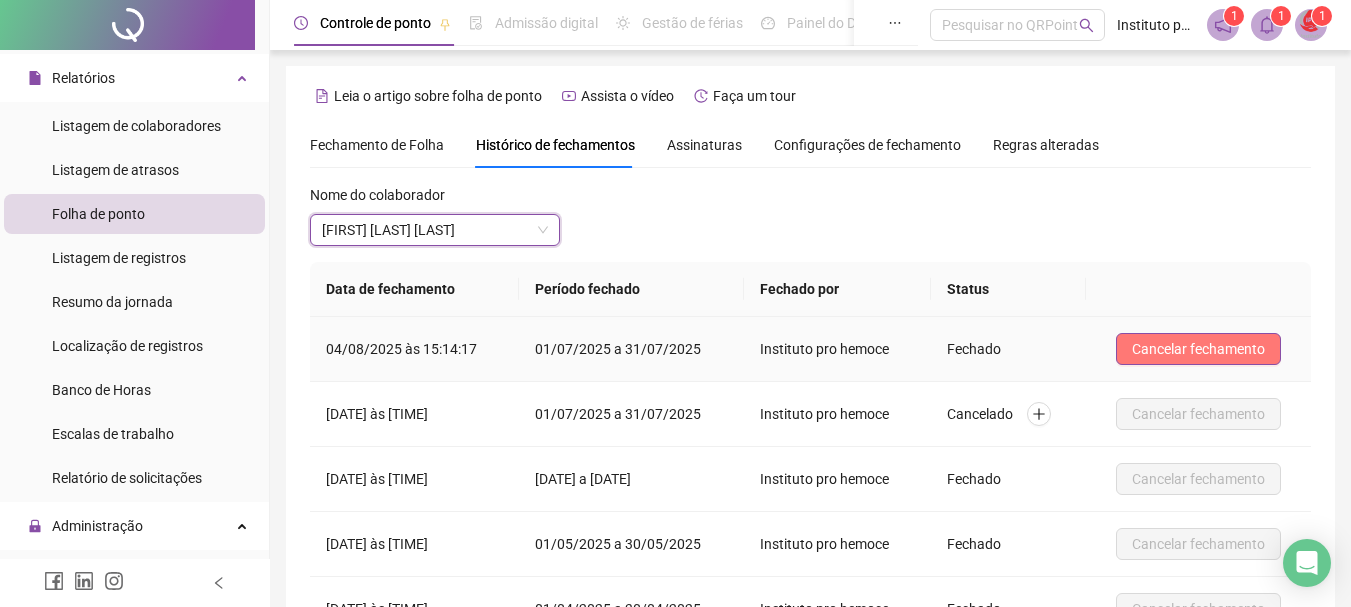 click on "Cancelar fechamento" at bounding box center (1198, 349) 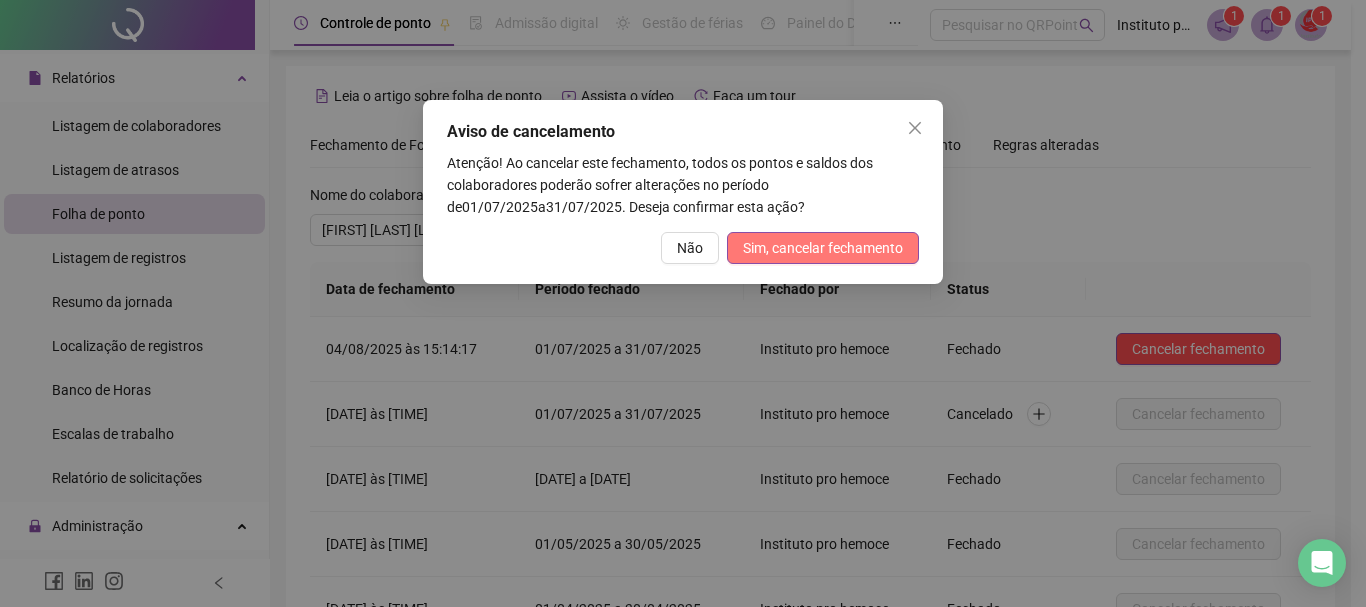 click on "Sim, cancelar fechamento" at bounding box center (823, 248) 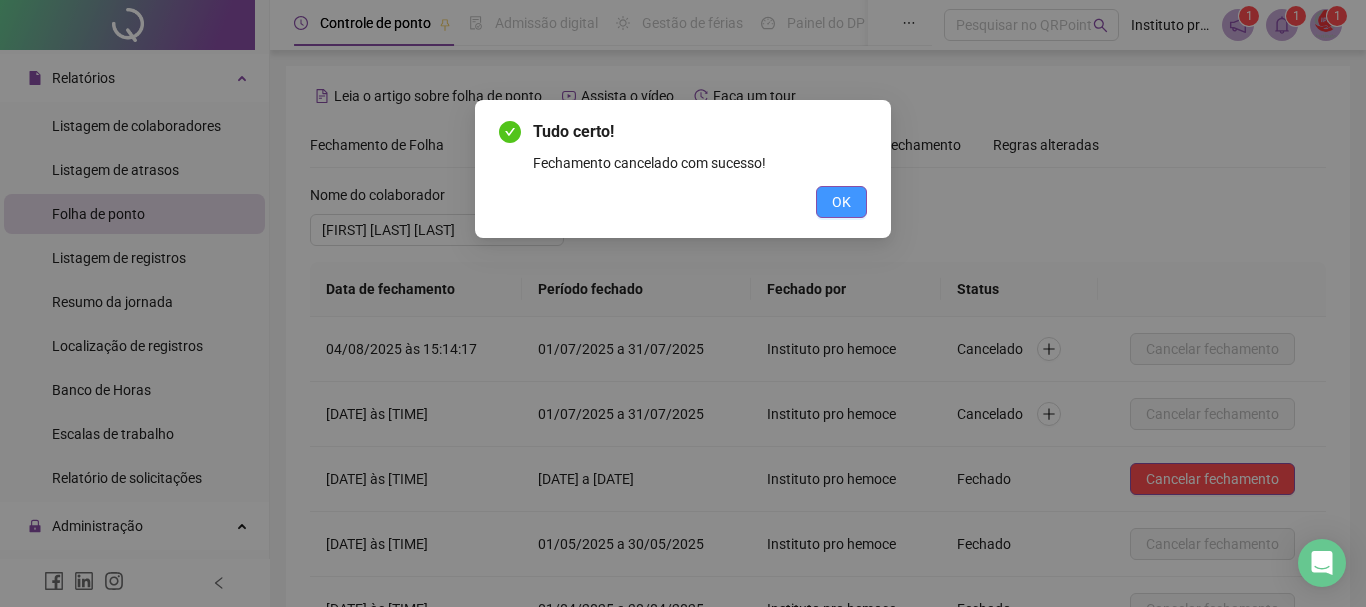 click on "OK" at bounding box center [841, 202] 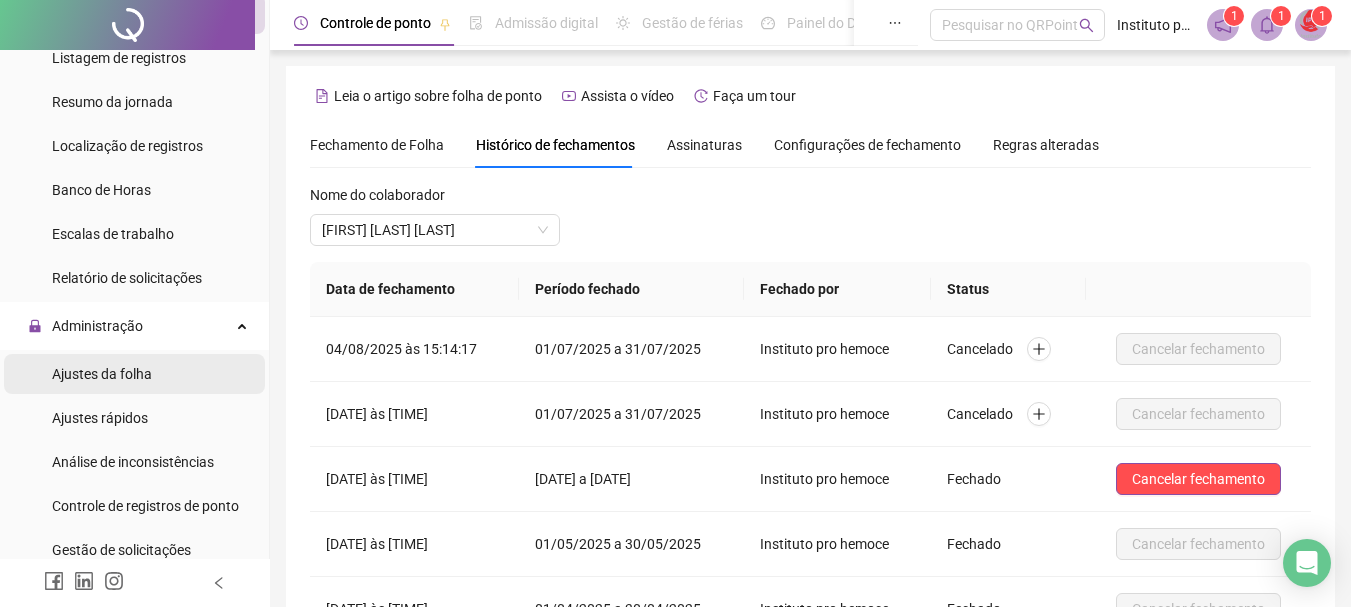 scroll, scrollTop: 700, scrollLeft: 0, axis: vertical 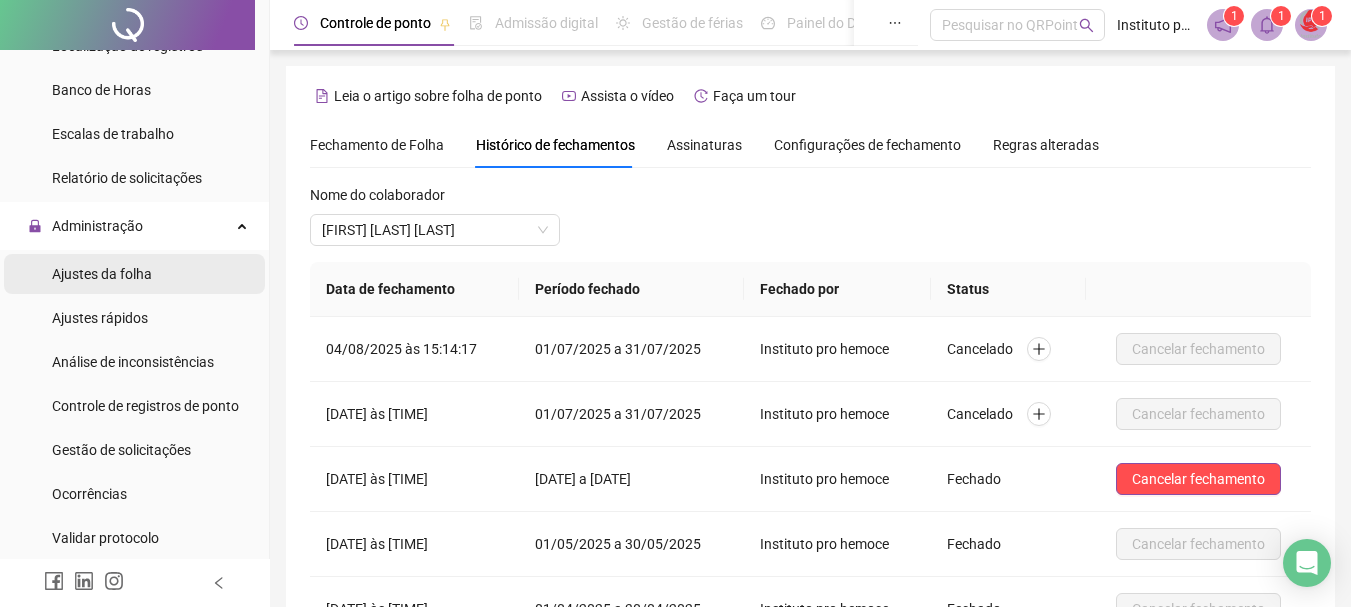 click on "Análise de inconsistências" at bounding box center [133, 362] 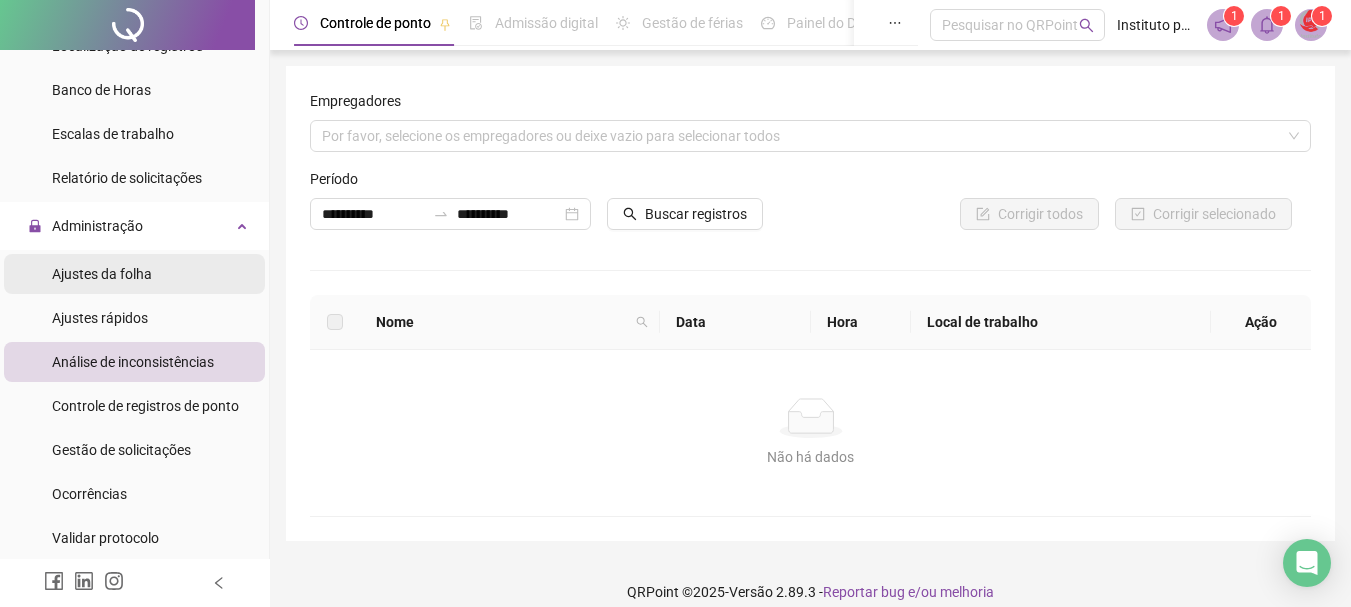 click on "Ajustes da folha" at bounding box center [102, 274] 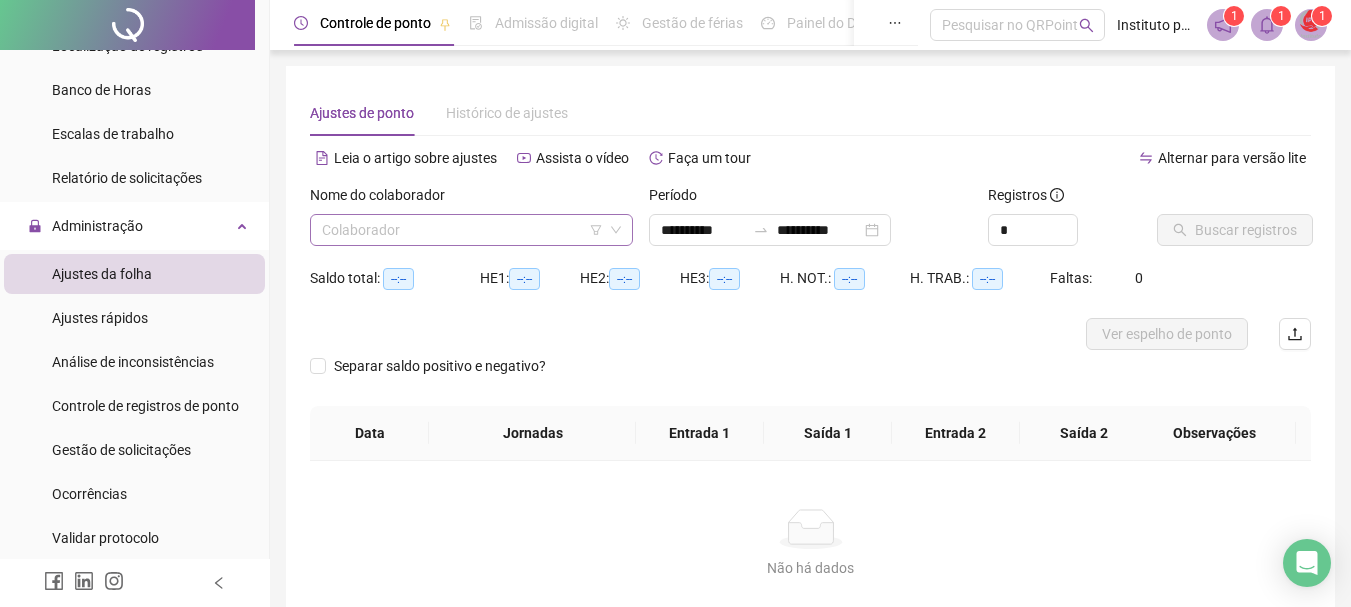 click at bounding box center (462, 230) 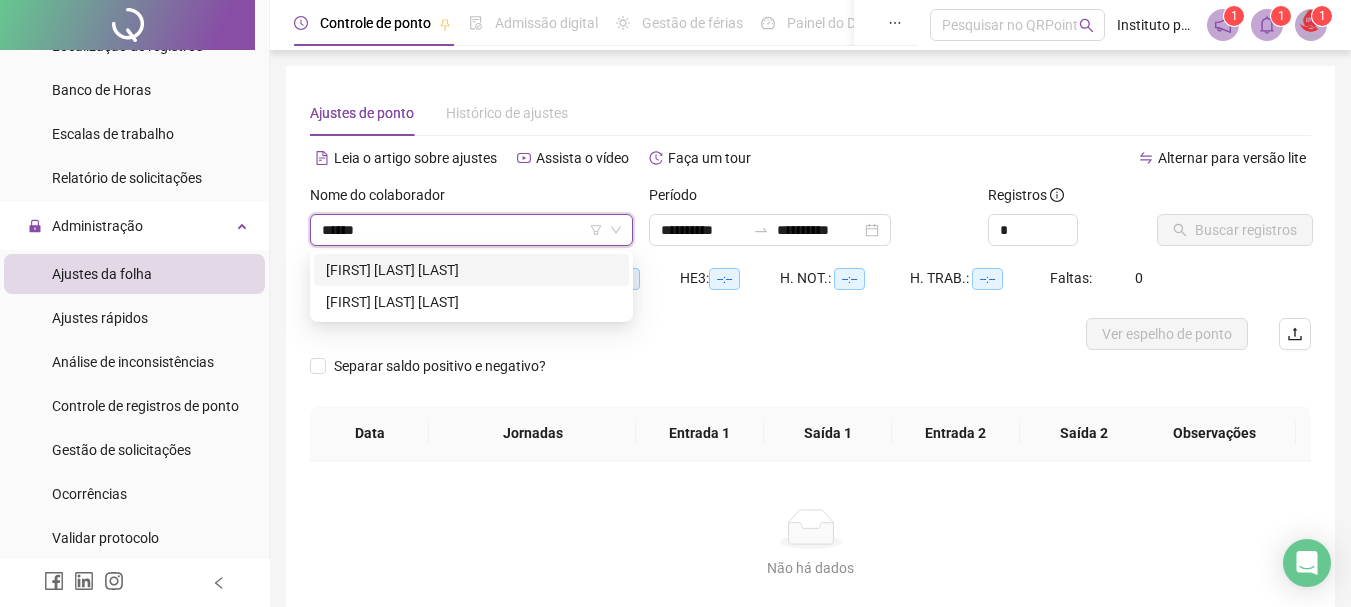 type on "*******" 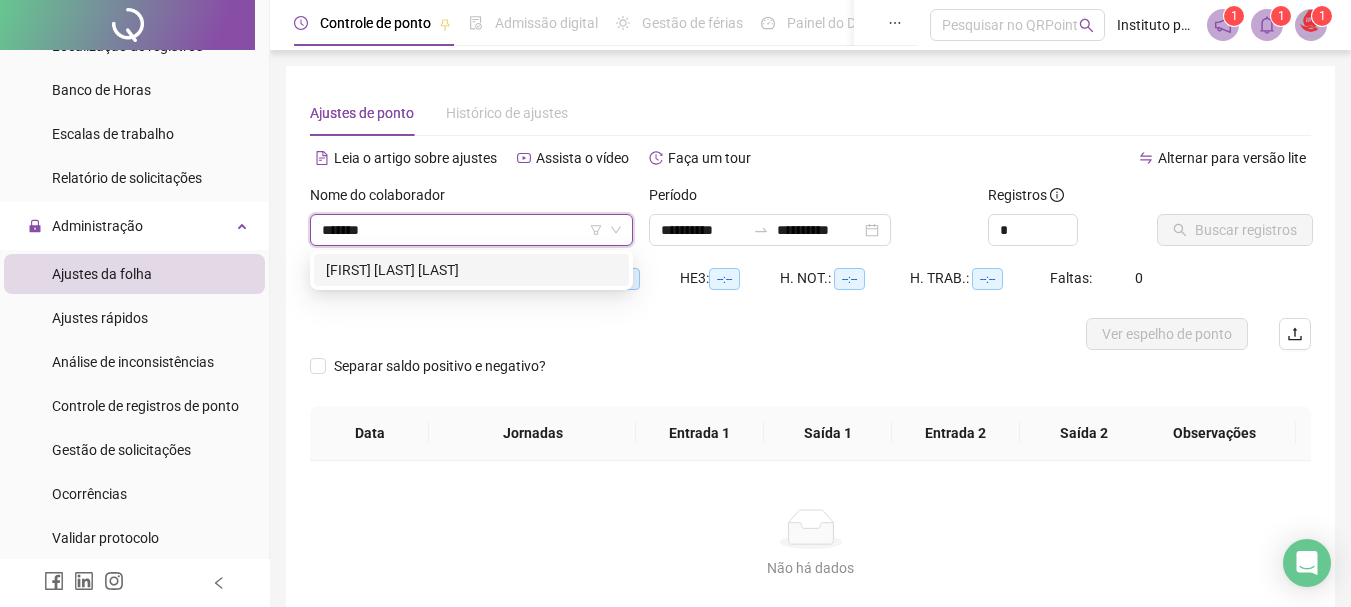 click on "[FIRST] [LAST] [LAST]" at bounding box center [471, 270] 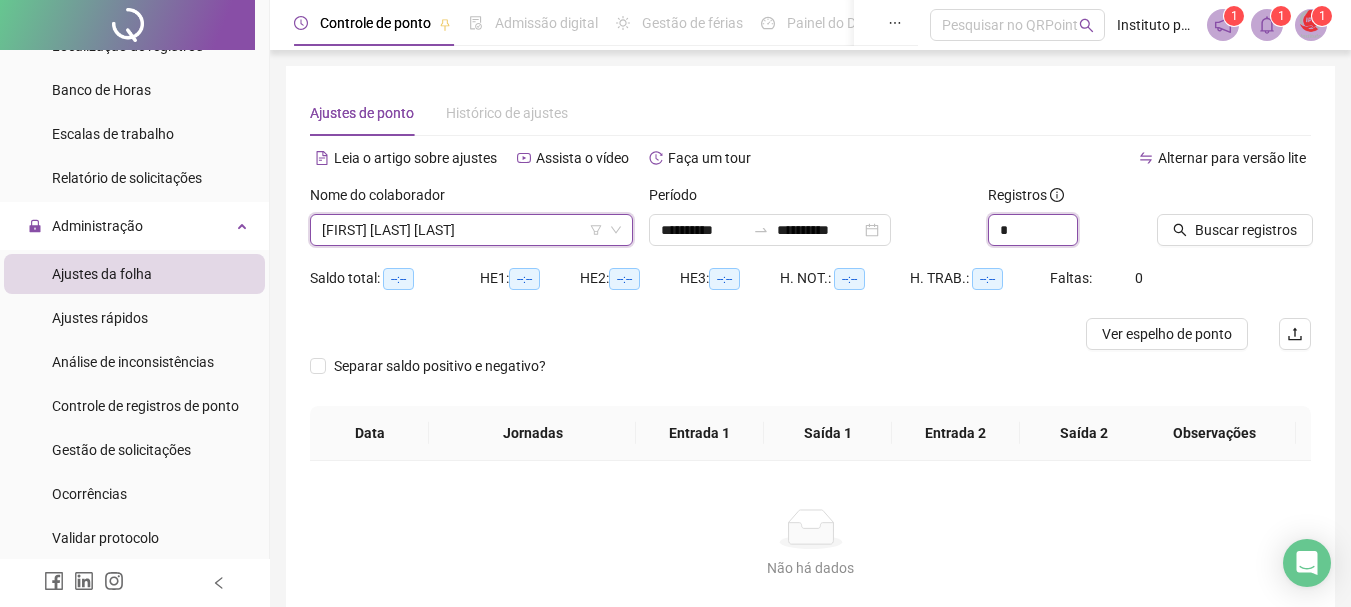 drag, startPoint x: 1014, startPoint y: 236, endPoint x: 771, endPoint y: 213, distance: 244.08604 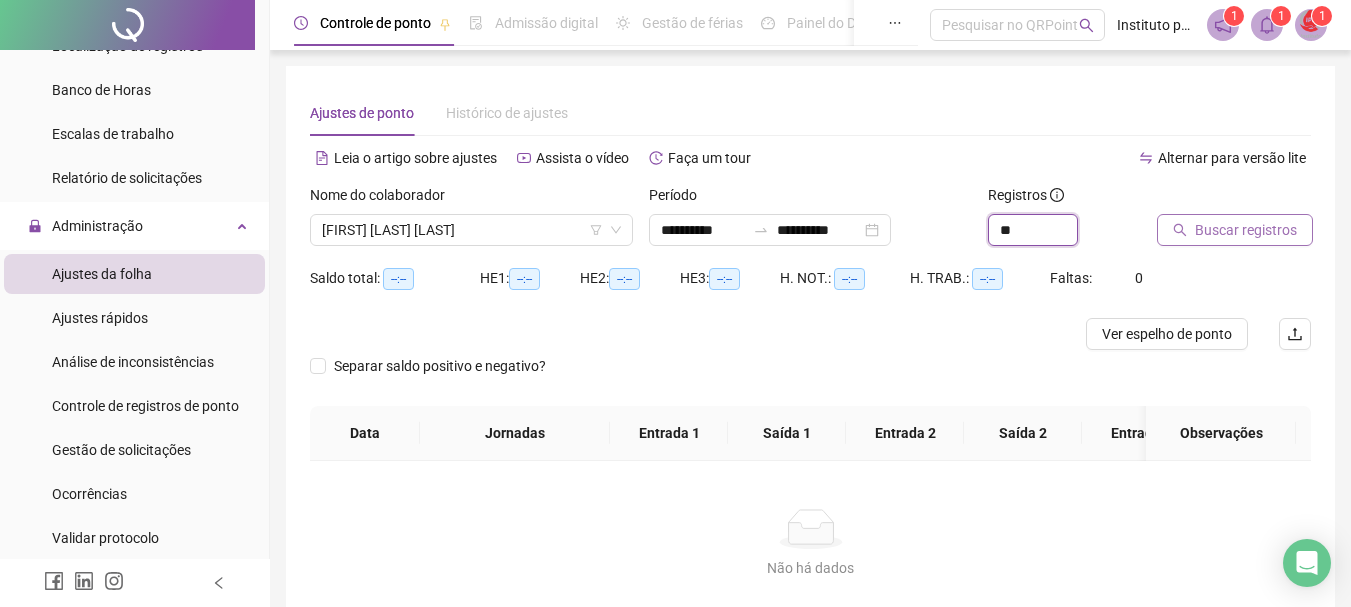 type on "**" 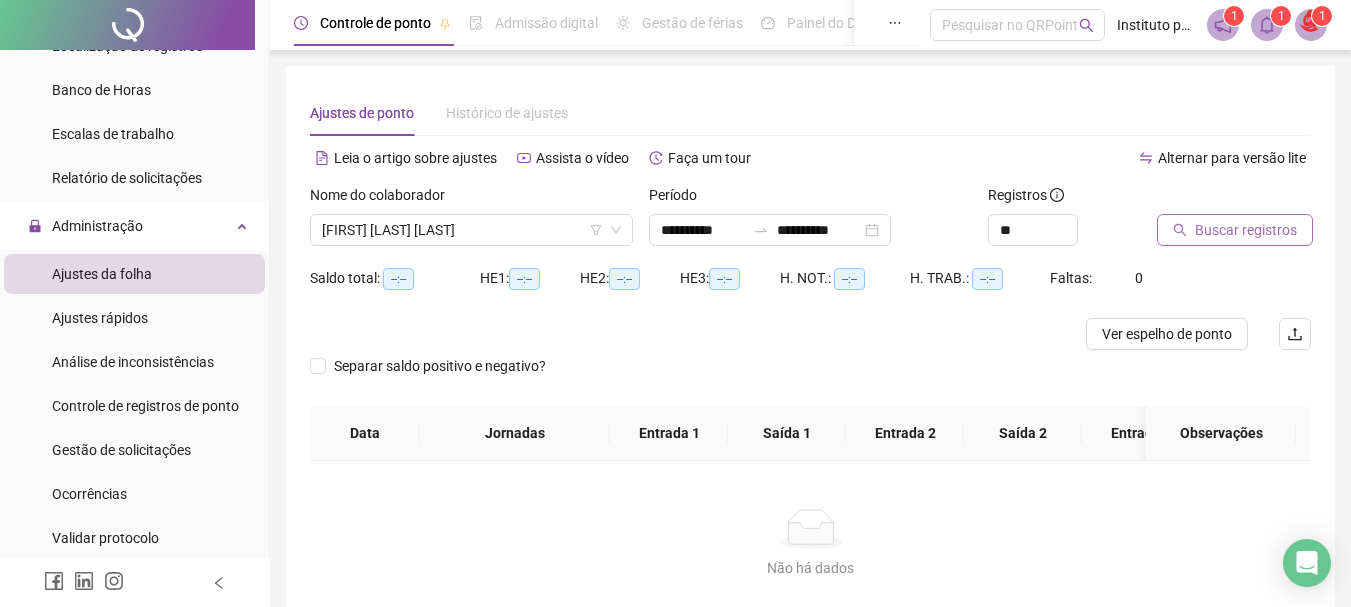 click 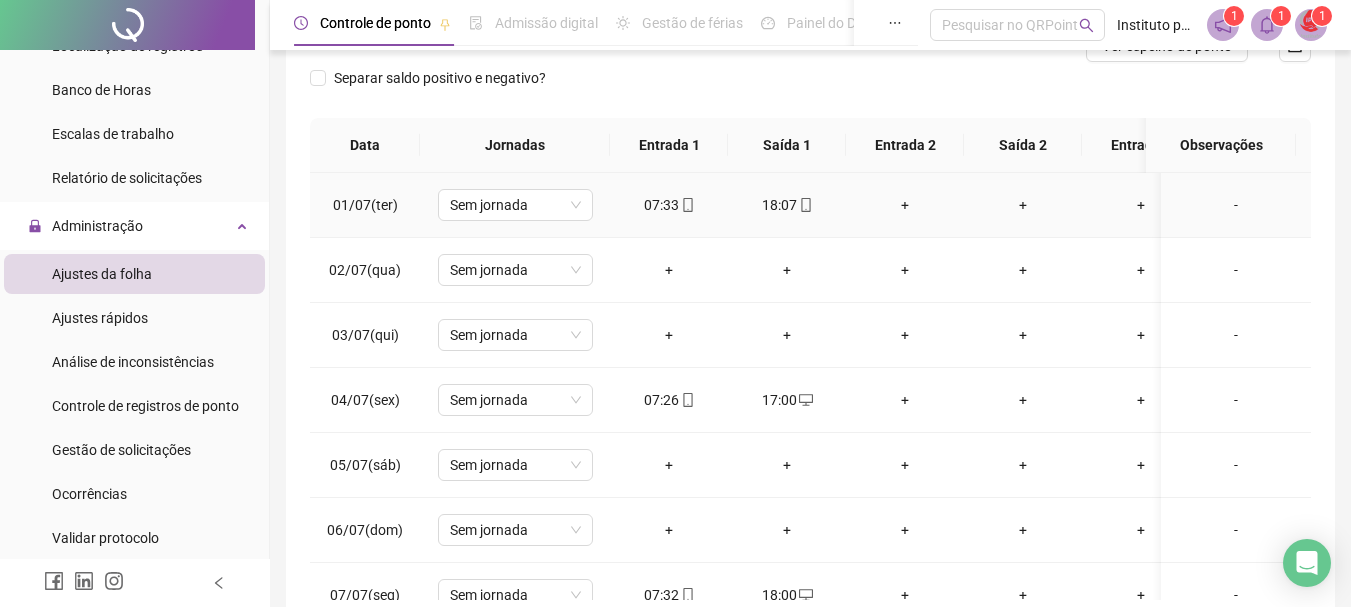 scroll, scrollTop: 300, scrollLeft: 0, axis: vertical 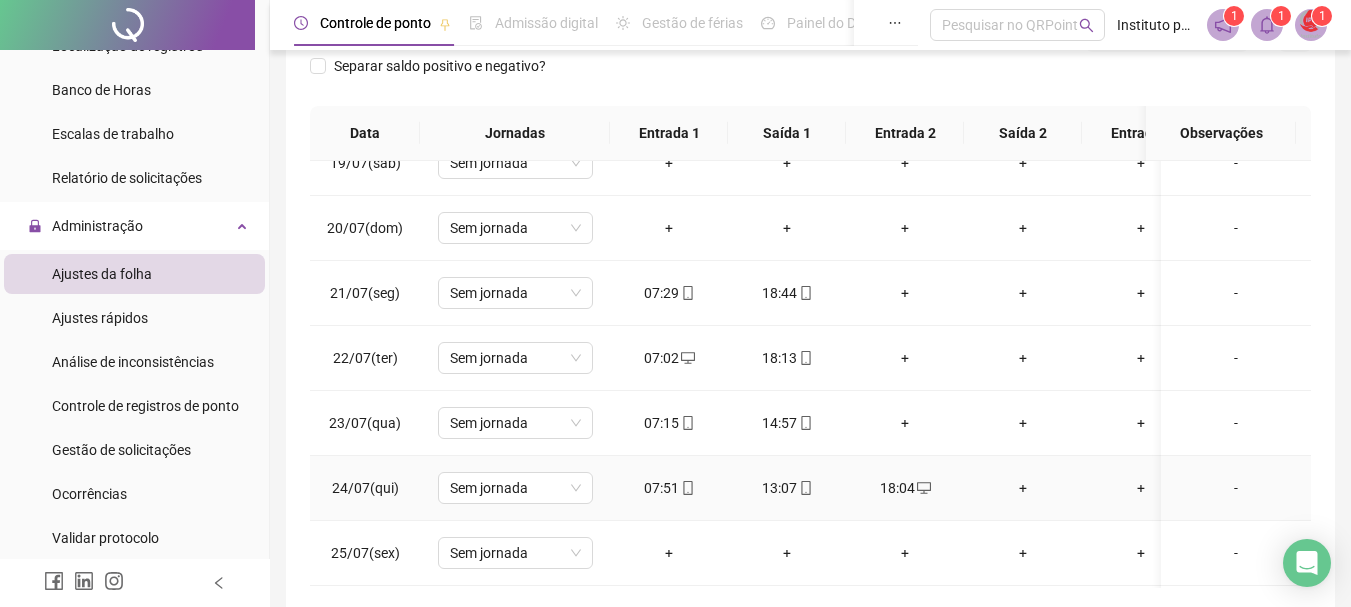 click on "13:07" at bounding box center [787, 488] 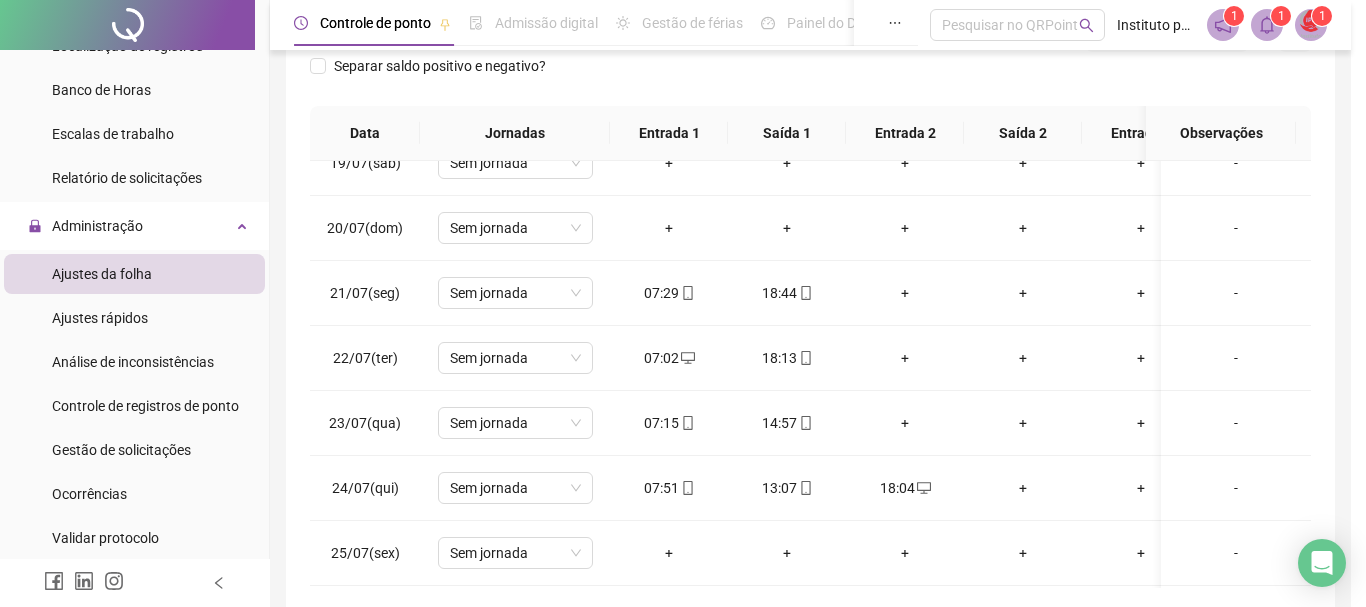 type on "**********" 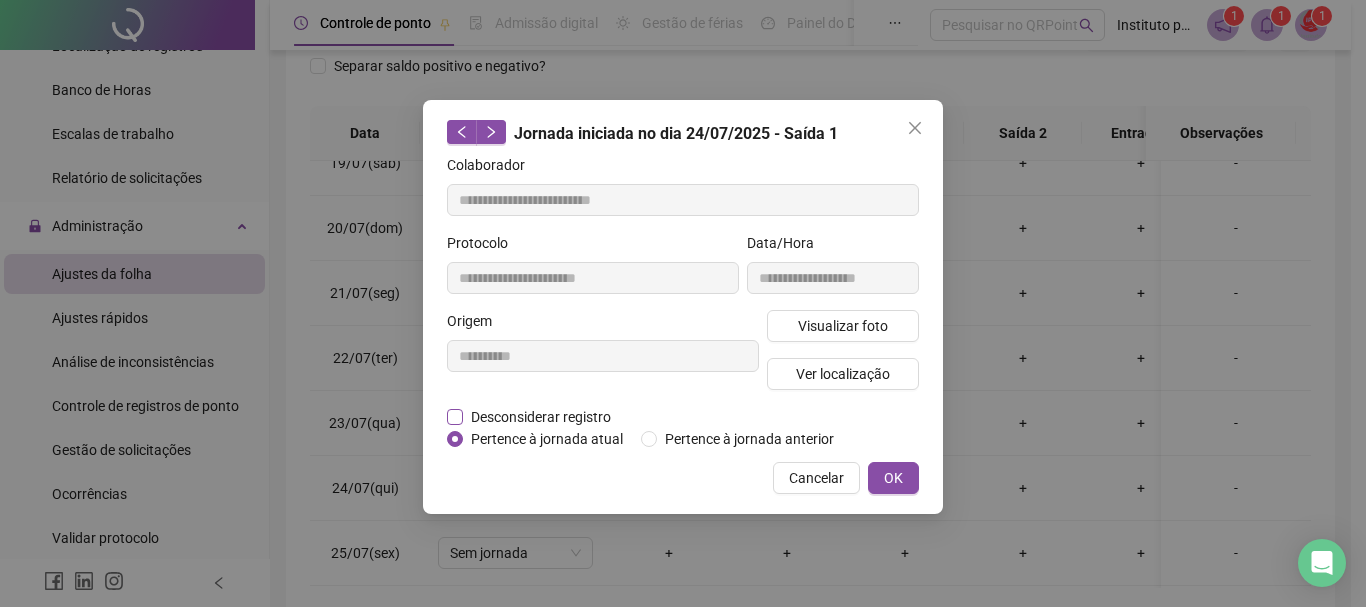 click on "Desconsiderar registro" at bounding box center (541, 417) 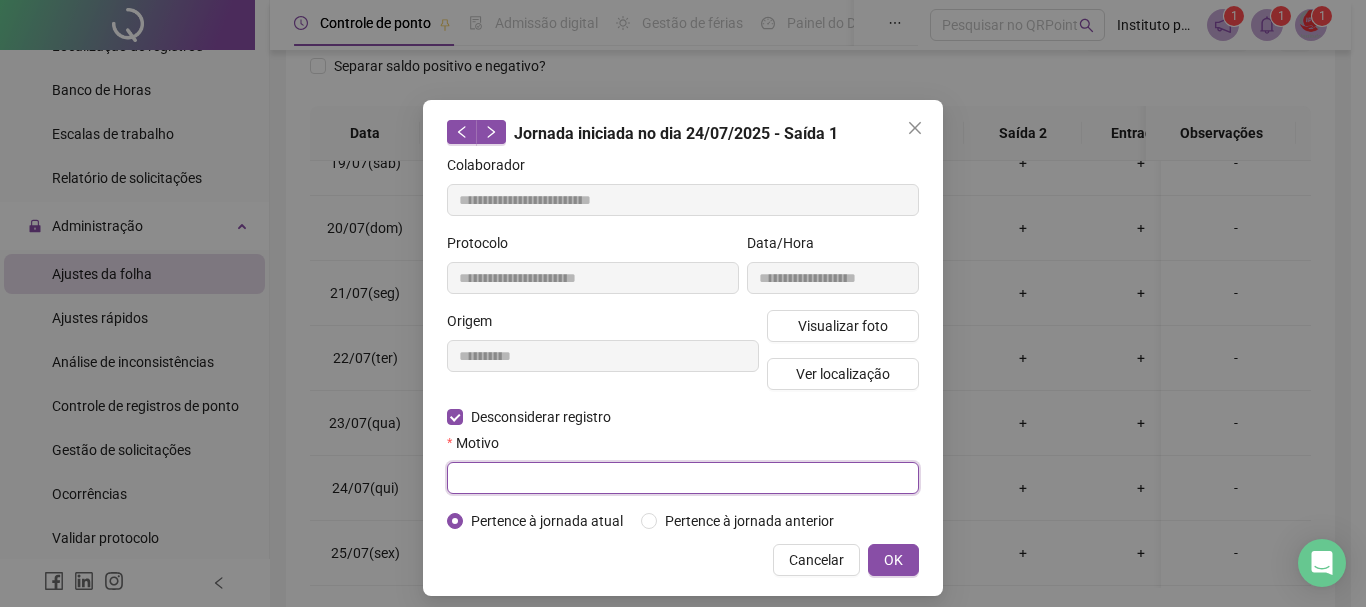 click at bounding box center [683, 478] 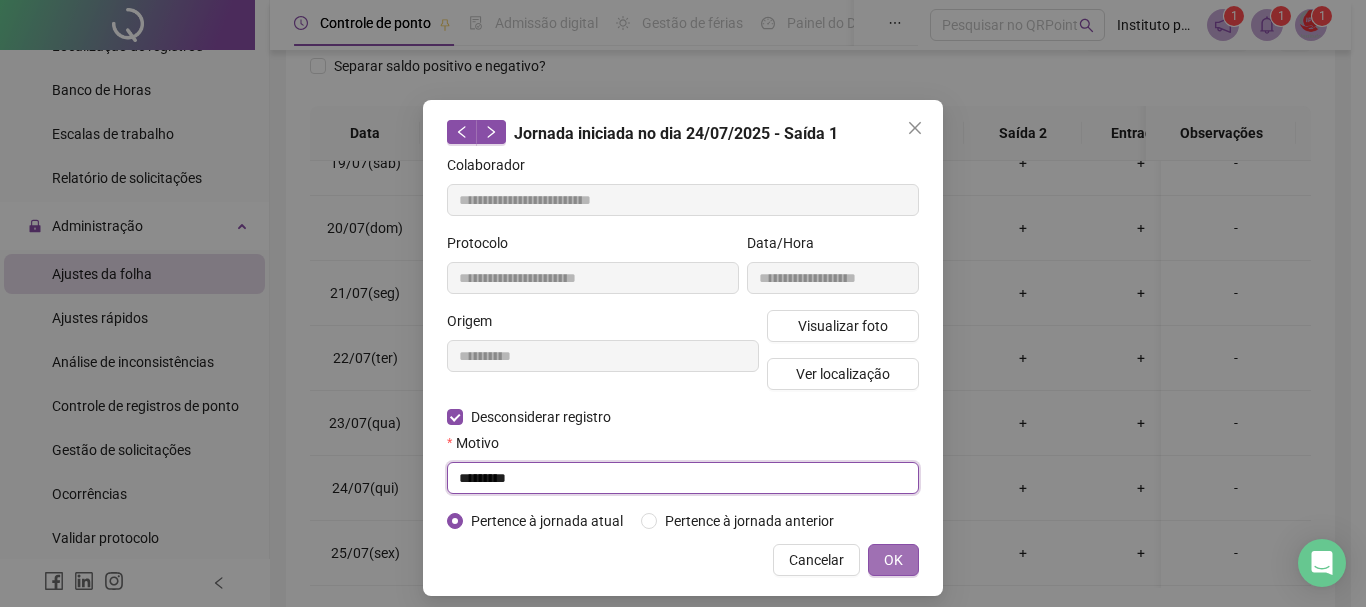 type on "*********" 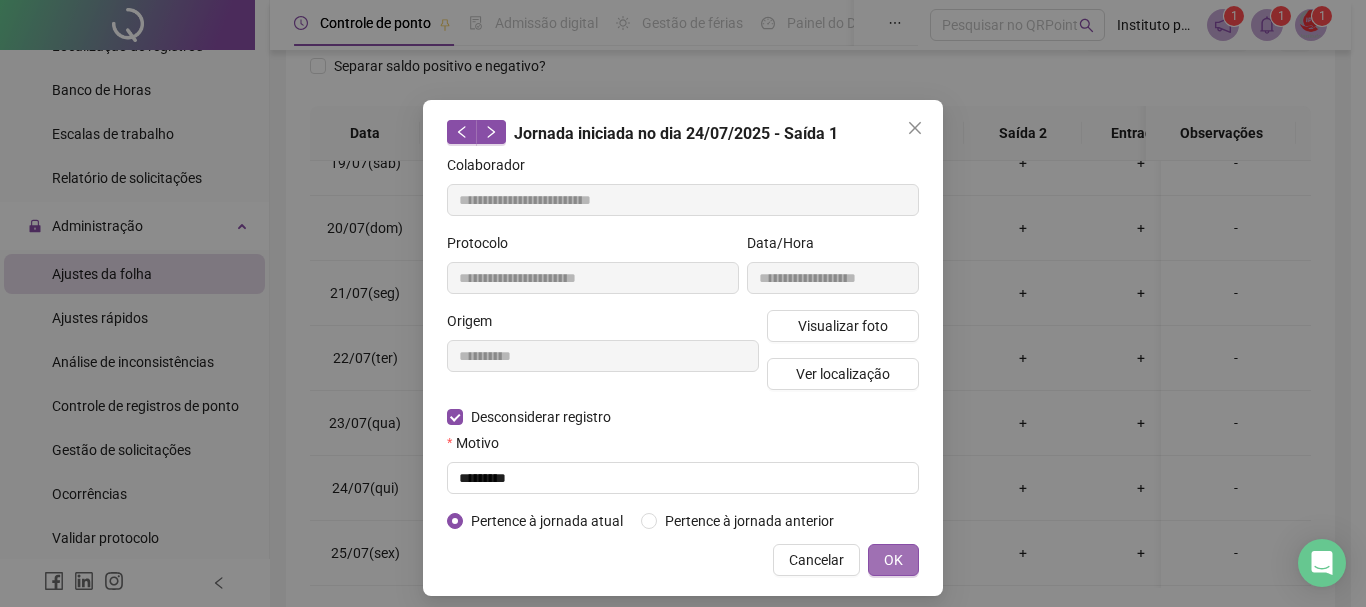 click on "OK" at bounding box center (893, 560) 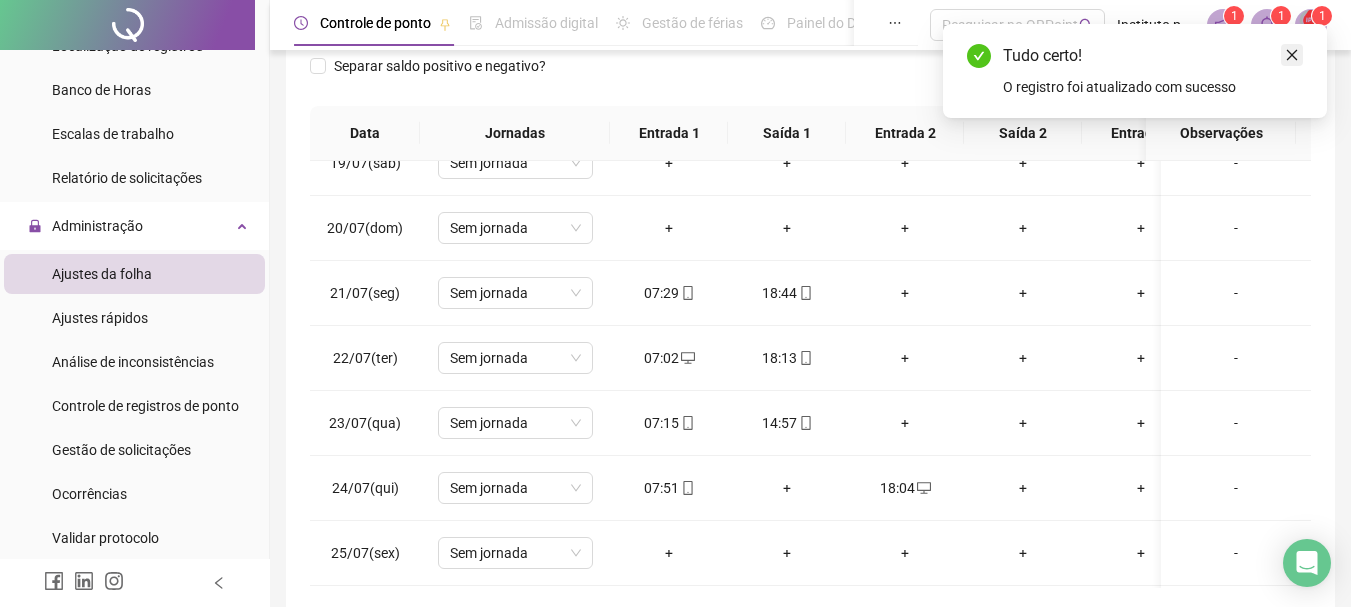 click 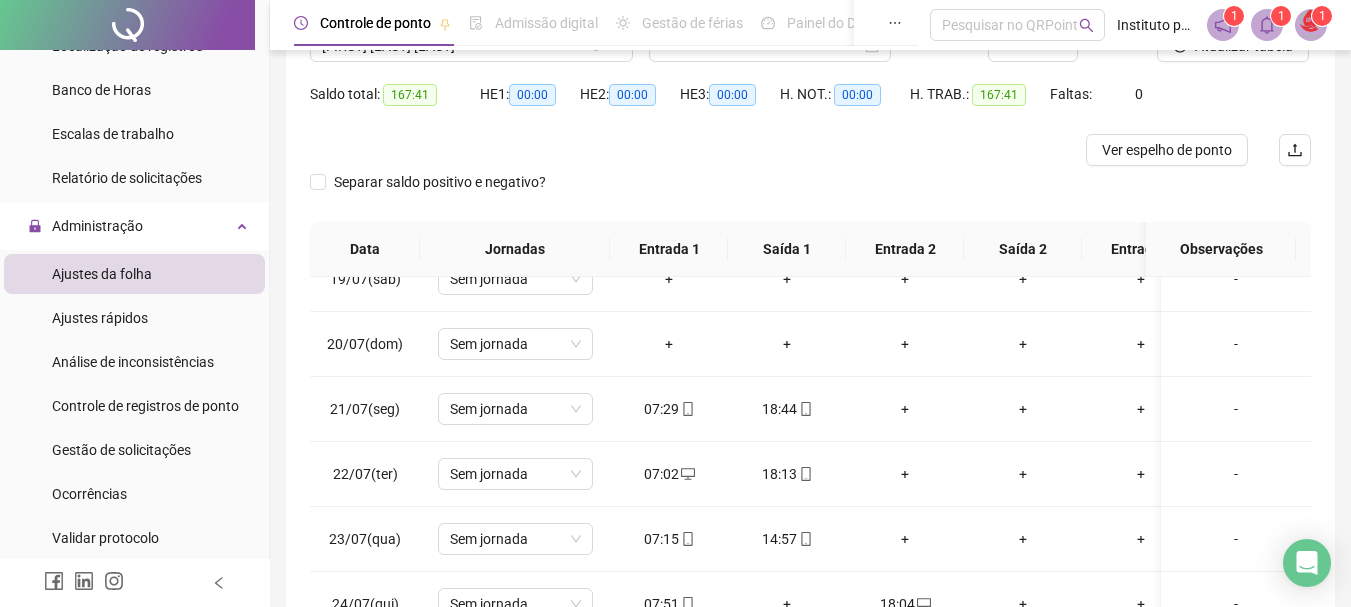 scroll, scrollTop: 0, scrollLeft: 0, axis: both 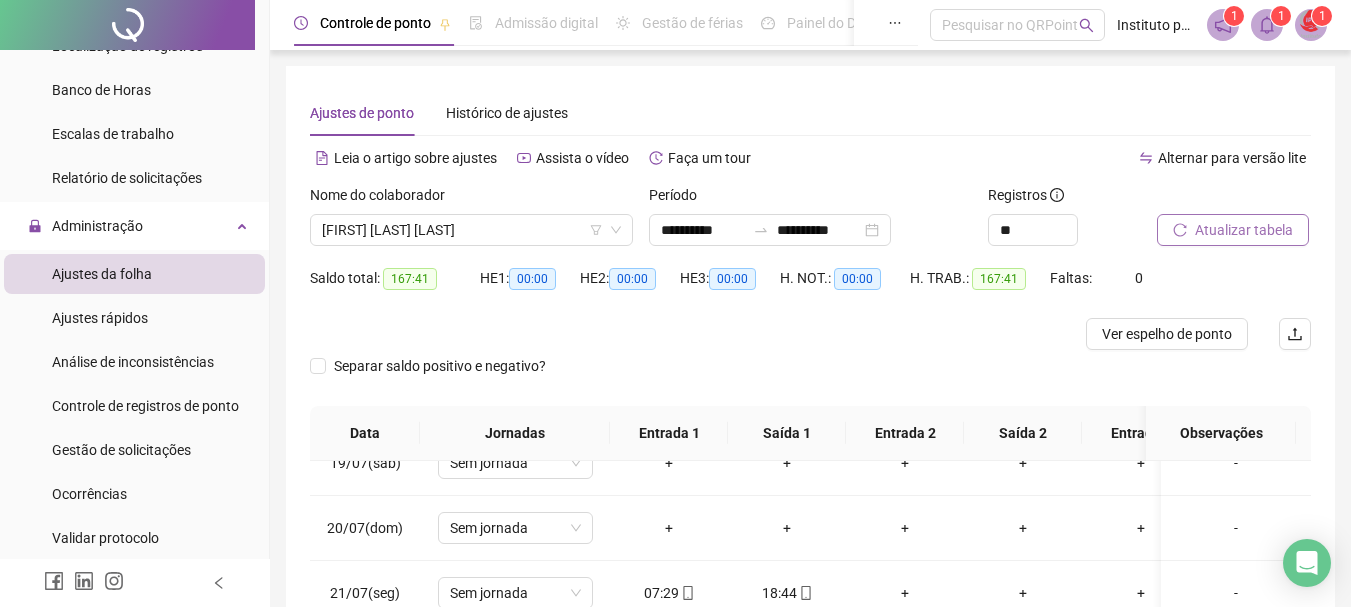 click on "Atualizar tabela" at bounding box center (1233, 230) 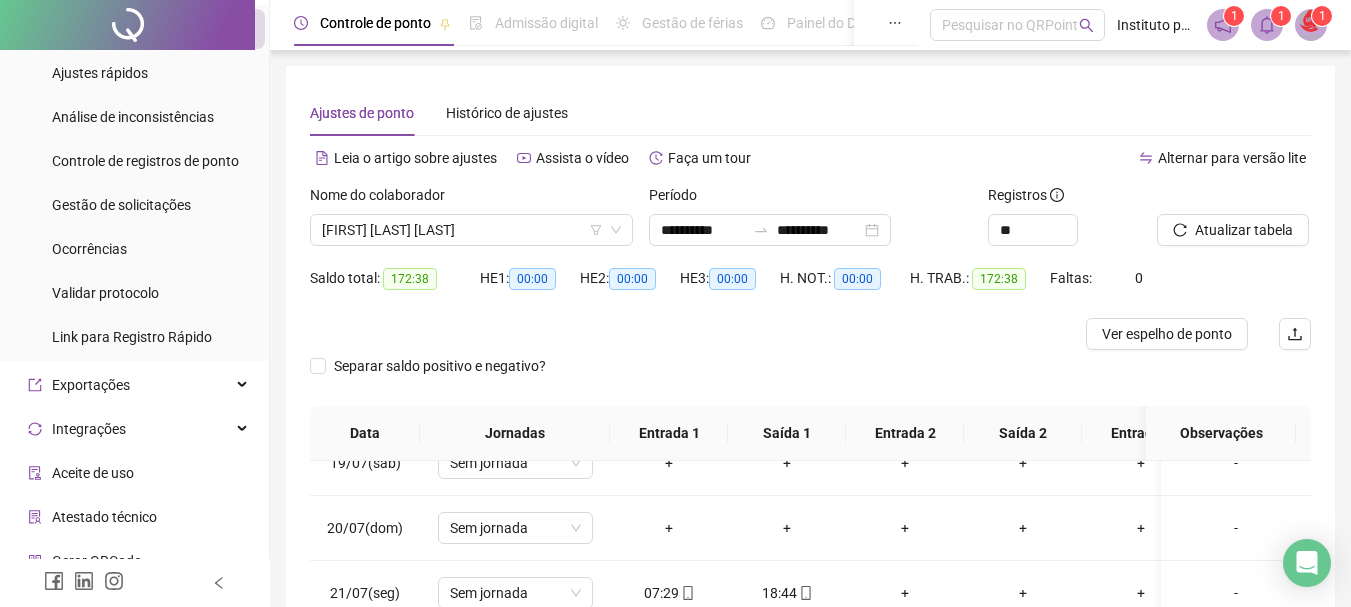 scroll, scrollTop: 1000, scrollLeft: 0, axis: vertical 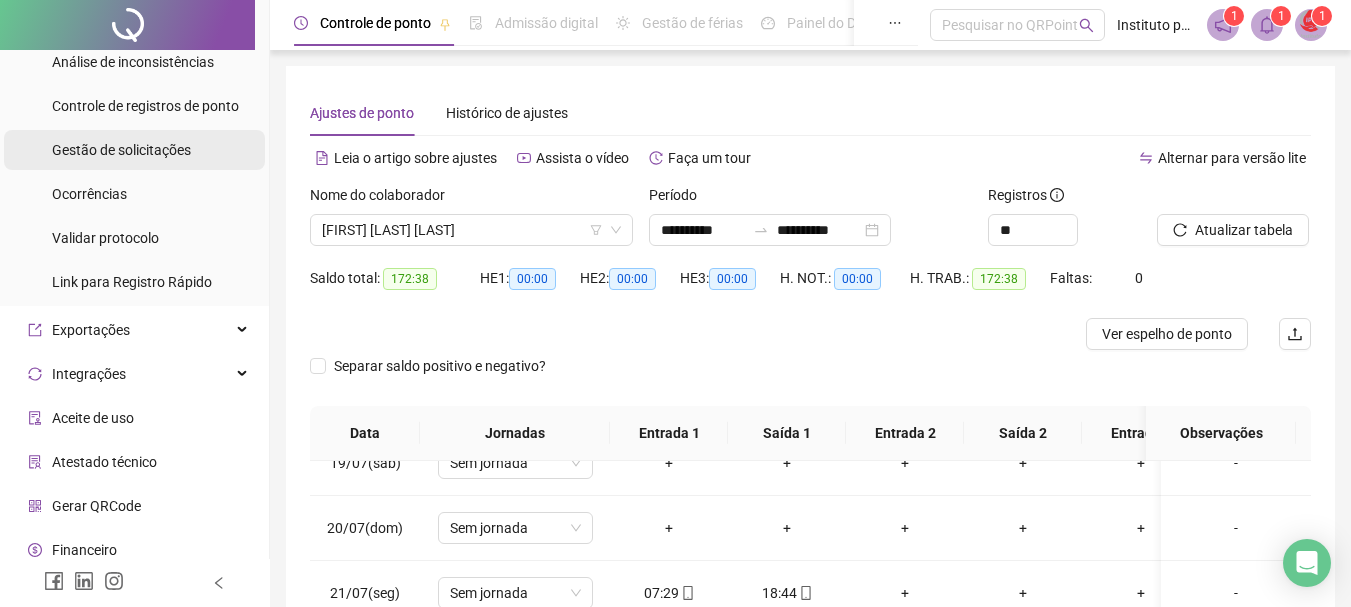 click on "Gestão de solicitações" at bounding box center (121, 150) 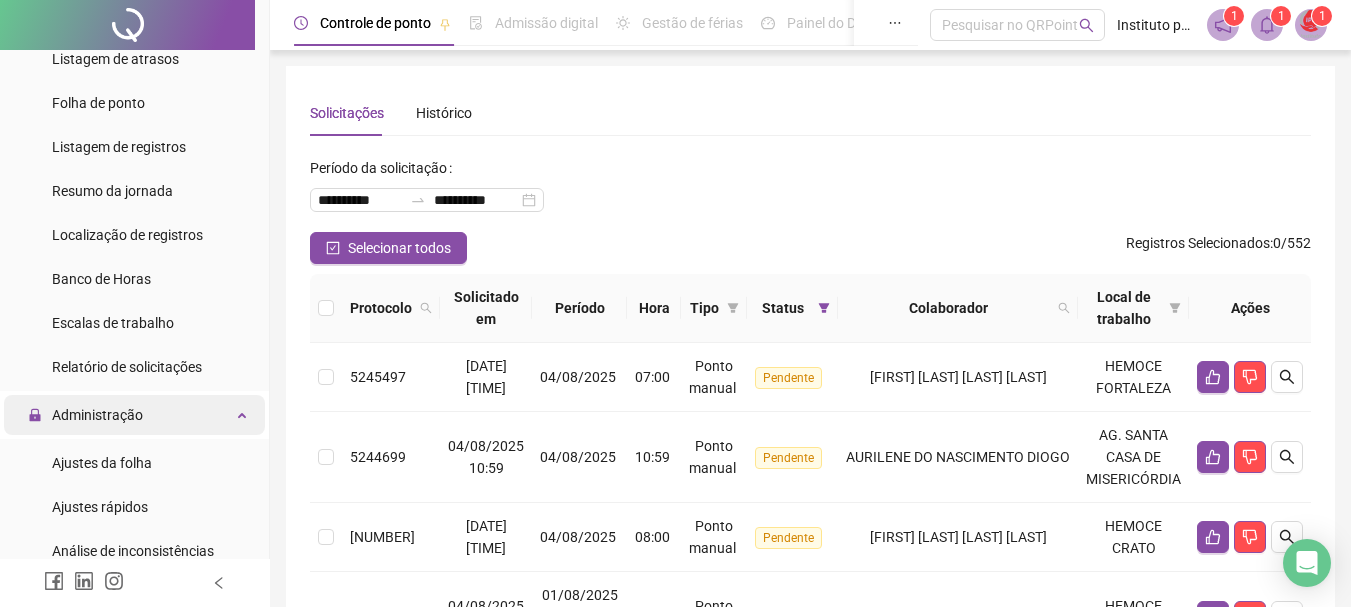 scroll, scrollTop: 500, scrollLeft: 0, axis: vertical 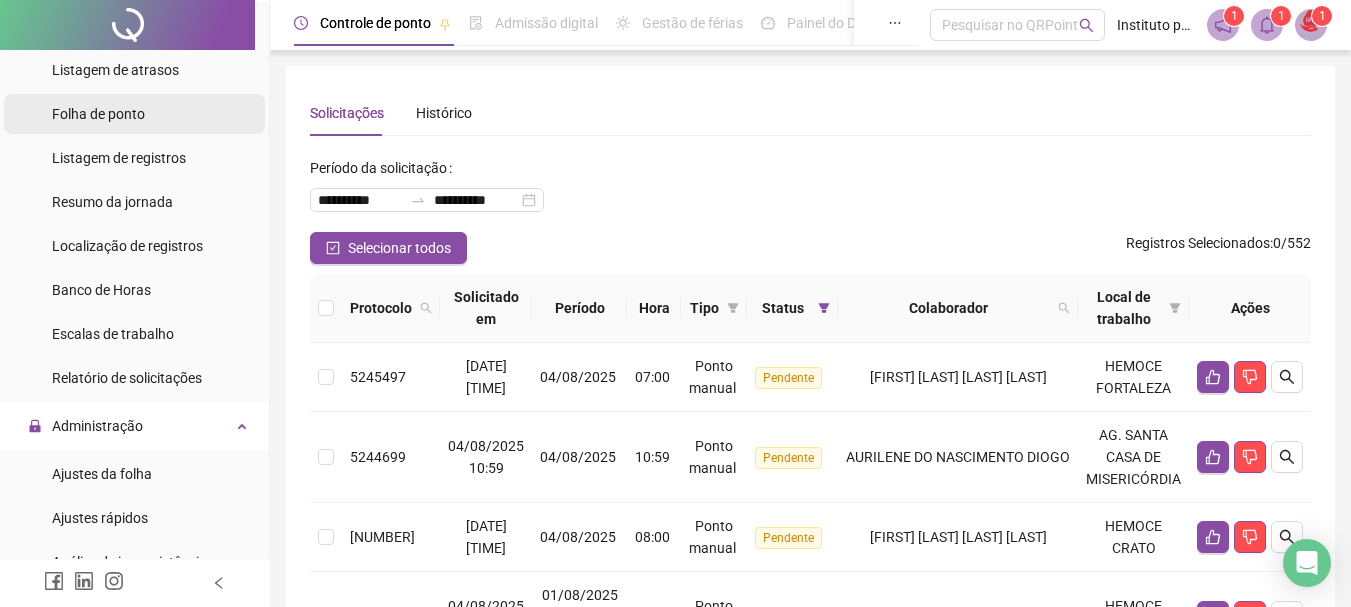 click on "Folha de ponto" at bounding box center [98, 114] 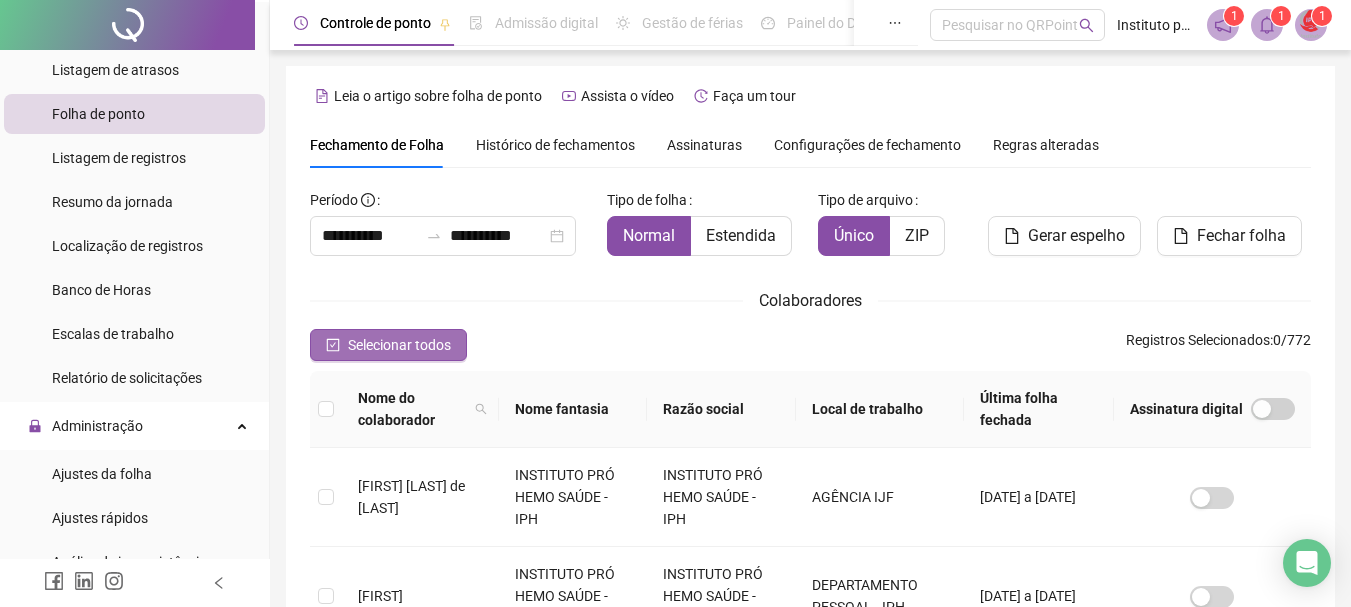 scroll, scrollTop: 106, scrollLeft: 0, axis: vertical 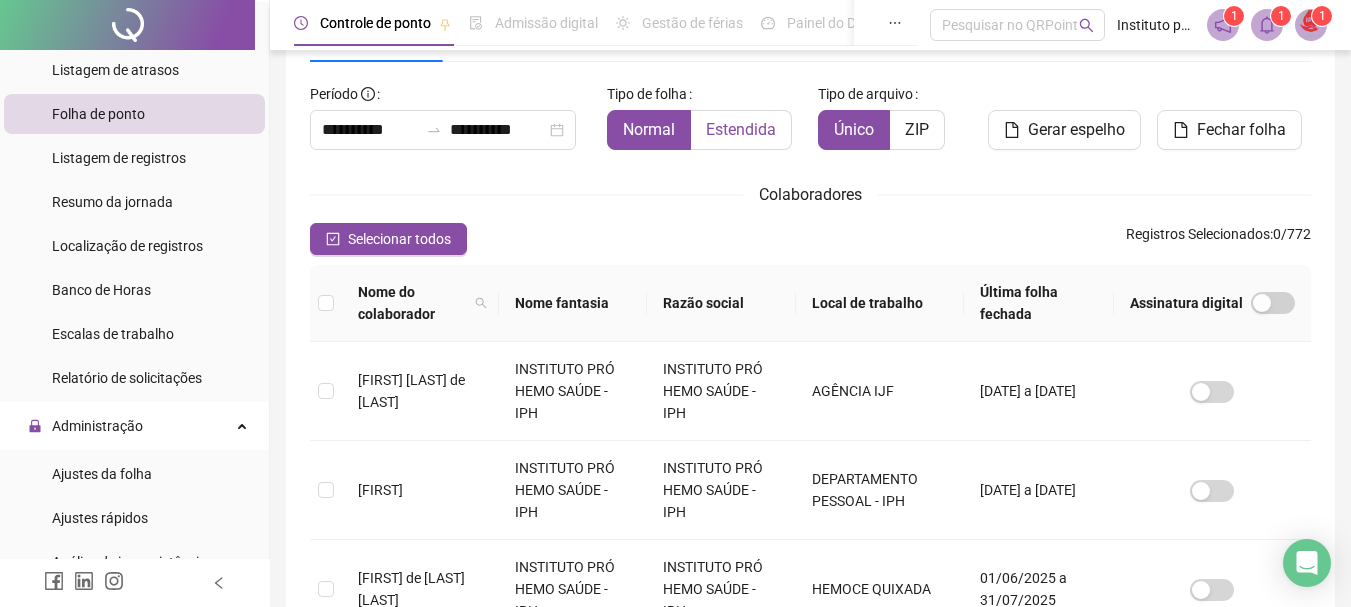 click on "Estendida" at bounding box center (741, 129) 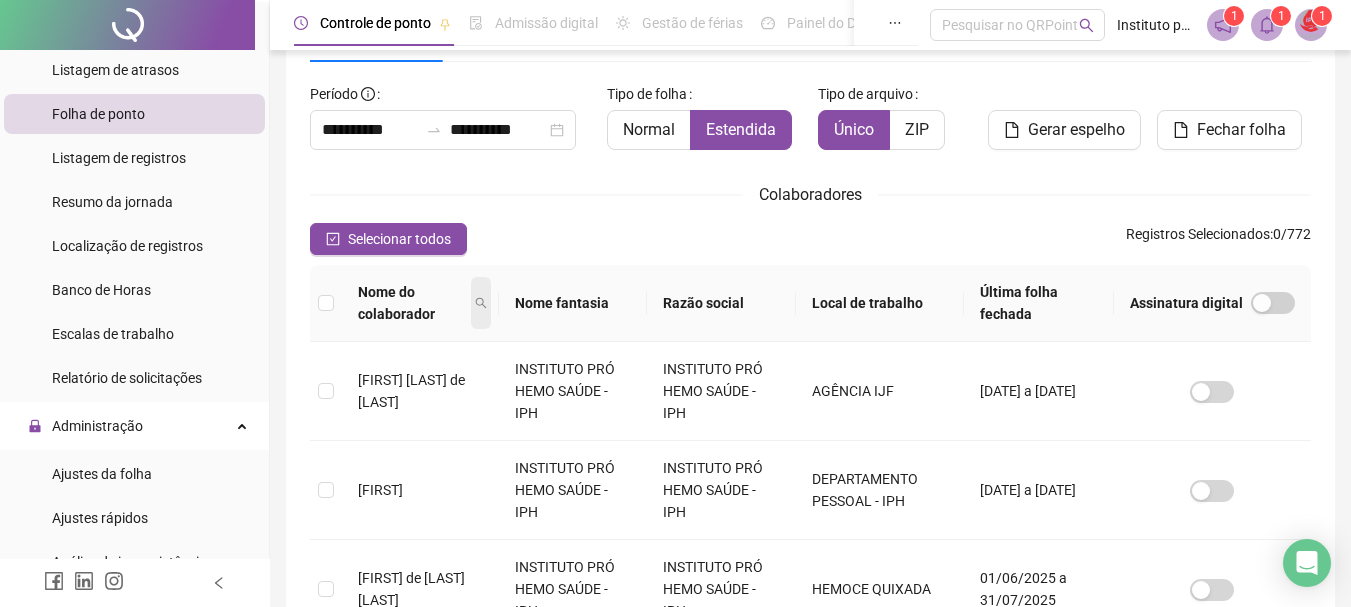 click 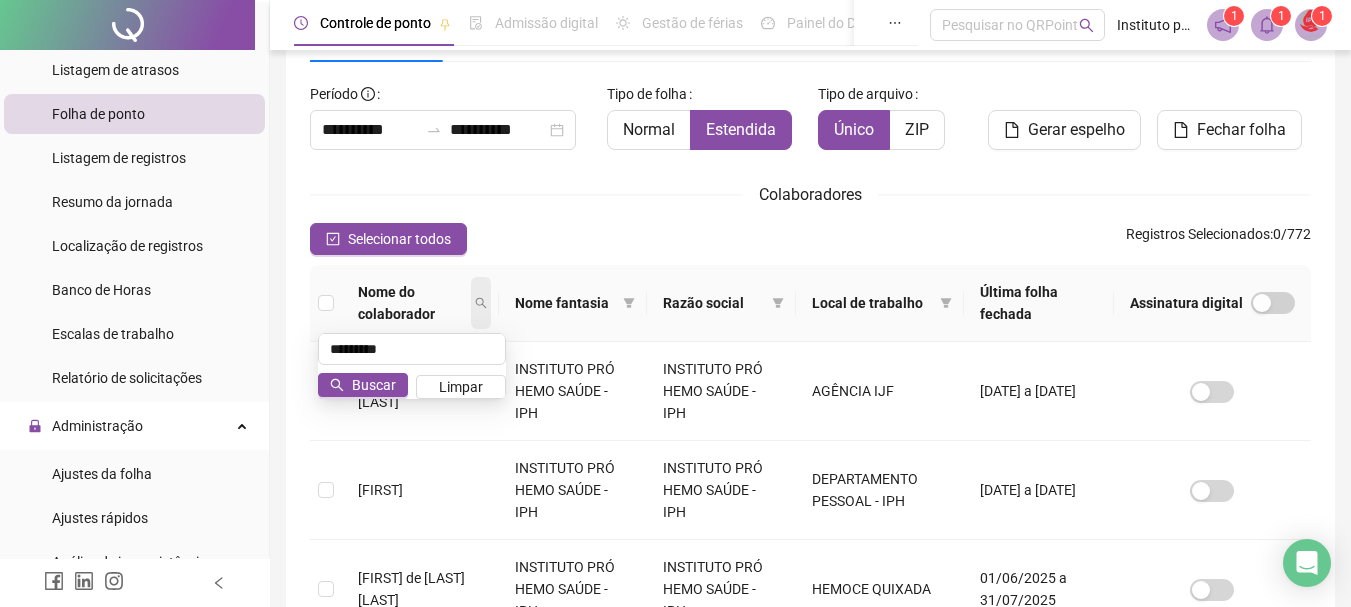 type on "*********" 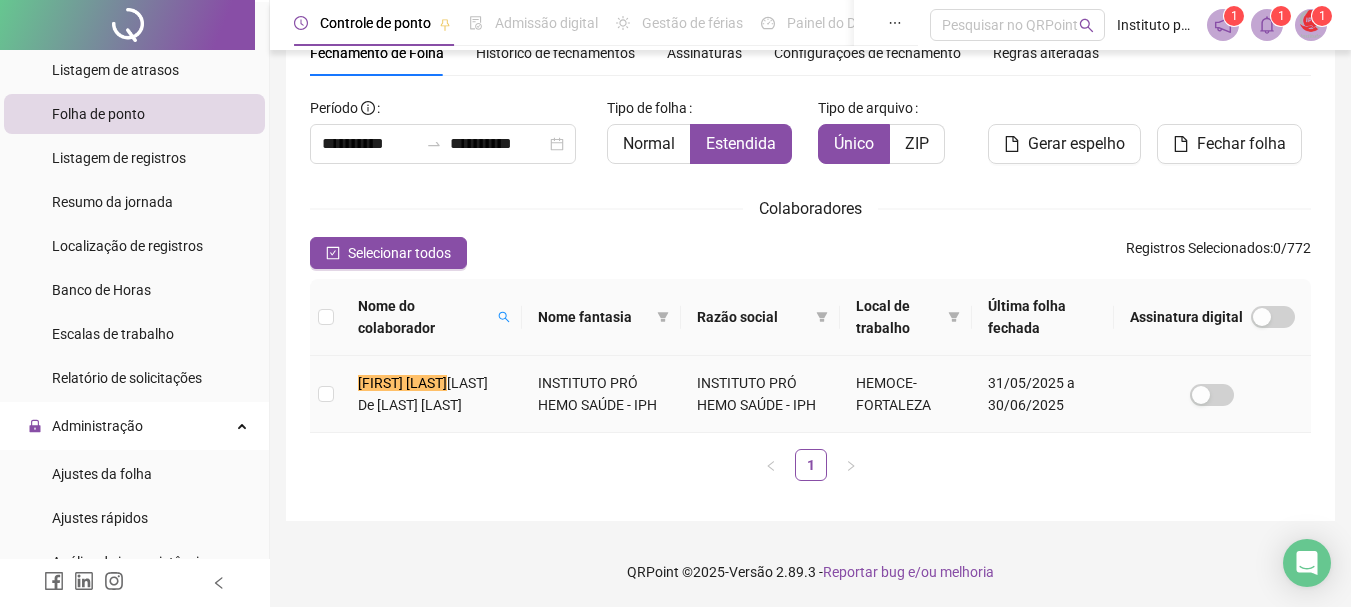 click at bounding box center (326, 394) 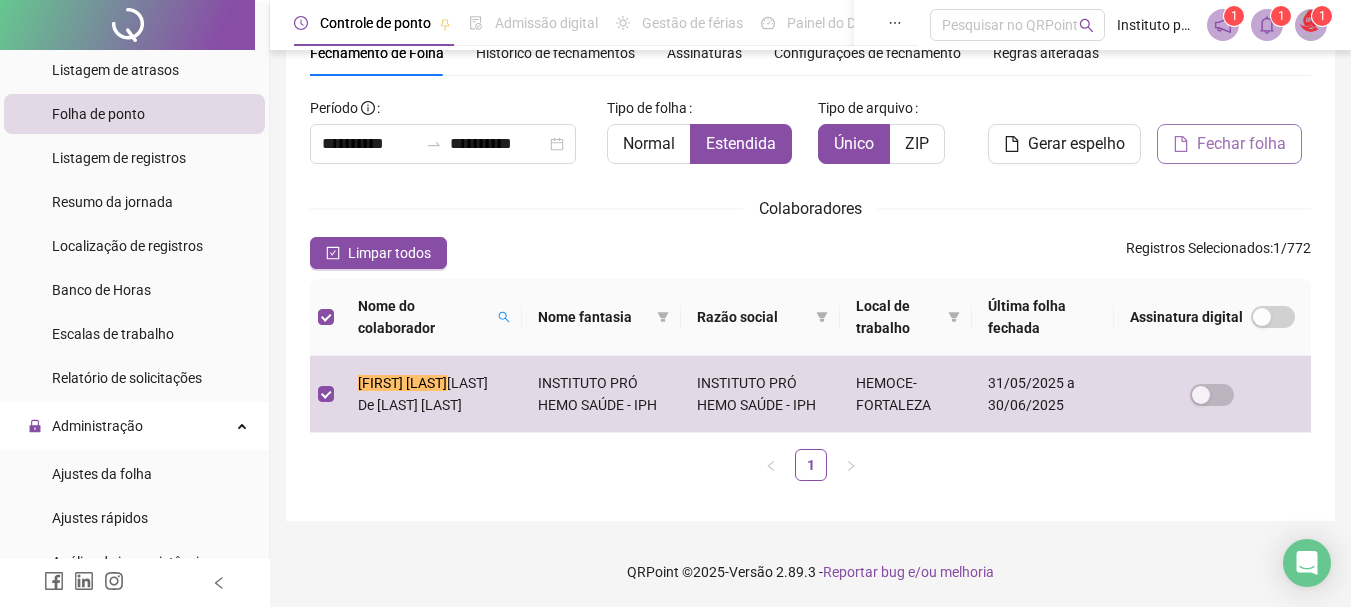 click on "Fechar folha" at bounding box center (1241, 144) 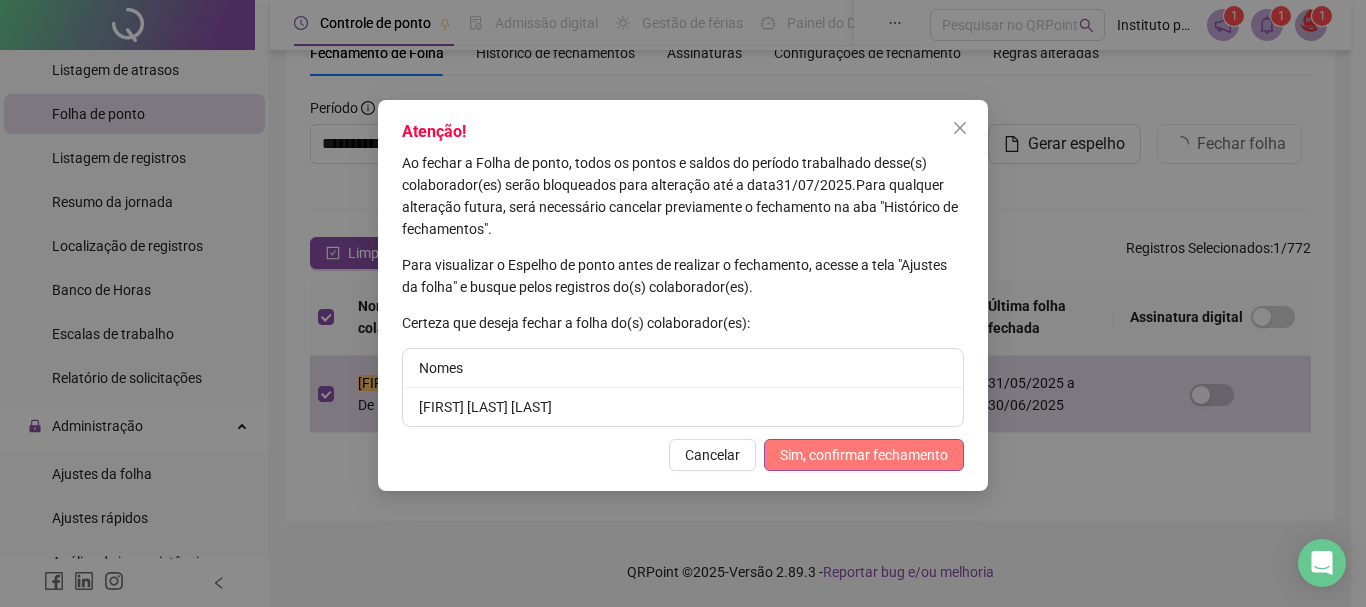 click on "Sim, confirmar fechamento" at bounding box center [864, 455] 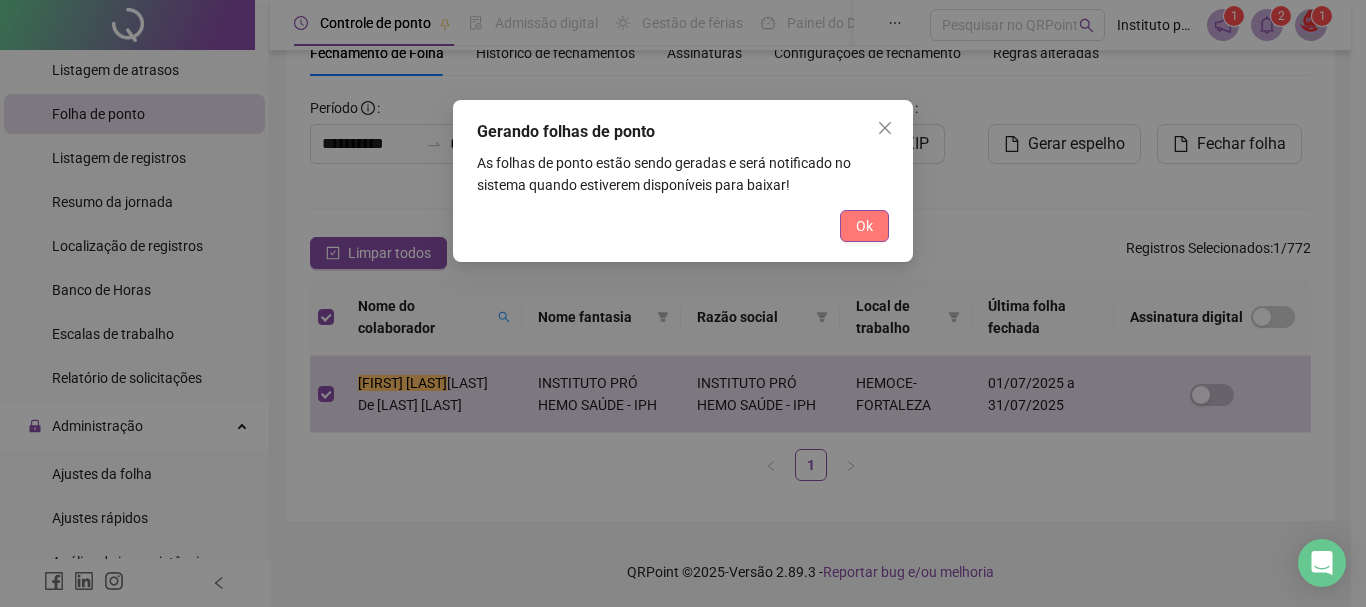 click on "Ok" at bounding box center (864, 226) 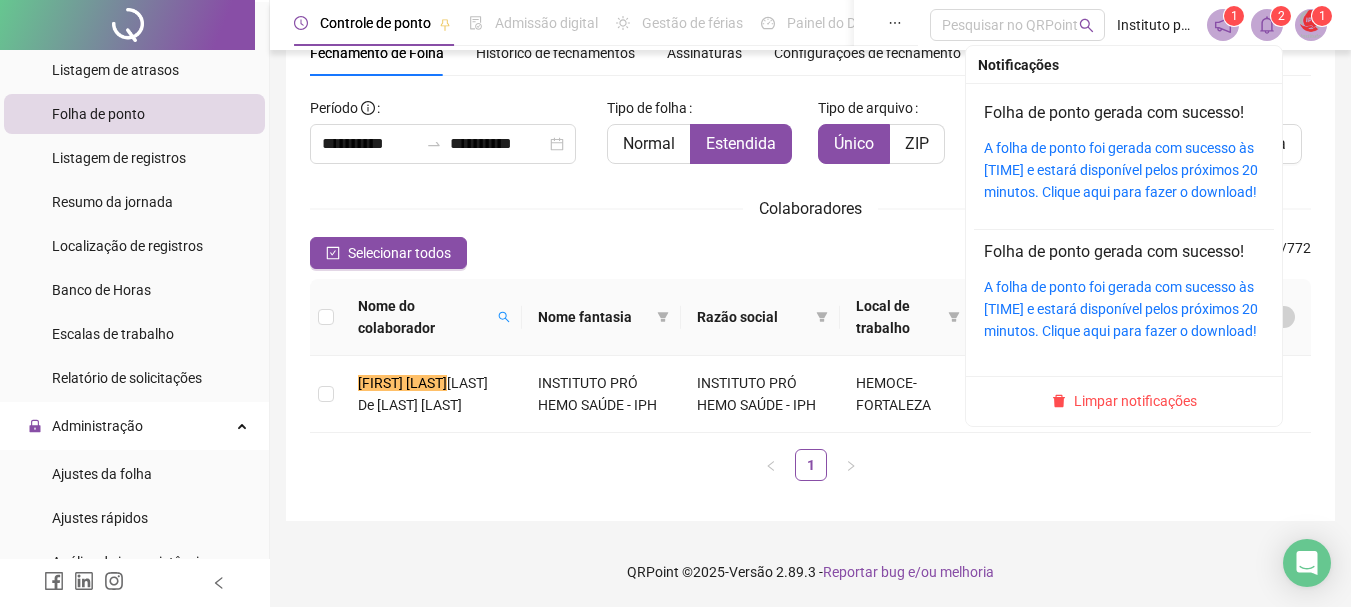 click 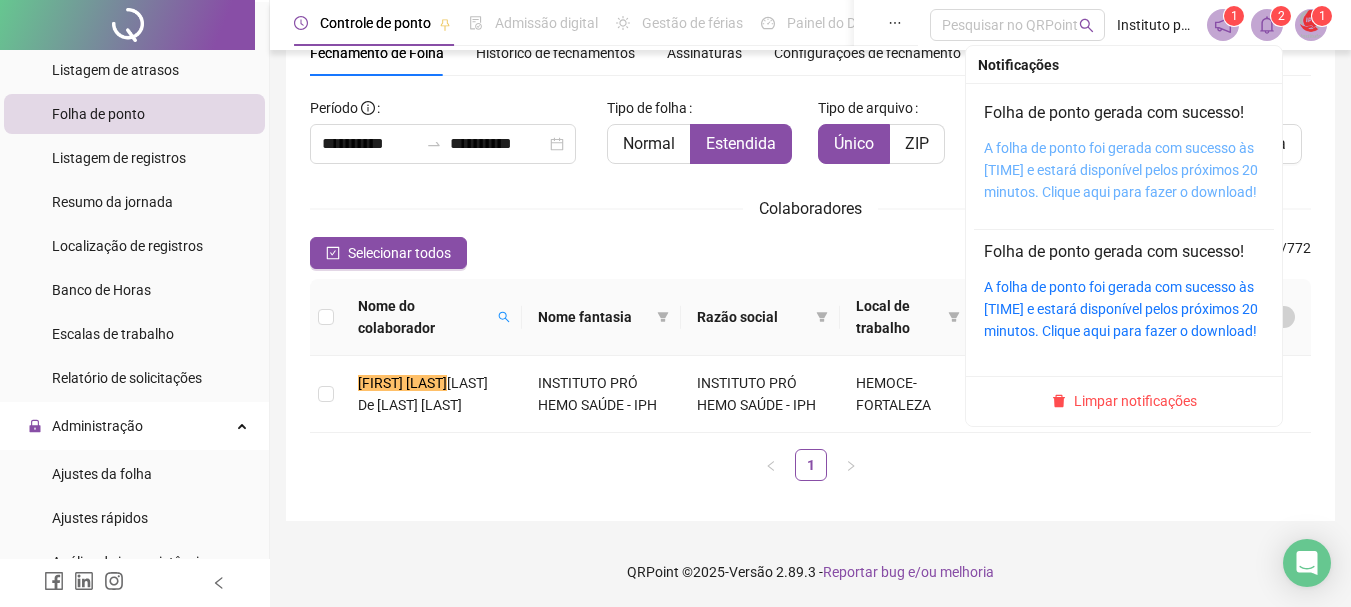 click on "A folha de ponto foi gerada com sucesso às [TIME] e estará disponível pelos próximos 20 minutos.
Clique aqui para fazer o download!" at bounding box center [1121, 170] 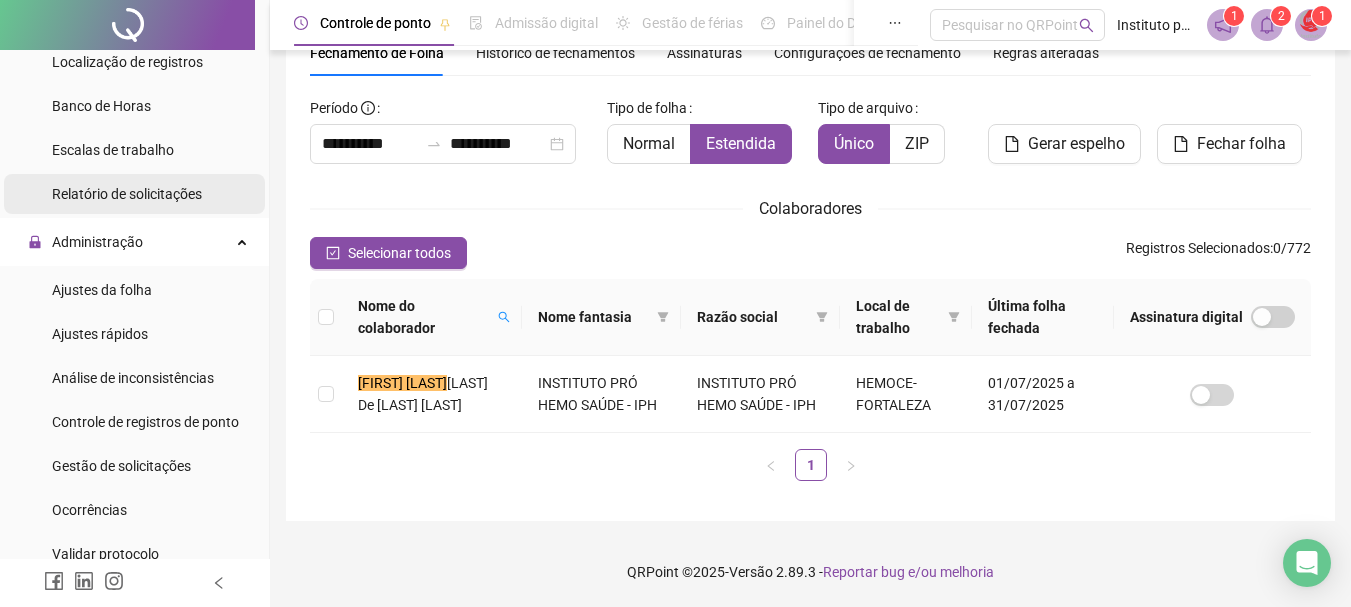 scroll, scrollTop: 700, scrollLeft: 0, axis: vertical 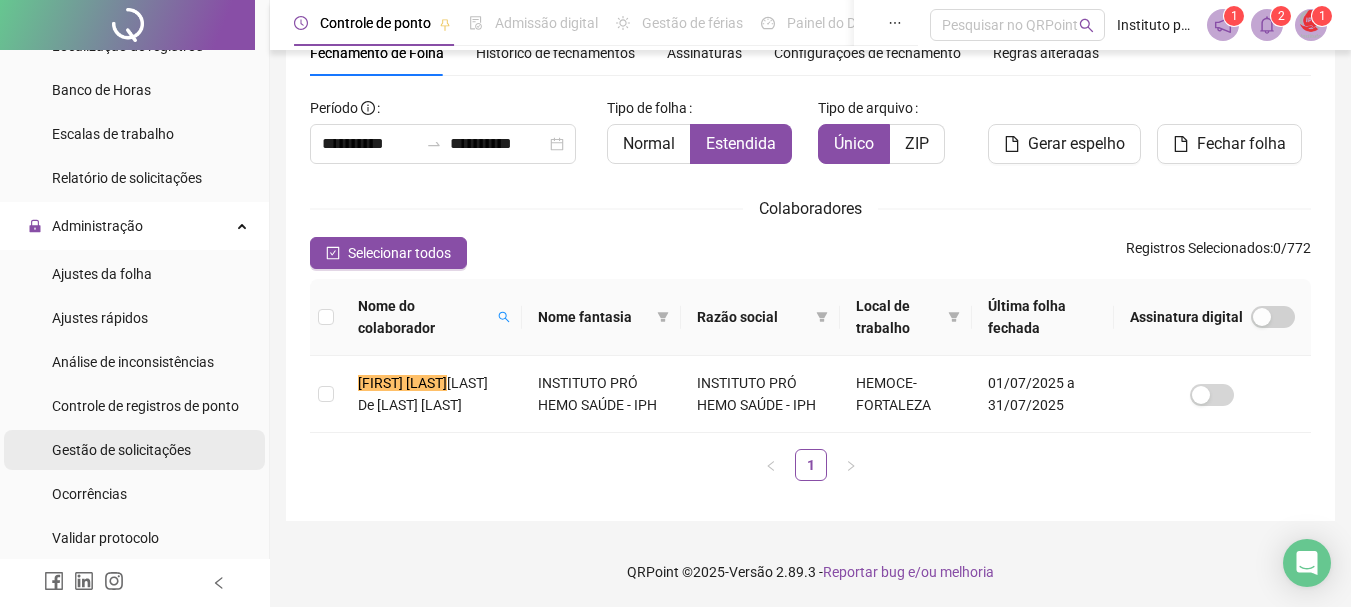 click on "Gestão de solicitações" at bounding box center [121, 450] 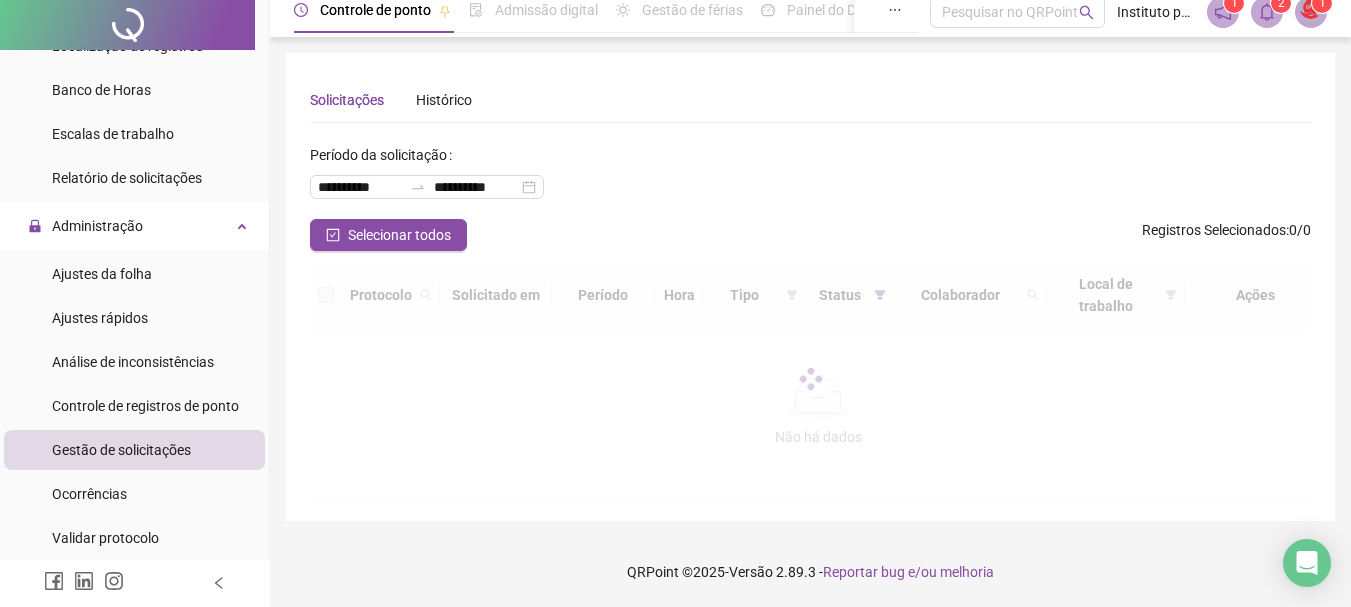scroll, scrollTop: 0, scrollLeft: 0, axis: both 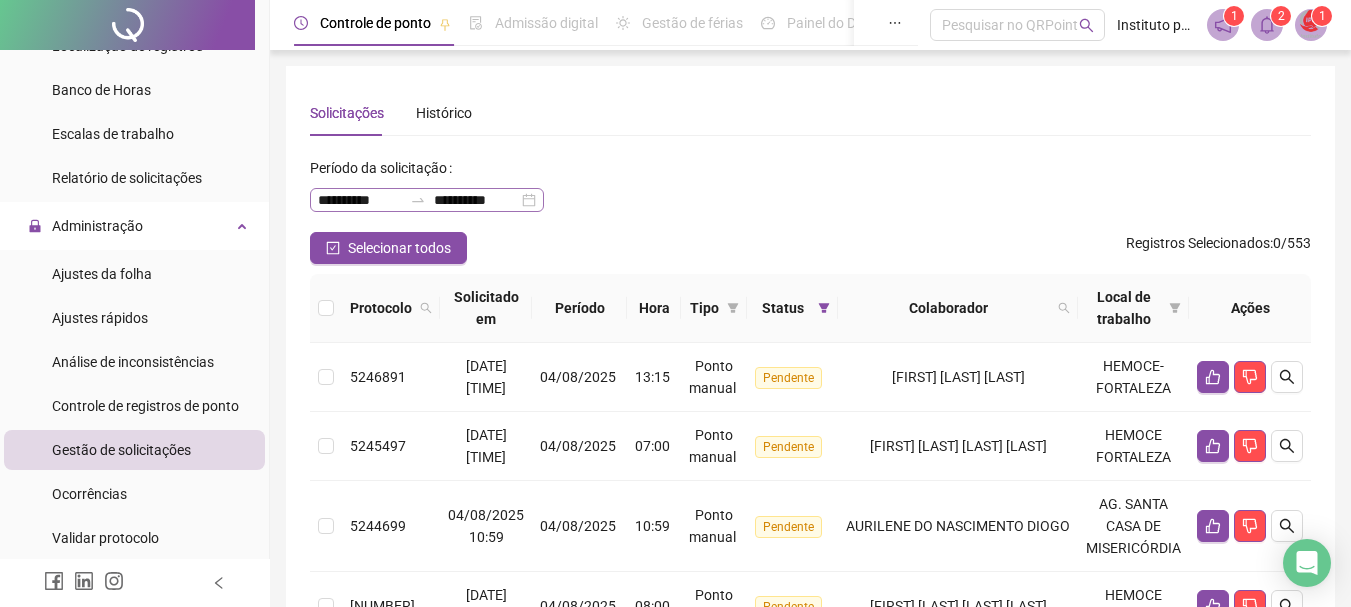 click on "**********" at bounding box center [427, 200] 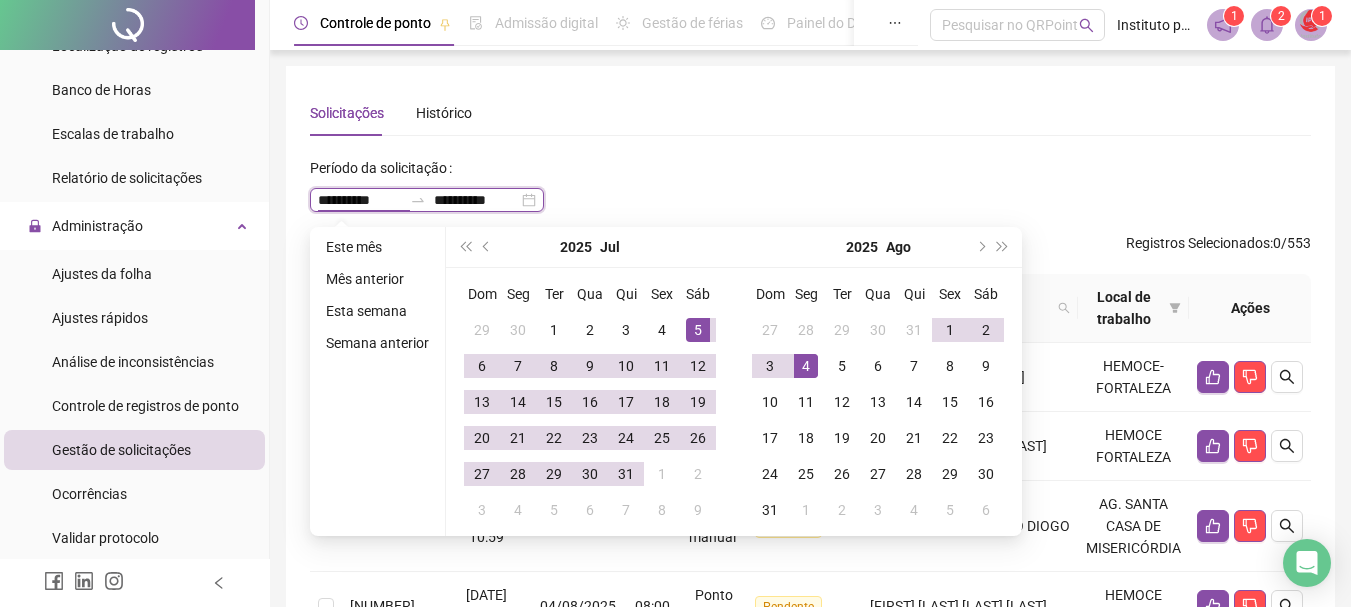 click on "**********" at bounding box center [427, 200] 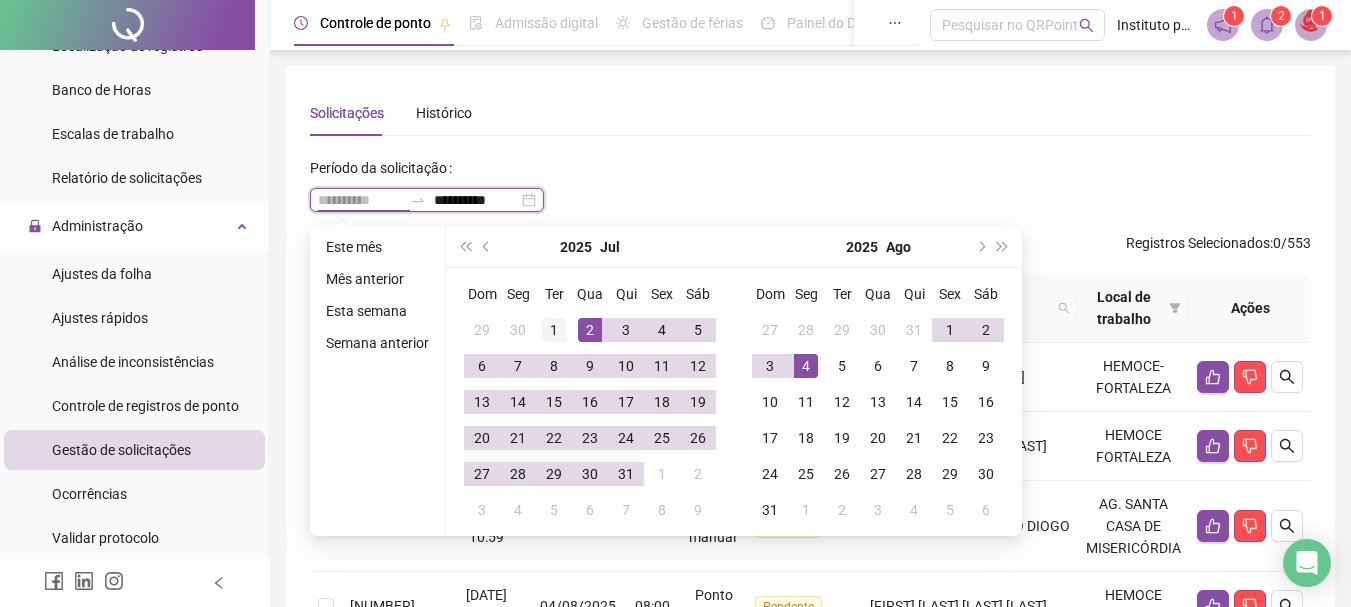 type on "**********" 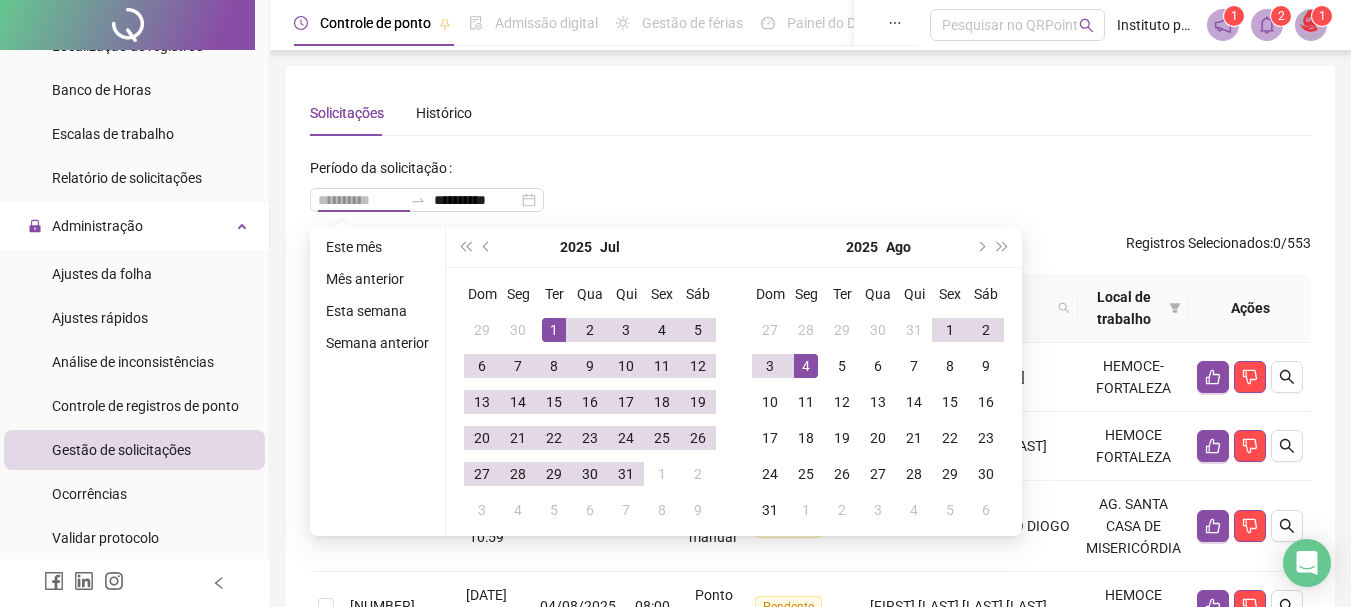 click on "1" at bounding box center (554, 330) 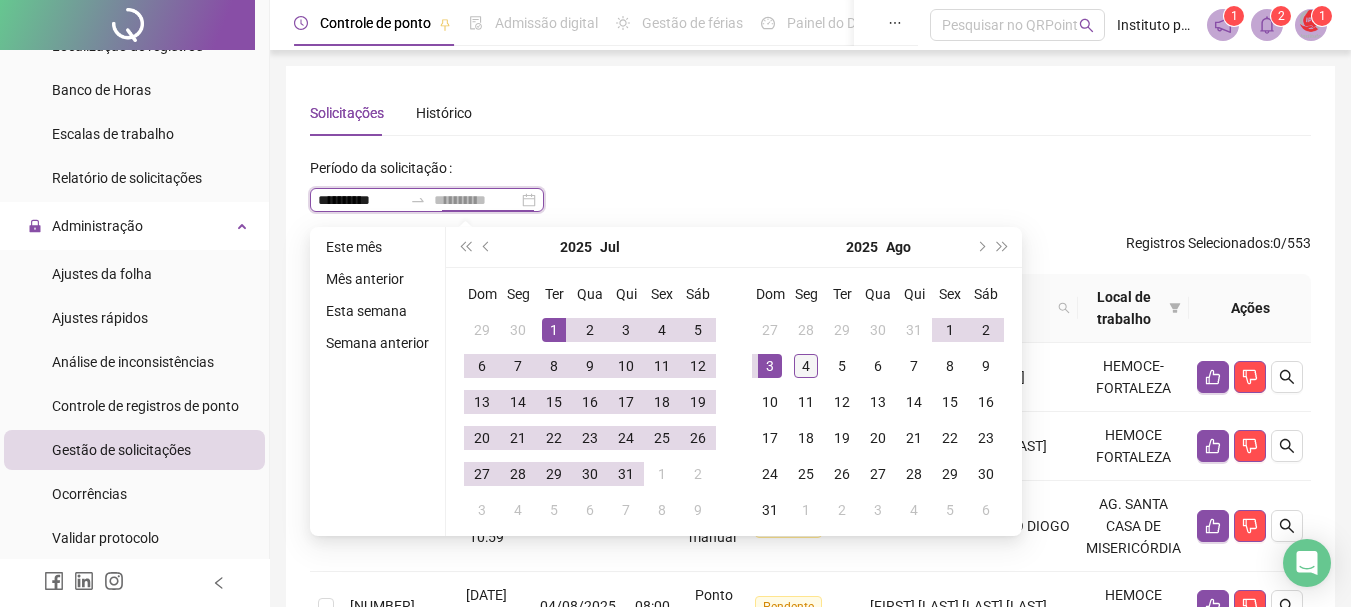 type on "**********" 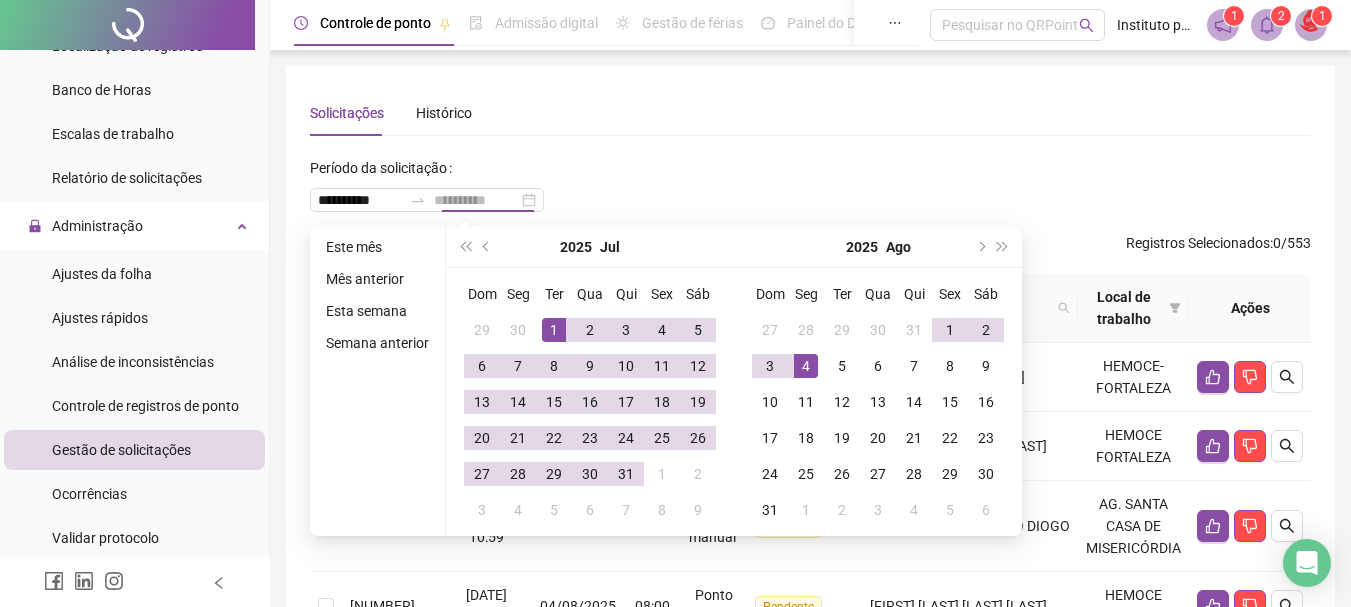 click on "4" at bounding box center [806, 366] 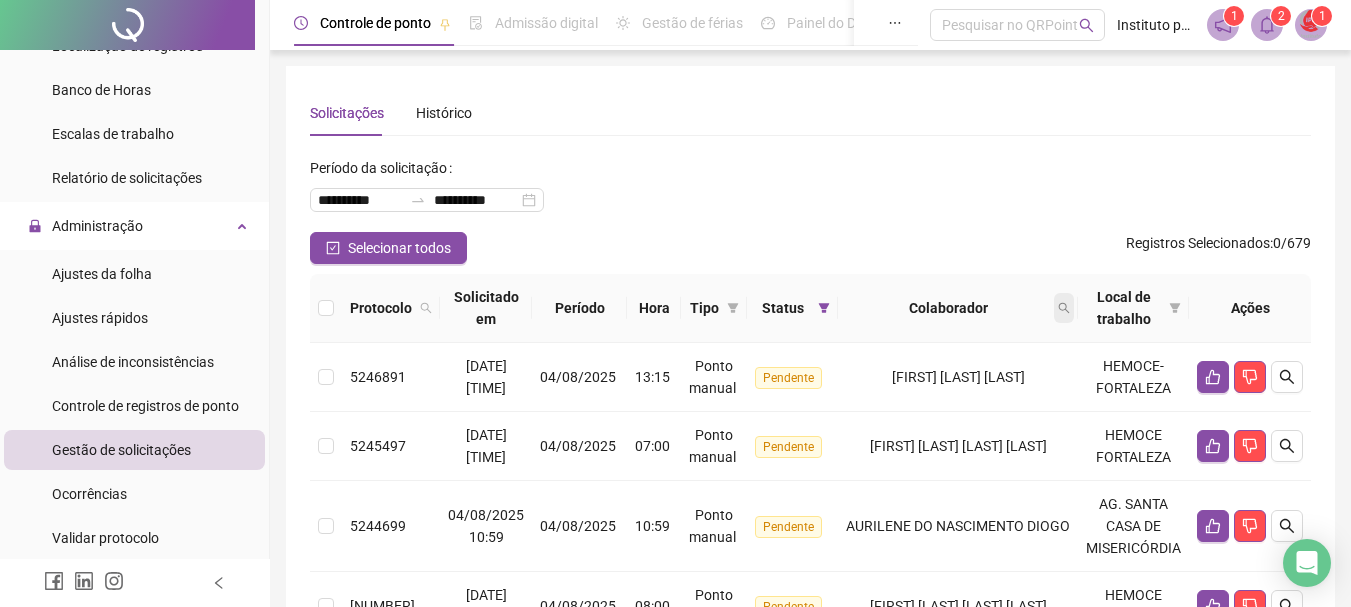 click 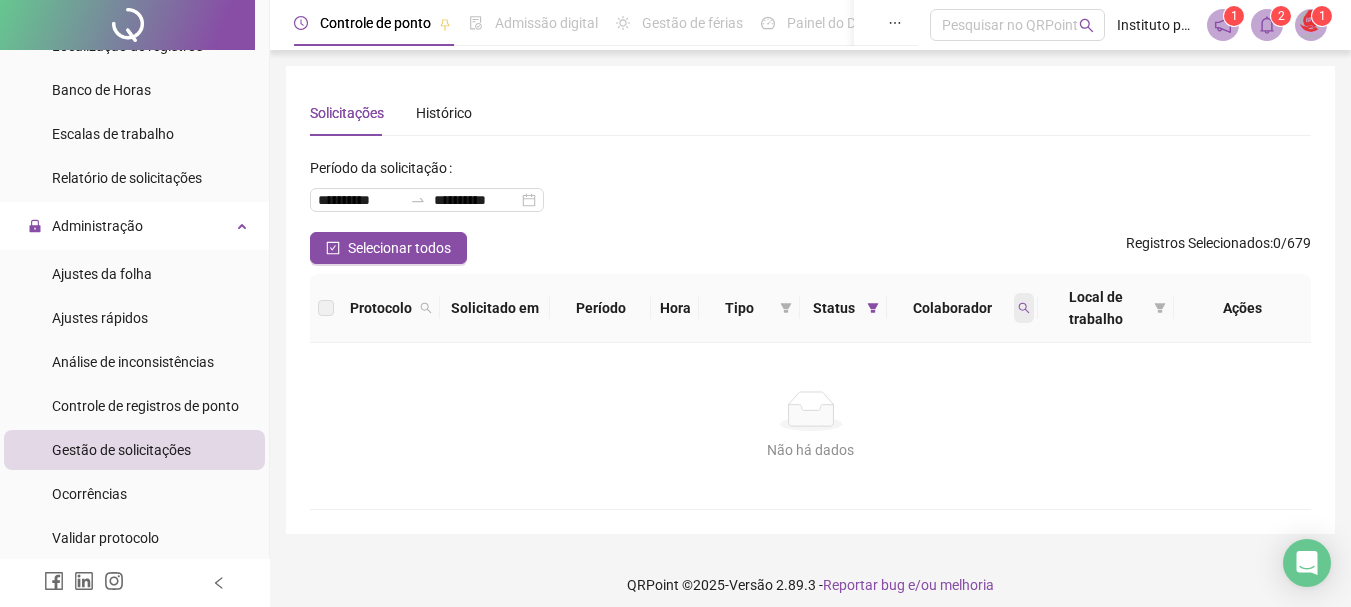 click at bounding box center (1024, 308) 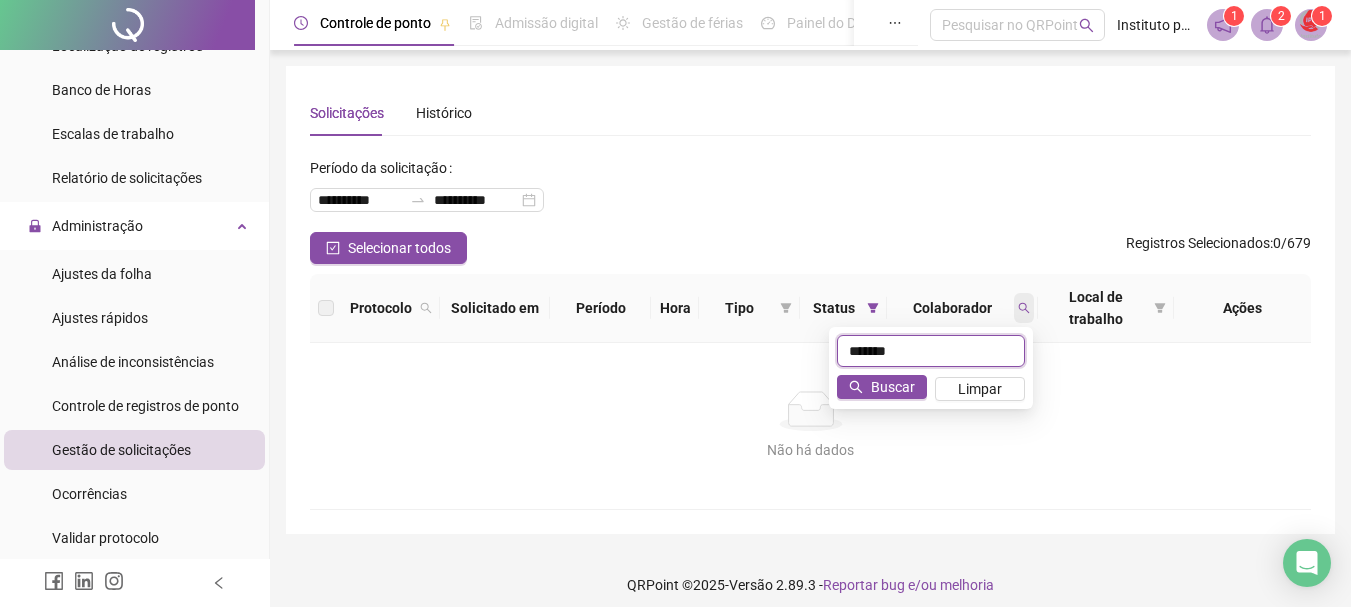 type on "*******" 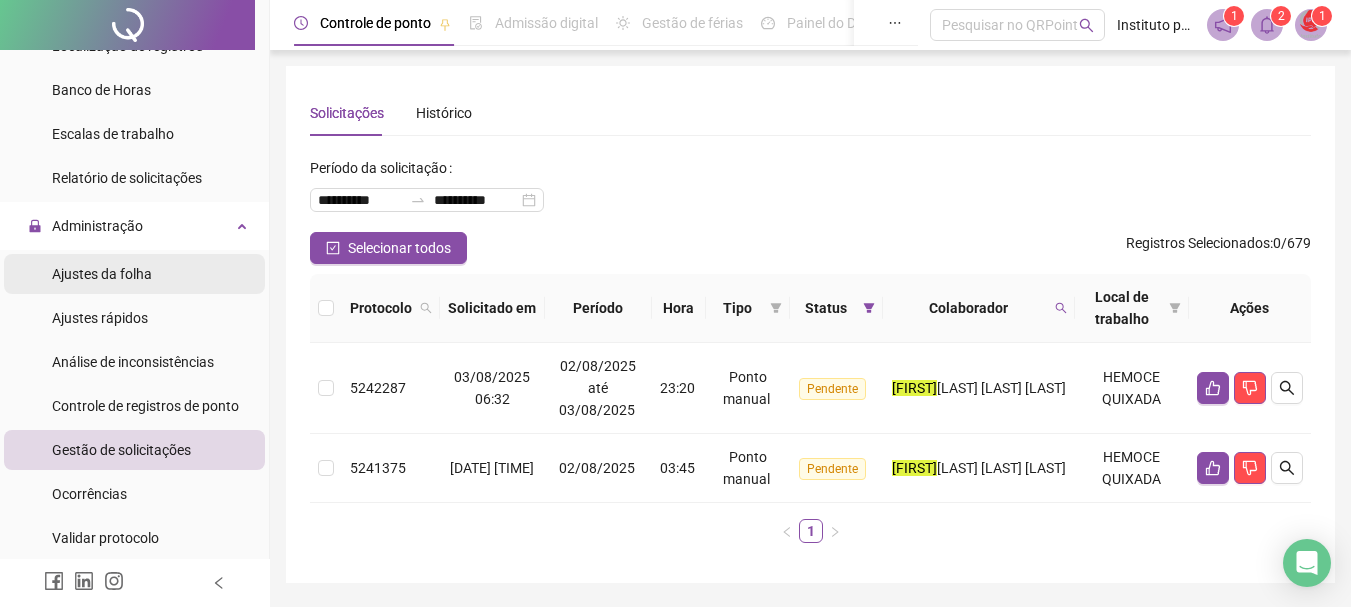 click on "Ajustes da folha" at bounding box center (102, 274) 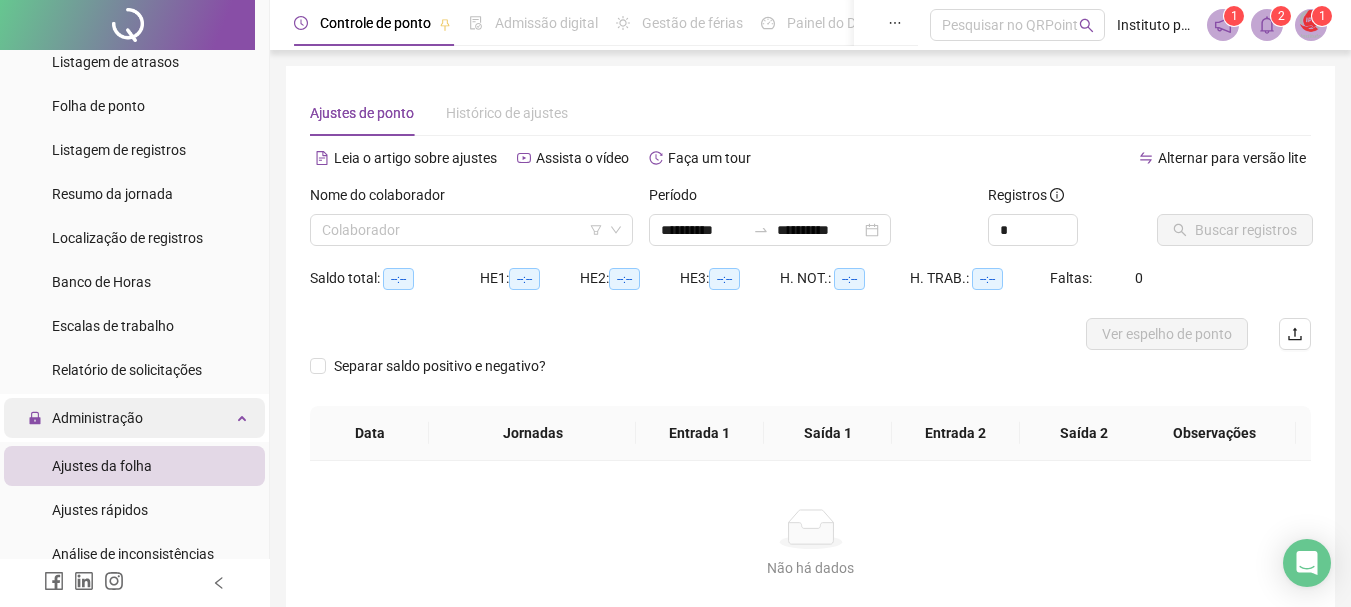 scroll, scrollTop: 500, scrollLeft: 0, axis: vertical 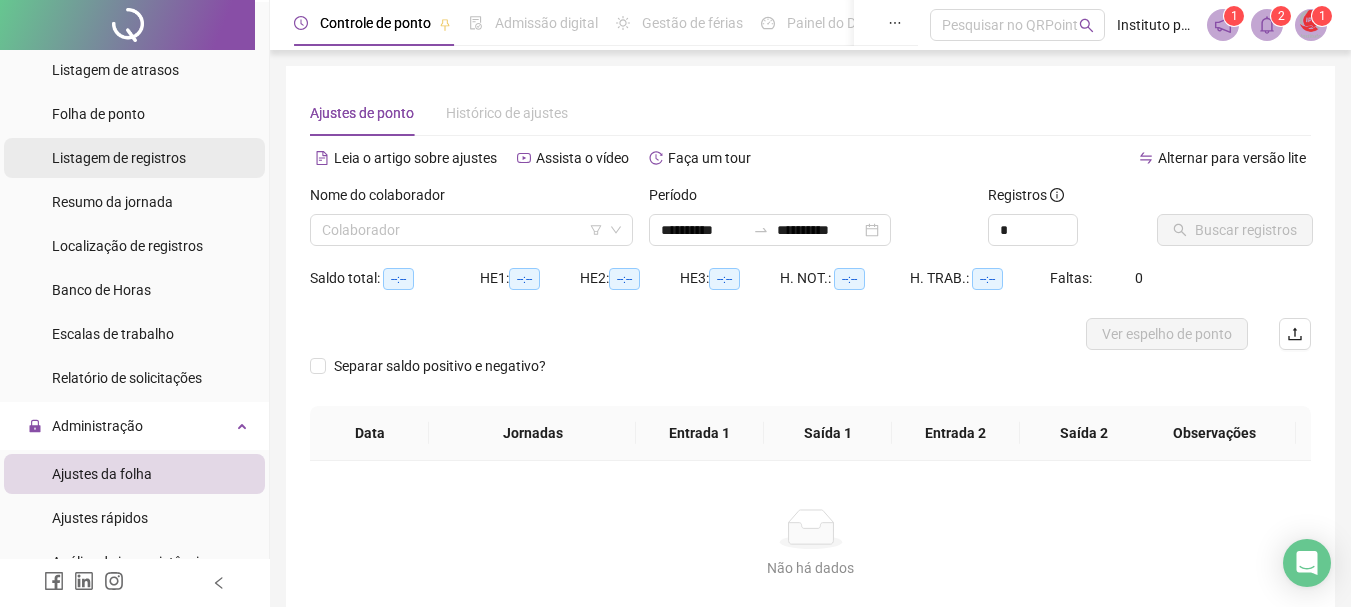 drag, startPoint x: 100, startPoint y: 115, endPoint x: 222, endPoint y: 160, distance: 130.0346 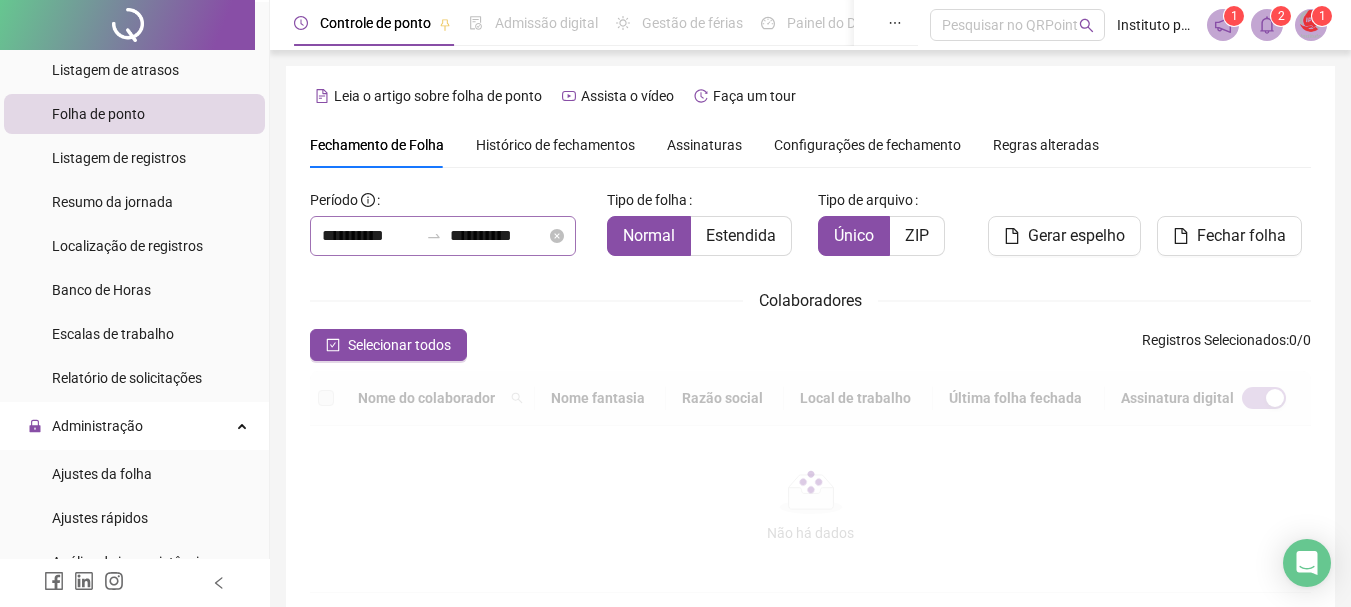 scroll, scrollTop: 106, scrollLeft: 0, axis: vertical 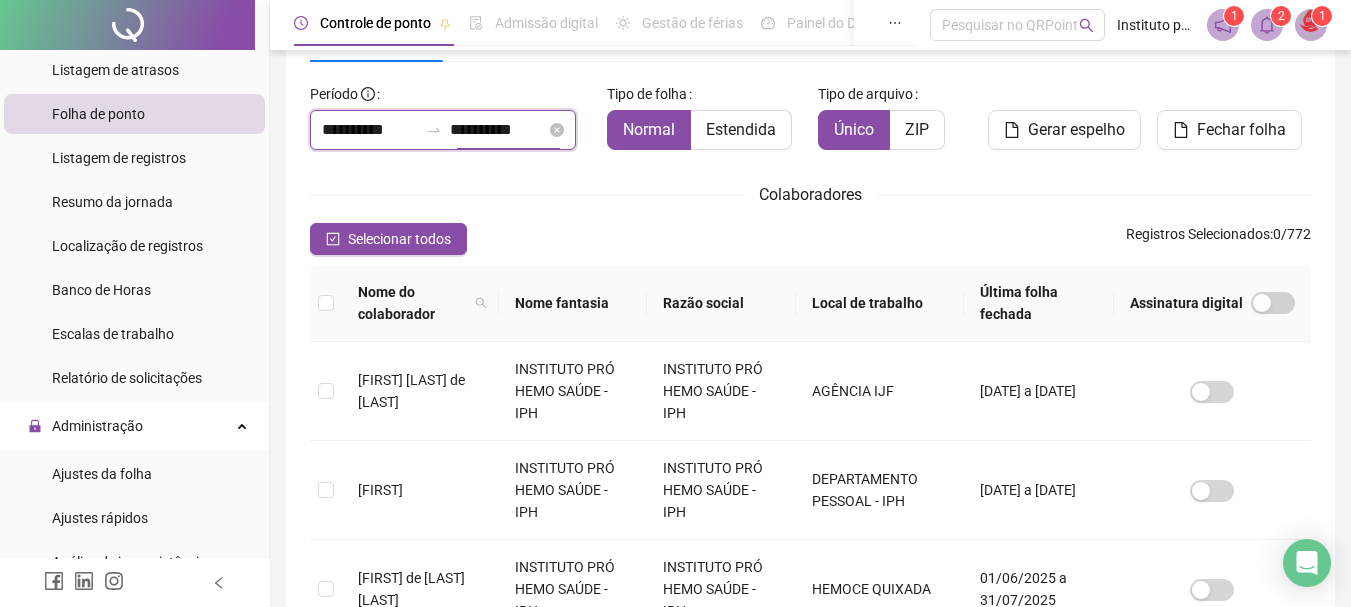 click on "**********" at bounding box center [498, 130] 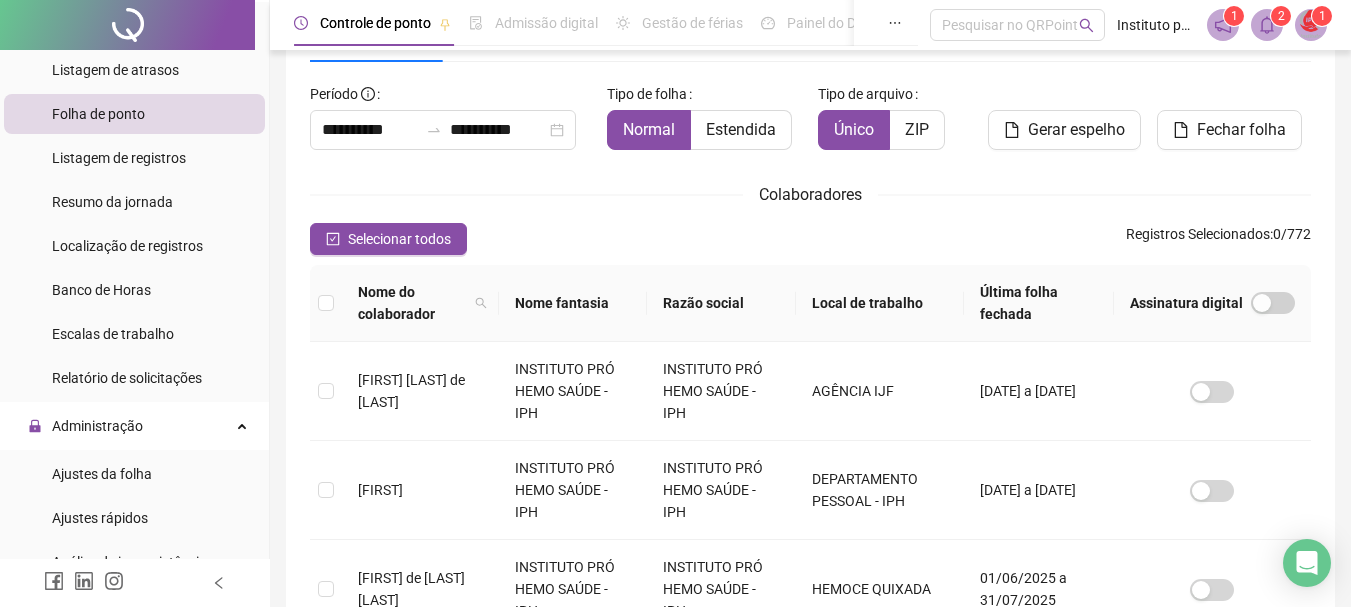 click on "Folha de ponto" at bounding box center [98, 114] 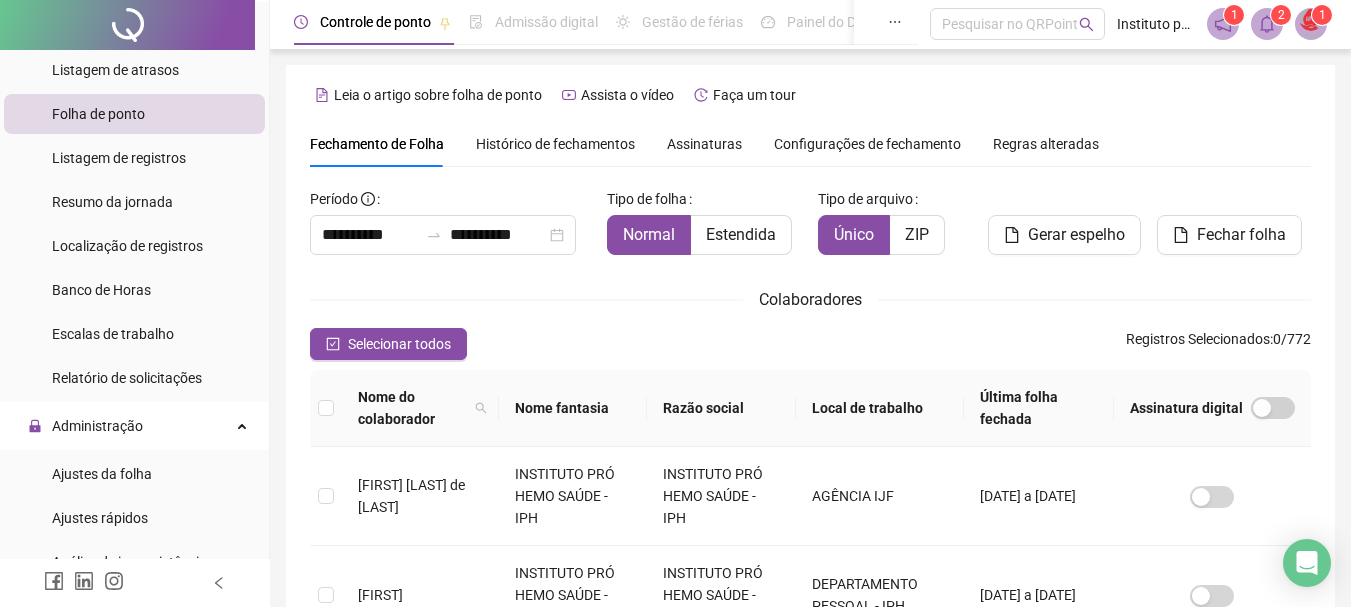 scroll, scrollTop: 0, scrollLeft: 0, axis: both 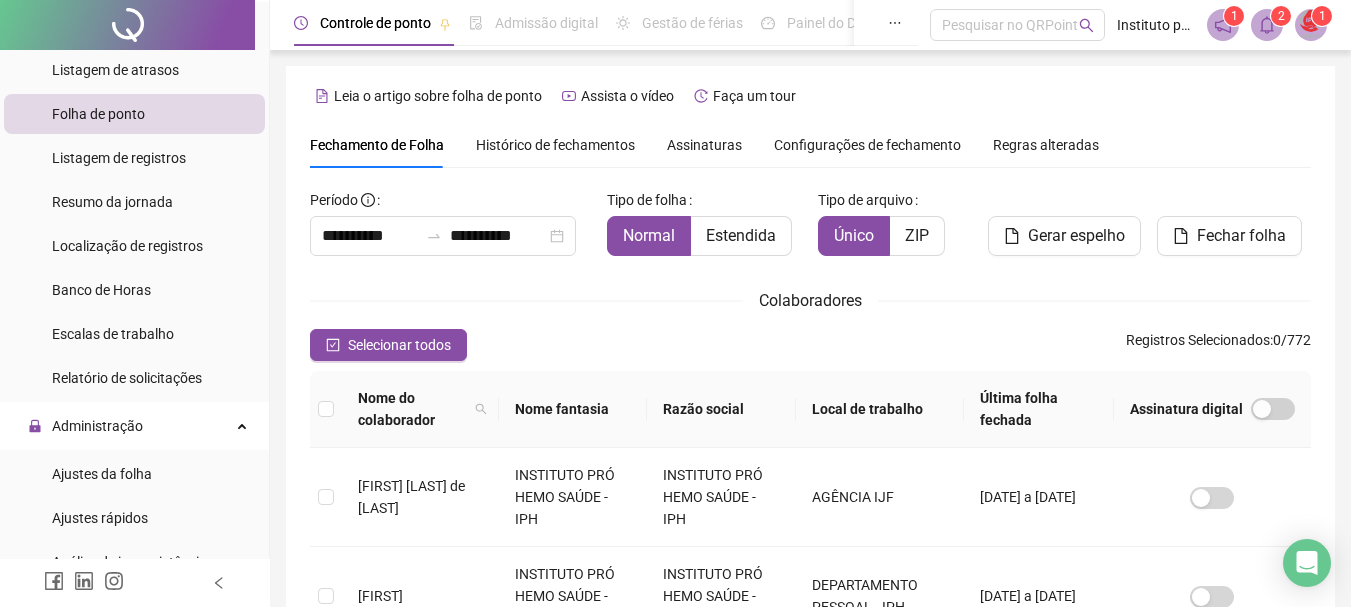 click on "Histórico de fechamentos" at bounding box center (555, 145) 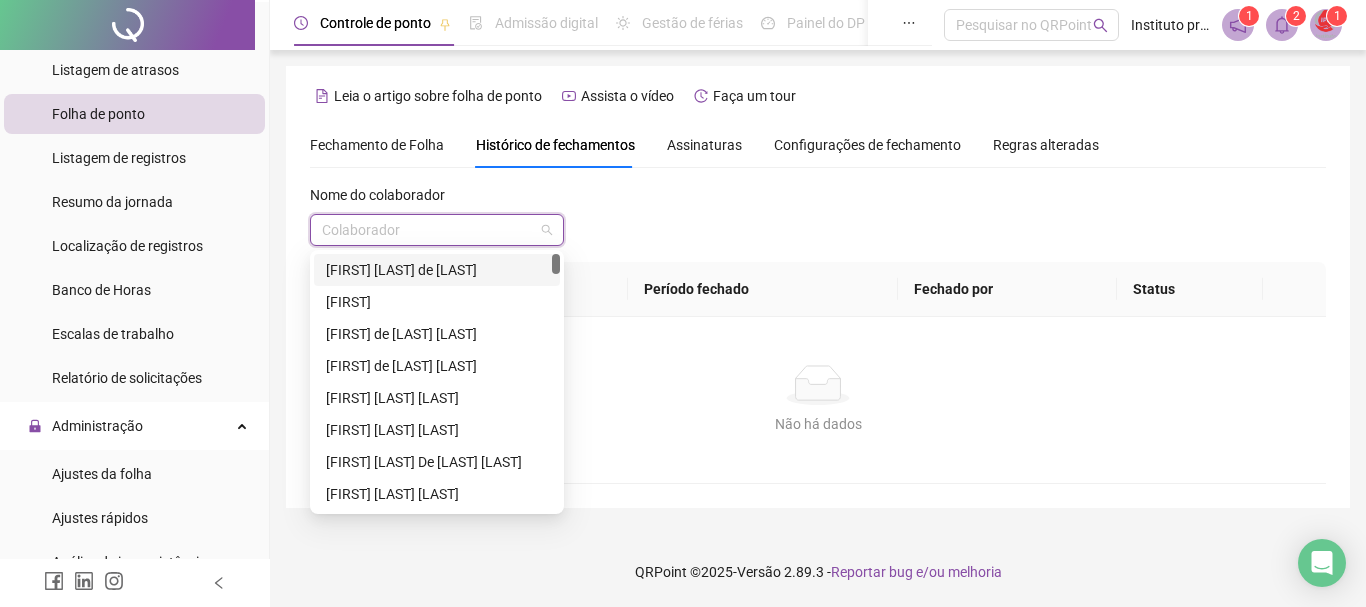 click at bounding box center [428, 230] 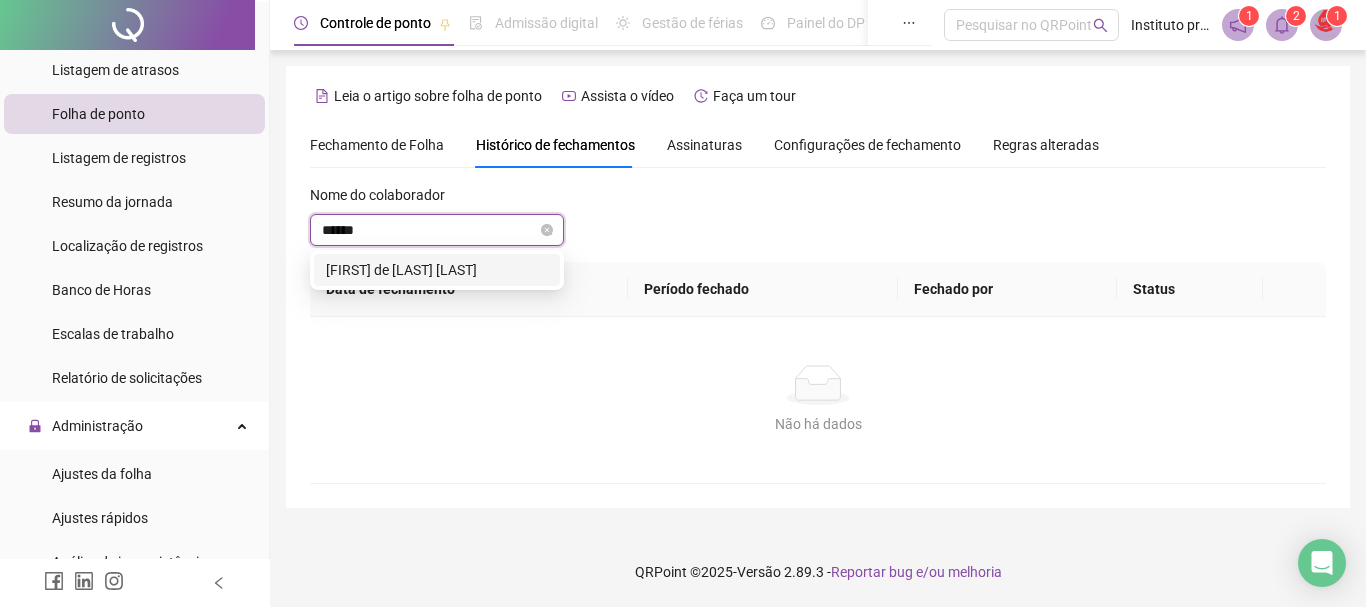 type on "*******" 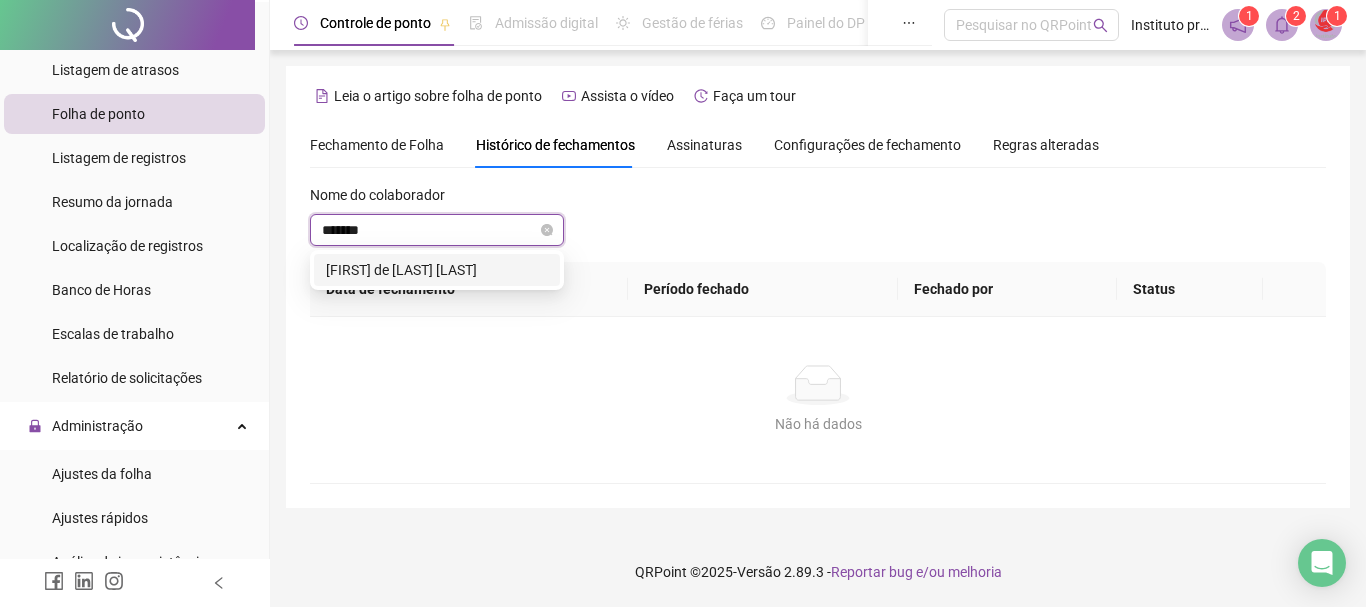 type 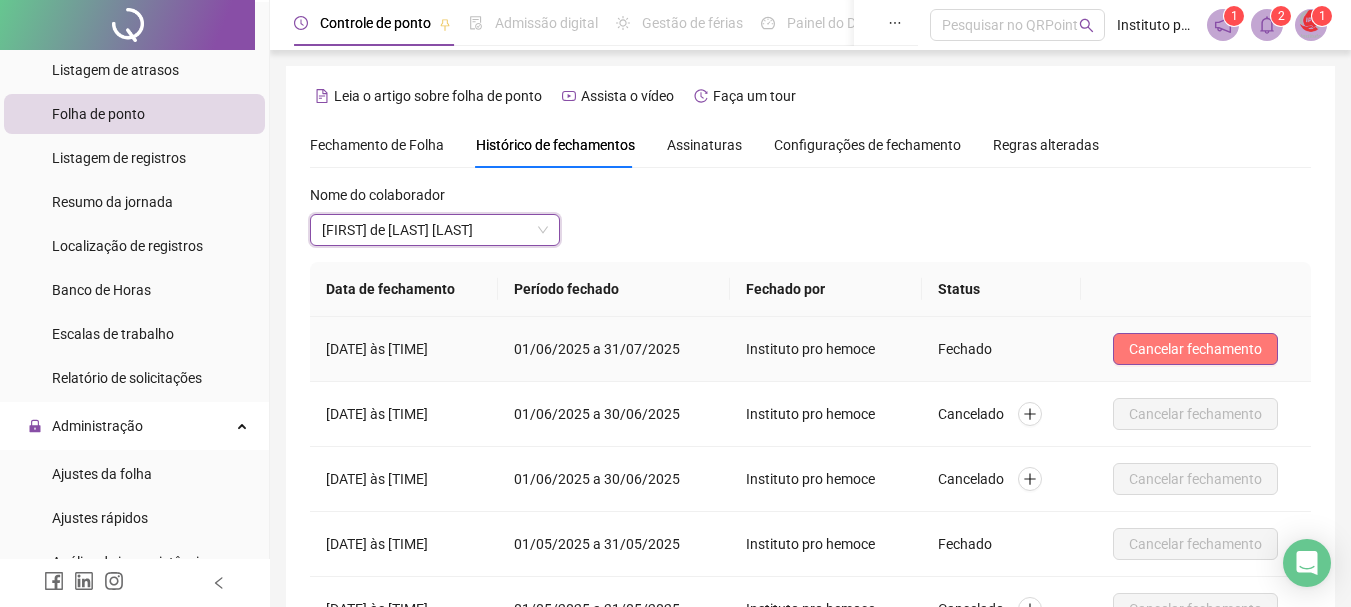 click on "Cancelar fechamento" at bounding box center (1195, 349) 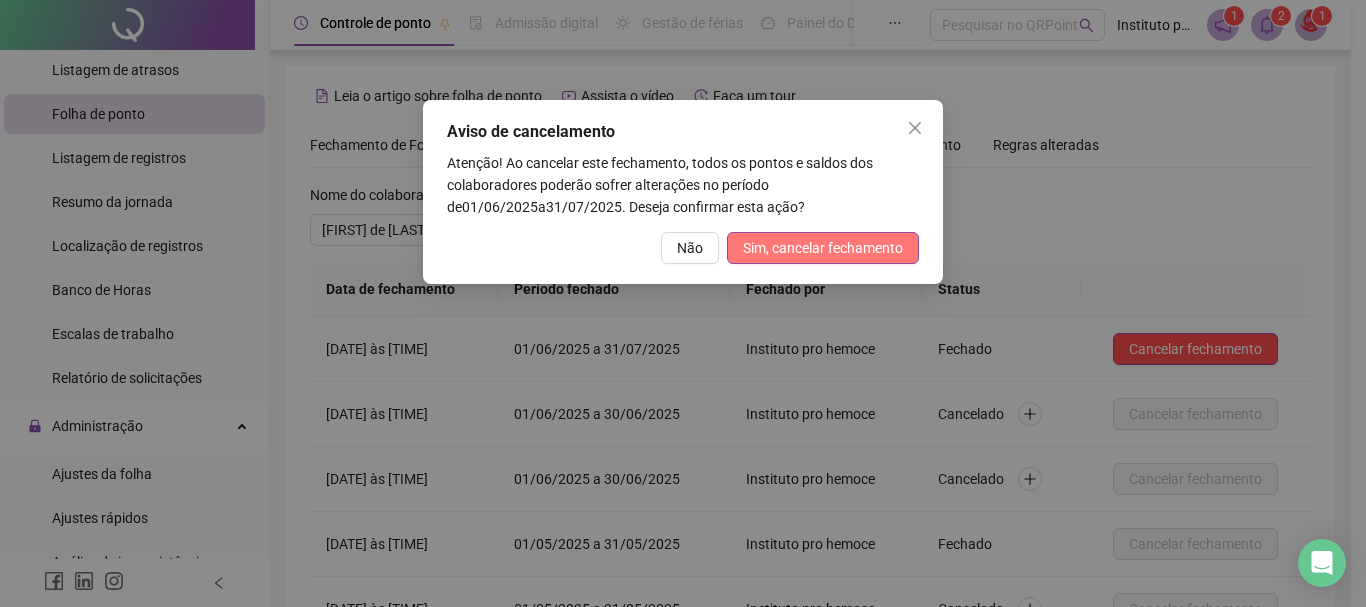 click on "Sim, cancelar fechamento" at bounding box center (823, 248) 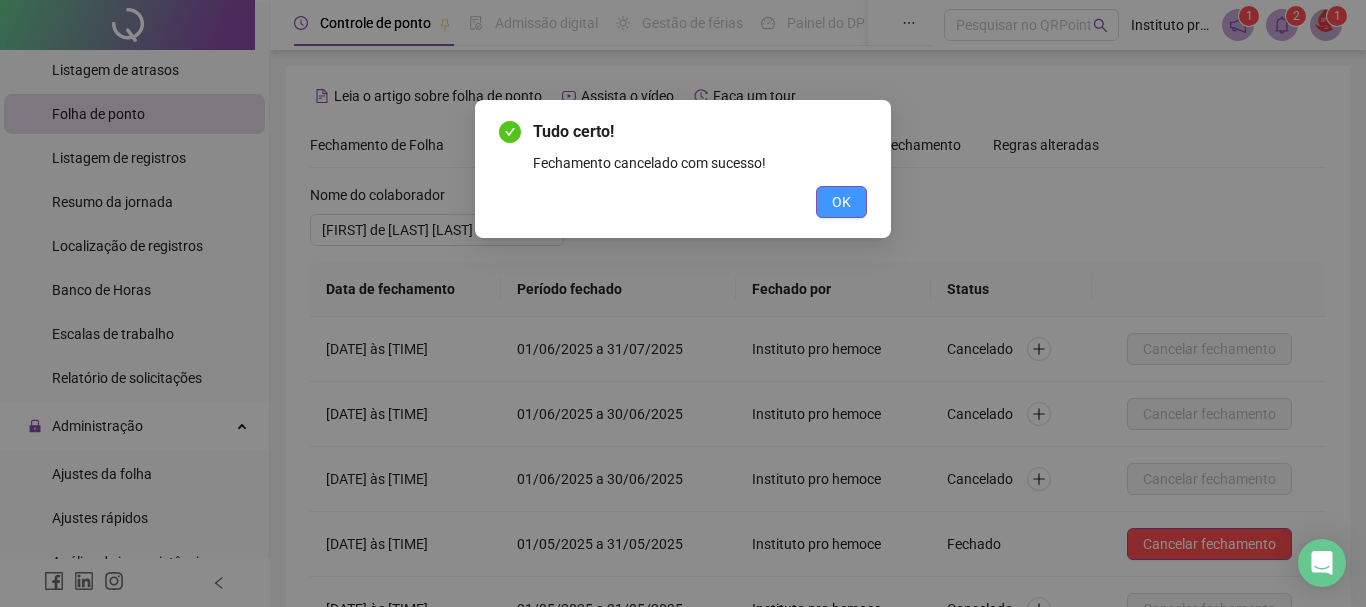 click on "OK" at bounding box center (841, 202) 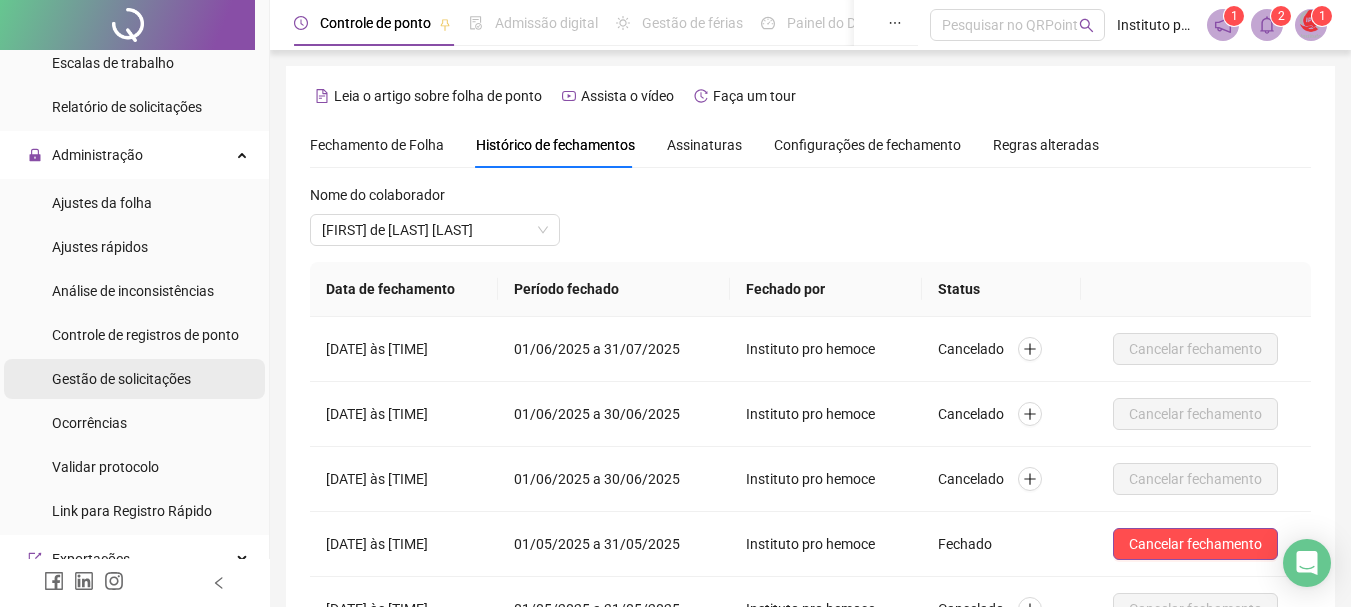 scroll, scrollTop: 800, scrollLeft: 0, axis: vertical 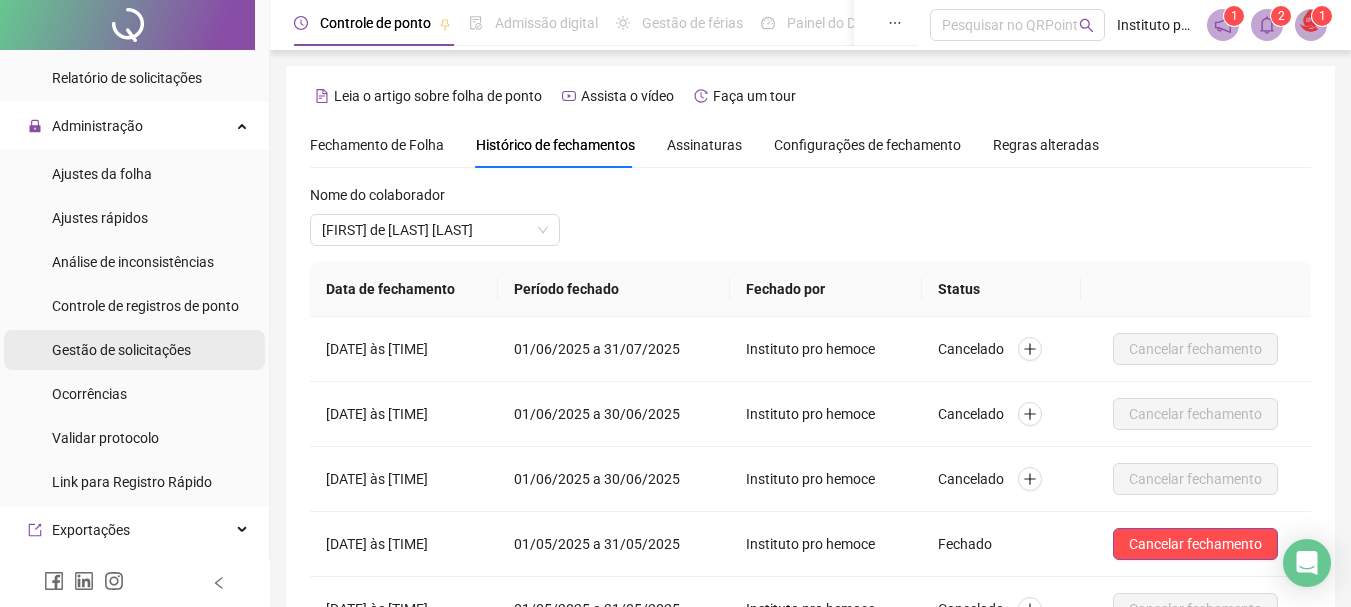 click on "Gestão de solicitações" at bounding box center (121, 350) 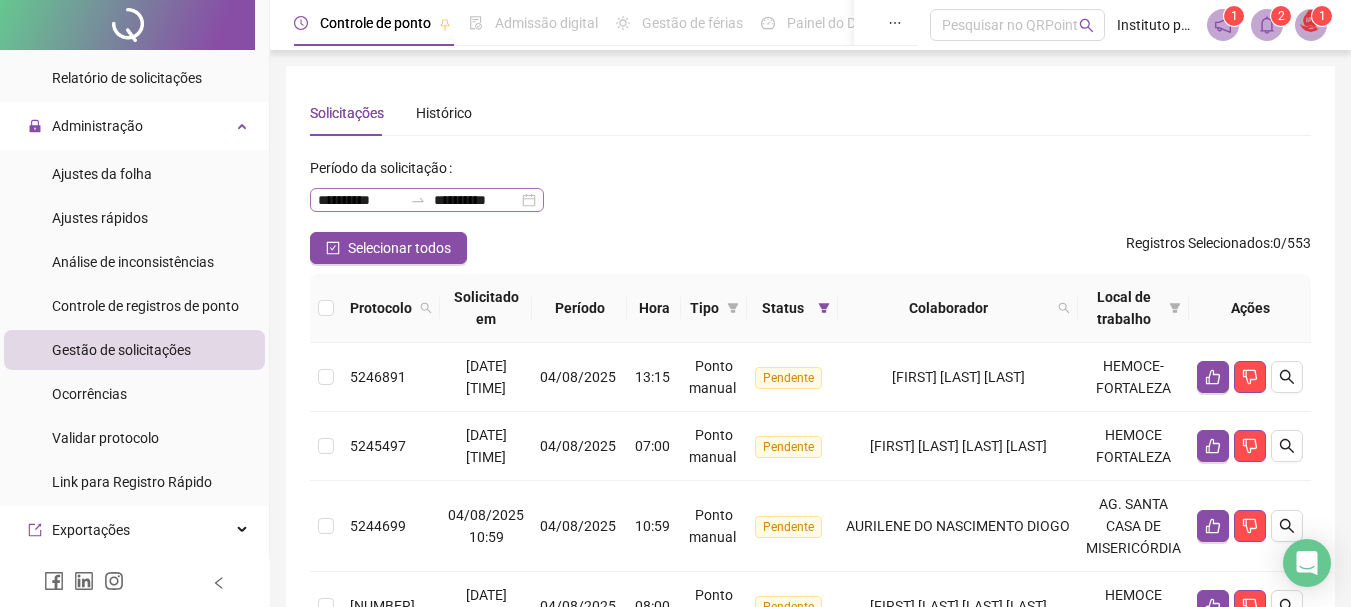 click on "**********" at bounding box center (427, 200) 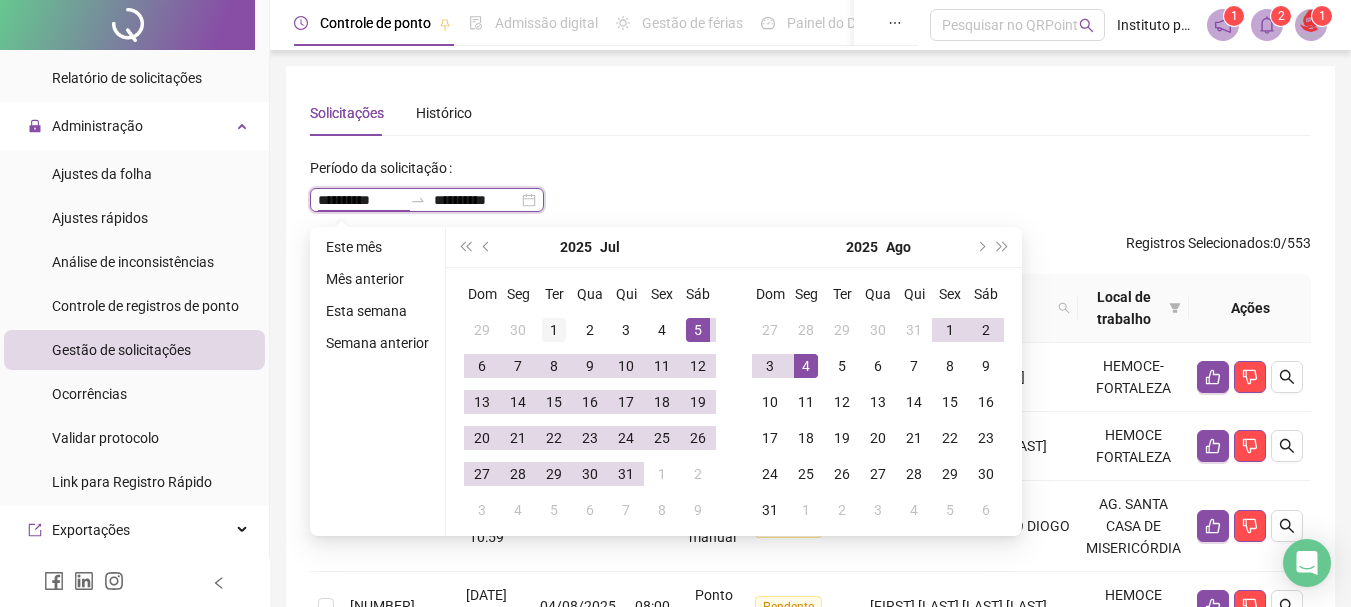 type on "**********" 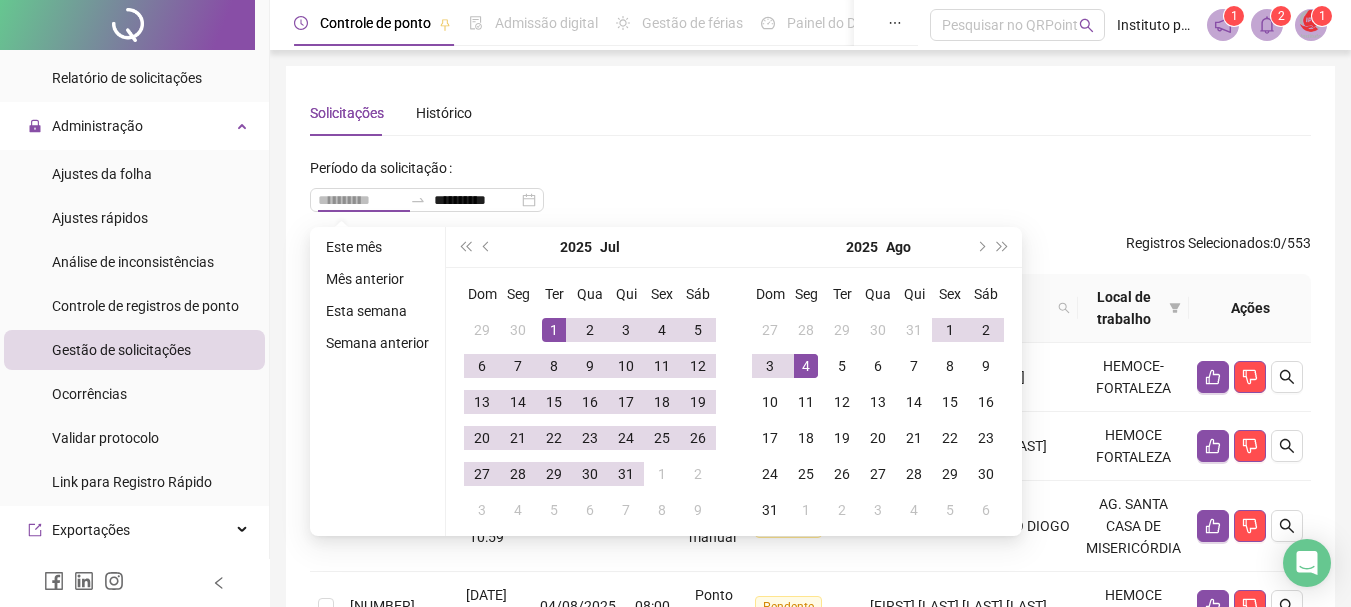 click on "1" at bounding box center [554, 330] 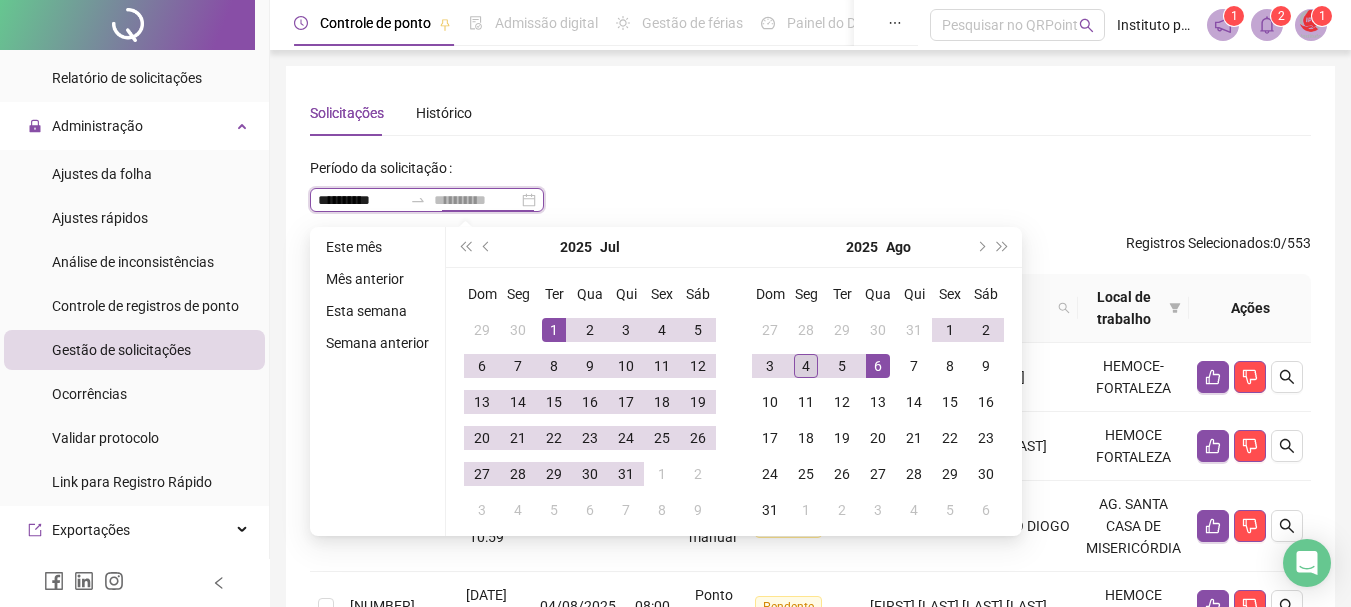 type on "**********" 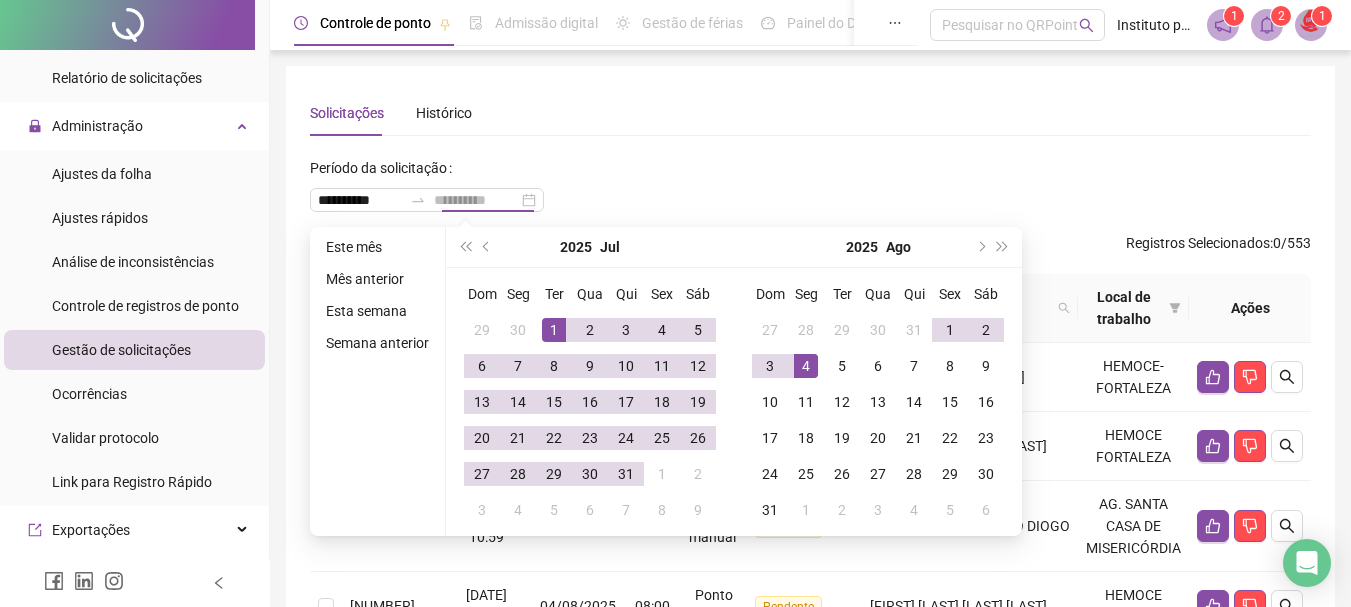 click on "4" at bounding box center [806, 366] 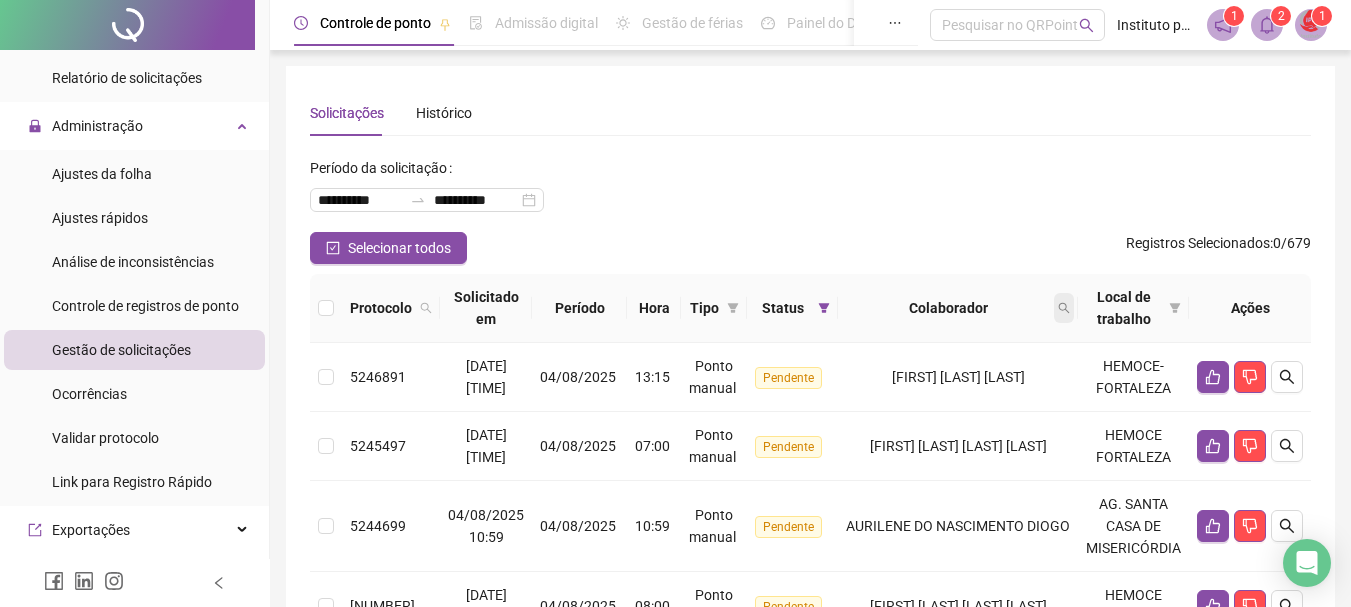 click 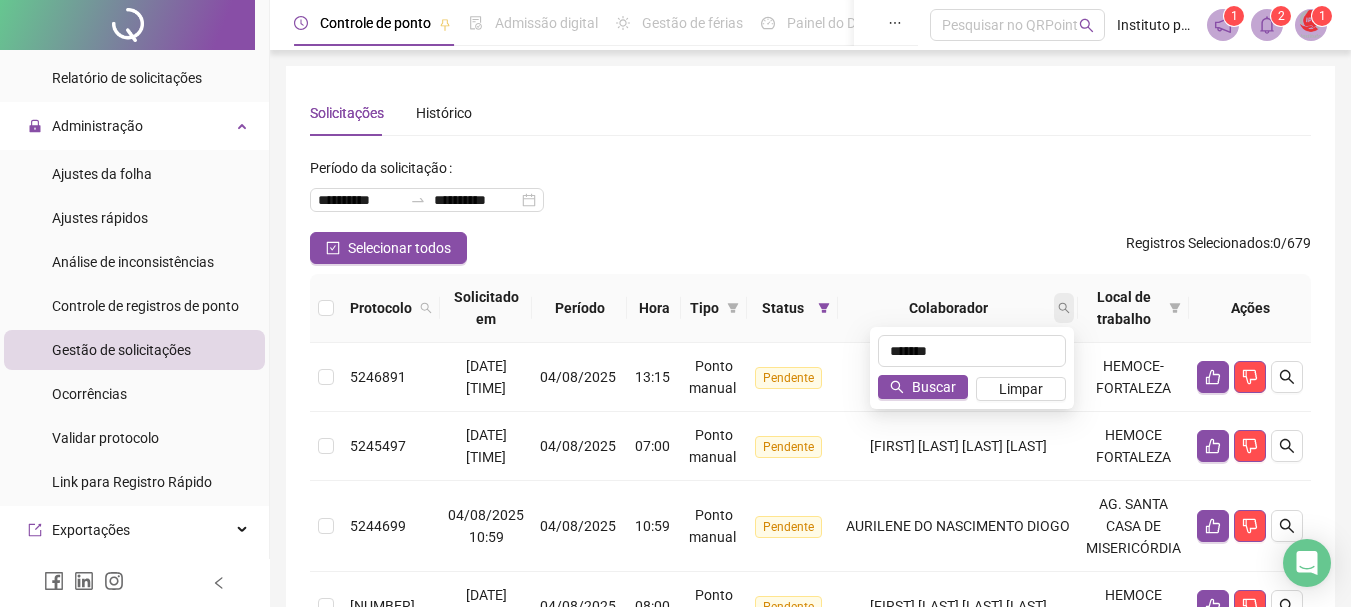 type on "*******" 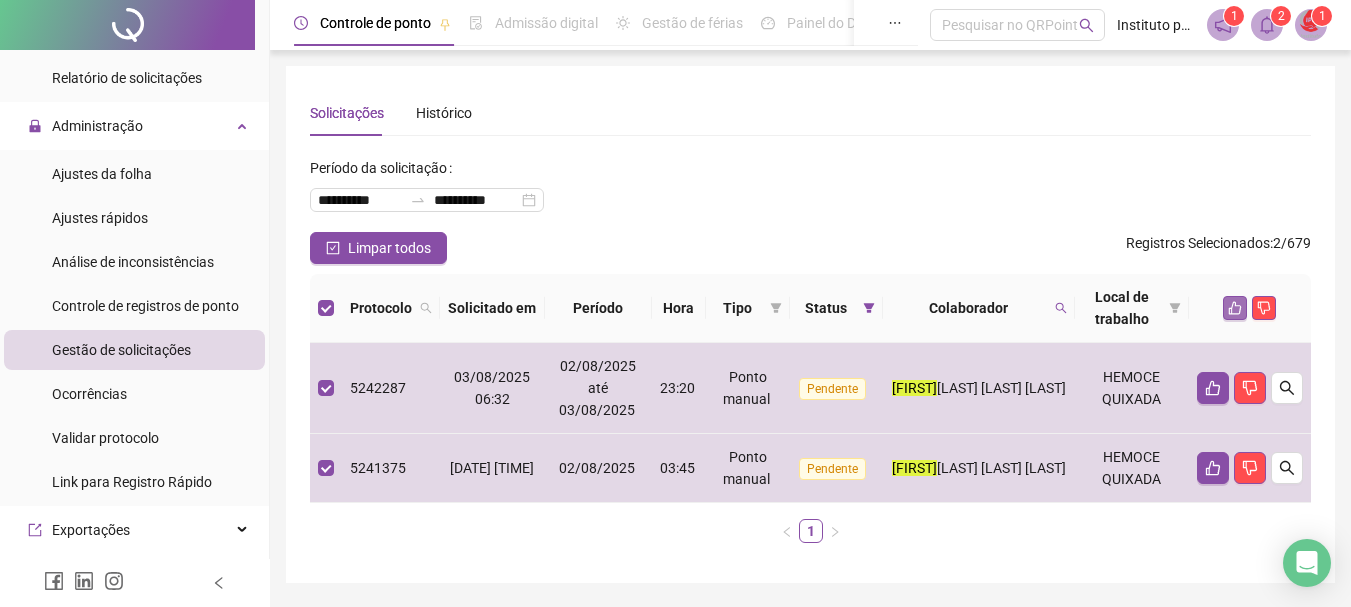 click 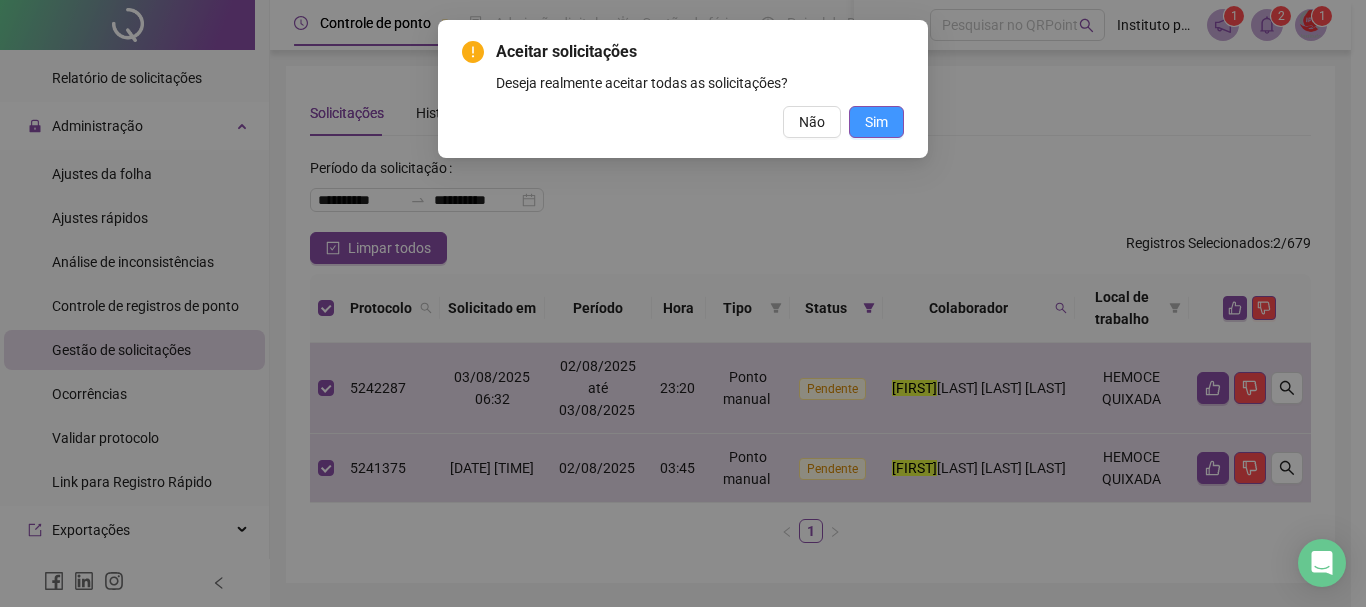 click on "Sim" at bounding box center (876, 122) 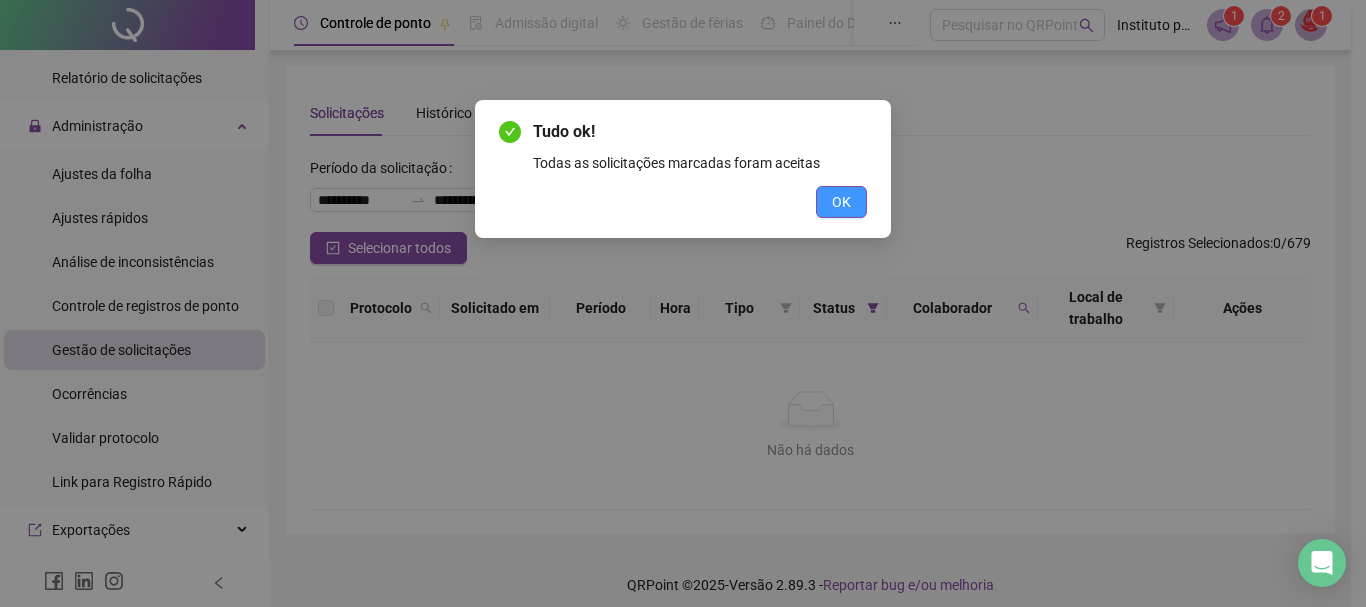 click on "OK" at bounding box center (841, 202) 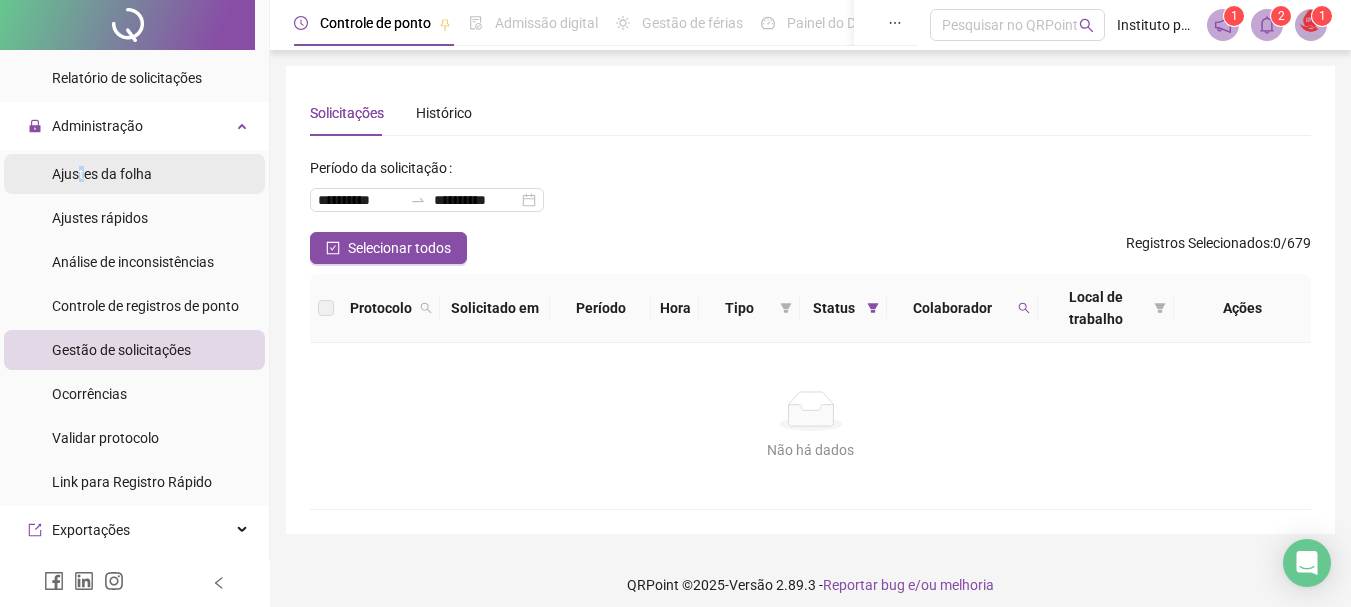 click on "Ajustes da folha" at bounding box center [102, 174] 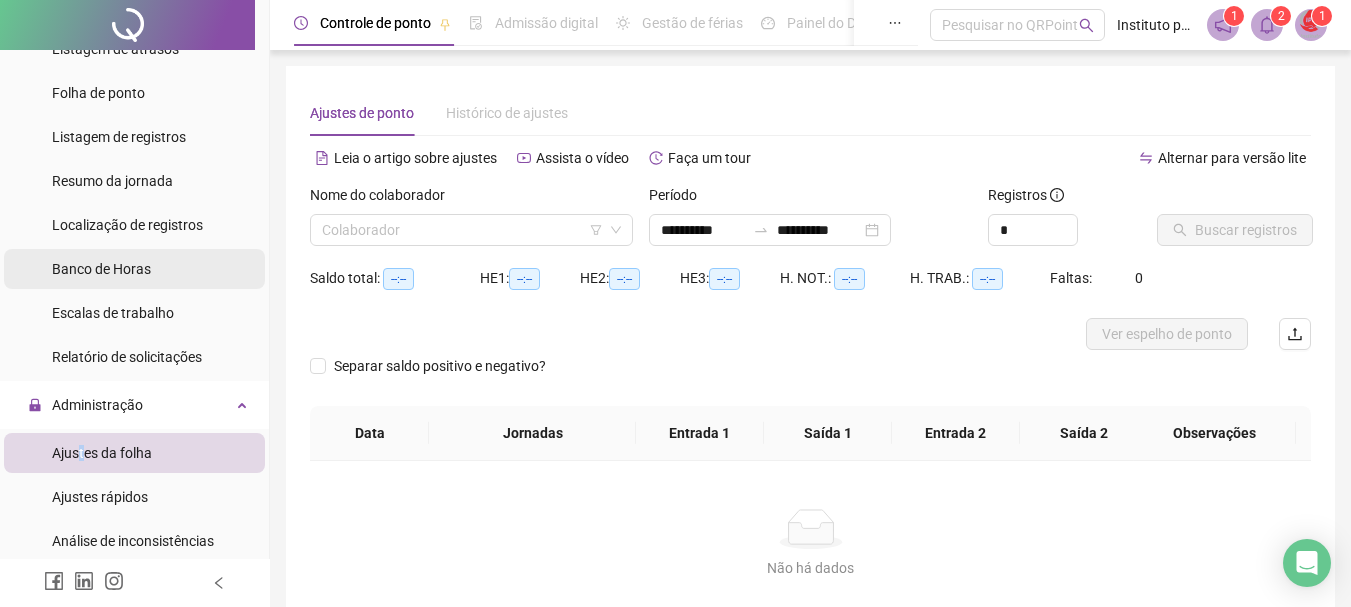 scroll, scrollTop: 500, scrollLeft: 0, axis: vertical 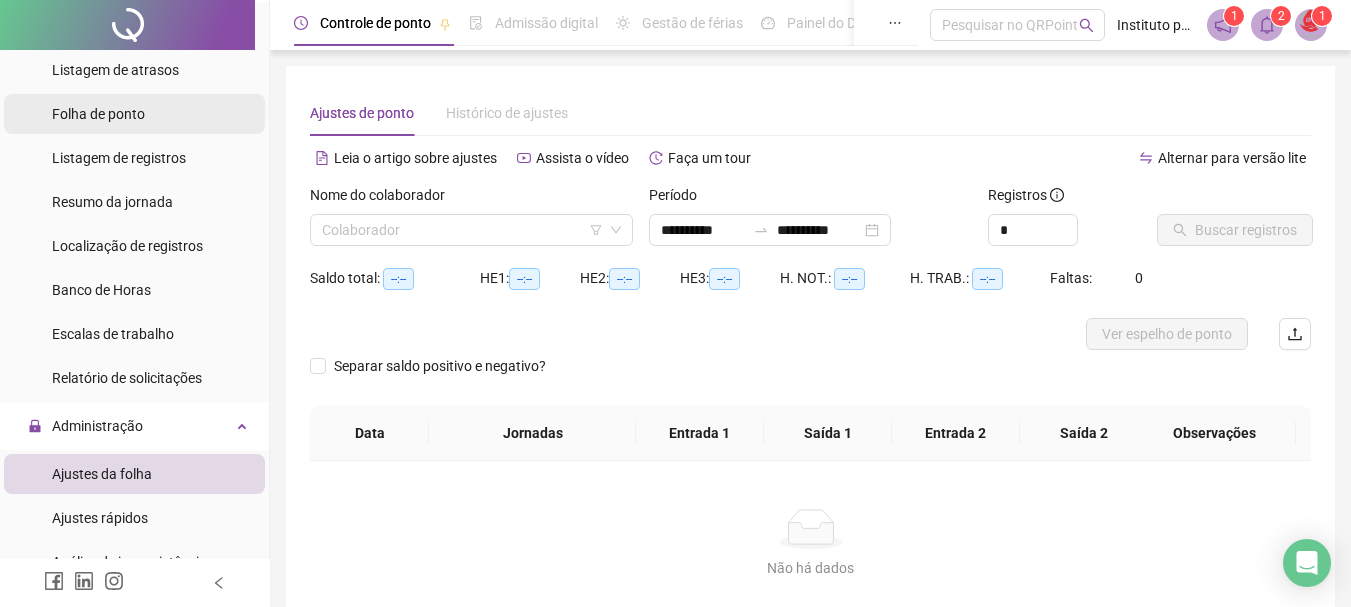 click on "Folha de ponto" at bounding box center [98, 114] 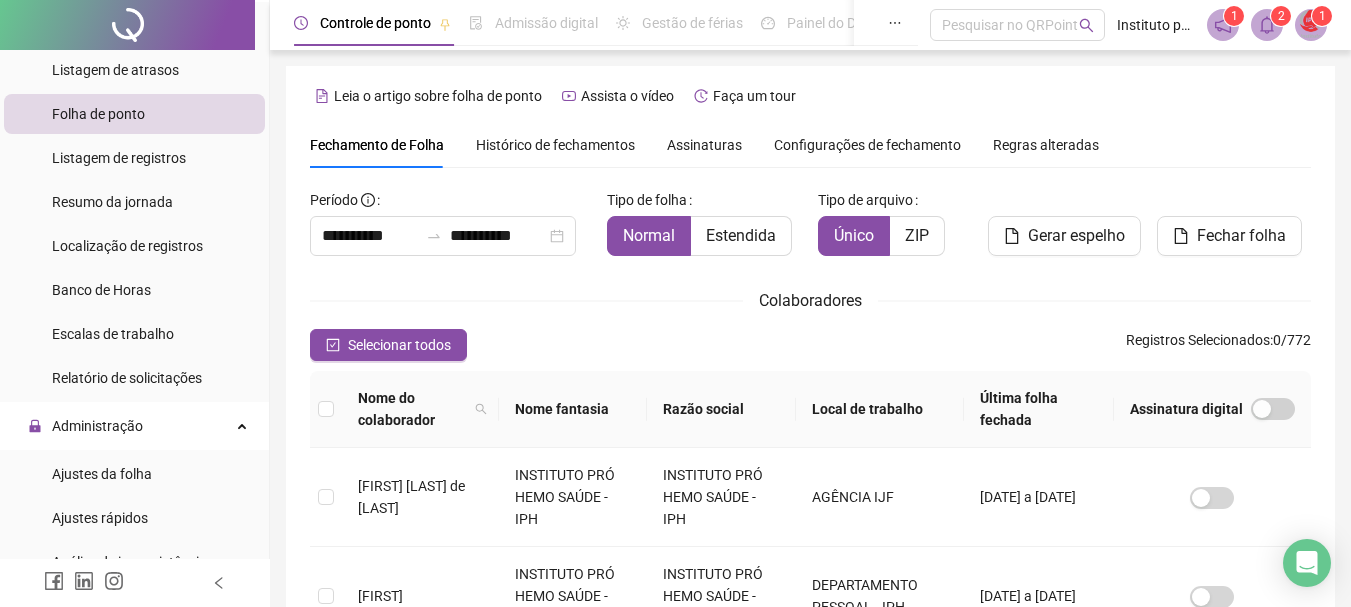 scroll, scrollTop: 106, scrollLeft: 0, axis: vertical 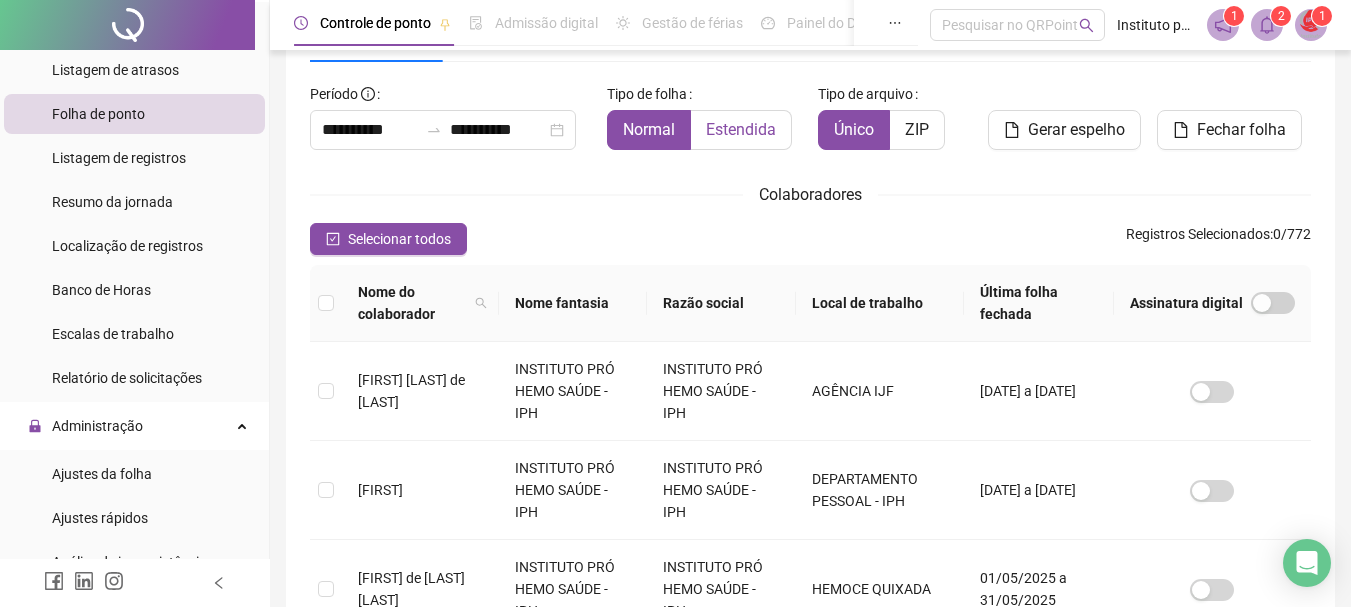 click on "Estendida" at bounding box center [741, 129] 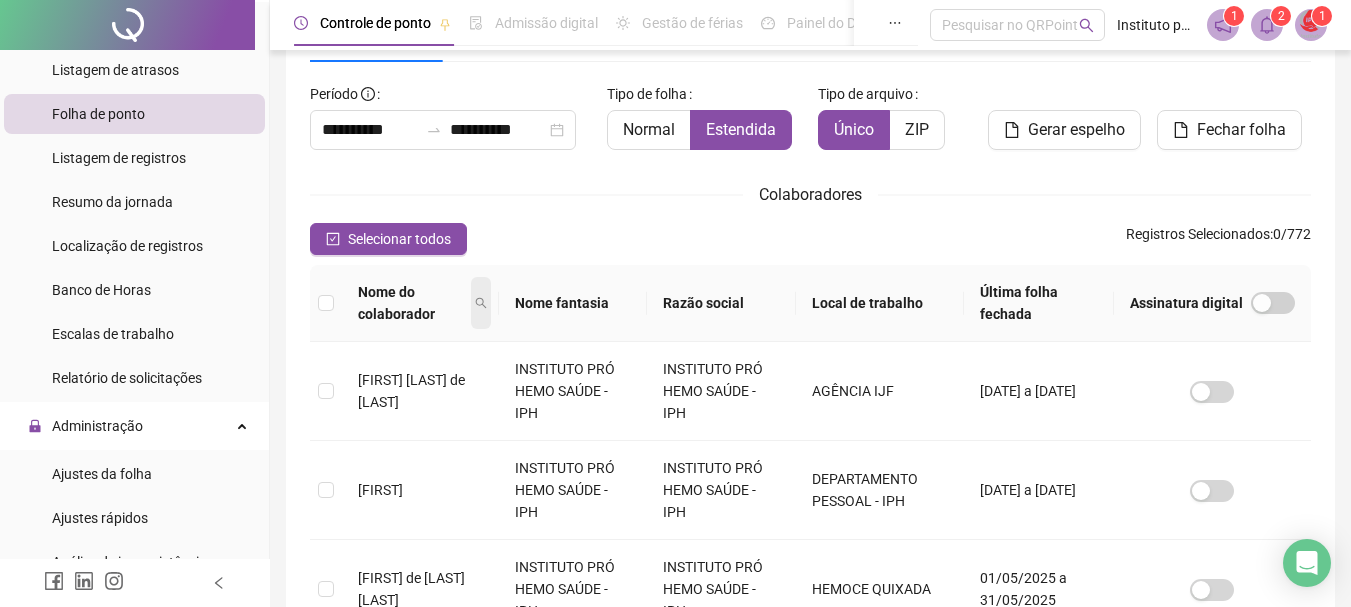 click 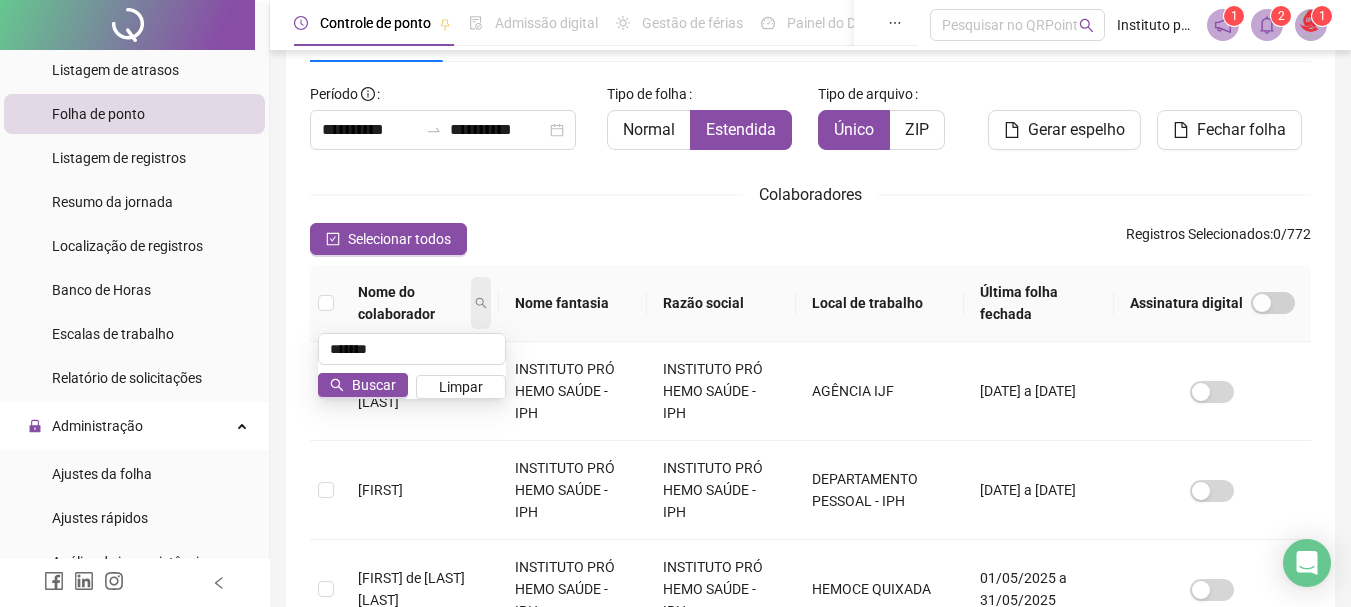 type on "*******" 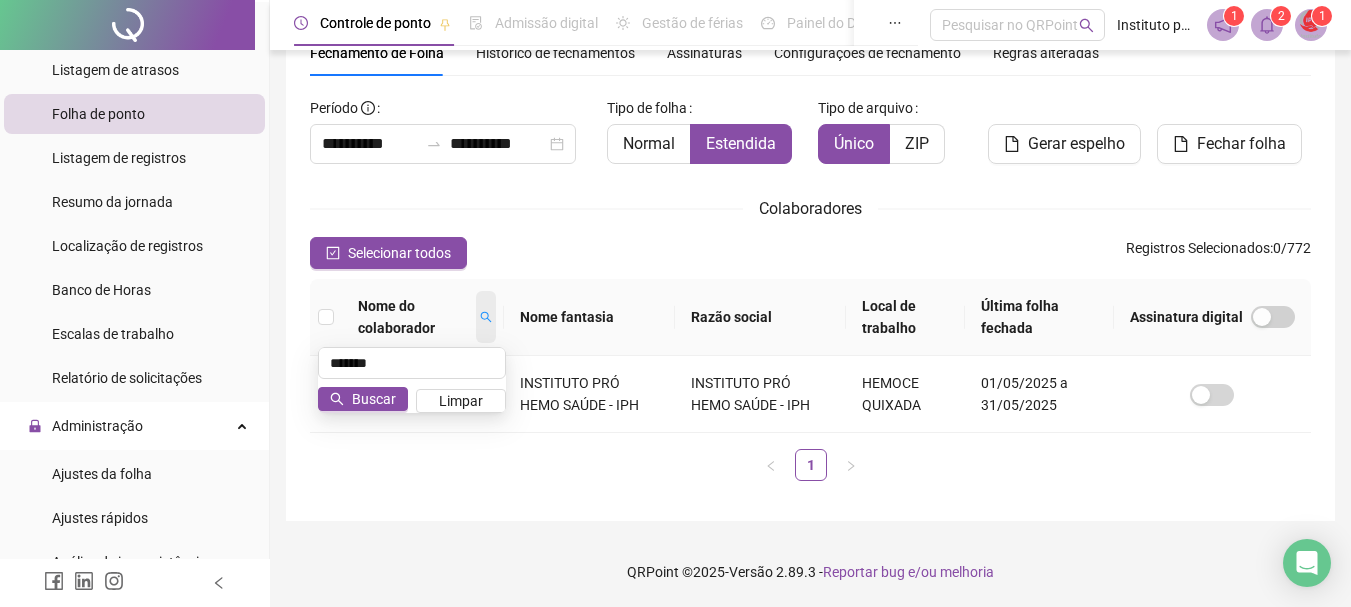 scroll, scrollTop: 92, scrollLeft: 0, axis: vertical 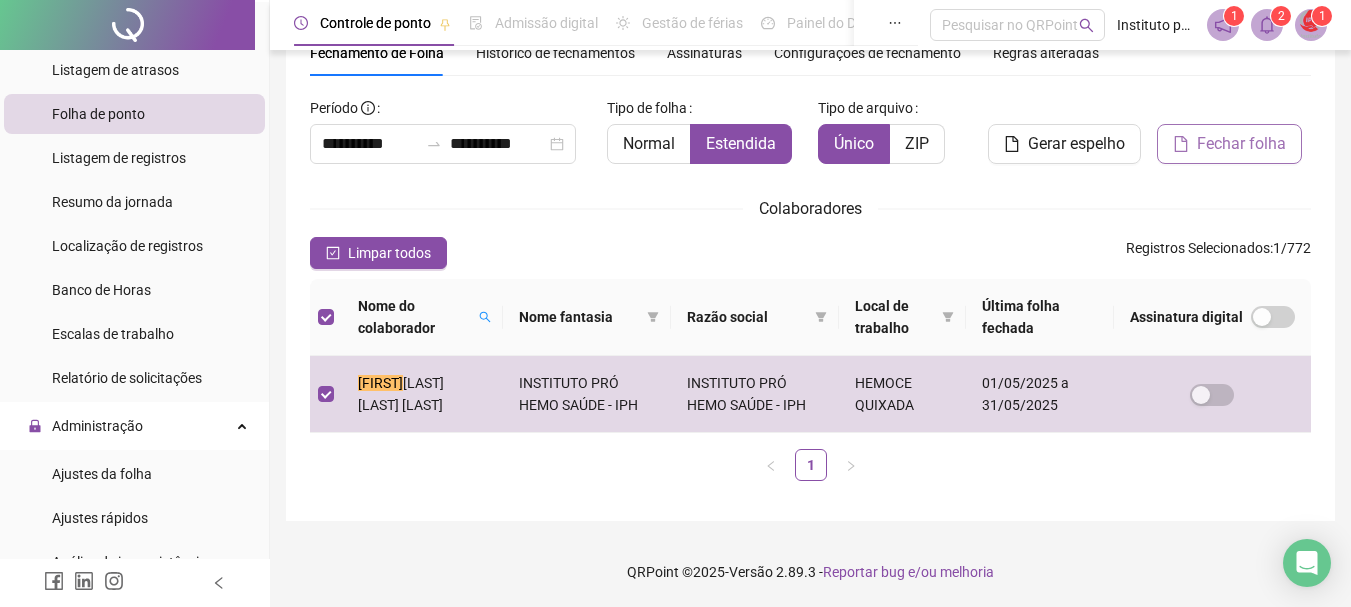 click on "Fechar folha" at bounding box center (1241, 144) 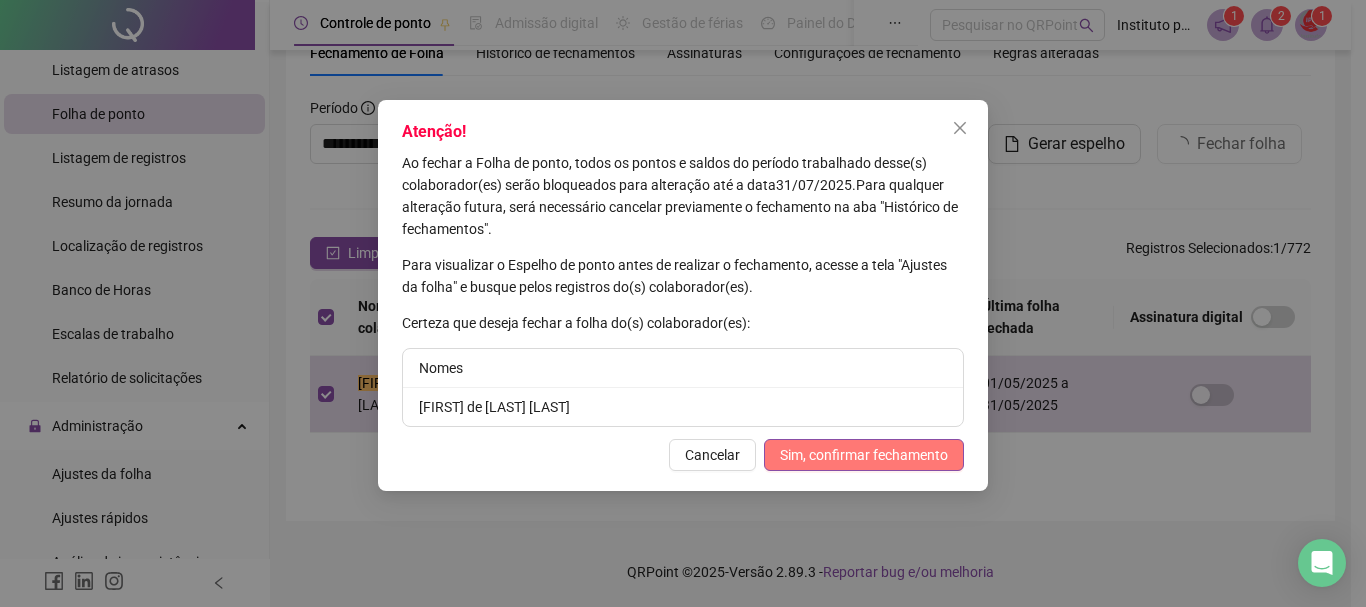 click on "Sim, confirmar fechamento" at bounding box center [864, 455] 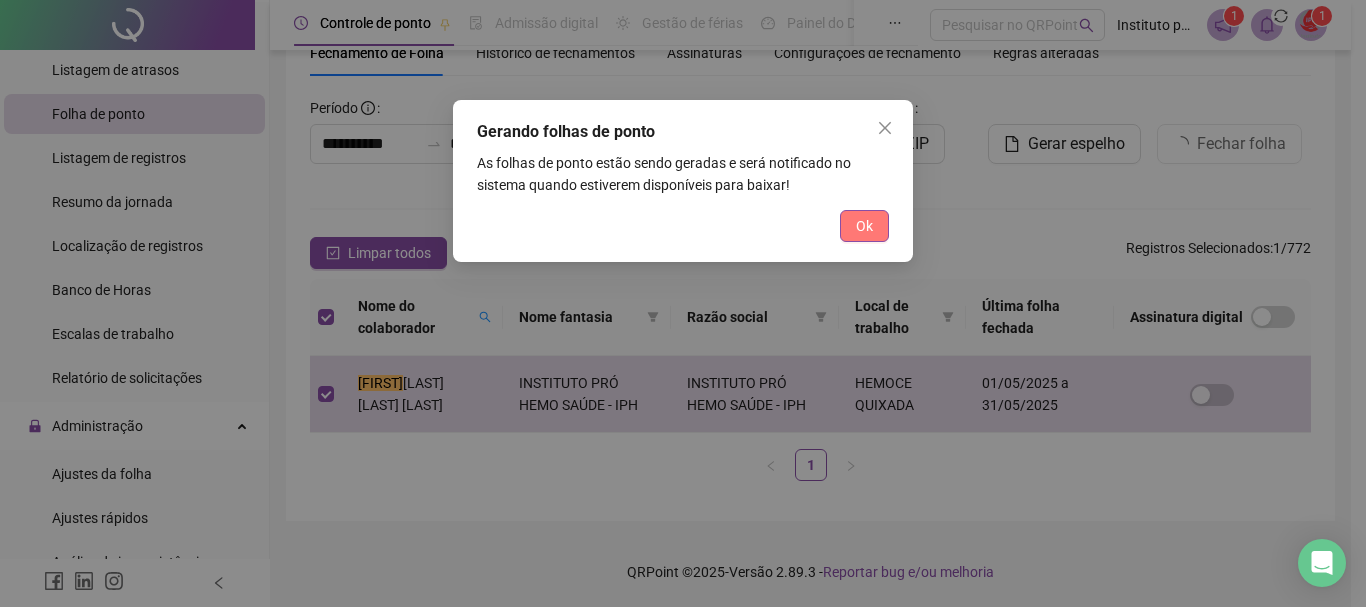click on "Ok" at bounding box center (864, 226) 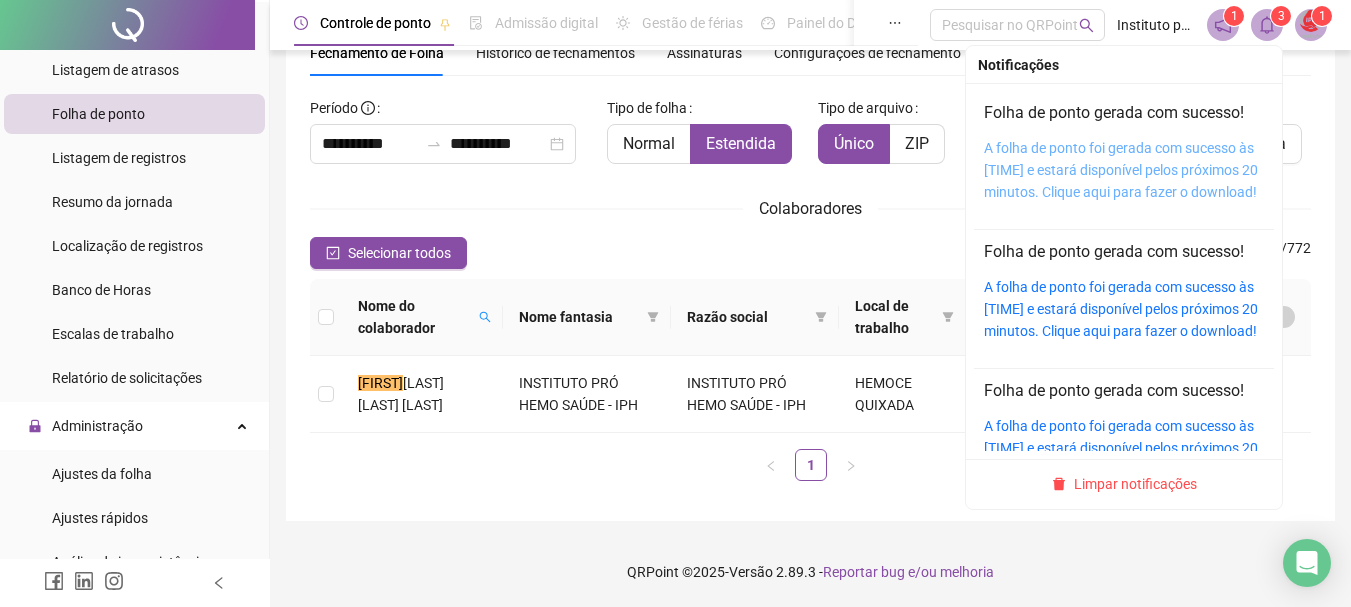 click on "A folha de ponto foi gerada com sucesso às [TIME] e estará disponível pelos próximos 20 minutos.
Clique aqui para fazer o download!" at bounding box center (1121, 170) 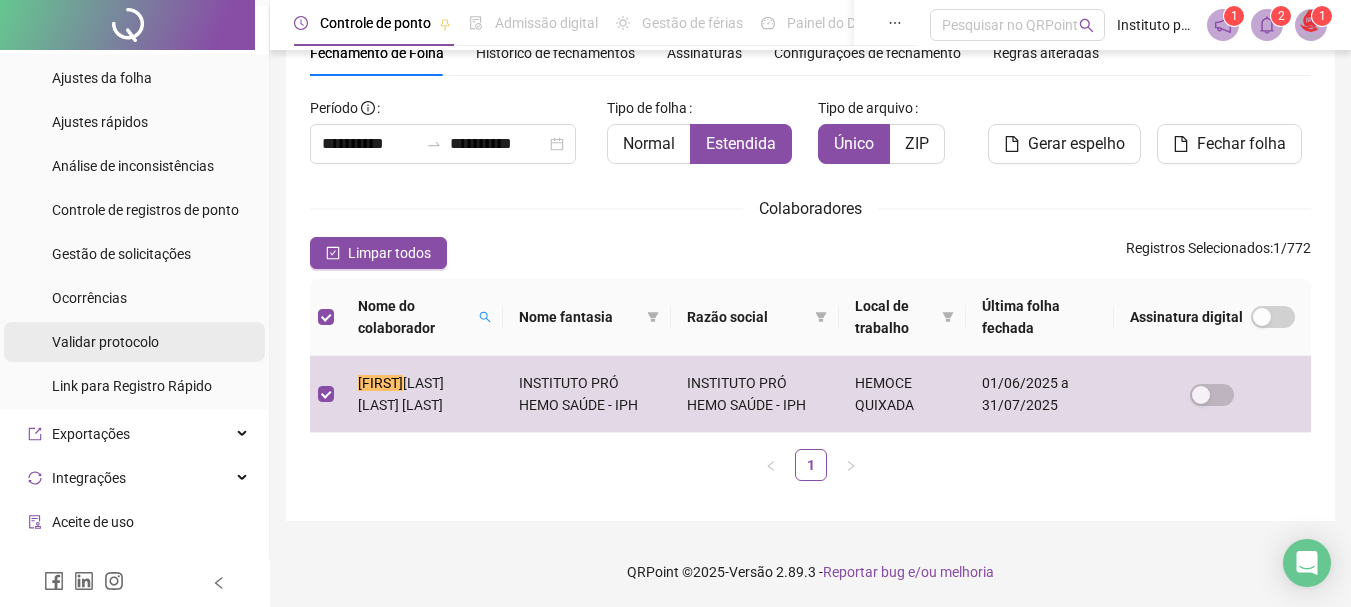 scroll, scrollTop: 900, scrollLeft: 0, axis: vertical 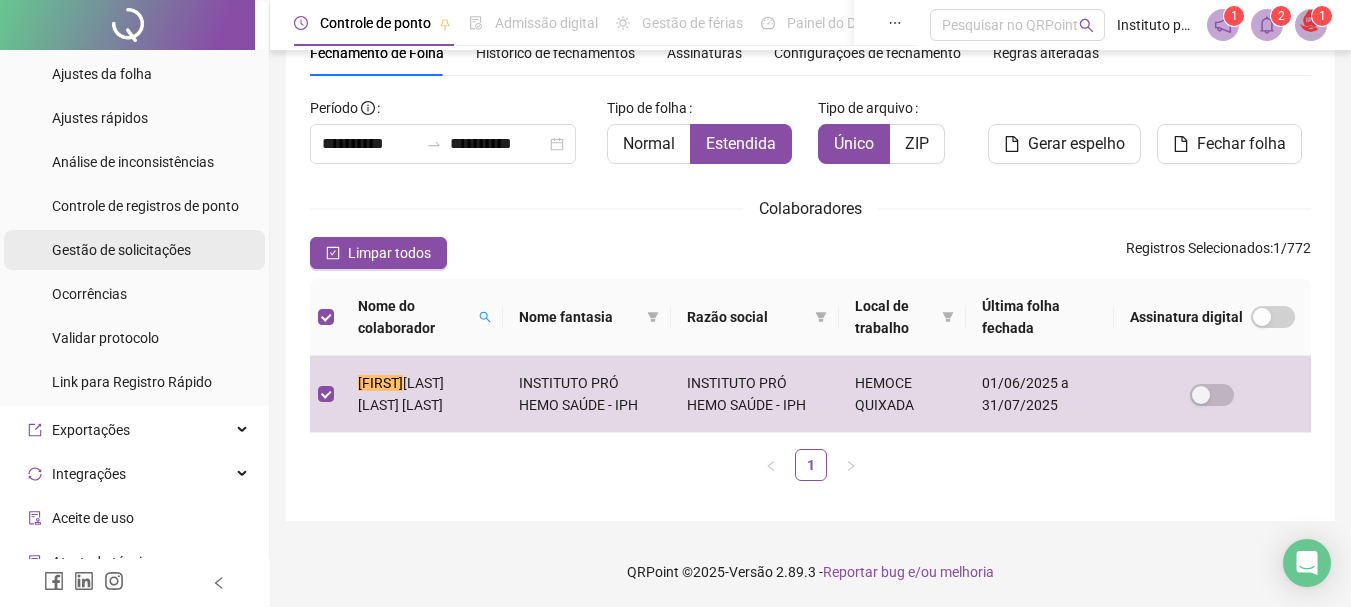 click on "Gestão de solicitações" at bounding box center (121, 250) 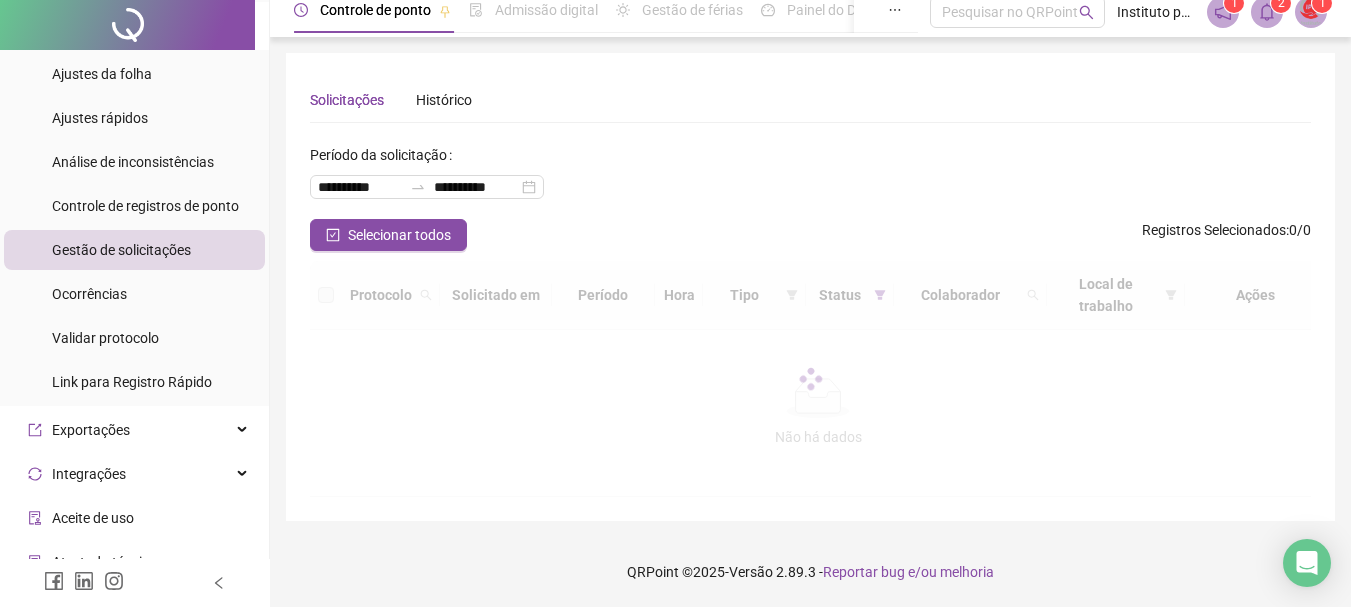 scroll, scrollTop: 0, scrollLeft: 0, axis: both 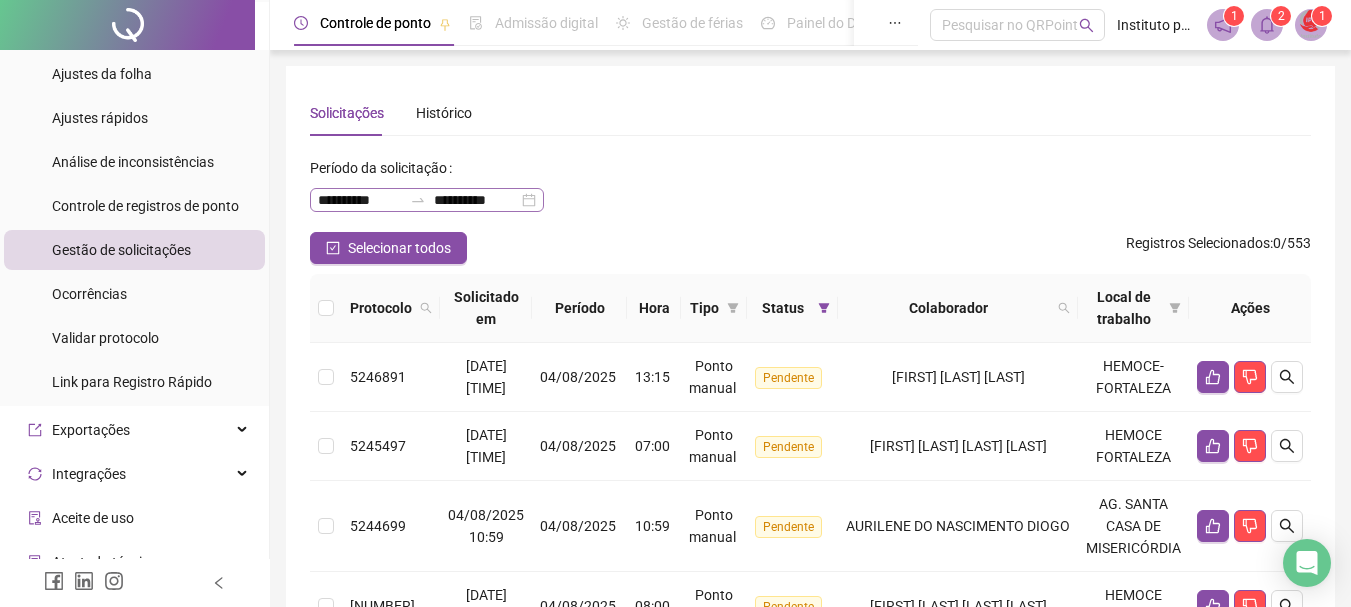 click on "**********" at bounding box center (427, 200) 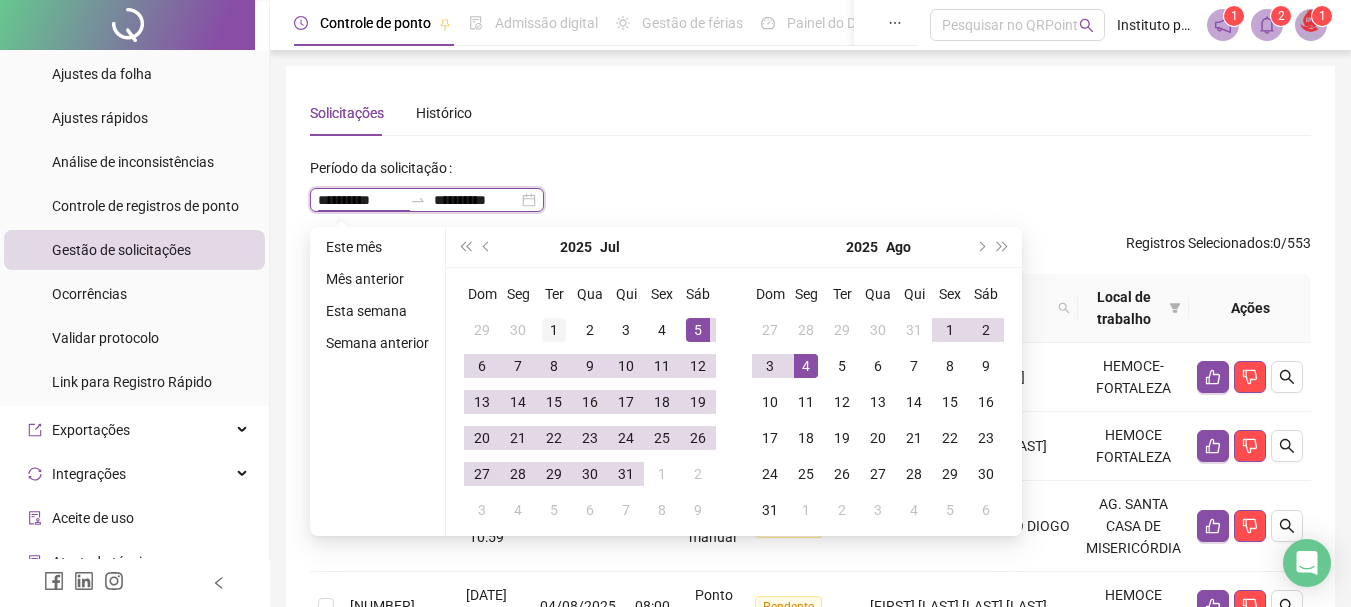 type on "**********" 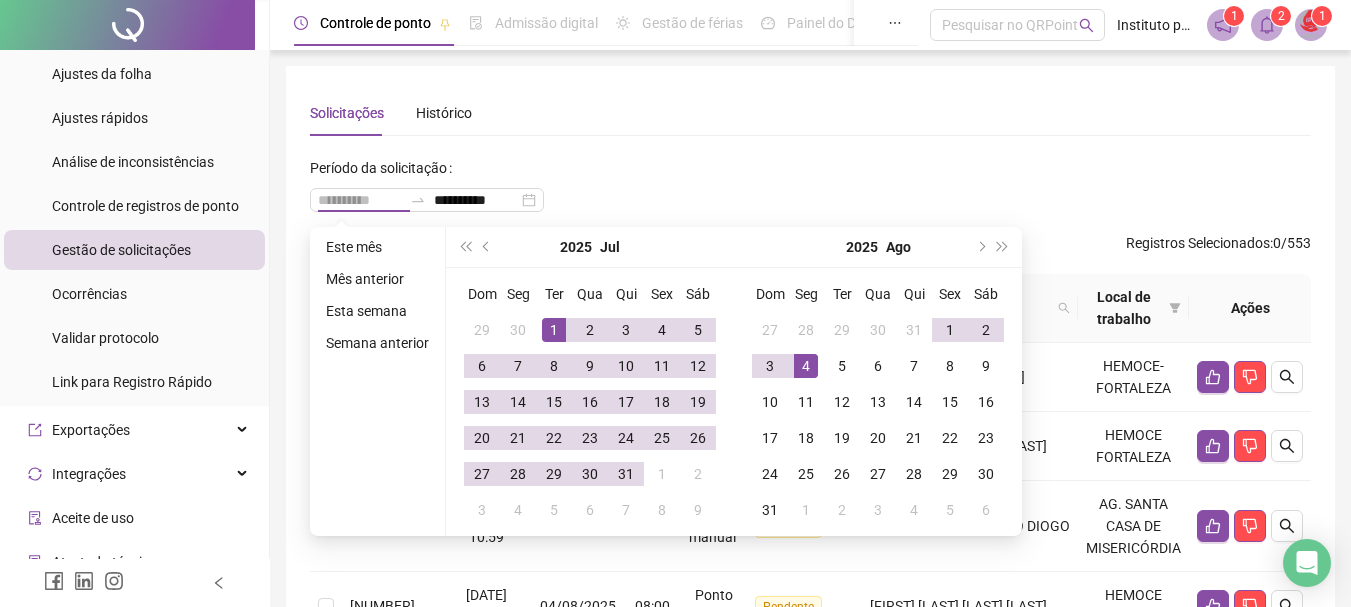 click on "1" at bounding box center [554, 330] 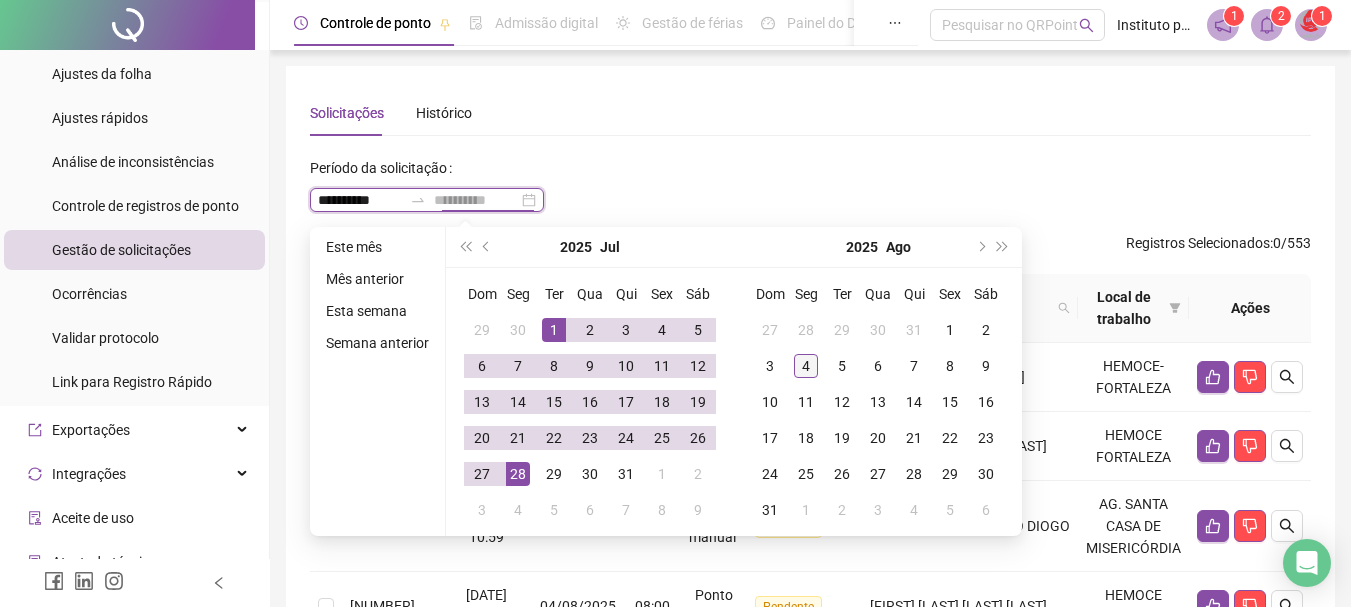type on "**********" 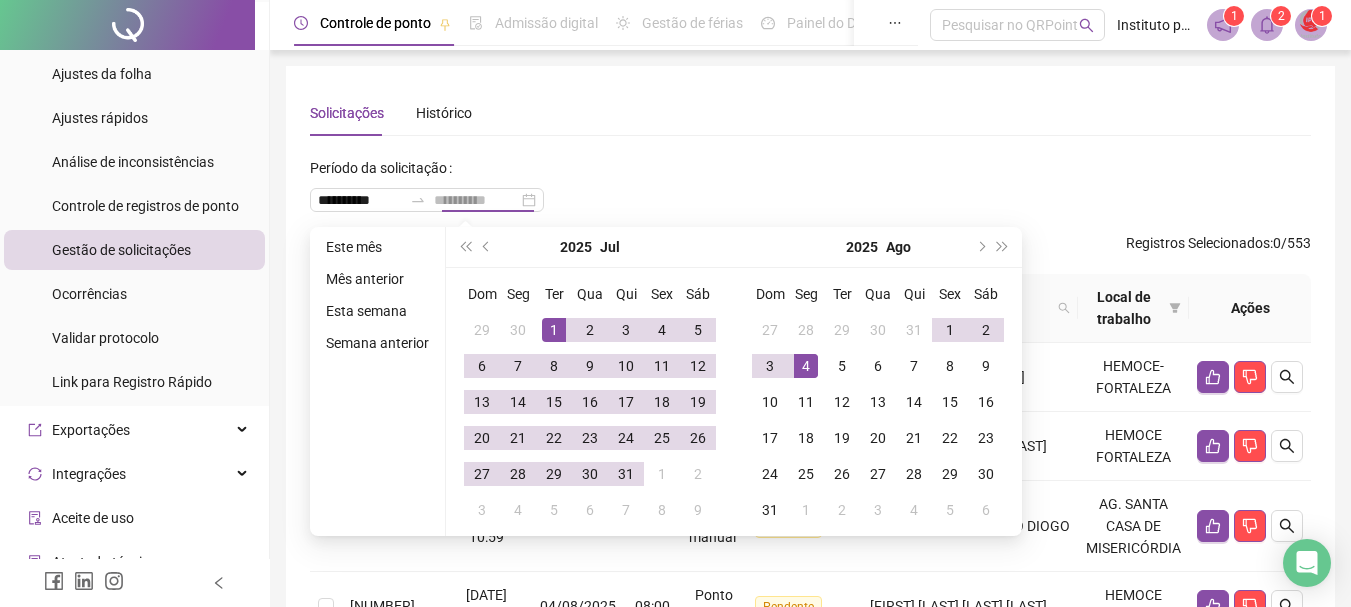 click on "4" at bounding box center (806, 366) 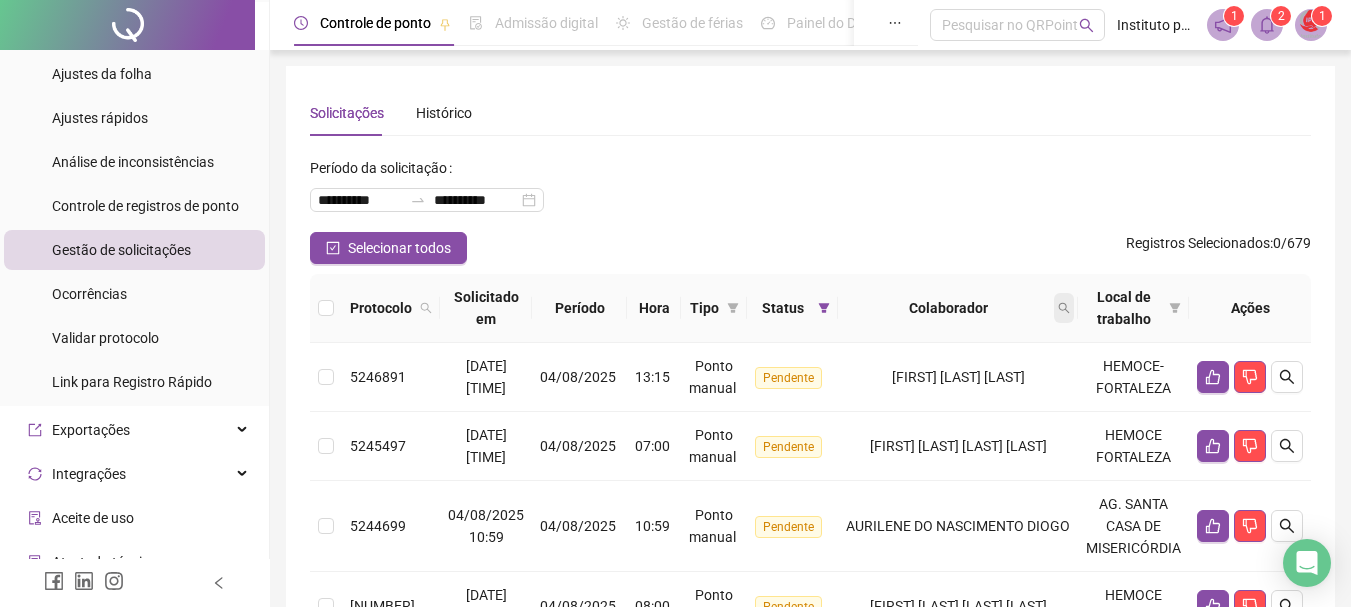 click 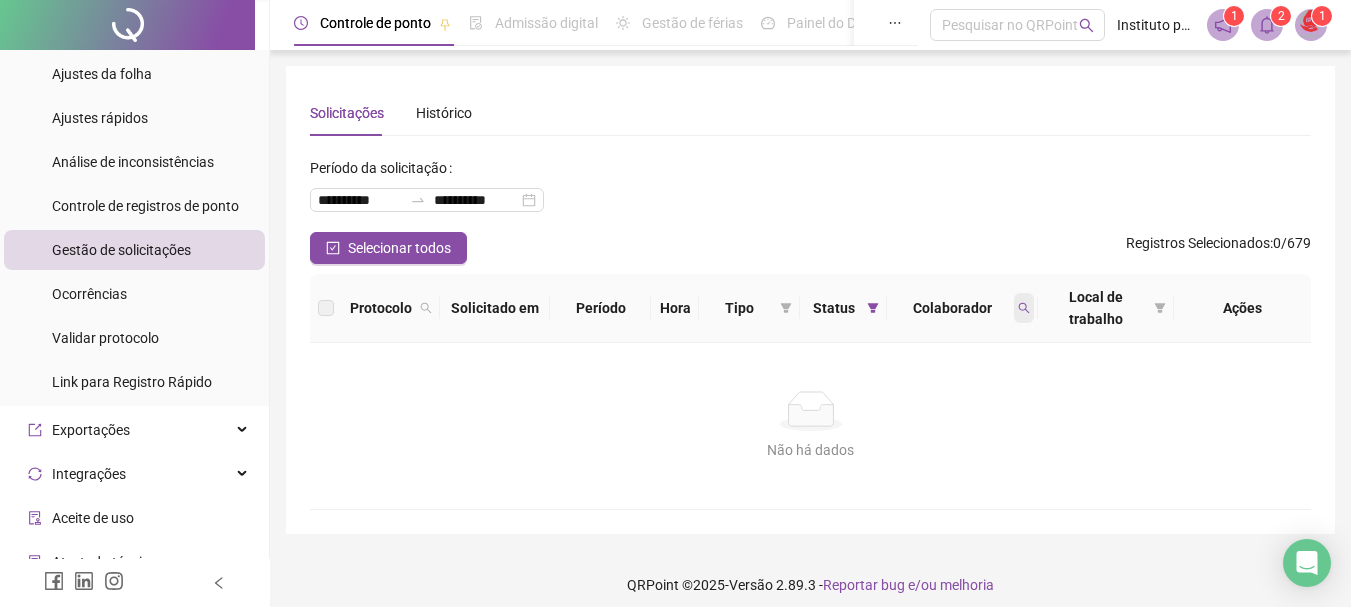click at bounding box center [1024, 308] 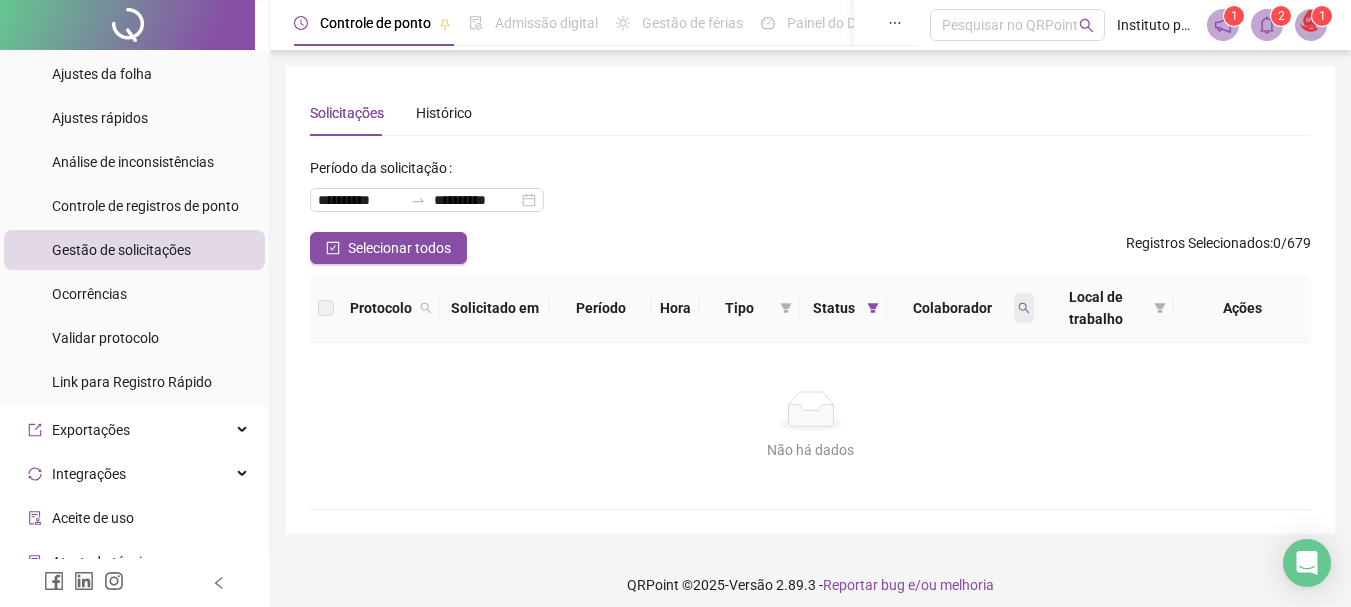 click at bounding box center (1024, 308) 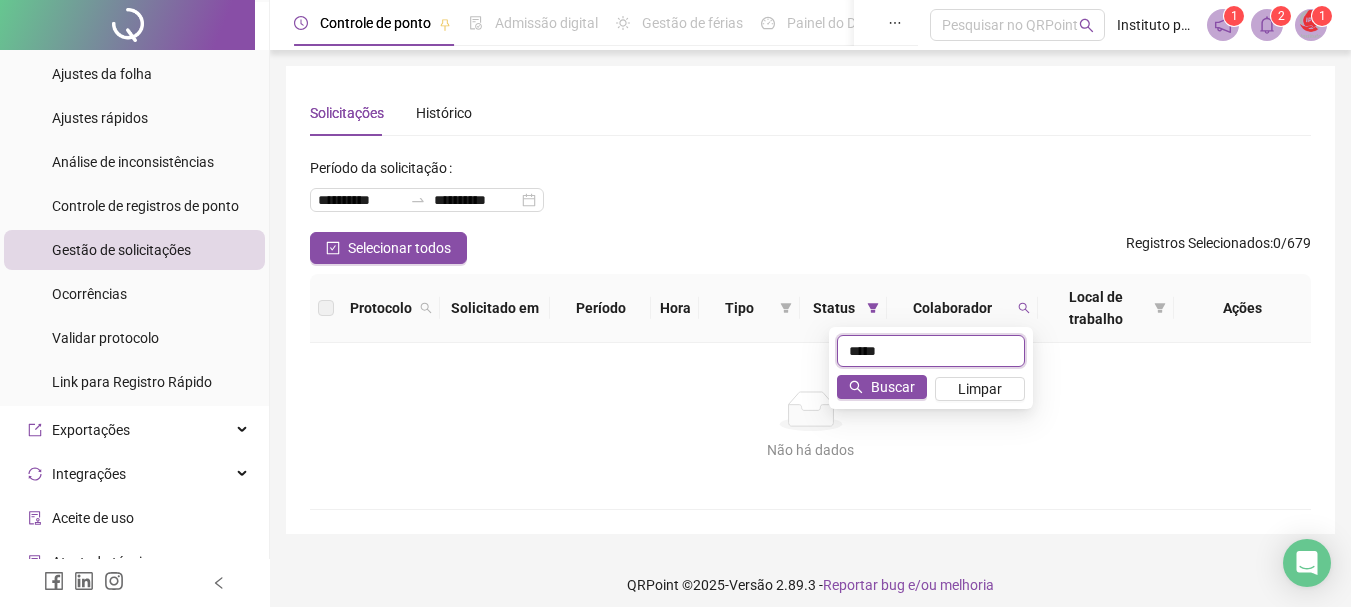 type on "*****" 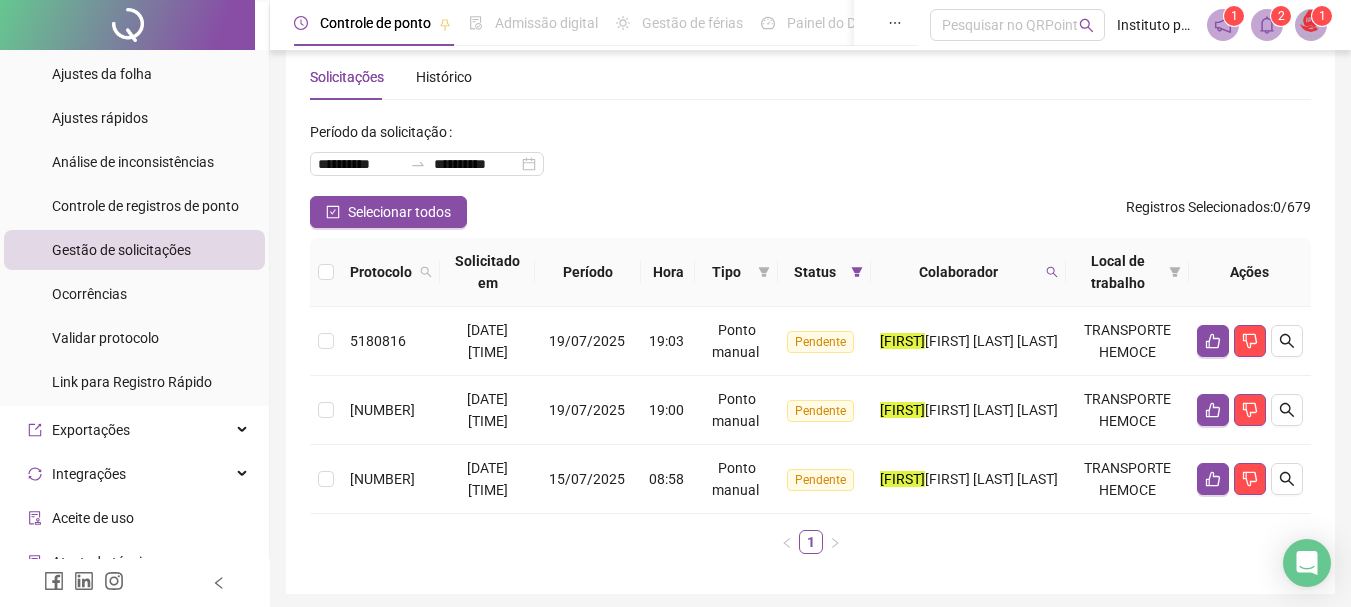 scroll, scrollTop: 0, scrollLeft: 0, axis: both 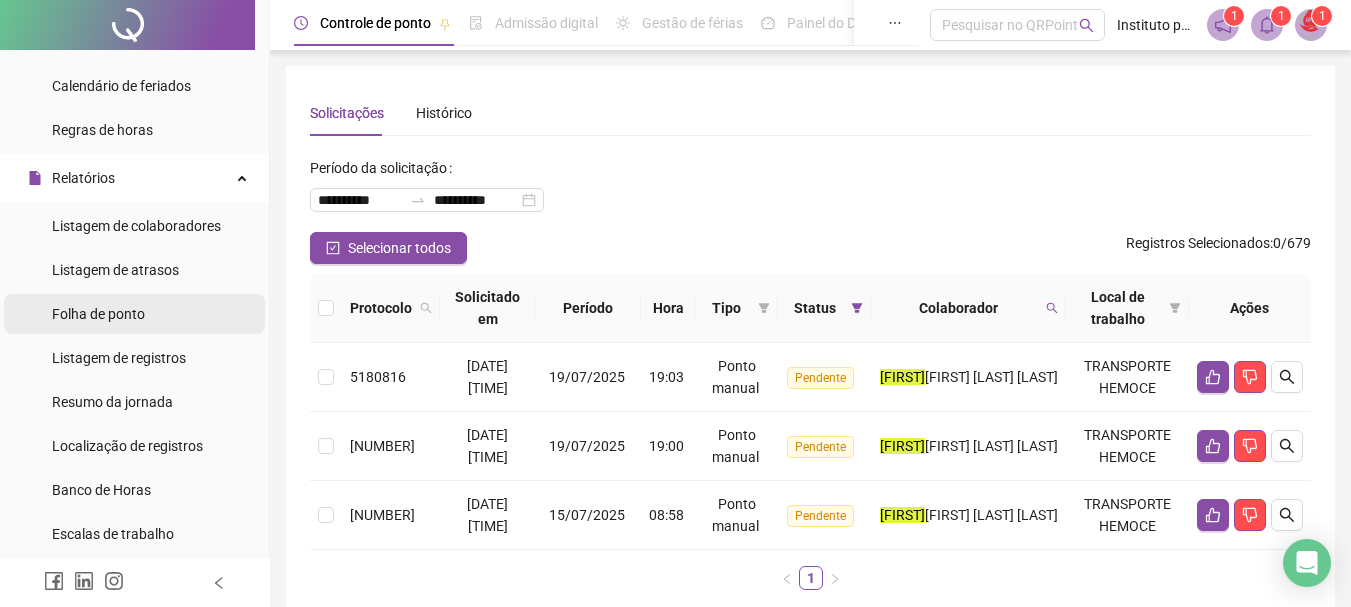 click on "Folha de ponto" at bounding box center (98, 314) 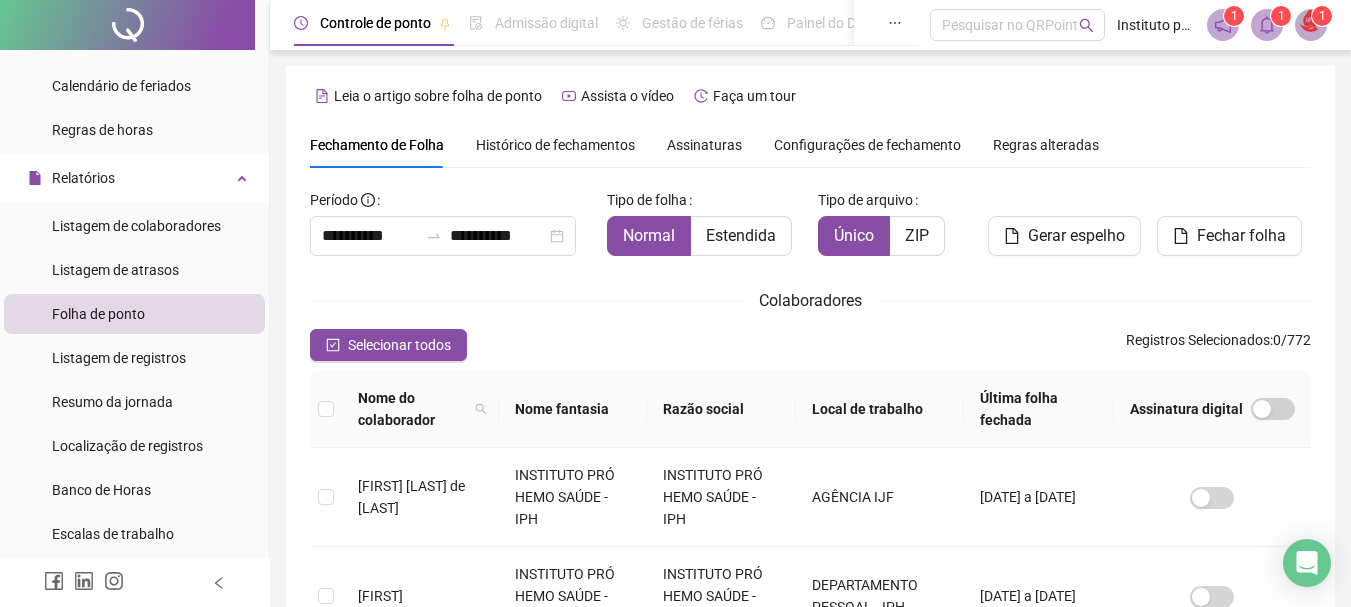 scroll, scrollTop: 106, scrollLeft: 0, axis: vertical 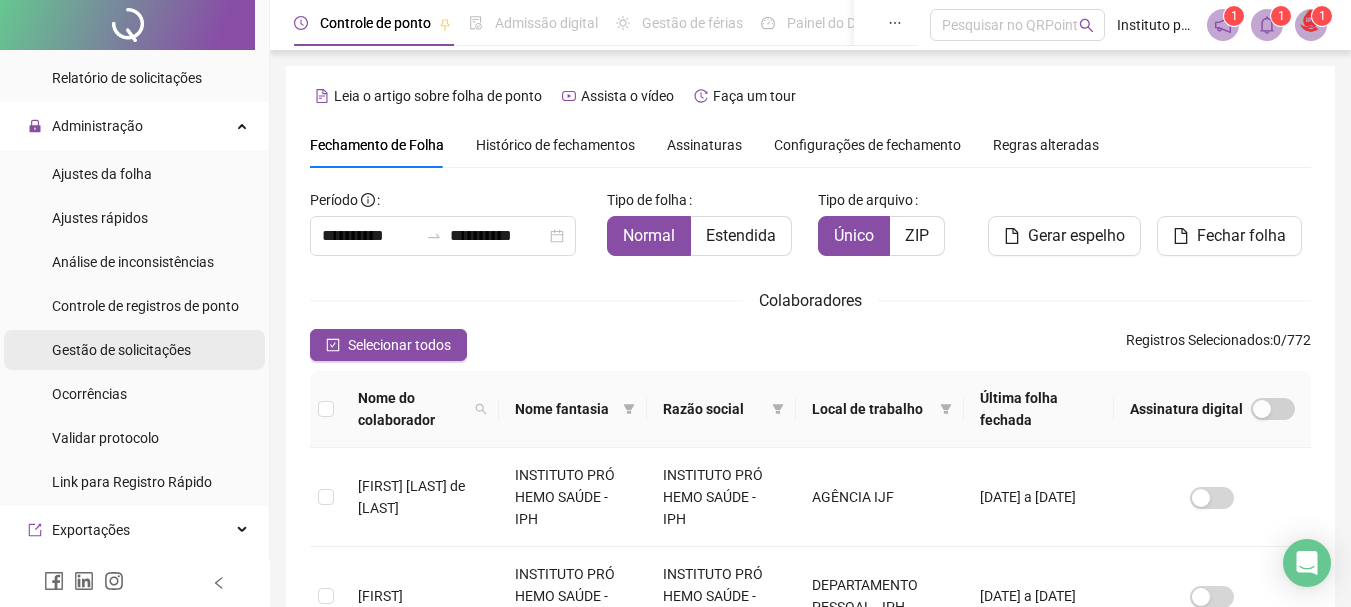 click on "Gestão de solicitações" at bounding box center [121, 350] 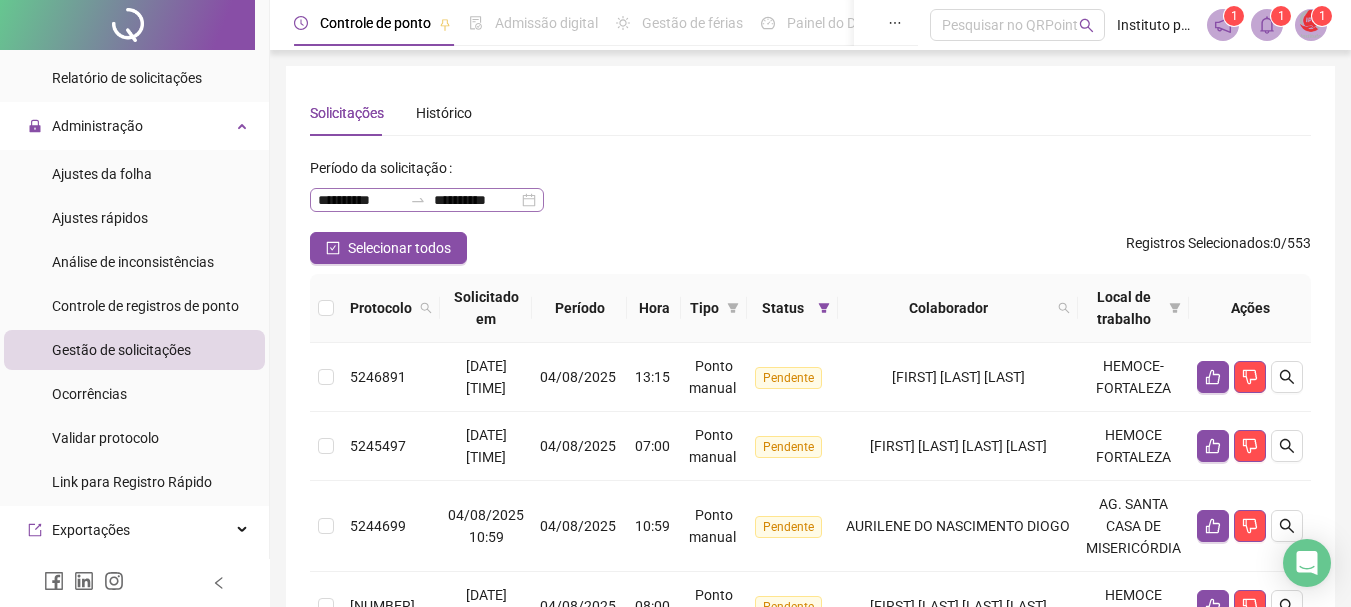 click on "**********" at bounding box center (427, 200) 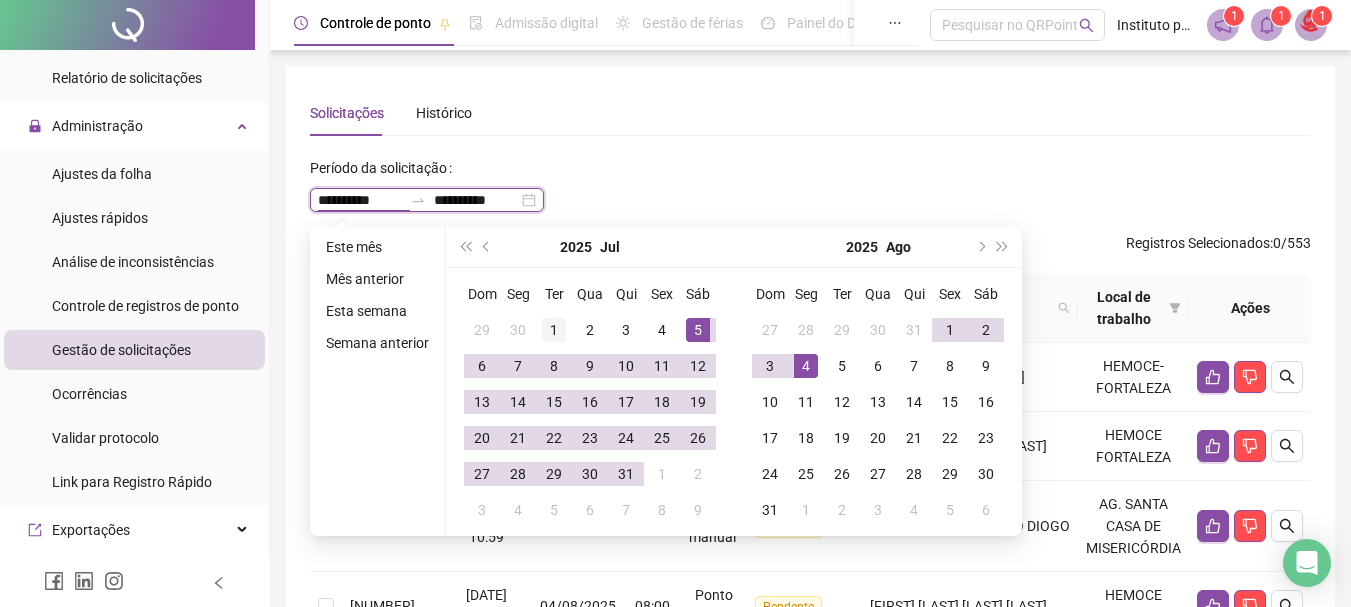 type on "**********" 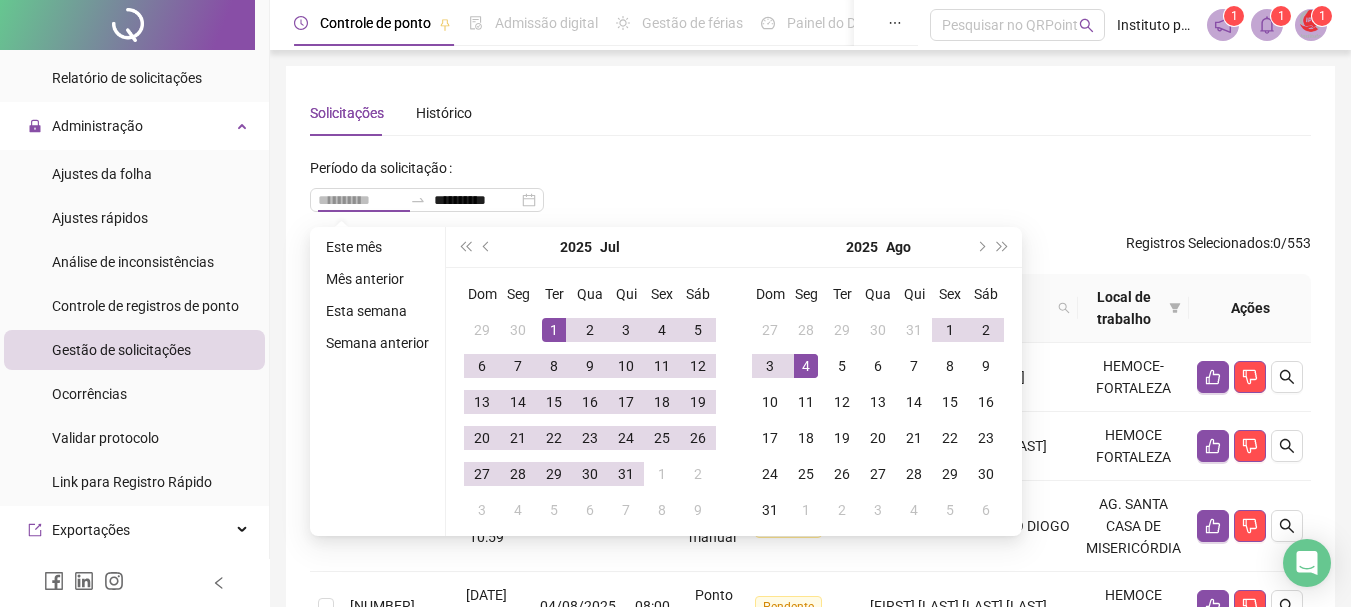 click on "1" at bounding box center (554, 330) 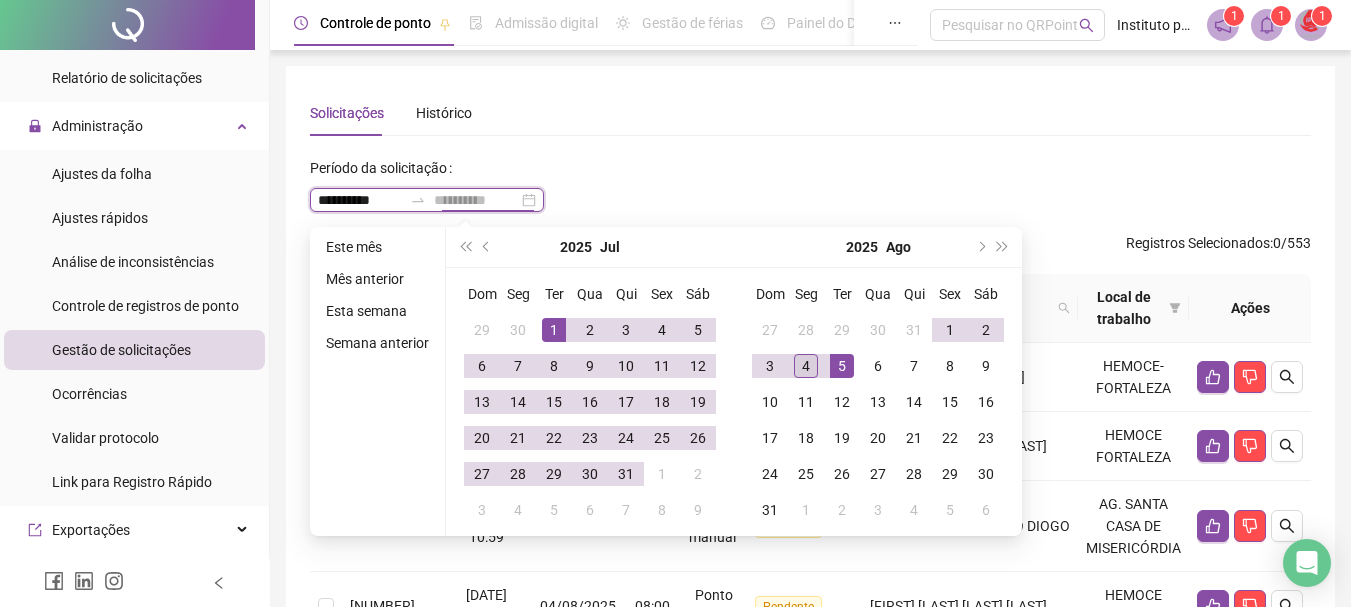 type on "**********" 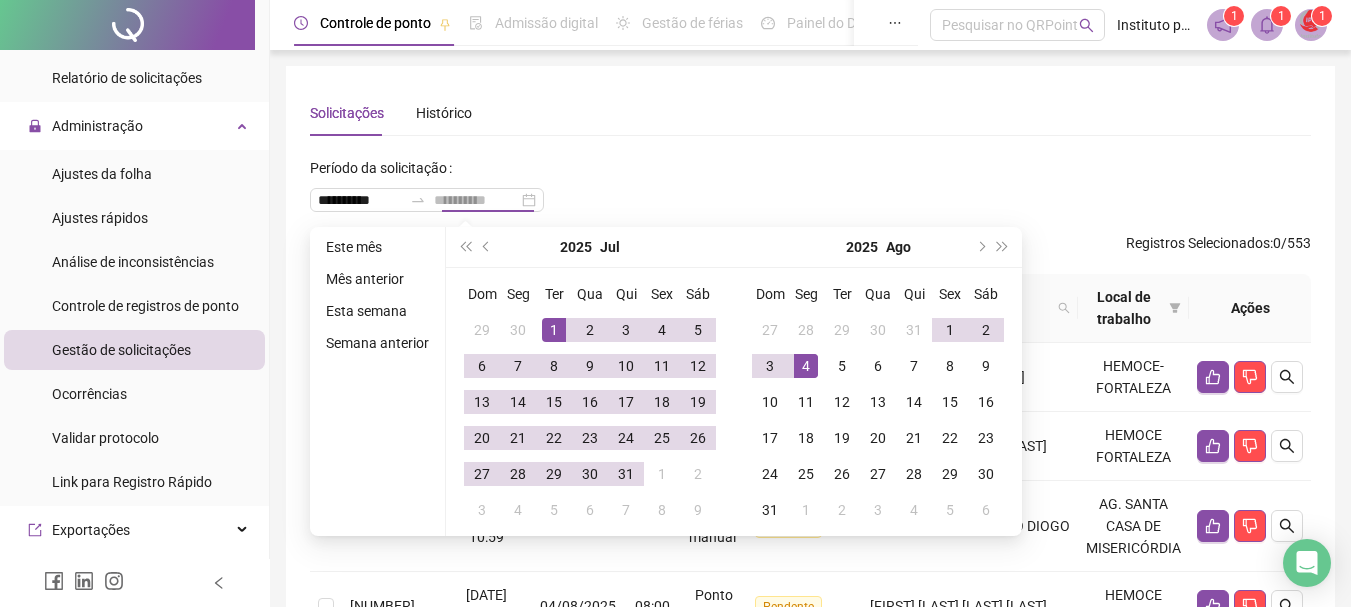 click on "4" at bounding box center (806, 366) 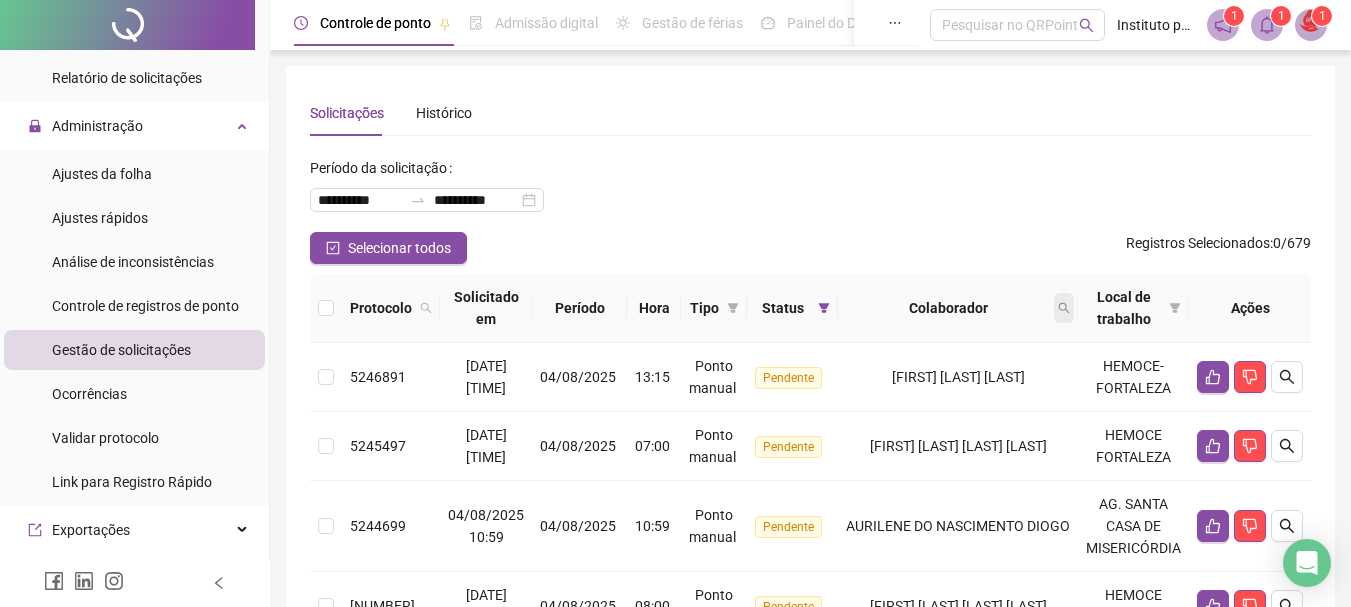 click 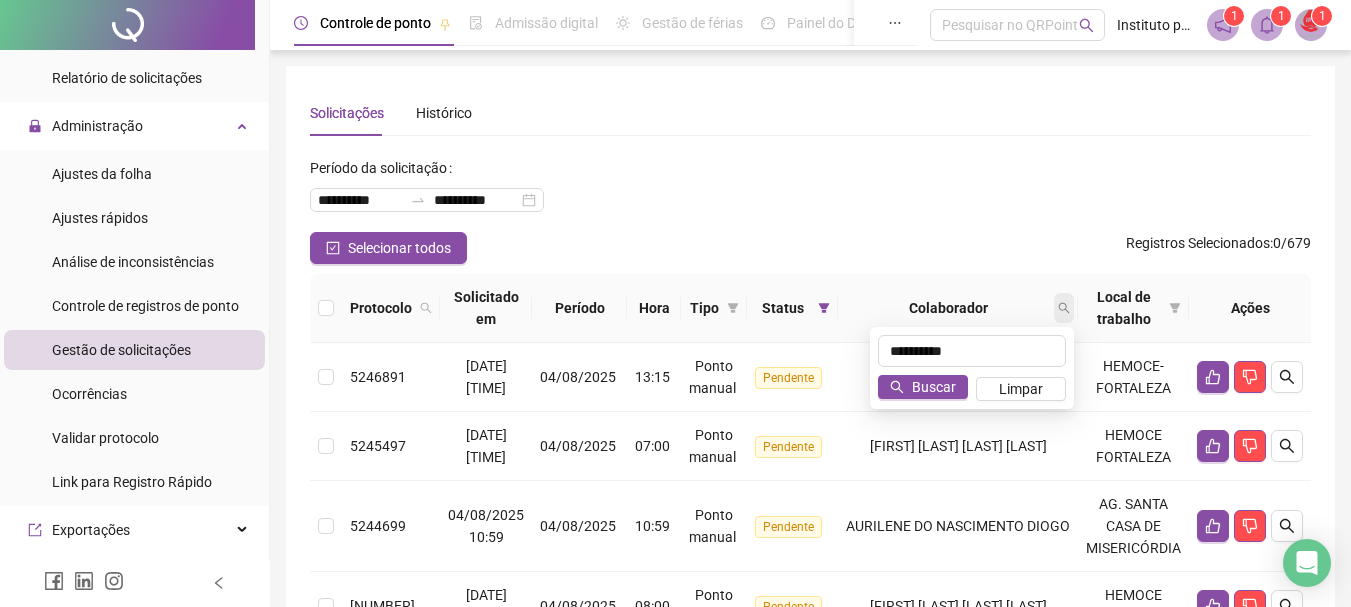 type on "**********" 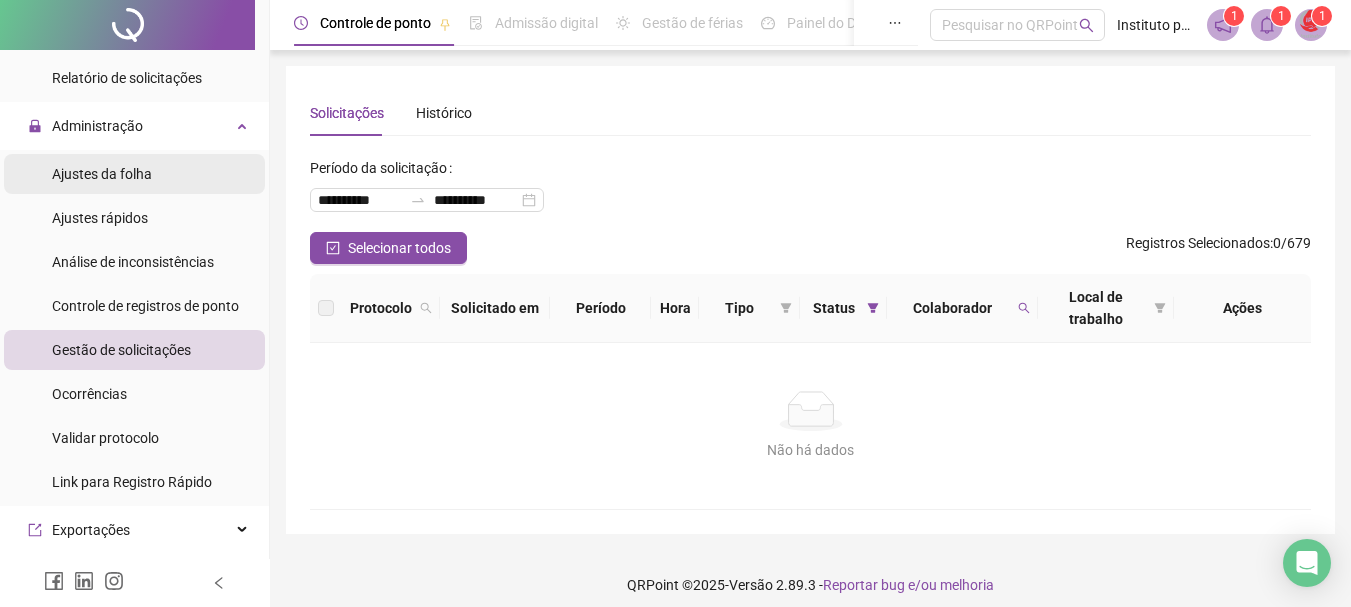 click on "Ajustes da folha" at bounding box center [102, 174] 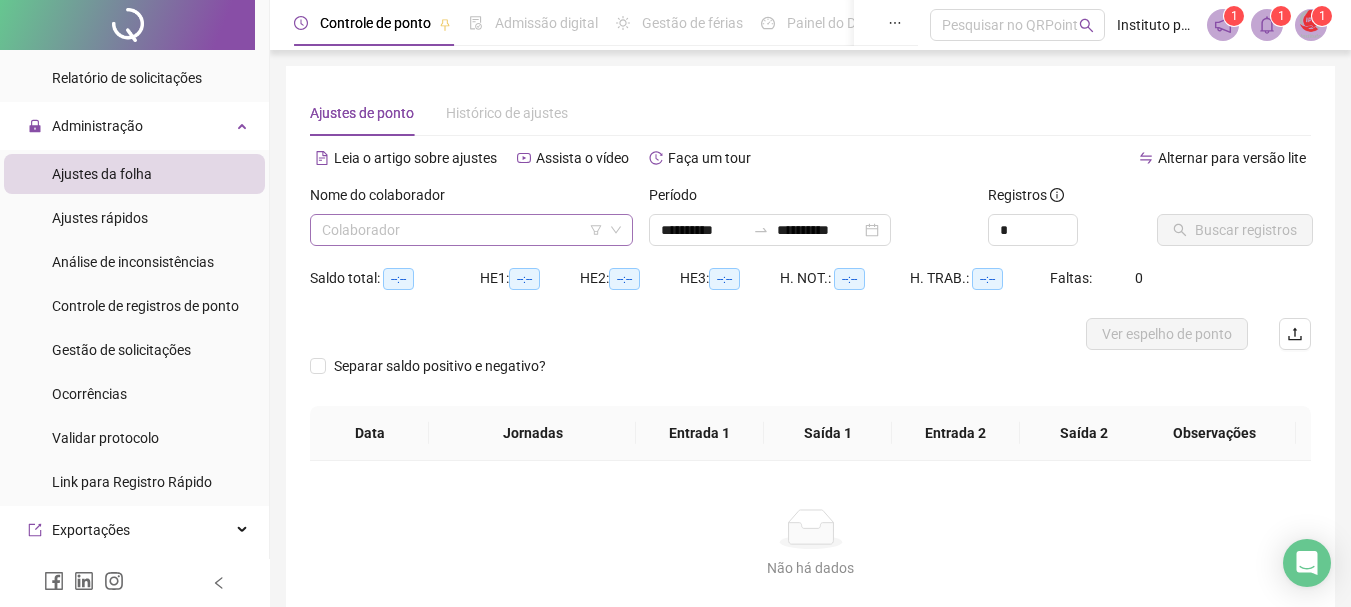 click at bounding box center [462, 230] 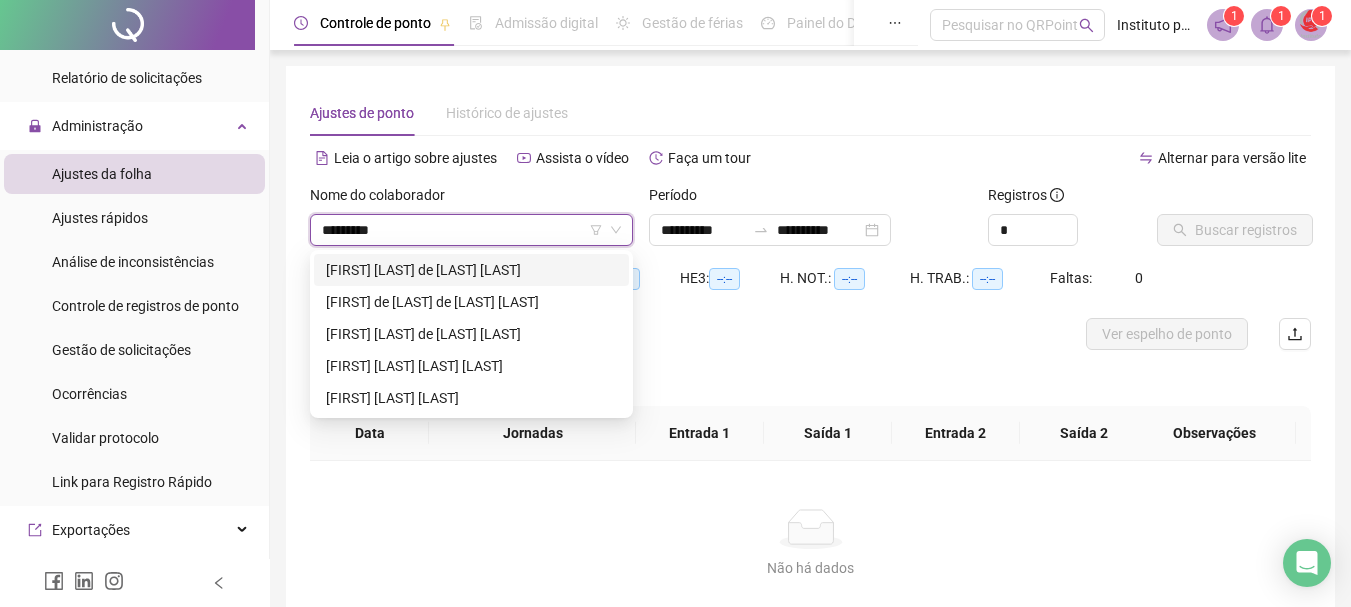 type on "**********" 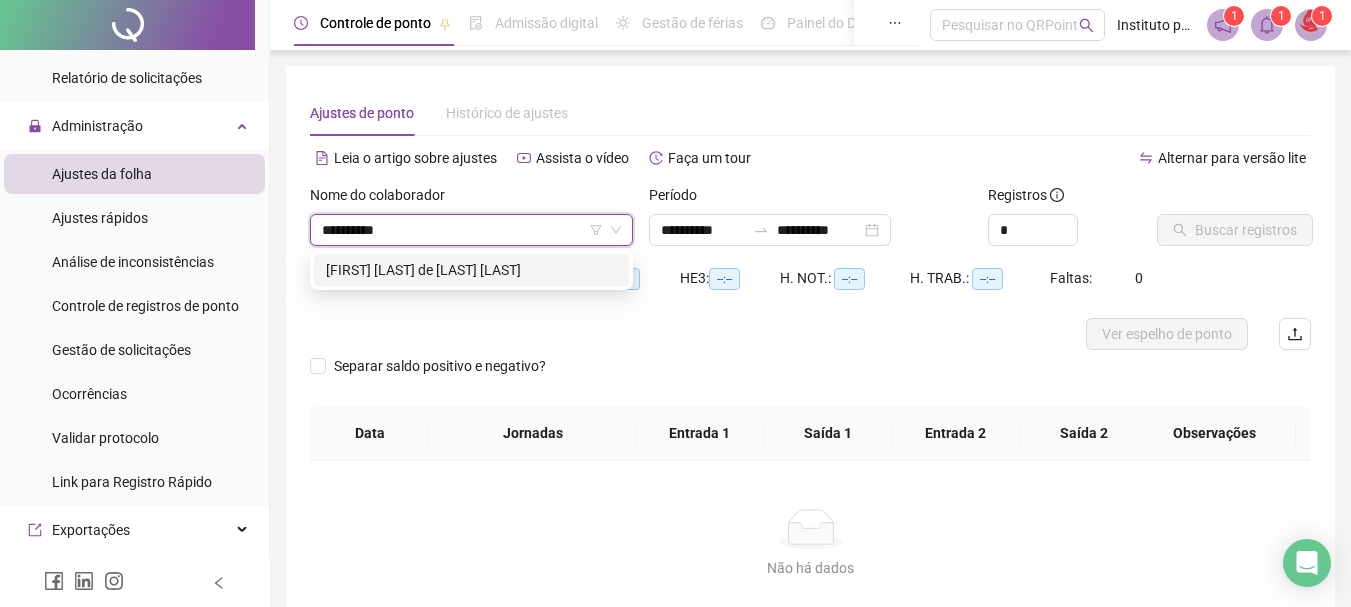 click on "[FIRST] [LAST] de [LAST] [LAST]" at bounding box center (471, 270) 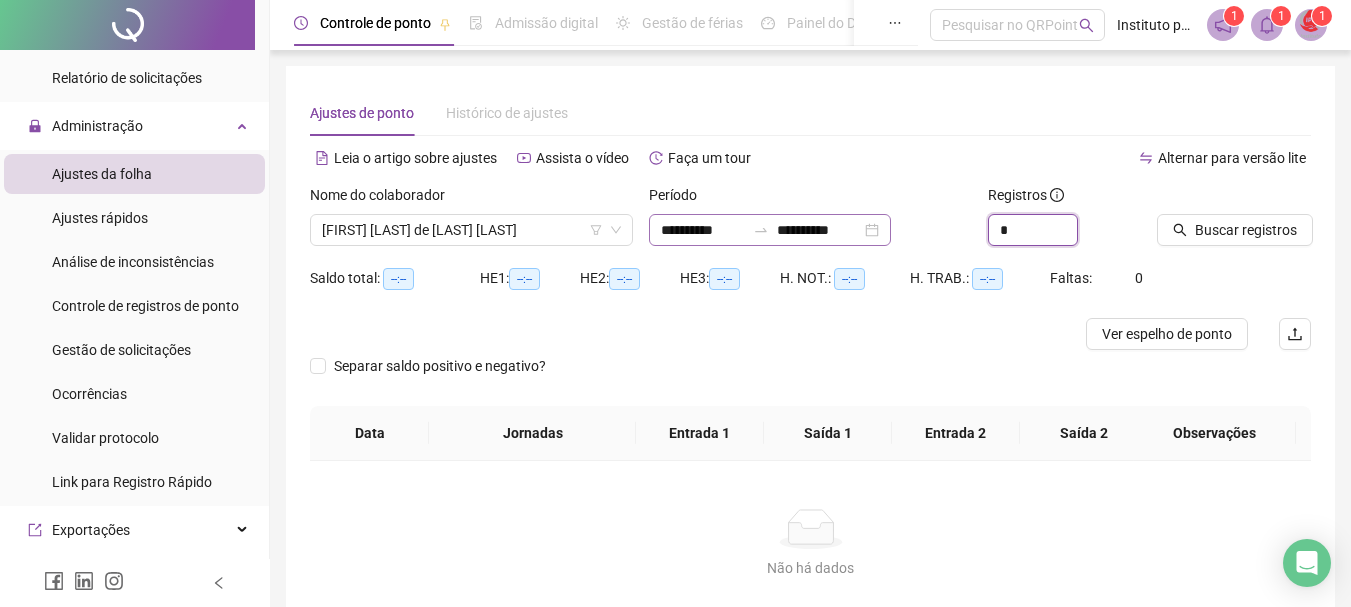 drag, startPoint x: 854, startPoint y: 222, endPoint x: 801, endPoint y: 232, distance: 53.935146 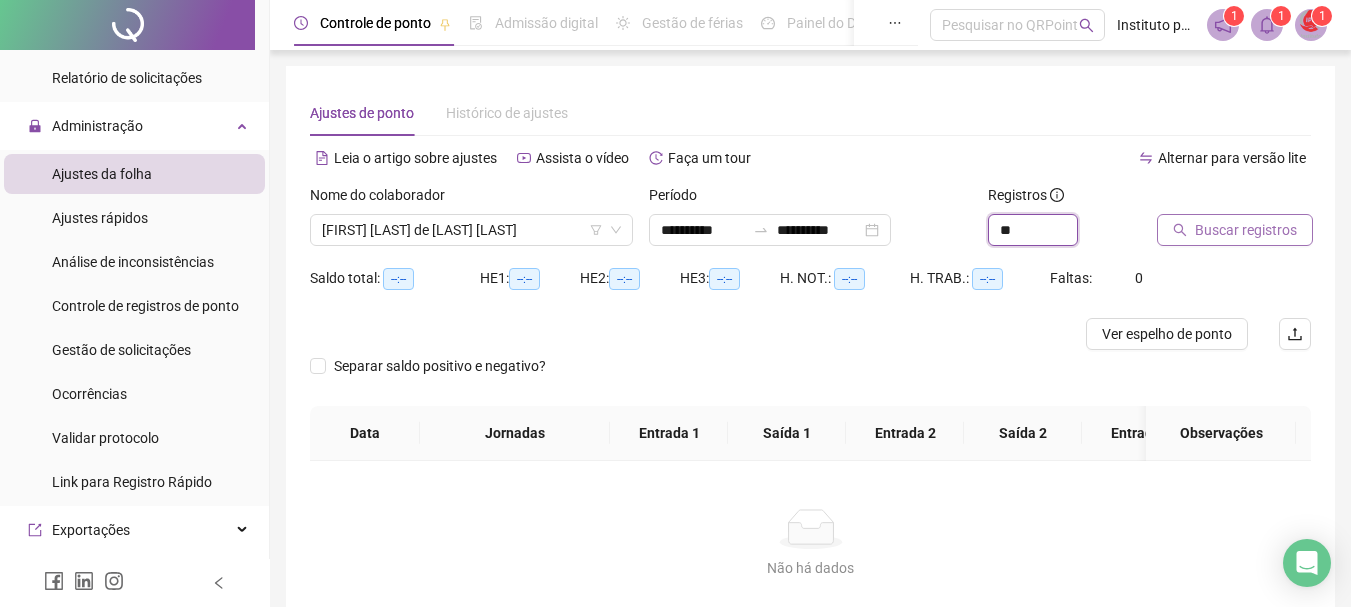 type on "**" 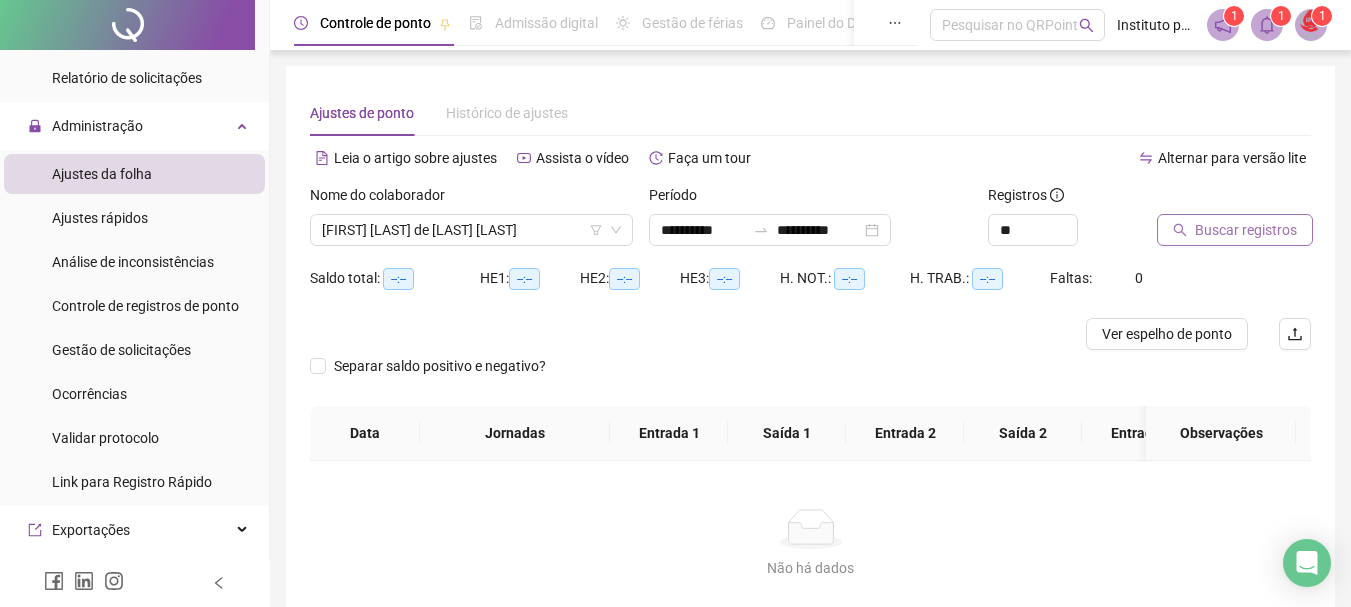 click on "Buscar registros" at bounding box center (1246, 230) 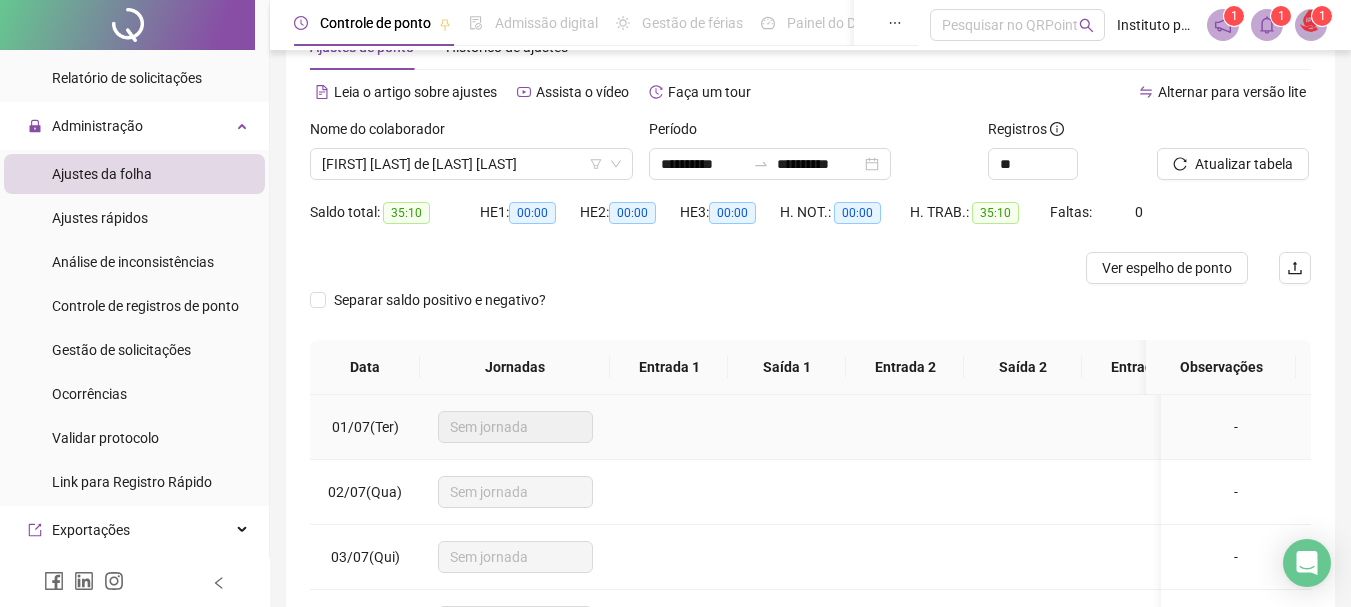 scroll, scrollTop: 100, scrollLeft: 0, axis: vertical 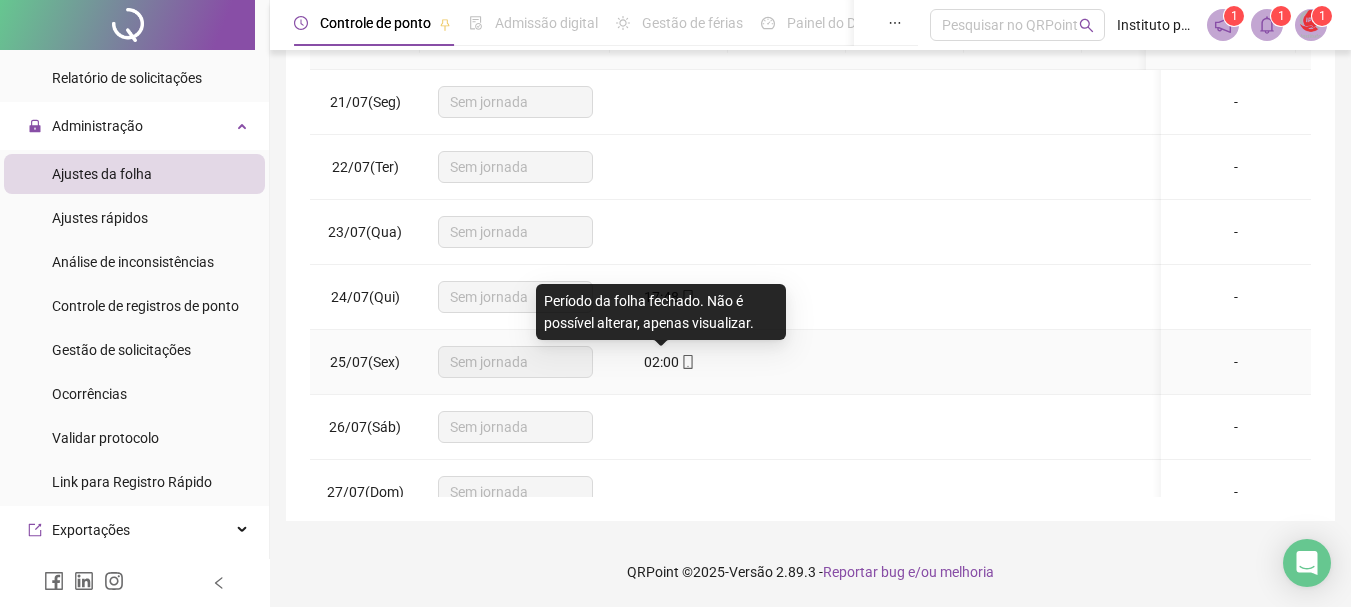 click on "02:00" at bounding box center (661, 362) 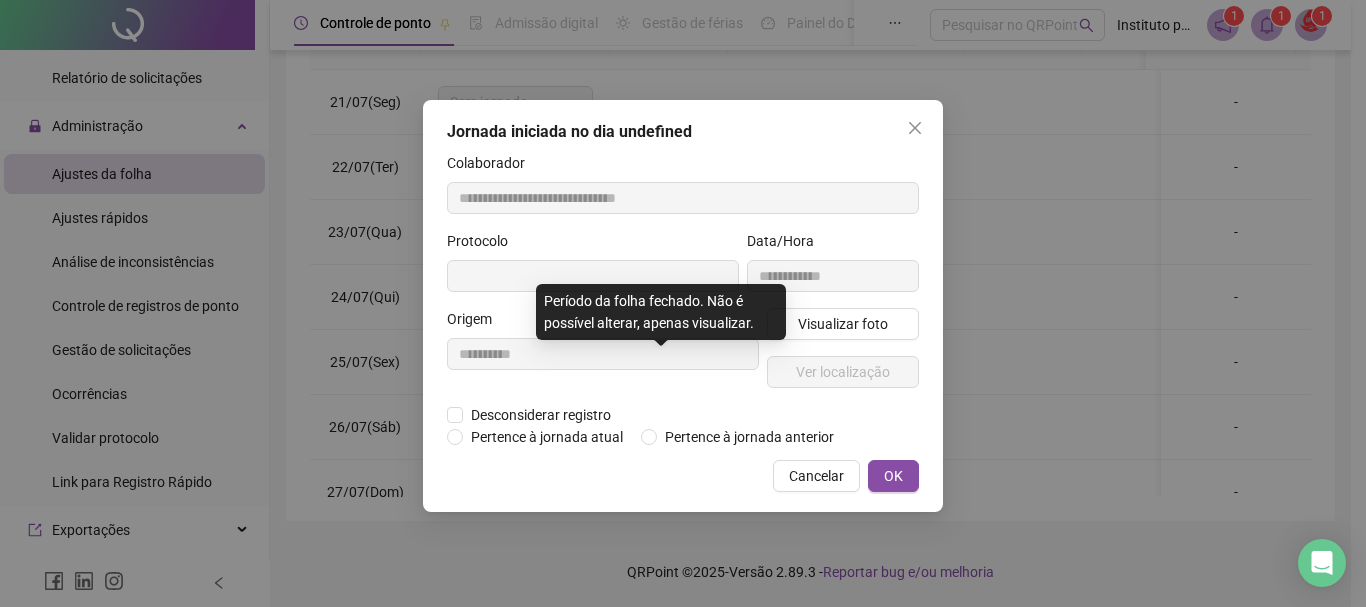 type on "**********" 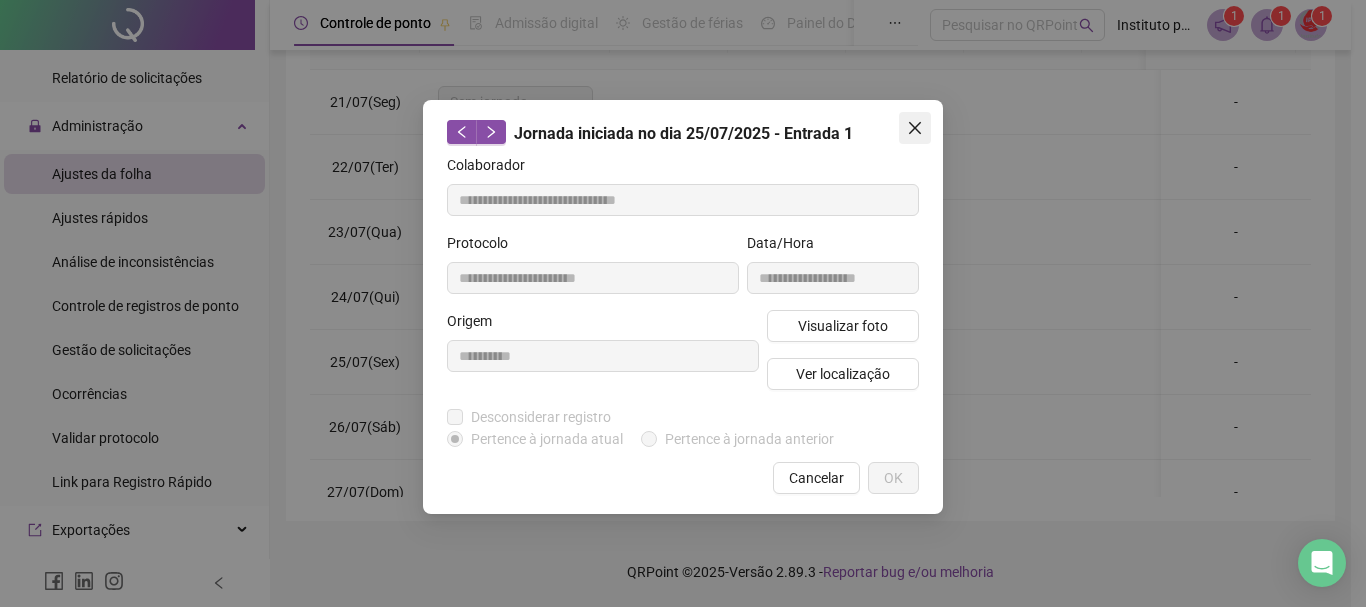 click 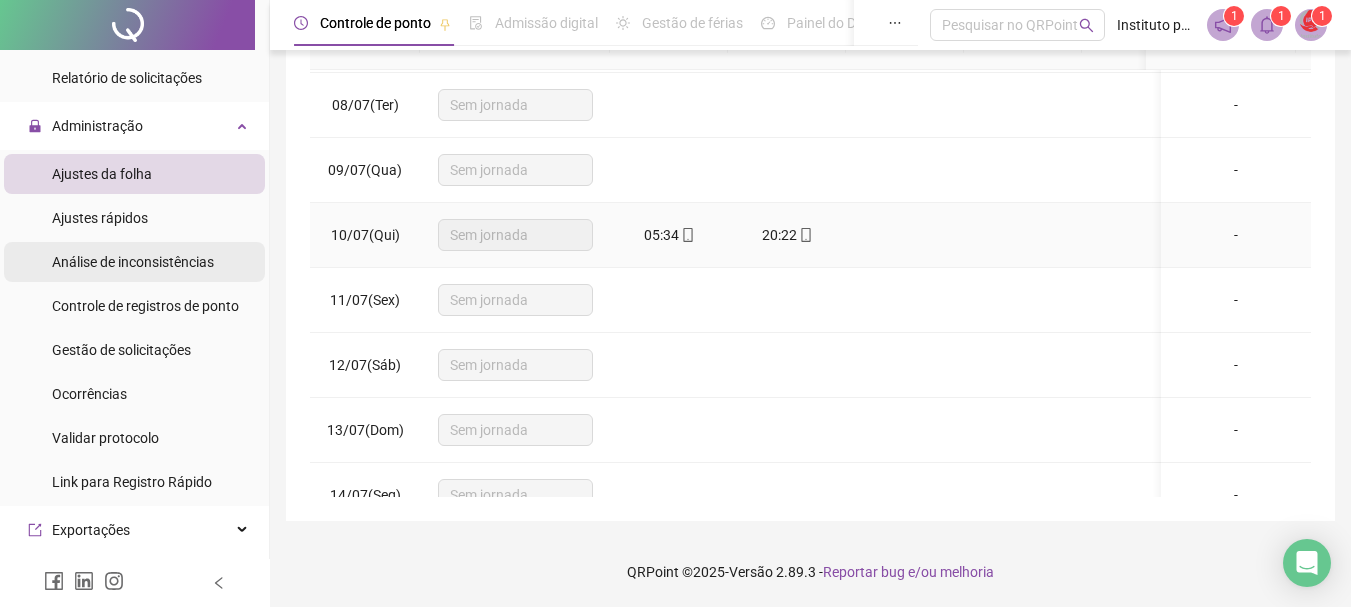 scroll, scrollTop: 400, scrollLeft: 0, axis: vertical 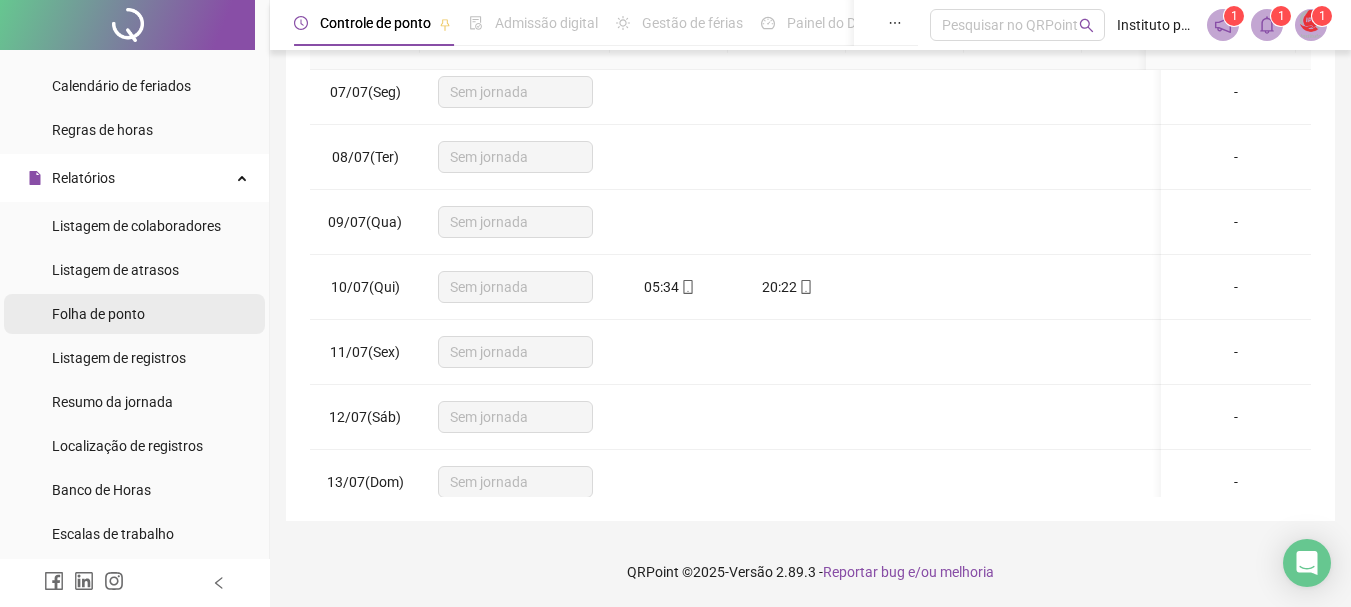 click on "Folha de ponto" at bounding box center (98, 314) 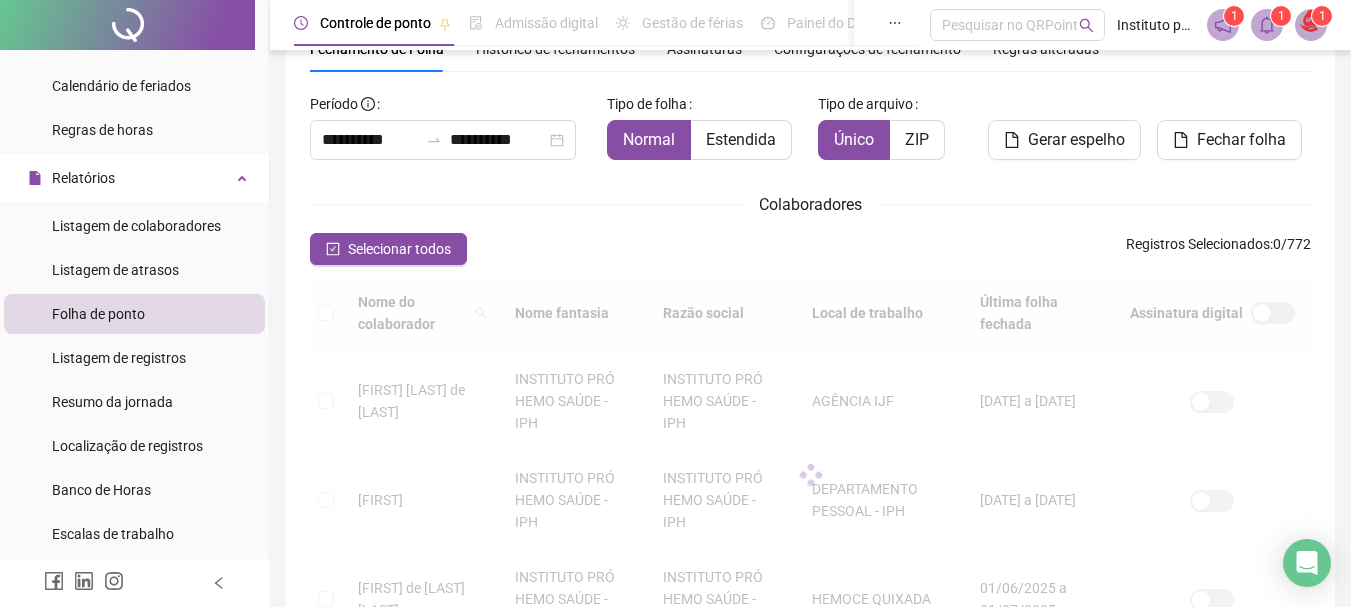 scroll, scrollTop: 0, scrollLeft: 0, axis: both 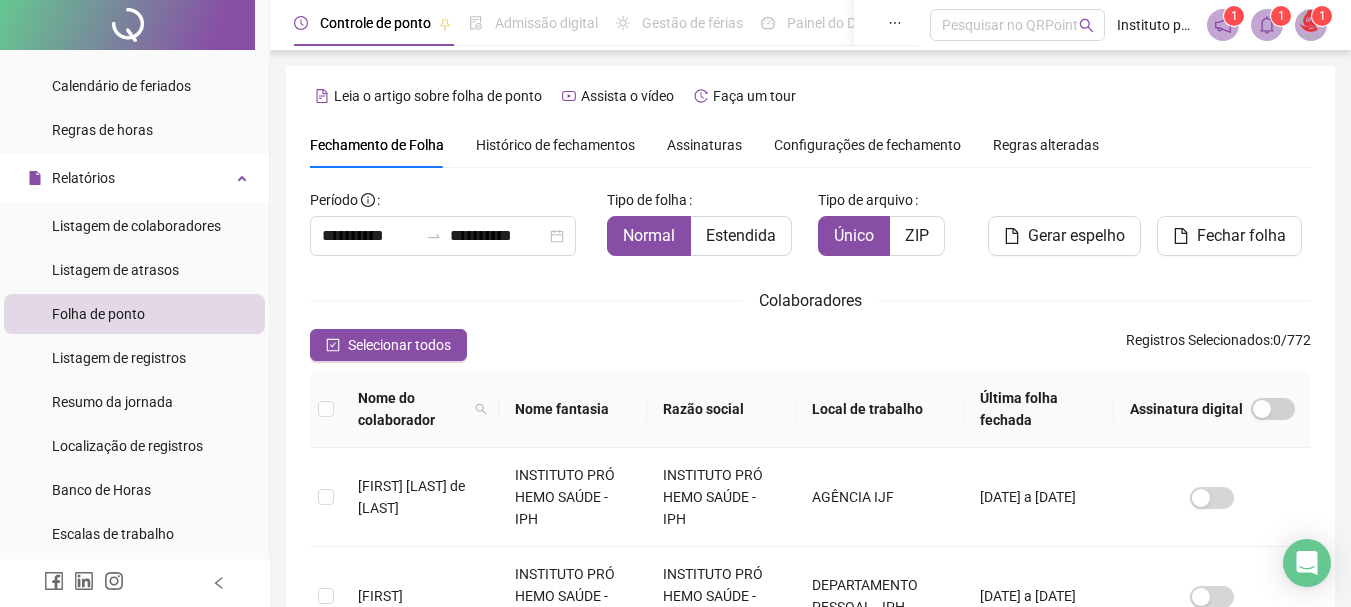 click on "Histórico de fechamentos" at bounding box center [555, 145] 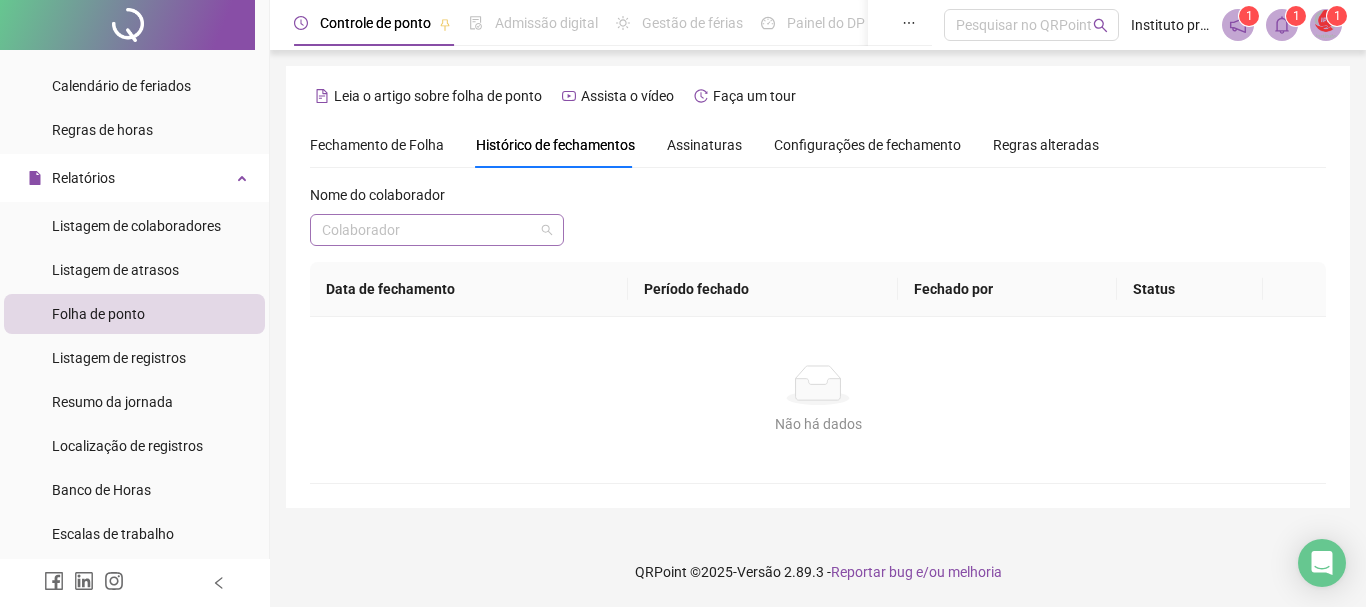 click on "Colaborador" at bounding box center [437, 230] 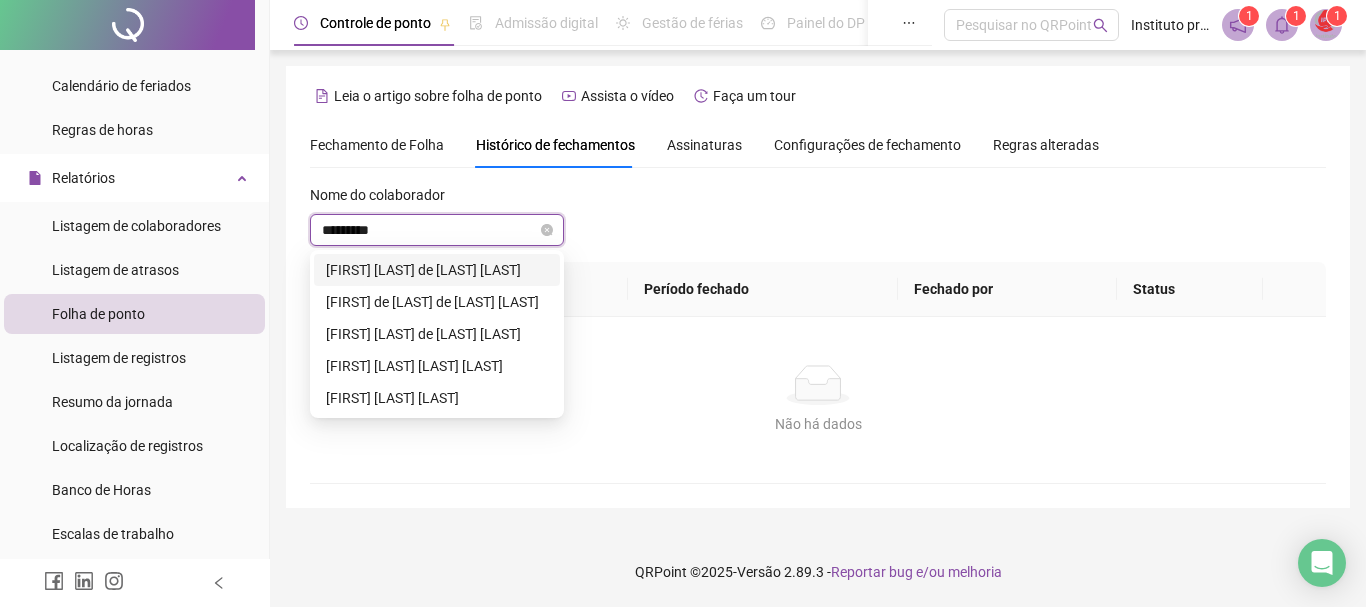 type on "**********" 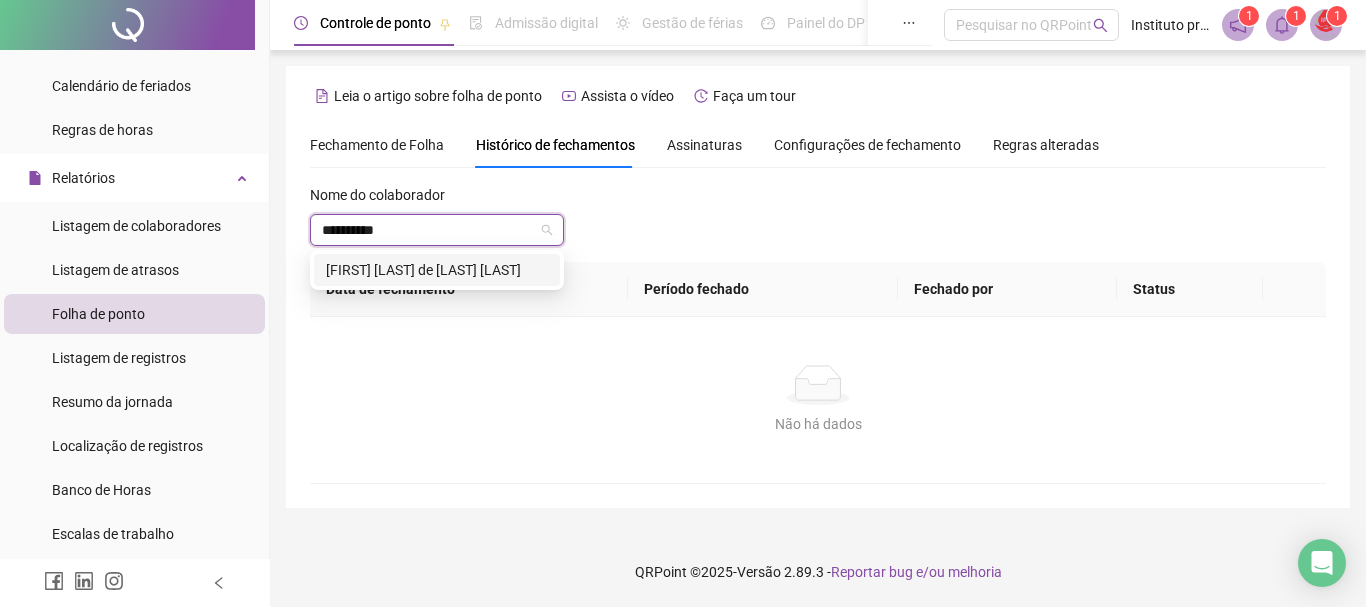 click on "[FIRST] [LAST] de [LAST] [LAST]" at bounding box center (437, 270) 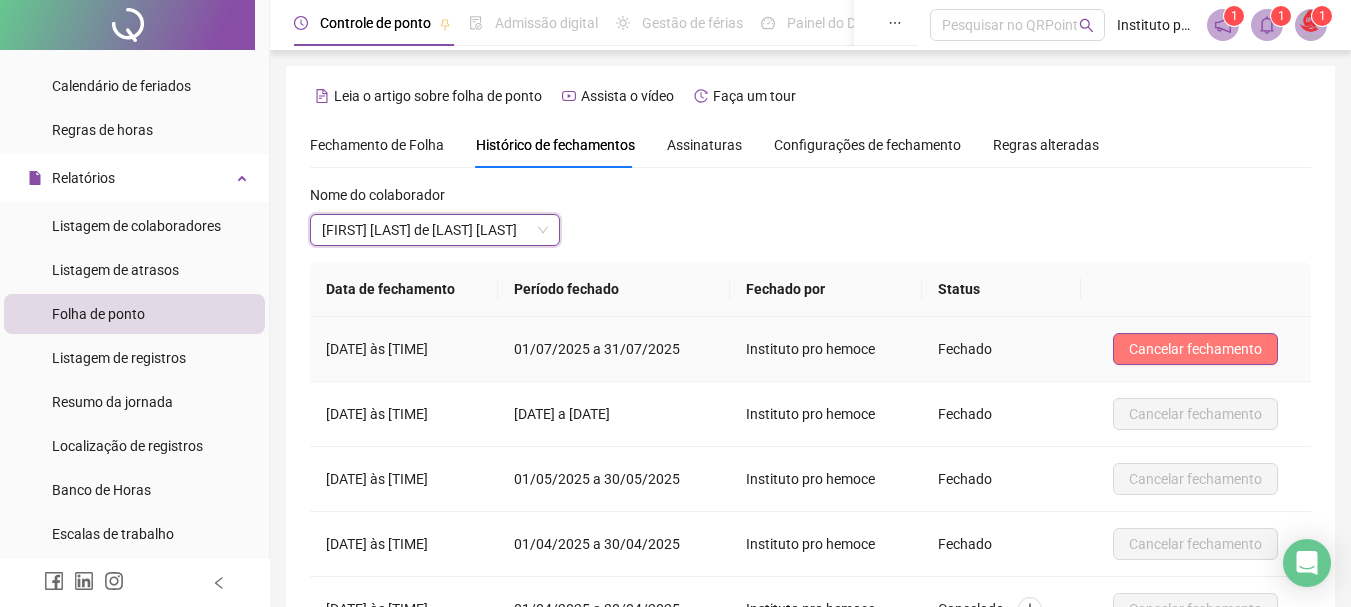 click on "Cancelar fechamento" at bounding box center (1195, 349) 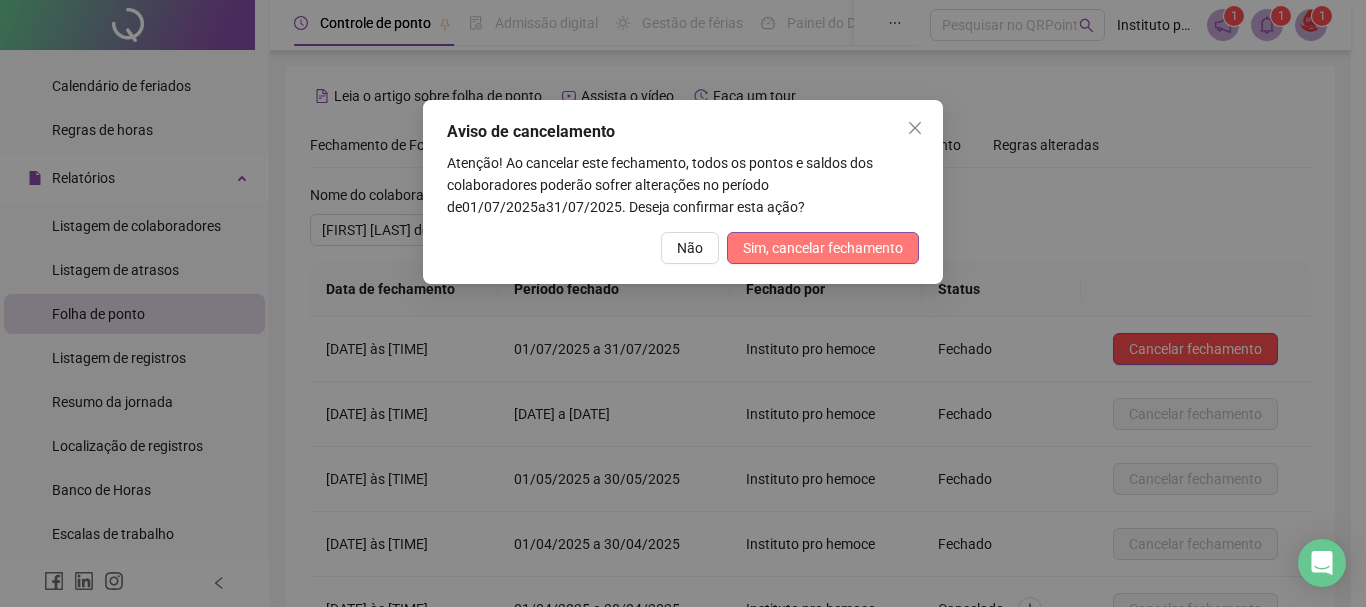 click on "Sim, cancelar fechamento" at bounding box center [823, 248] 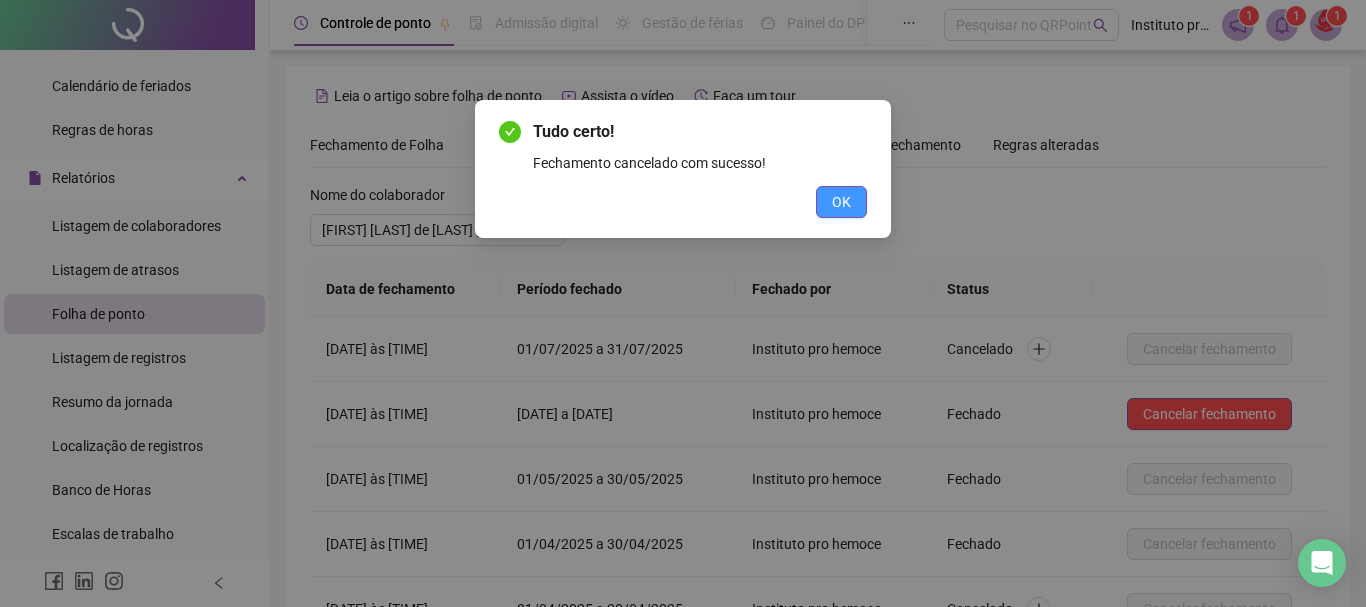 click on "OK" at bounding box center [841, 202] 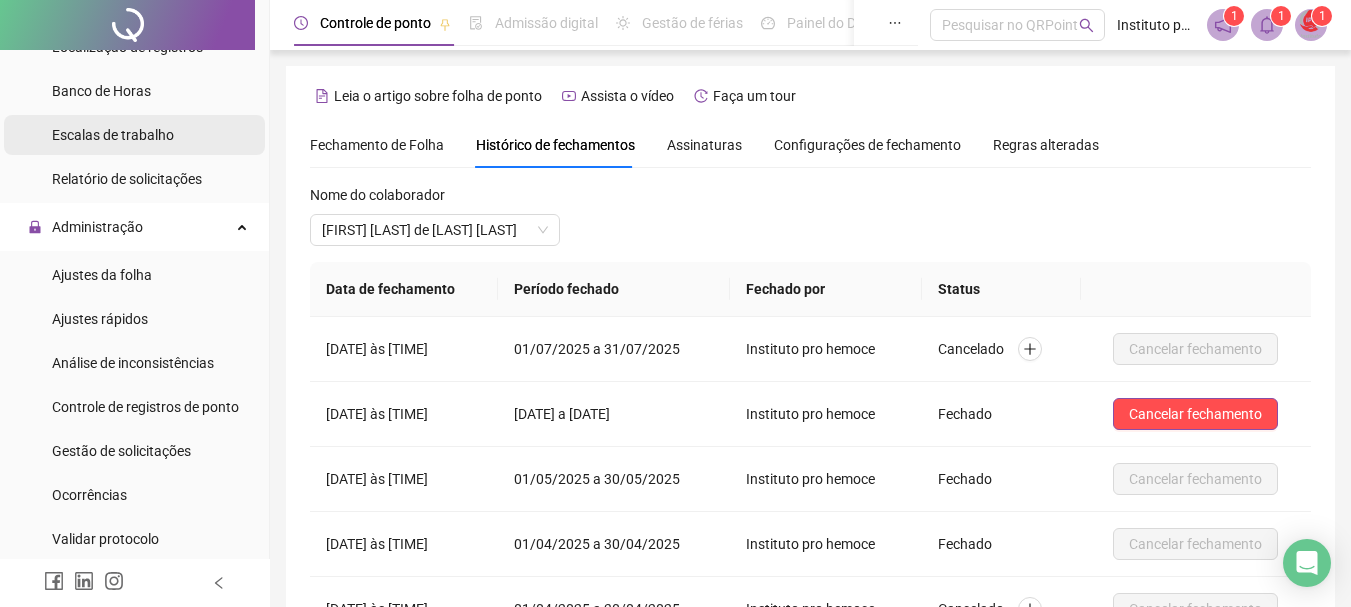 scroll, scrollTop: 700, scrollLeft: 0, axis: vertical 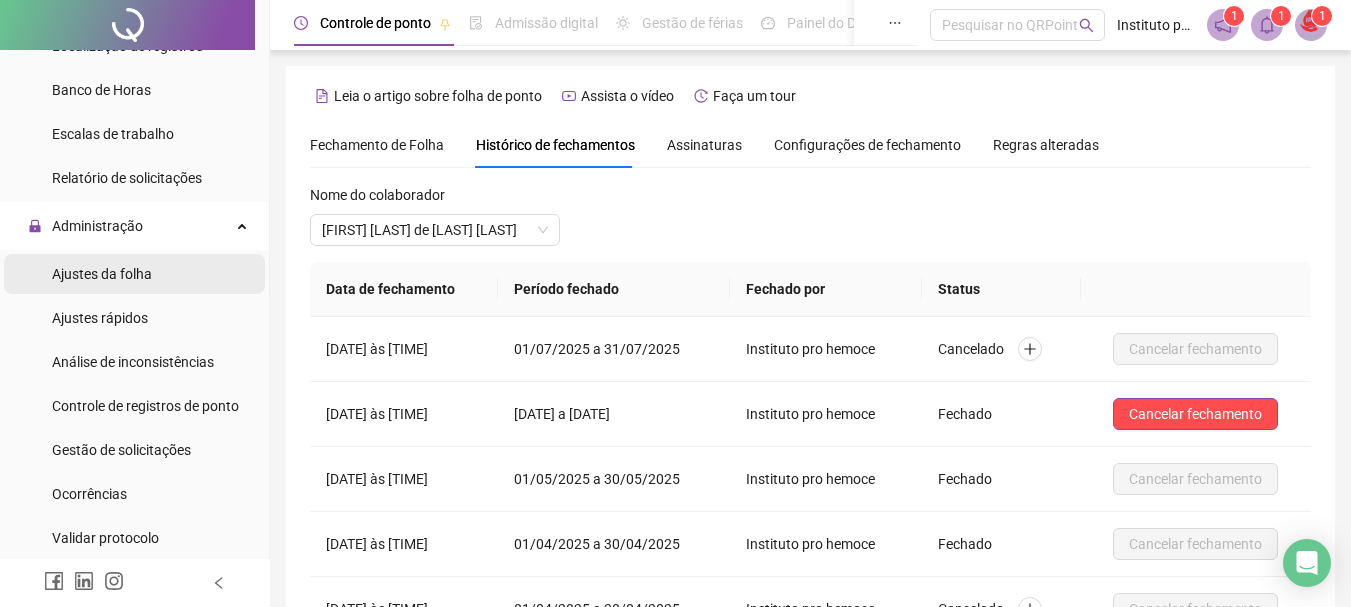 click on "Ajustes da folha" at bounding box center [102, 274] 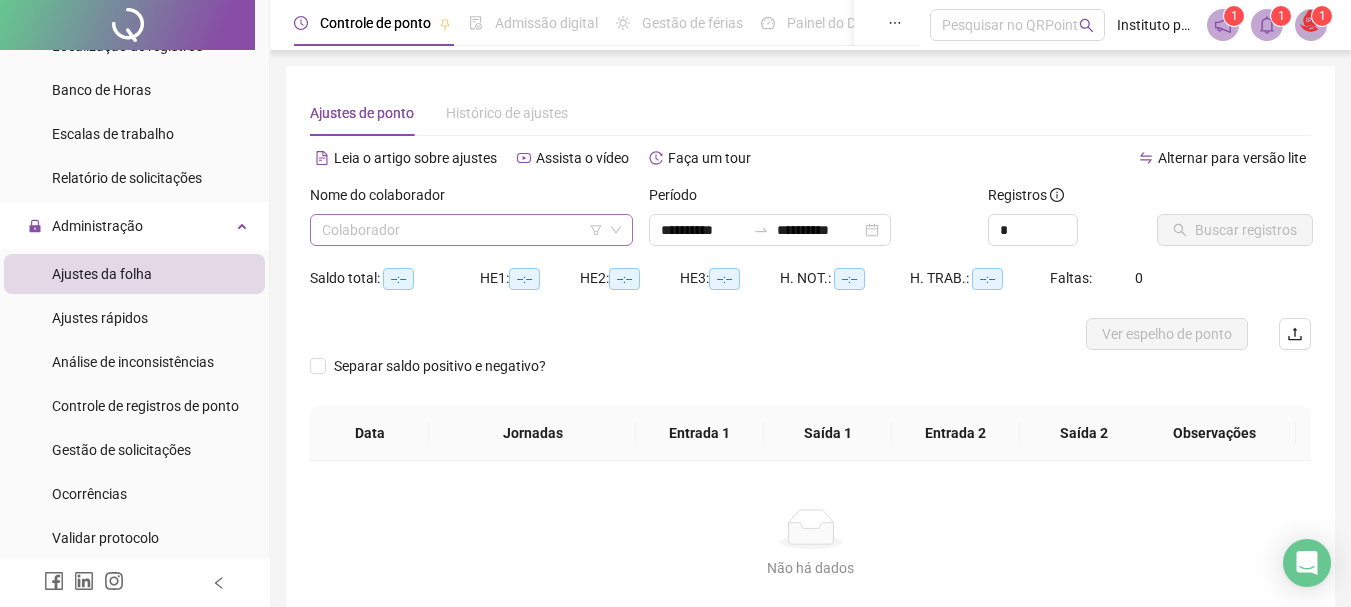 click at bounding box center (462, 230) 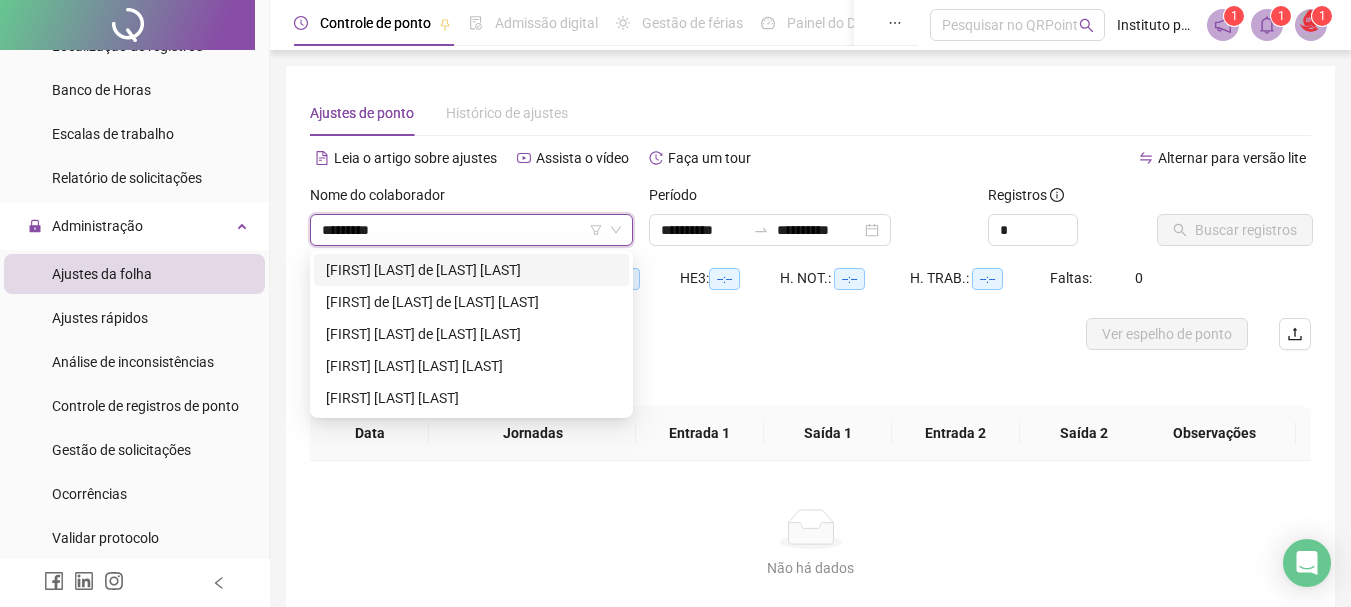 type on "**********" 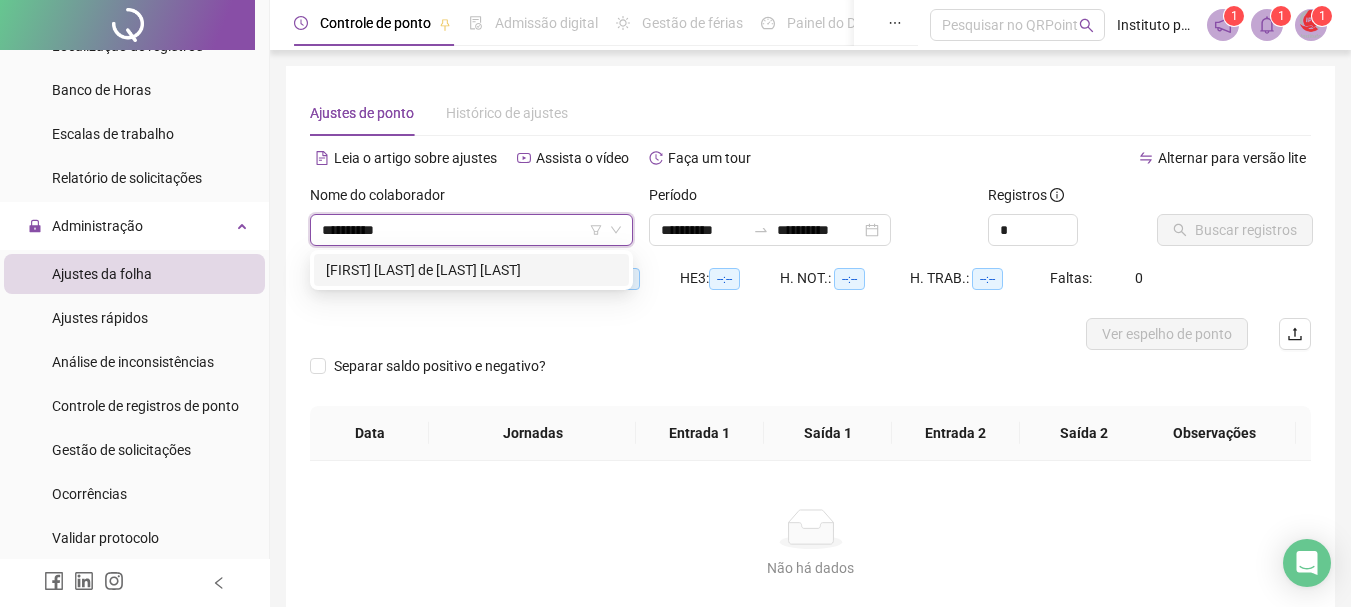 click on "[FIRST] [LAST] de [LAST] [LAST]" at bounding box center [471, 270] 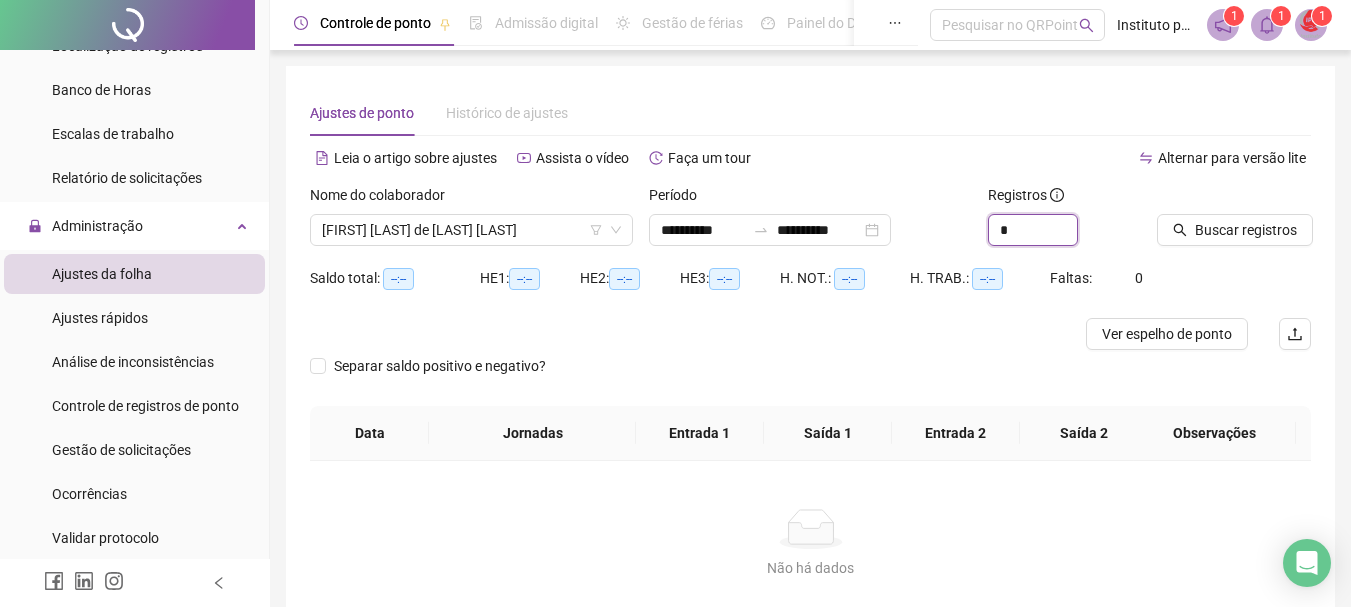 drag, startPoint x: 1034, startPoint y: 238, endPoint x: 985, endPoint y: 238, distance: 49 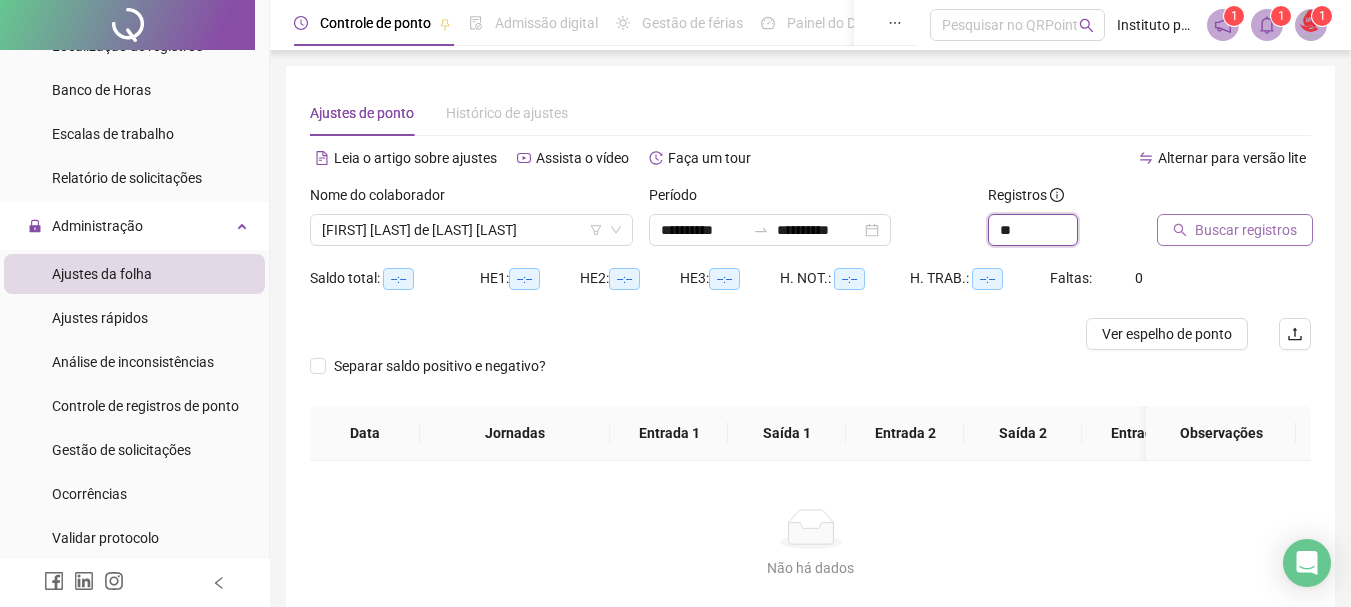 type on "**" 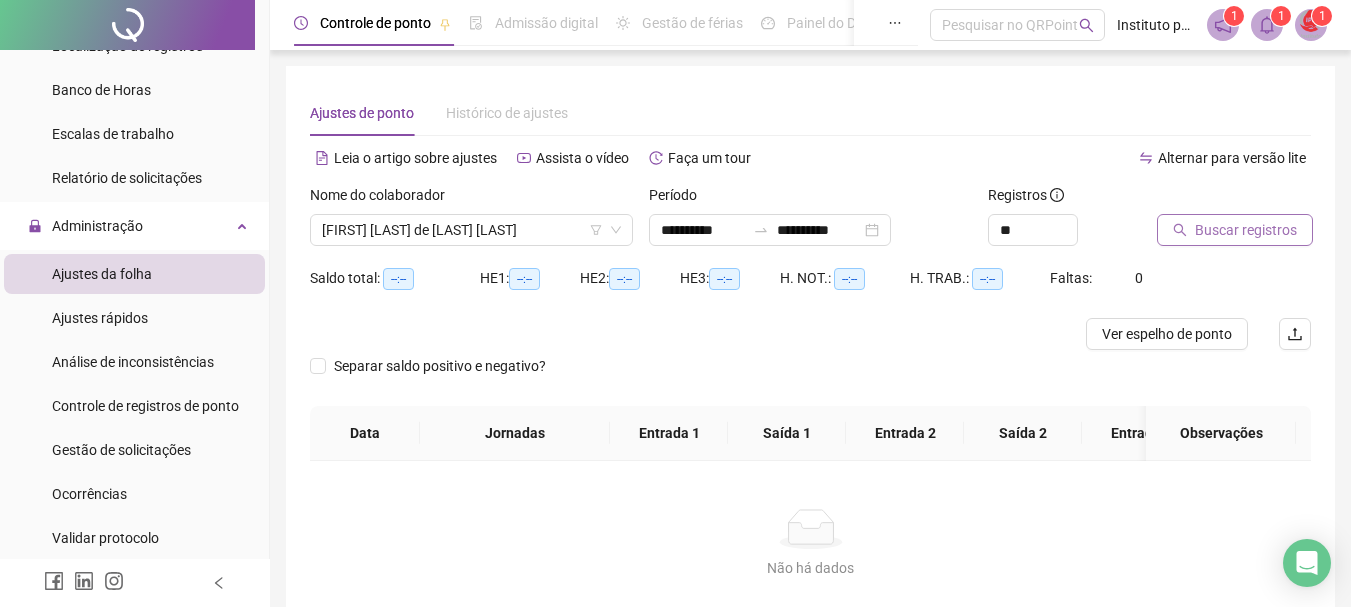 click 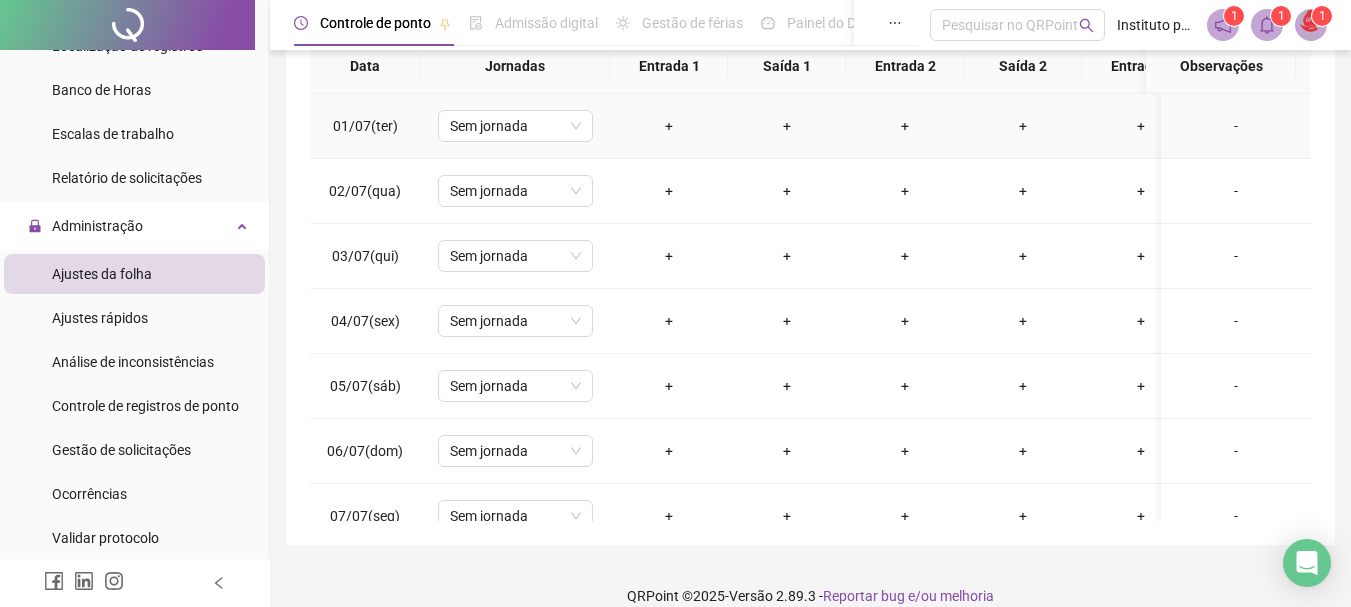 scroll, scrollTop: 391, scrollLeft: 0, axis: vertical 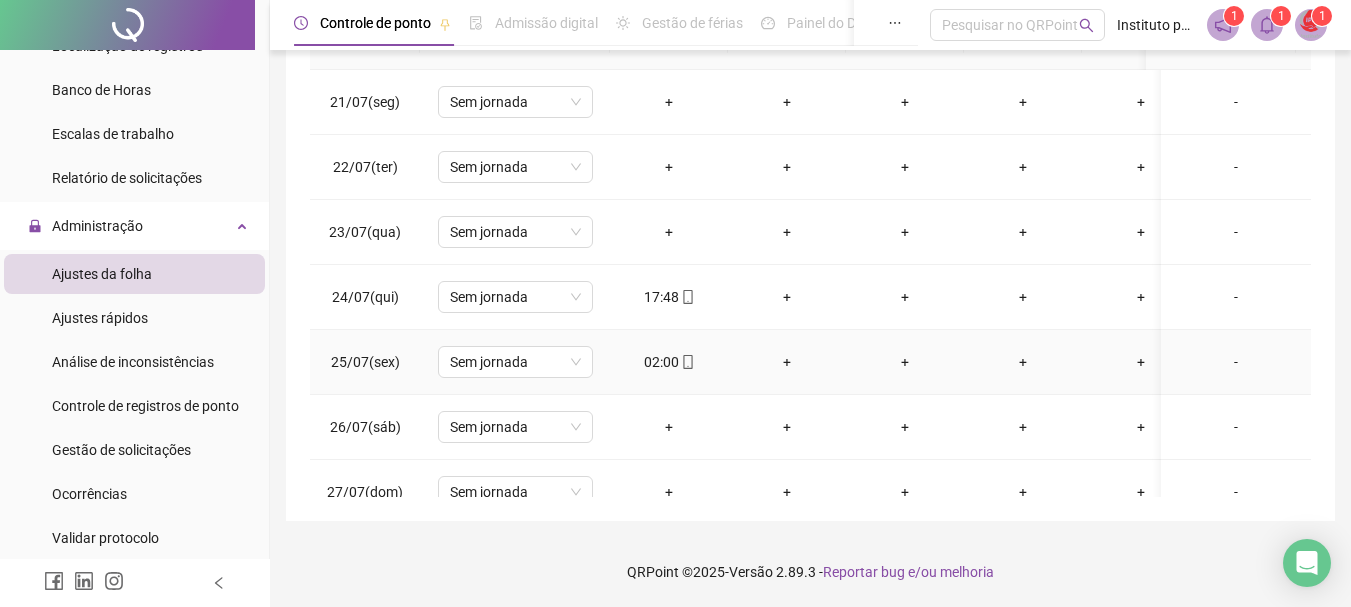 click on "02:00" at bounding box center (669, 362) 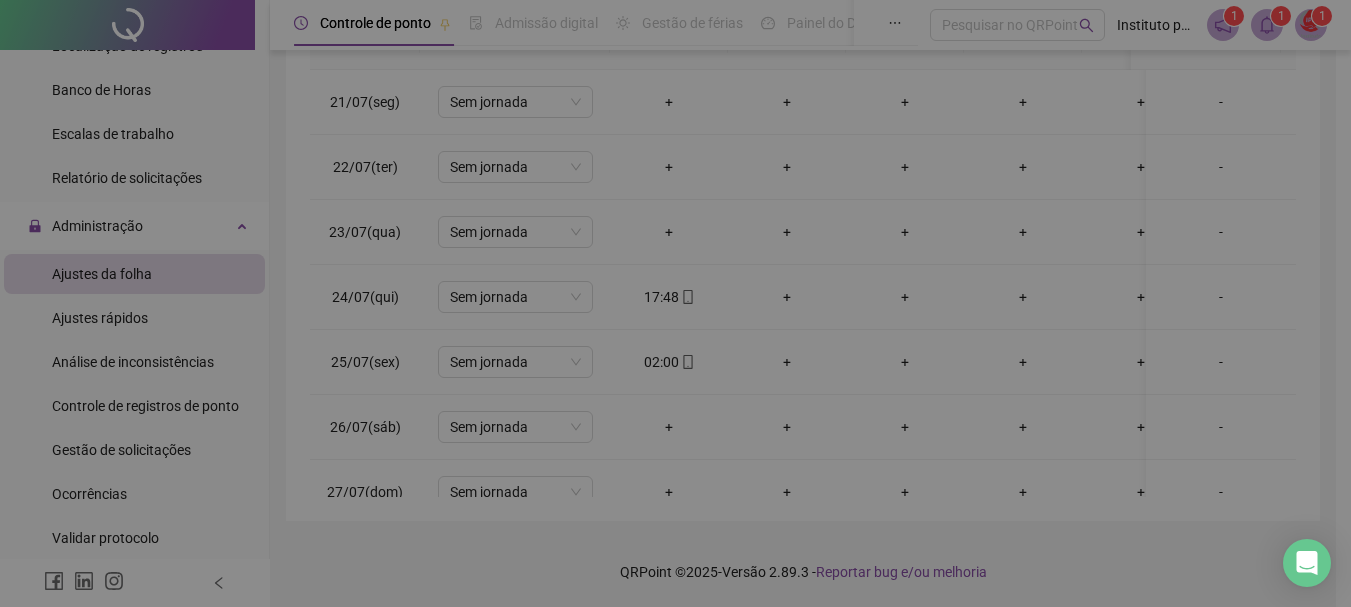 type on "**********" 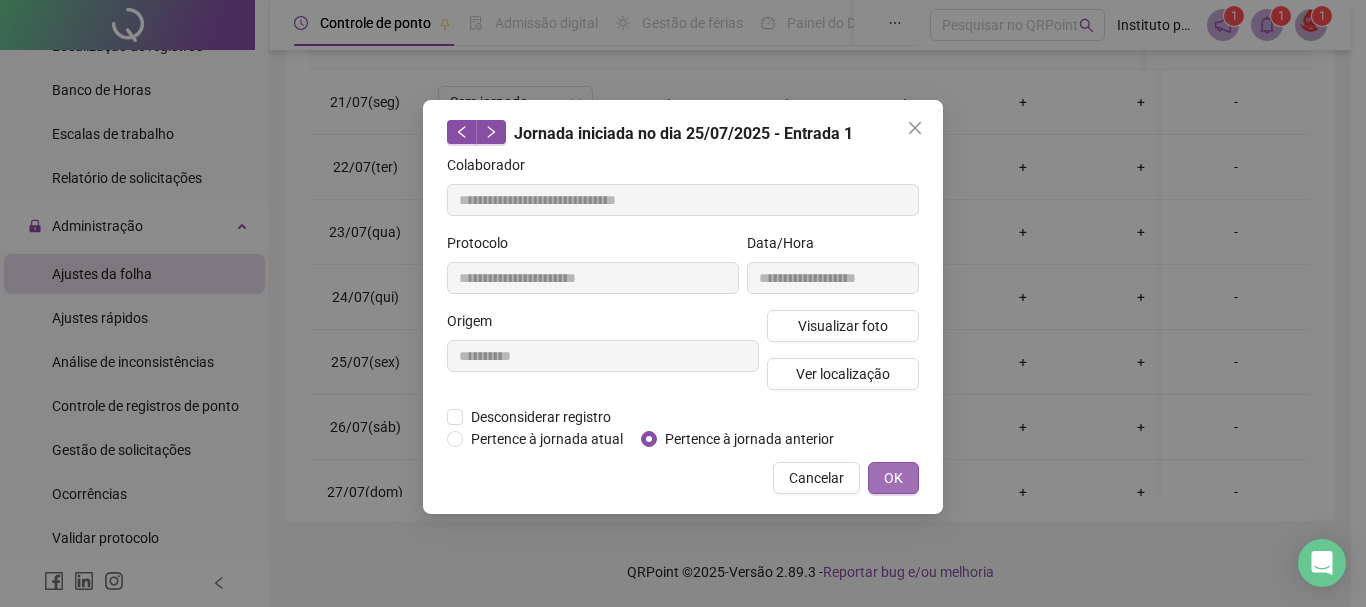 click on "OK" at bounding box center [893, 478] 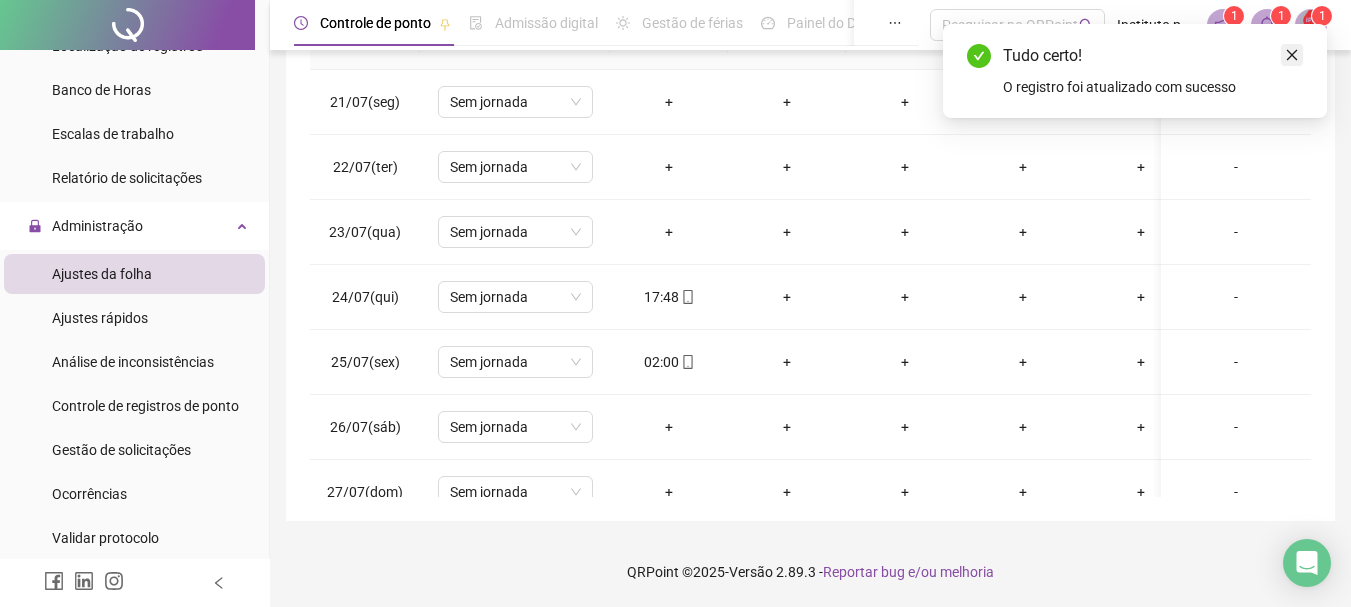 click 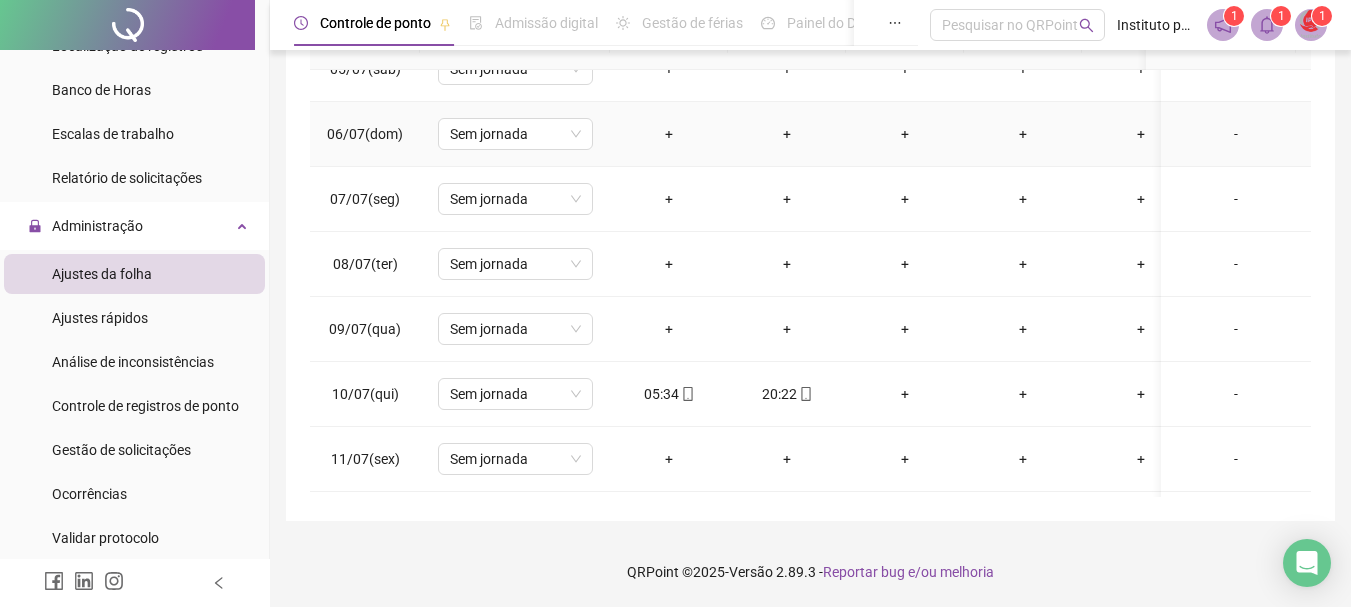 scroll, scrollTop: 0, scrollLeft: 0, axis: both 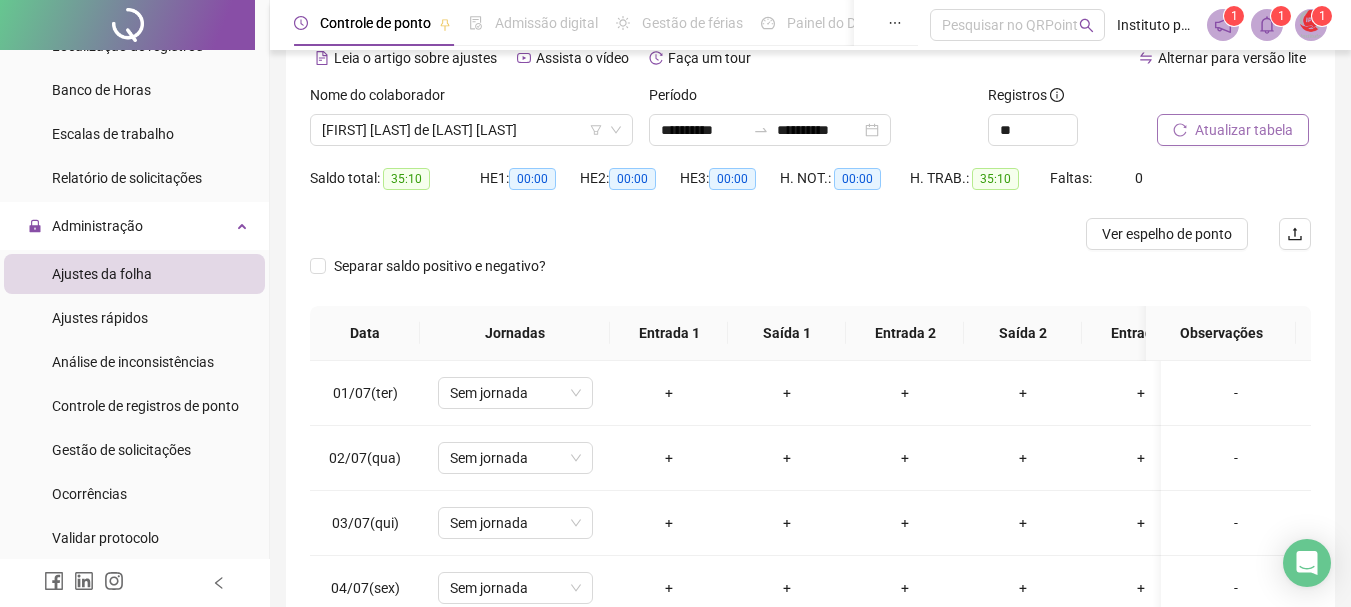 click on "Atualizar tabela" at bounding box center [1244, 130] 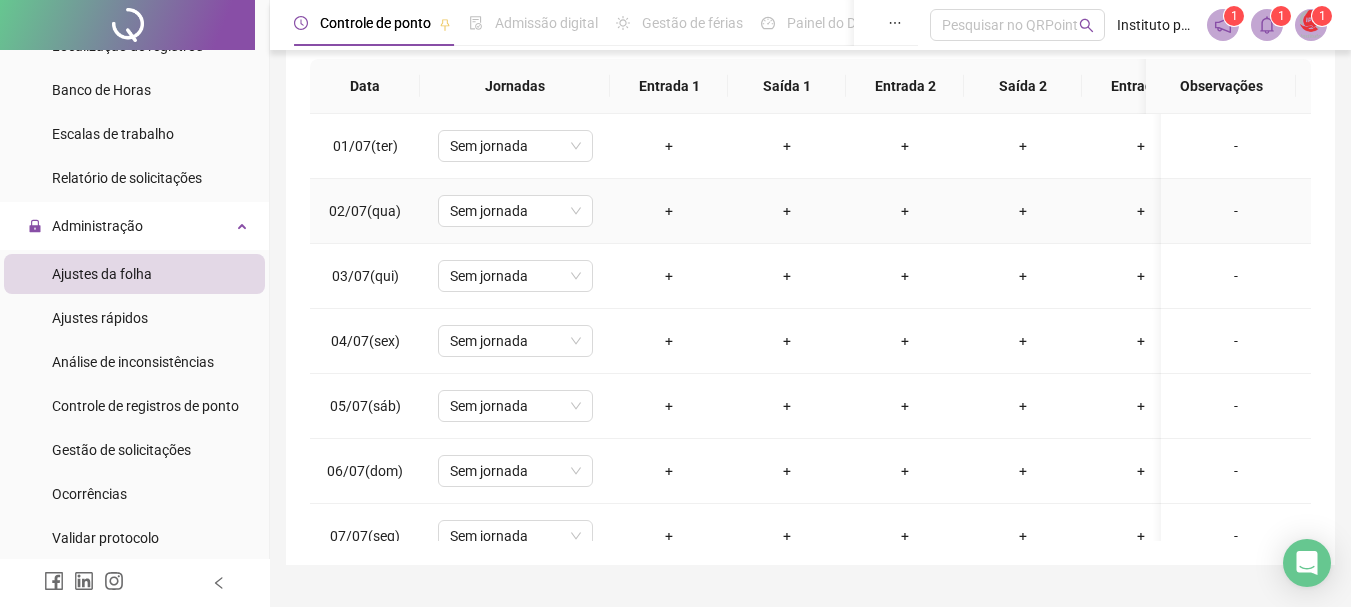 scroll, scrollTop: 391, scrollLeft: 0, axis: vertical 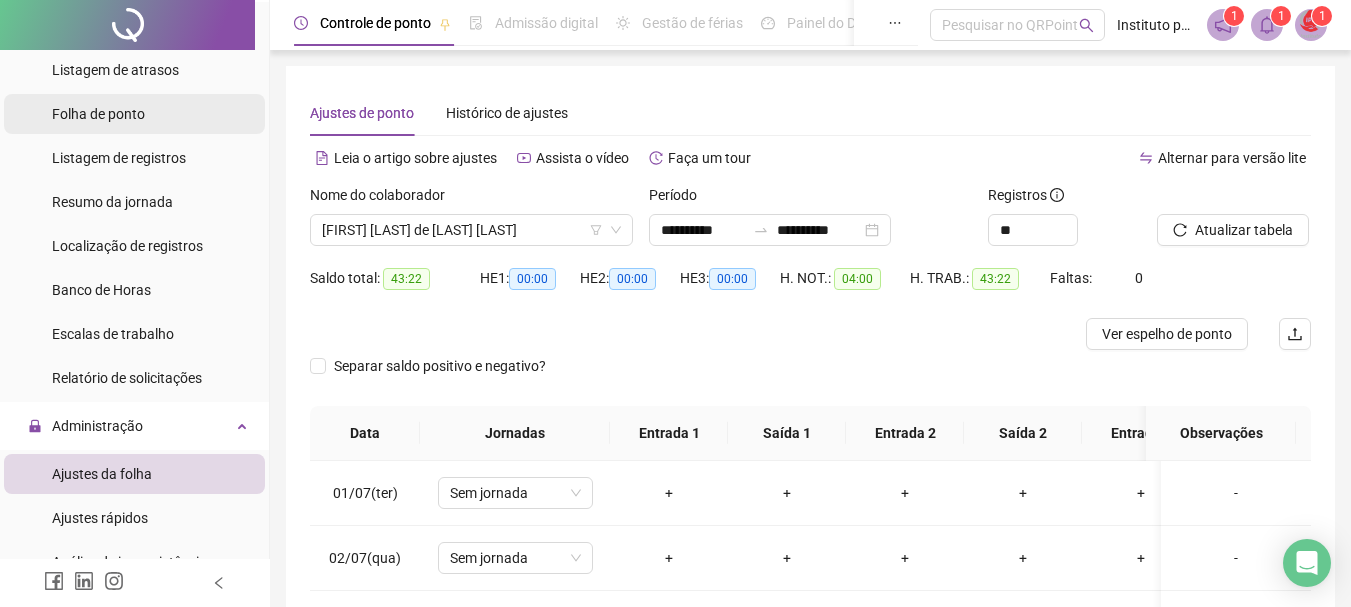 click on "Folha de ponto" at bounding box center [98, 114] 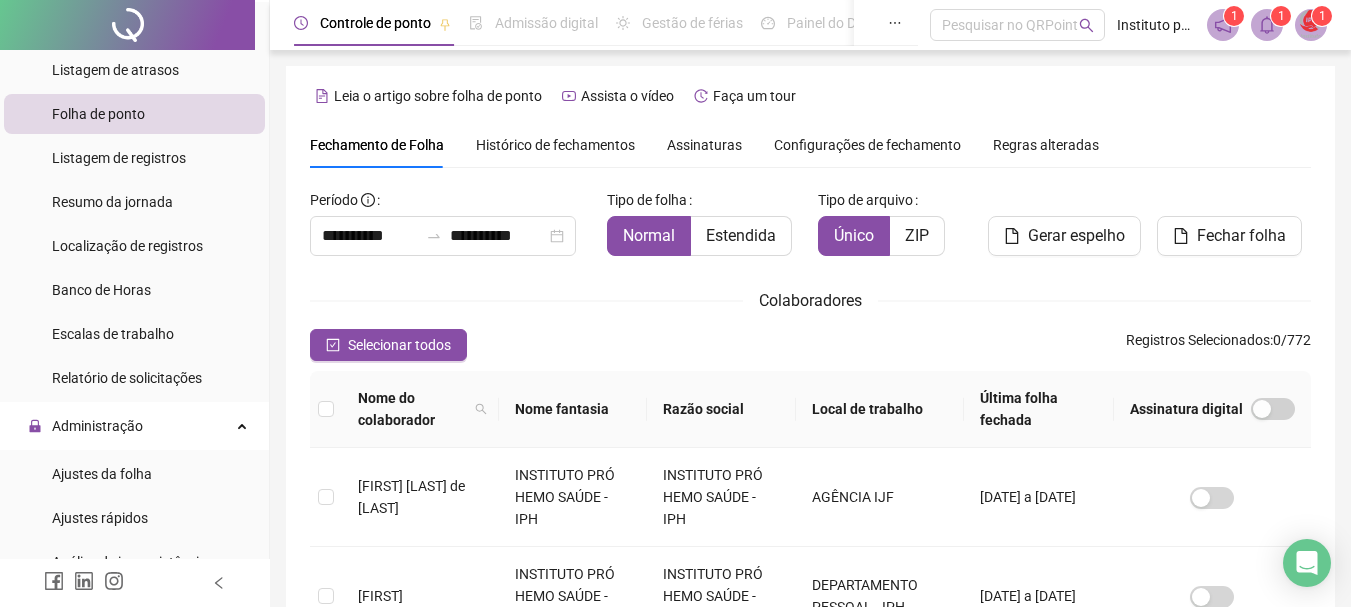 scroll, scrollTop: 106, scrollLeft: 0, axis: vertical 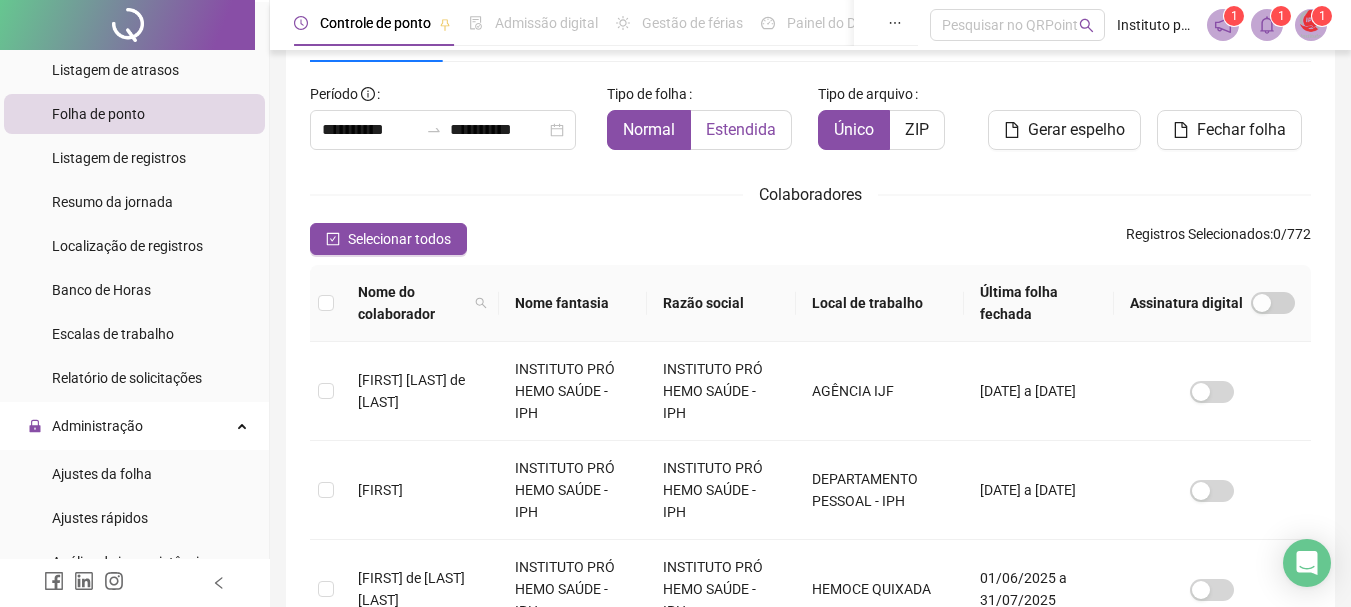 click on "Estendida" at bounding box center [741, 129] 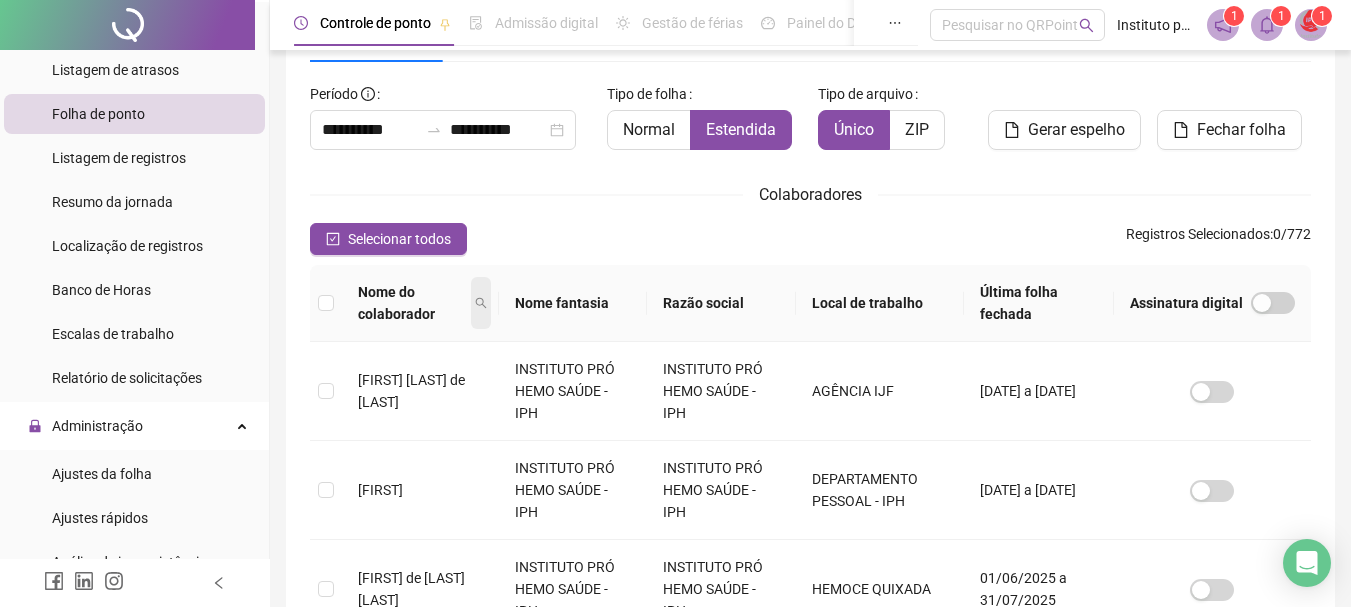 click 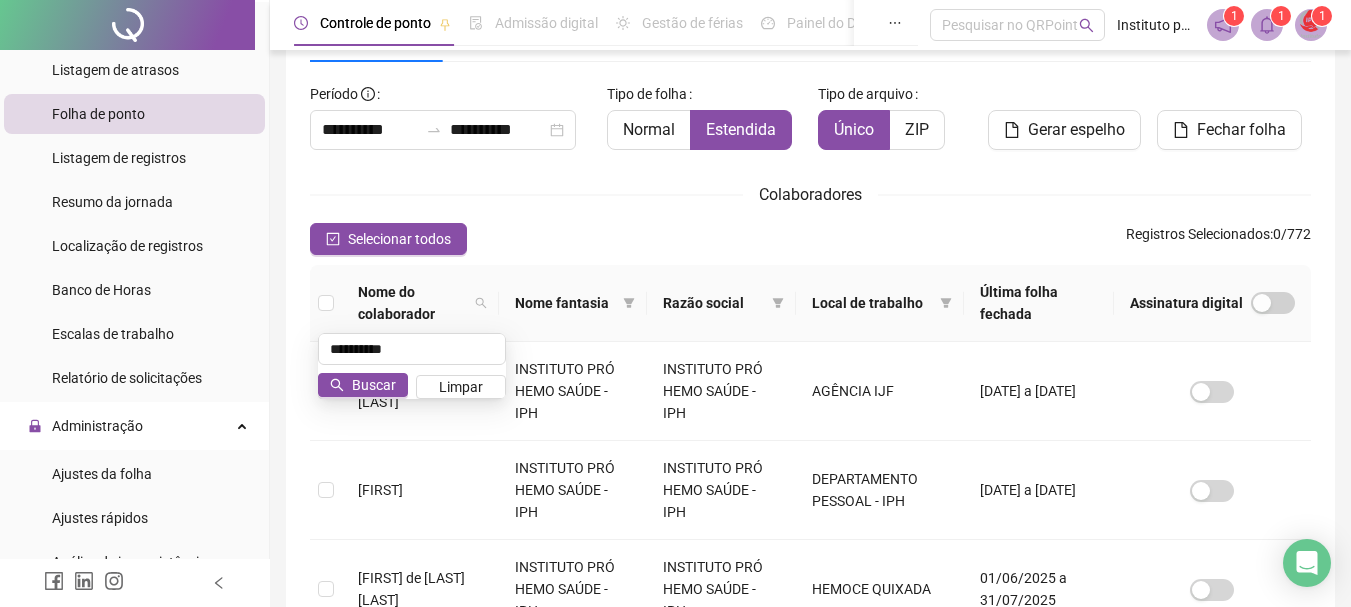 type on "**********" 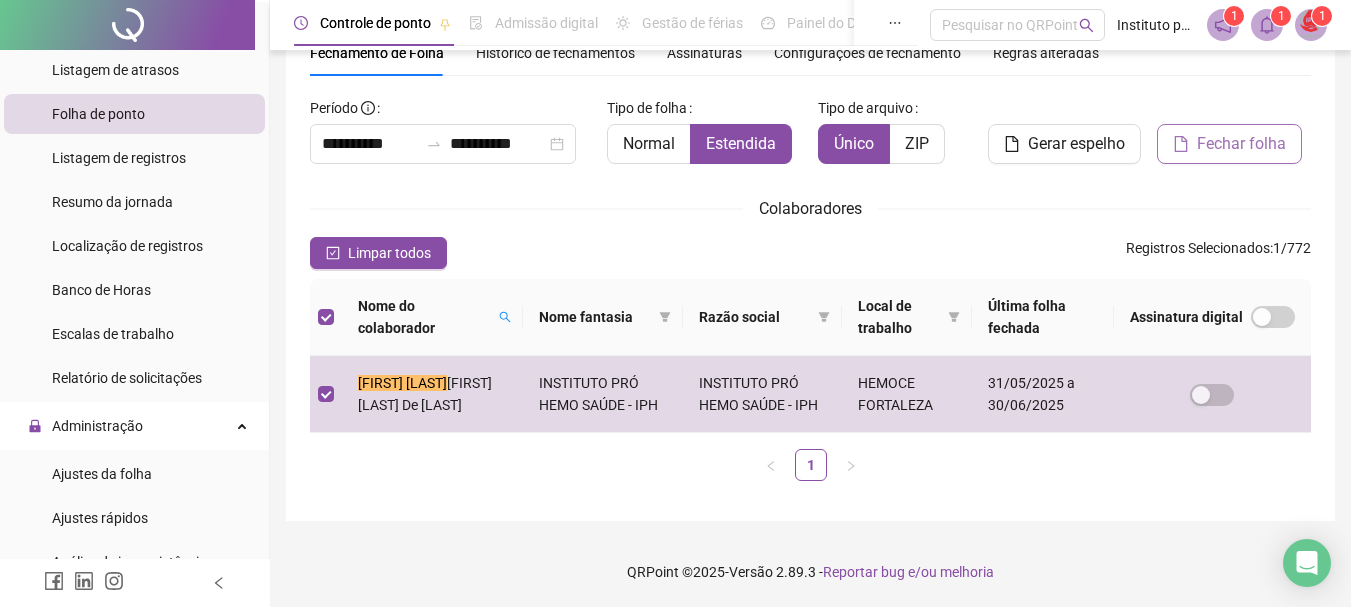click on "Fechar folha" at bounding box center [1241, 144] 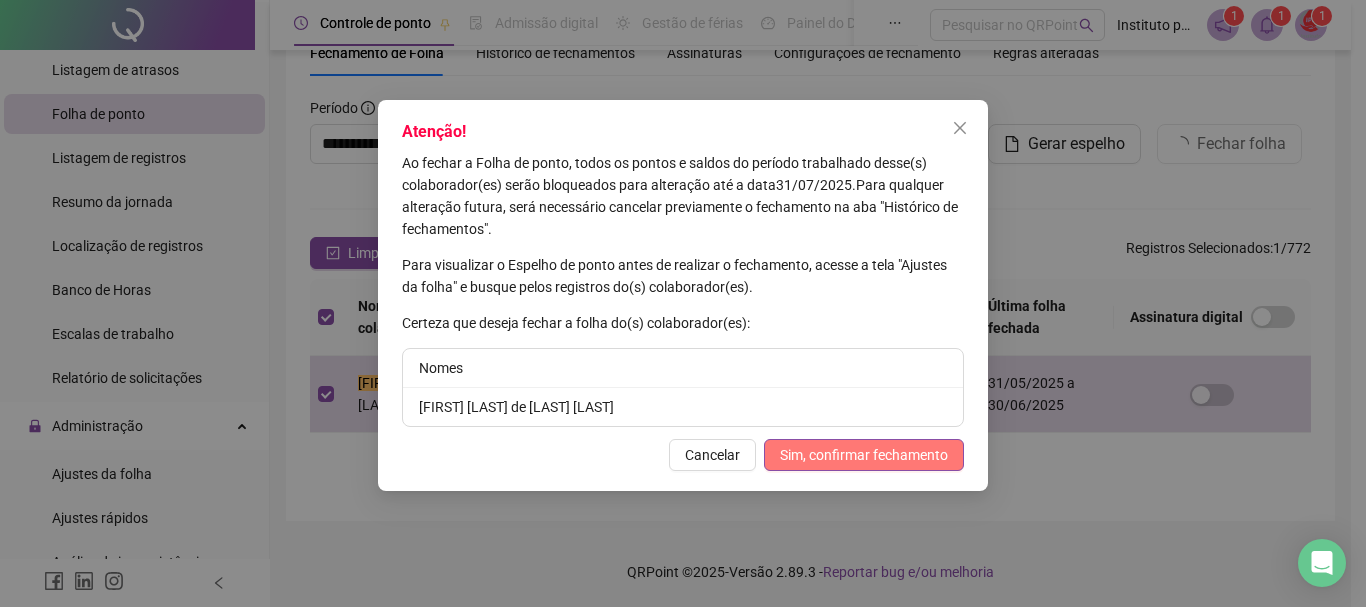 click on "Sim, confirmar fechamento" at bounding box center (864, 455) 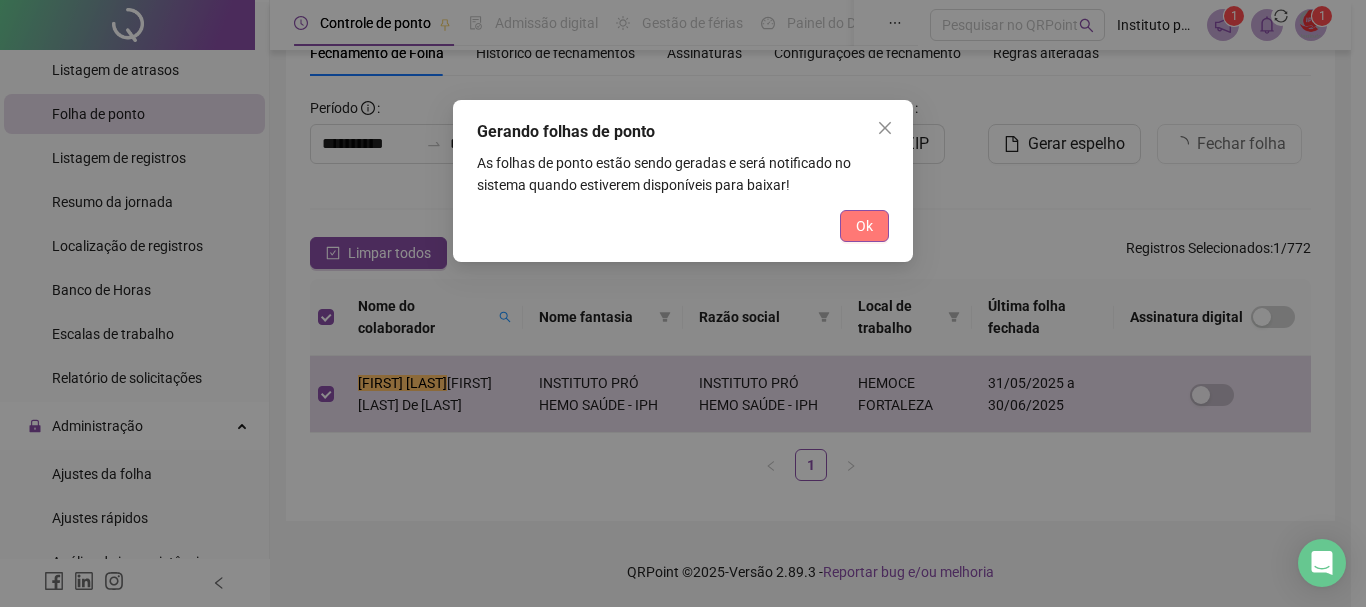 click on "Ok" at bounding box center [864, 226] 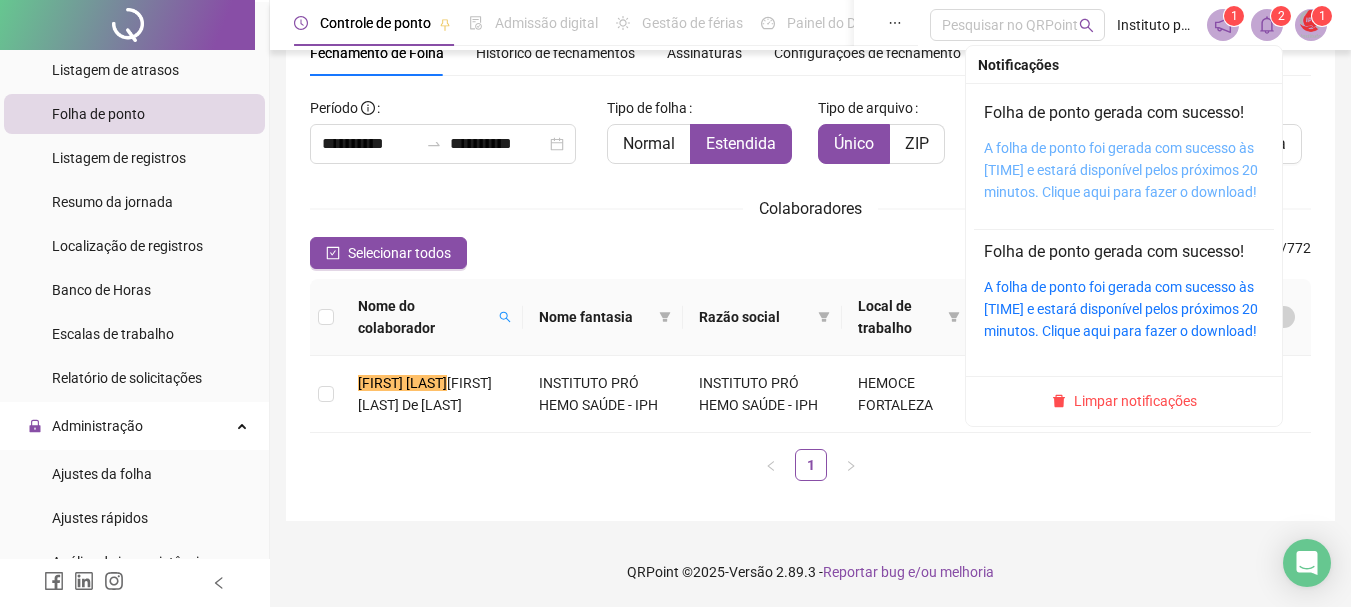 click on "A folha de ponto foi gerada com sucesso às [TIME] e estará disponível pelos próximos 20 minutos.
Clique aqui para fazer o download!" at bounding box center (1121, 170) 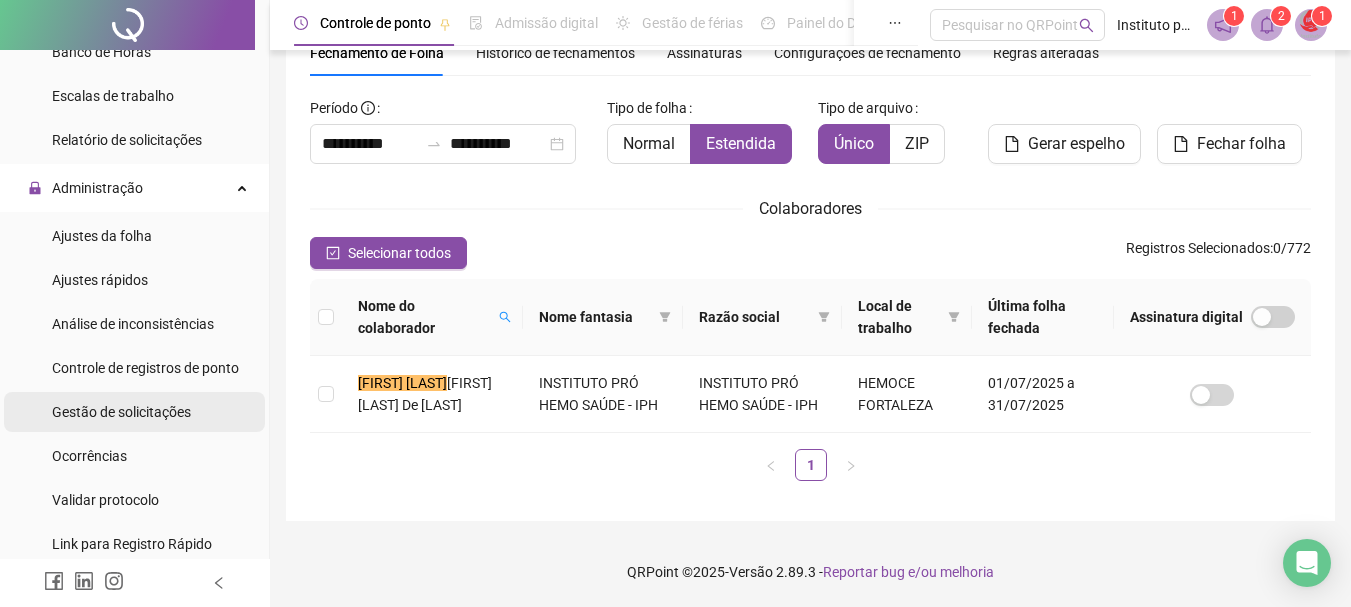 scroll, scrollTop: 800, scrollLeft: 0, axis: vertical 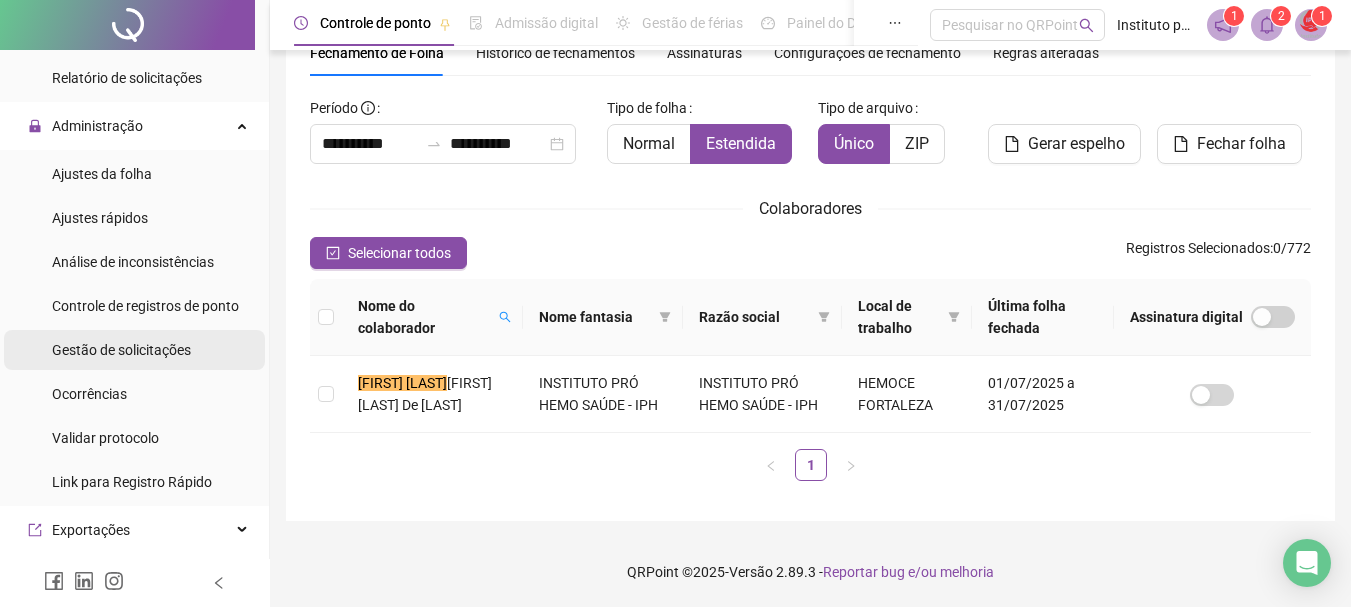 click on "Gestão de solicitações" at bounding box center [121, 350] 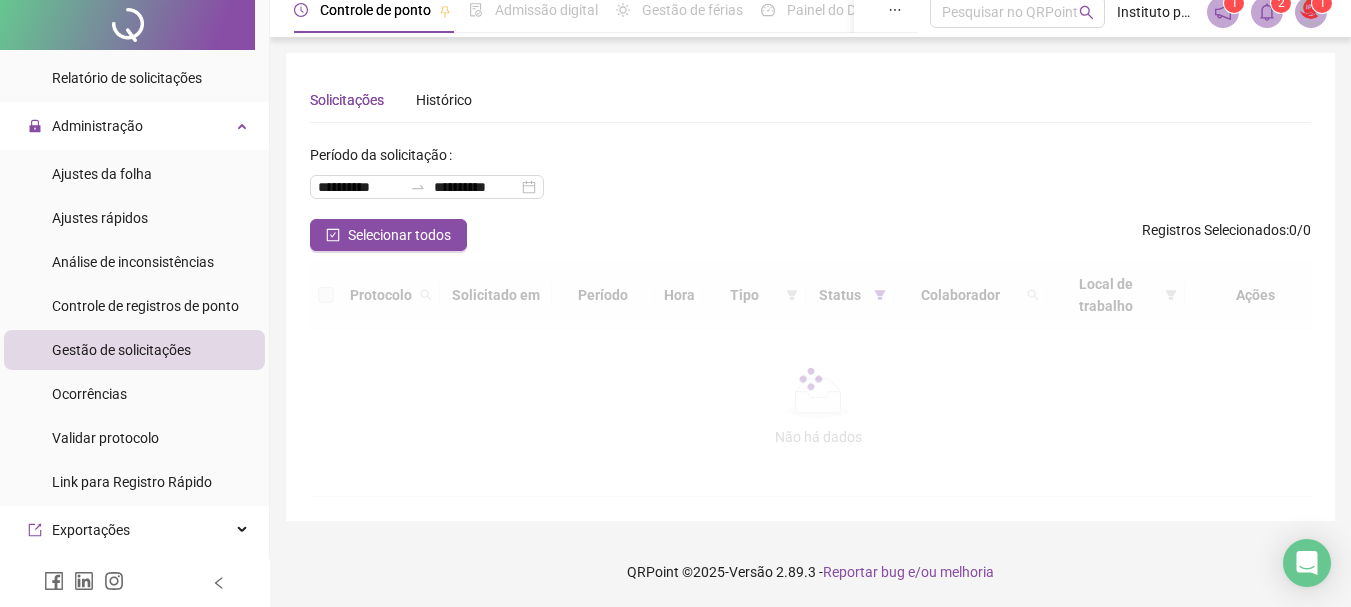 scroll, scrollTop: 0, scrollLeft: 0, axis: both 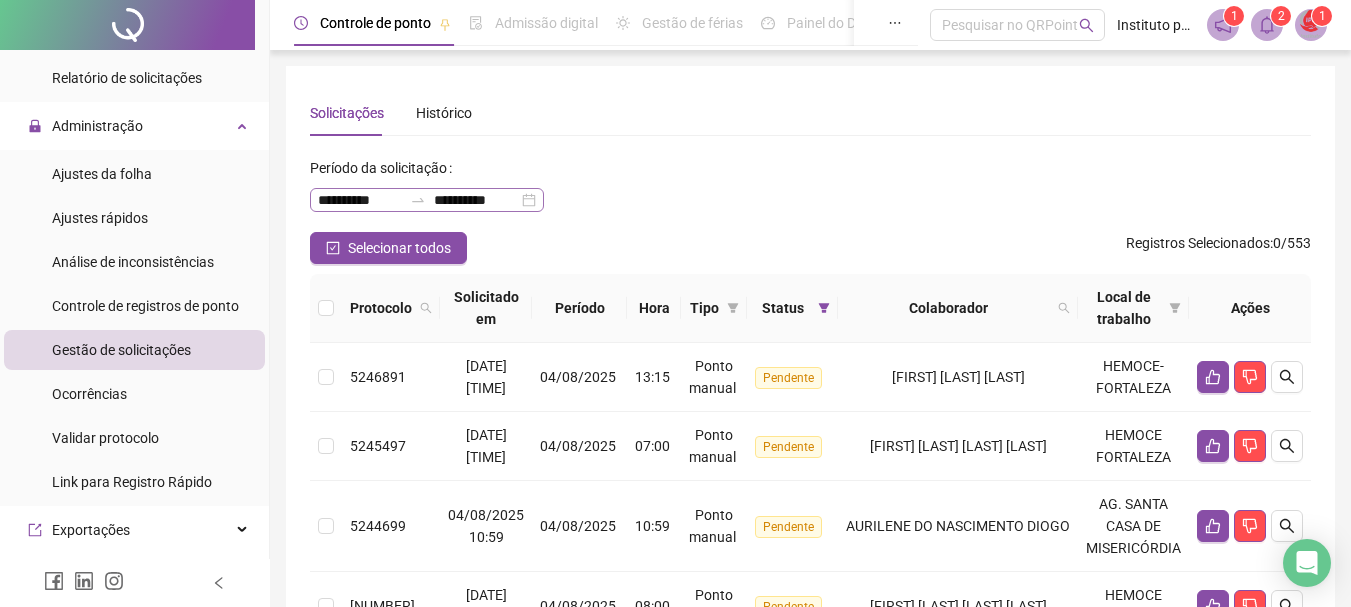 click on "**********" at bounding box center [427, 200] 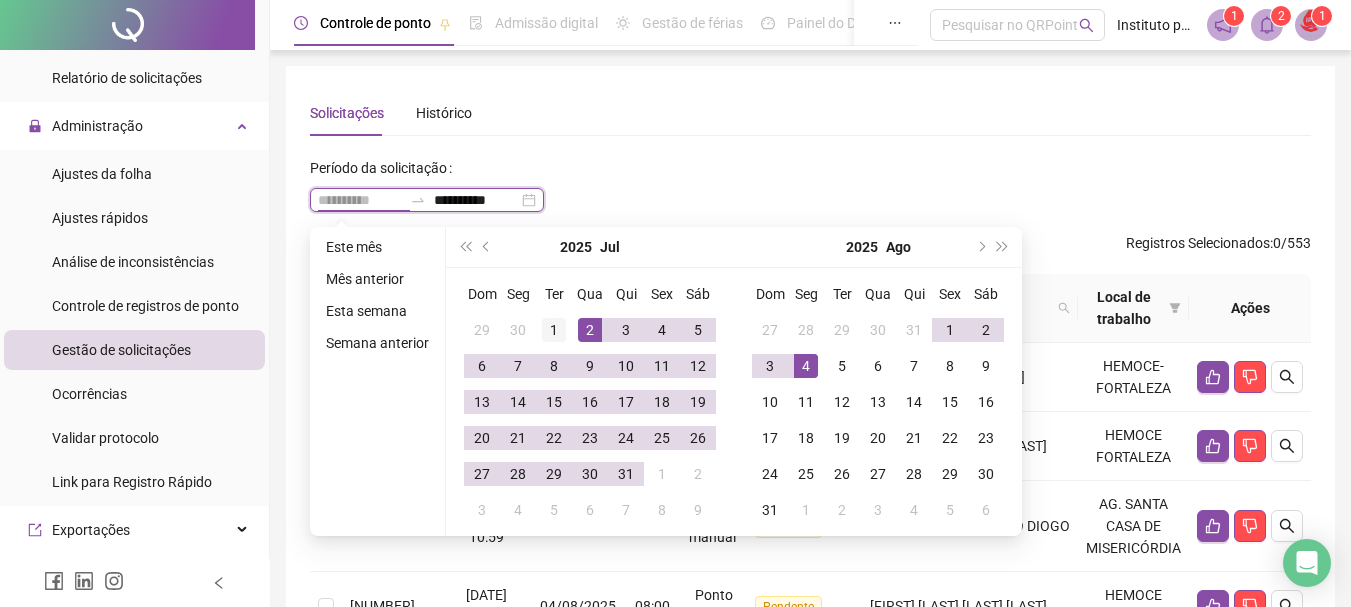 type on "**********" 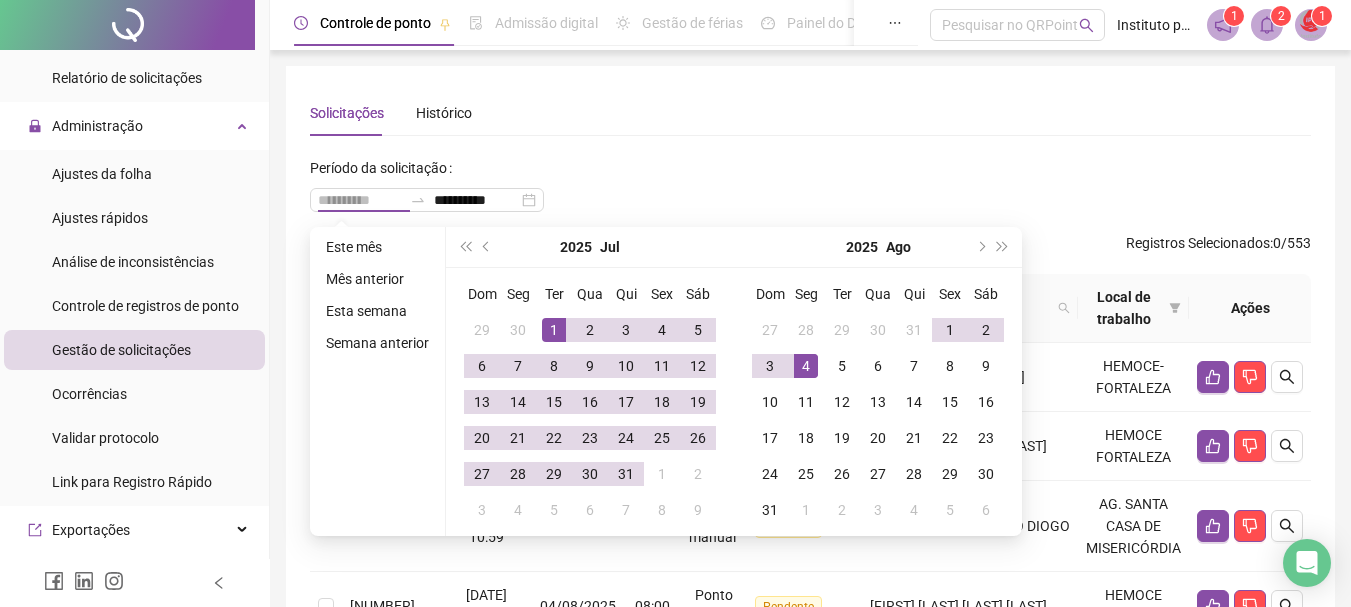 click on "1" at bounding box center (554, 330) 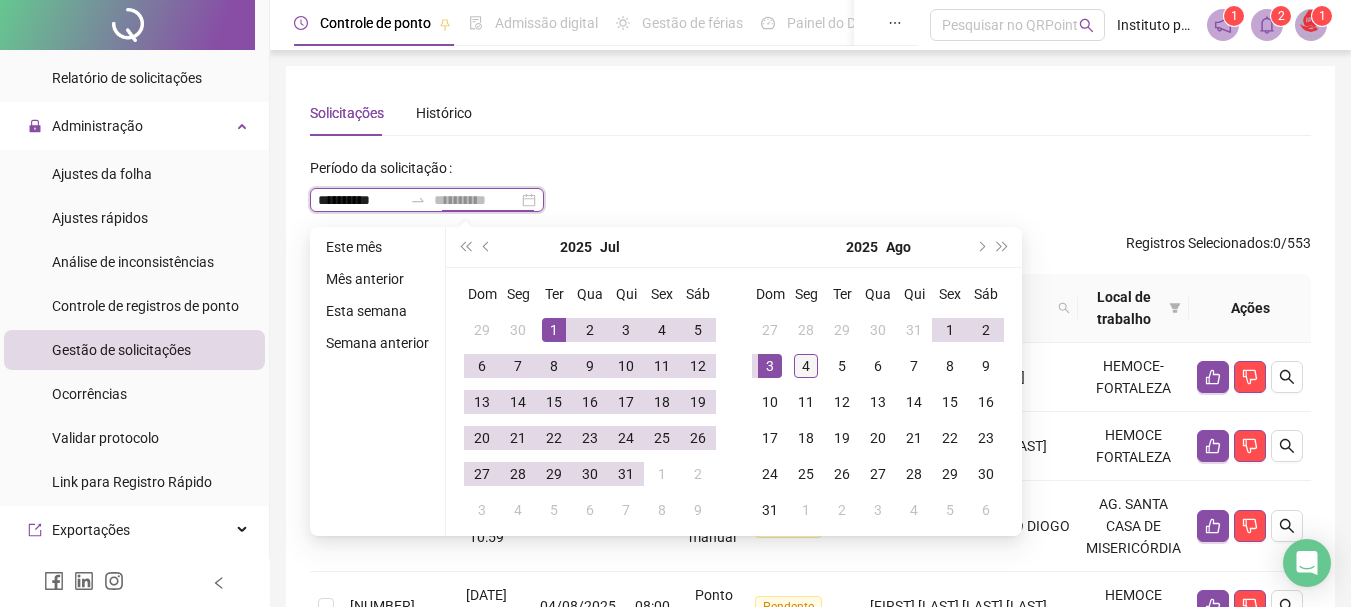 type on "**********" 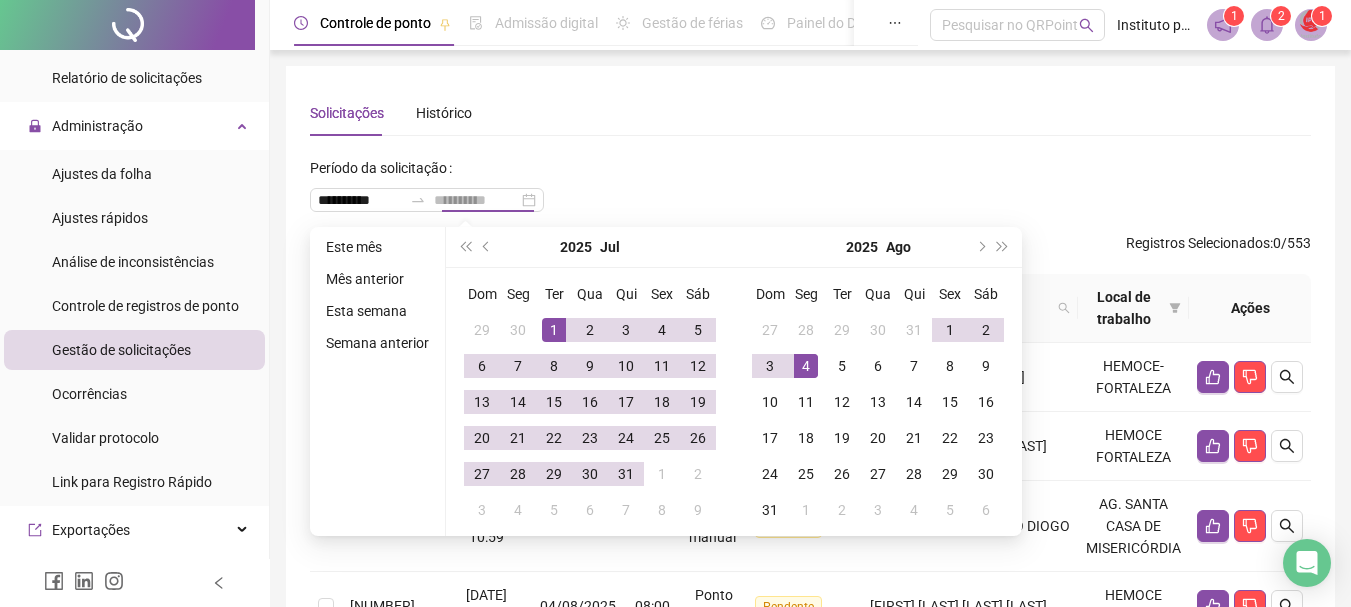 click on "4" at bounding box center (806, 366) 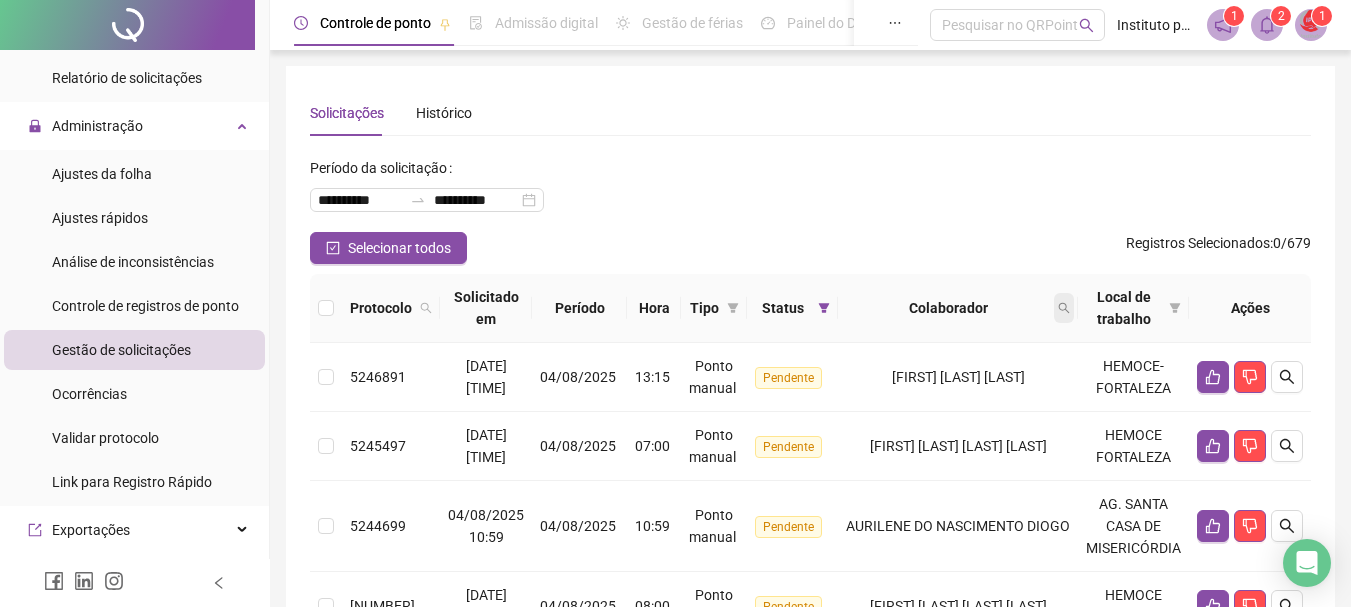 click 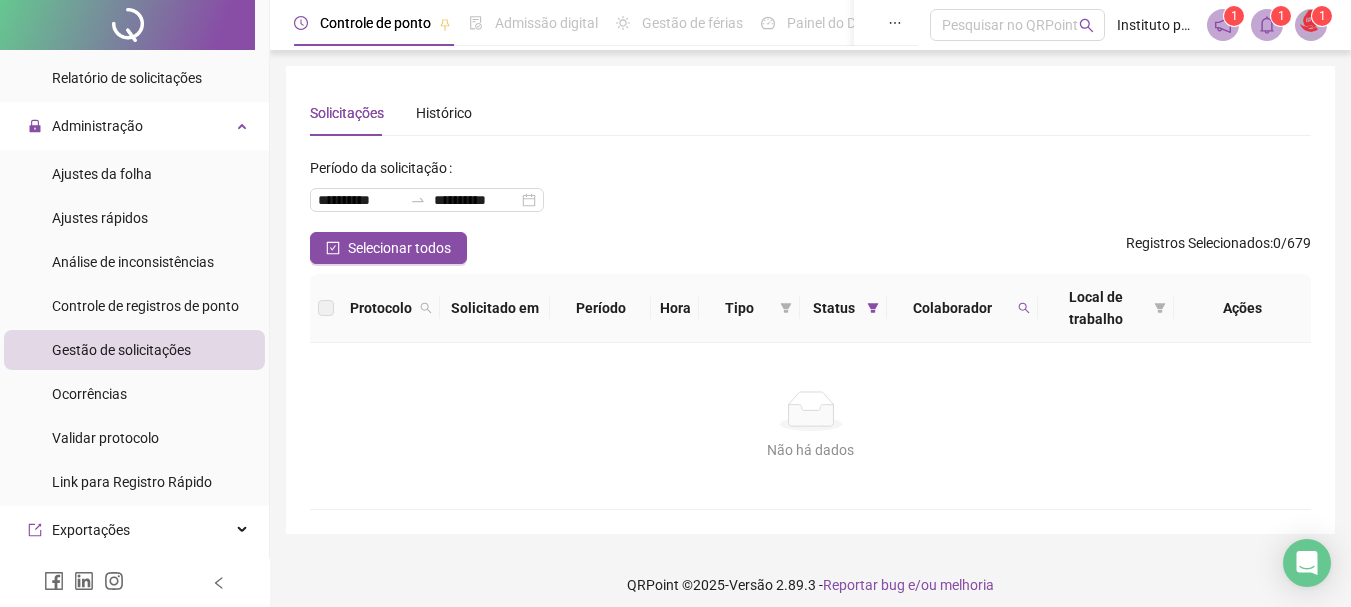 drag, startPoint x: 1014, startPoint y: 316, endPoint x: 980, endPoint y: 309, distance: 34.713108 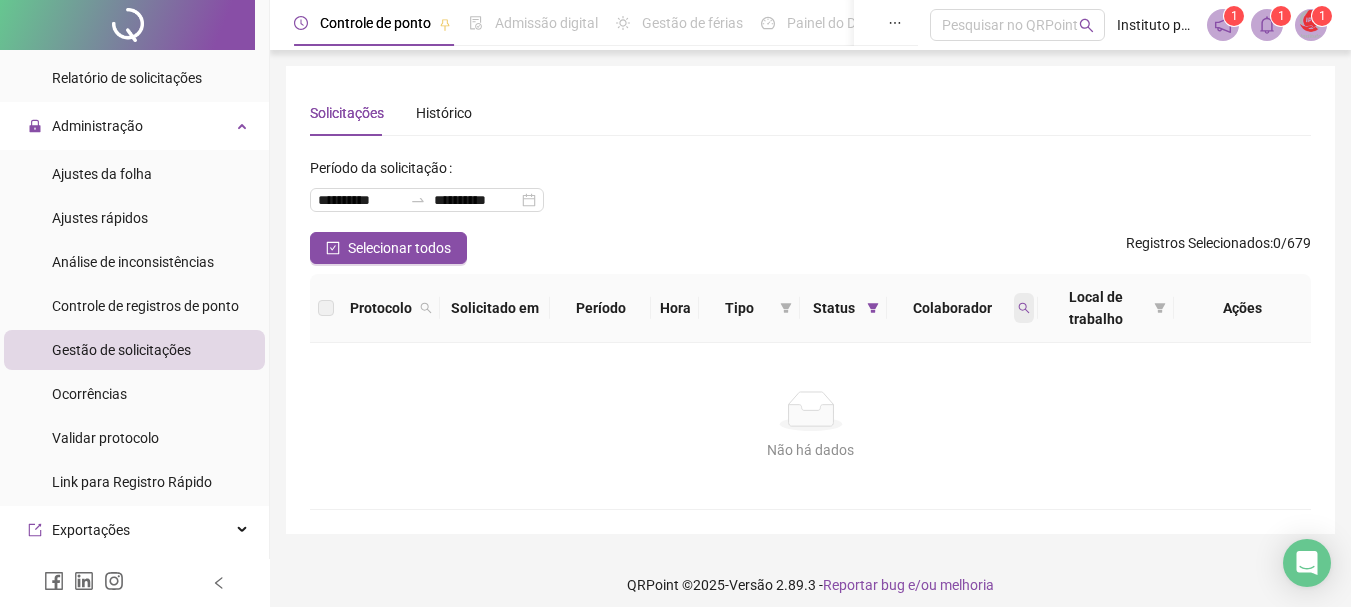 click 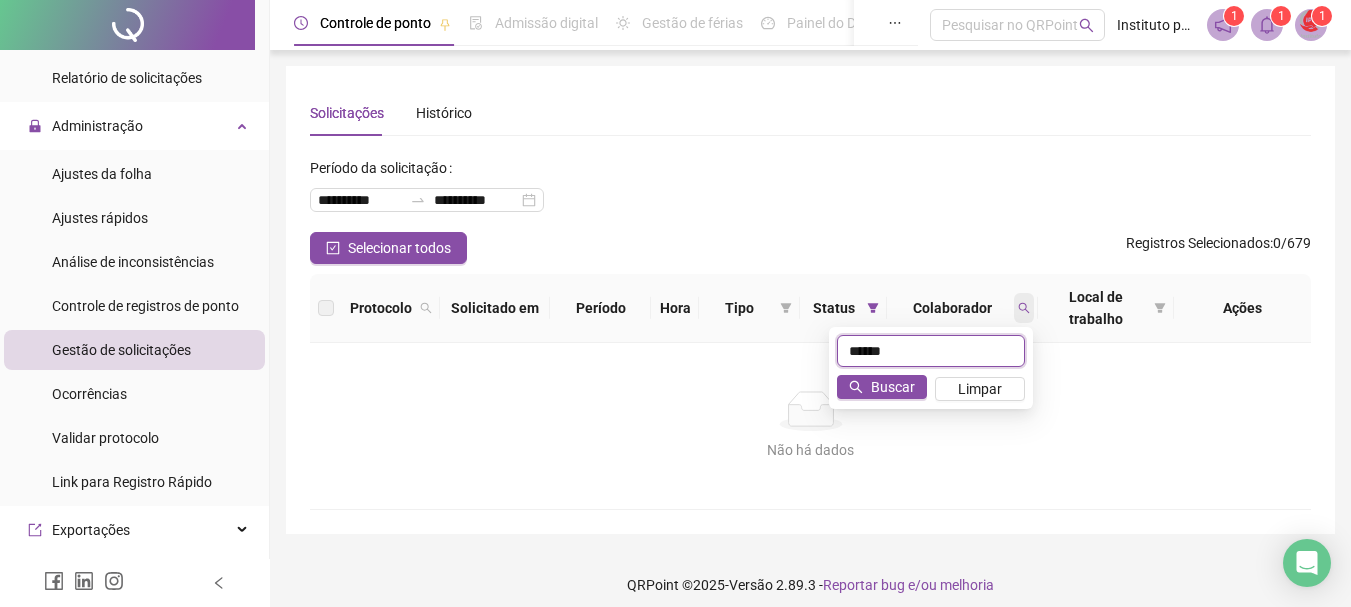 type on "*******" 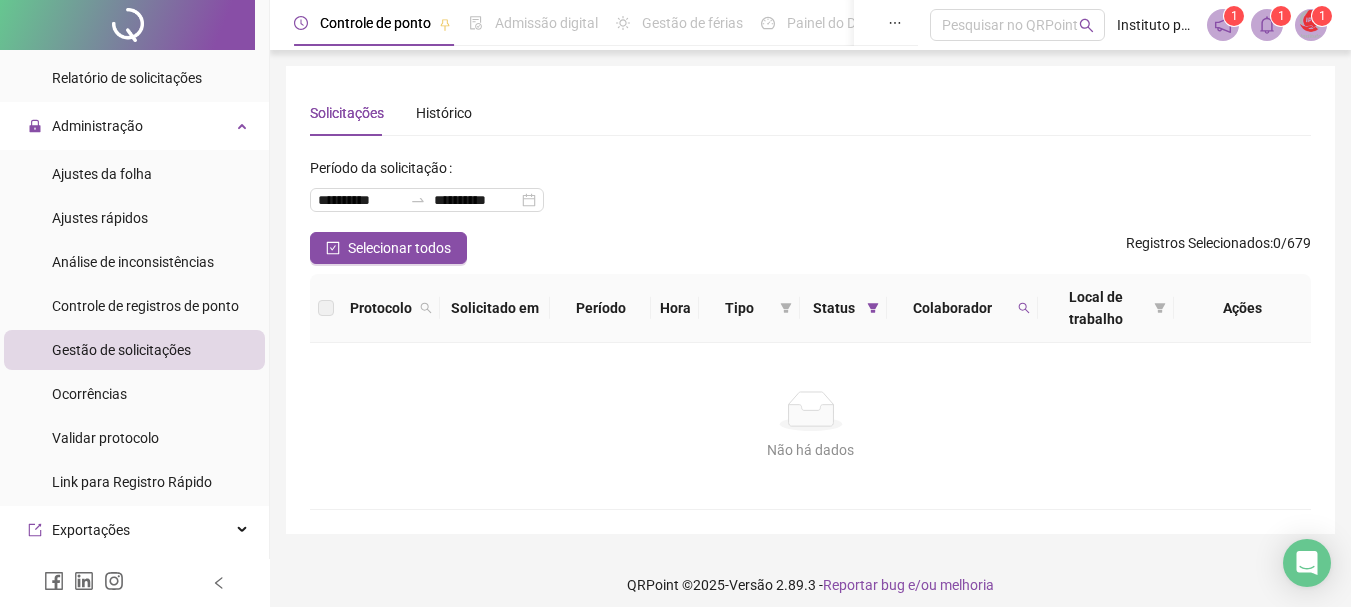 click on "**********" at bounding box center [810, 192] 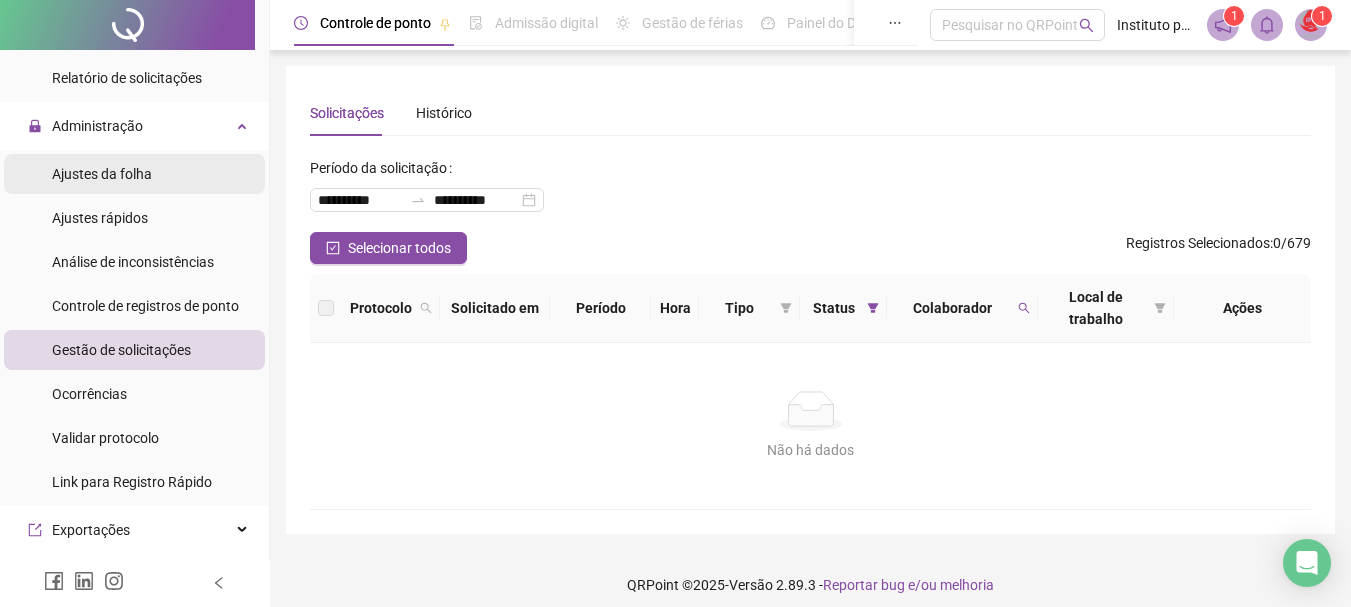 click on "Ajustes da folha" at bounding box center (102, 174) 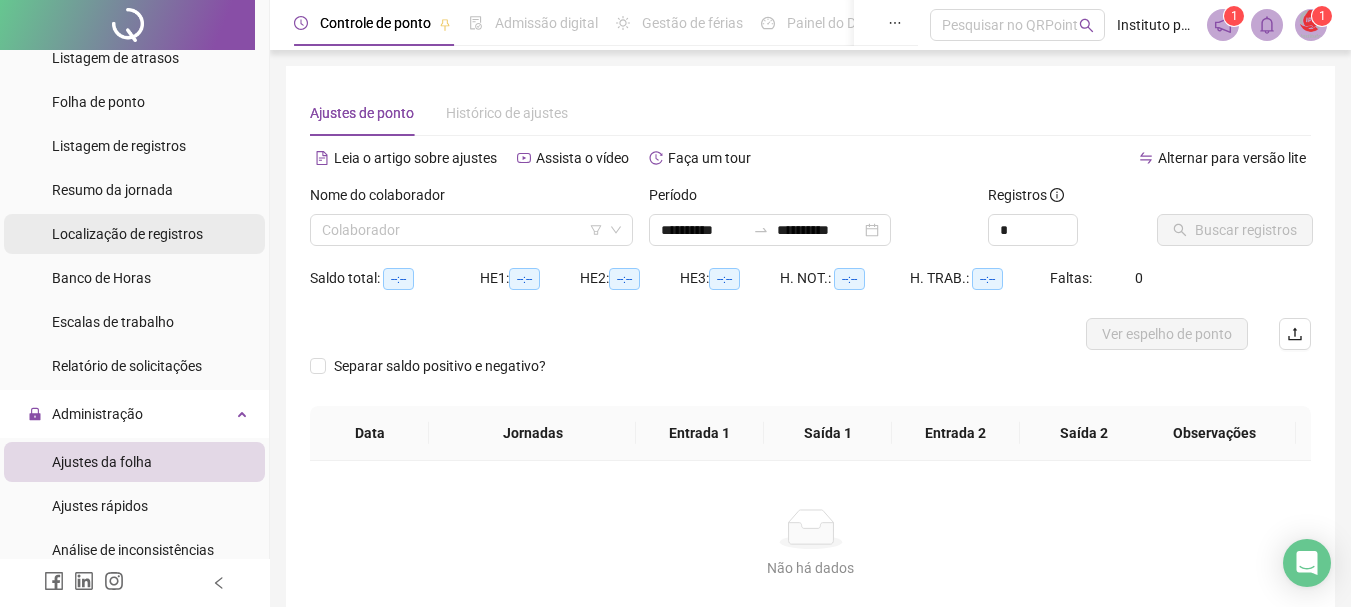 scroll, scrollTop: 500, scrollLeft: 0, axis: vertical 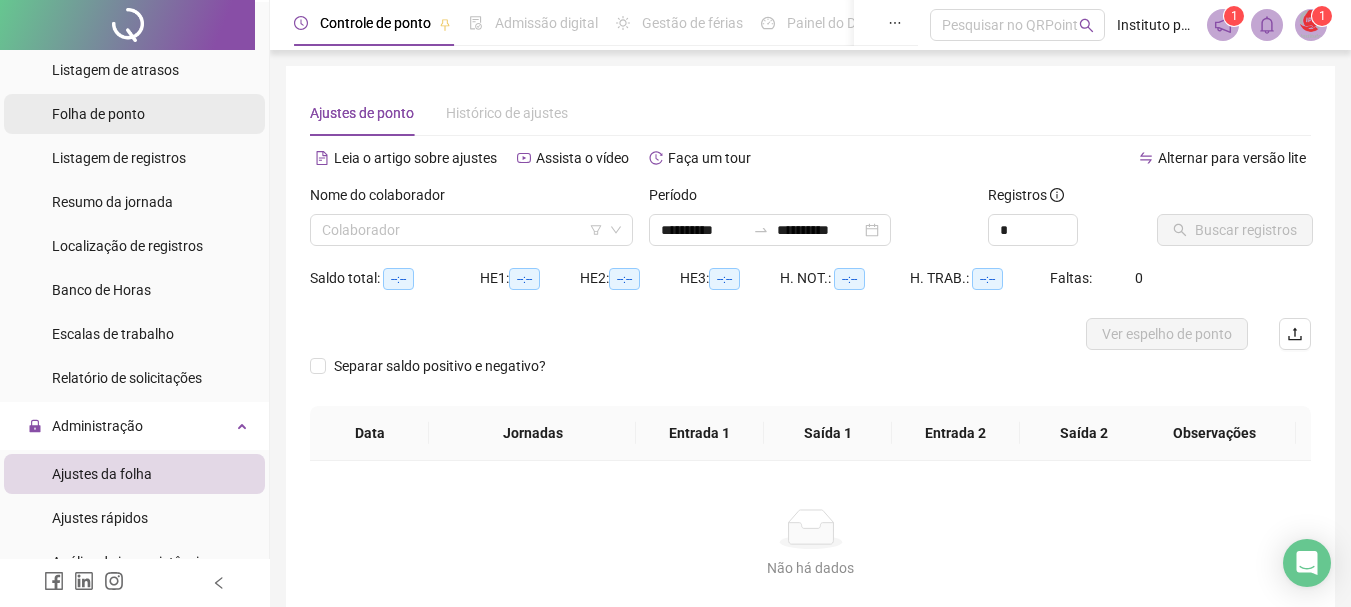 click on "Folha de ponto" at bounding box center (98, 114) 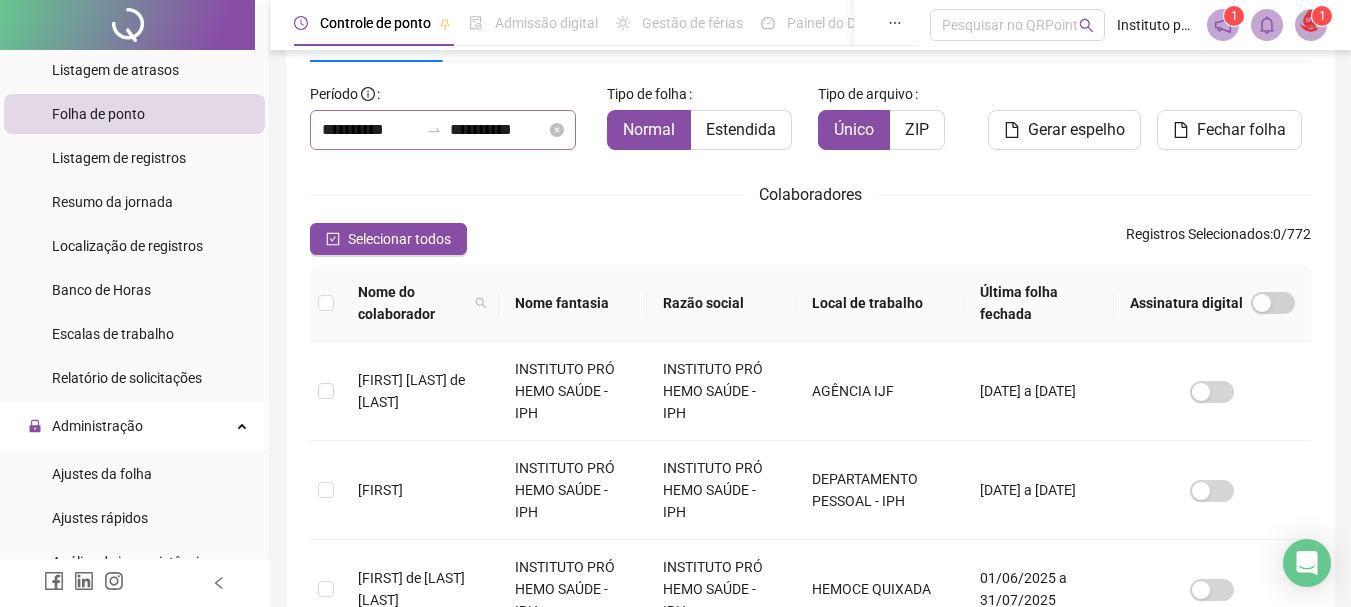 click on "**********" at bounding box center [443, 130] 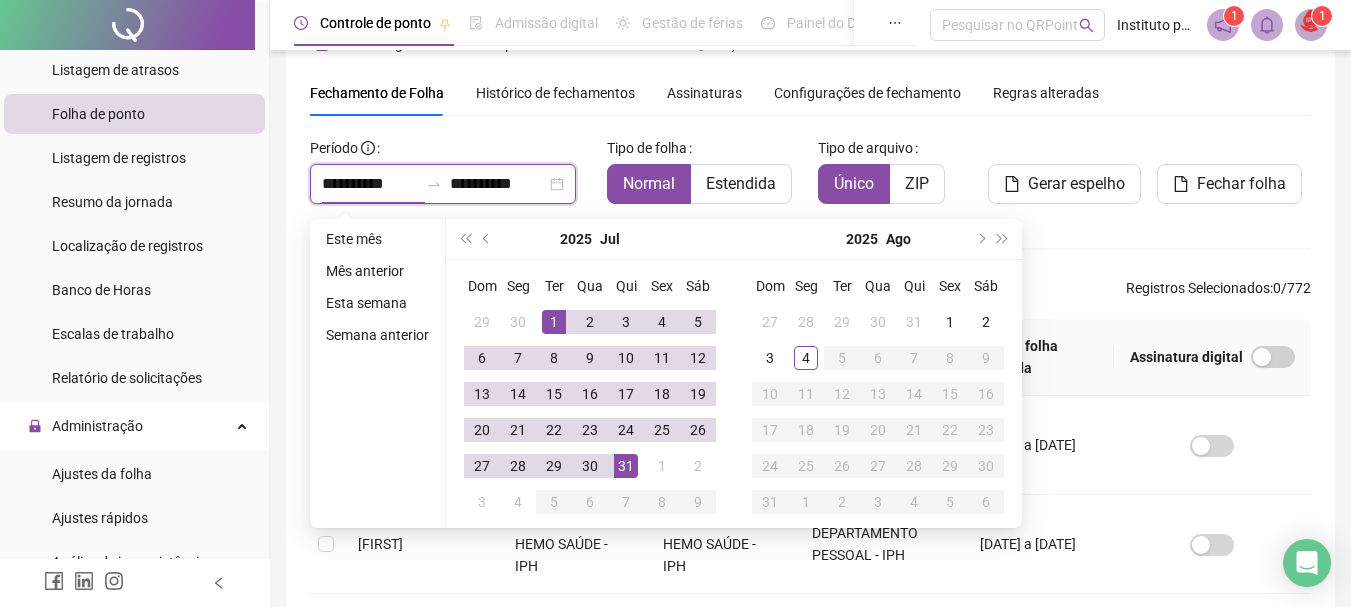 scroll, scrollTop: 0, scrollLeft: 0, axis: both 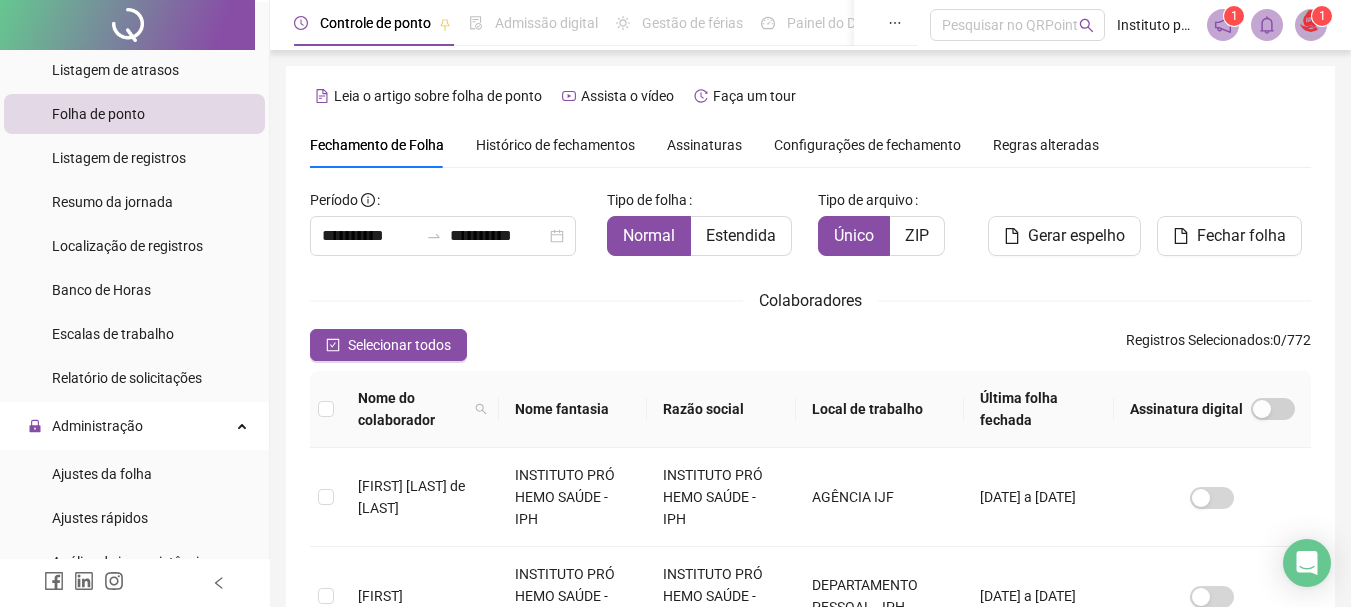 click on "Histórico de fechamentos" at bounding box center [555, 145] 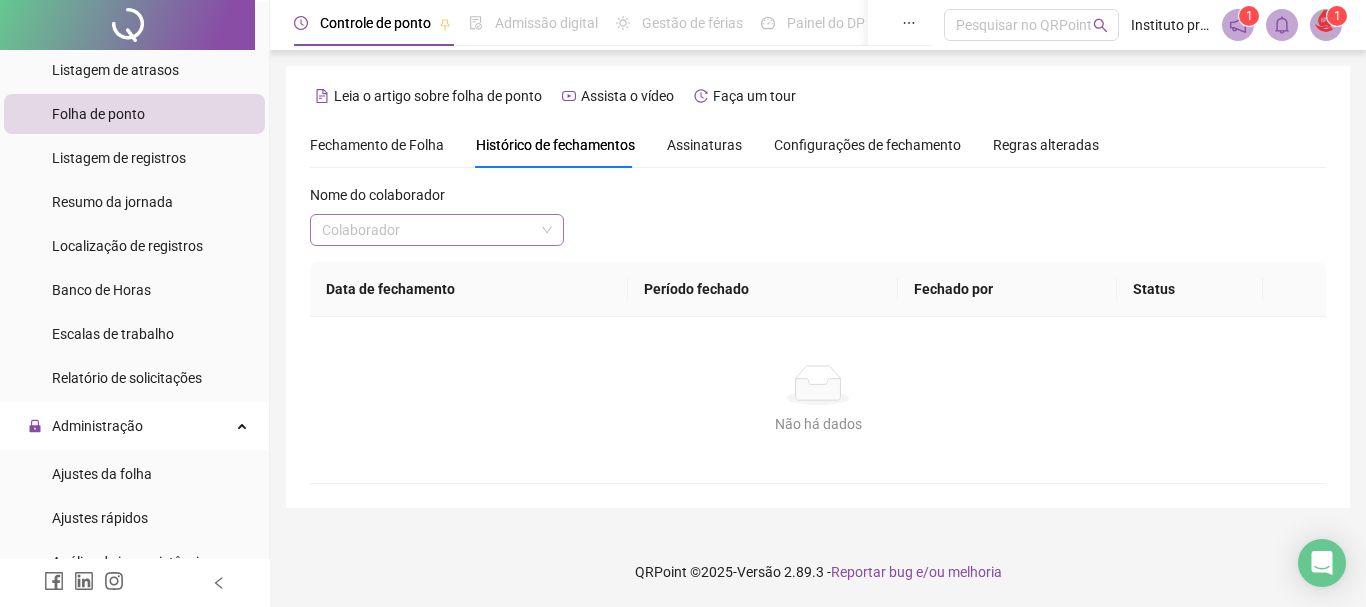 click at bounding box center (428, 230) 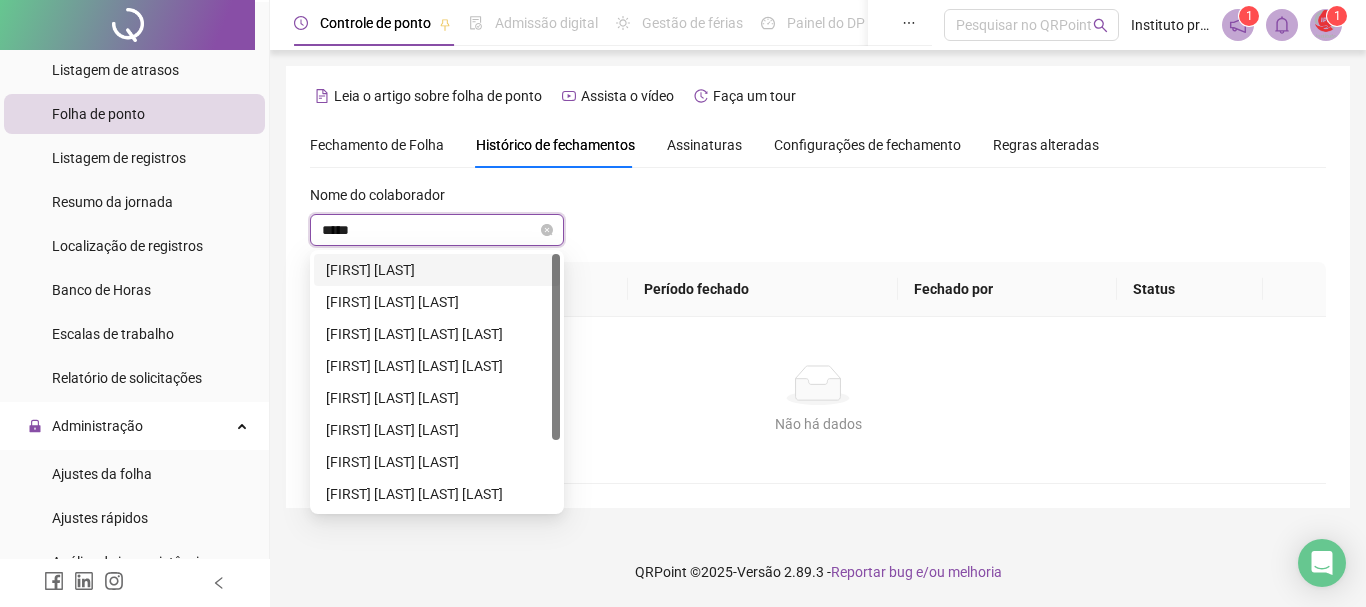 type on "******" 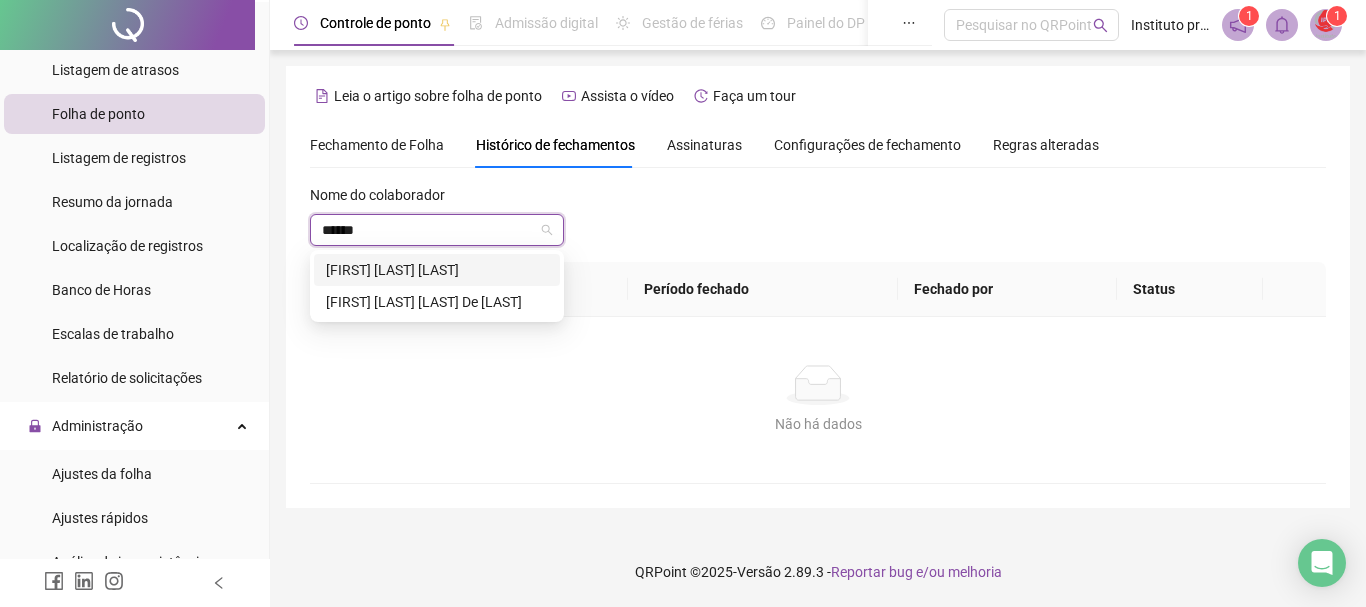 click on "[FIRST] [LAST] [LAST]" at bounding box center [437, 270] 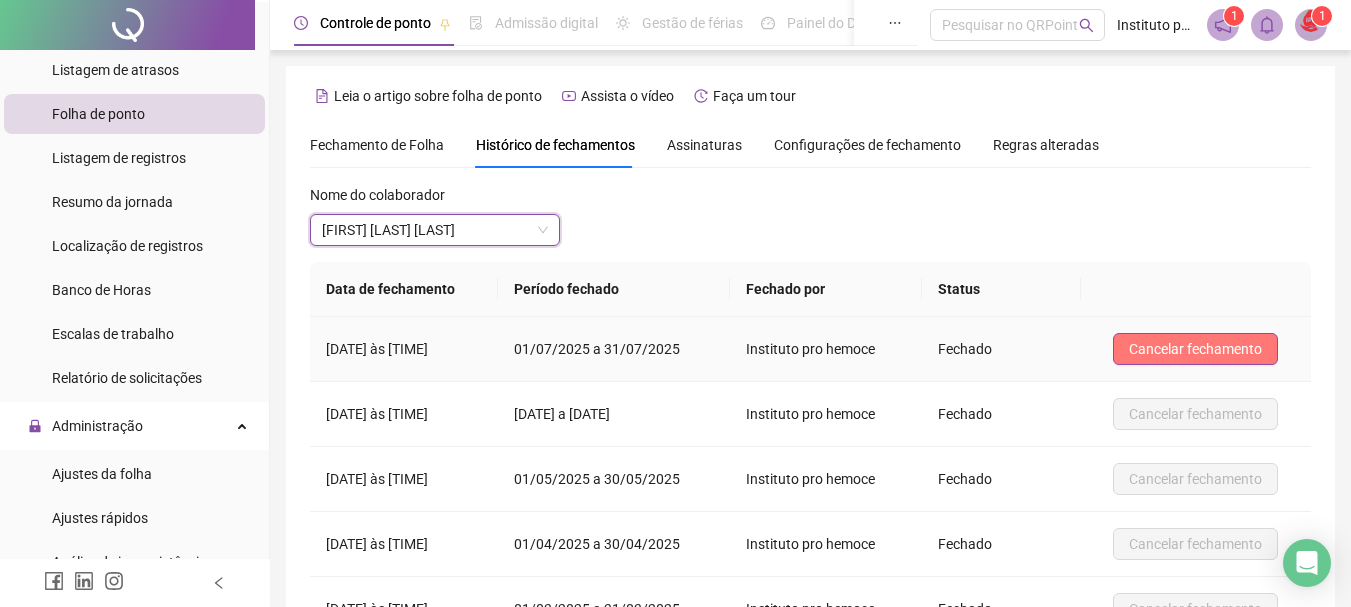 click on "Cancelar fechamento" at bounding box center [1195, 349] 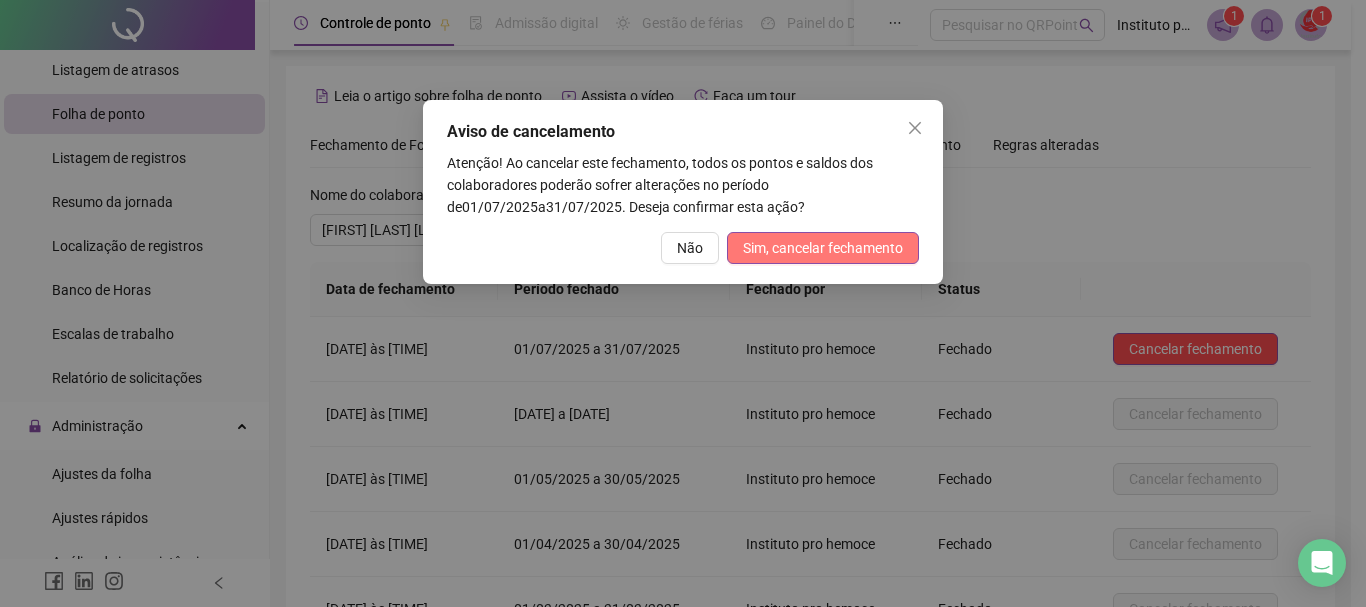 click on "Sim, cancelar fechamento" at bounding box center (823, 248) 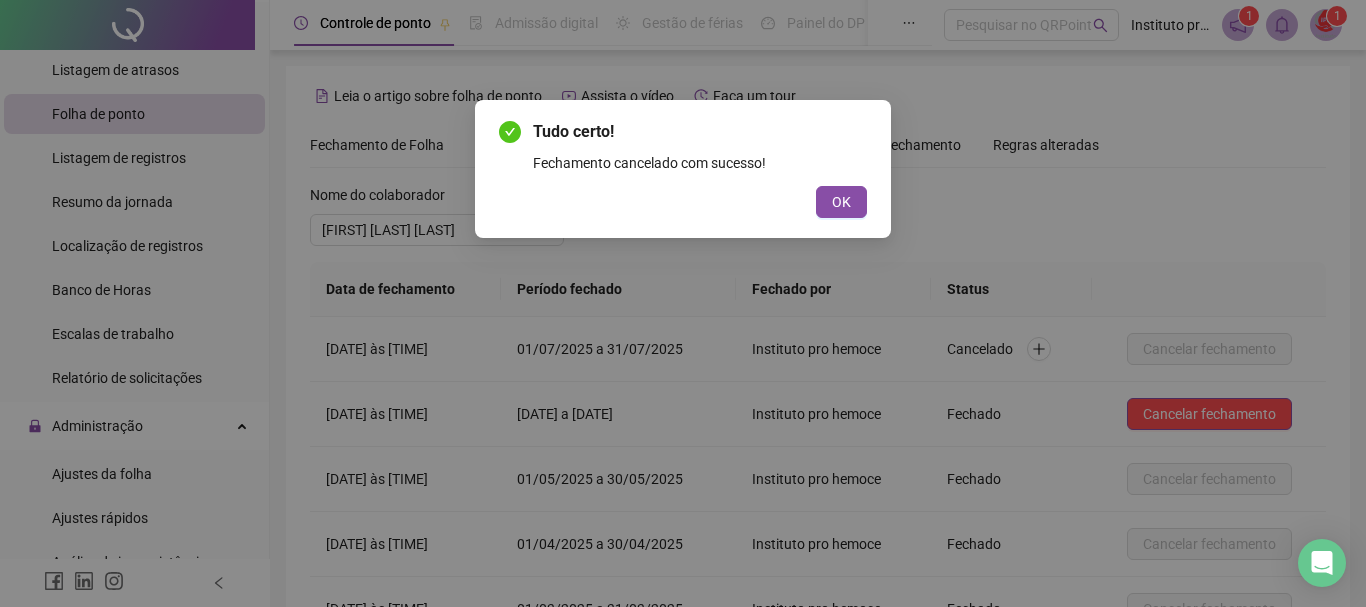 drag, startPoint x: 846, startPoint y: 201, endPoint x: 831, endPoint y: 205, distance: 15.524175 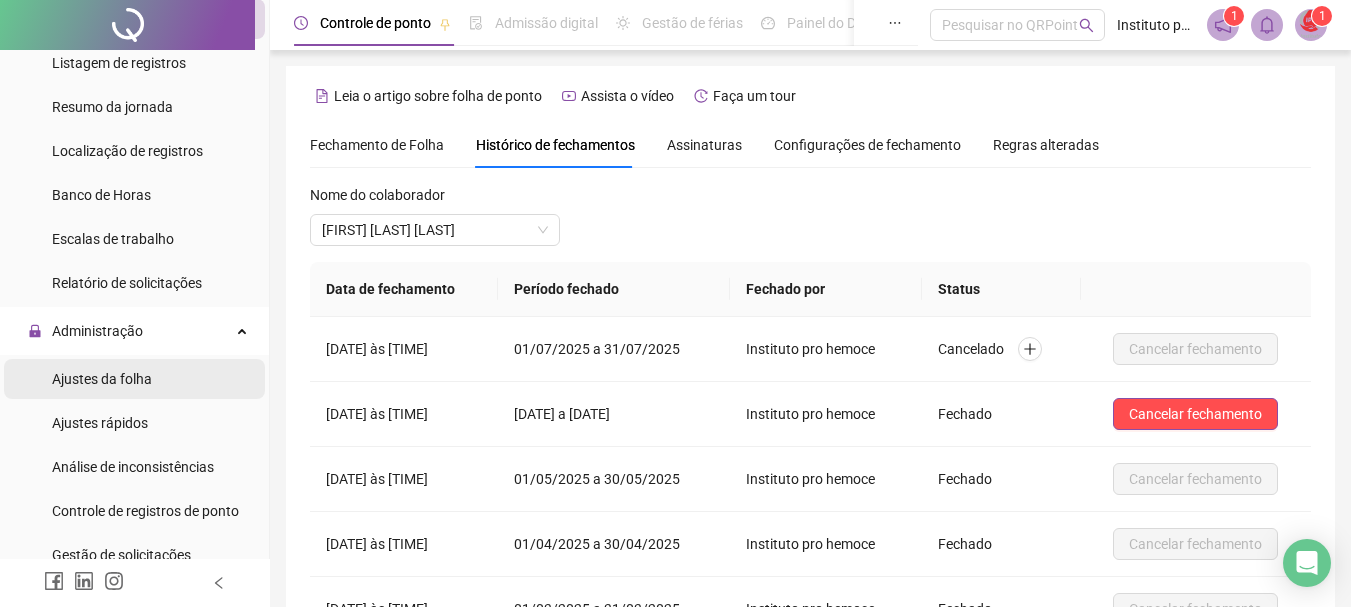 scroll, scrollTop: 600, scrollLeft: 0, axis: vertical 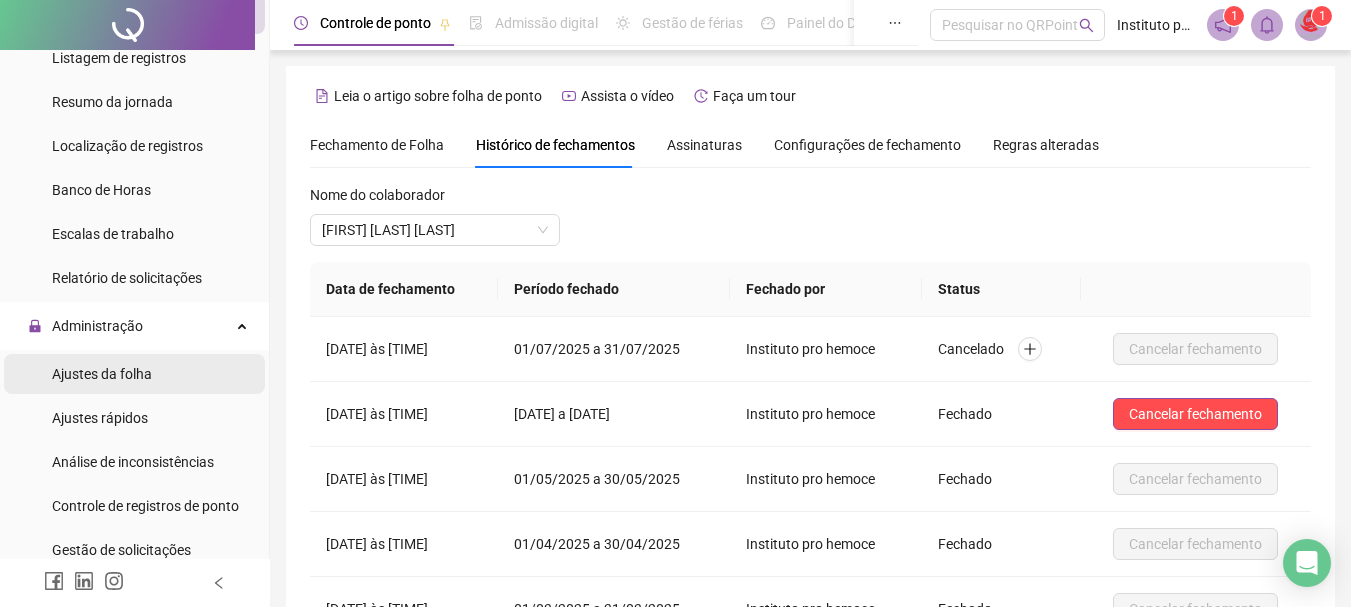 click on "Ajustes da folha" at bounding box center [102, 374] 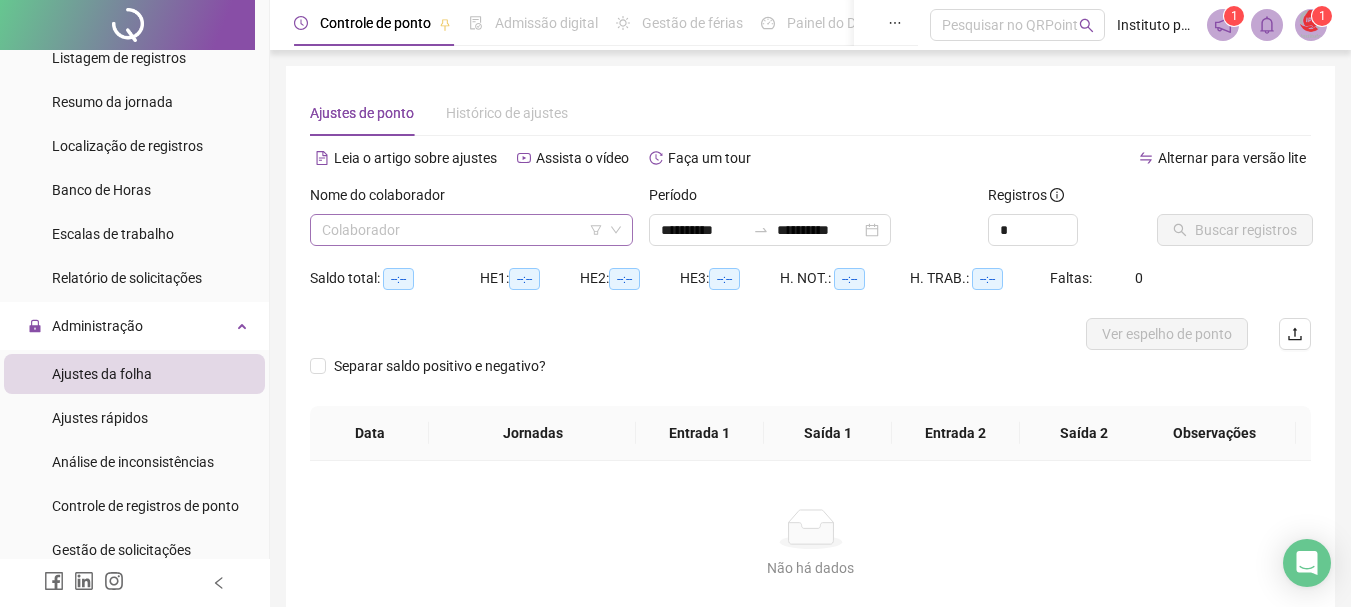 click at bounding box center (462, 230) 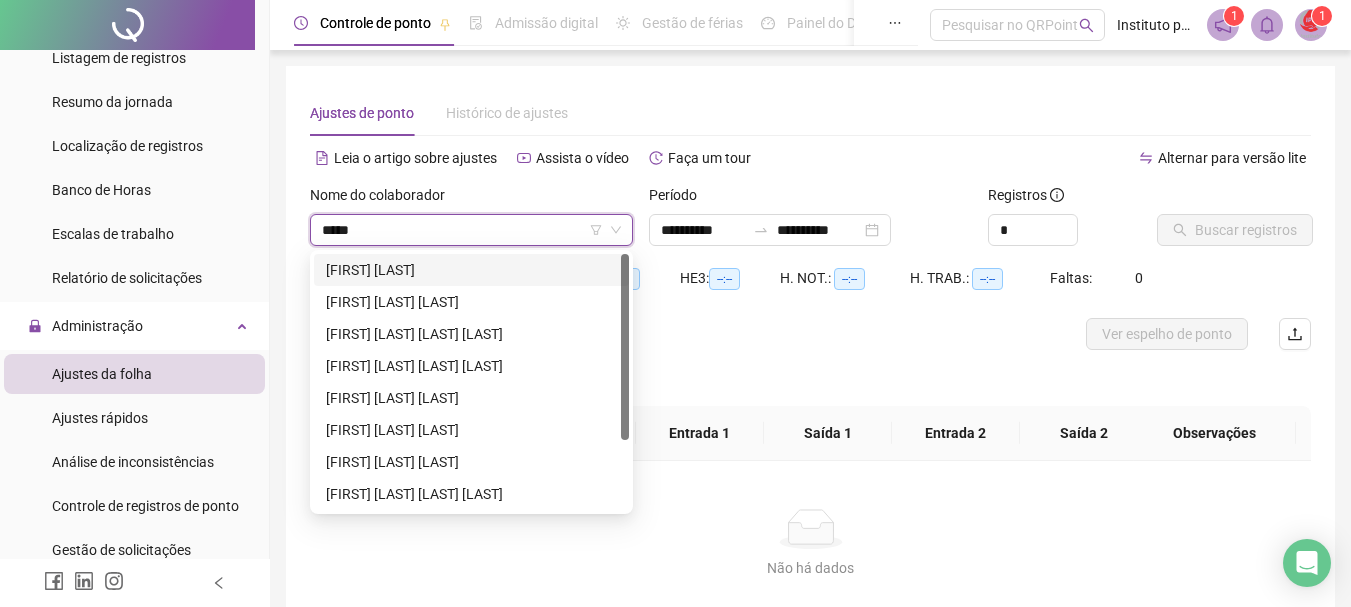 type on "******" 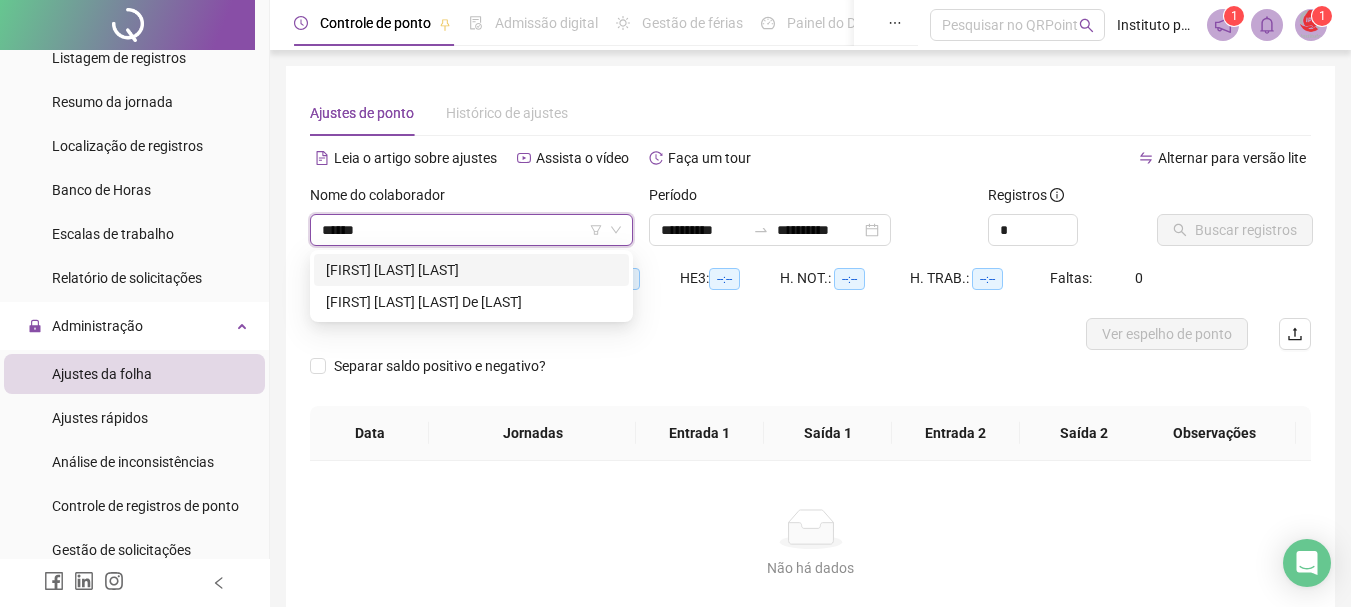 click on "[FIRST] [LAST] [LAST]" at bounding box center (471, 270) 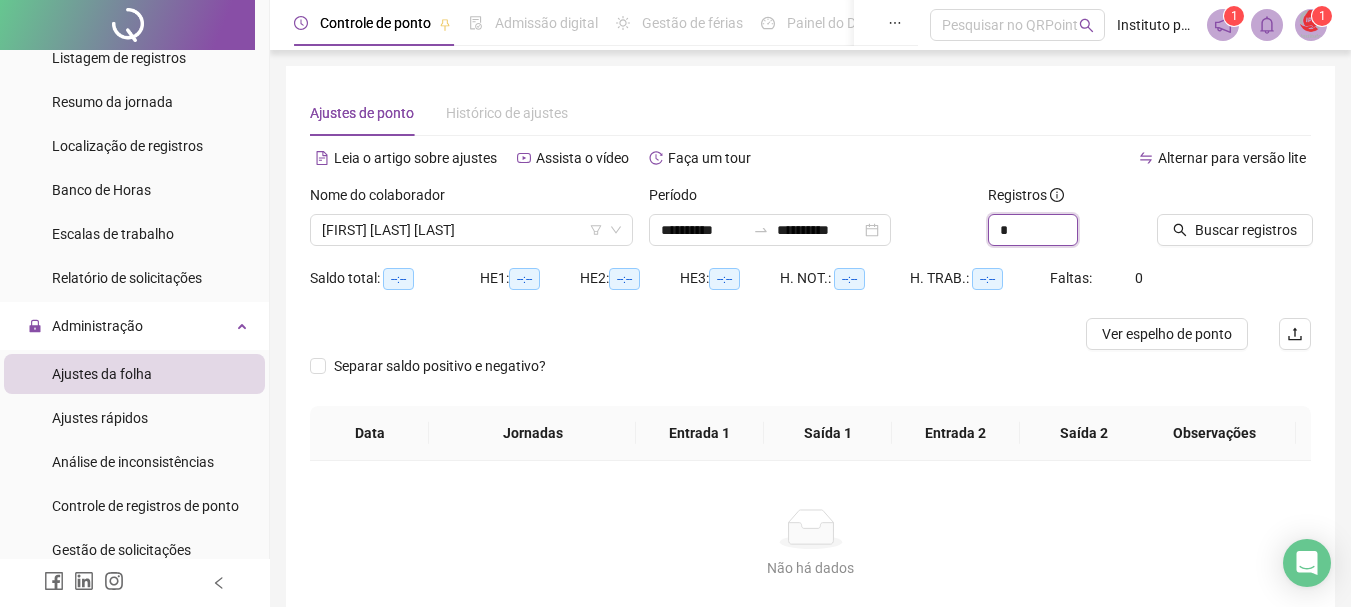 drag, startPoint x: 1009, startPoint y: 229, endPoint x: 938, endPoint y: 197, distance: 77.87811 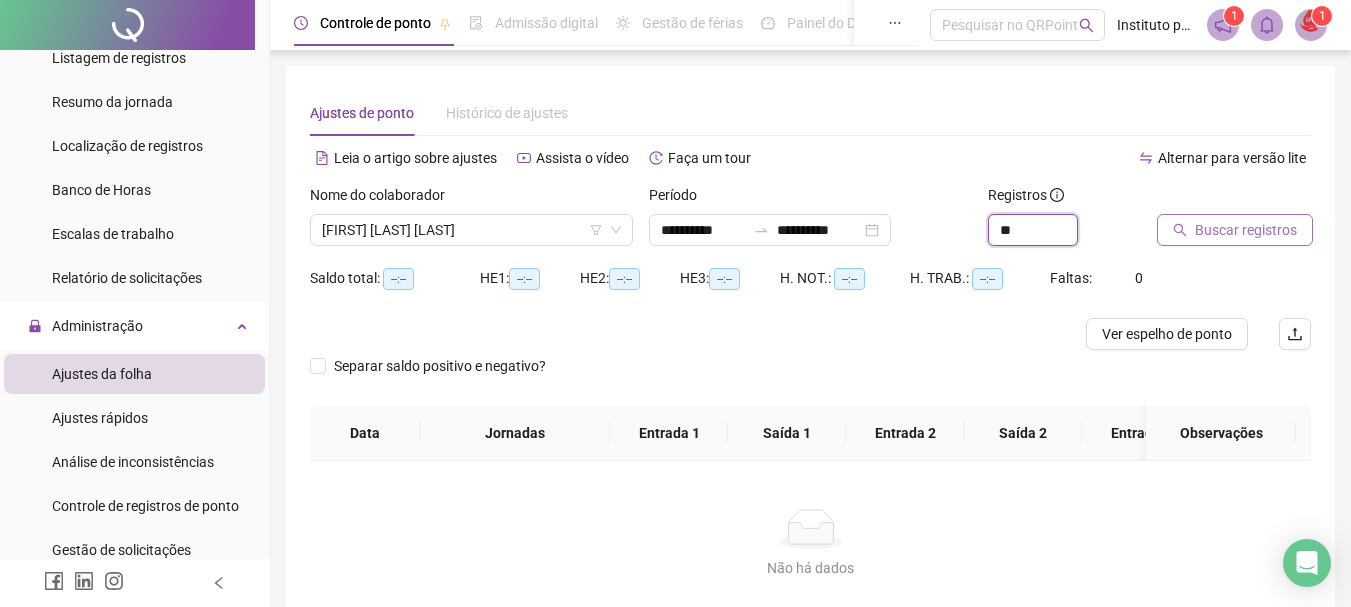type on "**" 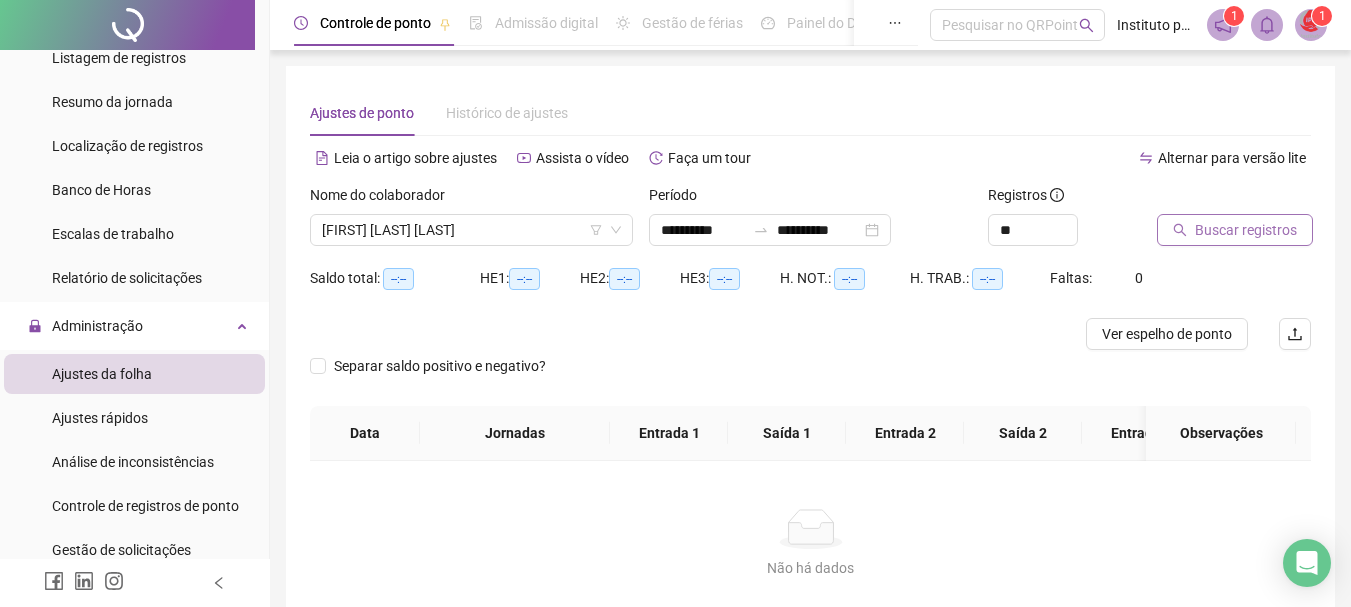 click on "Buscar registros" at bounding box center [1235, 230] 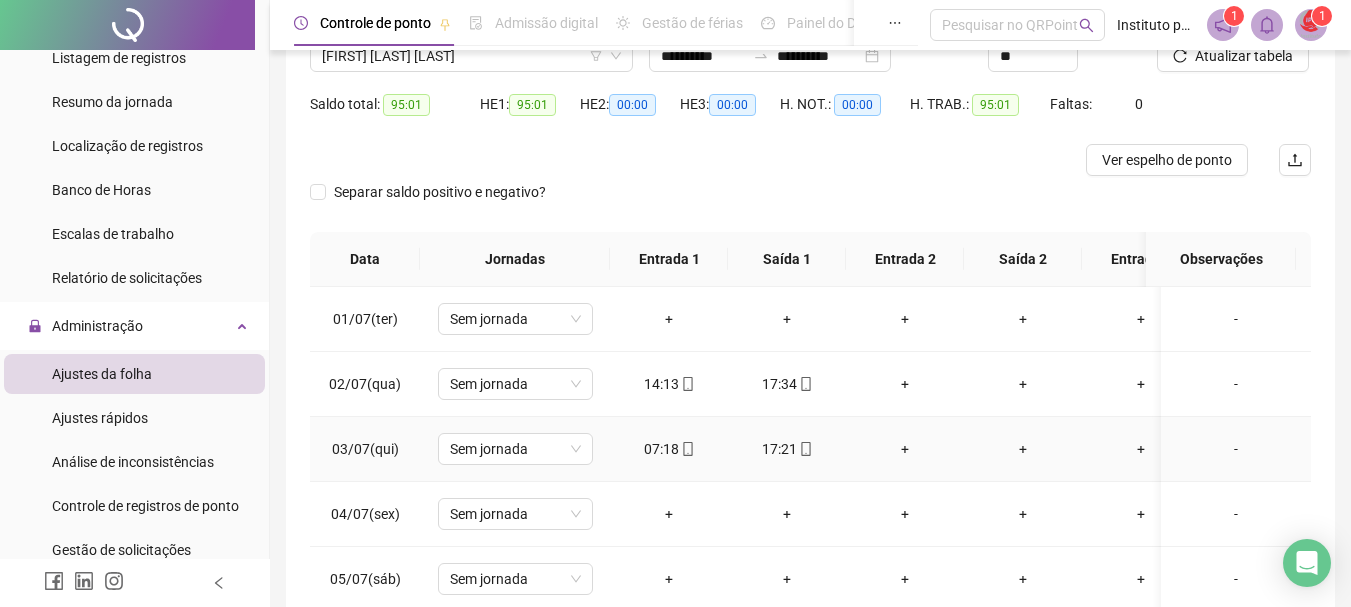scroll, scrollTop: 200, scrollLeft: 0, axis: vertical 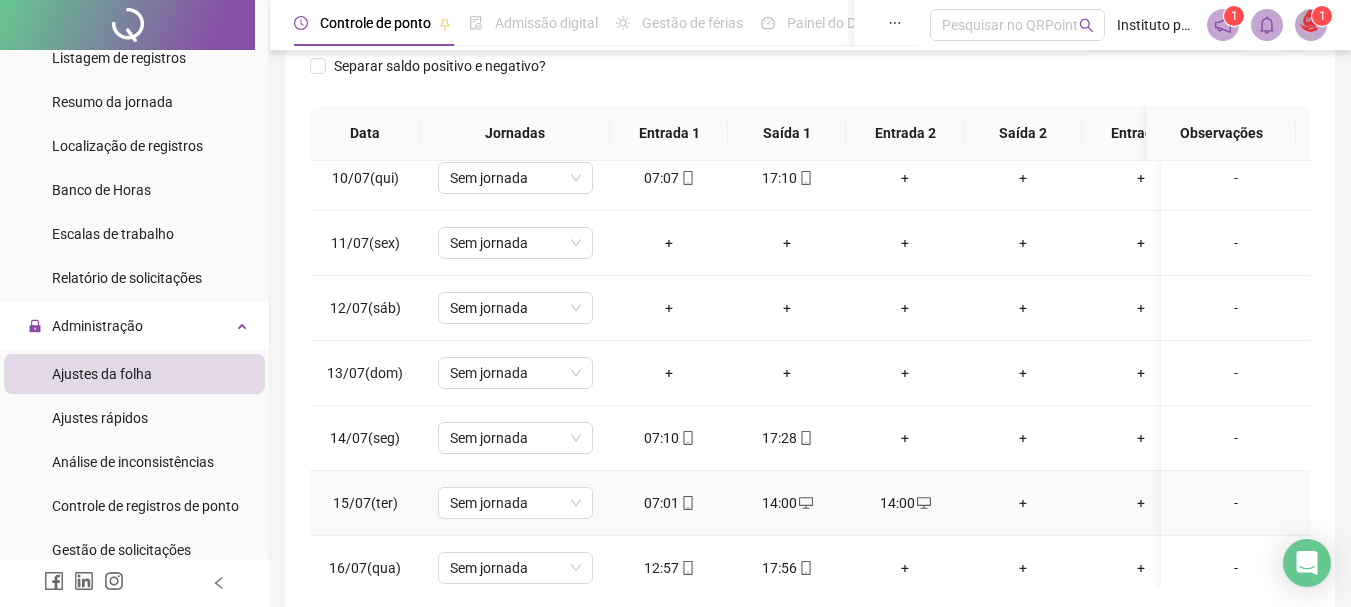 click on "14:00" at bounding box center [905, 503] 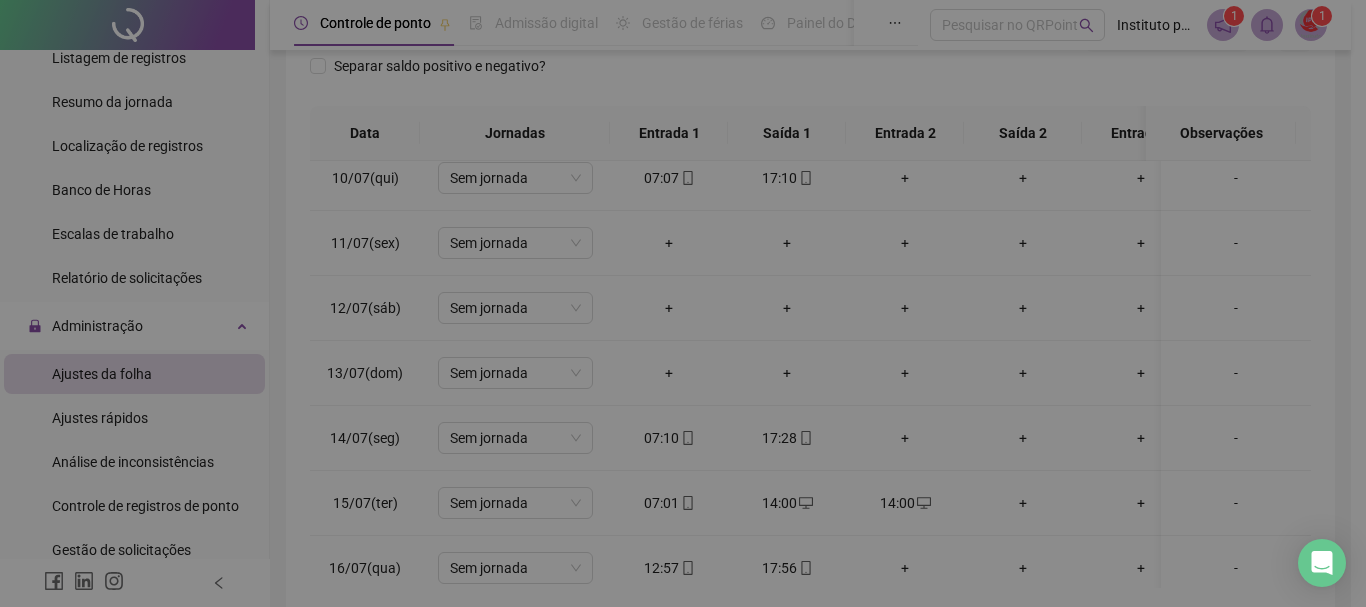 type on "**********" 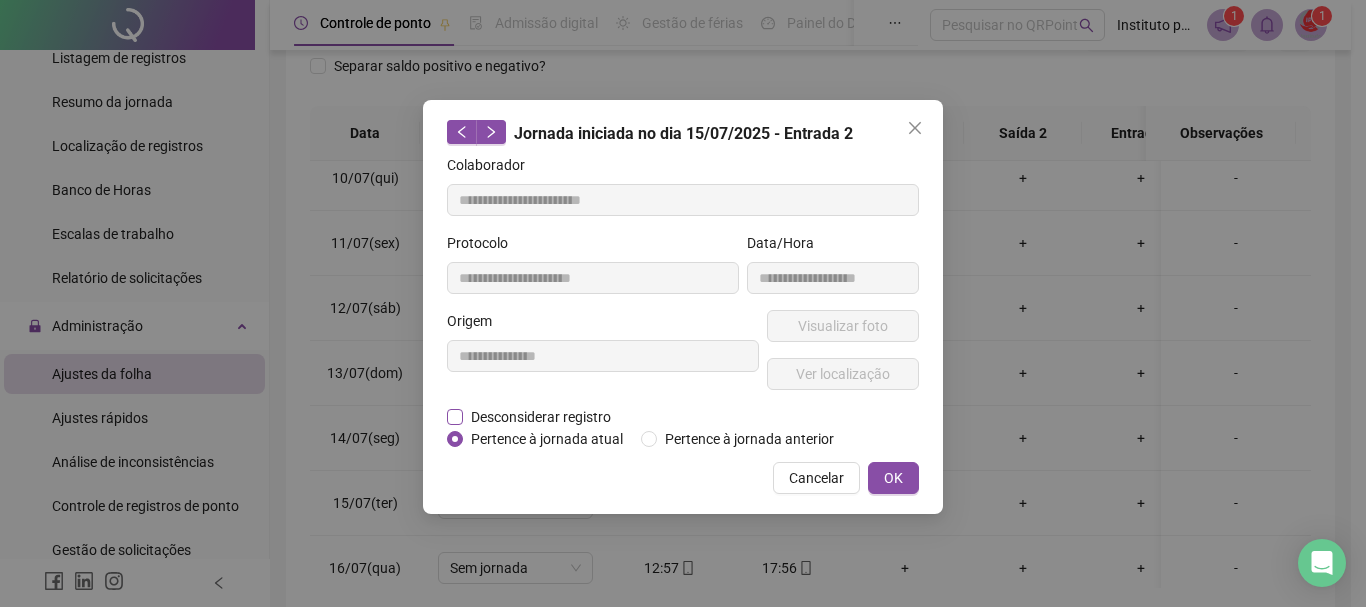 click on "Desconsiderar registro" at bounding box center (541, 417) 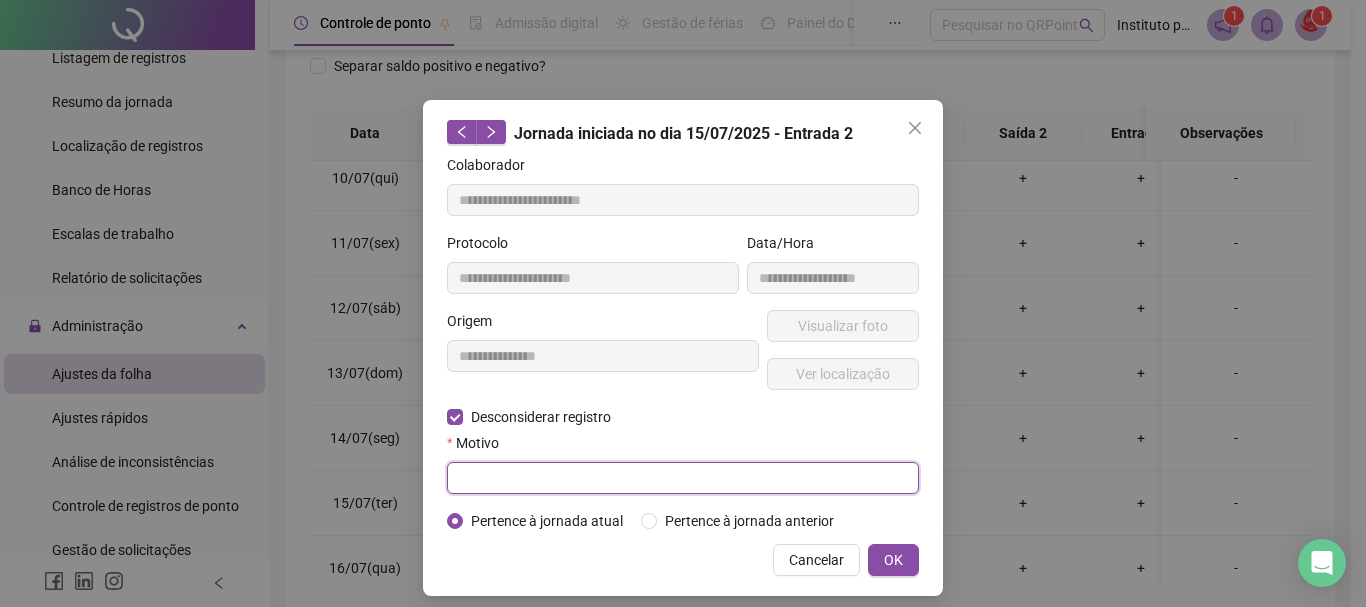 click at bounding box center (683, 478) 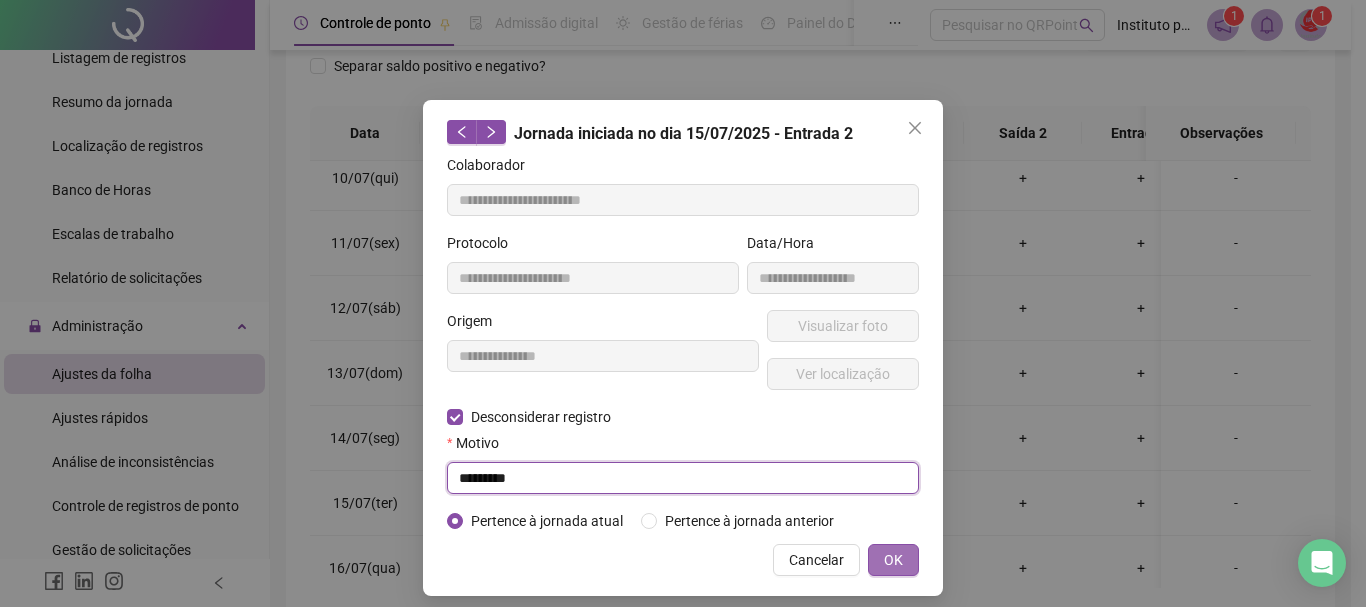 type on "*********" 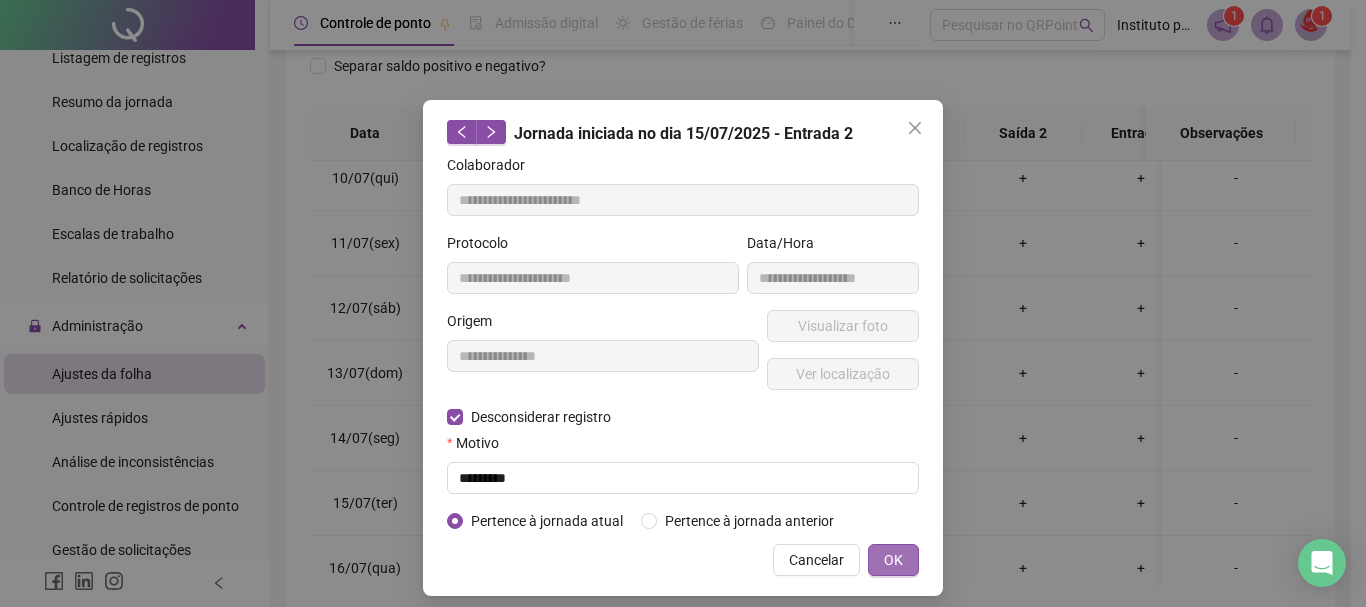 click on "OK" at bounding box center [893, 560] 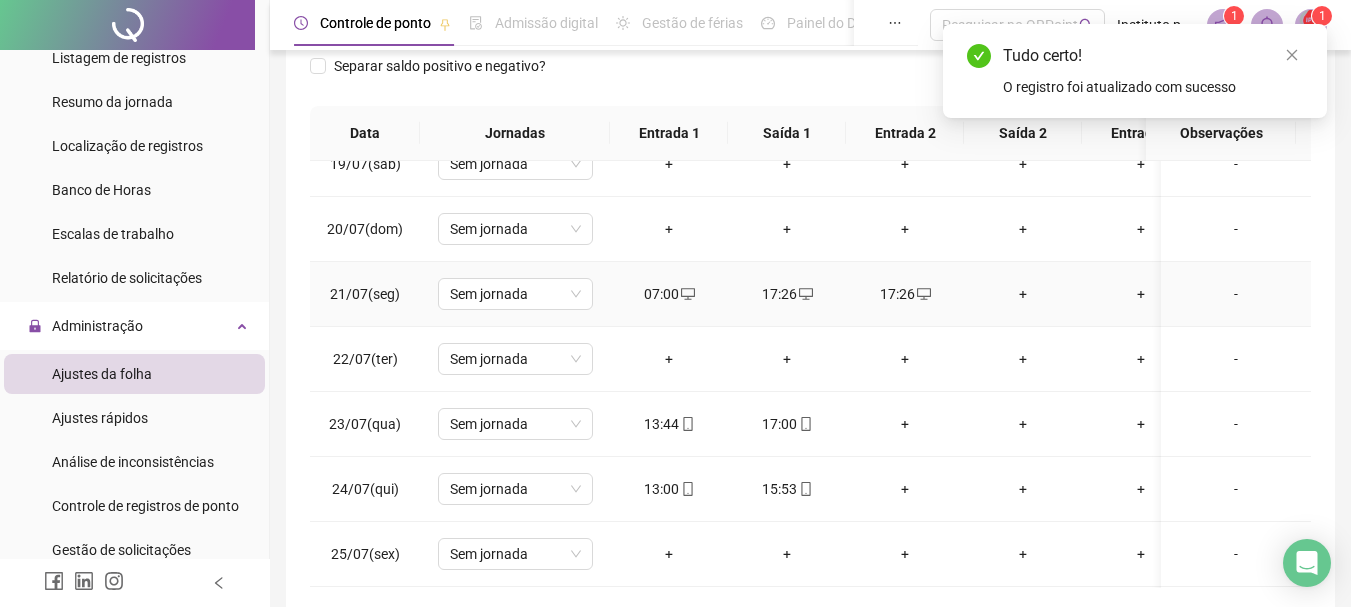 scroll, scrollTop: 1200, scrollLeft: 0, axis: vertical 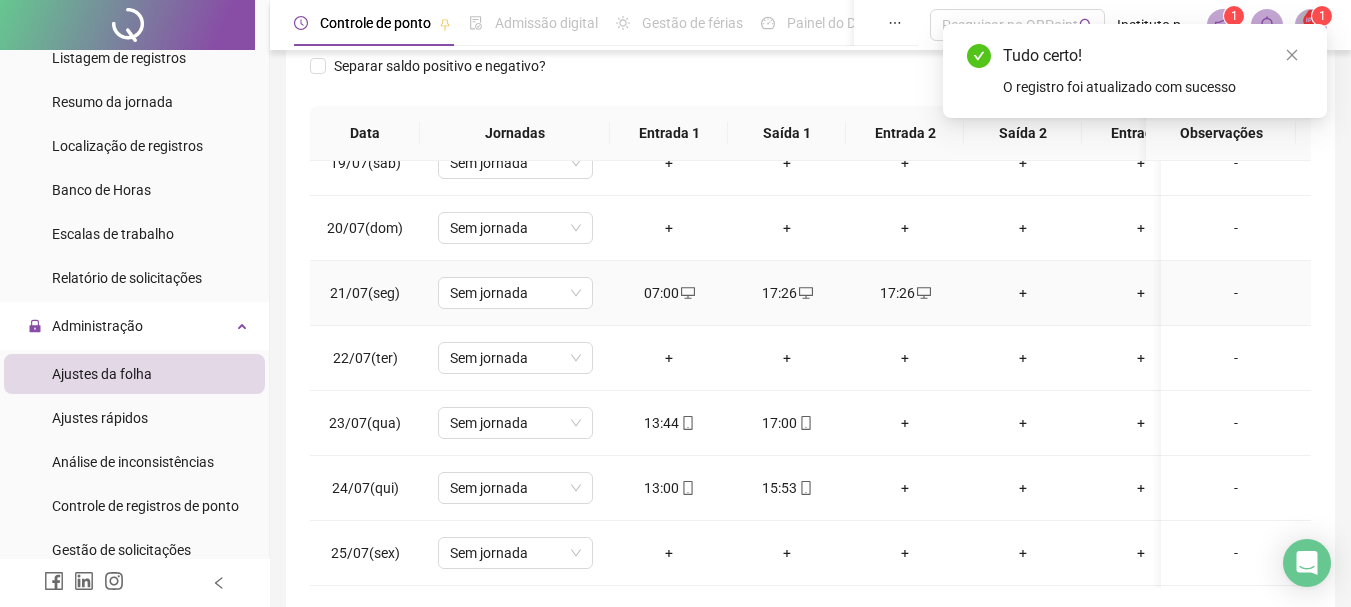 click on "17:26" at bounding box center (905, 293) 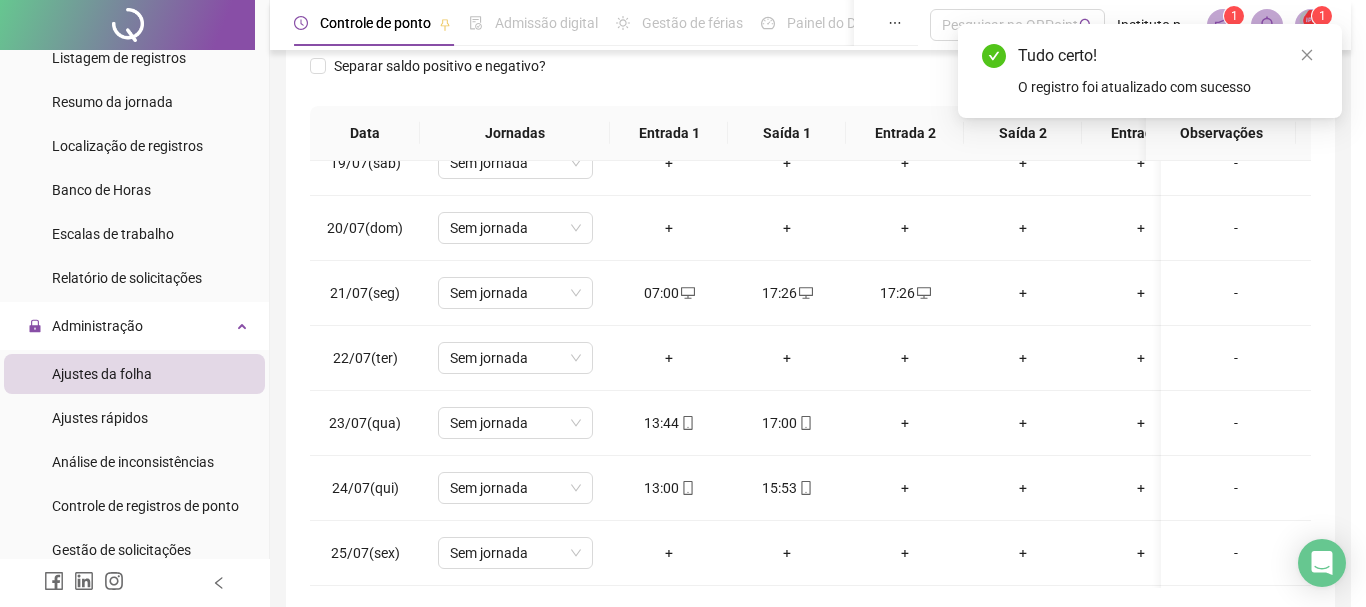 type on "**********" 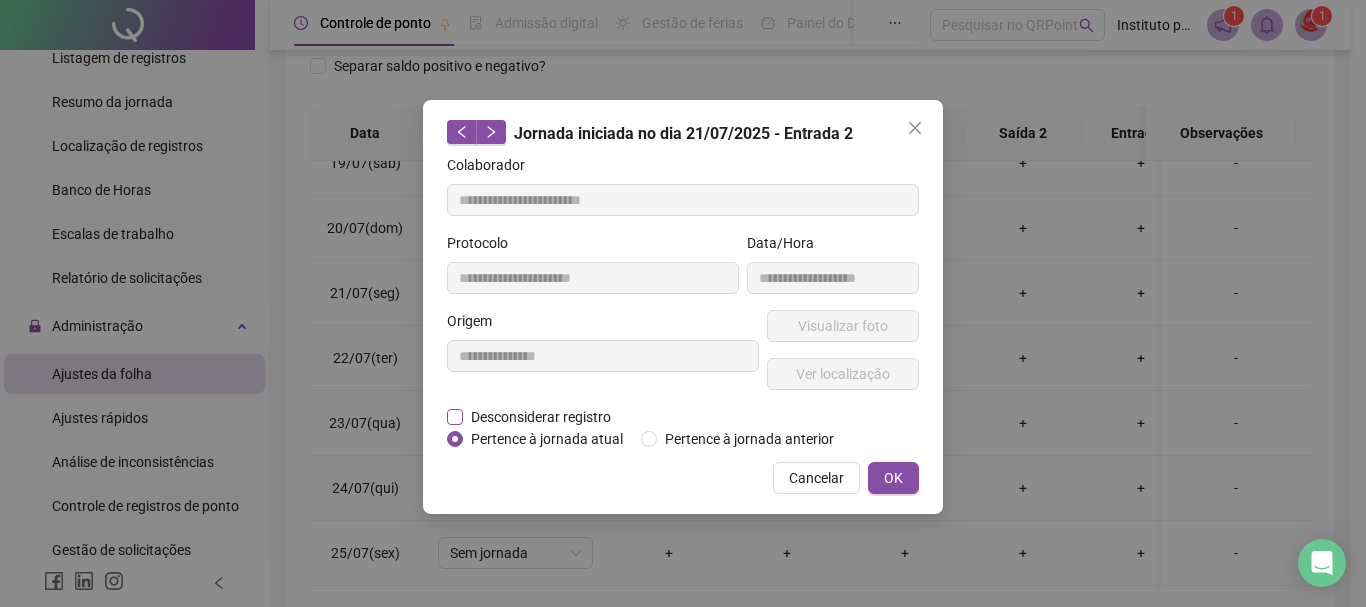 click on "Desconsiderar registro" at bounding box center (541, 417) 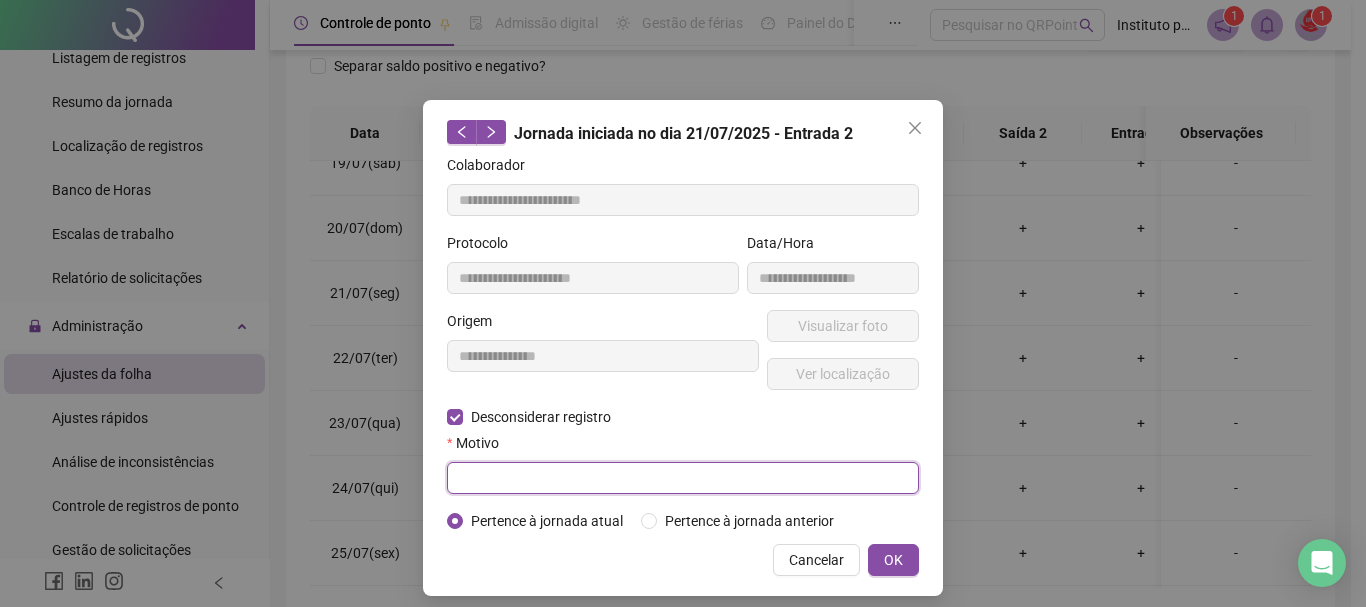 click at bounding box center (683, 478) 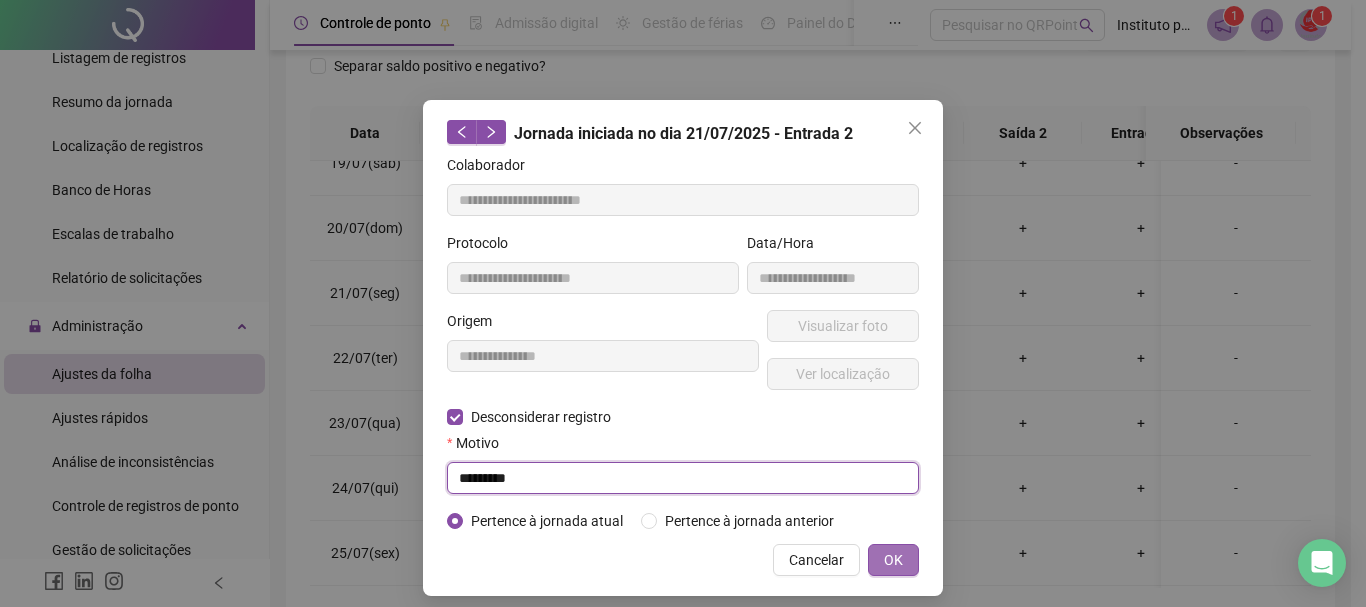 type on "*********" 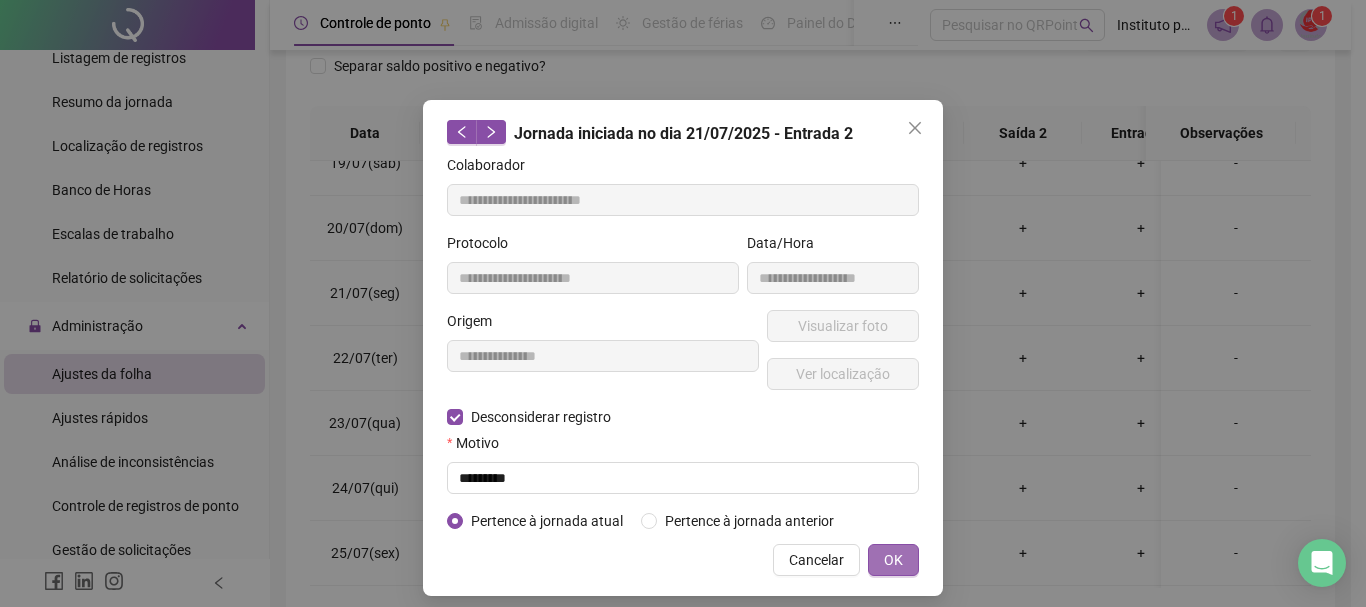 click on "OK" at bounding box center (893, 560) 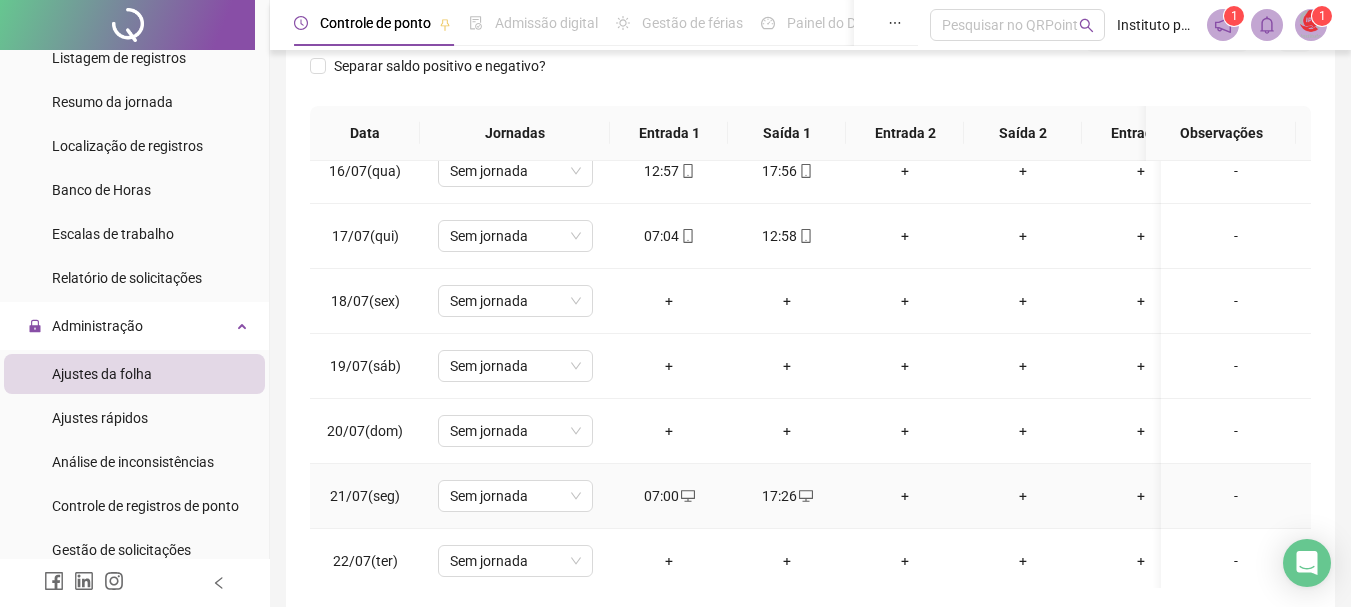 scroll, scrollTop: 900, scrollLeft: 0, axis: vertical 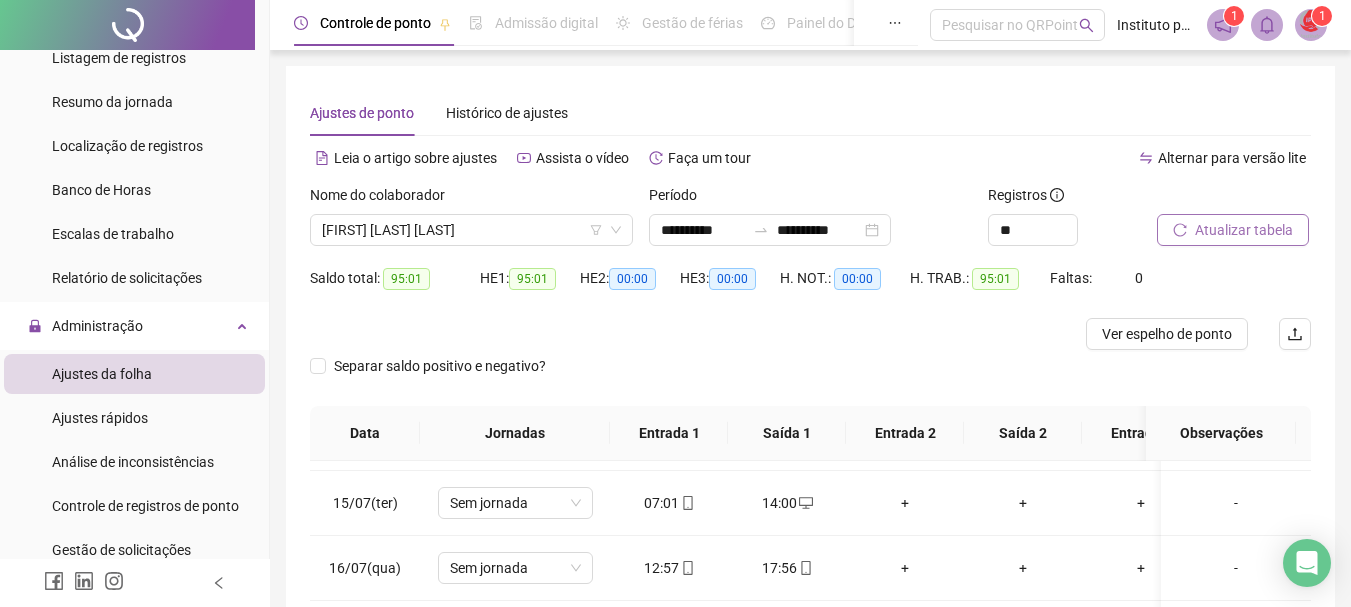 click on "Atualizar tabela" at bounding box center (1244, 230) 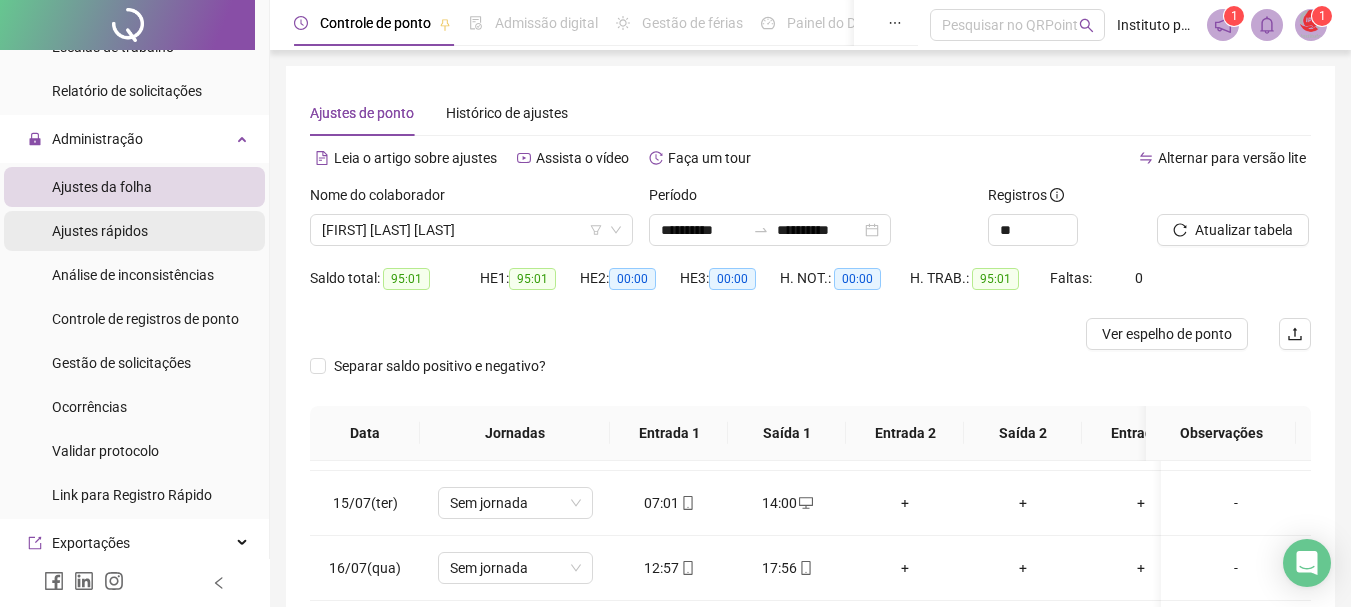 scroll, scrollTop: 800, scrollLeft: 0, axis: vertical 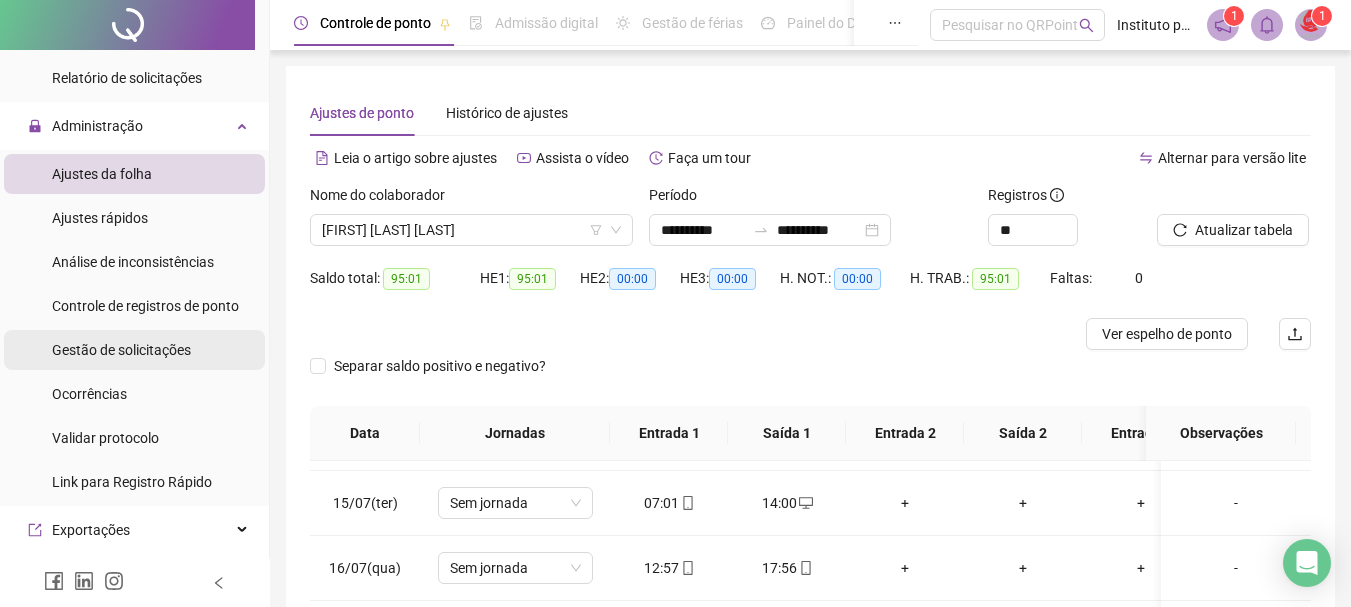 click on "Gestão de solicitações" at bounding box center (121, 350) 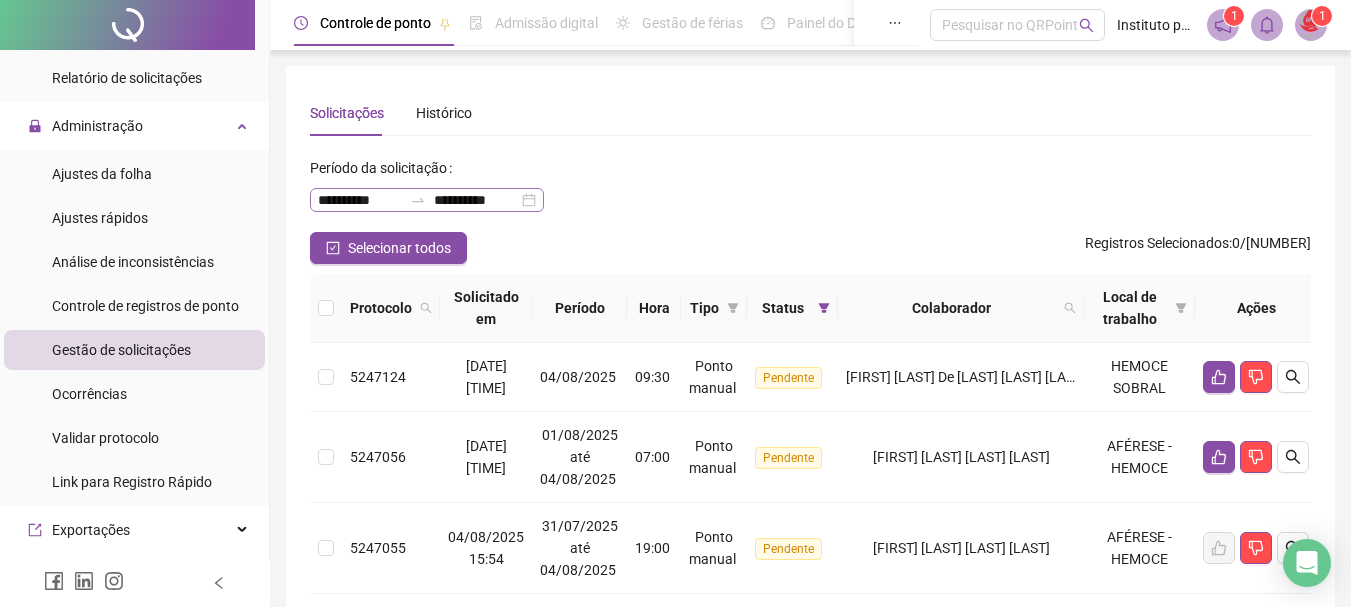 click on "**********" at bounding box center [427, 200] 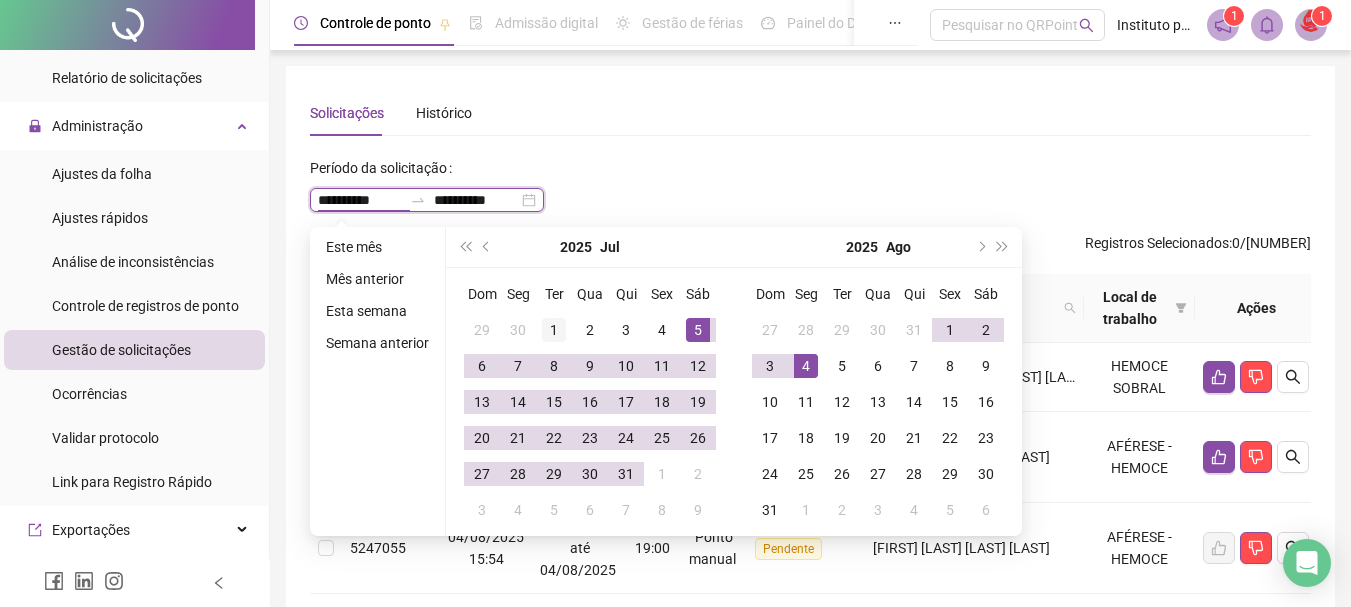 type on "**********" 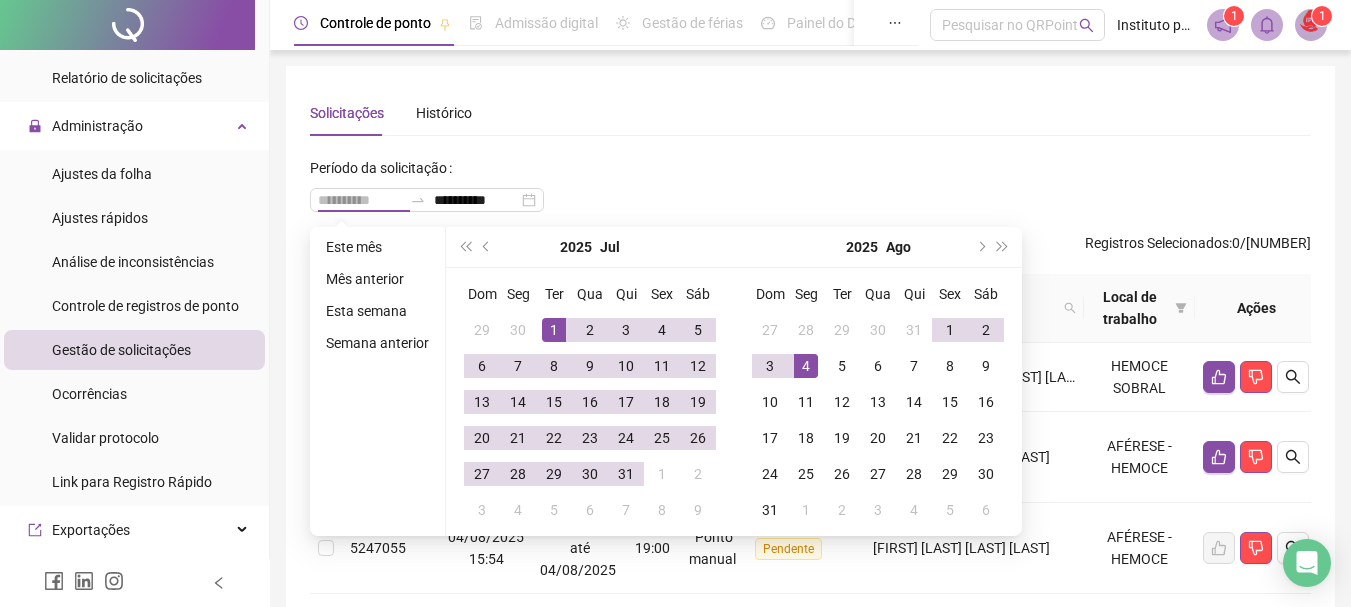 click on "1" at bounding box center [554, 330] 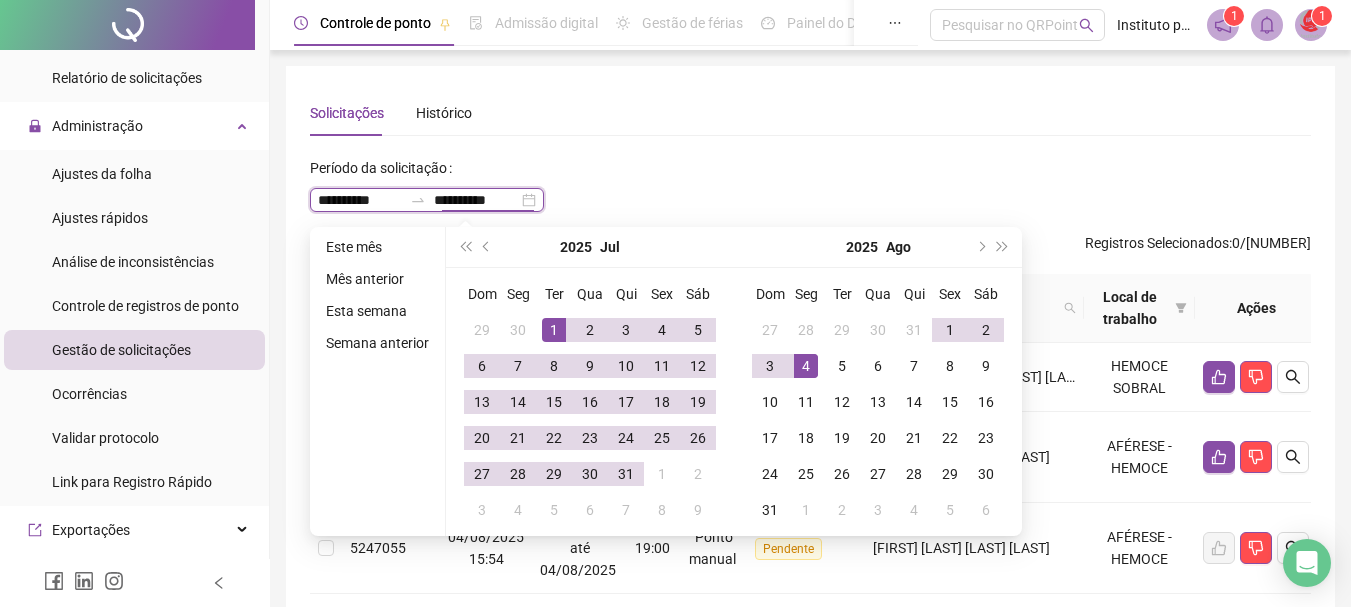 type on "**********" 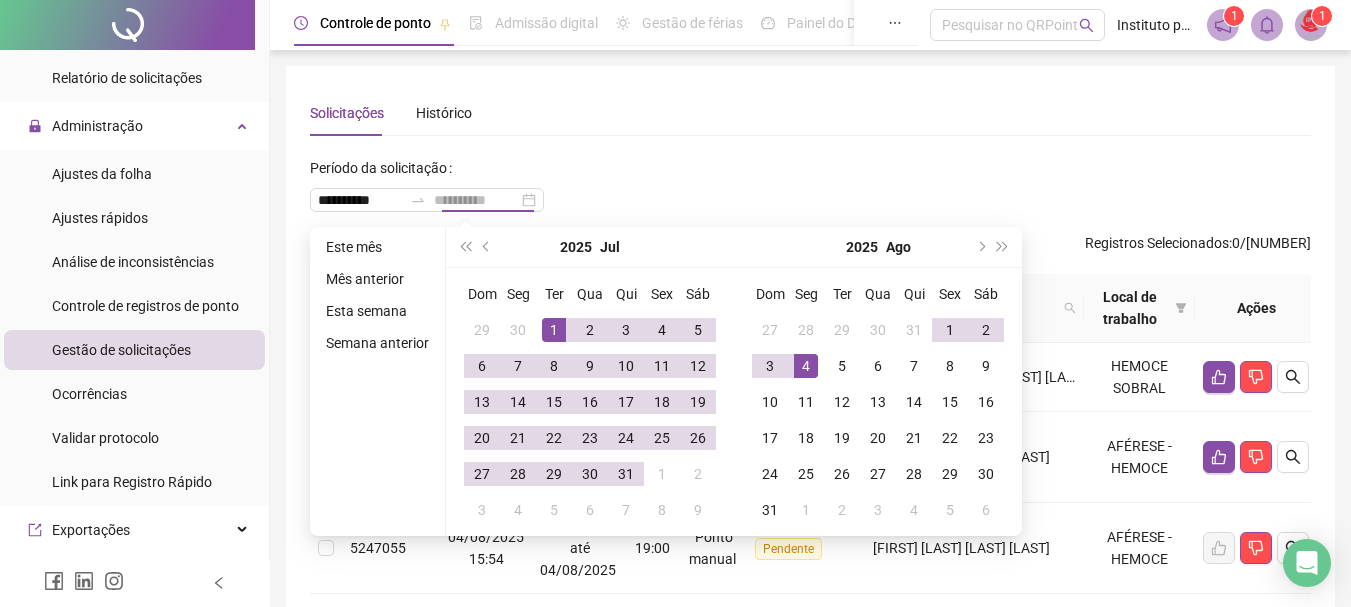 click on "4" at bounding box center [806, 366] 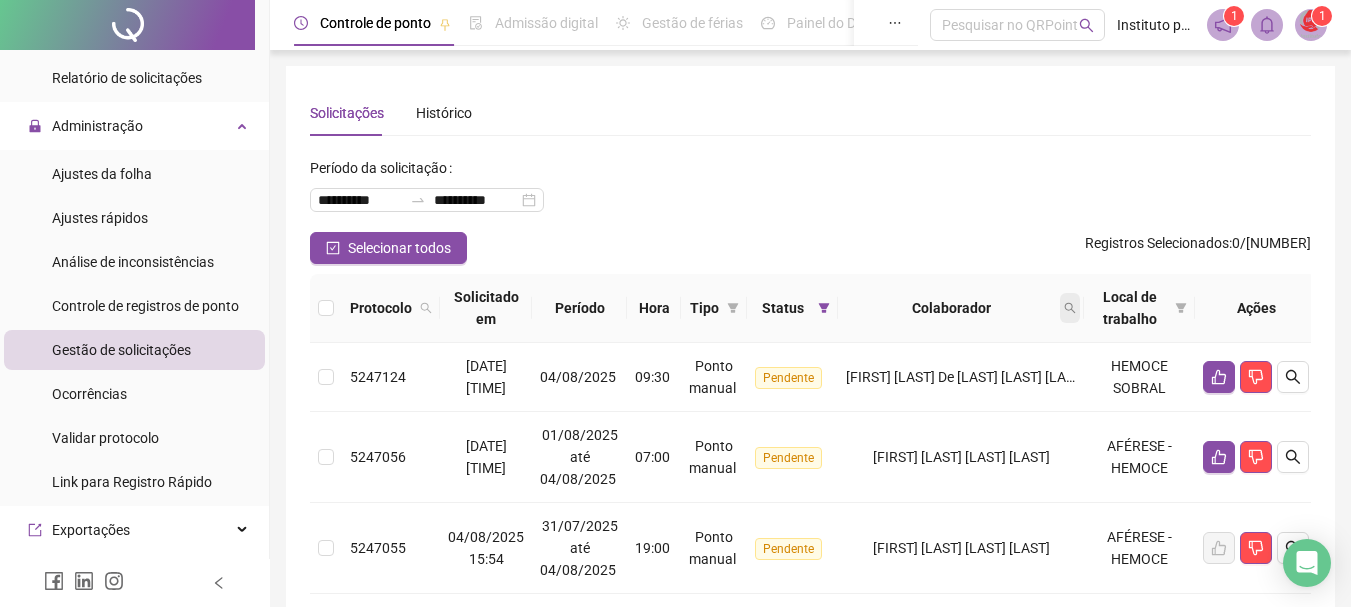 click 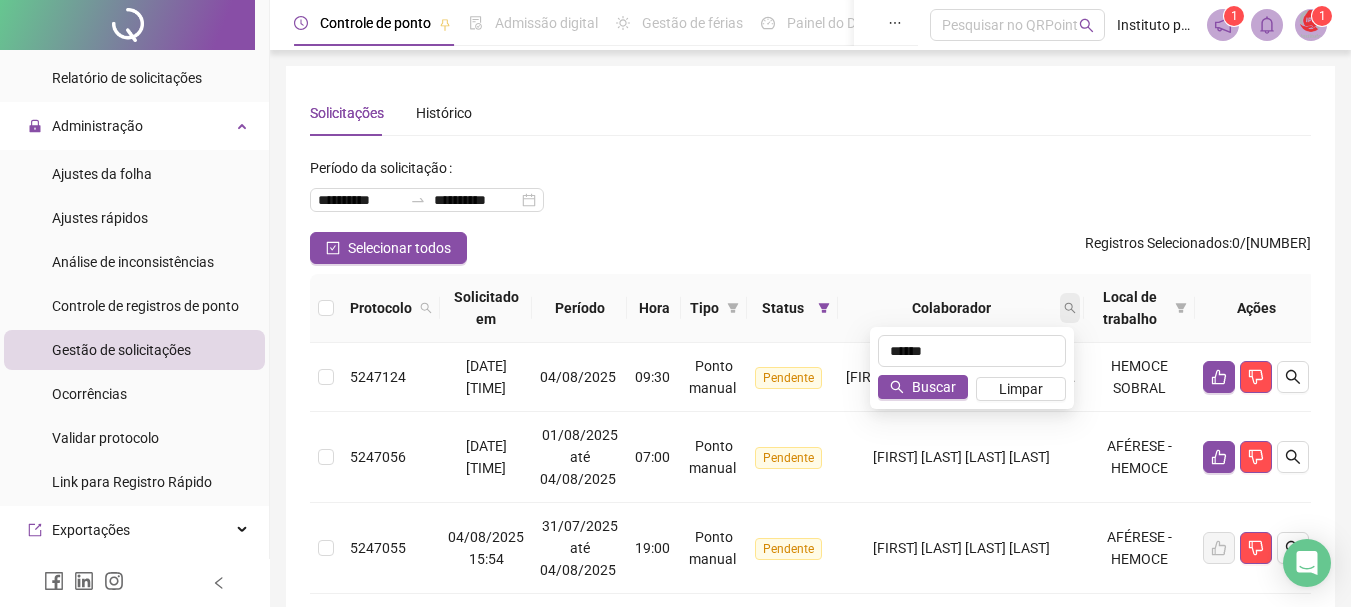 type on "******" 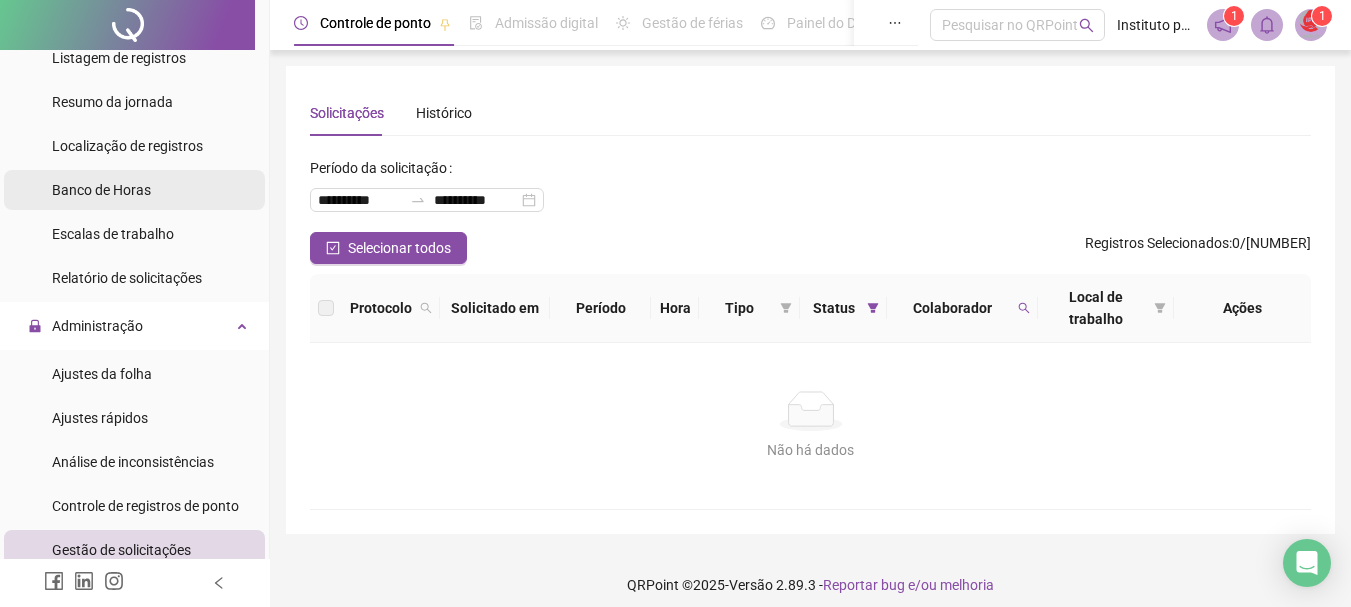 scroll, scrollTop: 500, scrollLeft: 0, axis: vertical 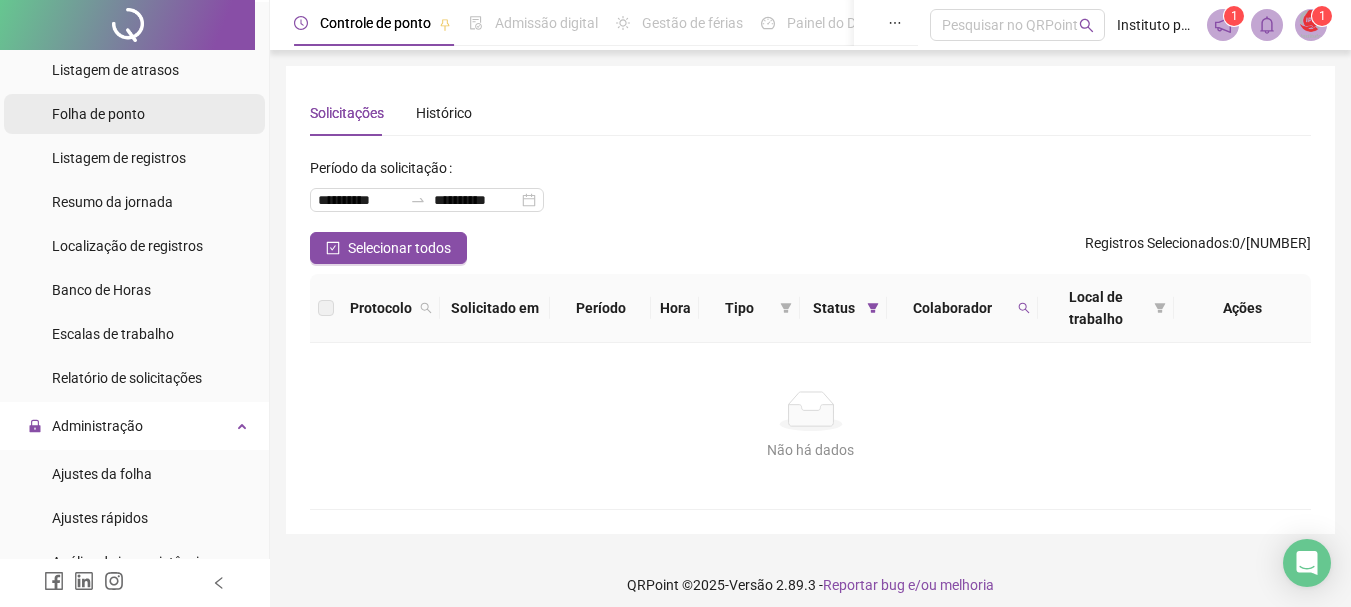 click on "Folha de ponto" at bounding box center [98, 114] 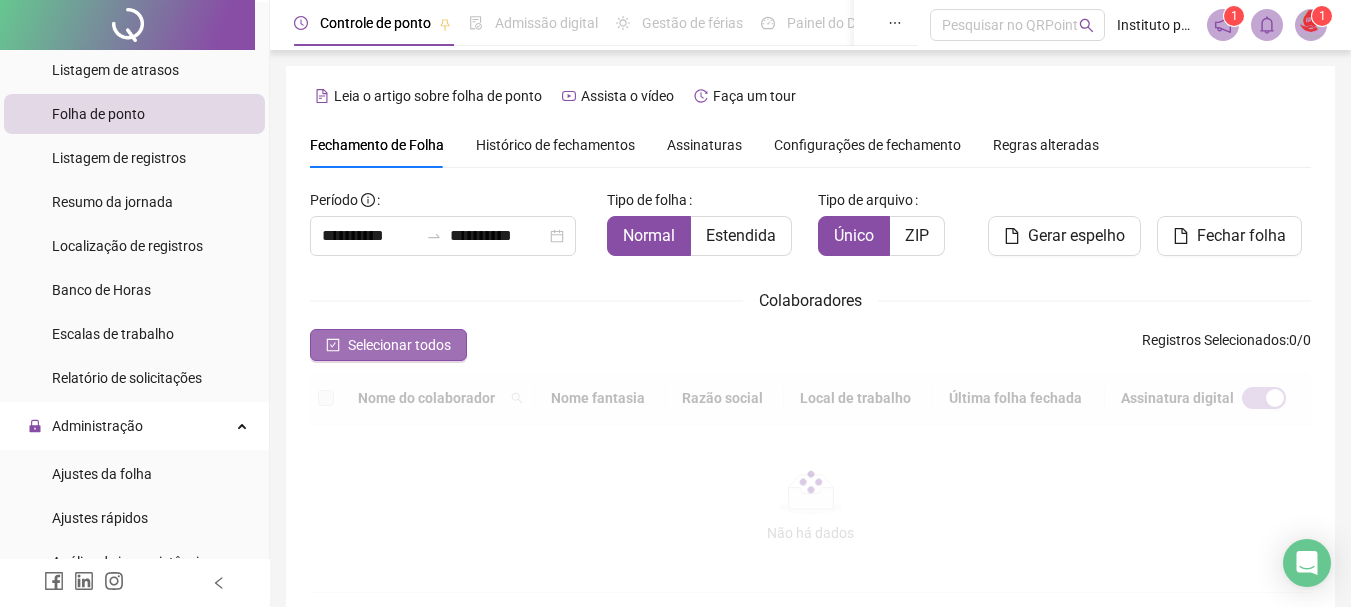scroll, scrollTop: 106, scrollLeft: 0, axis: vertical 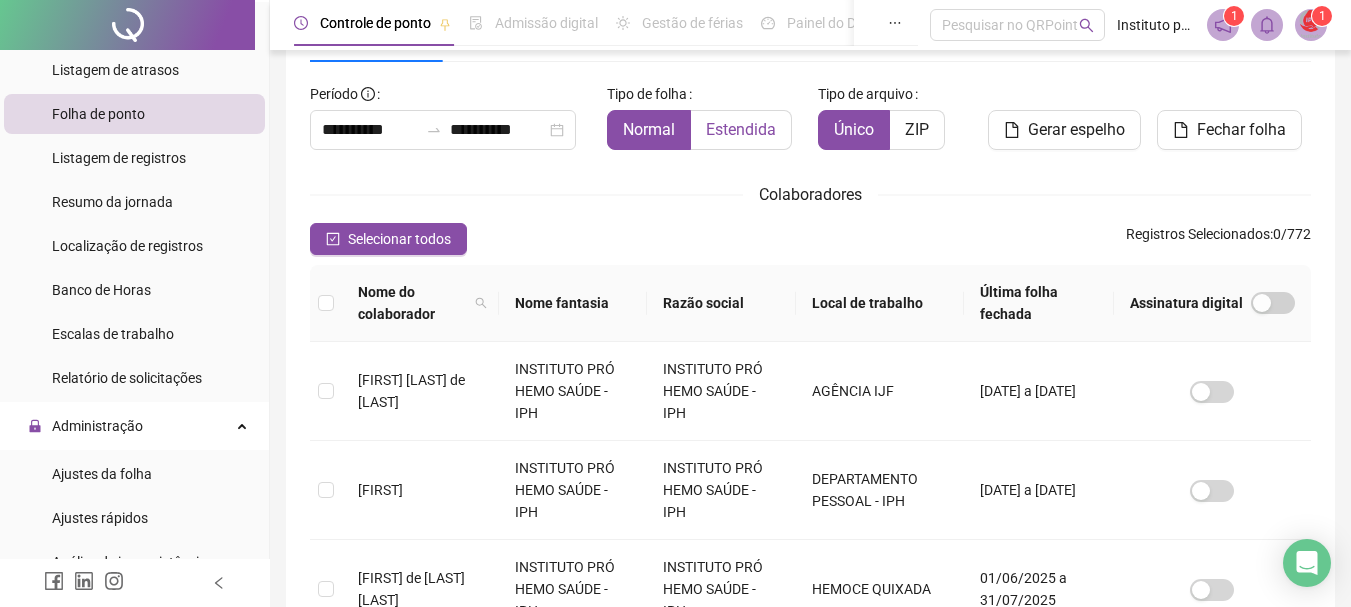 click on "Estendida" at bounding box center (741, 129) 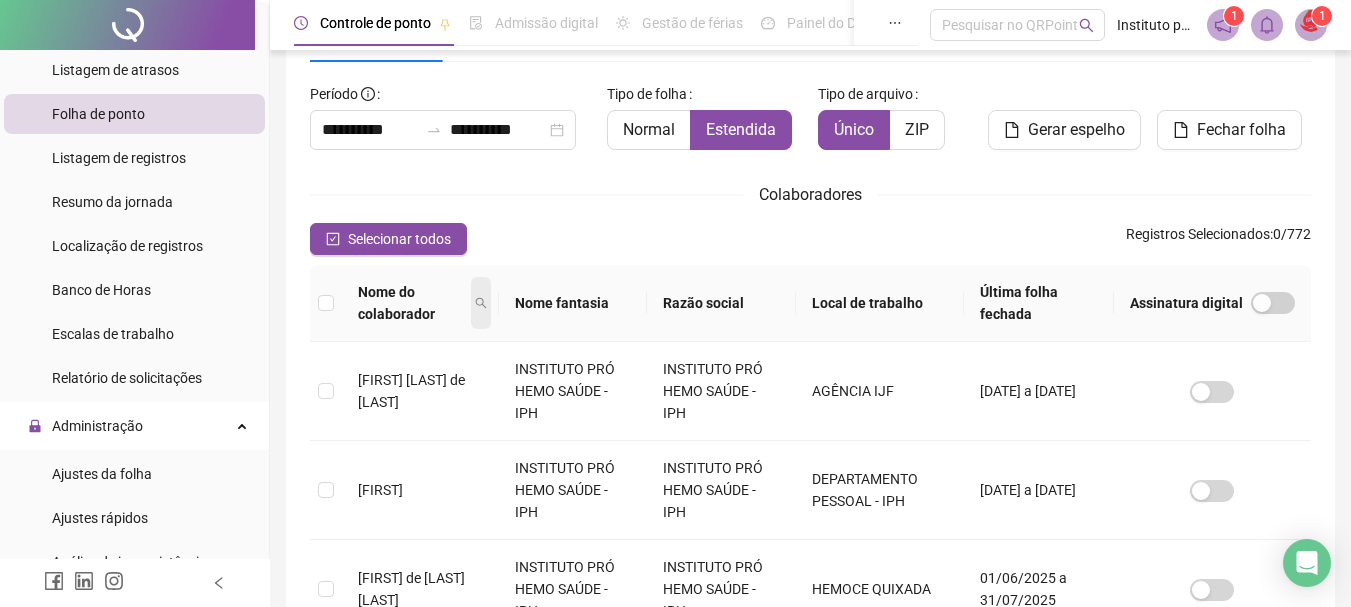 click at bounding box center [481, 303] 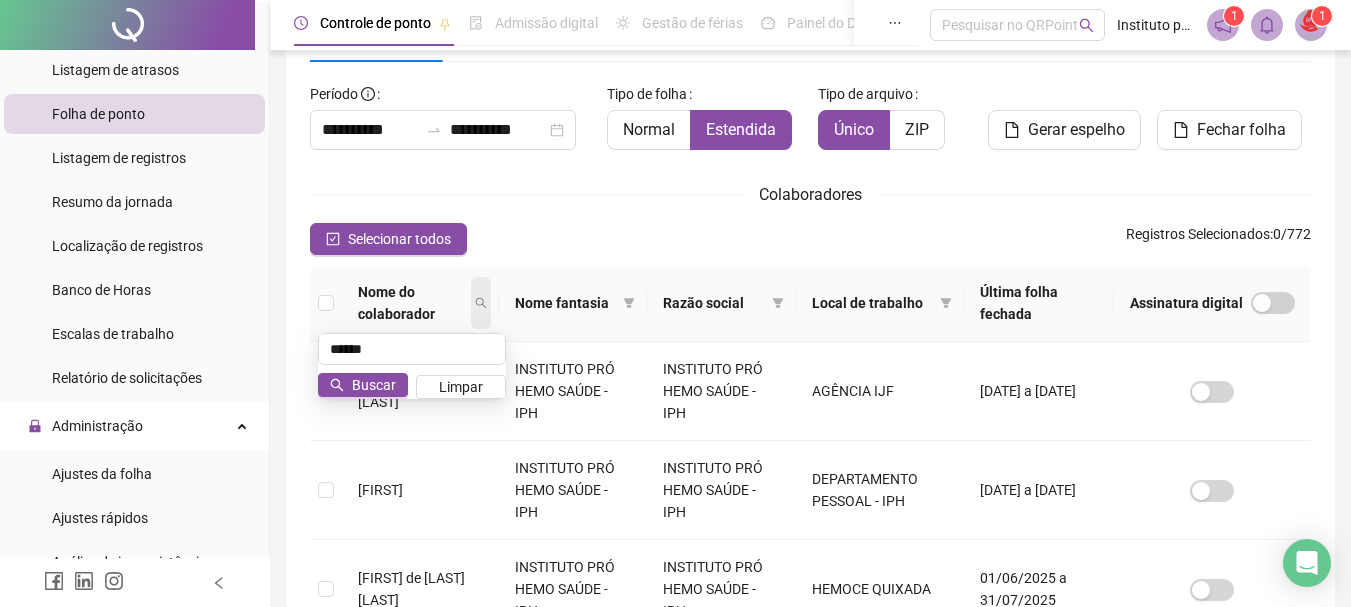 type on "******" 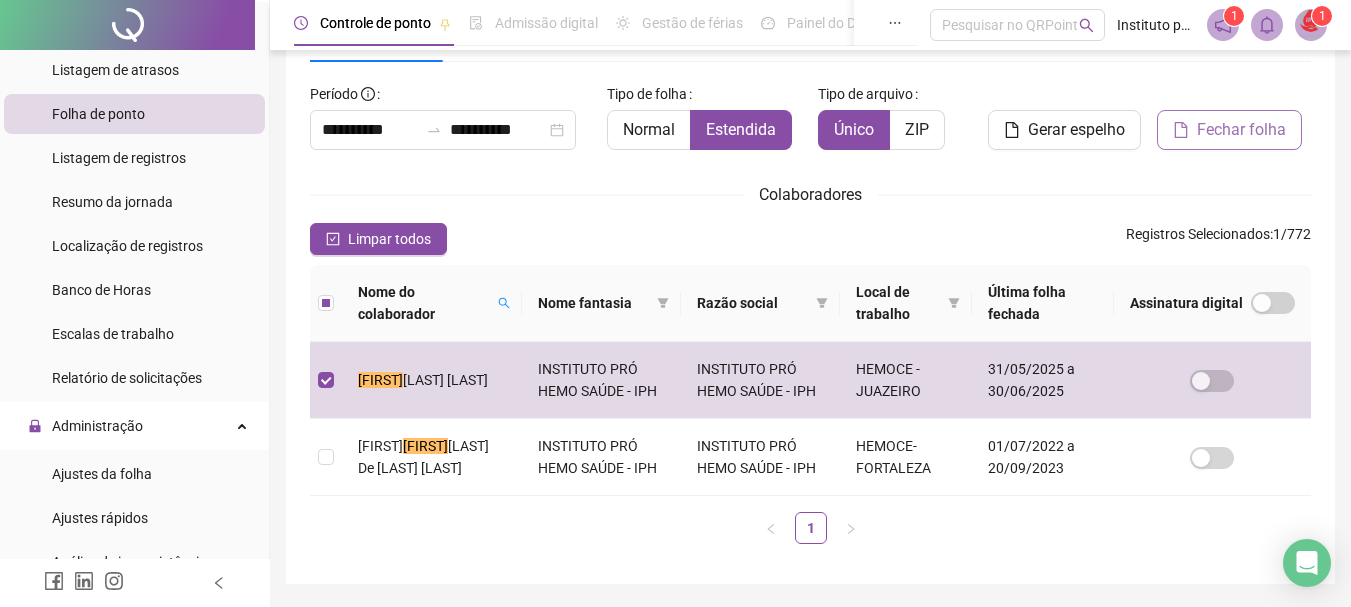click on "Fechar folha" at bounding box center (1241, 130) 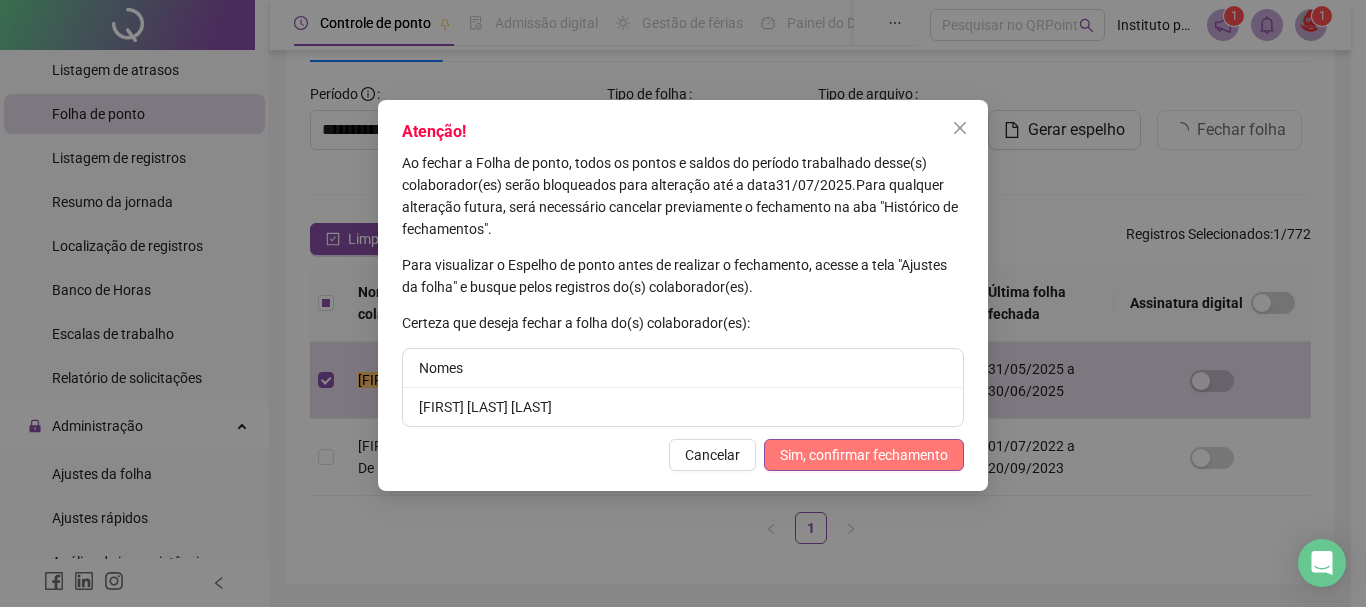 click on "Sim, confirmar fechamento" at bounding box center (864, 455) 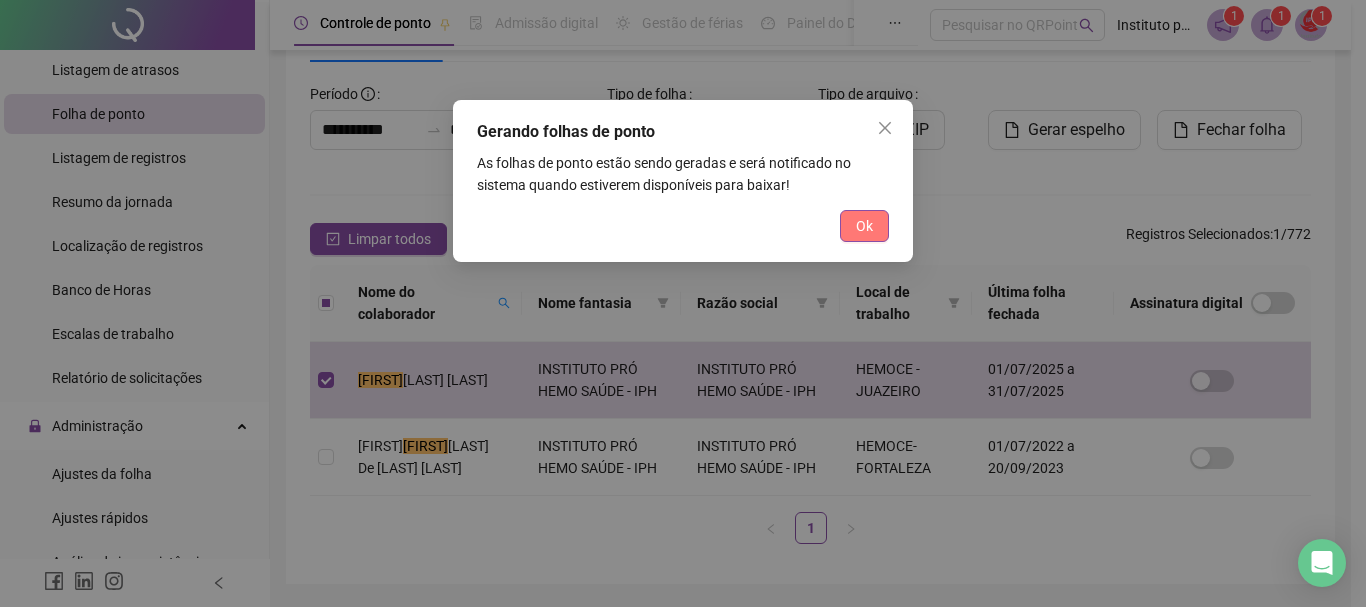 click on "Ok" at bounding box center [864, 226] 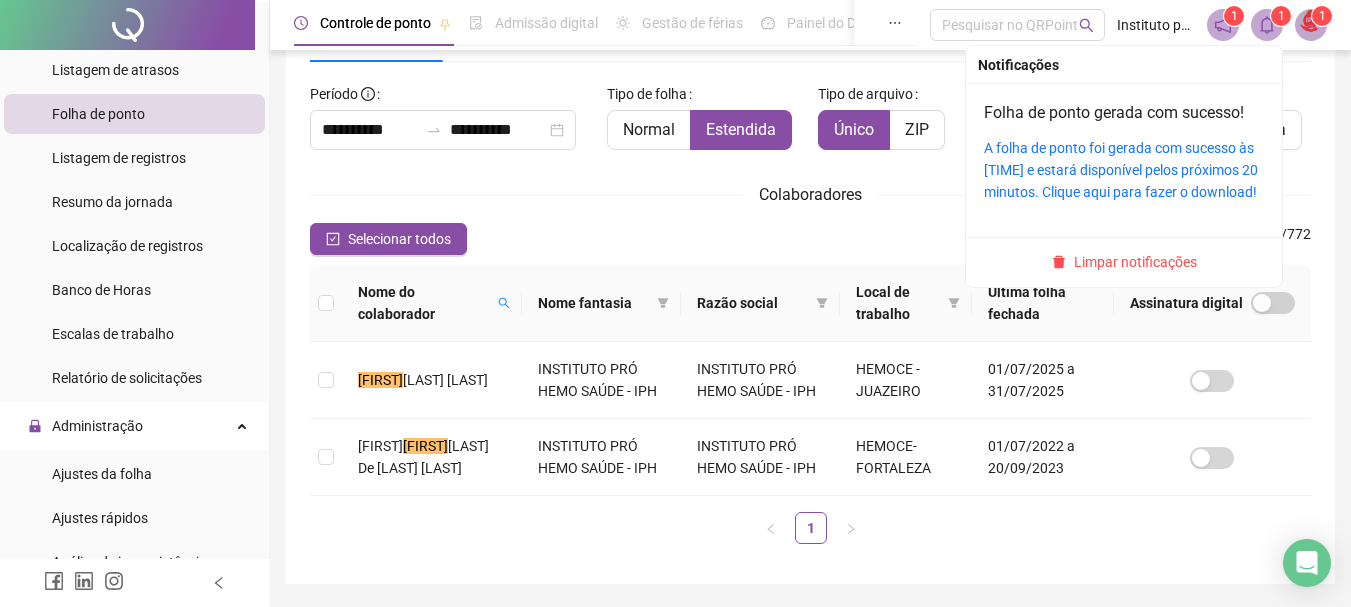 click 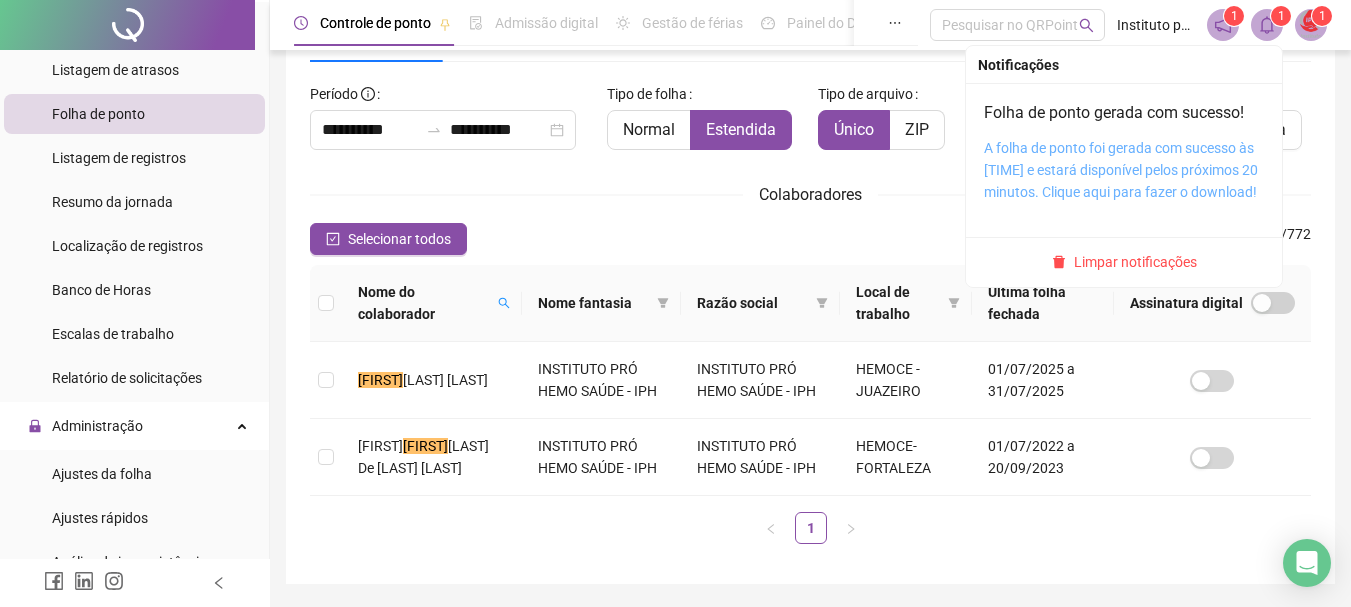 click on "A folha de ponto foi gerada com sucesso às [TIME] e estará disponível pelos próximos 20 minutos.
Clique aqui para fazer o download!" at bounding box center [1121, 170] 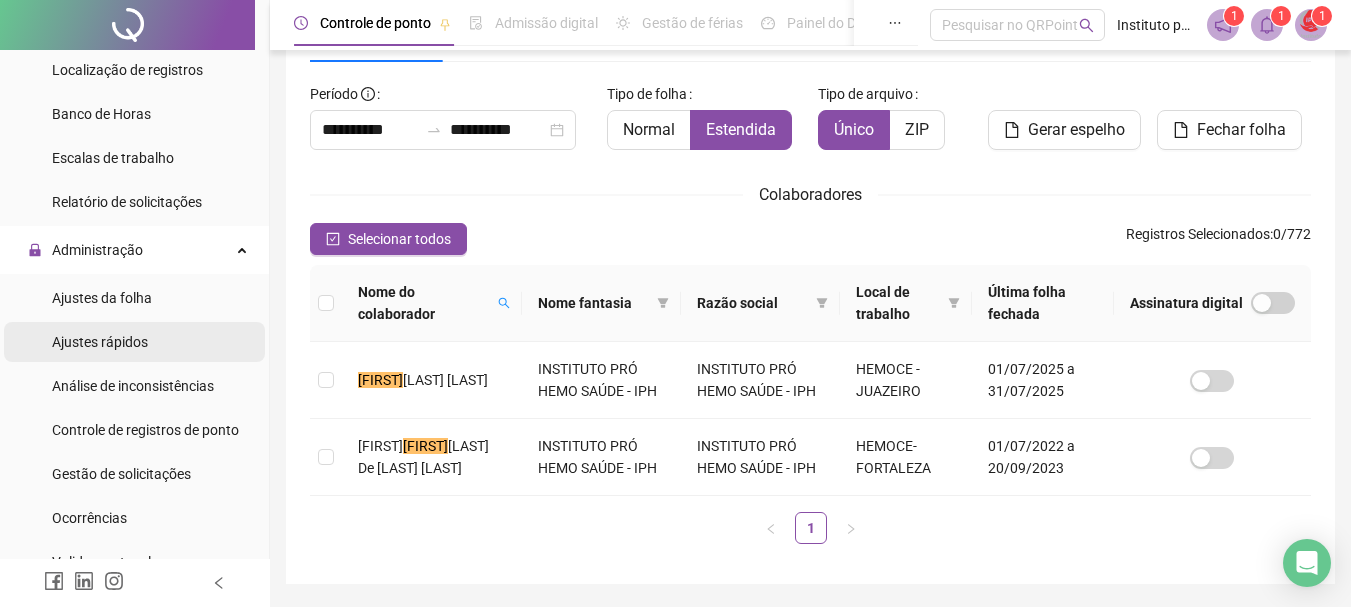 scroll, scrollTop: 800, scrollLeft: 0, axis: vertical 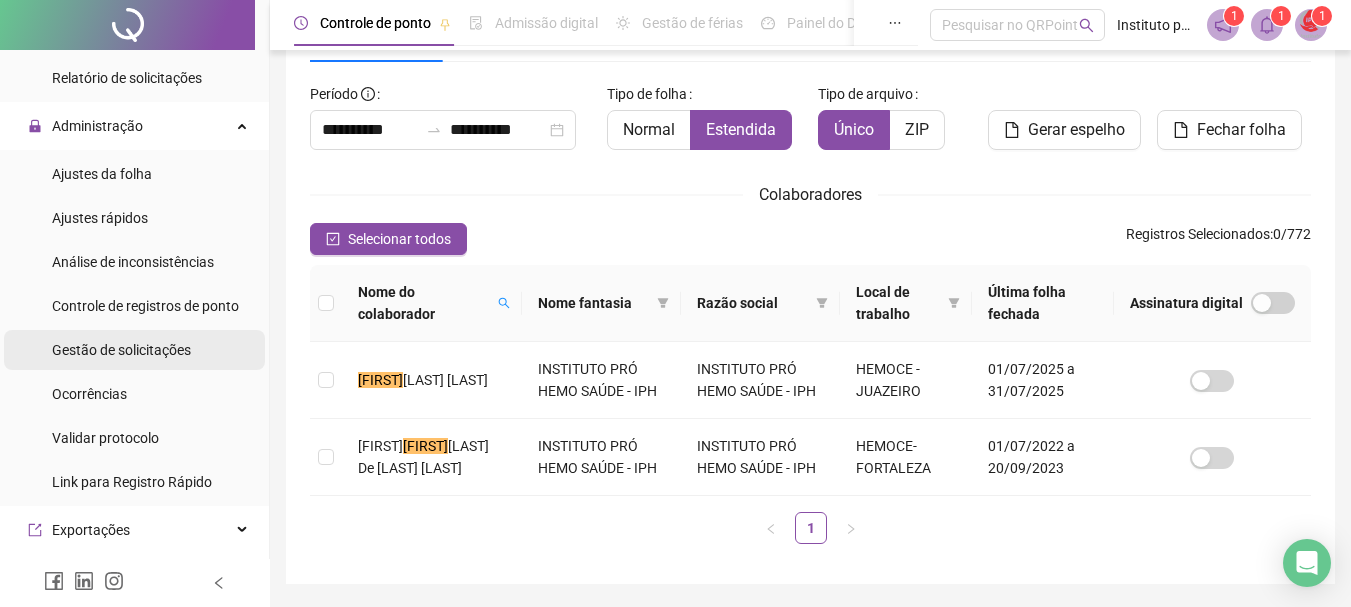 click on "Gestão de solicitações" at bounding box center [121, 350] 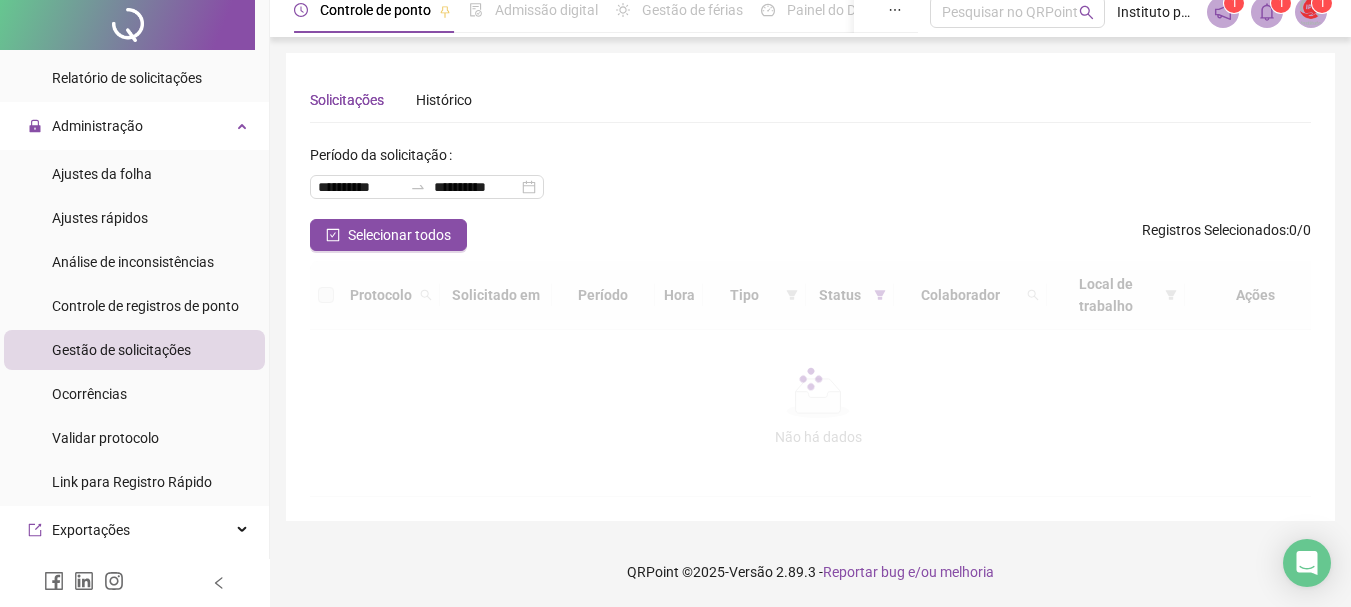 scroll, scrollTop: 0, scrollLeft: 0, axis: both 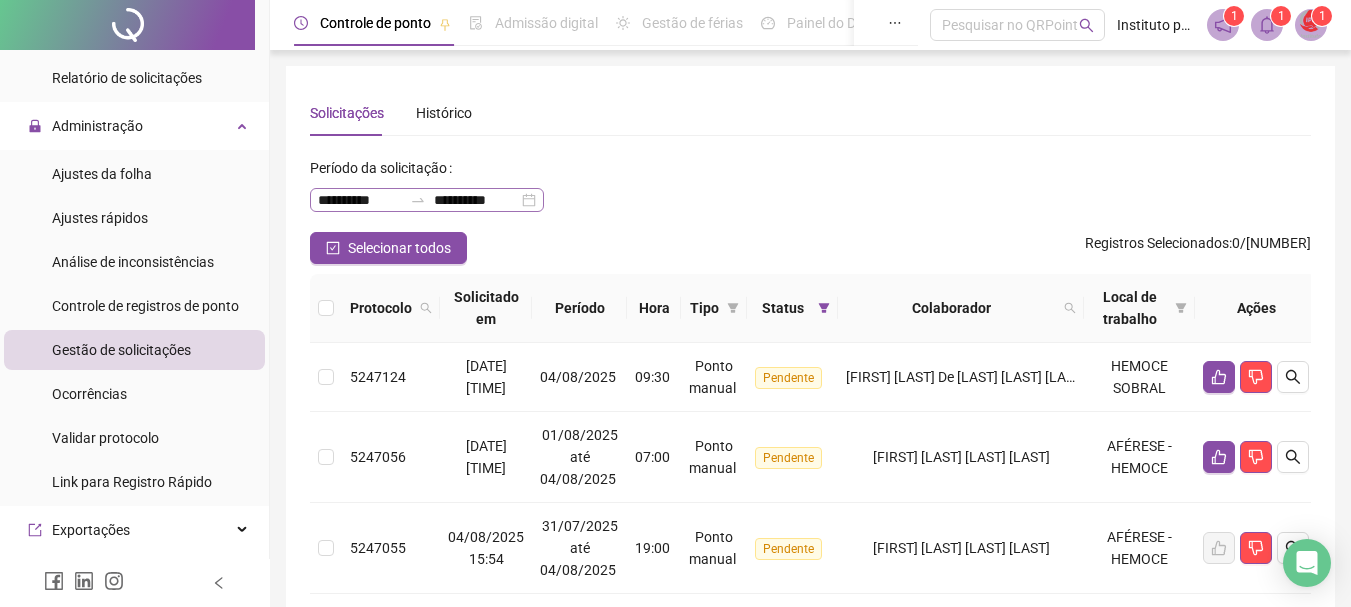 click on "**********" at bounding box center (427, 200) 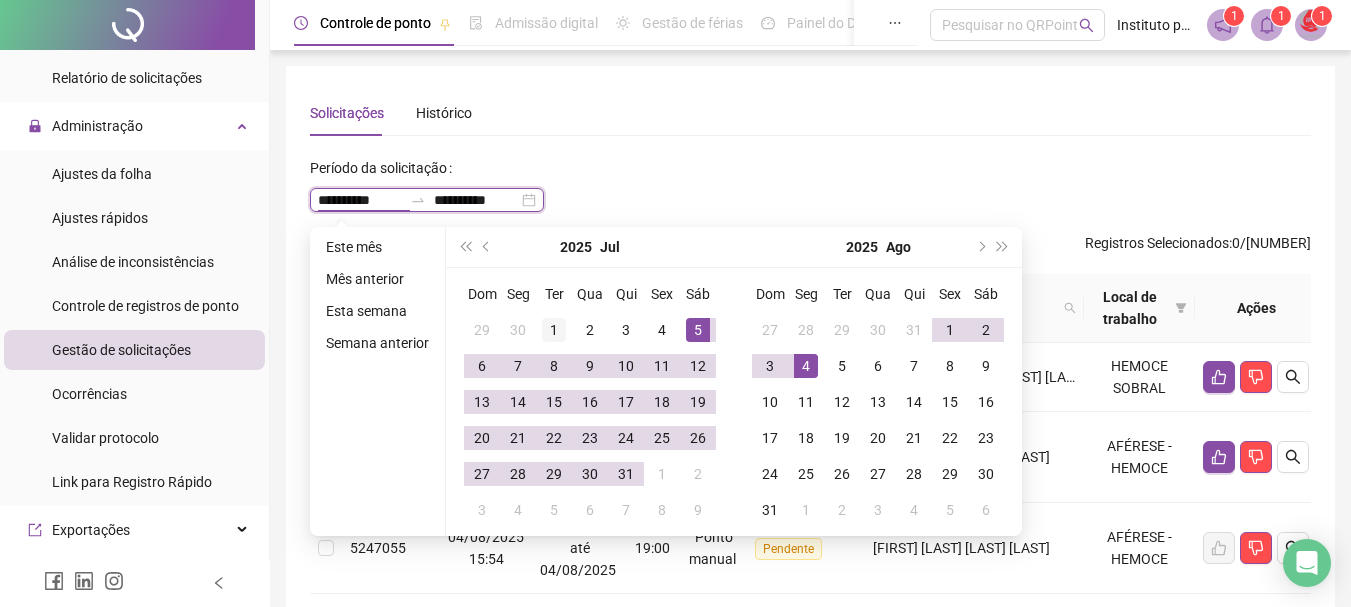 type on "**********" 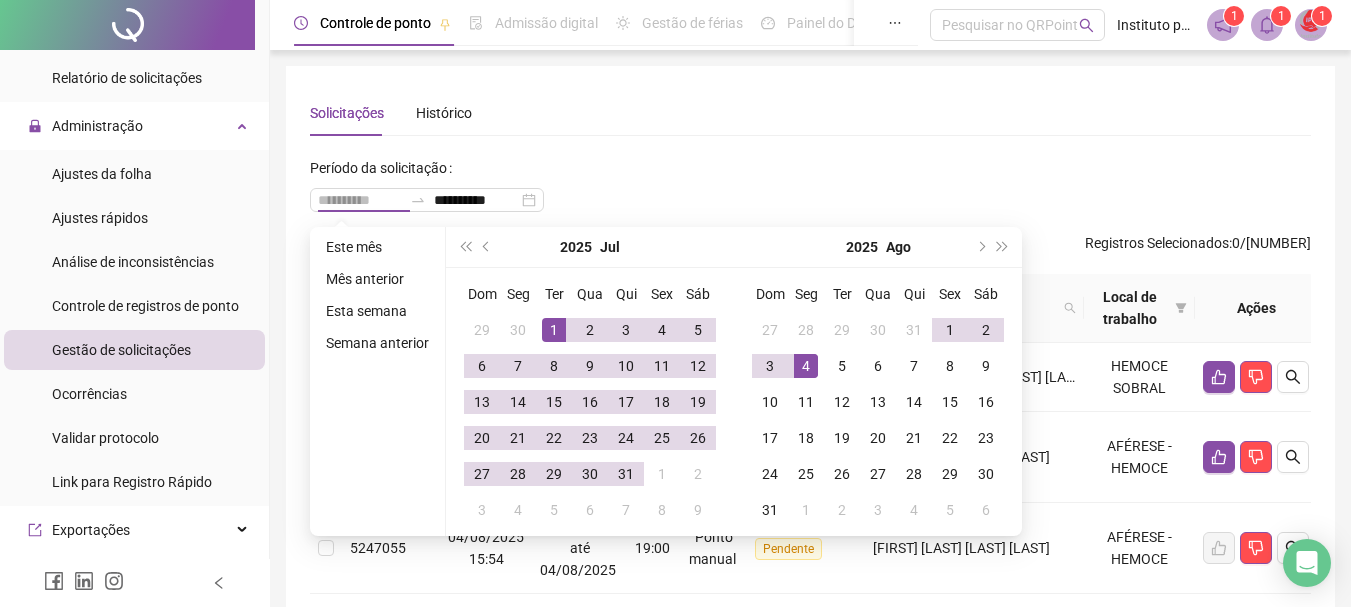click on "1" at bounding box center (554, 330) 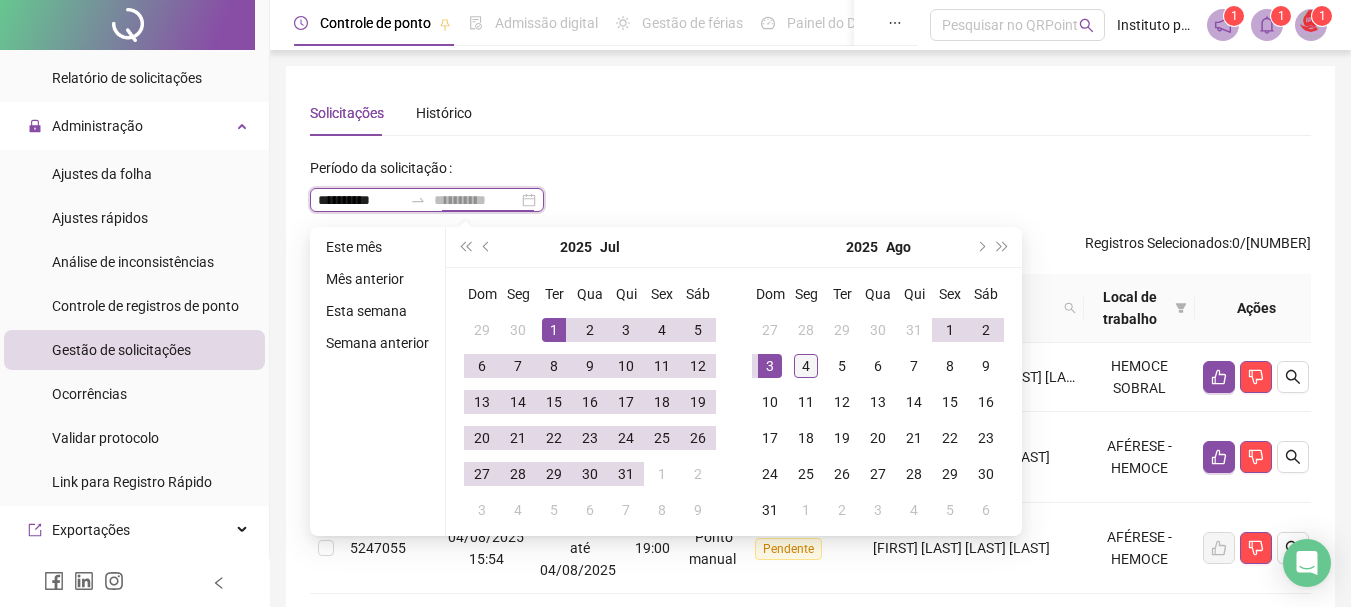 type on "**********" 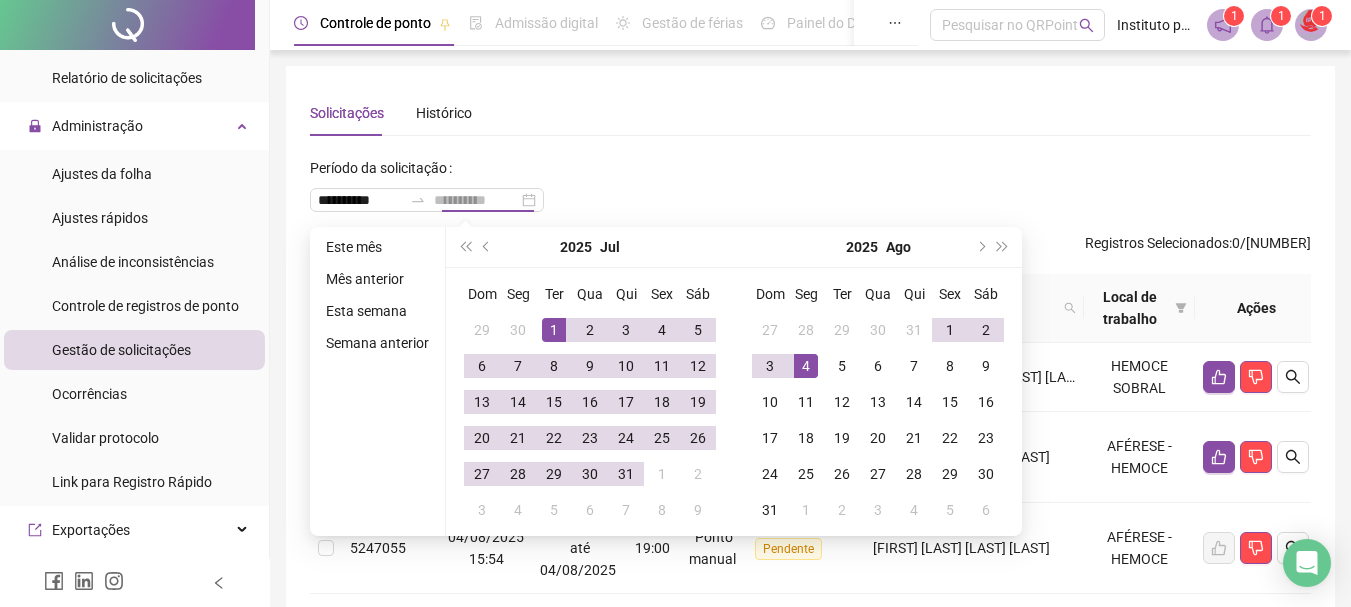 click on "4" at bounding box center (806, 366) 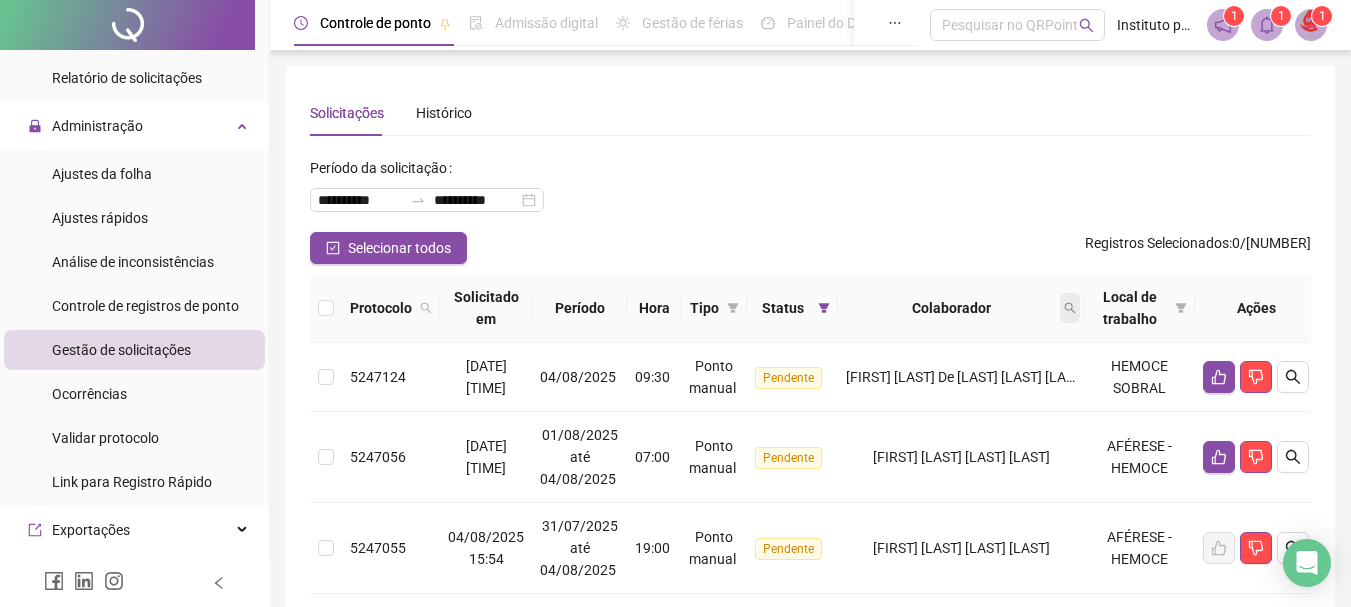 click 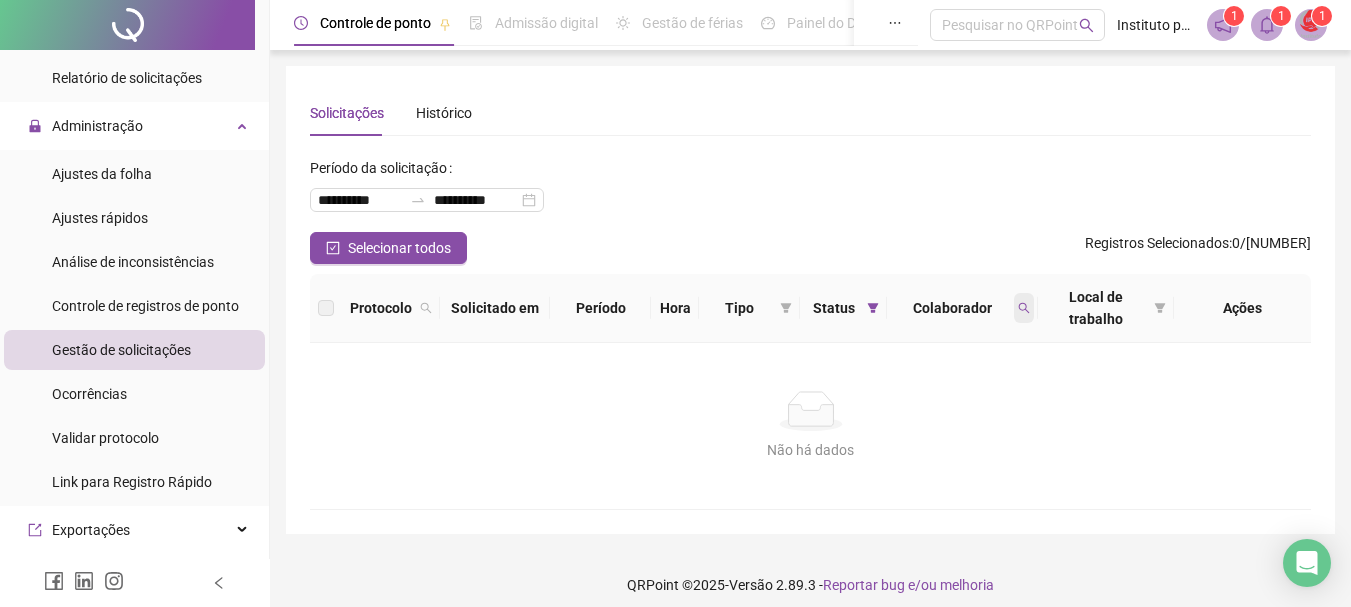 click 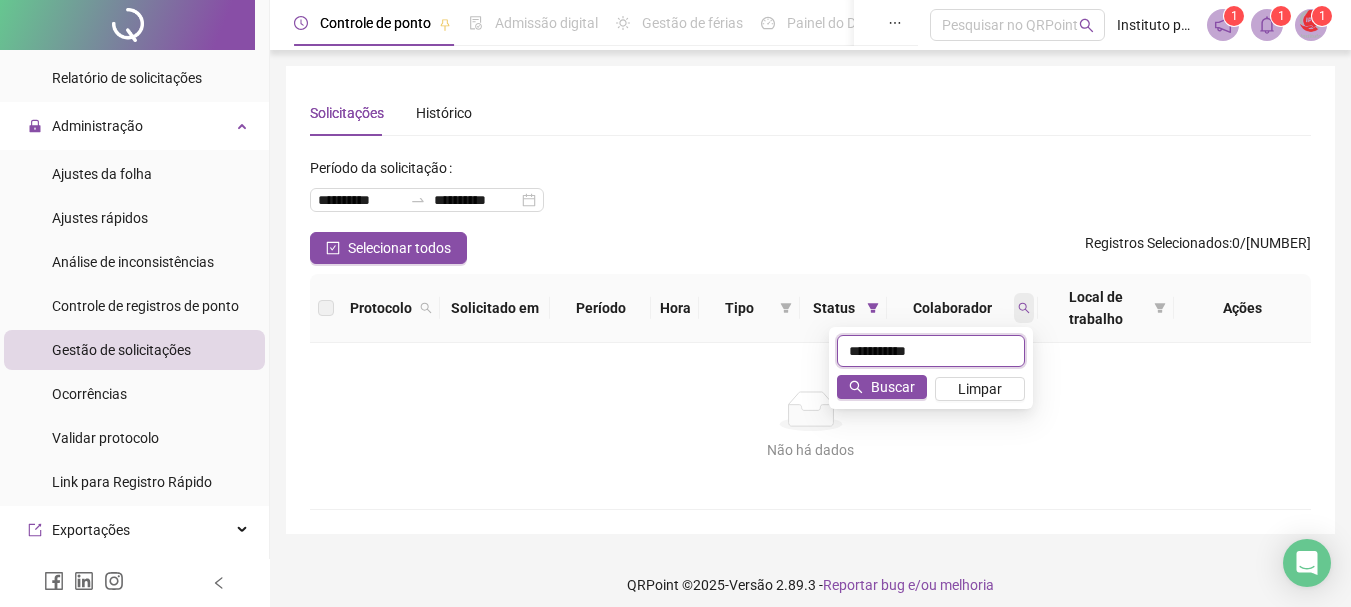 type on "**********" 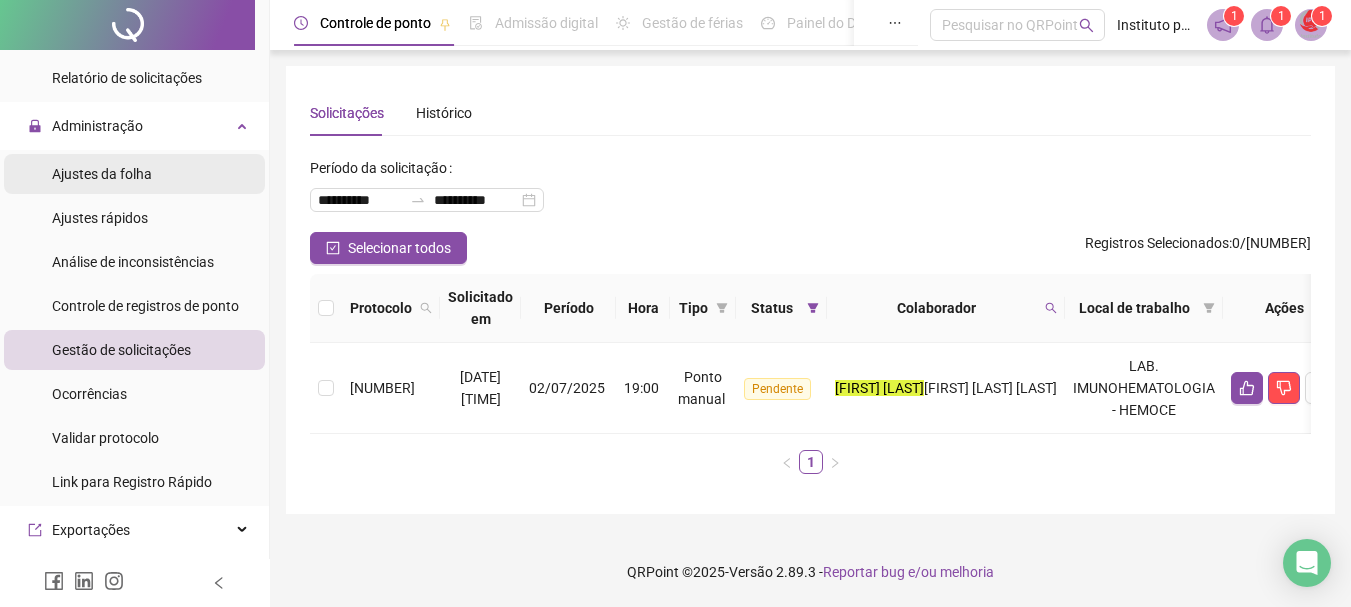 click on "Ajustes da folha" at bounding box center (102, 174) 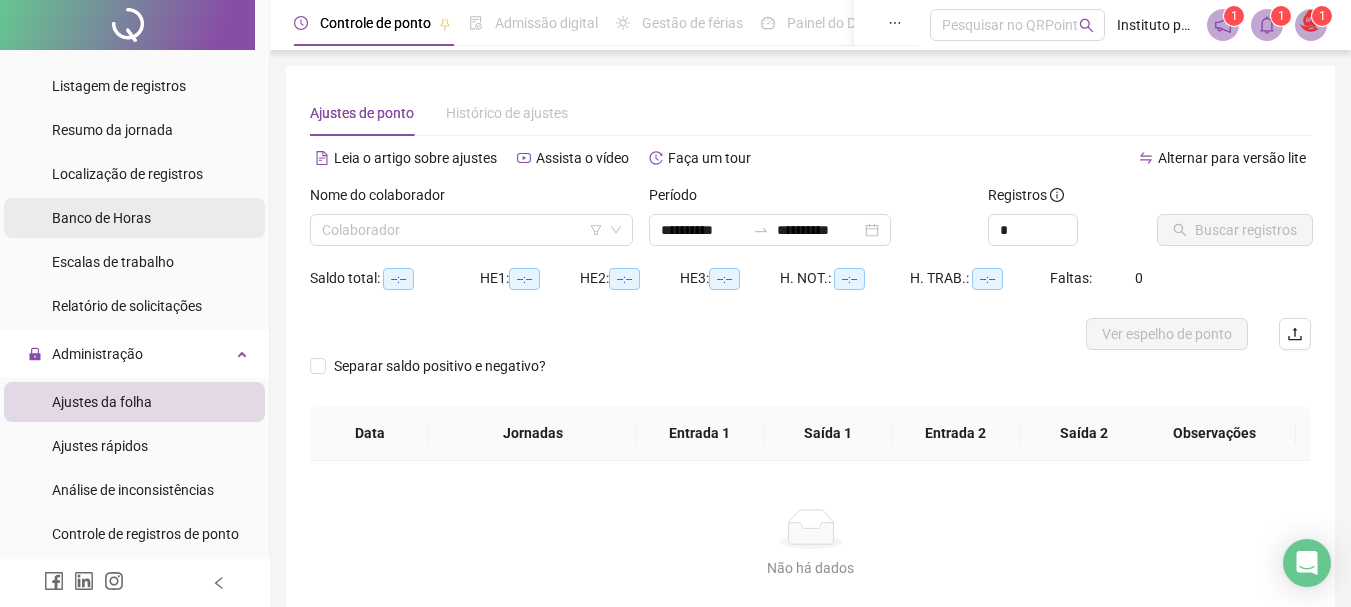 scroll, scrollTop: 455, scrollLeft: 0, axis: vertical 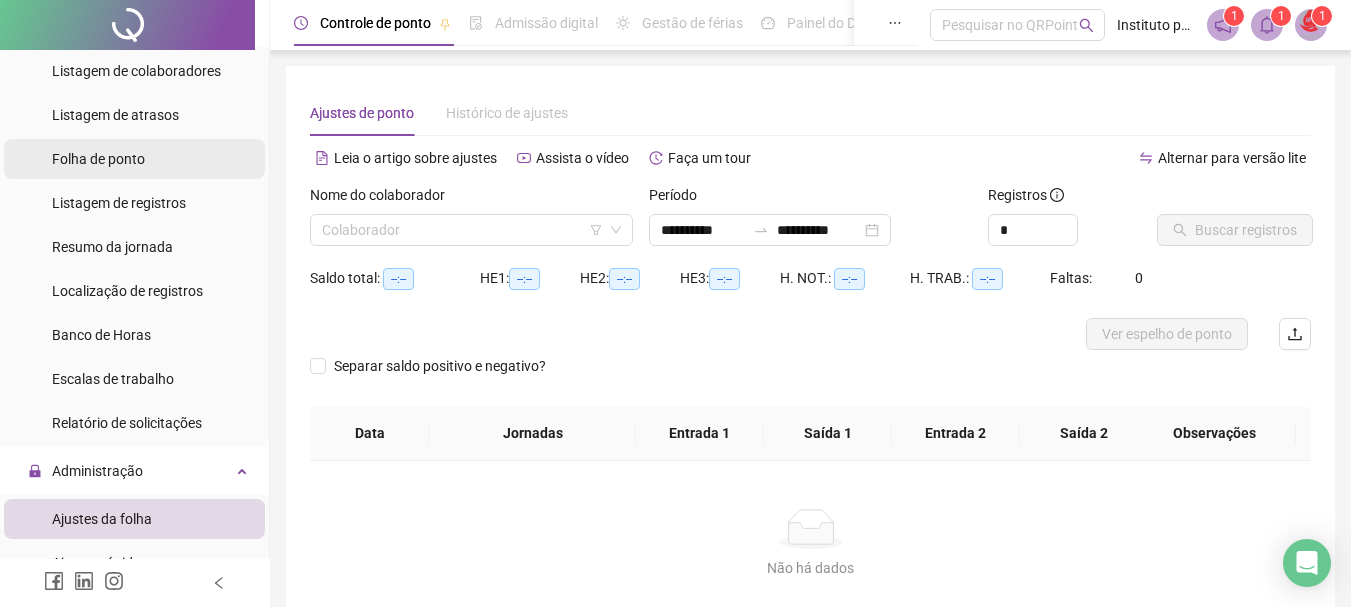 click on "Folha de ponto" at bounding box center [98, 159] 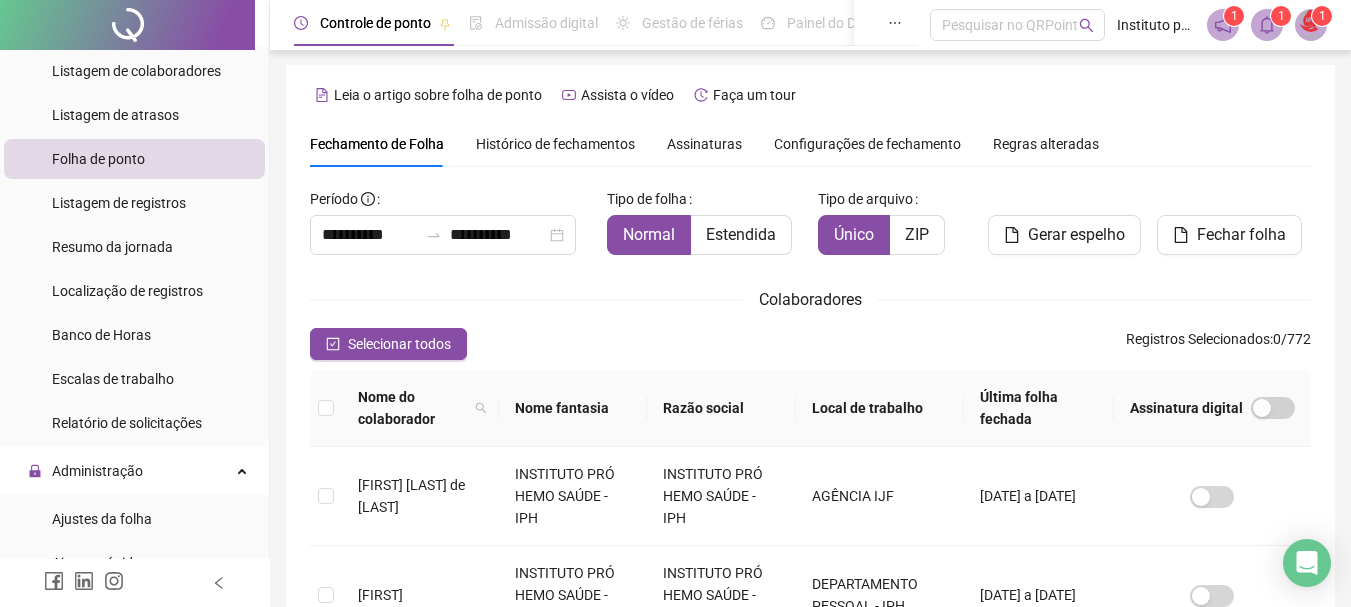 scroll, scrollTop: 0, scrollLeft: 0, axis: both 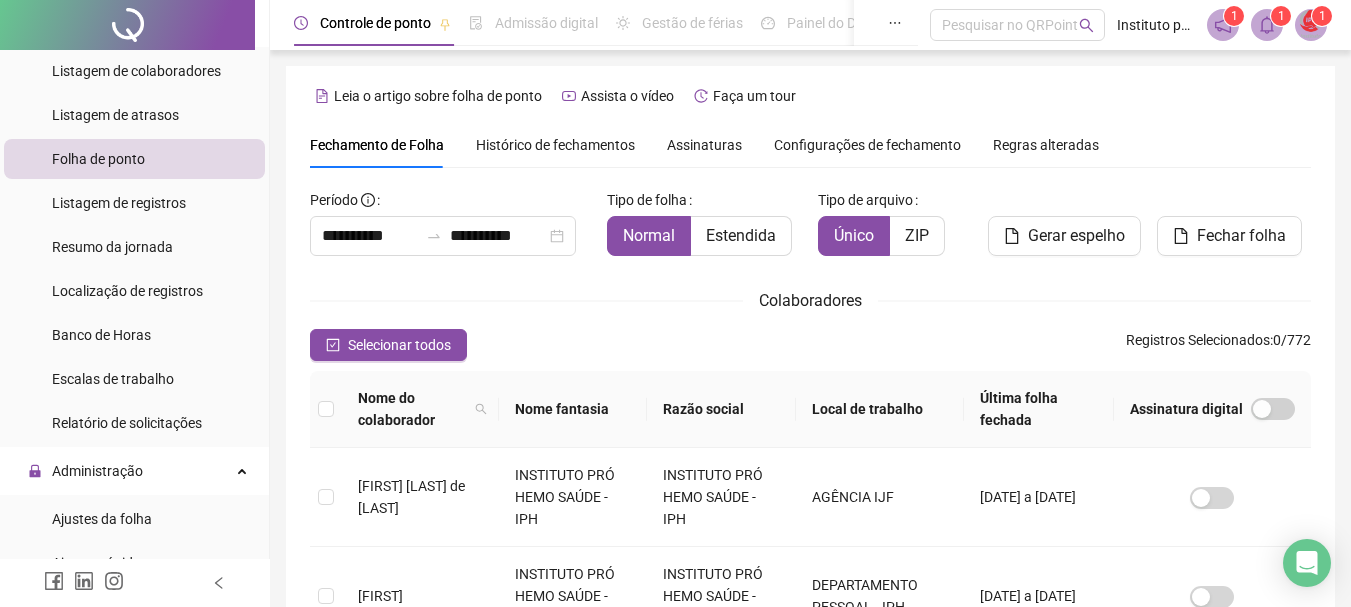 click on "Histórico de fechamentos" at bounding box center (555, 145) 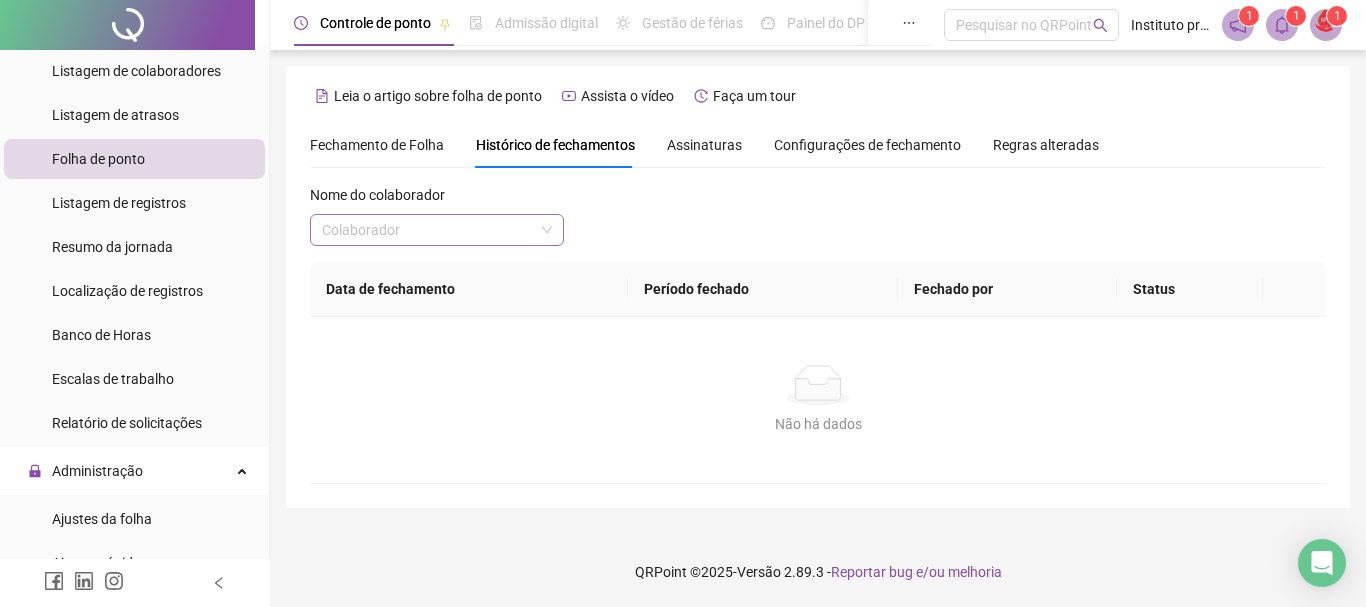 click at bounding box center (428, 230) 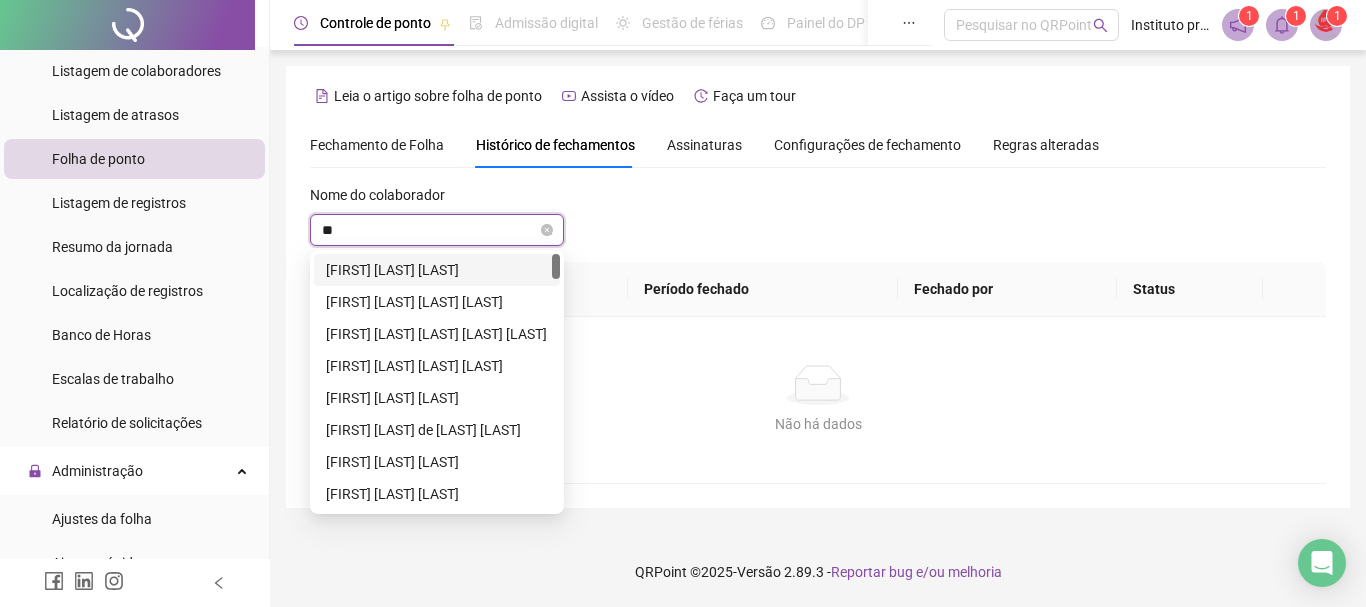 type on "*" 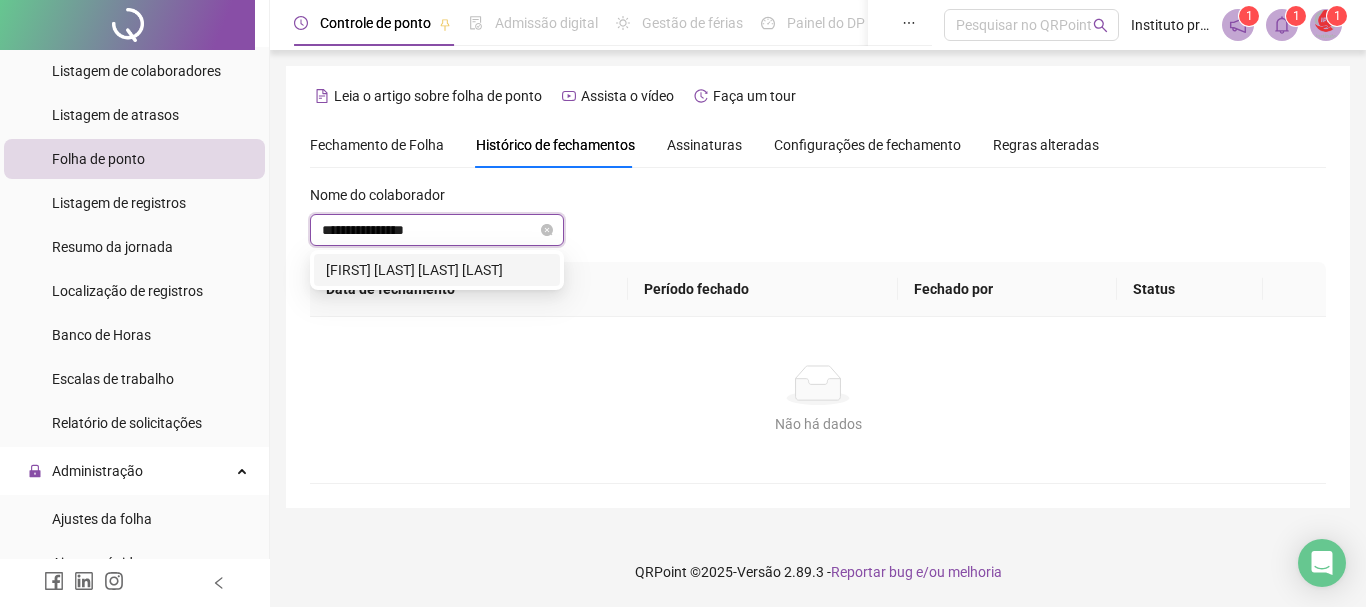 type on "**********" 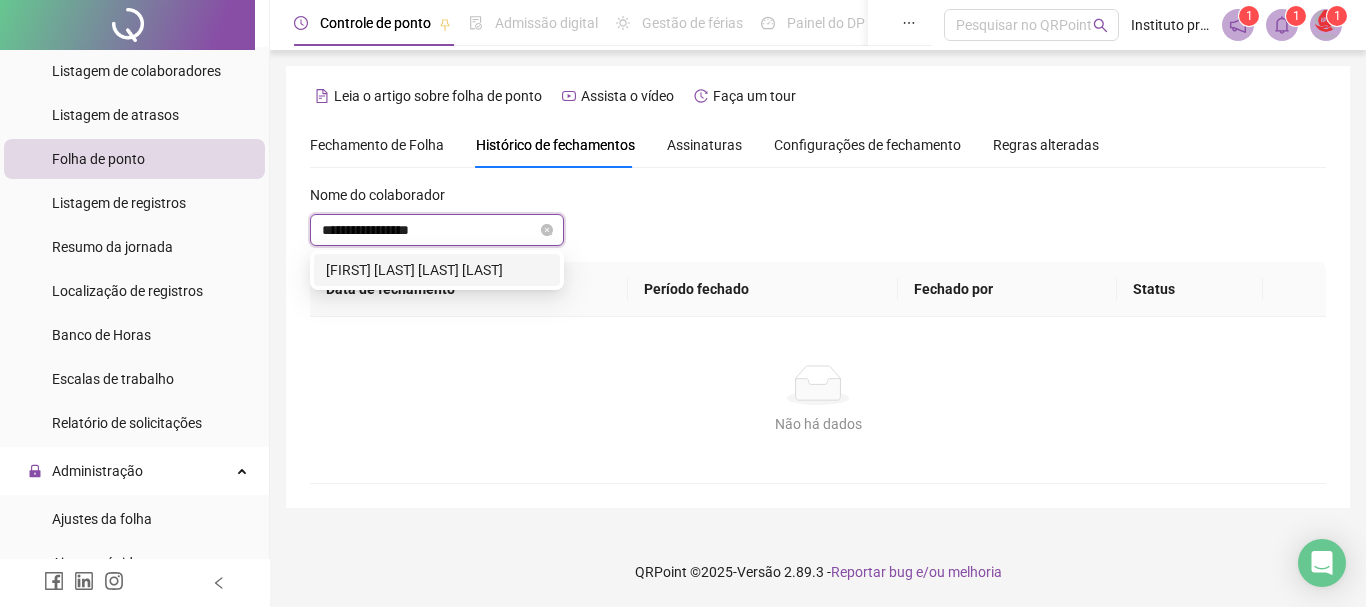 type 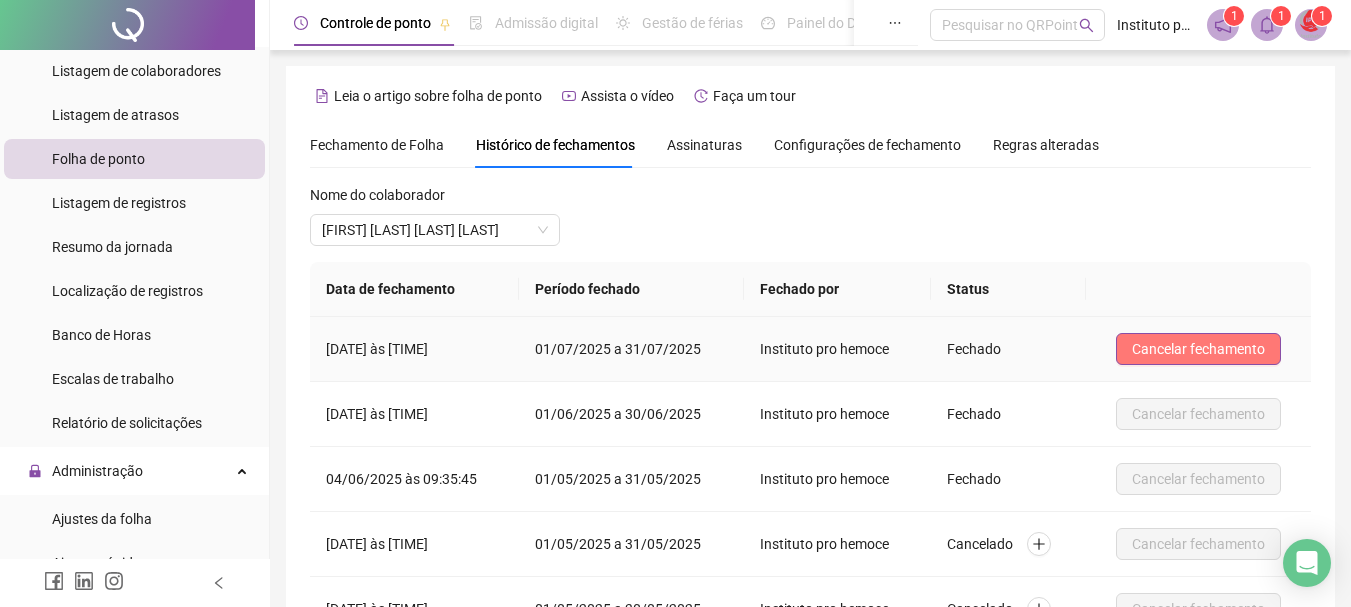 click on "Cancelar fechamento" at bounding box center [1198, 349] 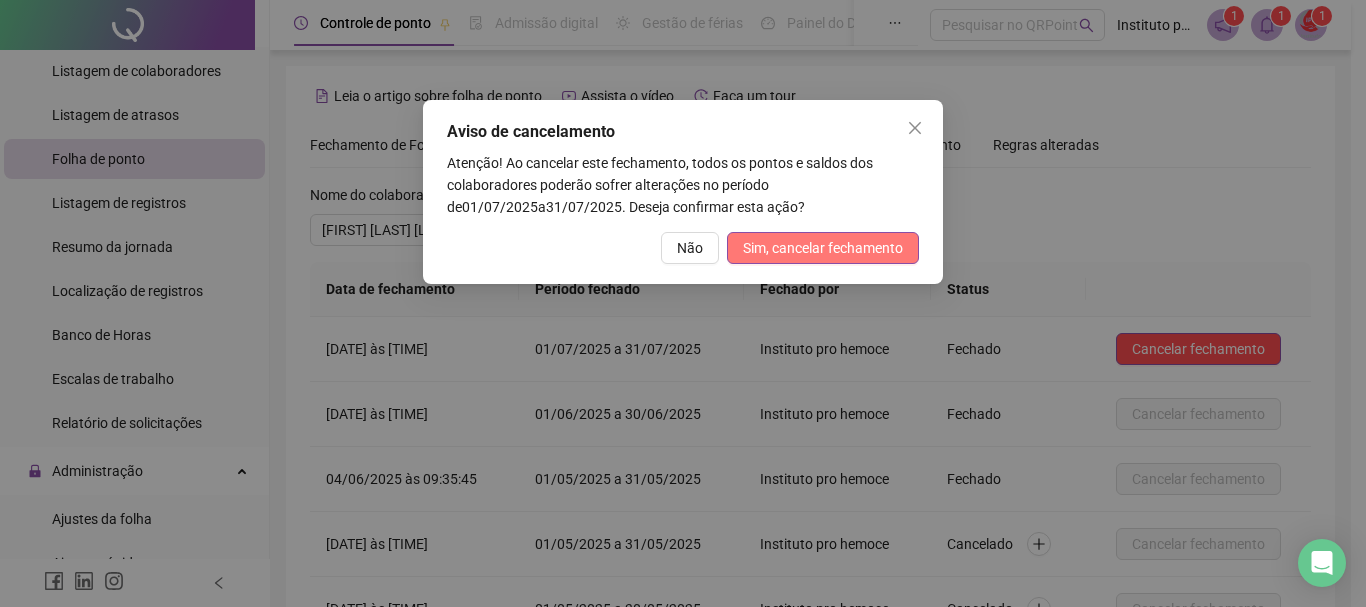 click on "Sim, cancelar fechamento" at bounding box center [823, 248] 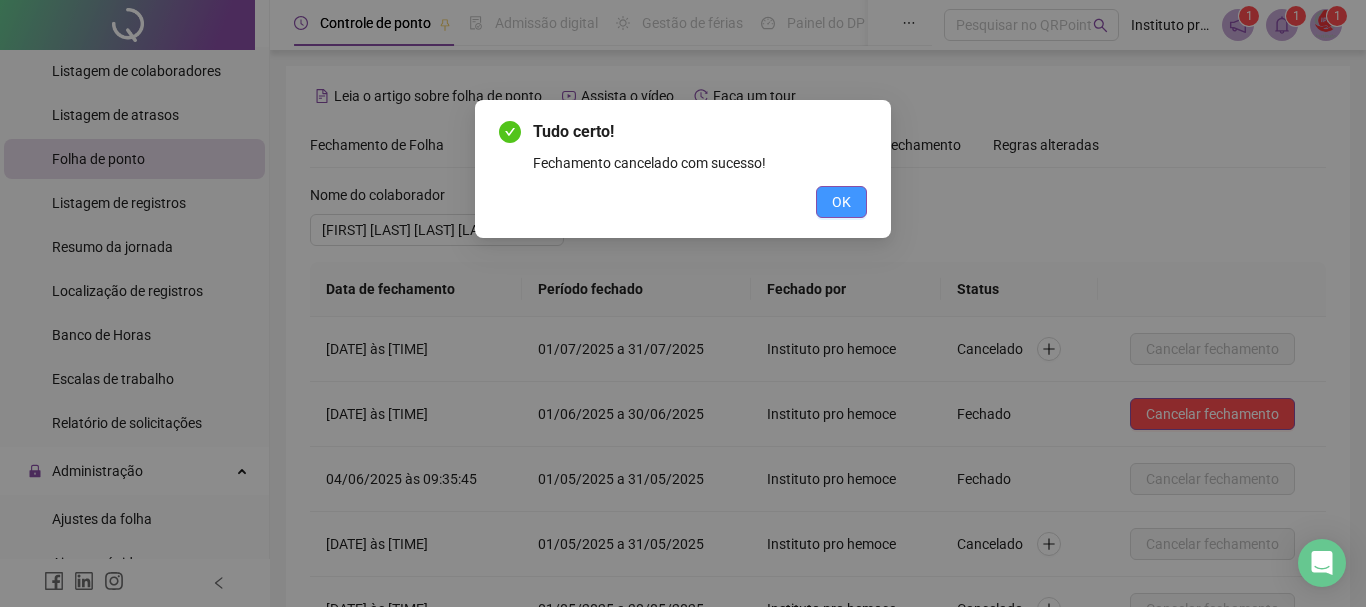 click on "OK" at bounding box center (841, 202) 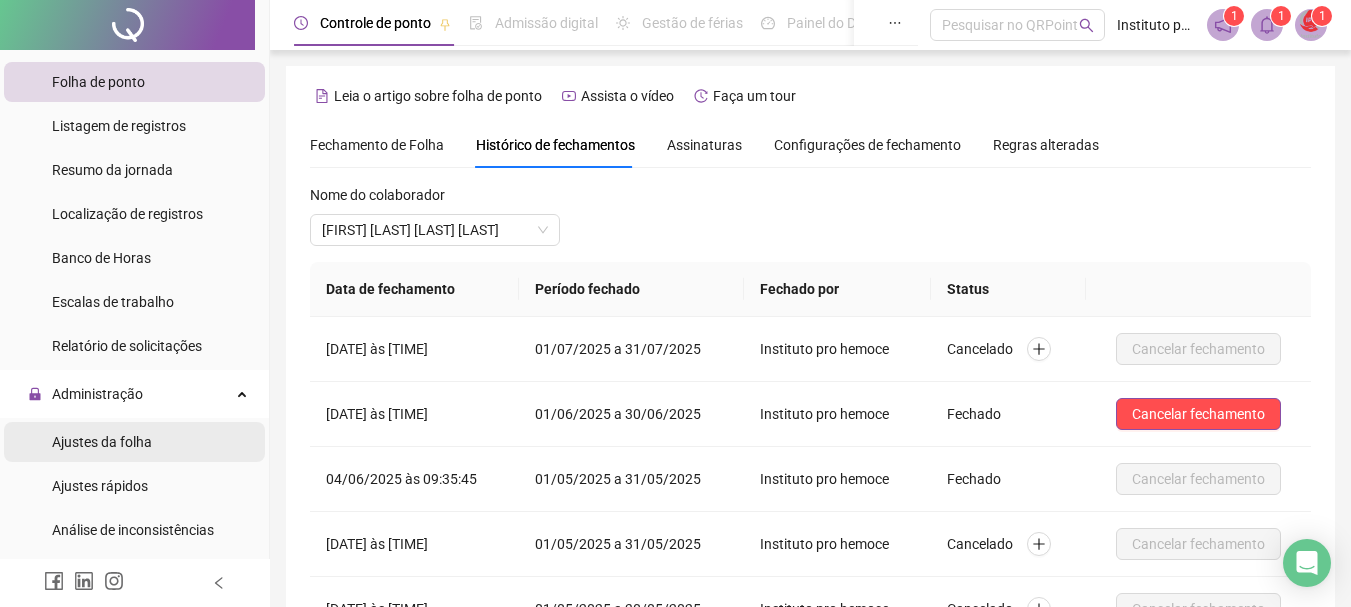 scroll, scrollTop: 555, scrollLeft: 0, axis: vertical 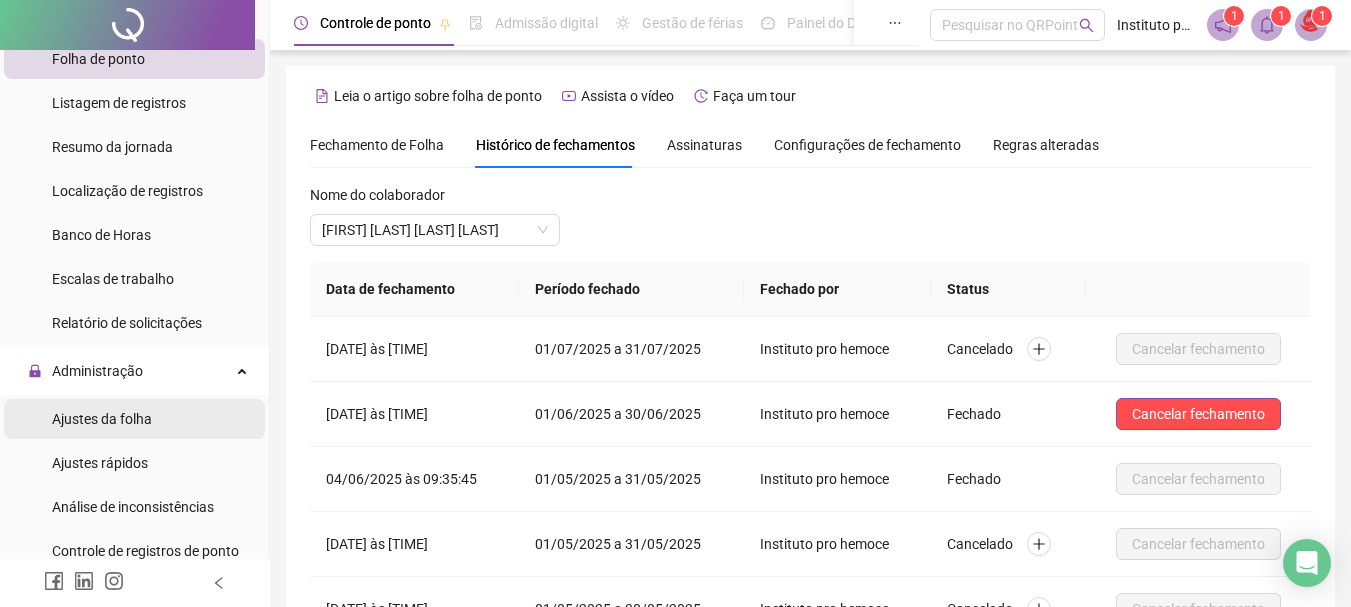 click on "Ajustes da folha" at bounding box center [102, 419] 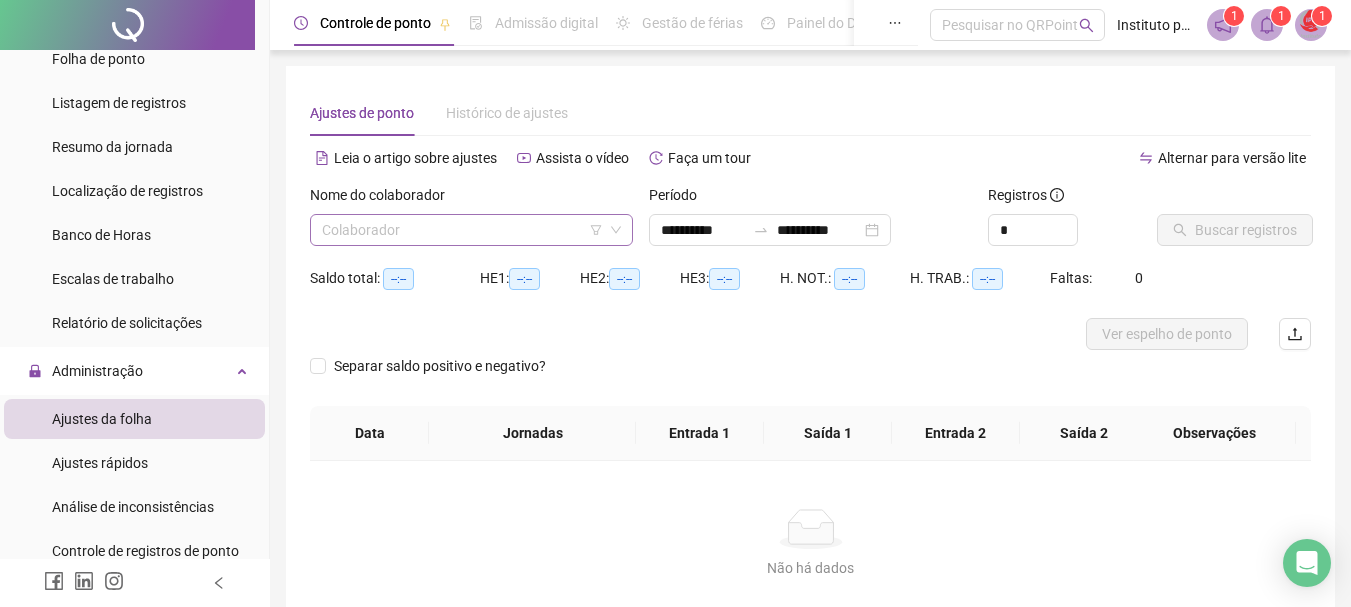click at bounding box center (462, 230) 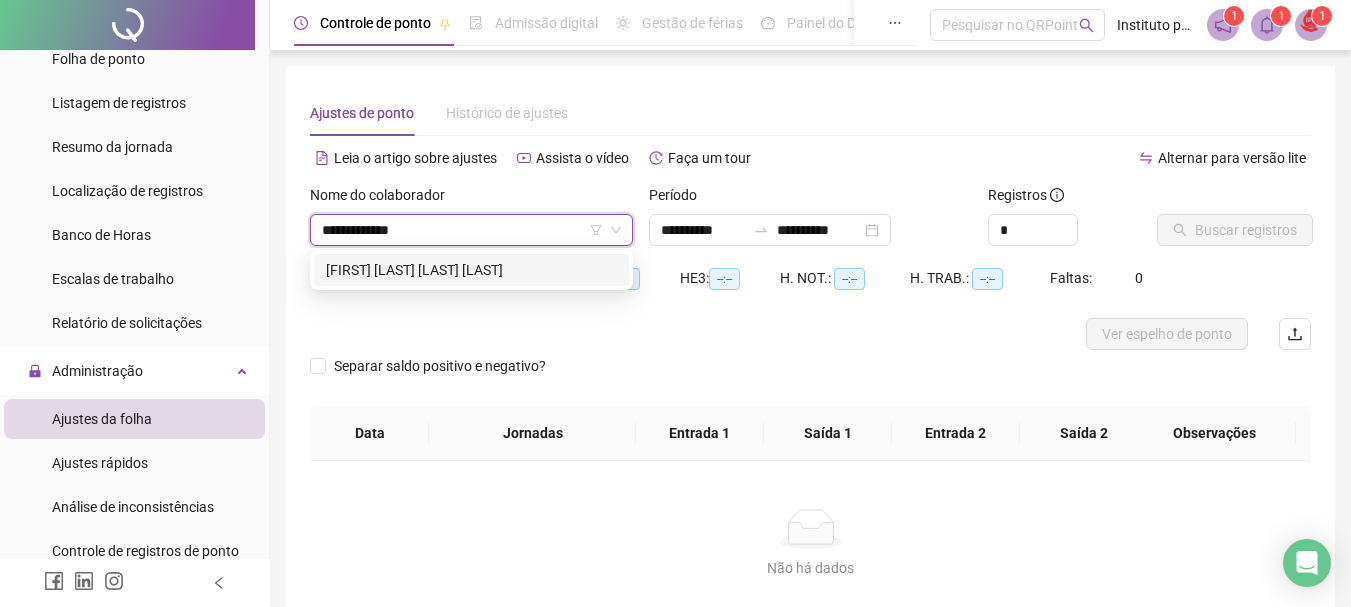 type on "**********" 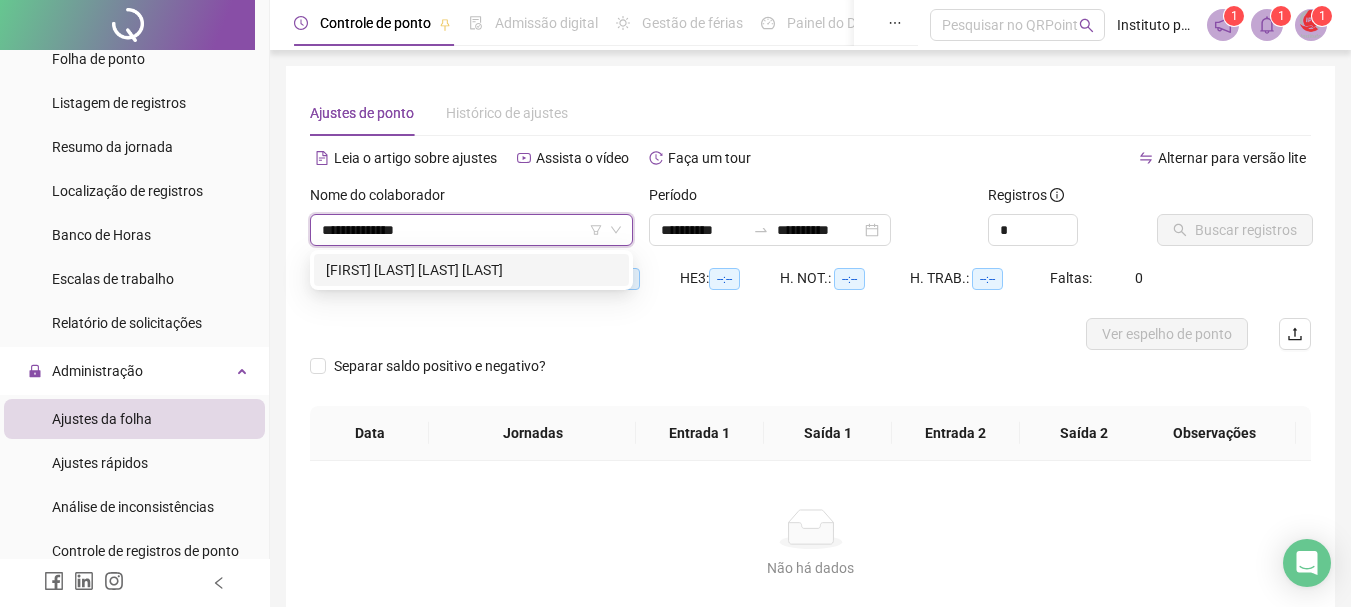 click on "[FIRST] [LAST] [LAST] [LAST]" at bounding box center [471, 270] 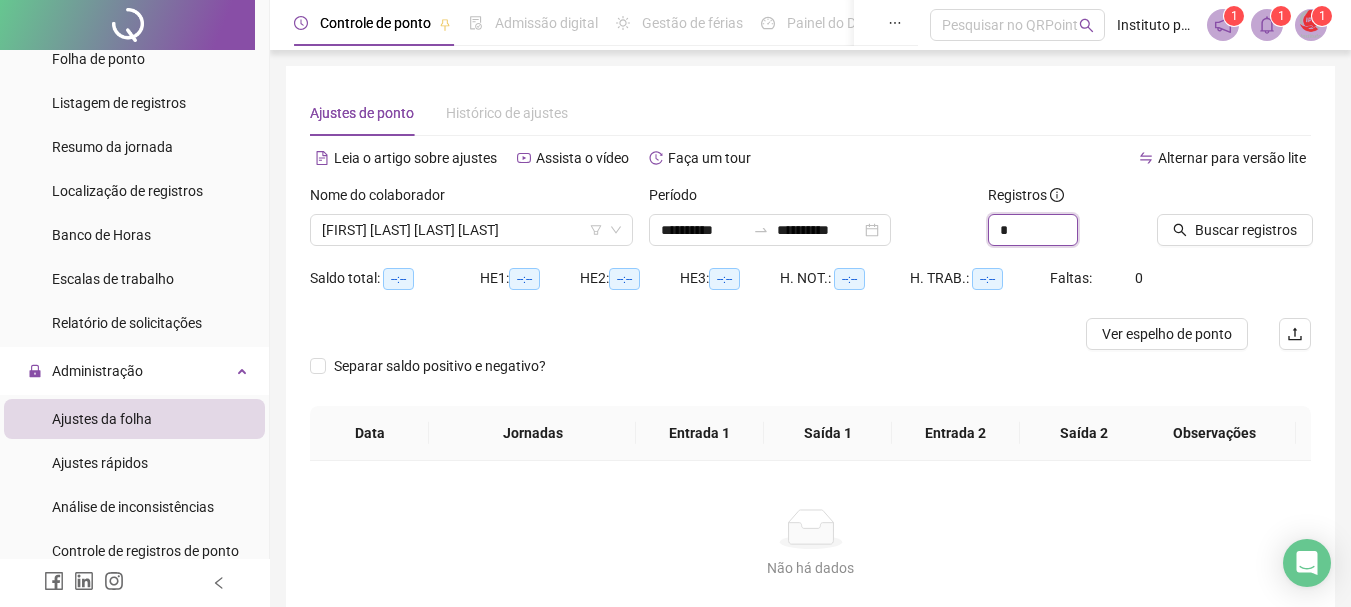 drag, startPoint x: 1014, startPoint y: 233, endPoint x: 967, endPoint y: 221, distance: 48.507732 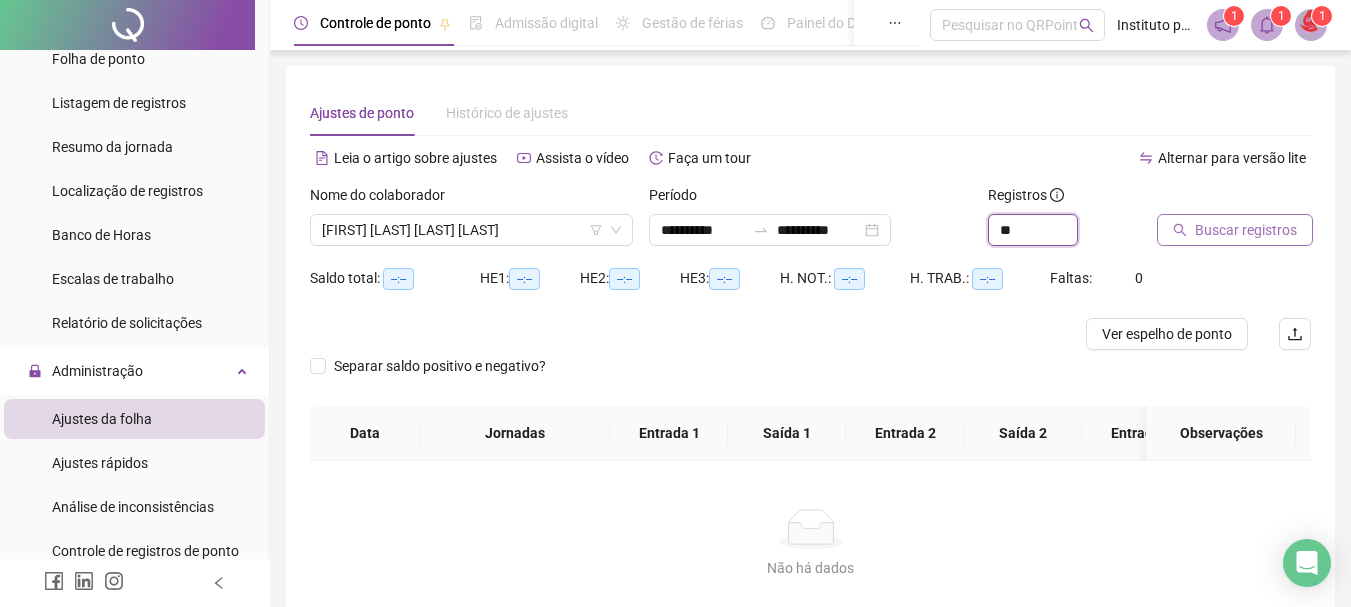 type on "**" 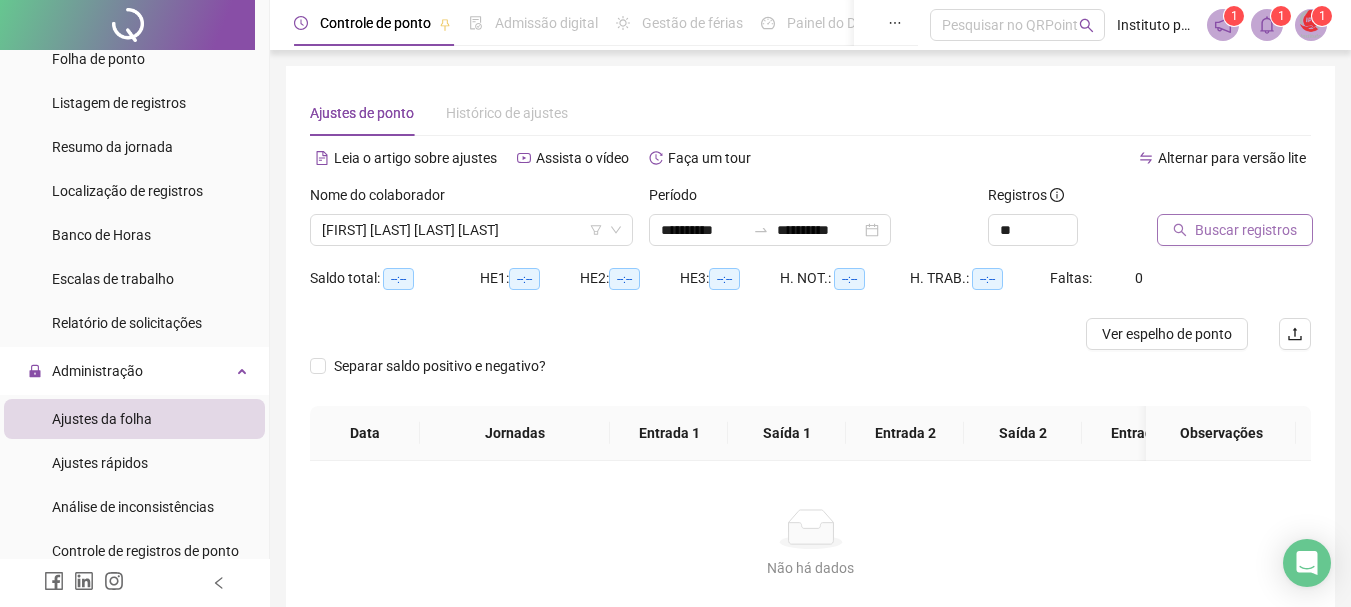click on "Buscar registros" at bounding box center [1246, 230] 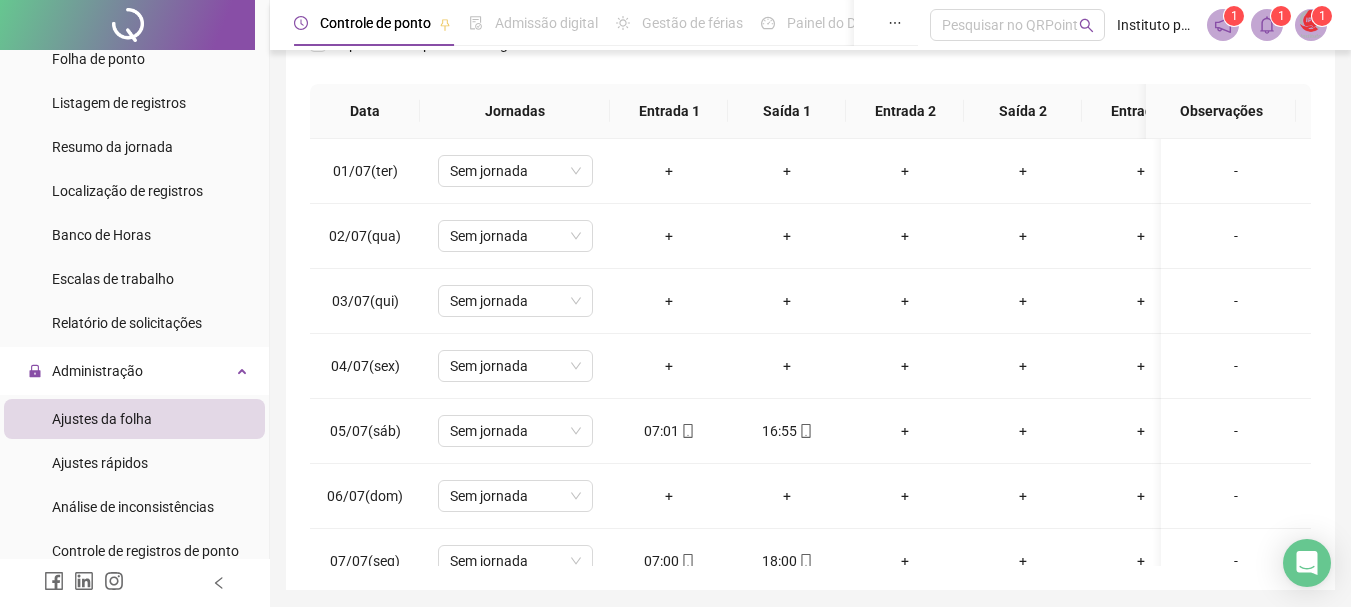 scroll, scrollTop: 391, scrollLeft: 0, axis: vertical 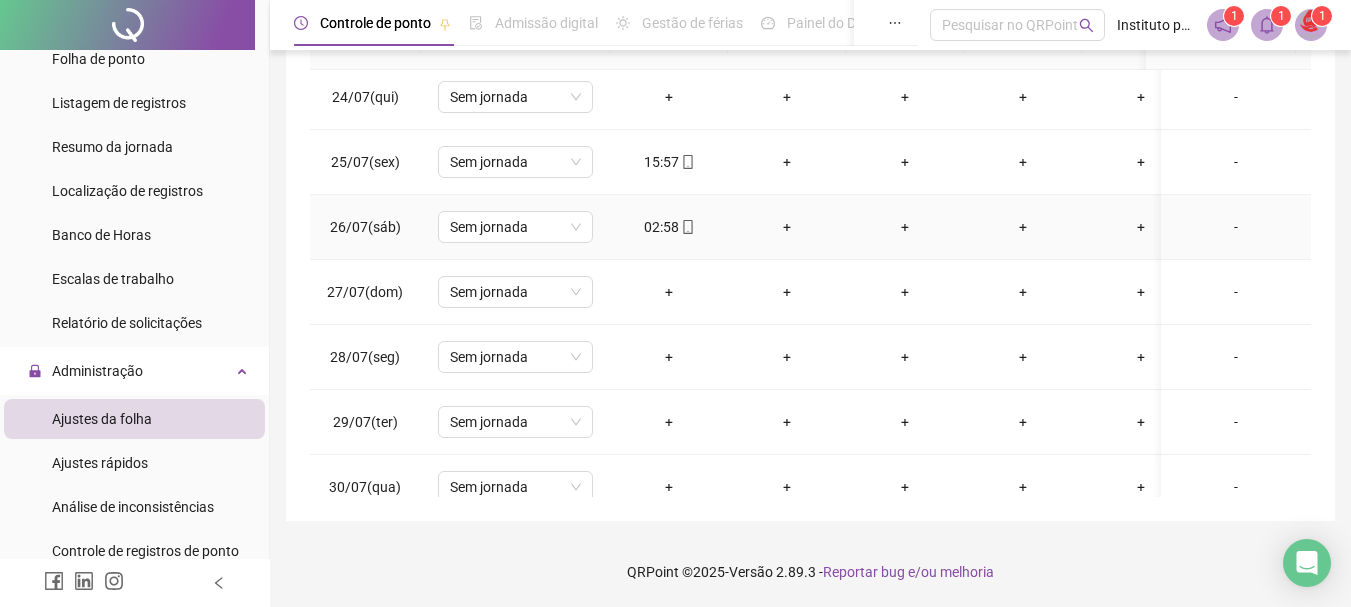 click on "02:58" at bounding box center [669, 227] 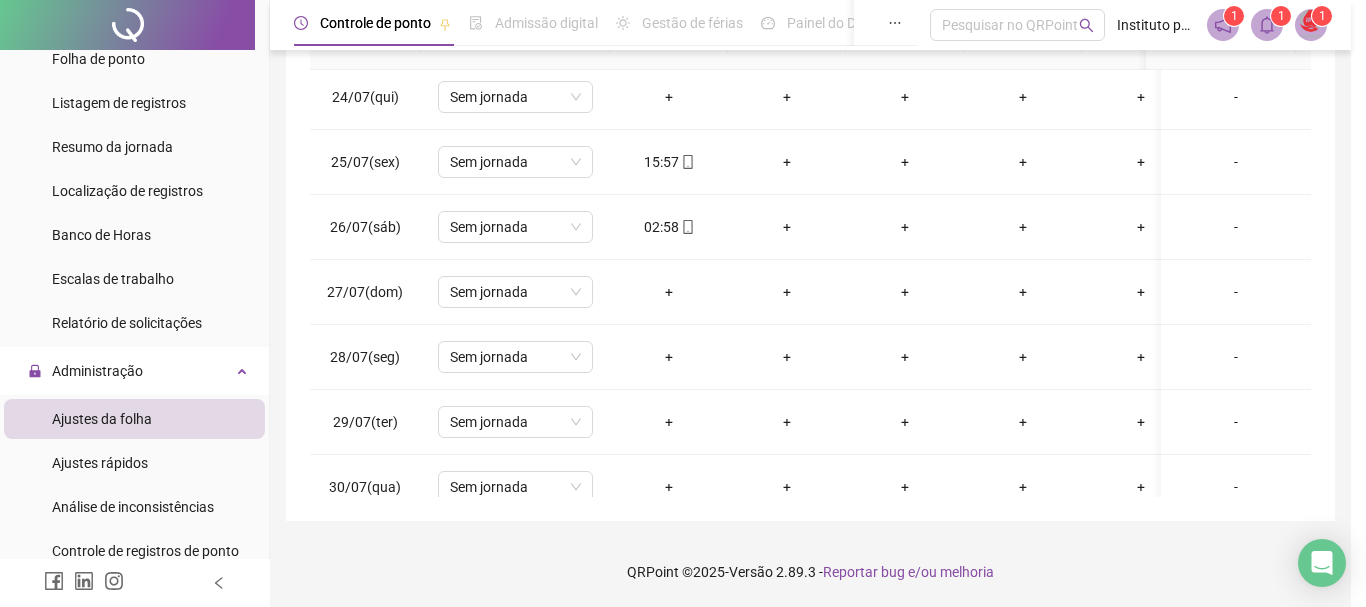 type on "**********" 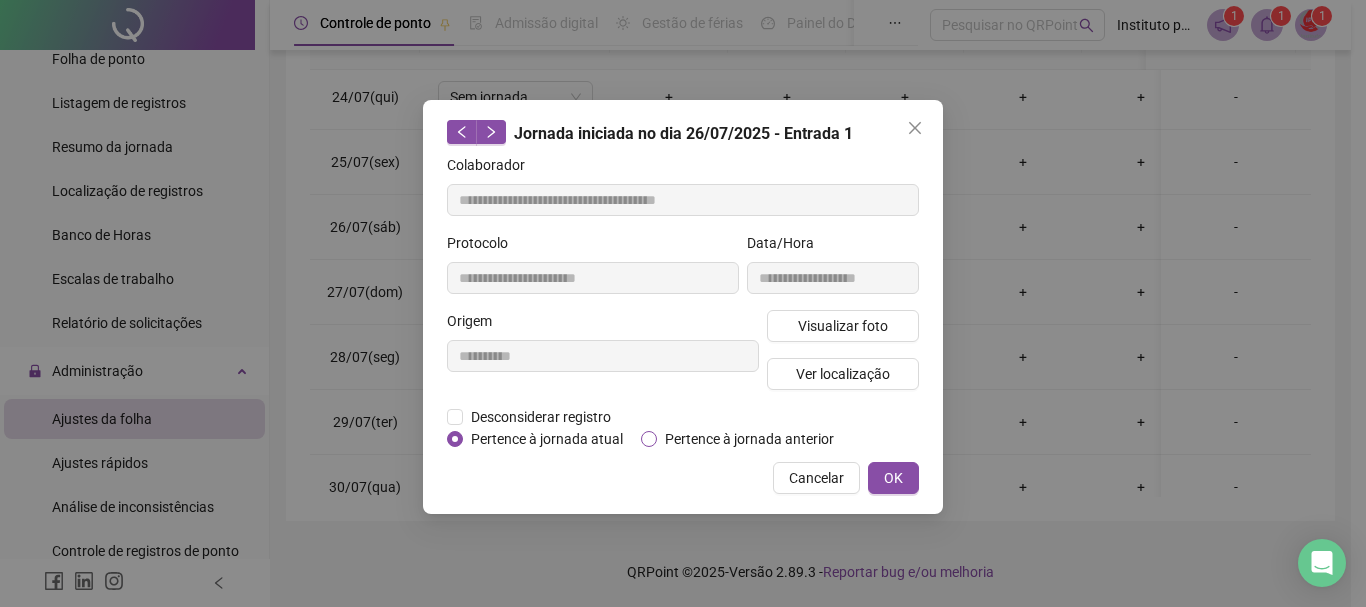 click on "Pertence à jornada anterior" at bounding box center [749, 439] 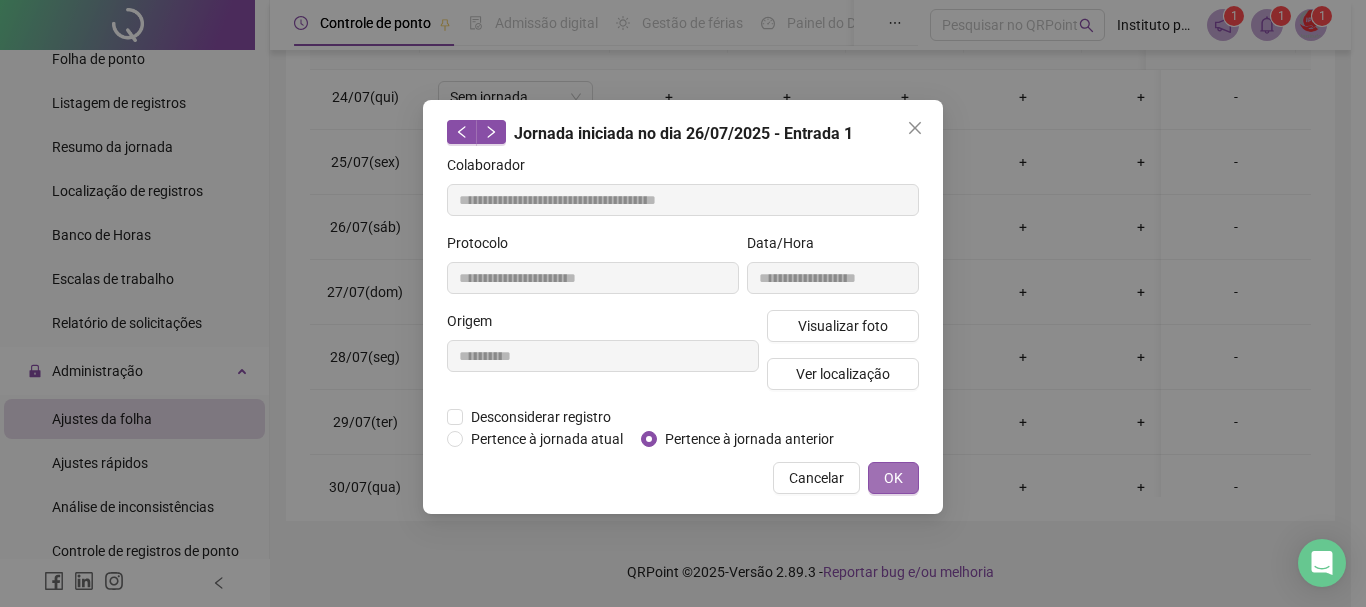click on "OK" at bounding box center [893, 478] 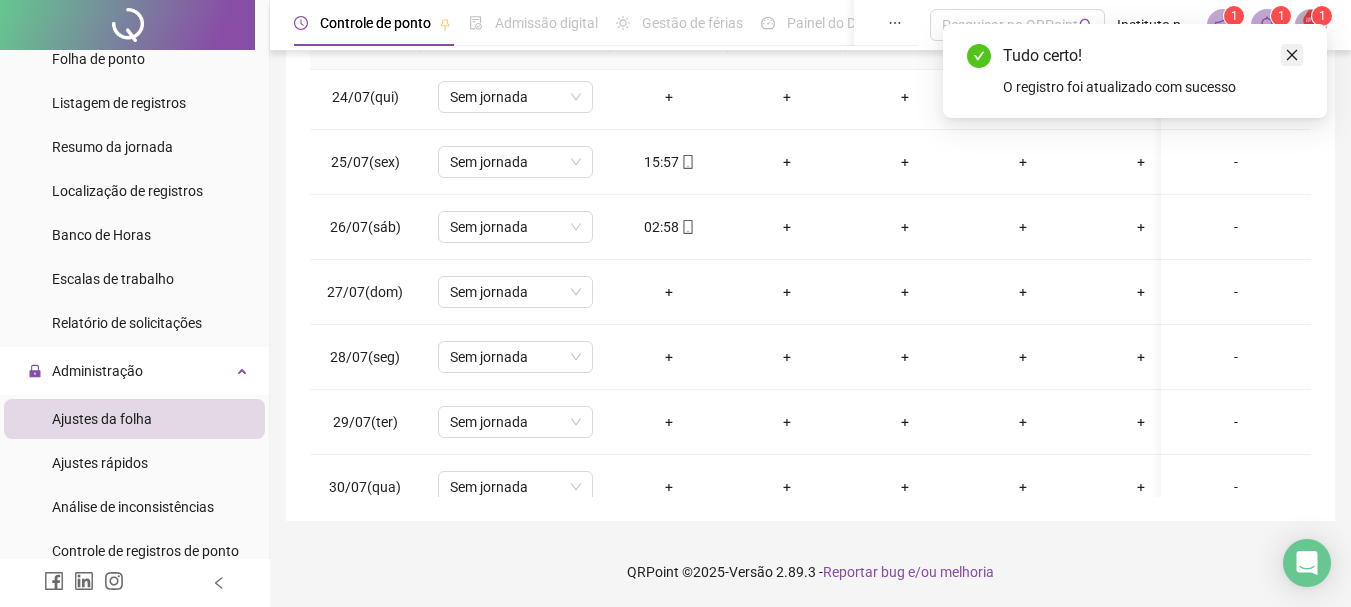 click at bounding box center [1292, 55] 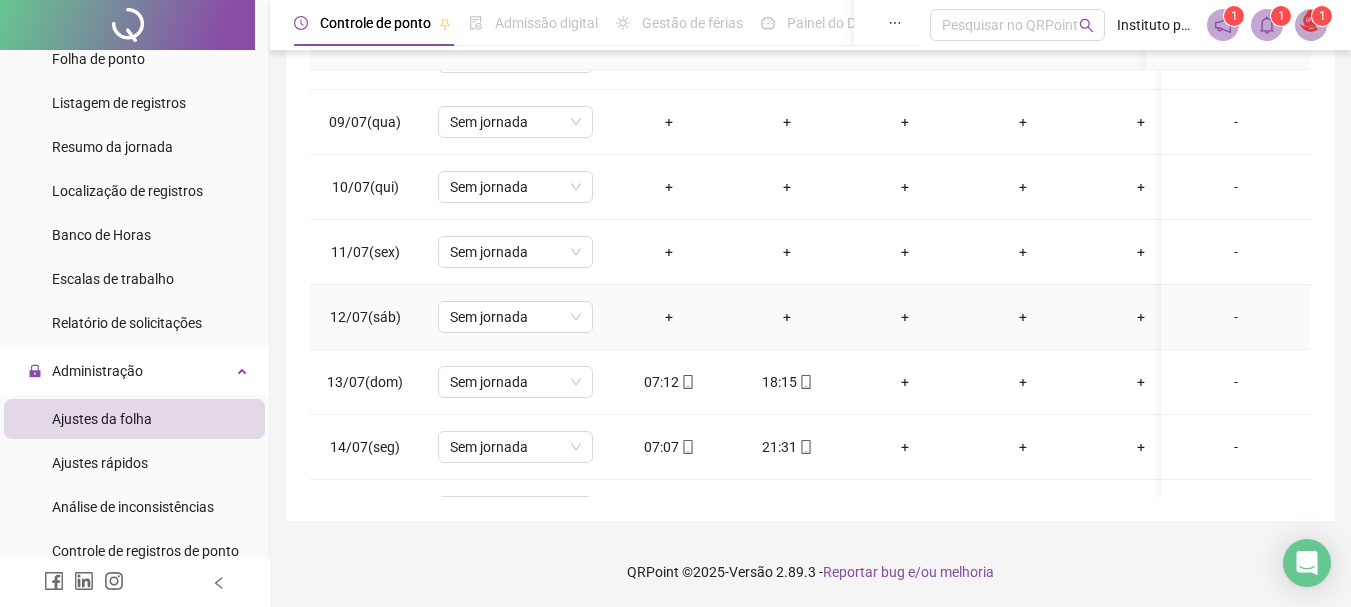 scroll, scrollTop: 0, scrollLeft: 0, axis: both 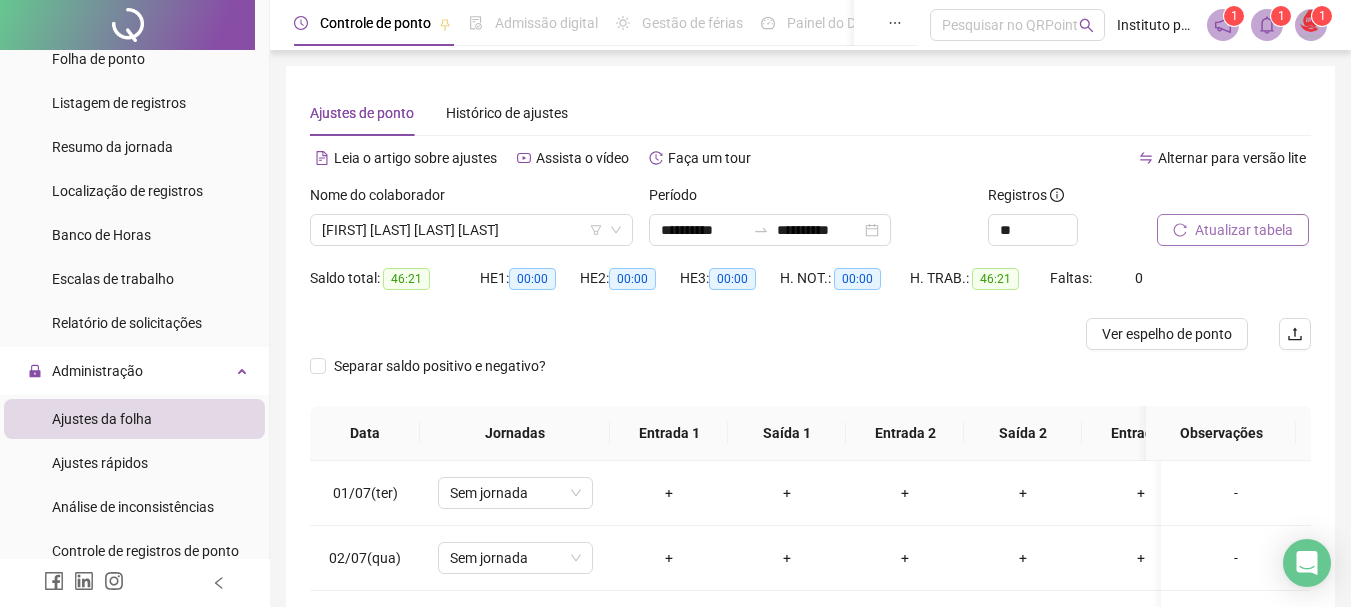 click on "Atualizar tabela" at bounding box center [1244, 230] 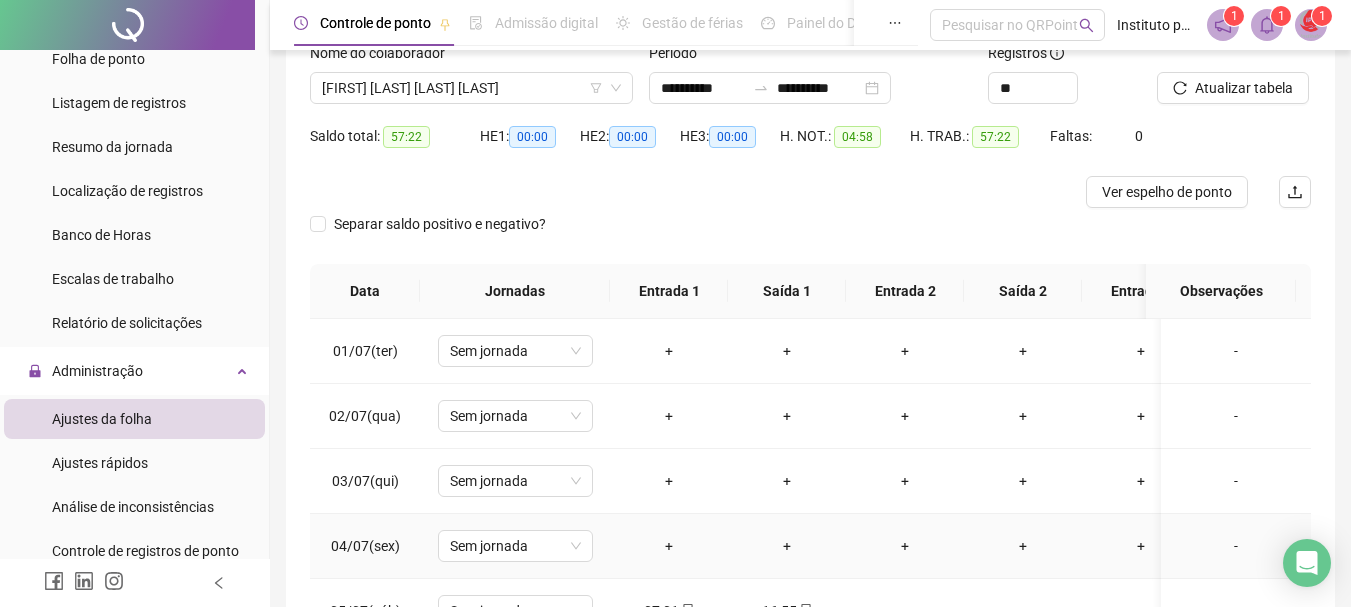 scroll, scrollTop: 391, scrollLeft: 0, axis: vertical 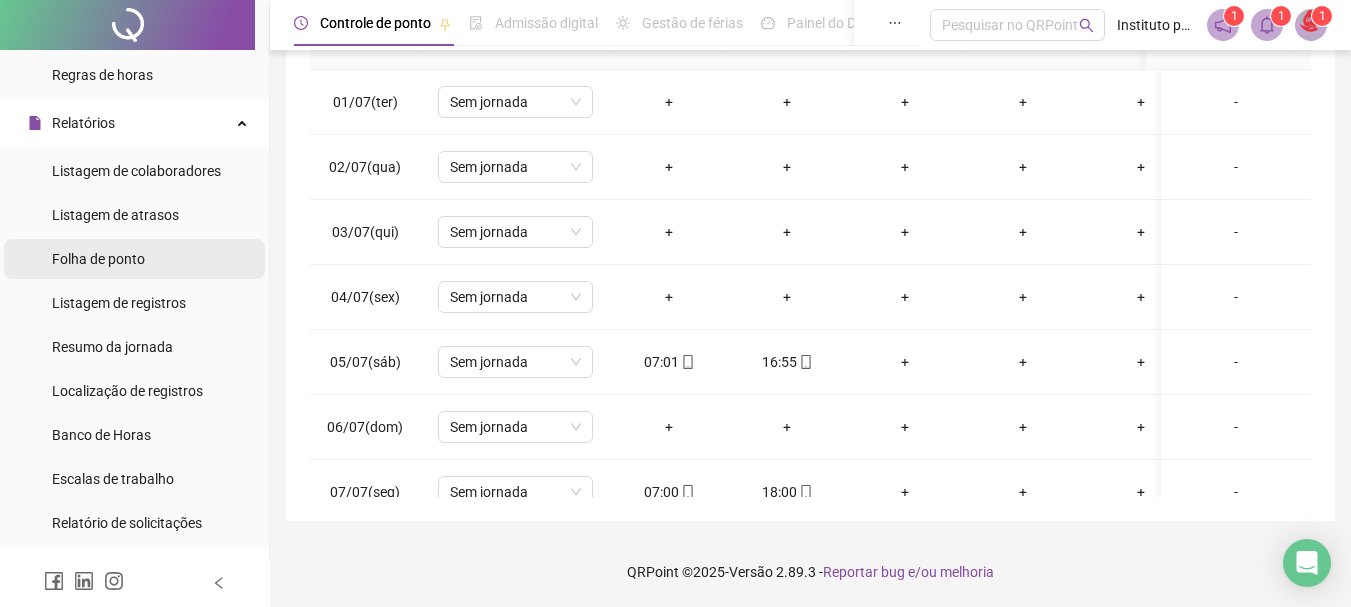 click on "Folha de ponto" at bounding box center (98, 259) 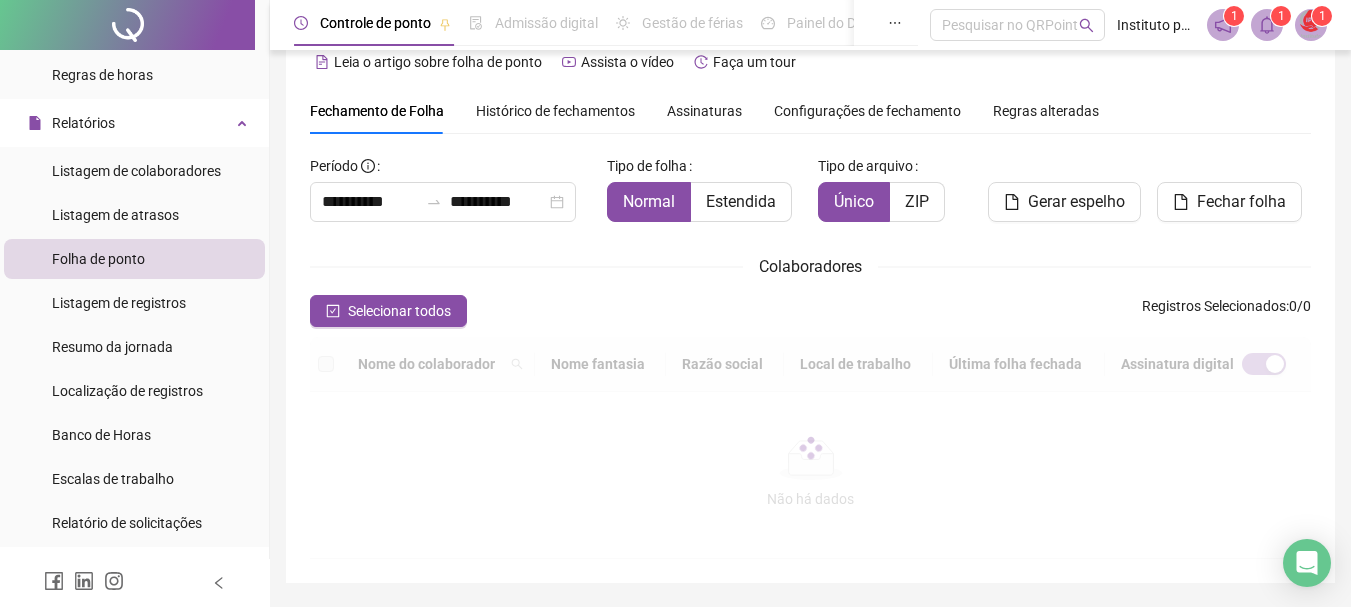 scroll, scrollTop: 0, scrollLeft: 0, axis: both 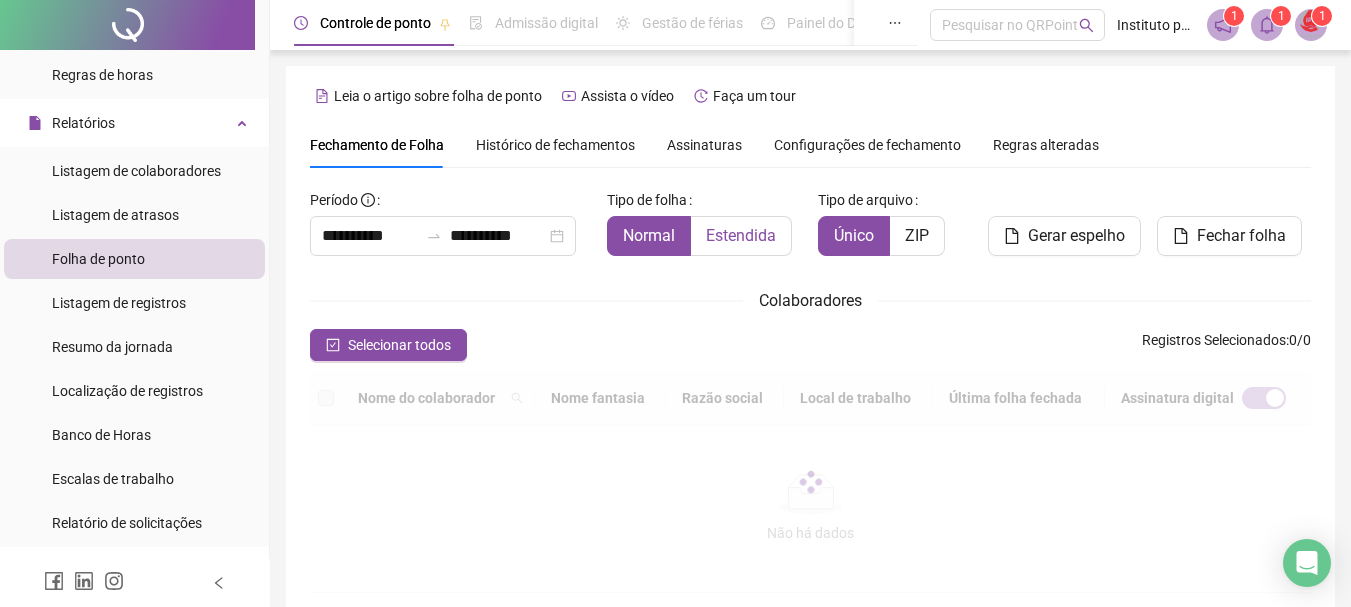 click on "**********" at bounding box center (810, 388) 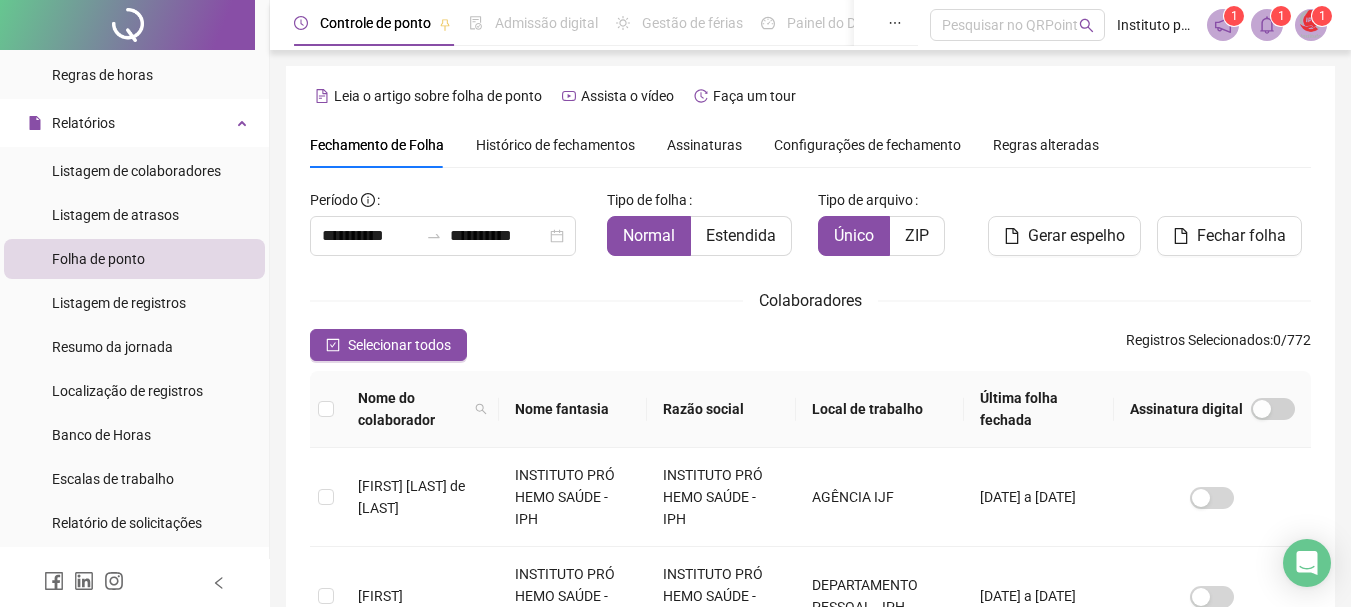 scroll, scrollTop: 106, scrollLeft: 0, axis: vertical 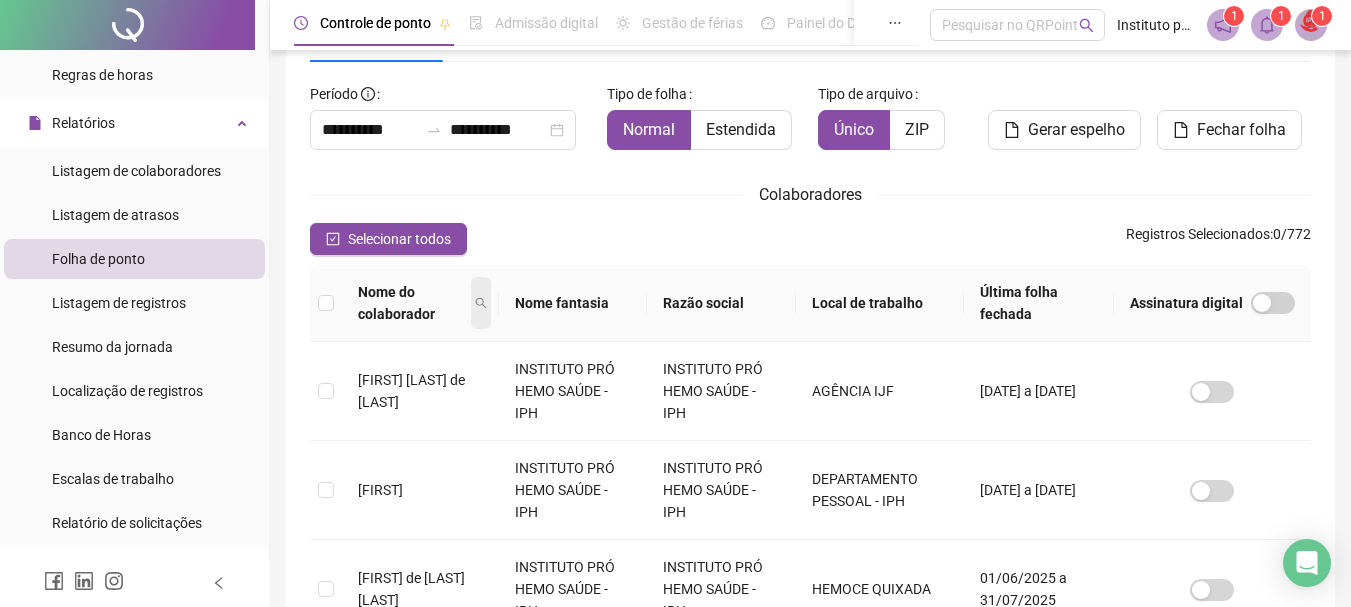 click 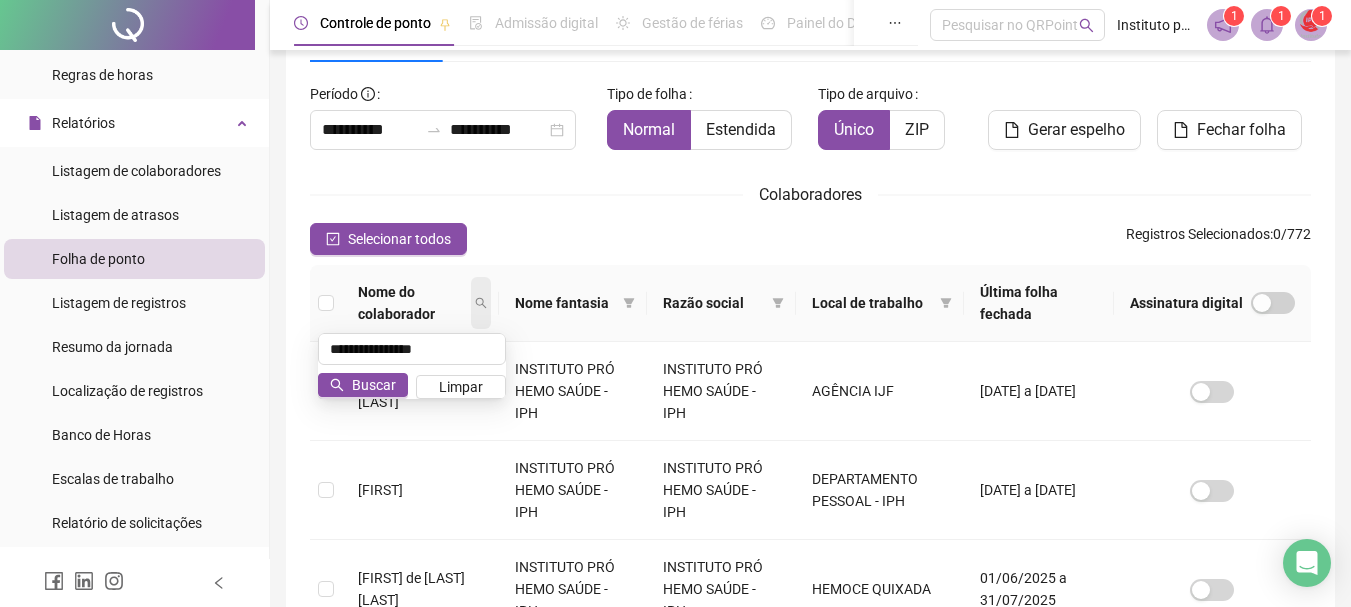 scroll, scrollTop: 92, scrollLeft: 0, axis: vertical 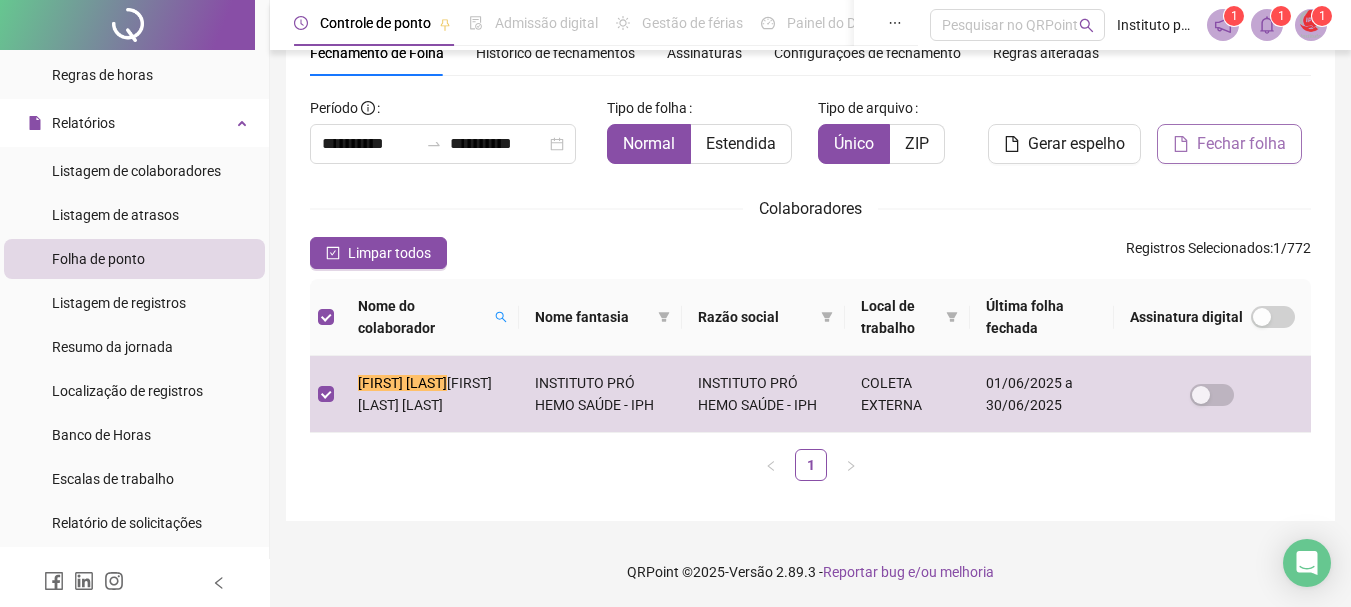 click on "Fechar folha" at bounding box center (1241, 144) 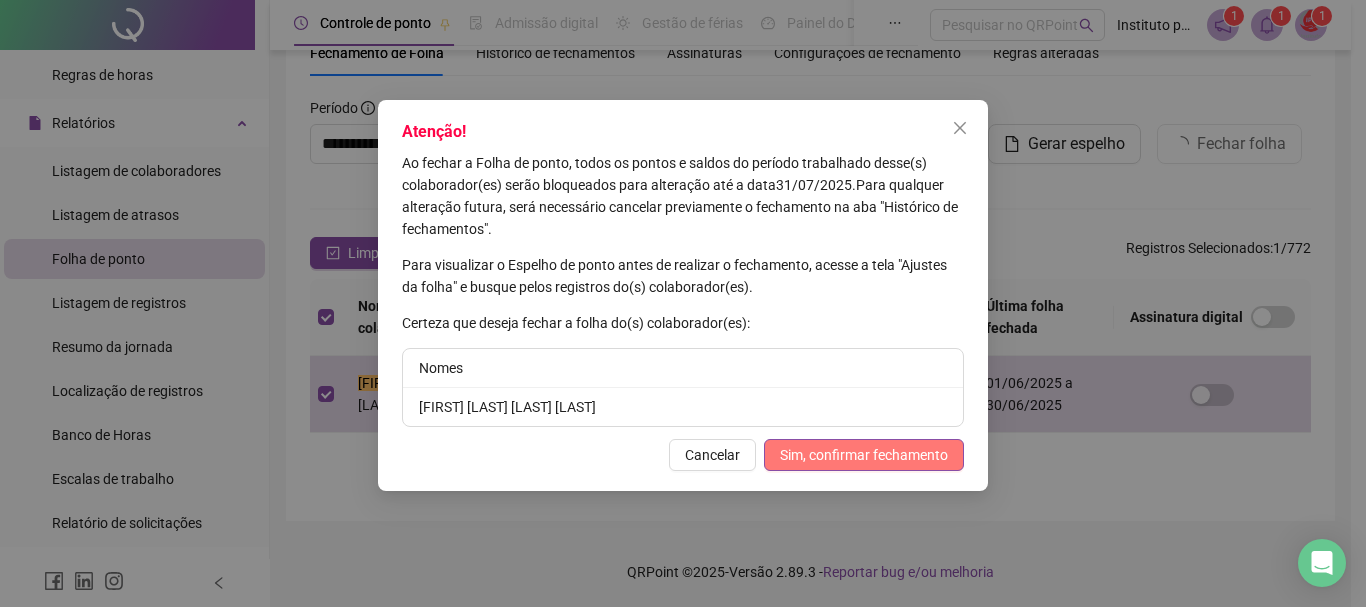 click on "Sim, confirmar fechamento" at bounding box center [864, 455] 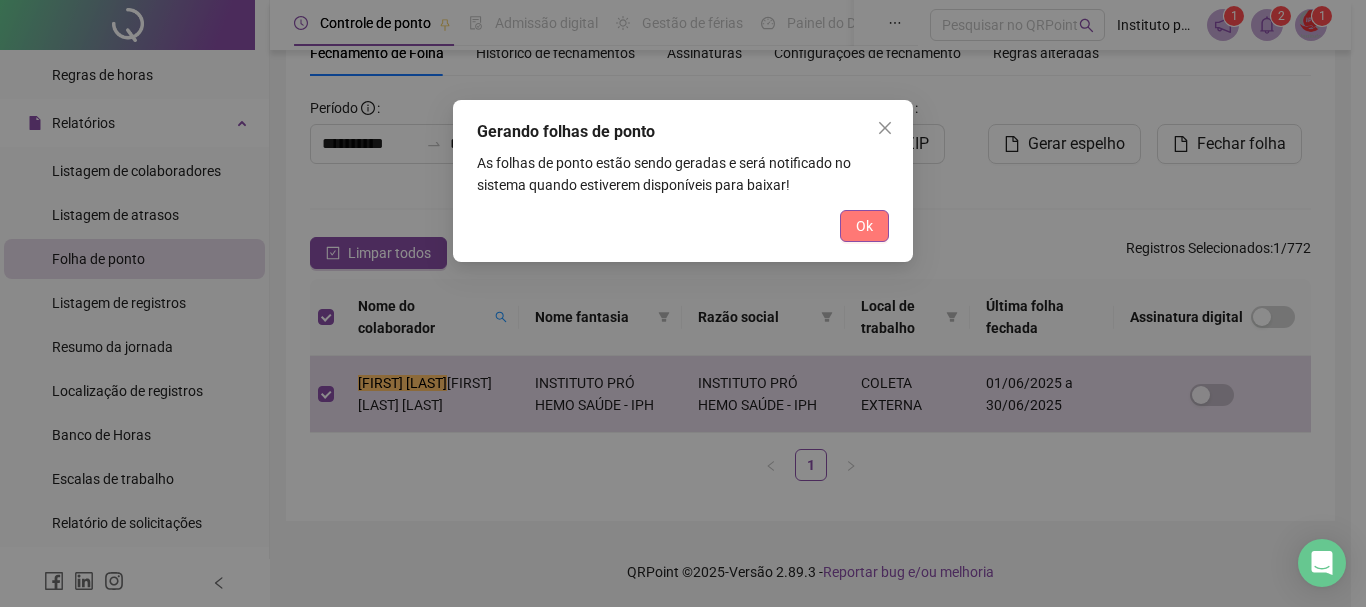 click on "Ok" at bounding box center [864, 226] 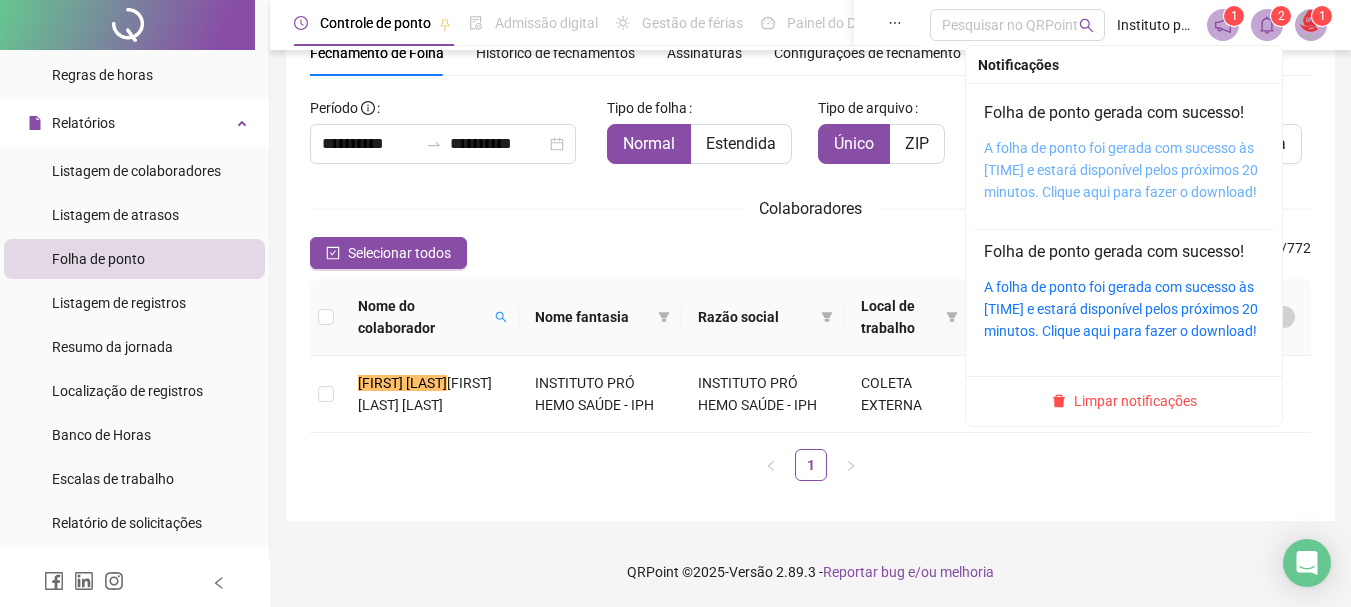 click on "A folha de ponto foi gerada com sucesso às [TIME] e estará disponível pelos próximos 20 minutos.
Clique aqui para fazer o download!" at bounding box center (1121, 170) 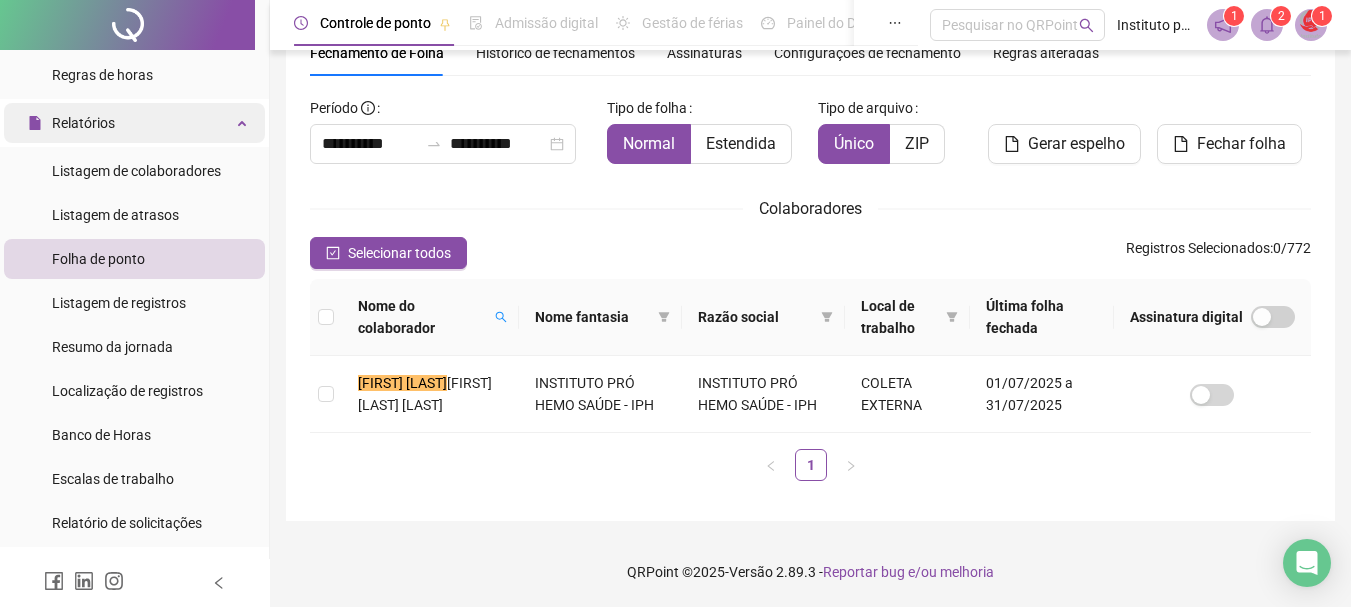 scroll, scrollTop: 255, scrollLeft: 0, axis: vertical 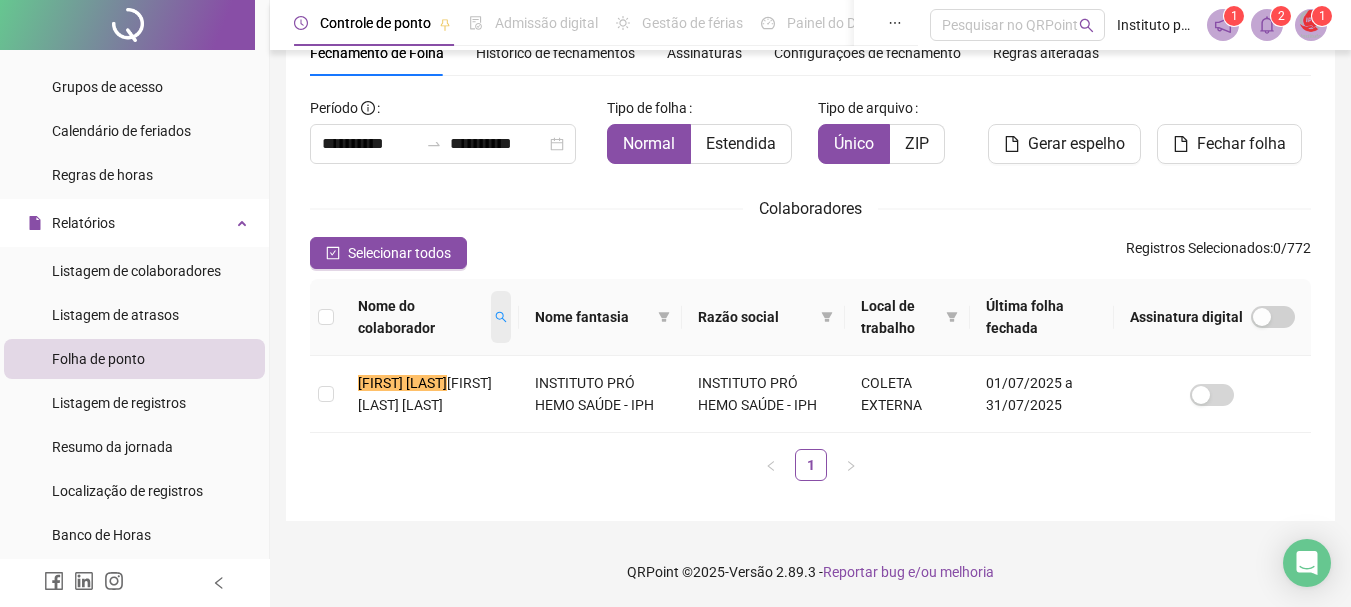 click 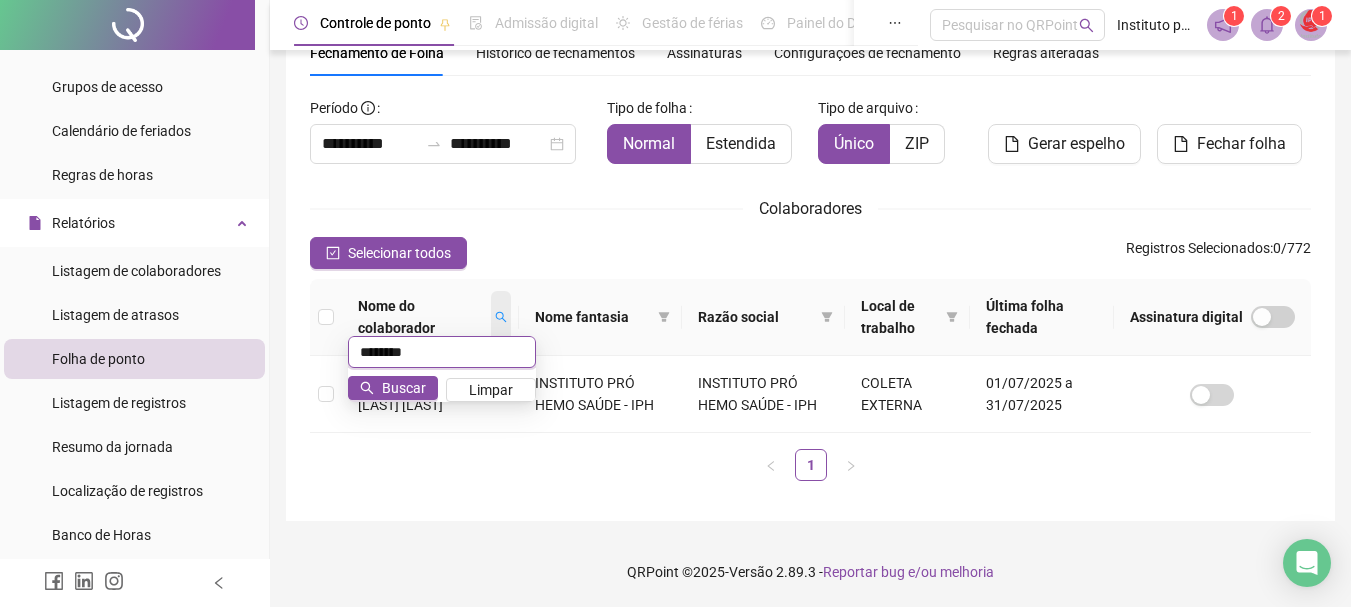 type on "********" 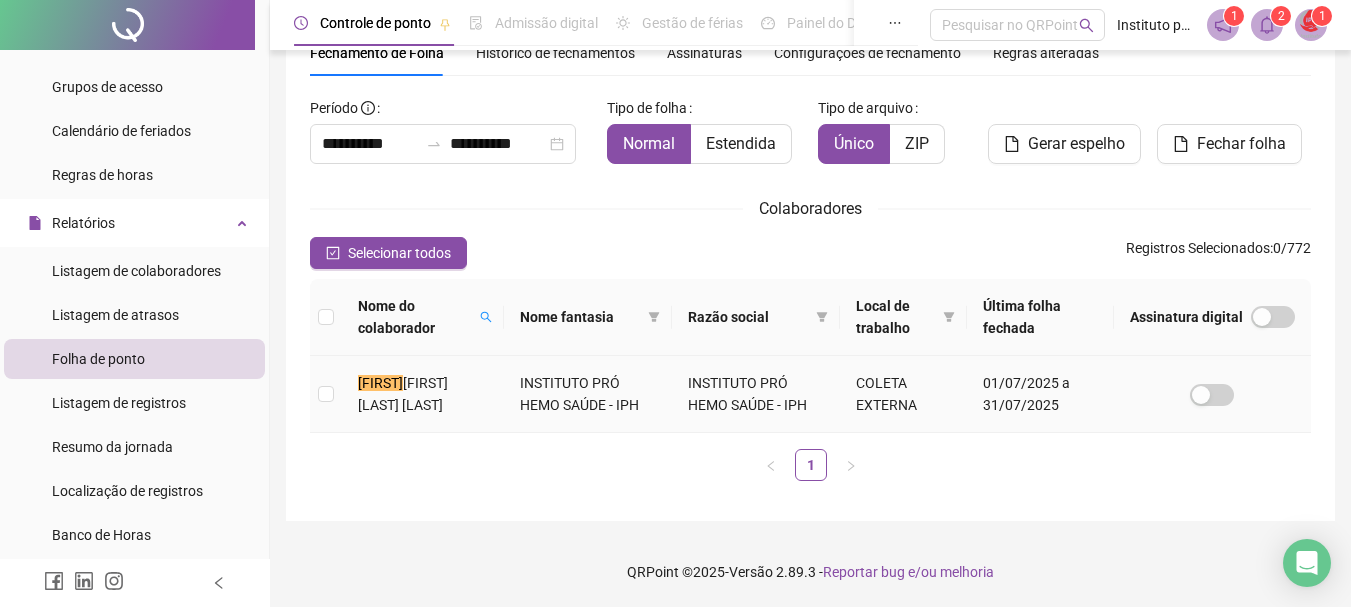 click at bounding box center [326, 394] 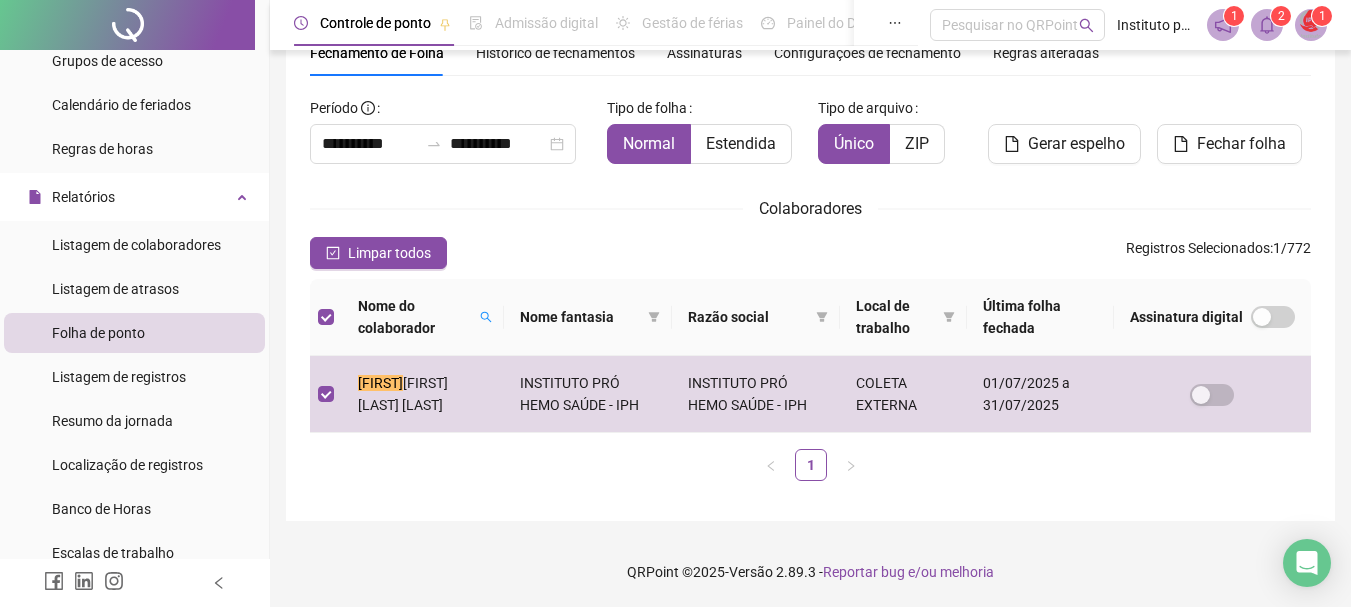 scroll, scrollTop: 255, scrollLeft: 0, axis: vertical 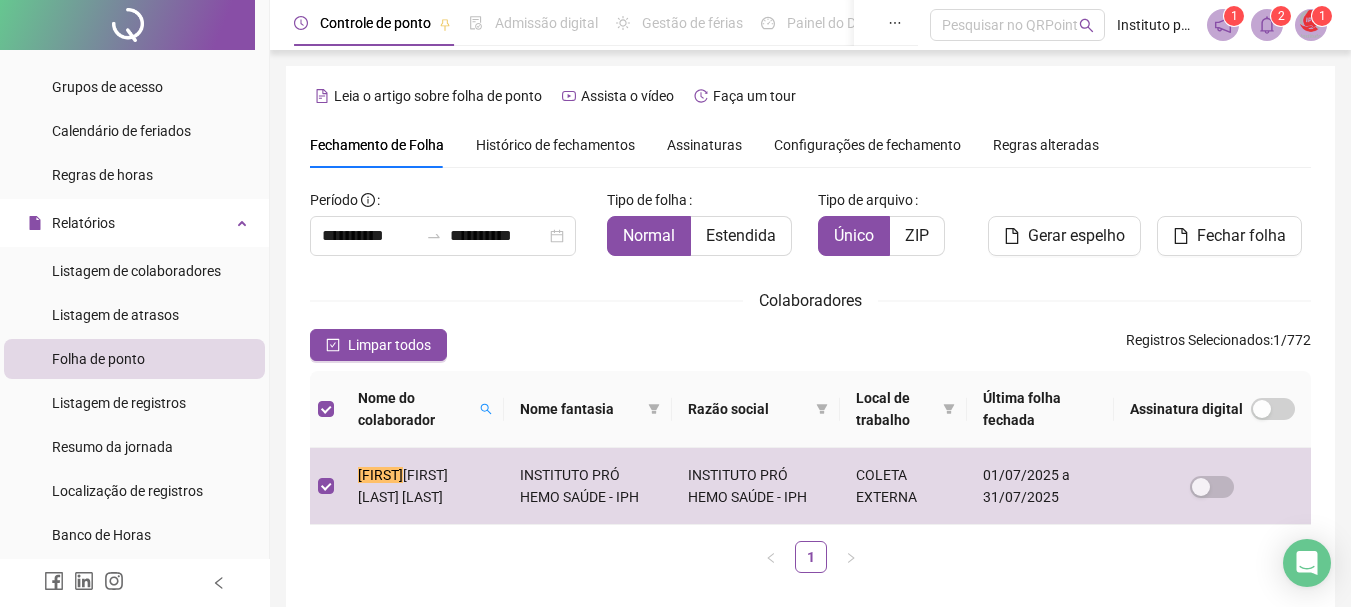 click on "Histórico de fechamentos" at bounding box center [555, 145] 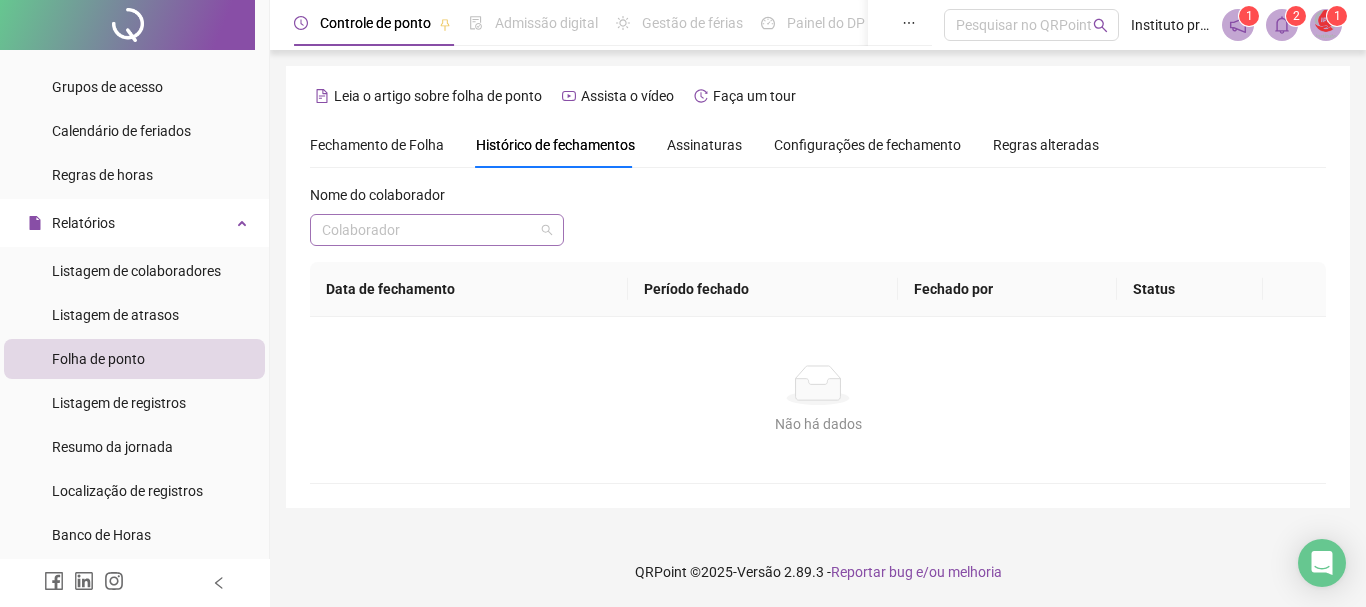 click at bounding box center (428, 230) 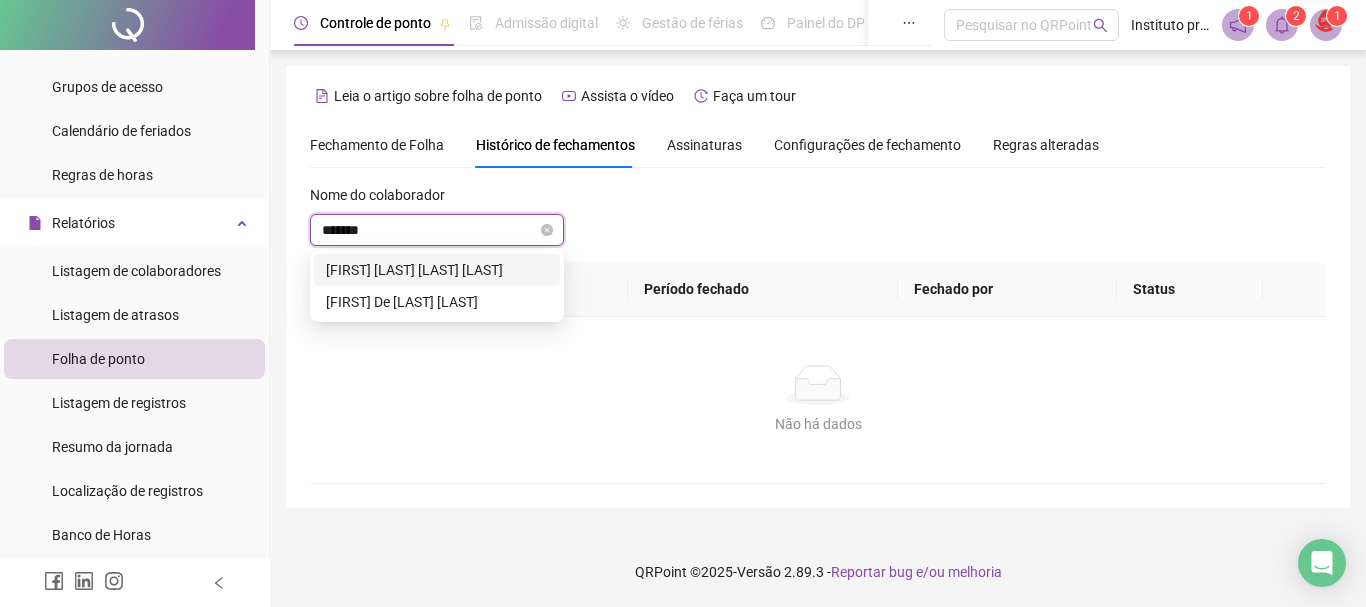 type on "********" 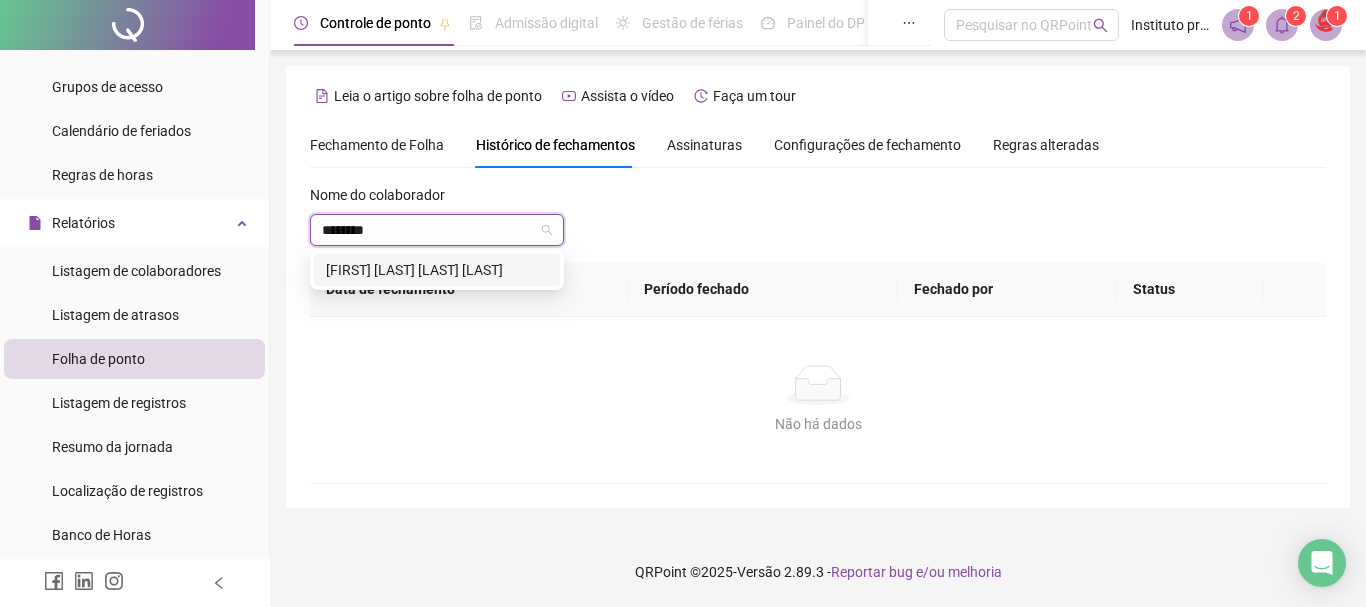 click on "[FIRST] [LAST] [LAST] [LAST]" at bounding box center [437, 270] 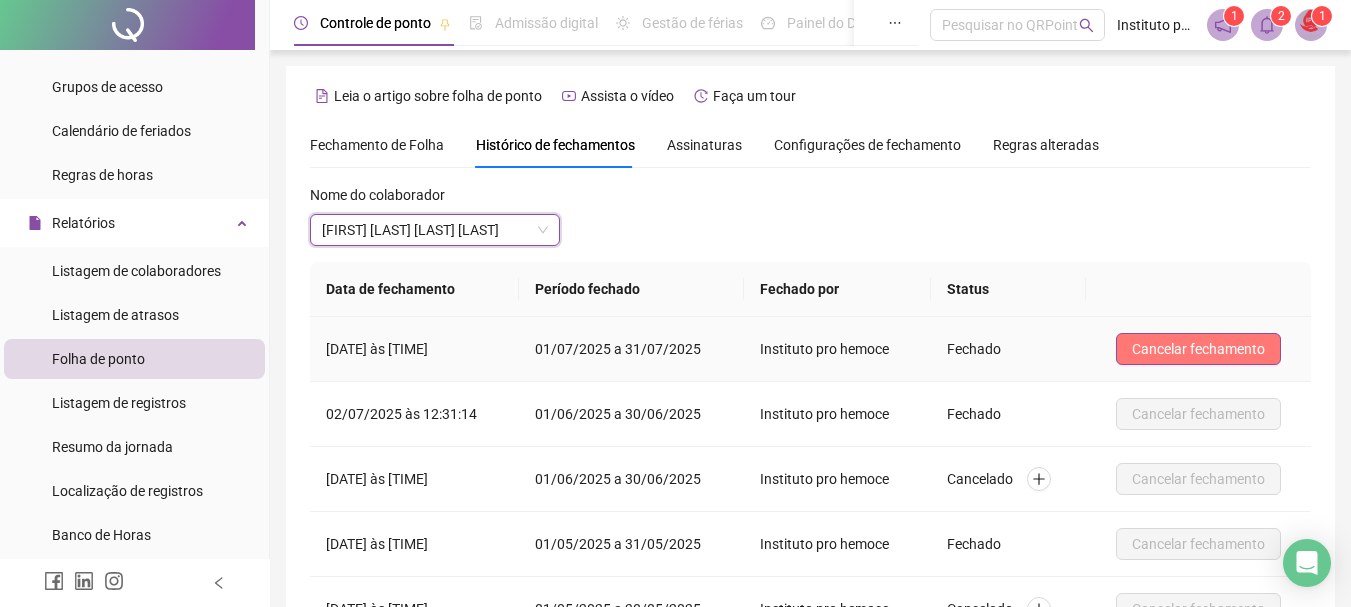 click on "Cancelar fechamento" at bounding box center [1198, 349] 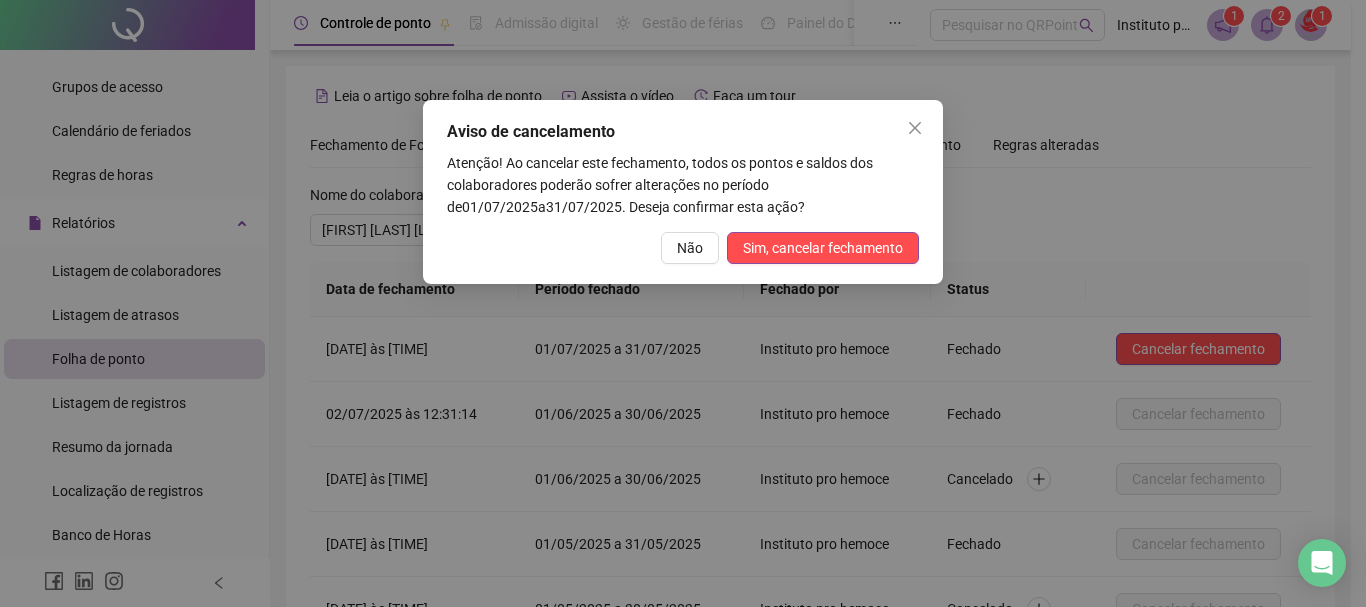 click on "Aviso de cancelamento Atenção!
Ao cancelar este fechamento, todos os pontos e saldos dos
colaboradores poderão sofrer alterações no período de  01/07/2025  a  31/07/2025 . Deseja confirmar esta ação? Não Sim, cancelar fechamento" at bounding box center (683, 192) 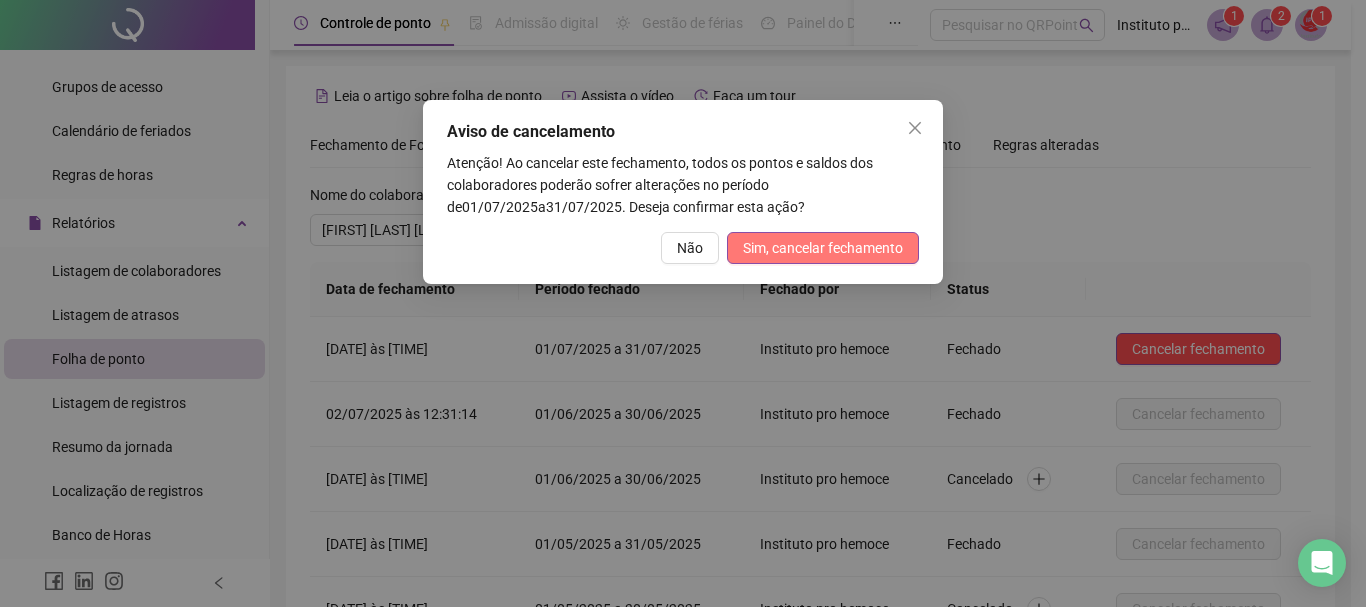 click on "Sim, cancelar fechamento" at bounding box center [823, 248] 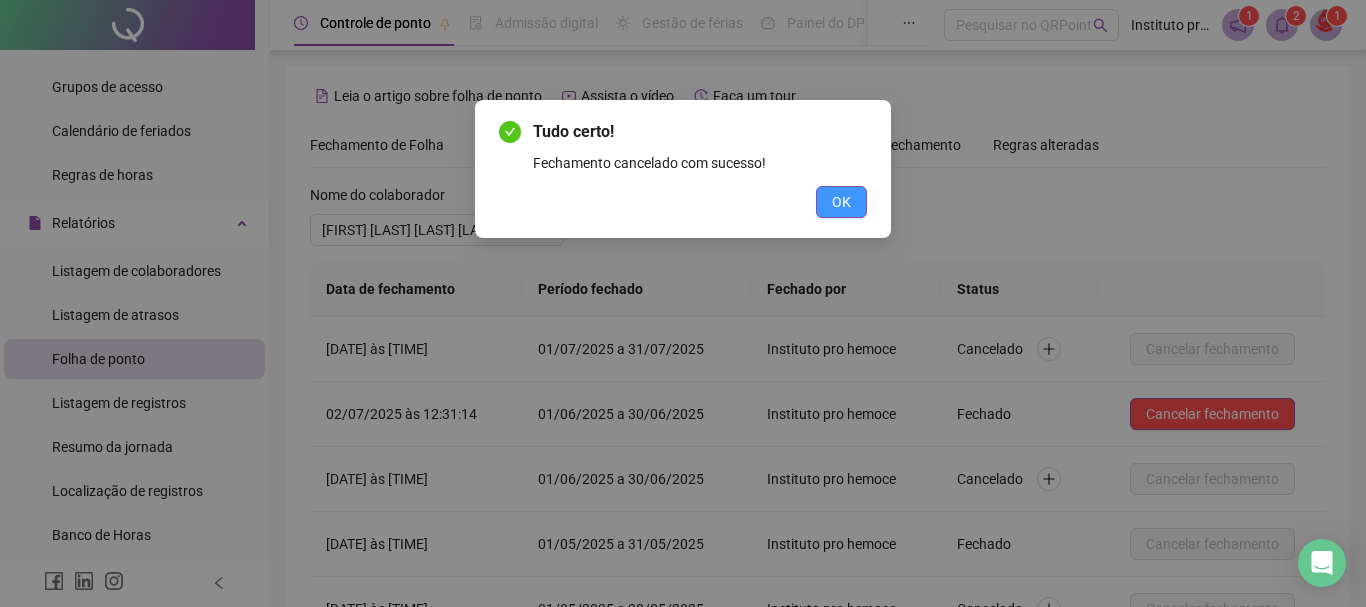 click on "OK" at bounding box center [841, 202] 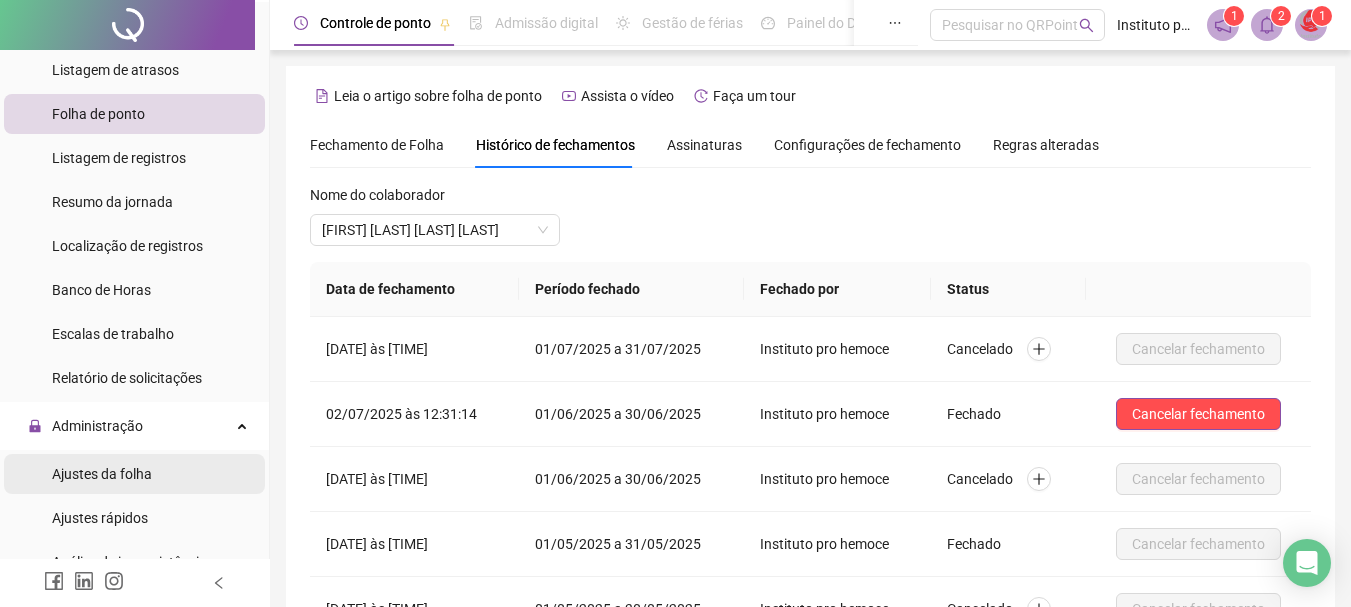 scroll, scrollTop: 600, scrollLeft: 0, axis: vertical 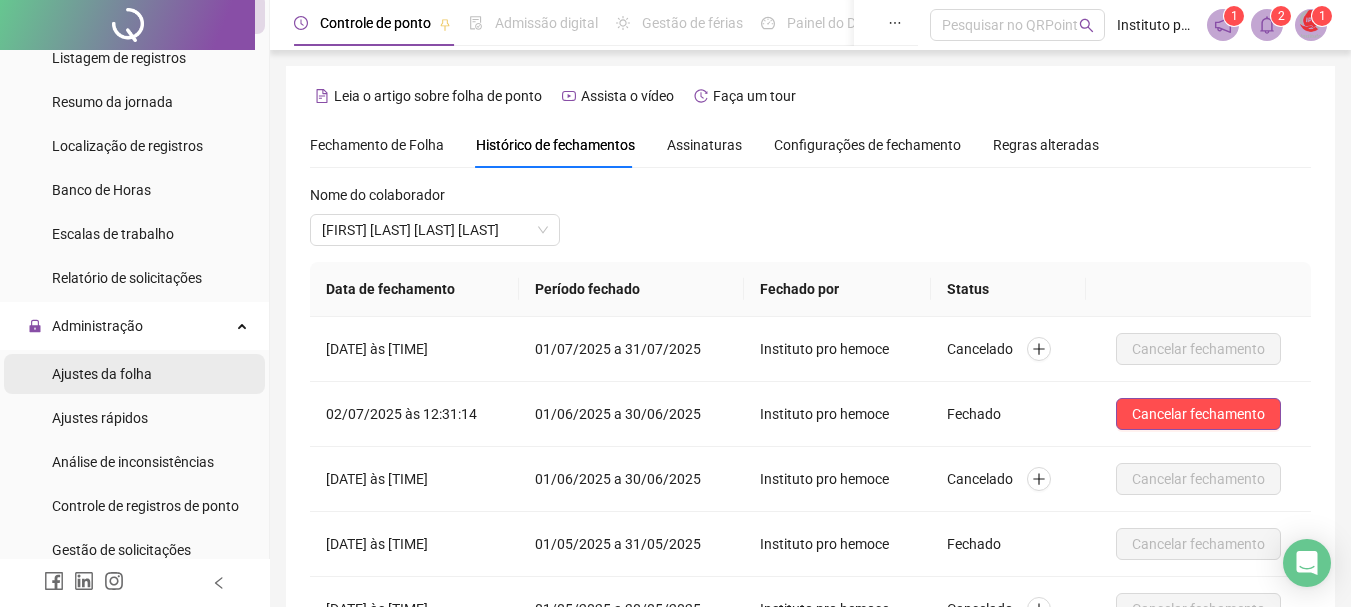click on "Ajustes da folha" at bounding box center [102, 374] 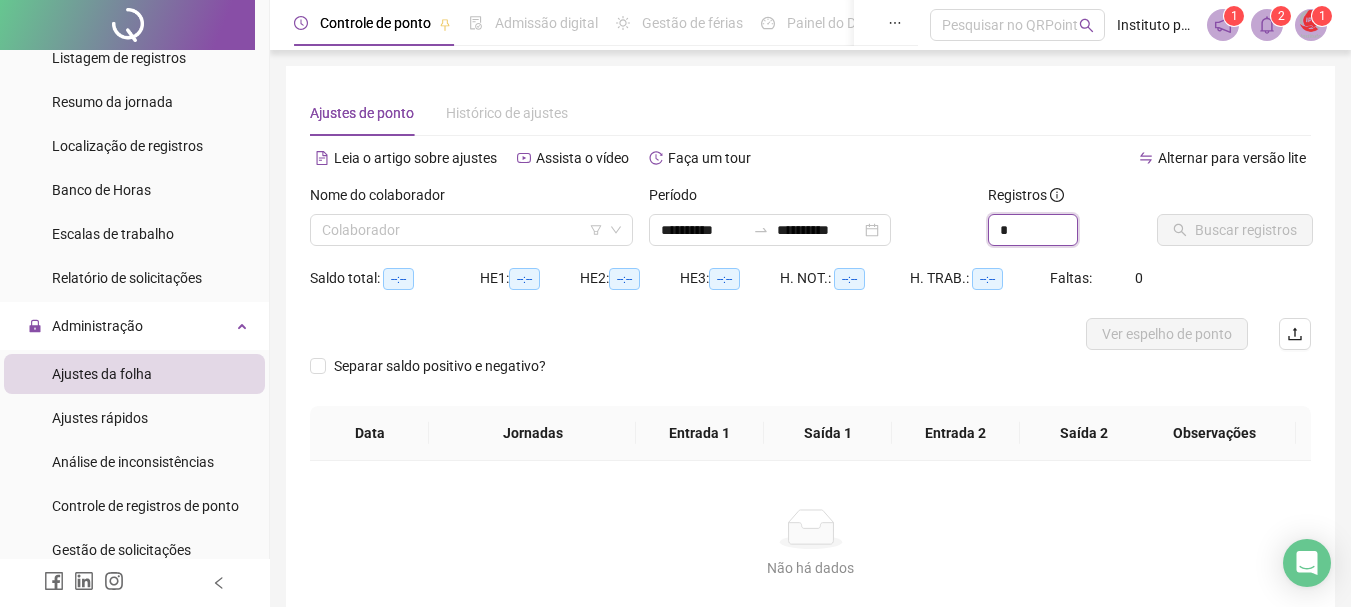 drag, startPoint x: 1001, startPoint y: 229, endPoint x: 985, endPoint y: 226, distance: 16.27882 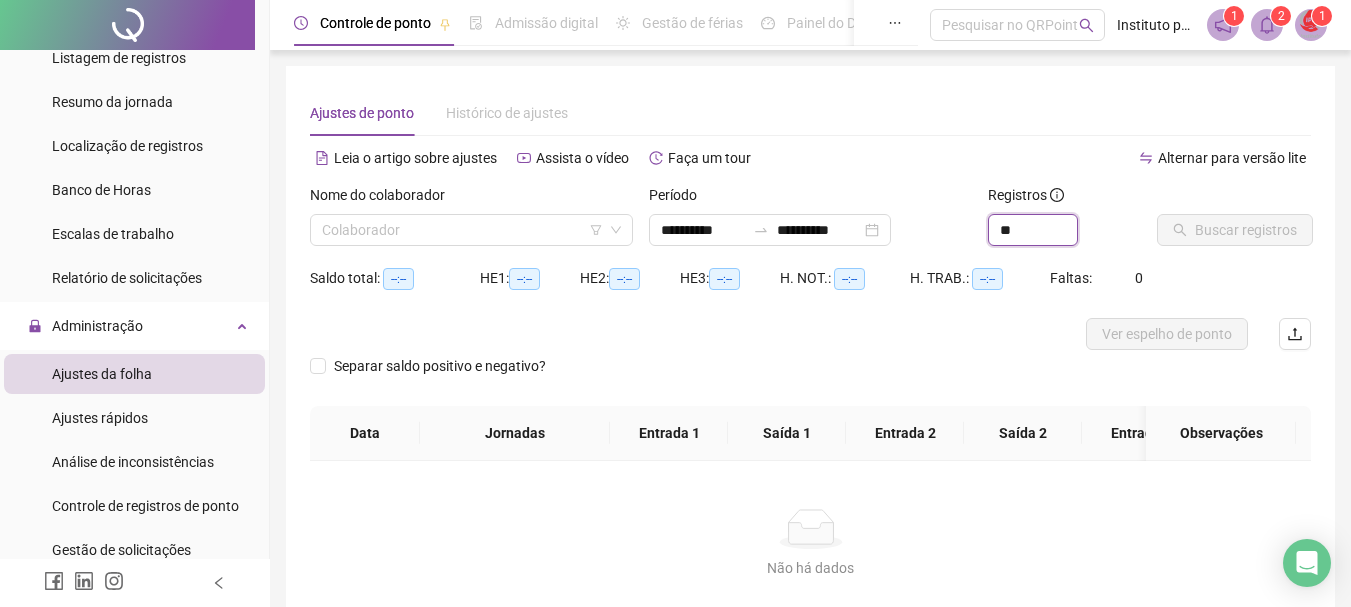 type on "**" 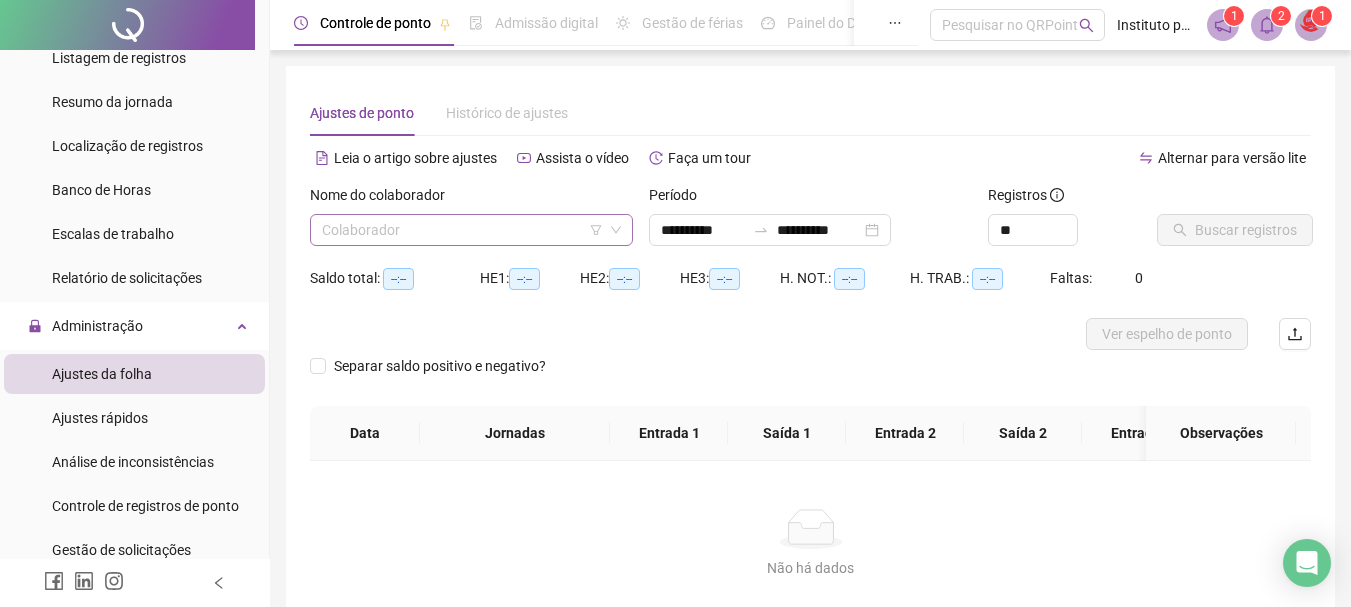 click at bounding box center [462, 230] 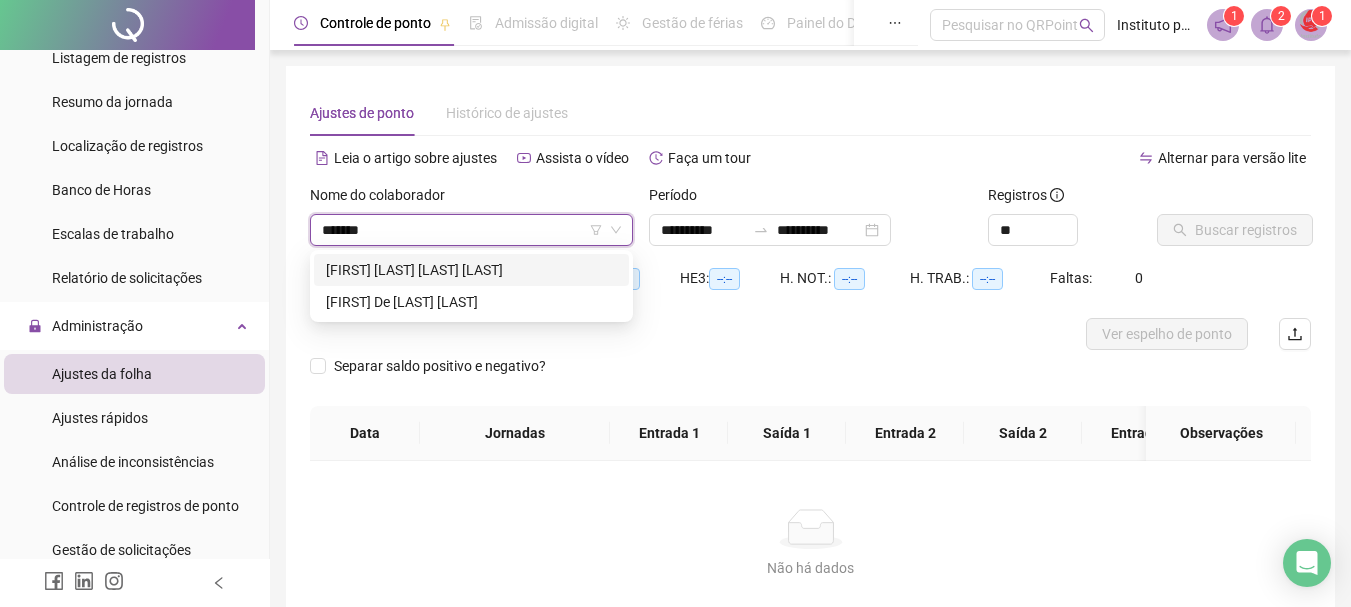 type on "********" 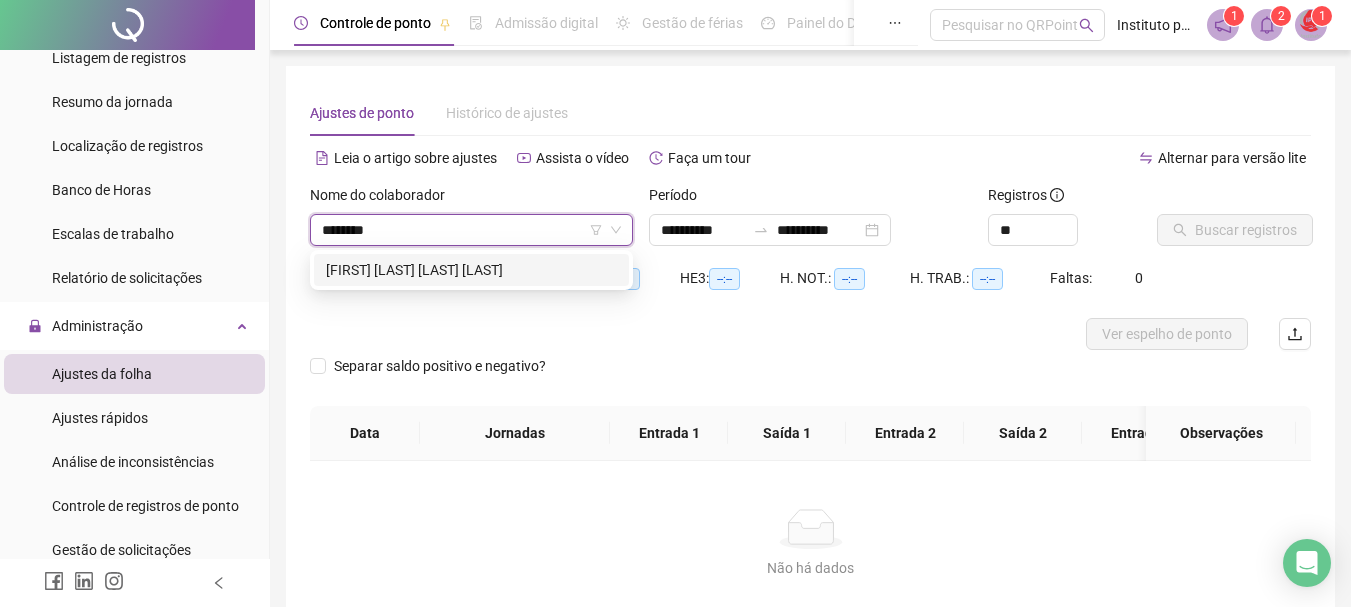 click on "[FIRST] [LAST] [LAST] [LAST]" at bounding box center [471, 270] 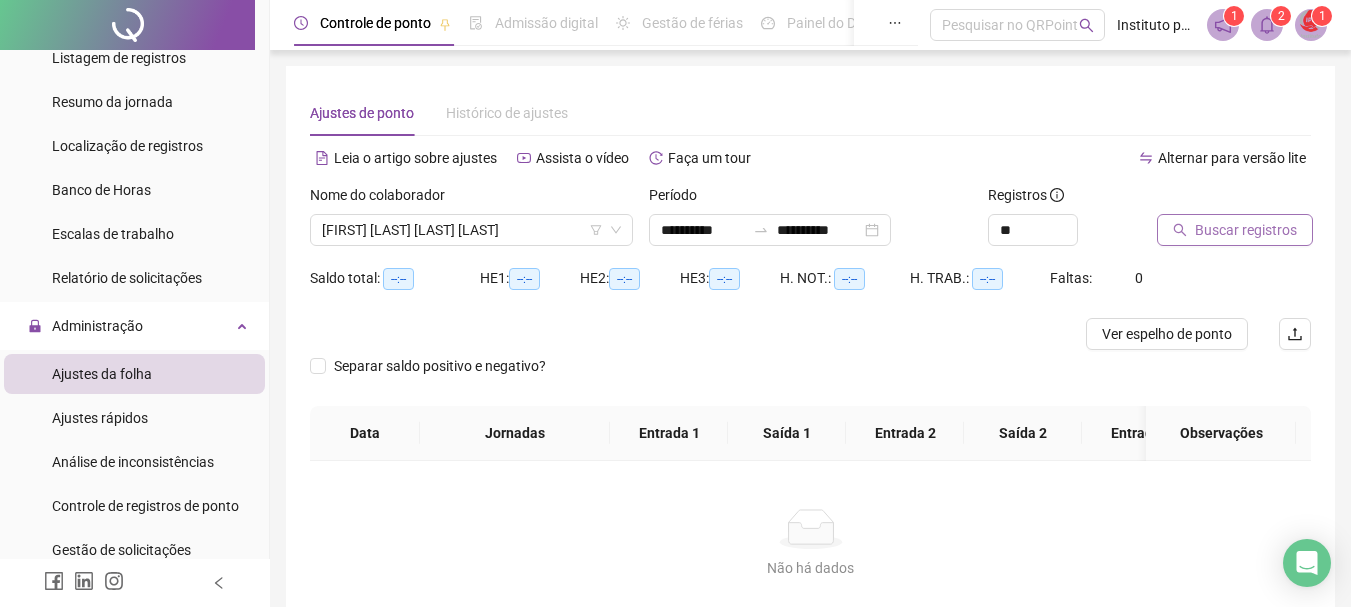 click on "Buscar registros" at bounding box center (1246, 230) 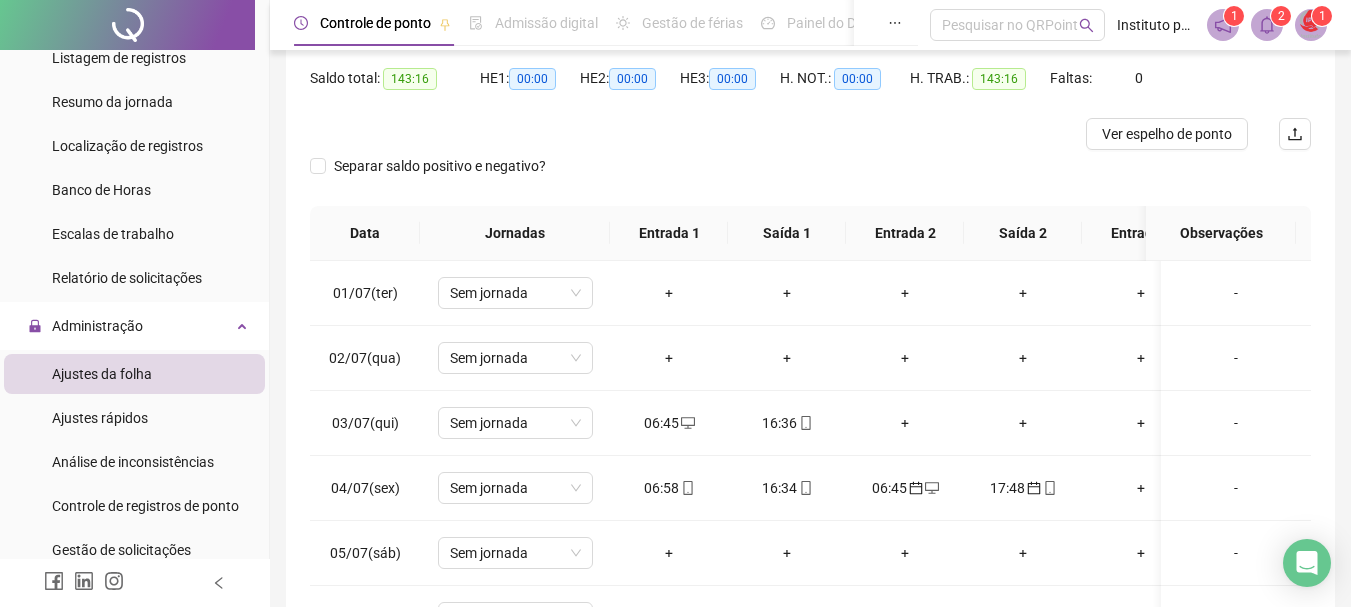 scroll, scrollTop: 300, scrollLeft: 0, axis: vertical 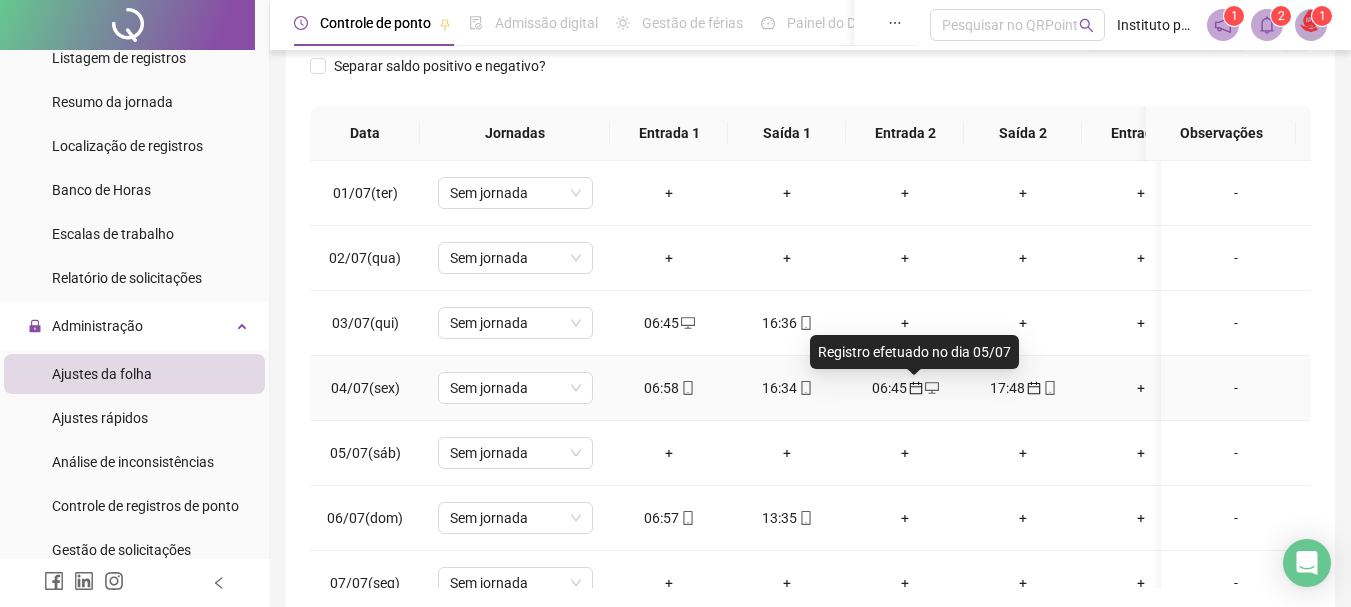 click at bounding box center [915, 388] 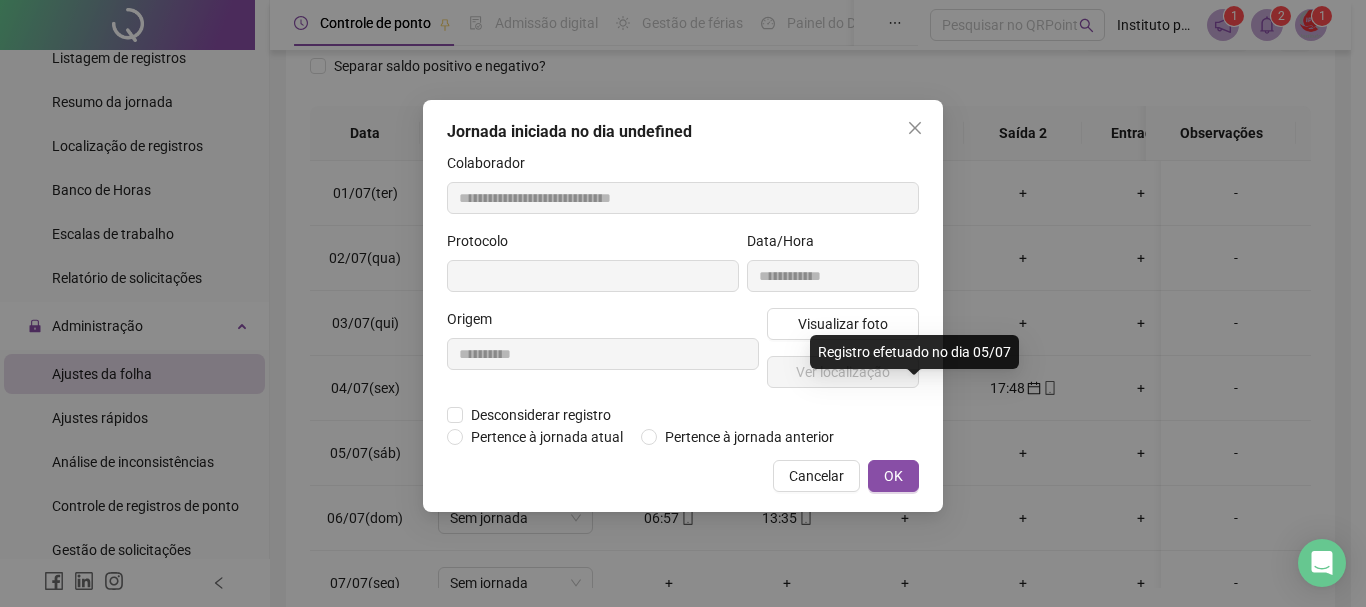 type on "**********" 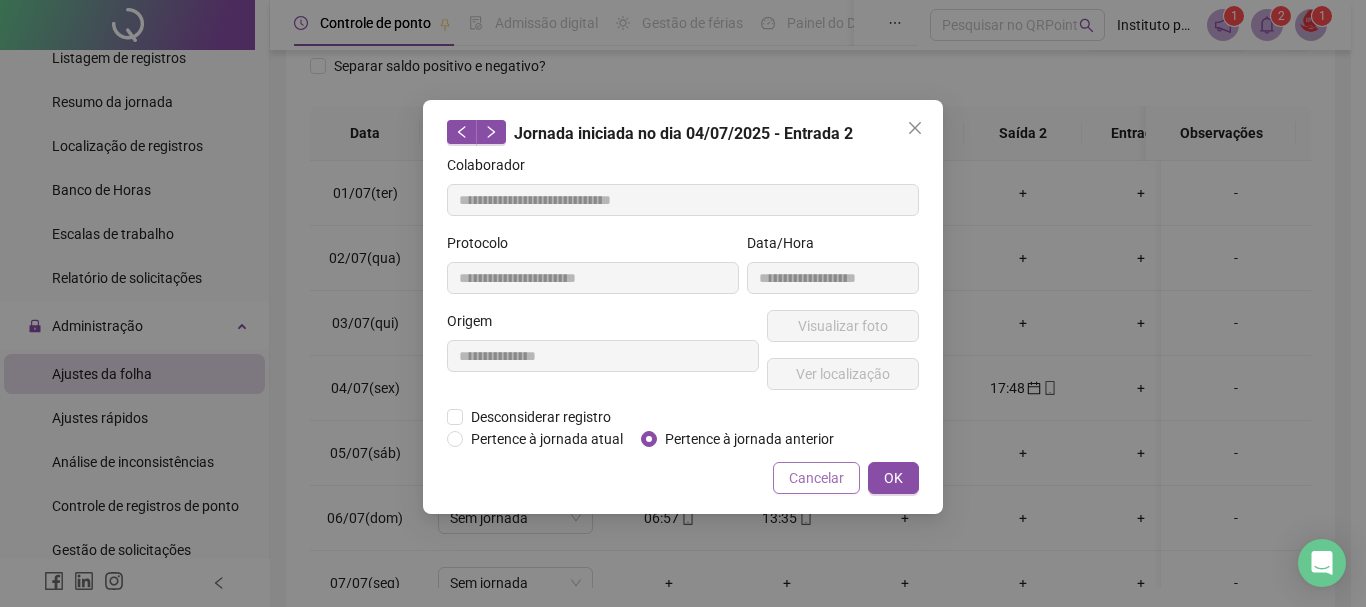 click on "Cancelar" at bounding box center (816, 478) 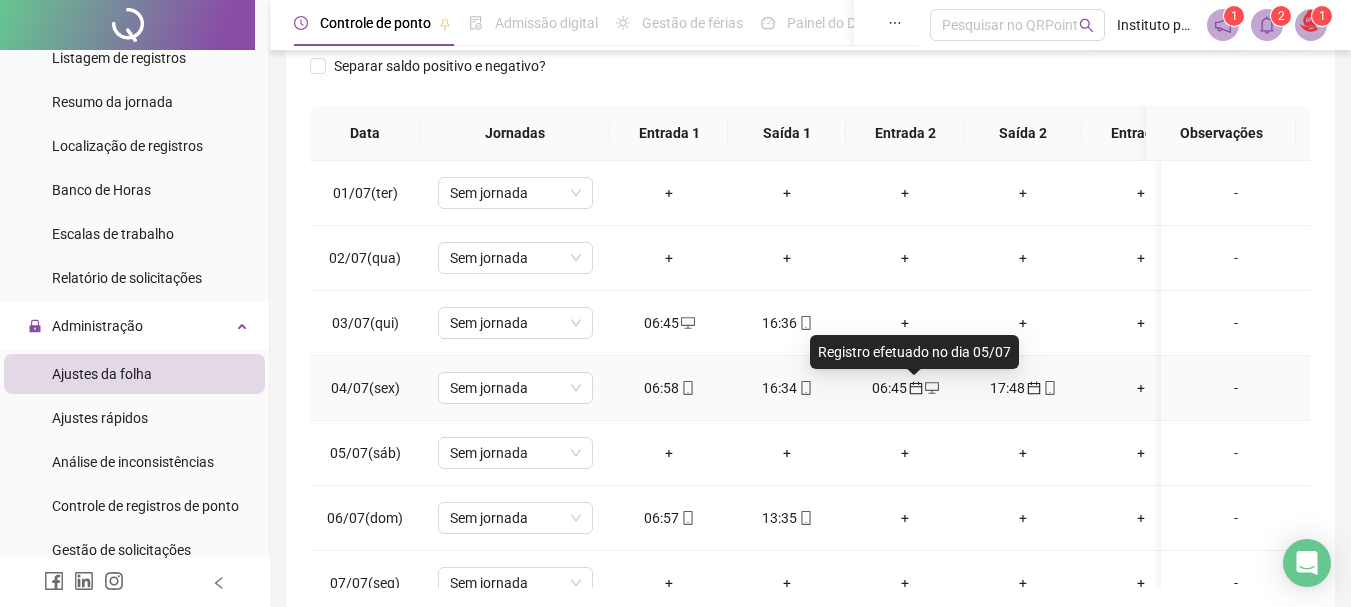 click at bounding box center [915, 388] 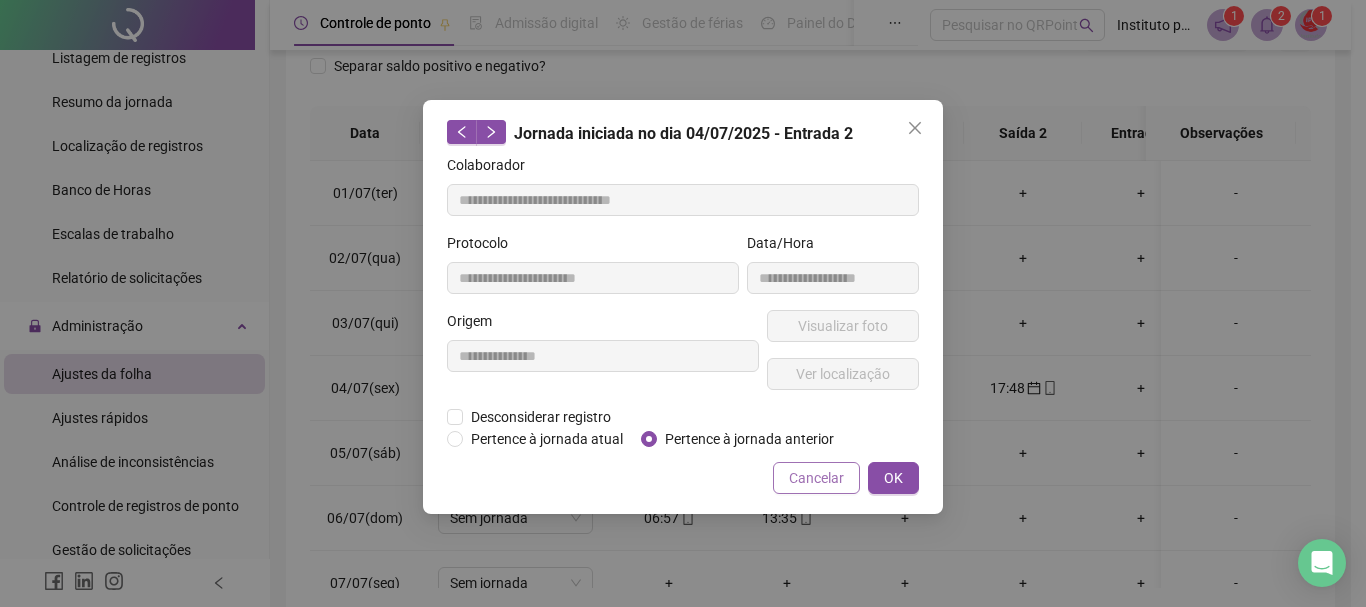 click on "Cancelar" at bounding box center [816, 478] 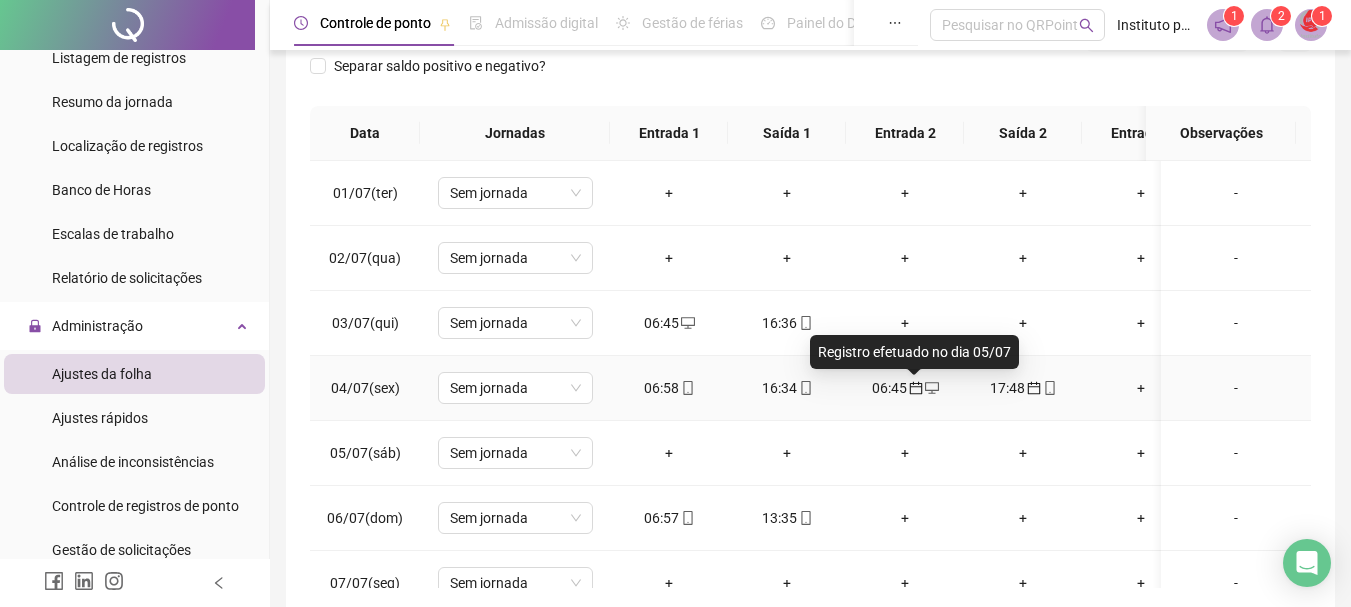 click 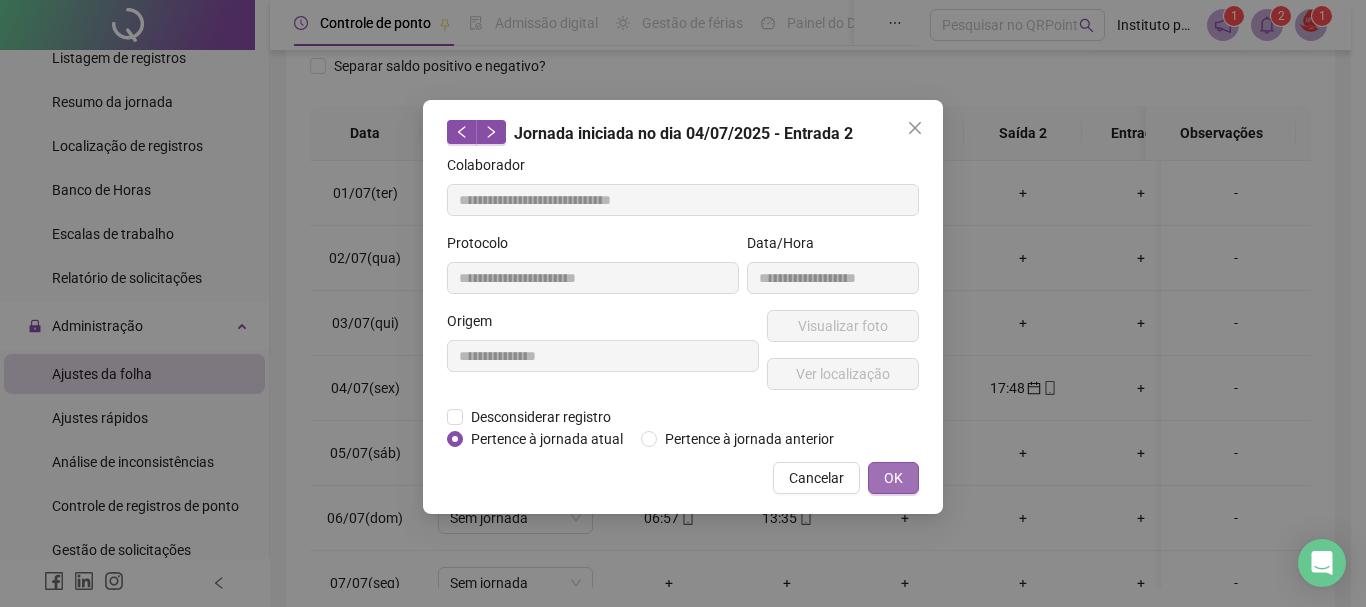 click on "OK" at bounding box center [893, 478] 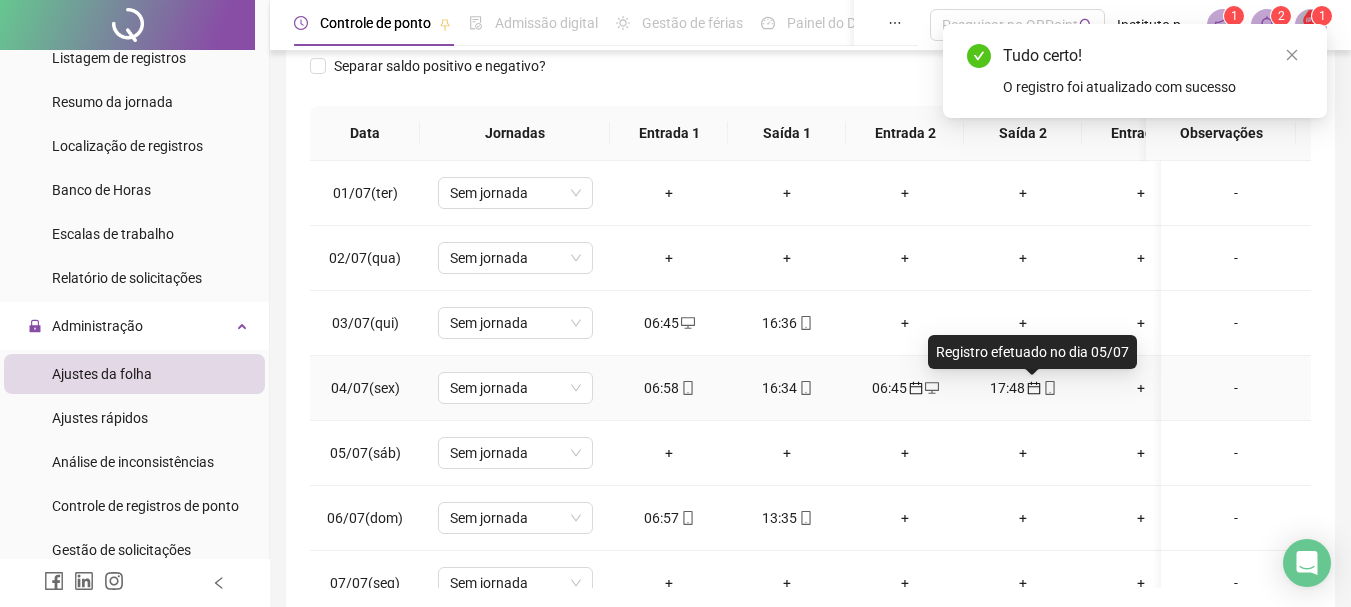 click 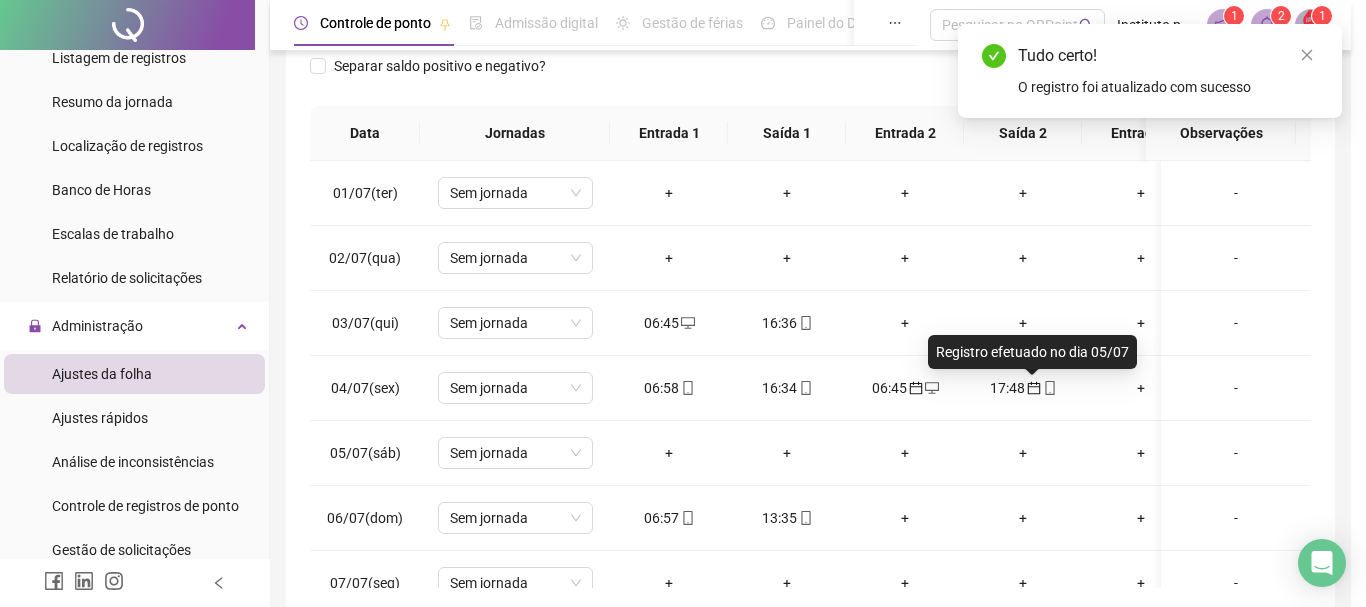 type on "**********" 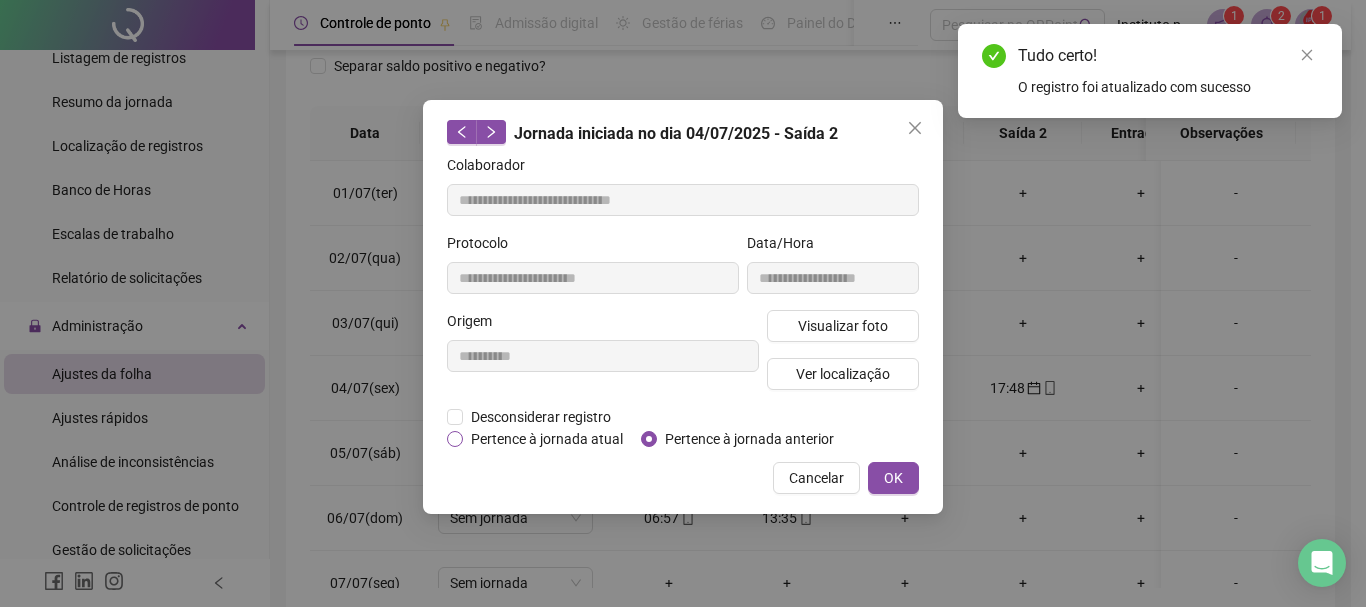 click on "Pertence à jornada atual" at bounding box center [547, 439] 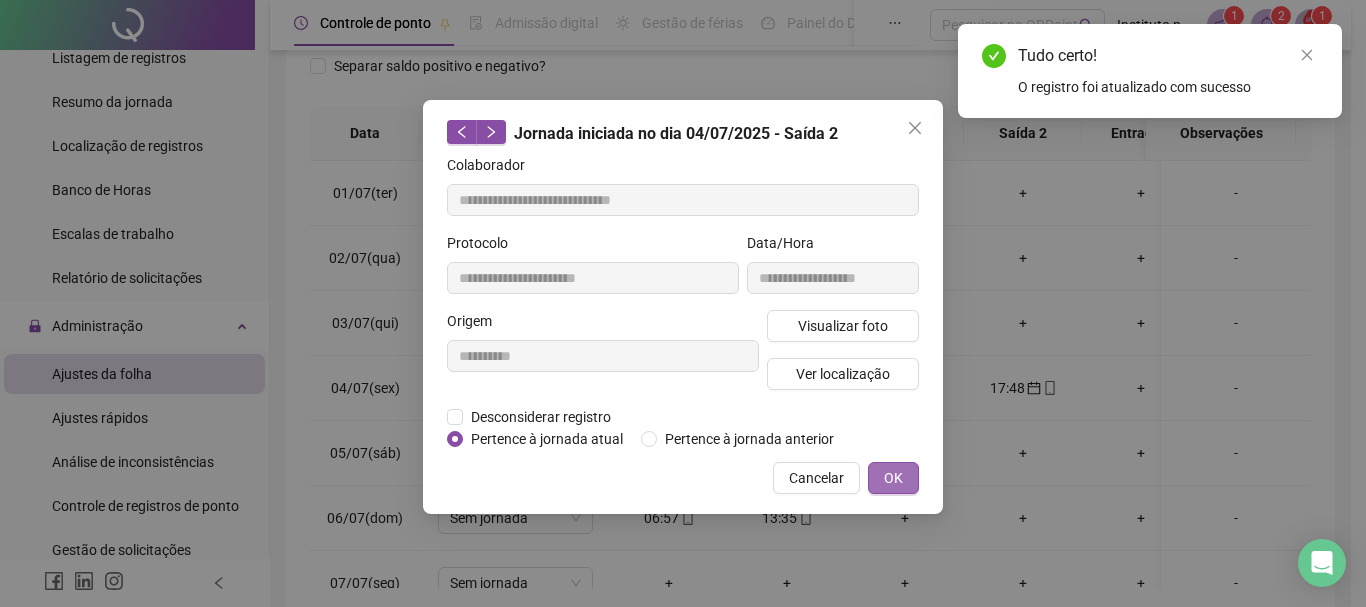 click on "OK" at bounding box center [893, 478] 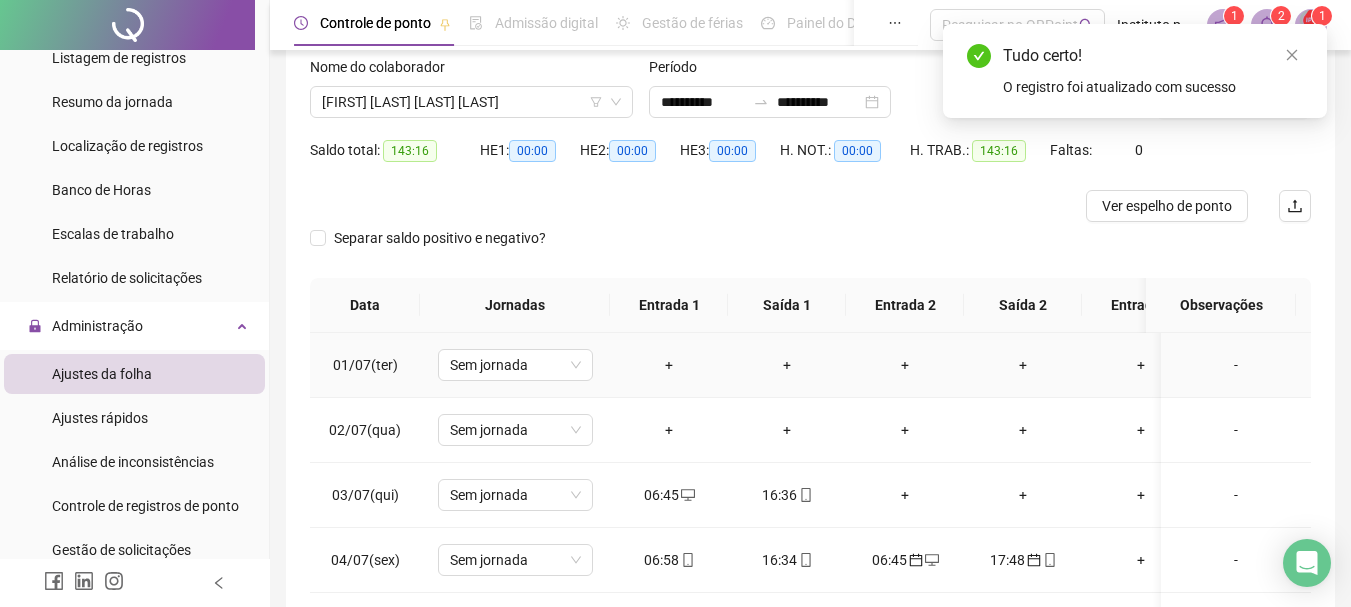 scroll, scrollTop: 0, scrollLeft: 0, axis: both 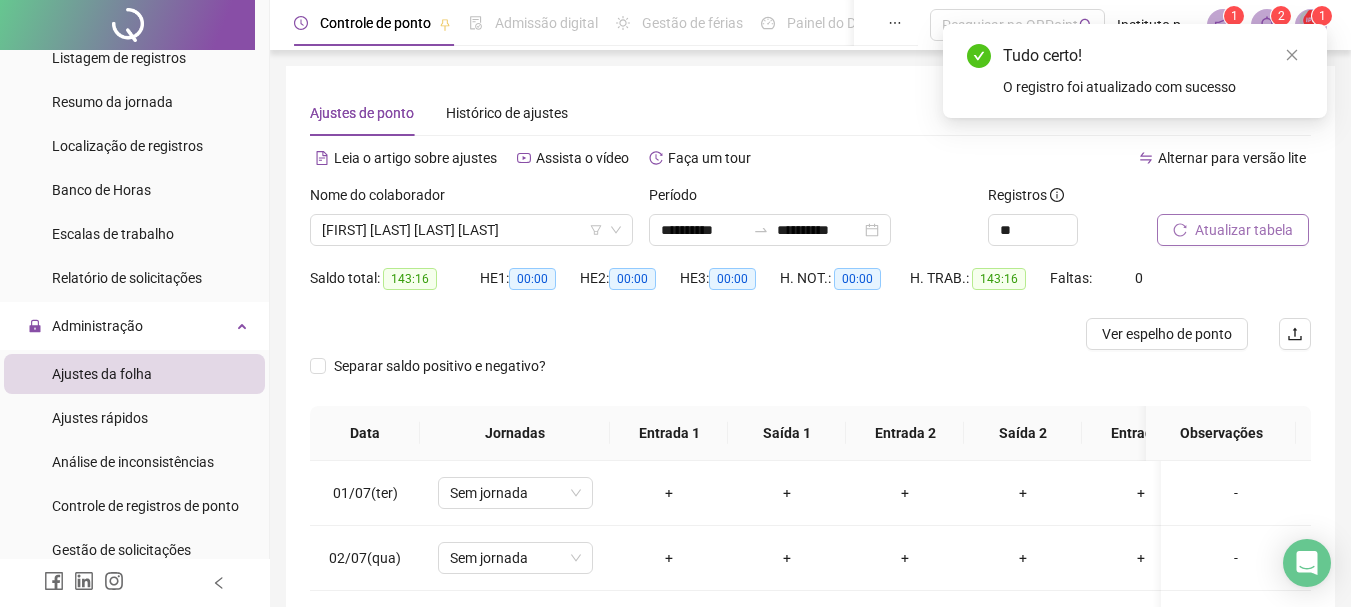 click on "Atualizar tabela" at bounding box center (1244, 230) 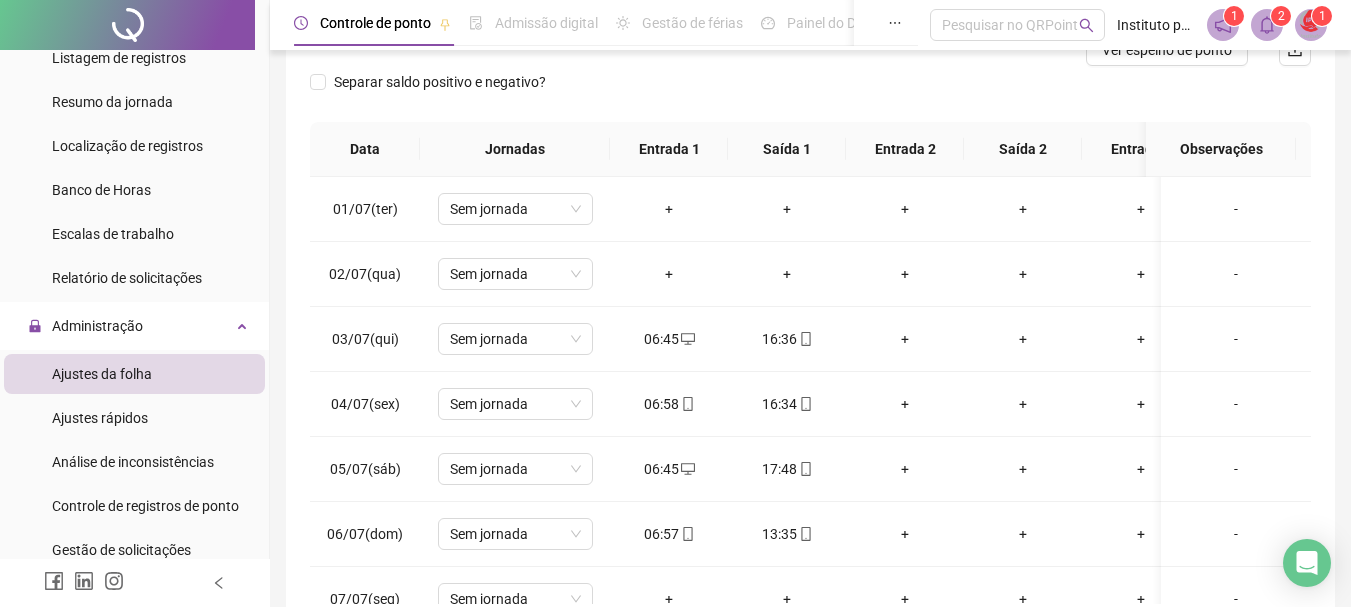 scroll, scrollTop: 300, scrollLeft: 0, axis: vertical 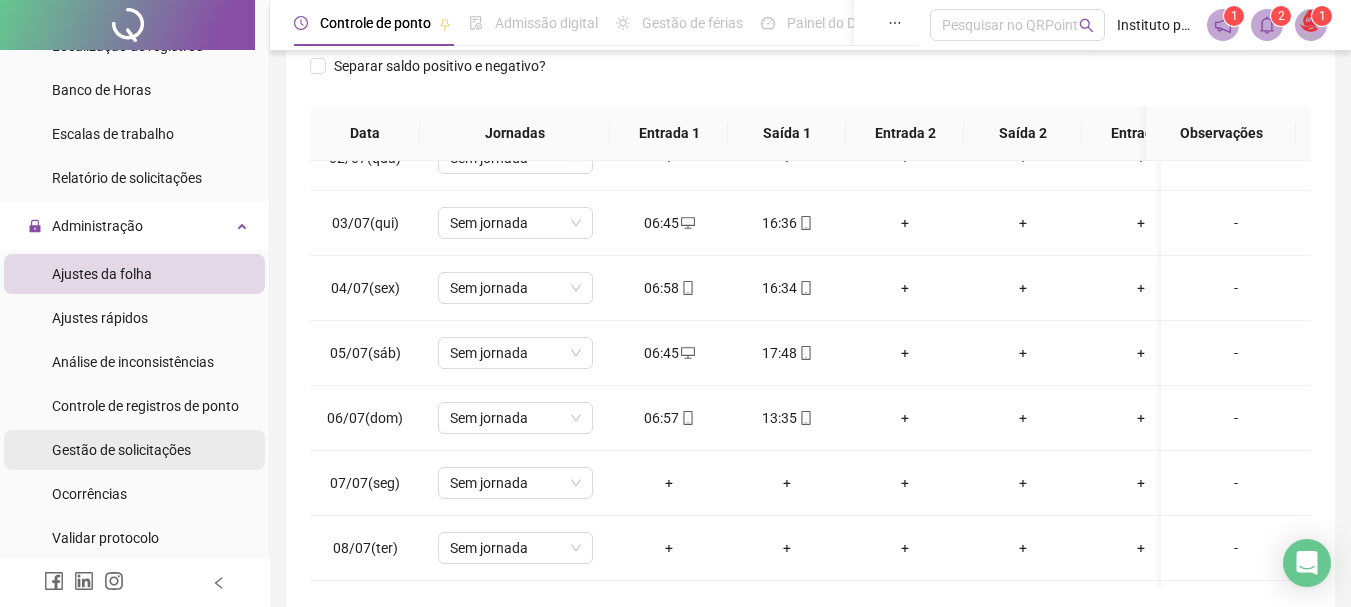click on "Gestão de solicitações" at bounding box center (121, 450) 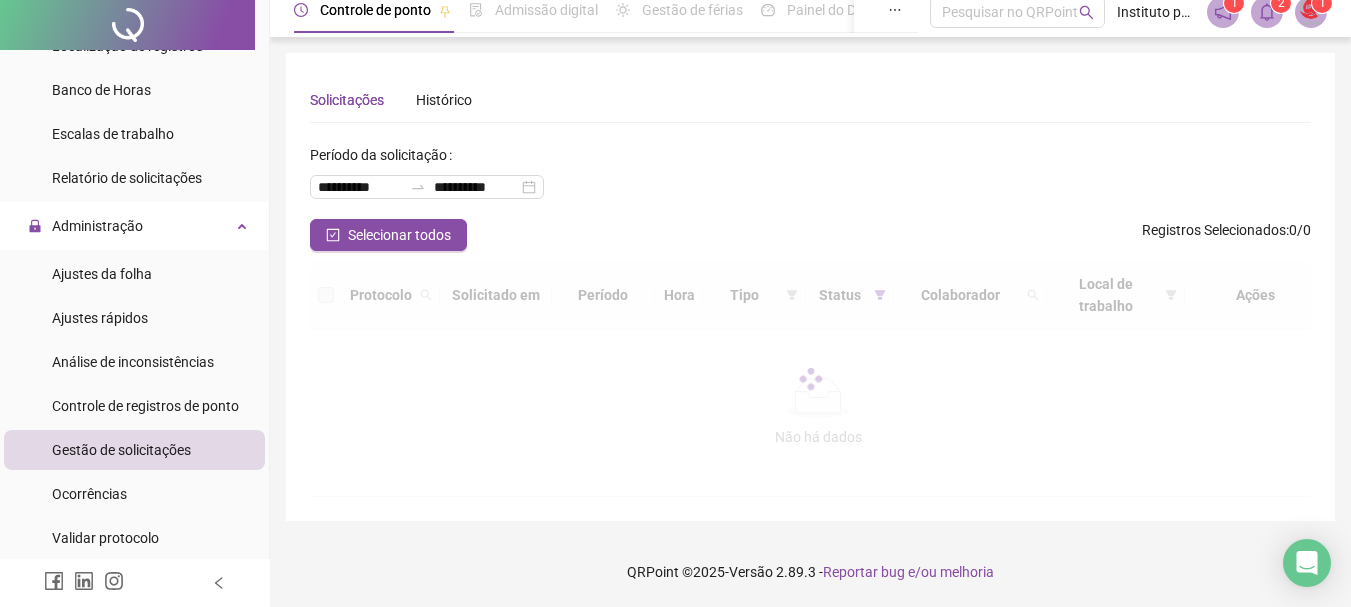 scroll, scrollTop: 0, scrollLeft: 0, axis: both 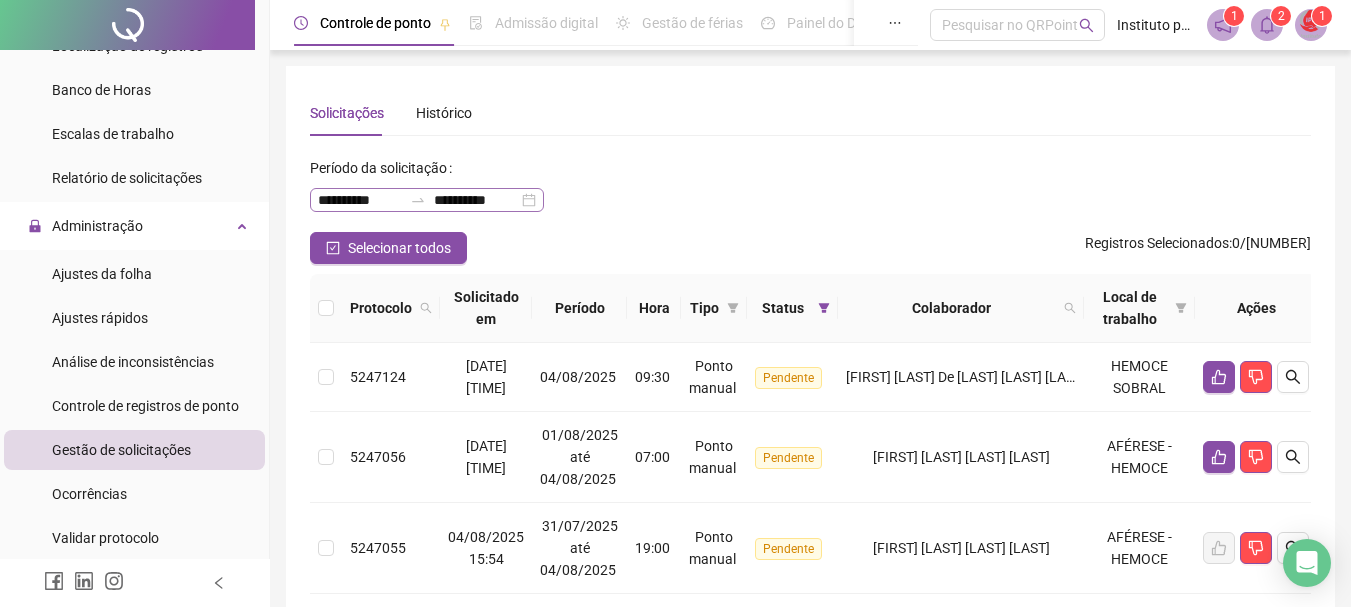 click on "**********" at bounding box center (427, 200) 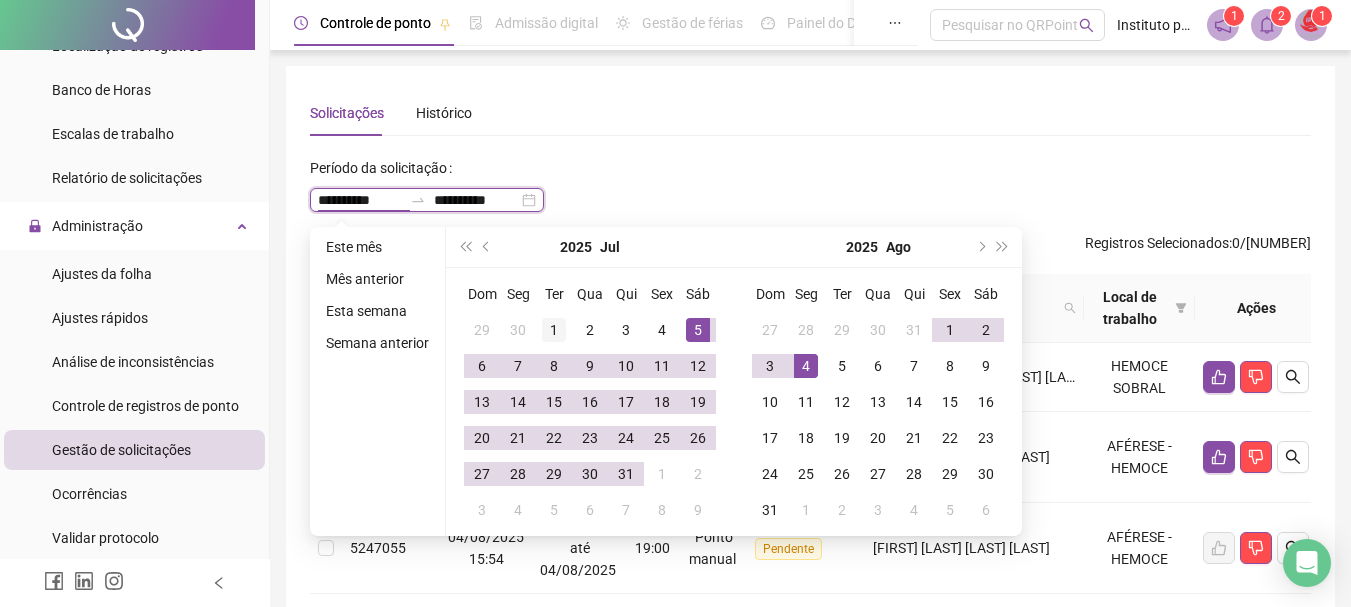 type on "**********" 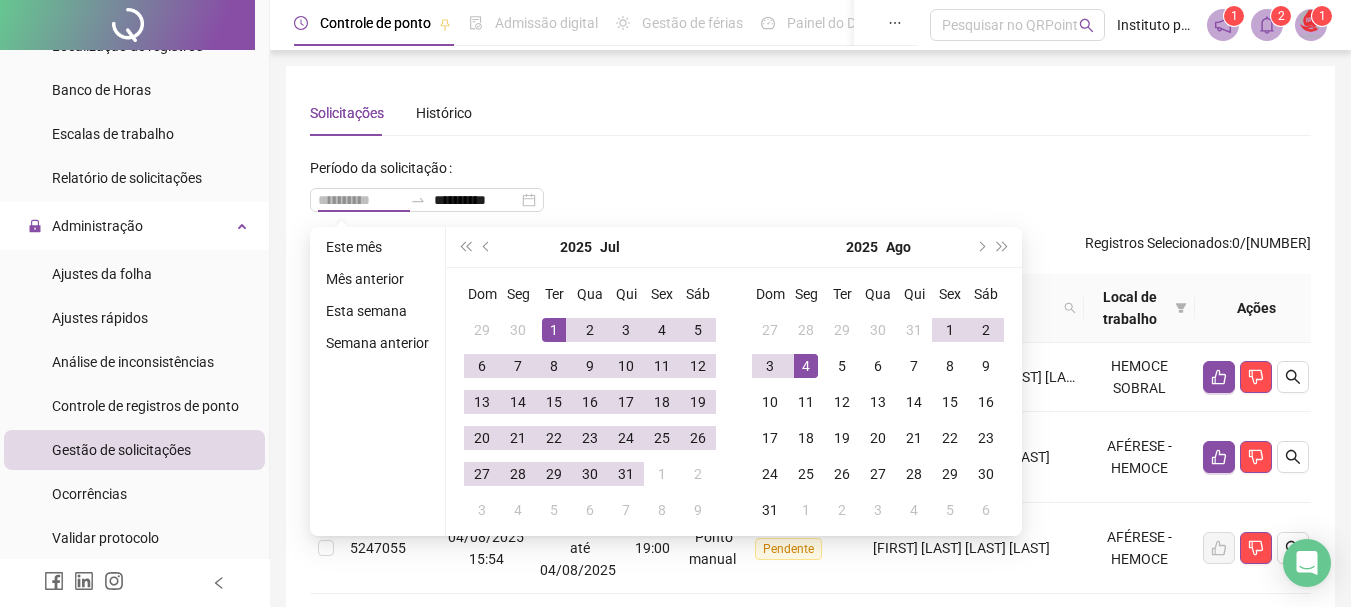 click on "1" at bounding box center [554, 330] 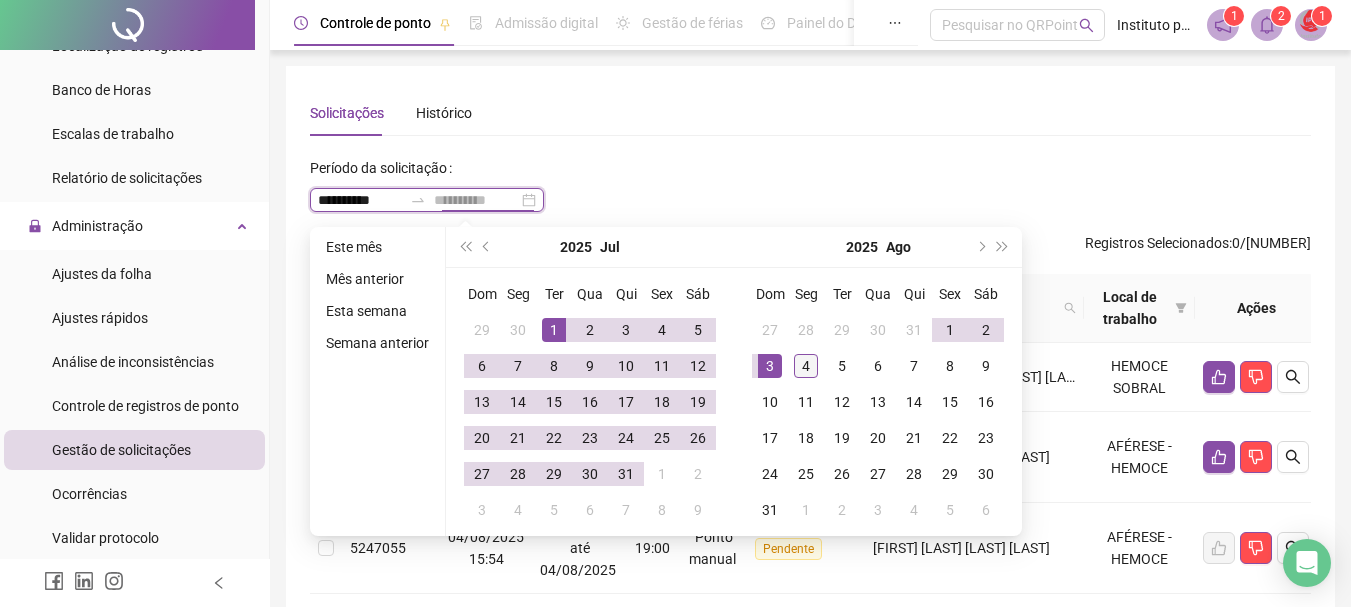 type on "**********" 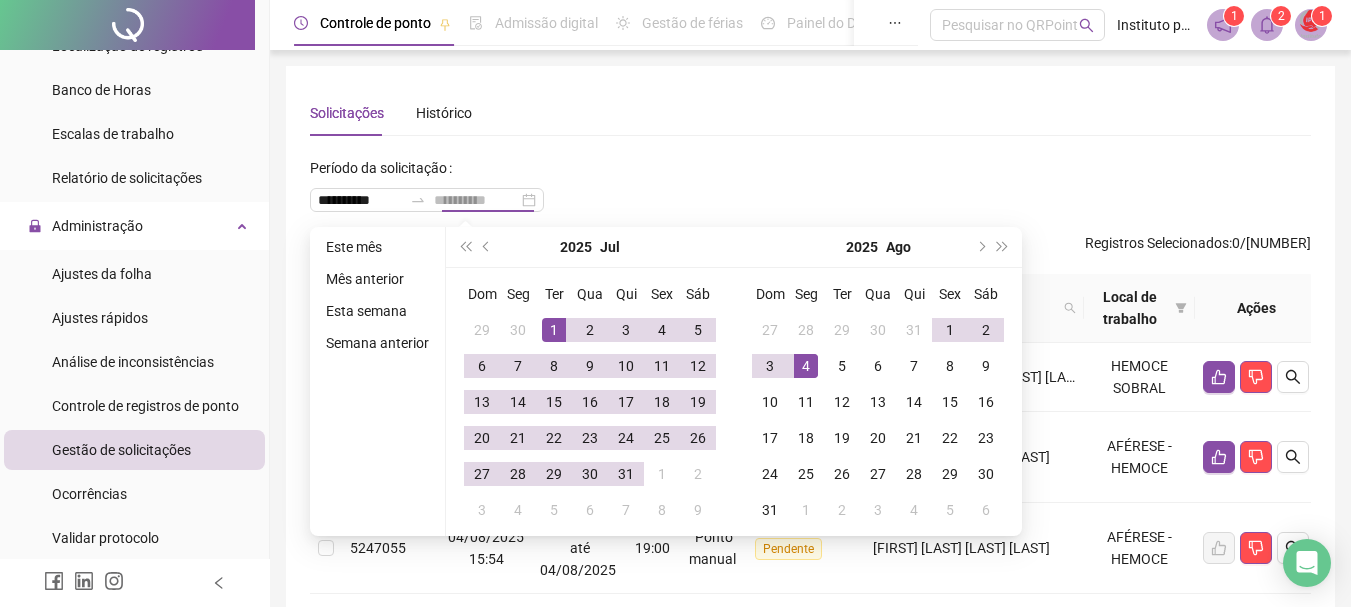 click on "4" at bounding box center (806, 366) 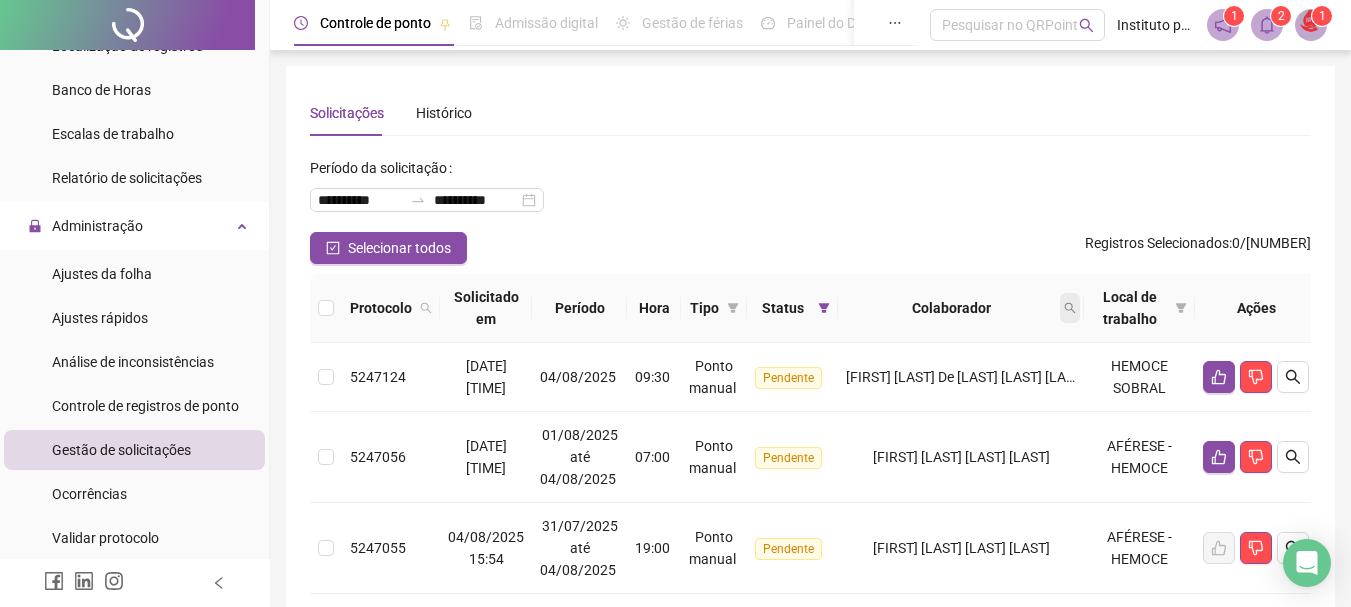 click 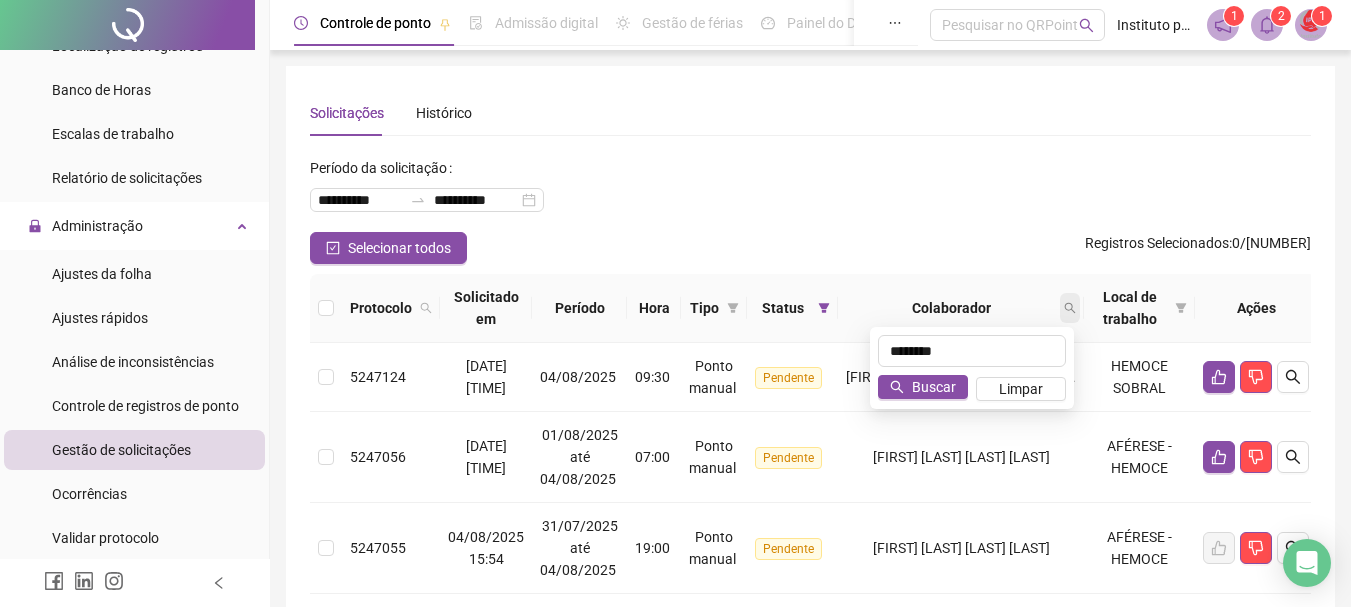 type on "********" 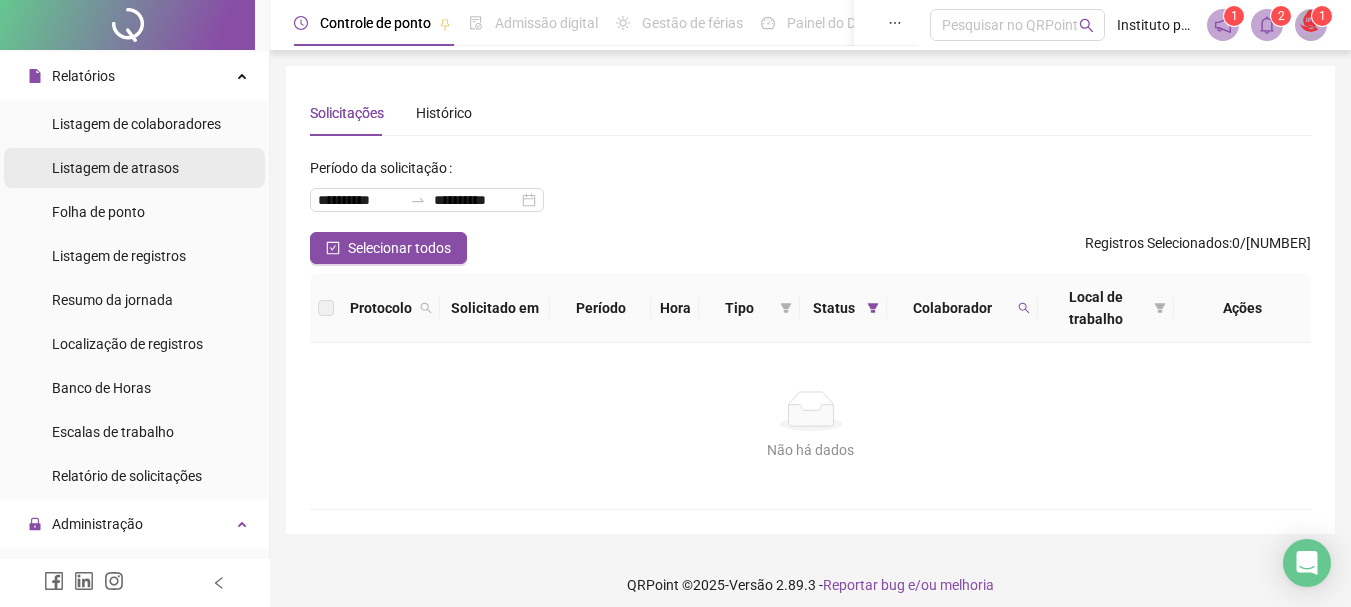 scroll, scrollTop: 400, scrollLeft: 0, axis: vertical 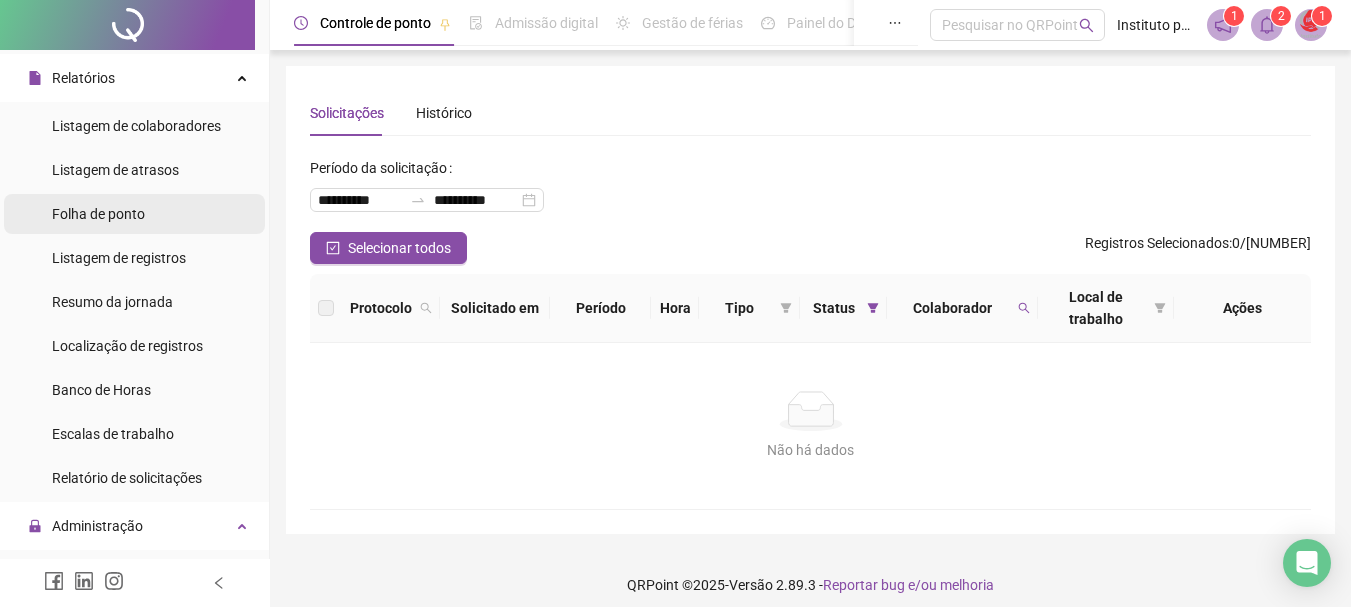 click on "Folha de ponto" at bounding box center [98, 214] 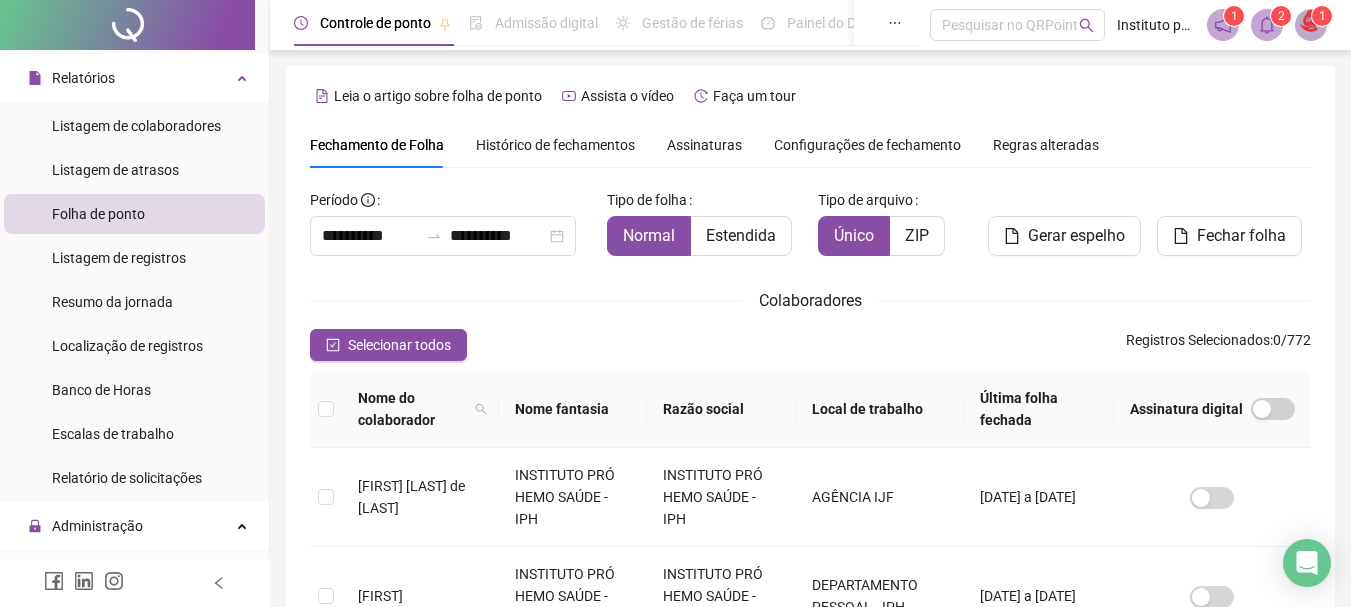 scroll, scrollTop: 106, scrollLeft: 0, axis: vertical 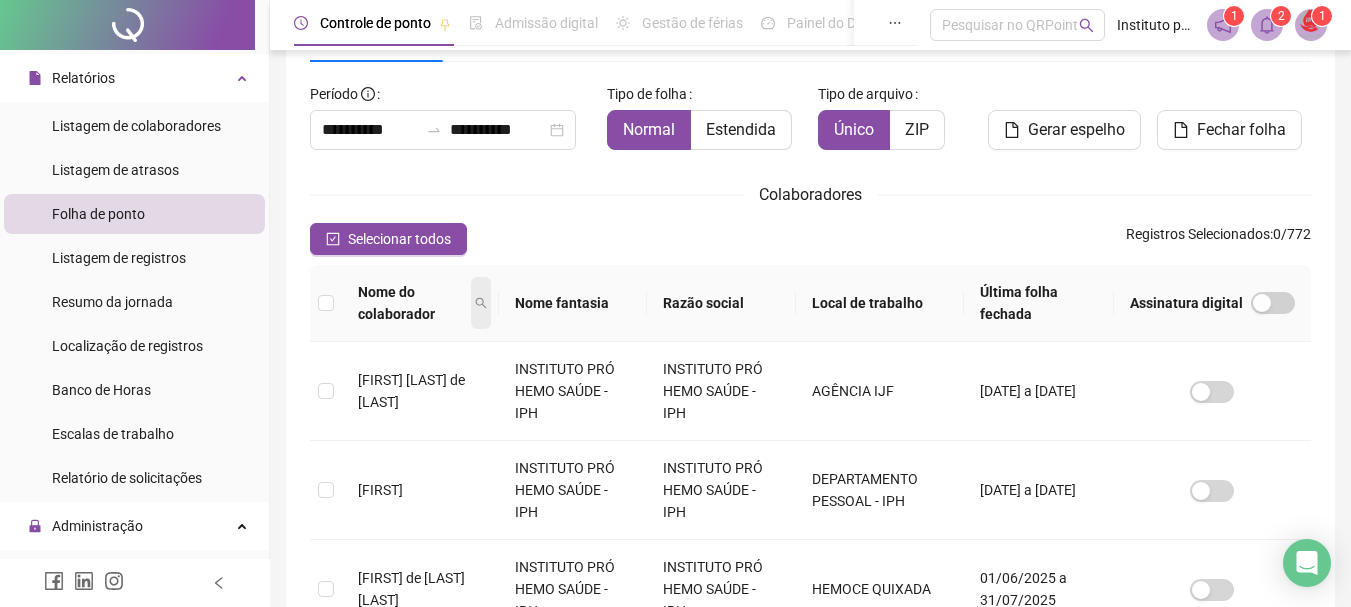click 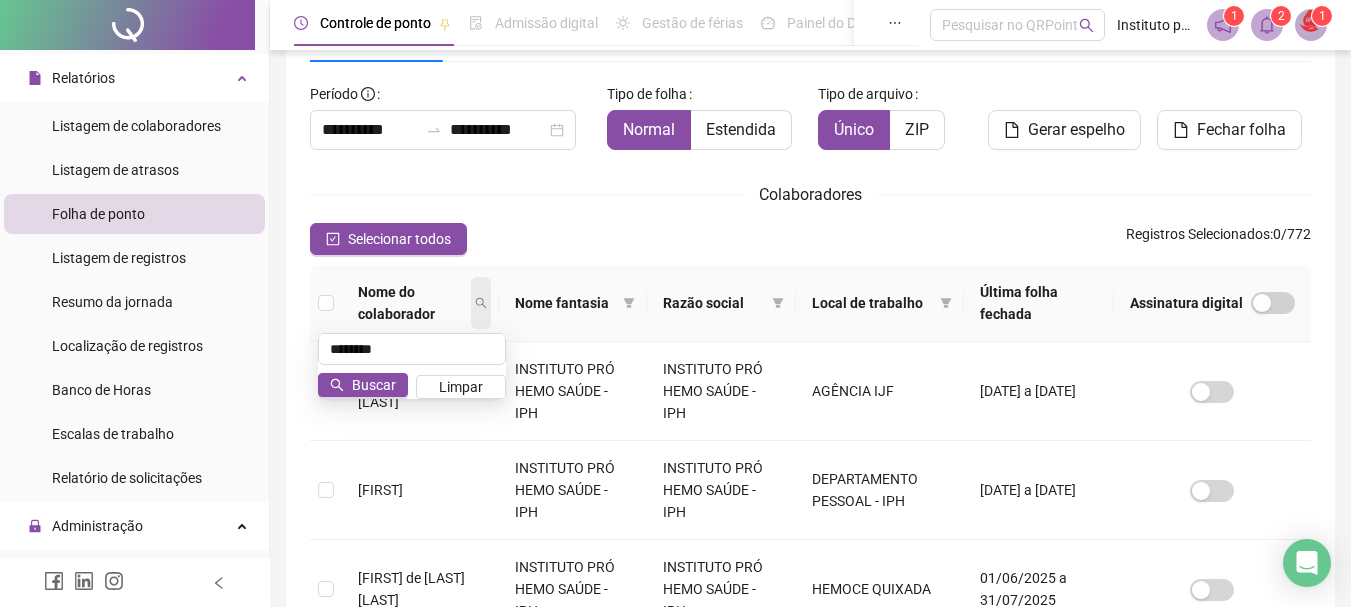 type on "********" 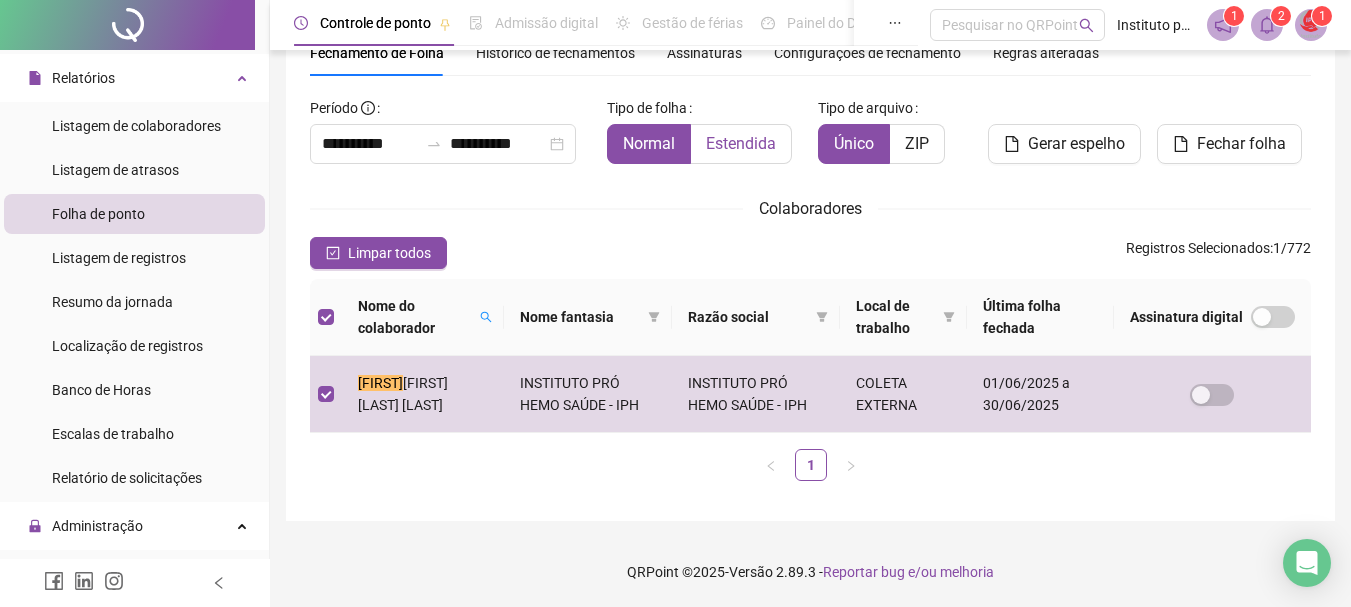 click on "Estendida" at bounding box center (741, 143) 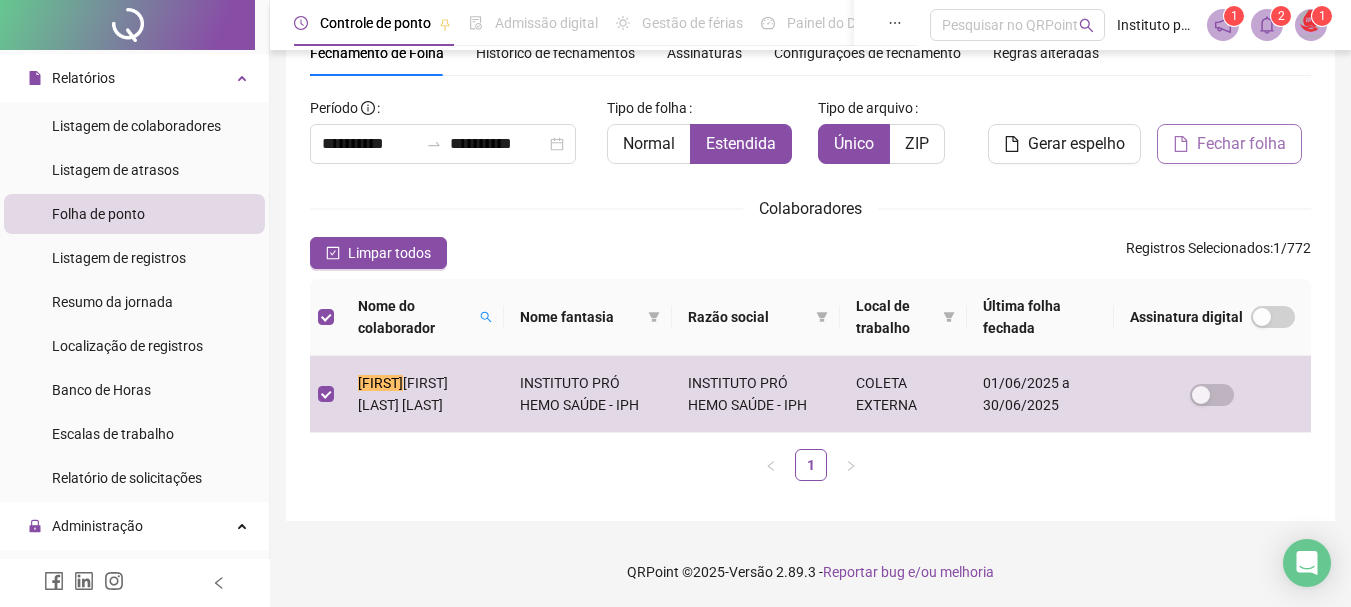 click on "Fechar folha" at bounding box center [1241, 144] 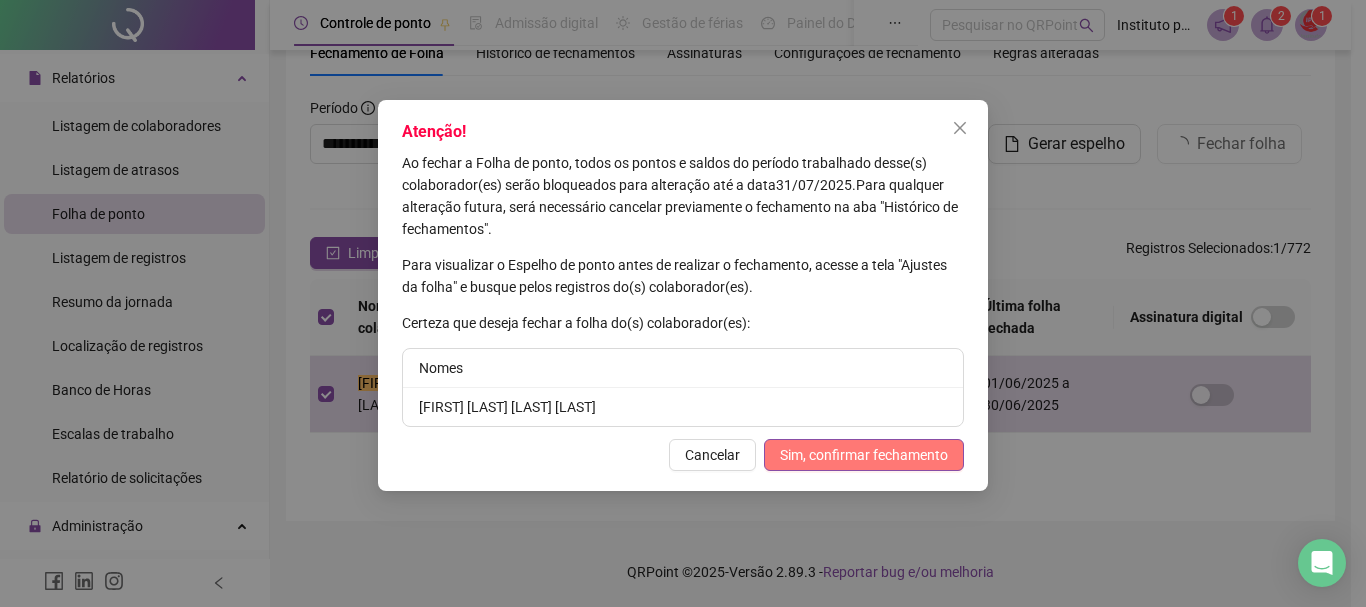 click on "Sim, confirmar fechamento" at bounding box center [864, 455] 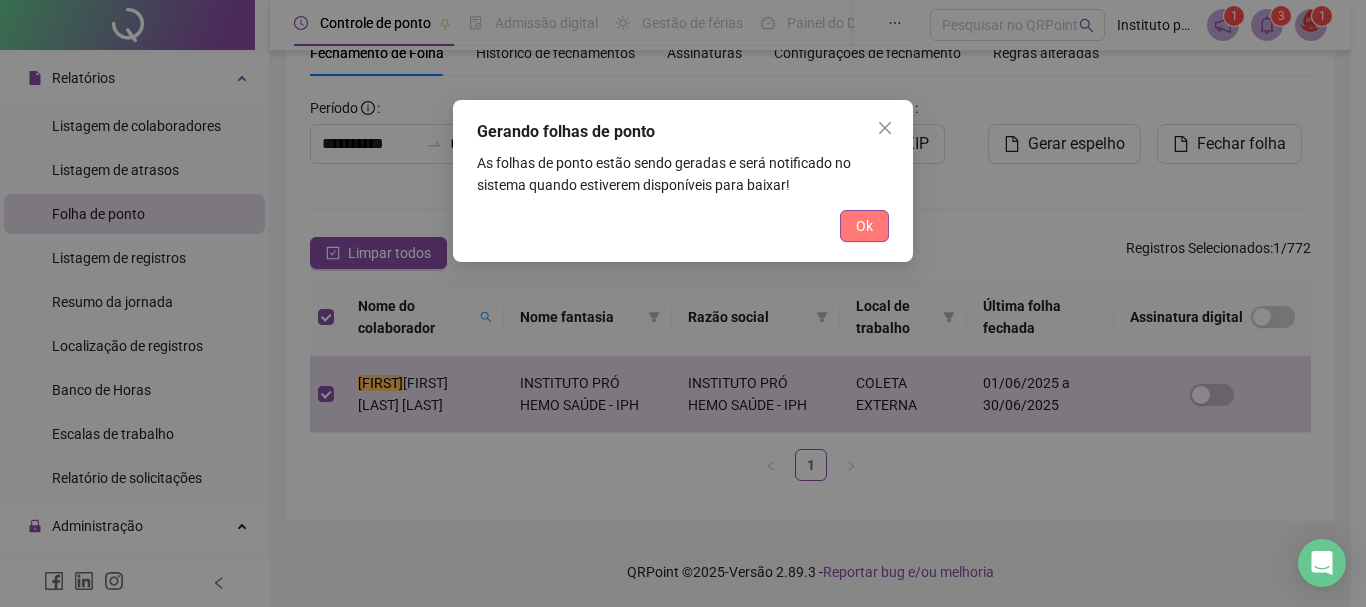 click on "Ok" at bounding box center [864, 226] 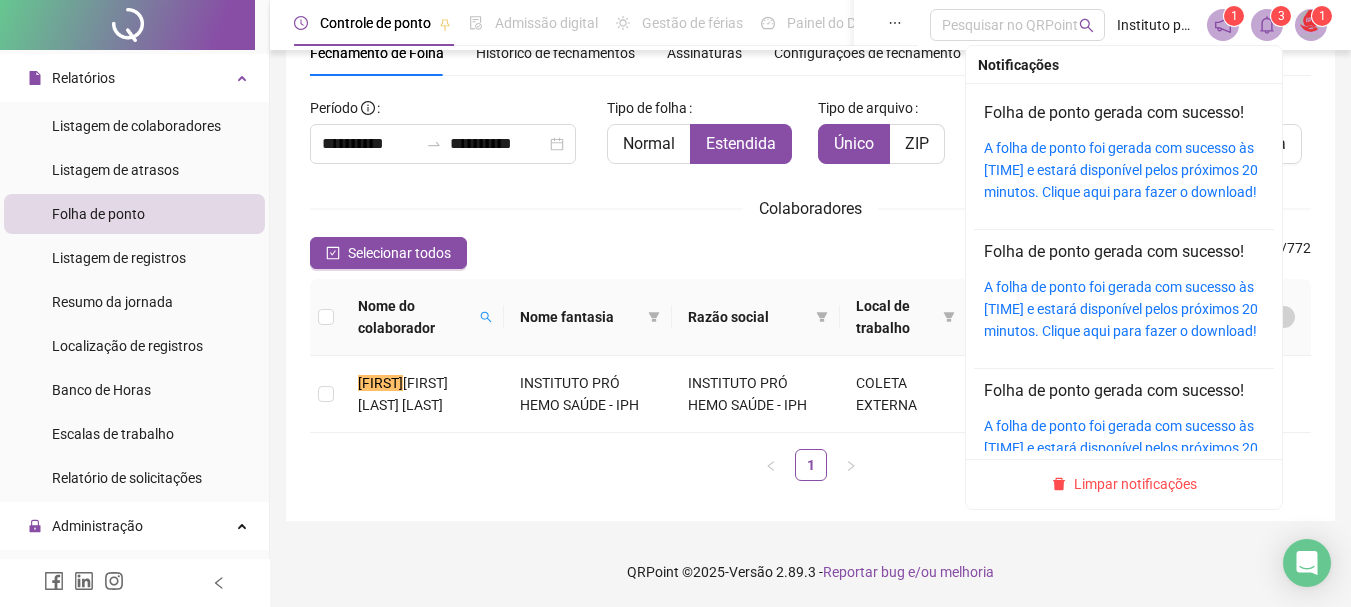 click on "A folha de ponto foi gerada com sucesso às [TIME] e estará disponível pelos próximos 20 minutos.
Clique aqui para fazer o download!" at bounding box center (1124, 170) 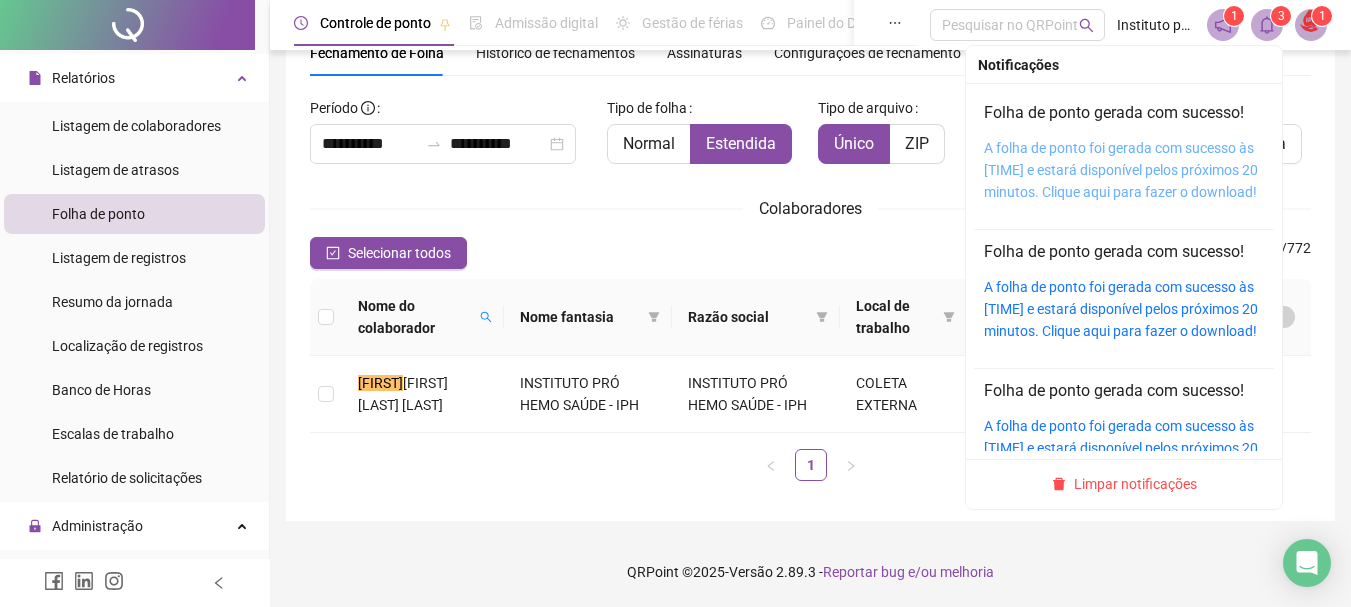 click on "A folha de ponto foi gerada com sucesso às [TIME] e estará disponível pelos próximos 20 minutos.
Clique aqui para fazer o download!" at bounding box center (1121, 170) 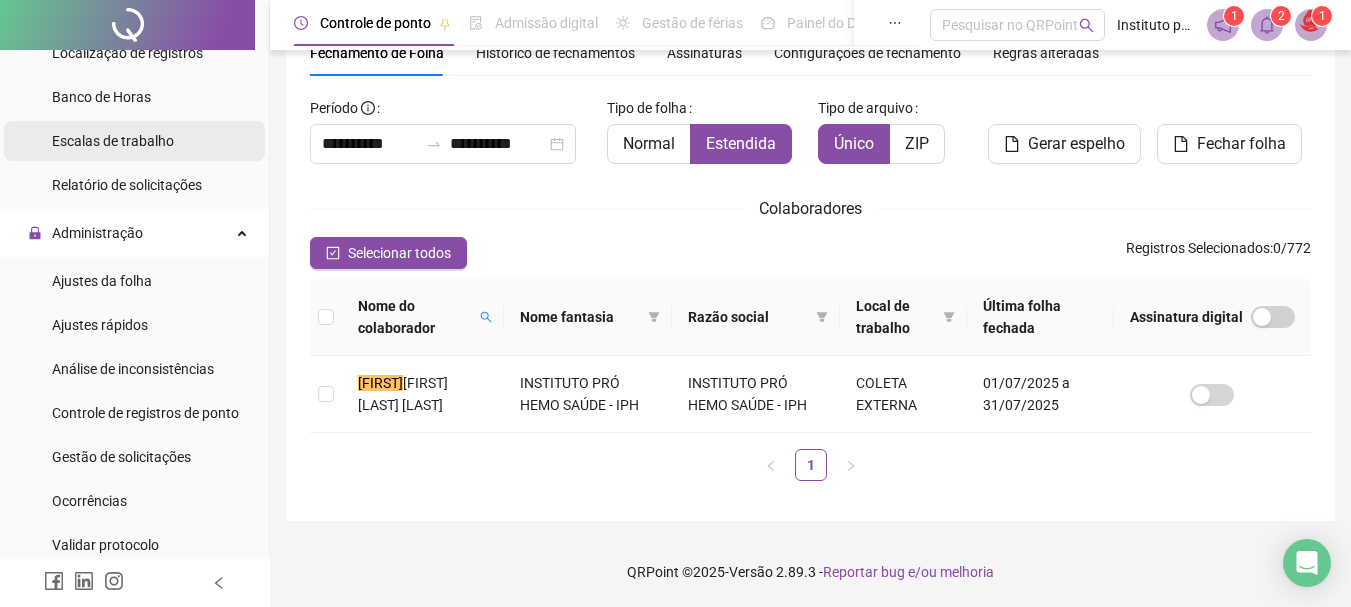 scroll, scrollTop: 700, scrollLeft: 0, axis: vertical 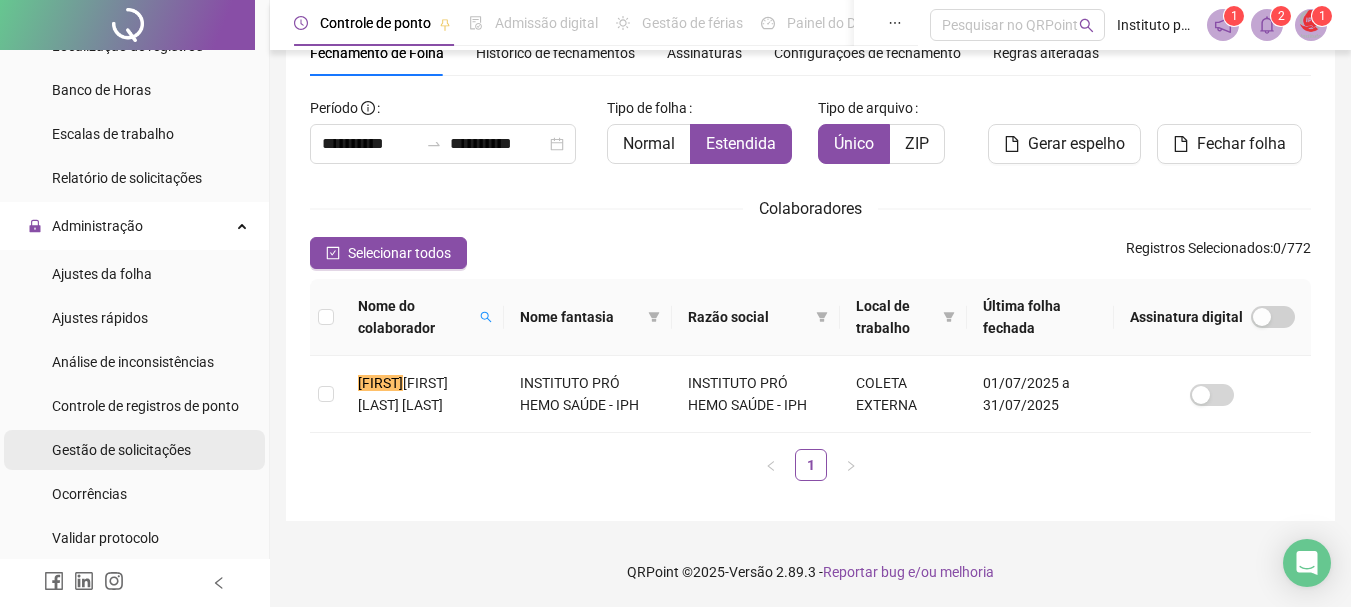 click on "Gestão de solicitações" at bounding box center [121, 450] 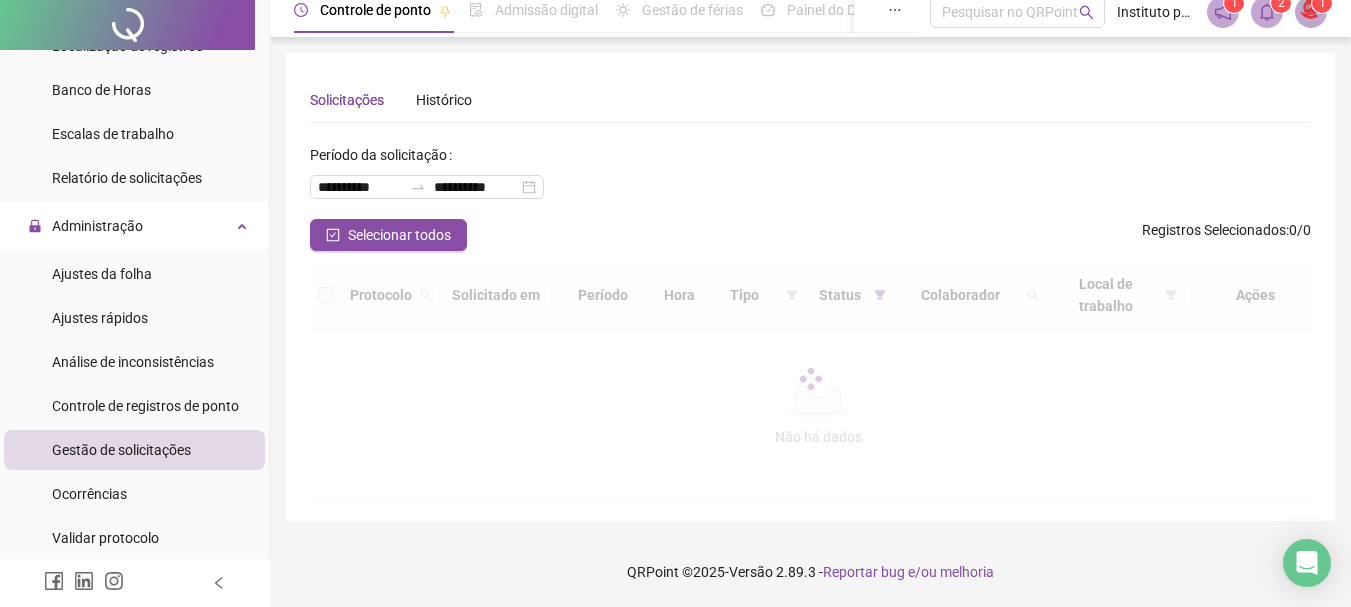 scroll, scrollTop: 0, scrollLeft: 0, axis: both 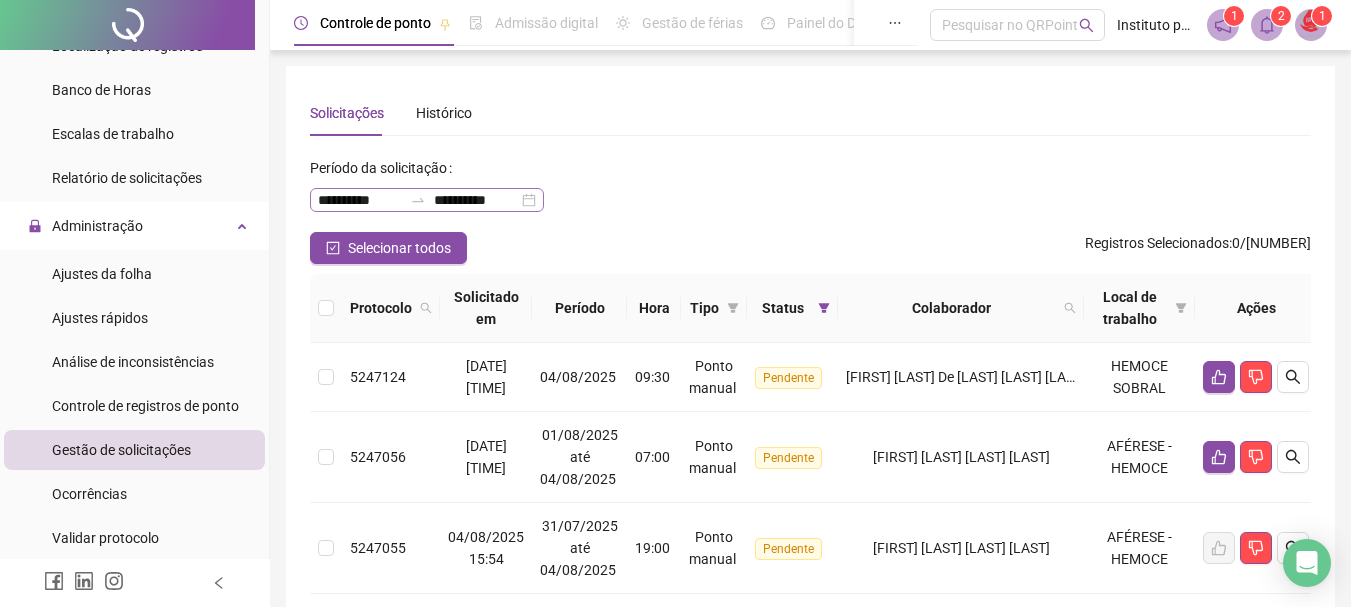 click on "**********" at bounding box center (427, 200) 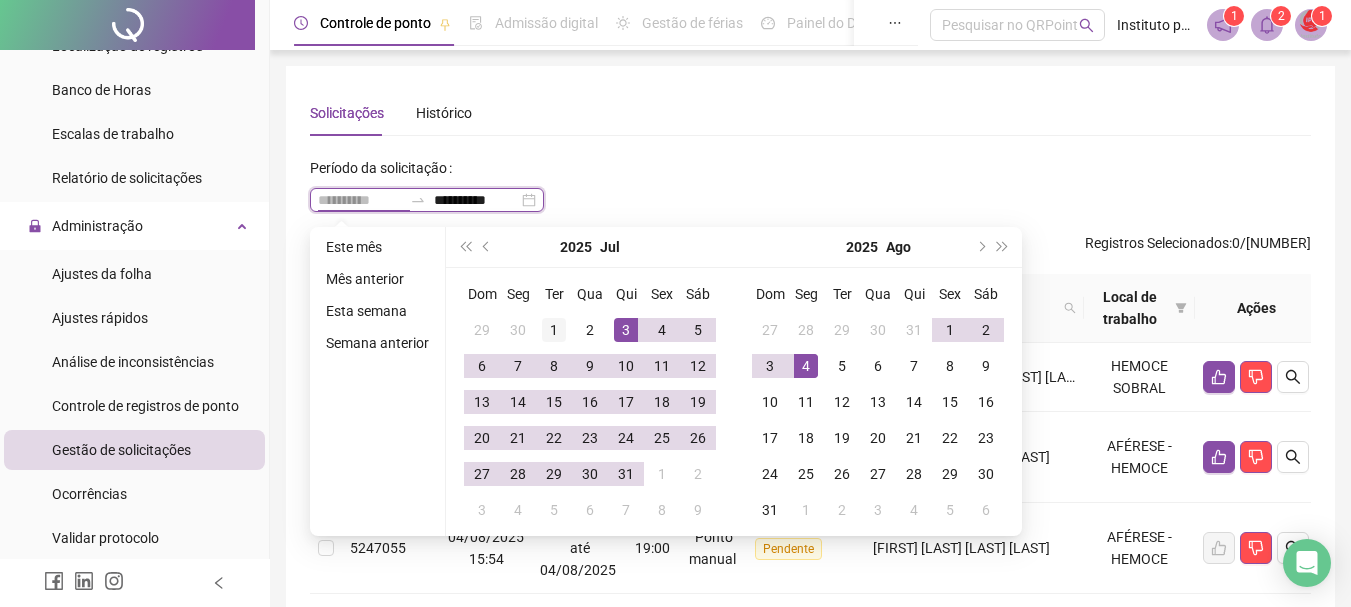 type on "**********" 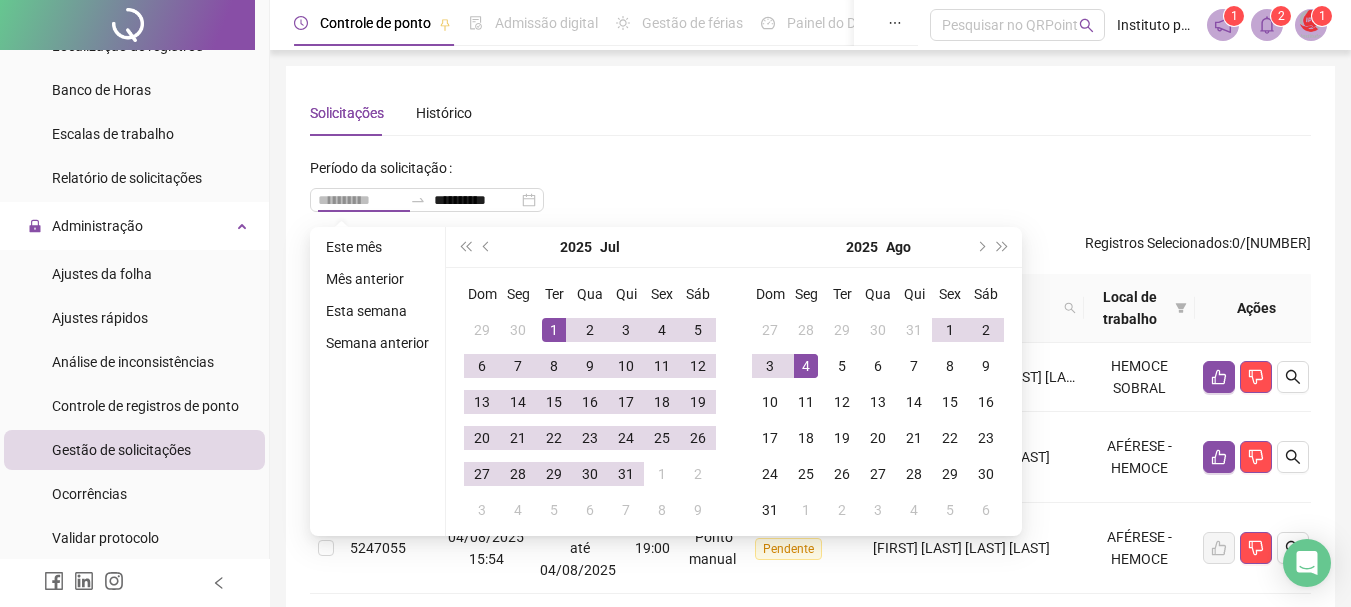 click on "1" at bounding box center [554, 330] 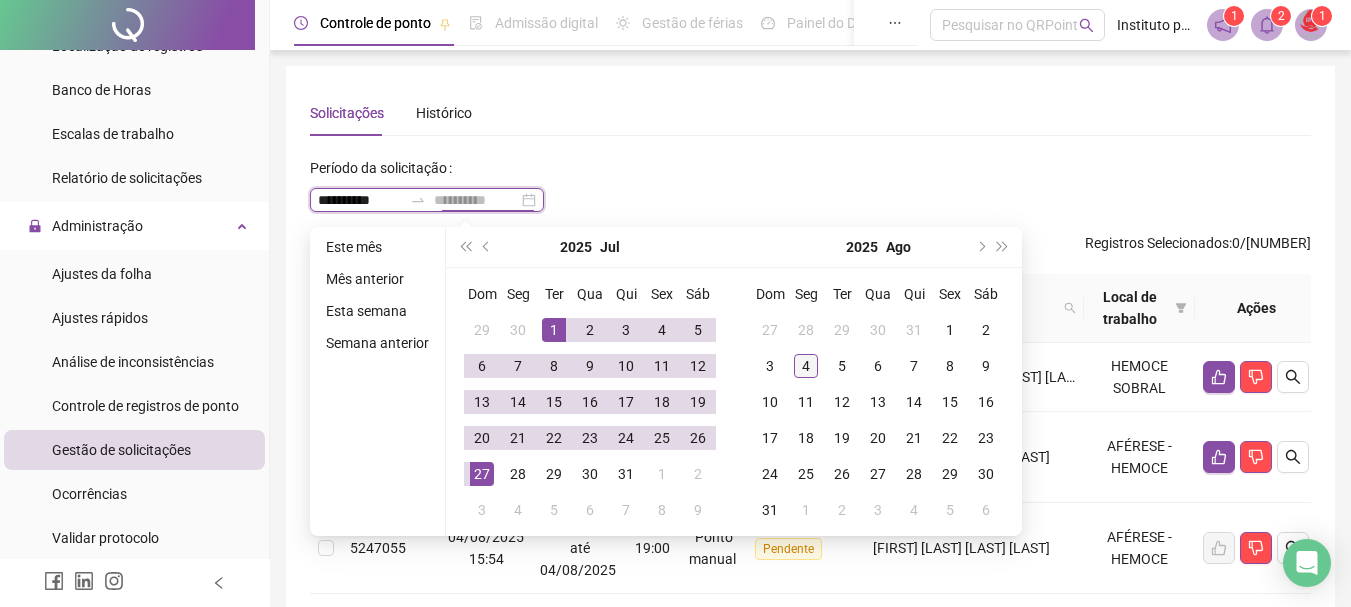 type on "**********" 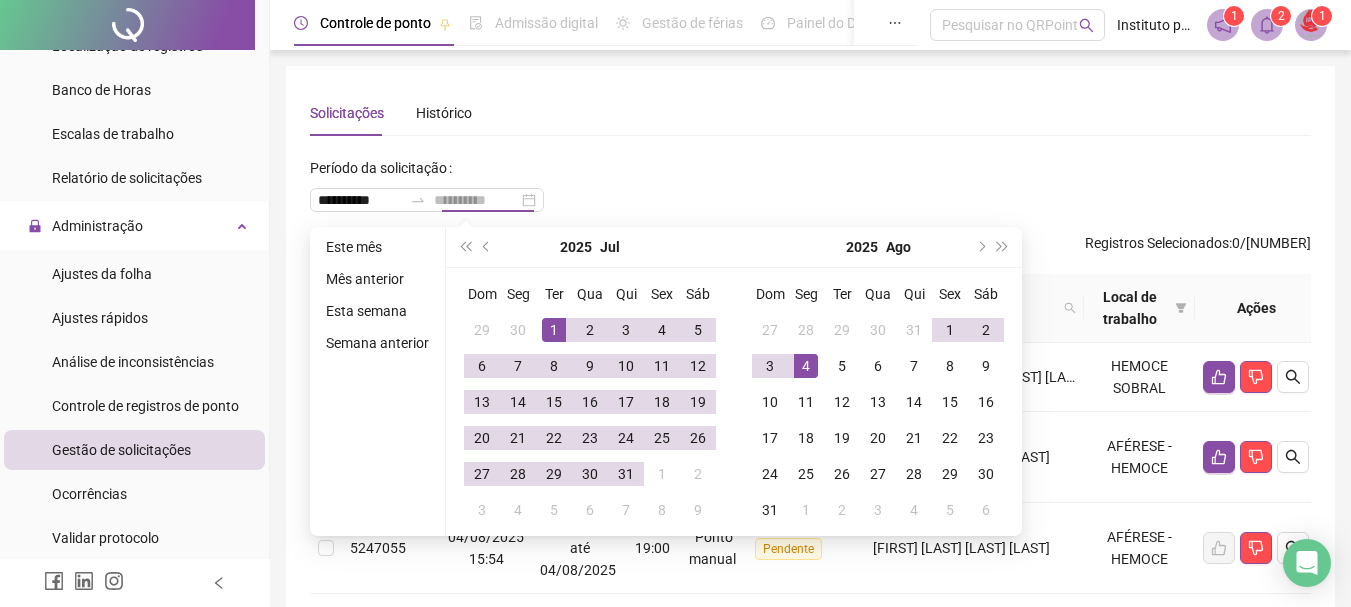 click on "4" at bounding box center [806, 366] 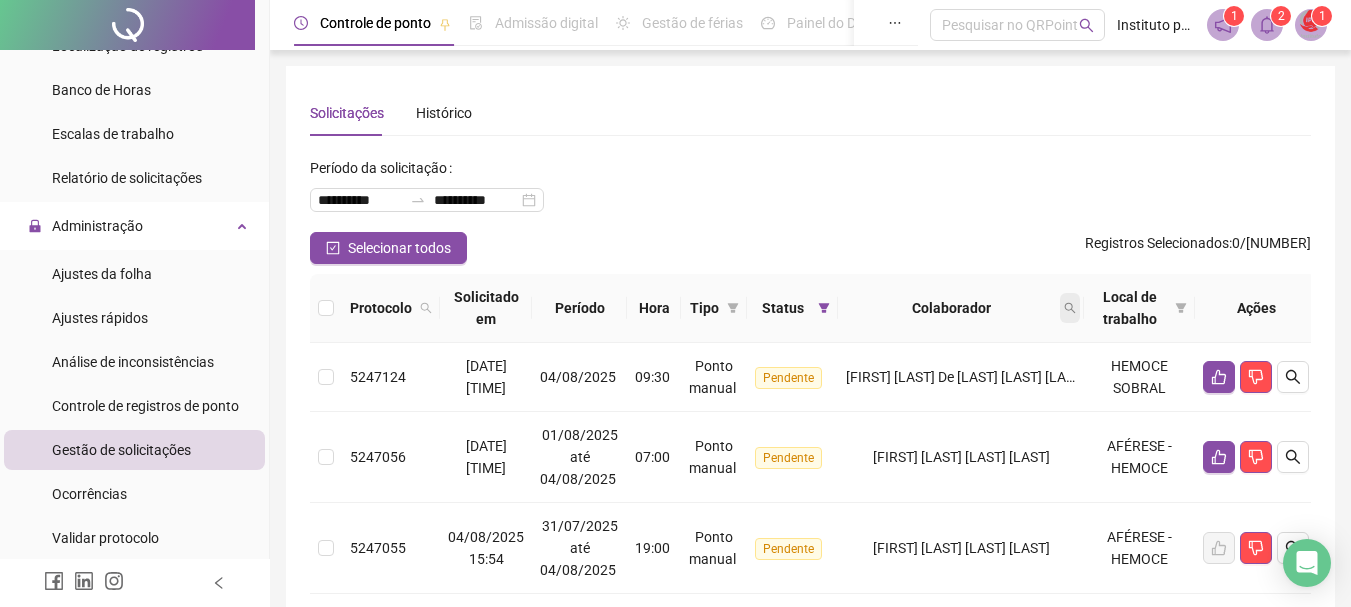 click 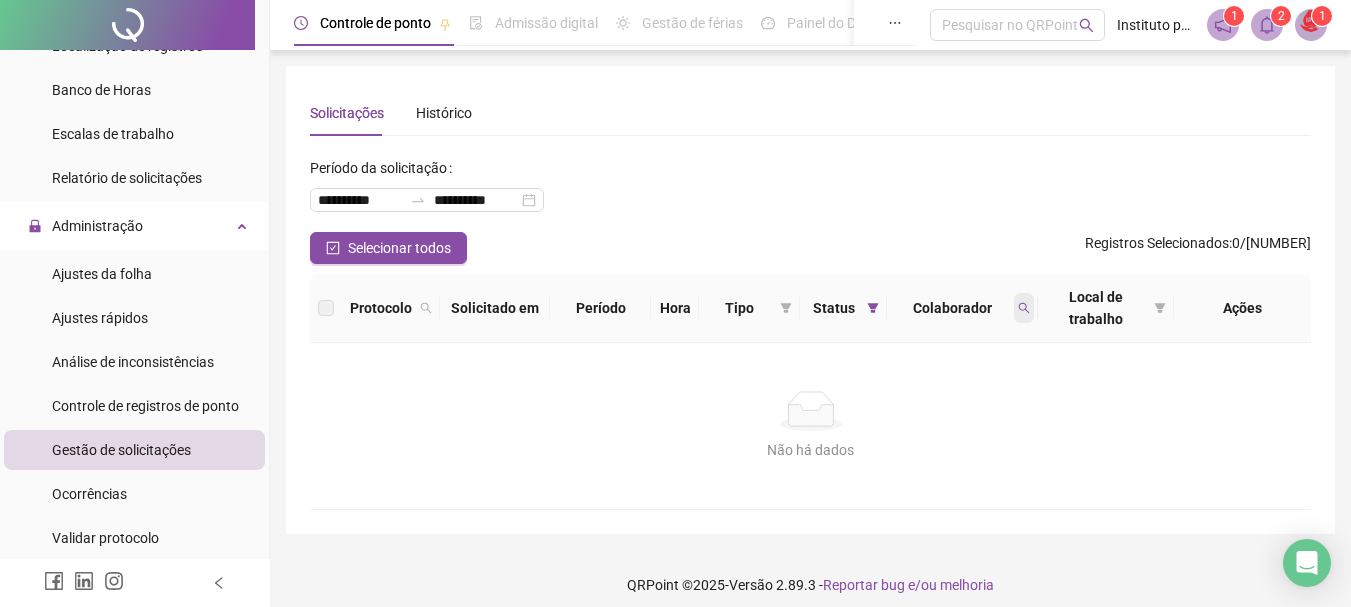 click 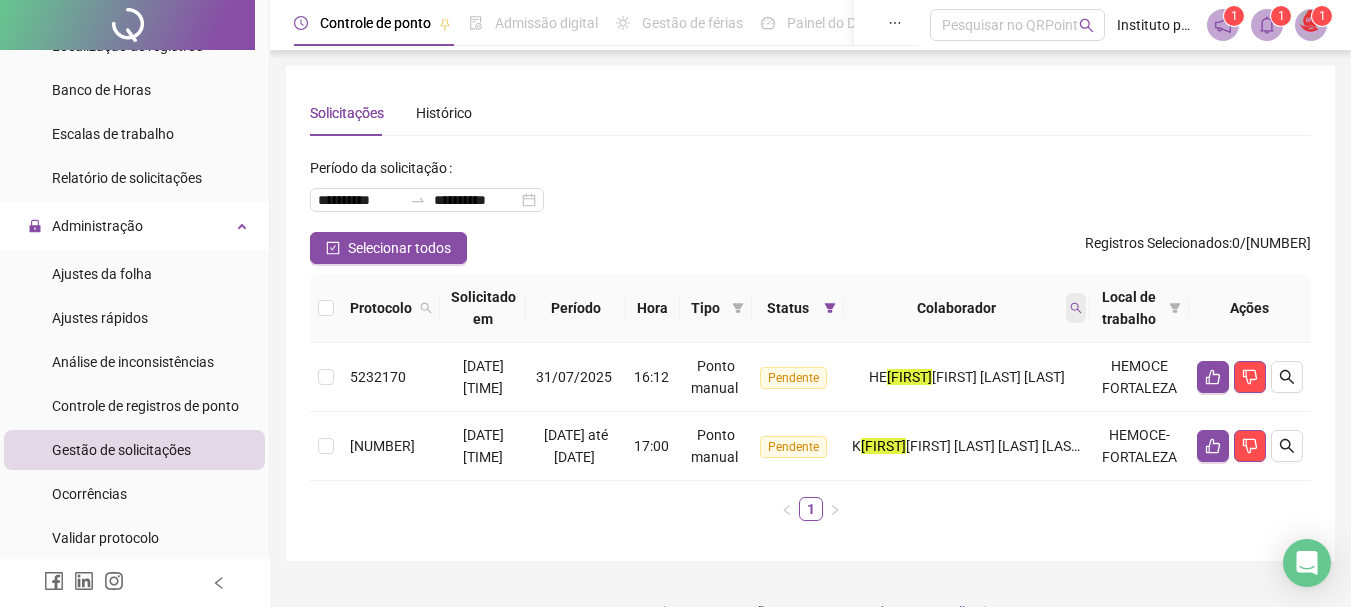 click at bounding box center (1076, 308) 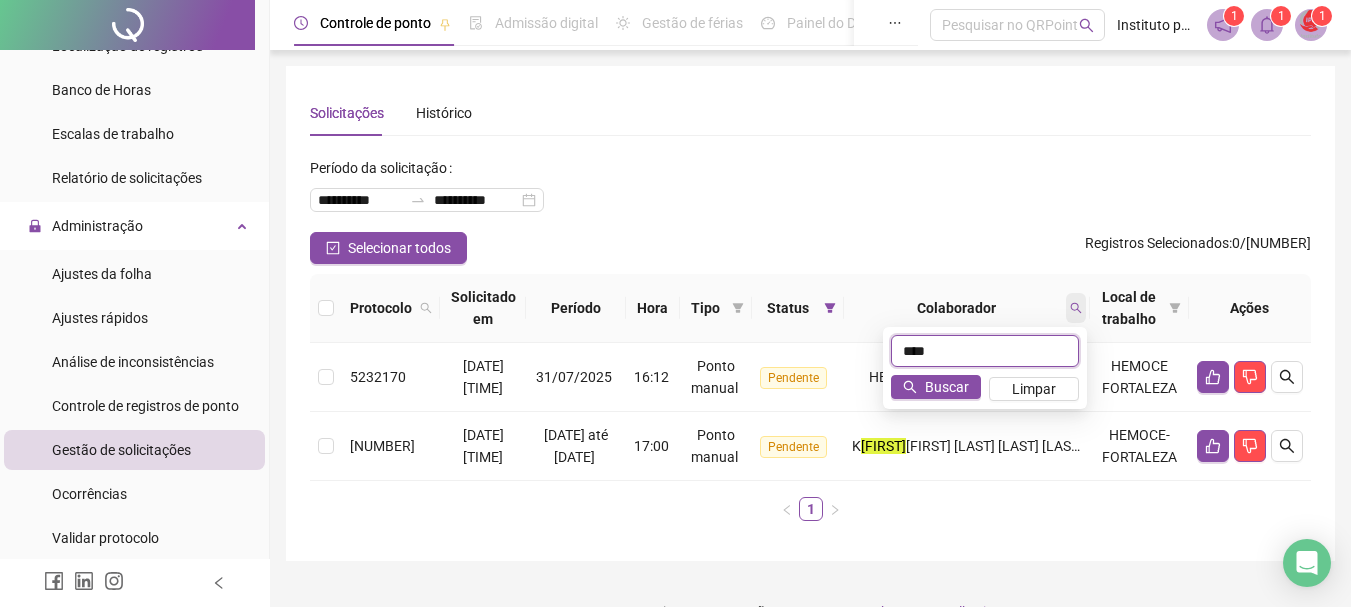 type on "****" 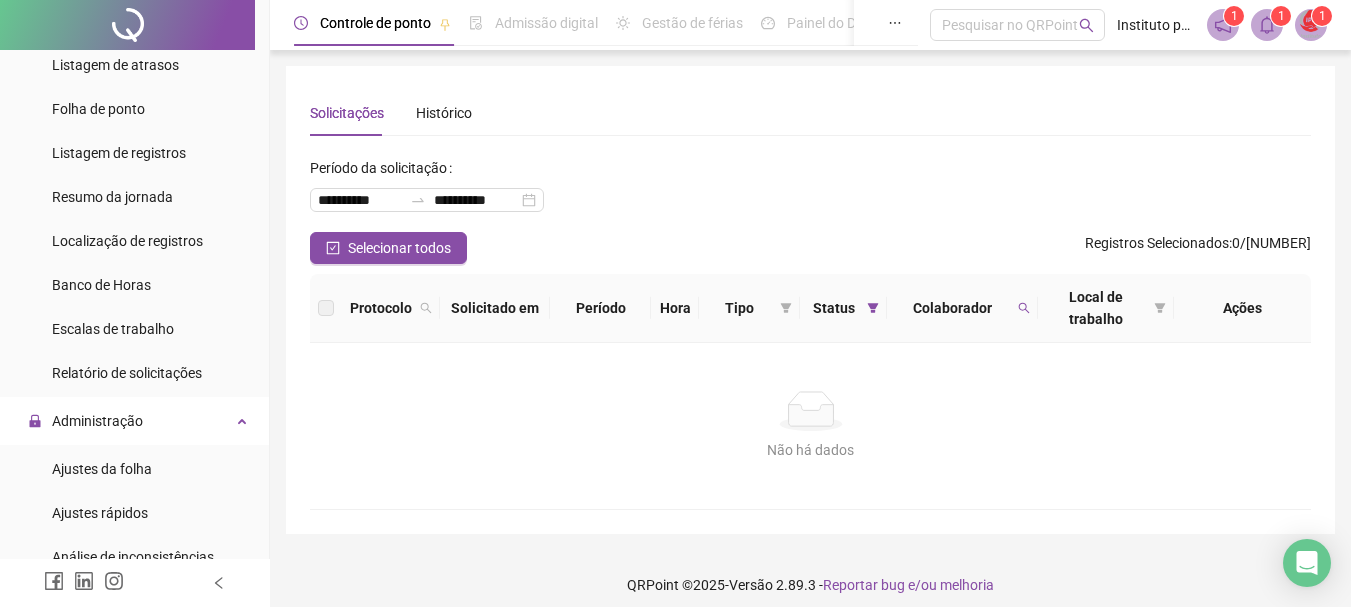 scroll, scrollTop: 500, scrollLeft: 0, axis: vertical 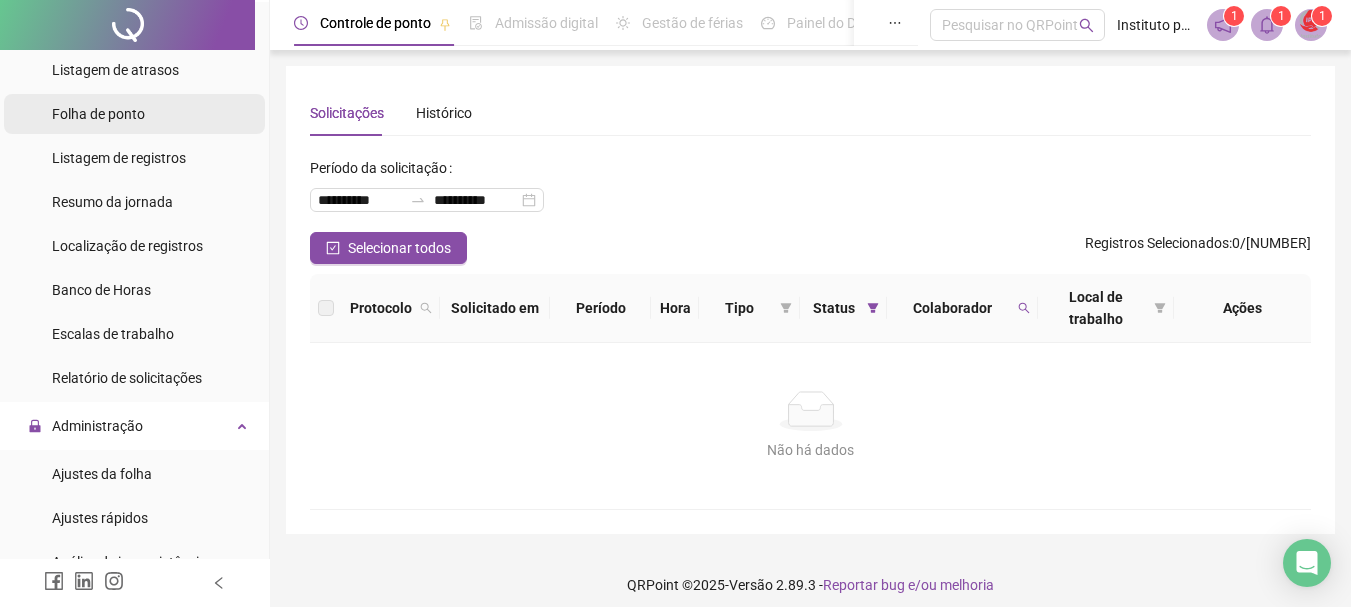click on "Folha de ponto" at bounding box center [98, 114] 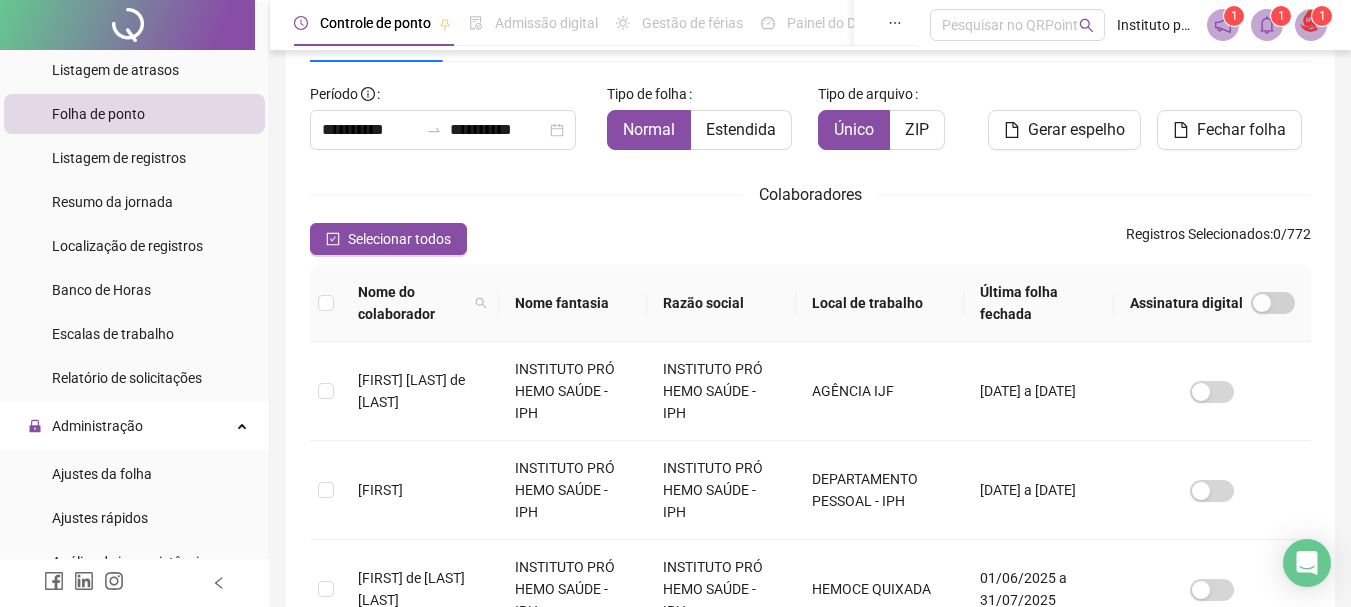 scroll, scrollTop: 0, scrollLeft: 0, axis: both 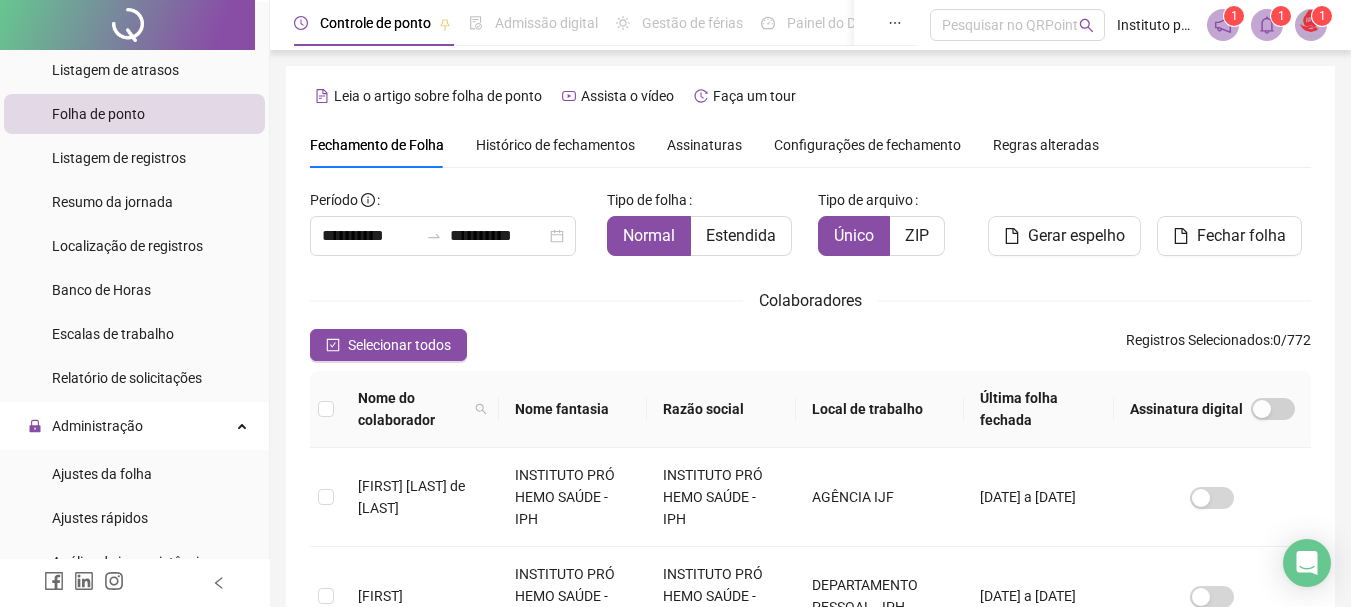 click on "Histórico de fechamentos" at bounding box center (555, 145) 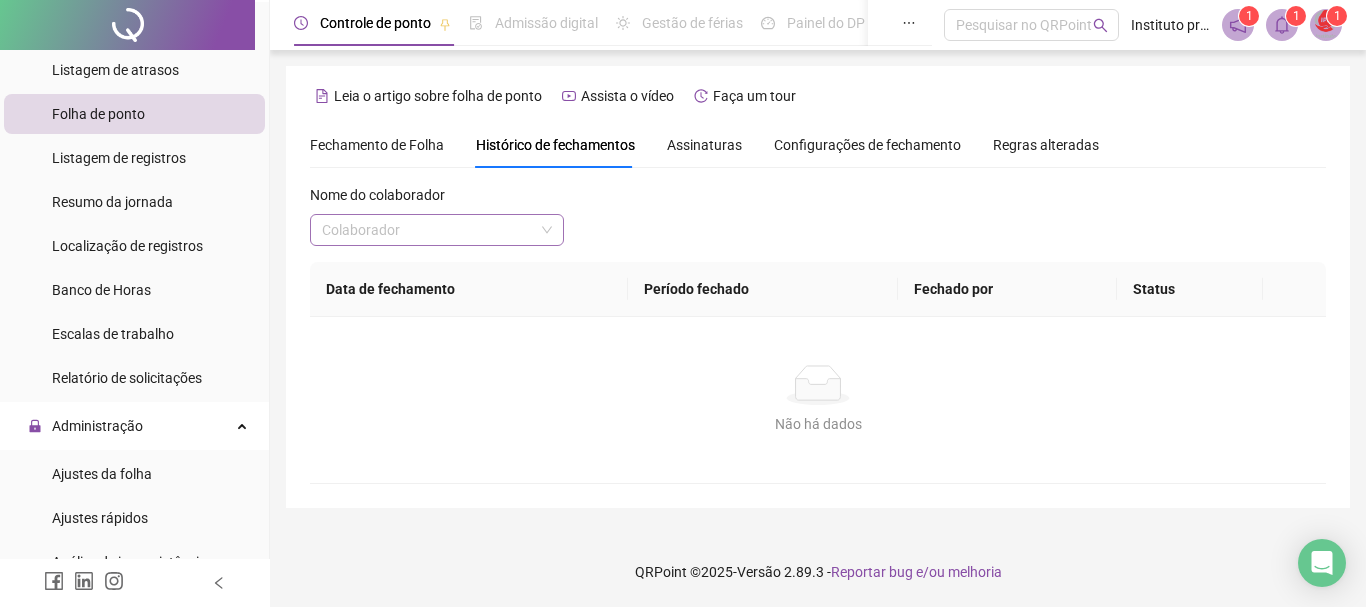 click at bounding box center (428, 230) 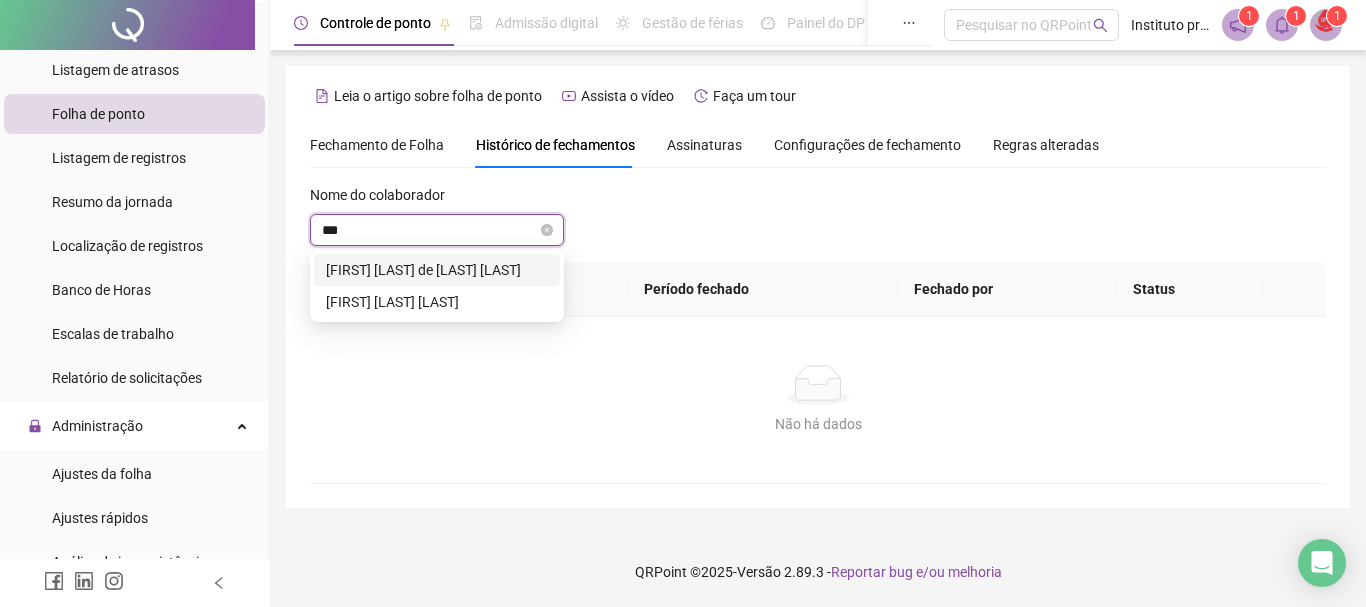 type on "****" 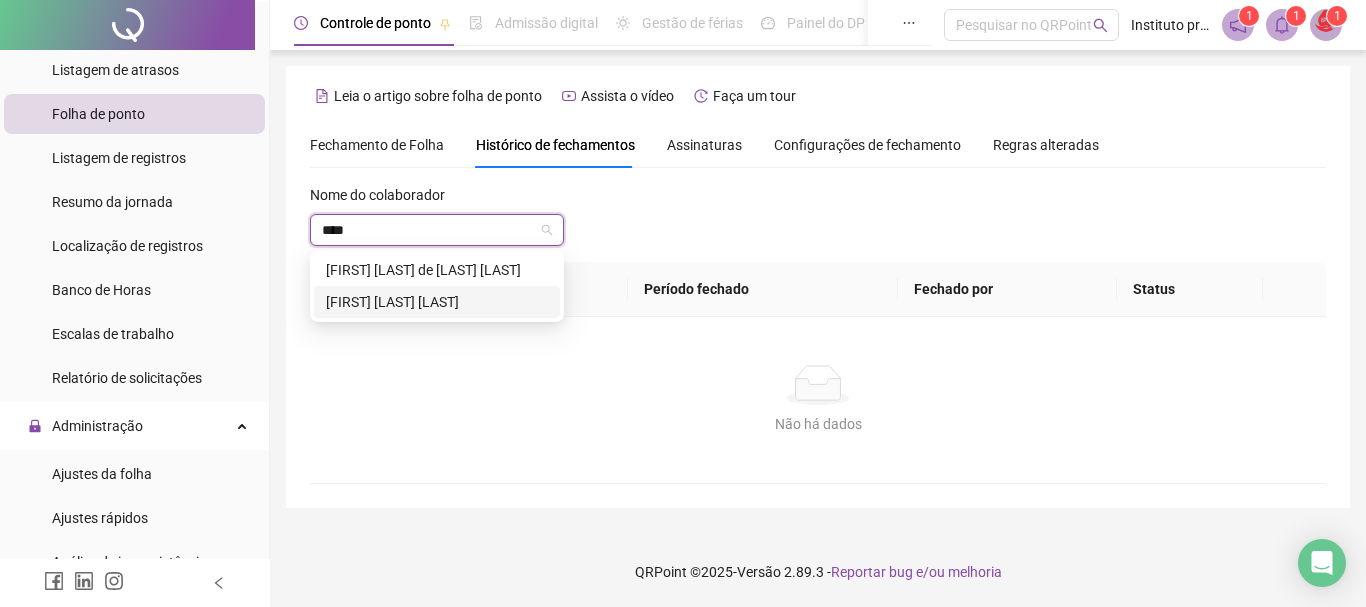 click on "[FIRST] [LAST] [LAST]" at bounding box center (437, 302) 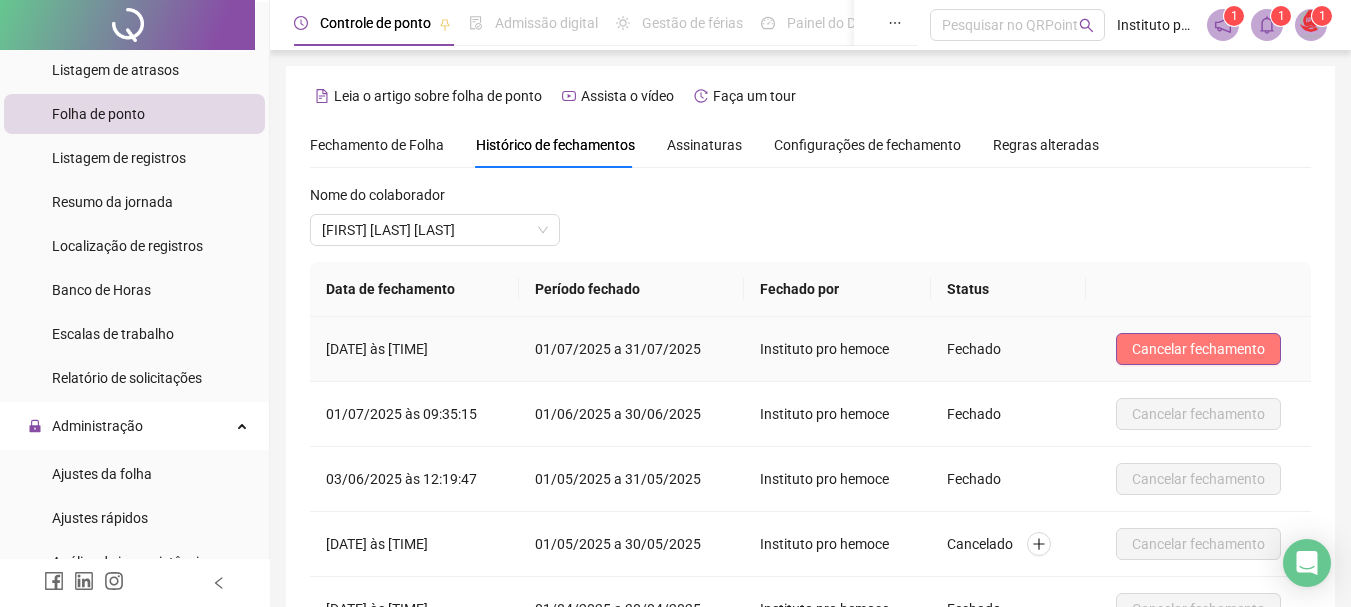 click on "Cancelar fechamento" at bounding box center [1198, 349] 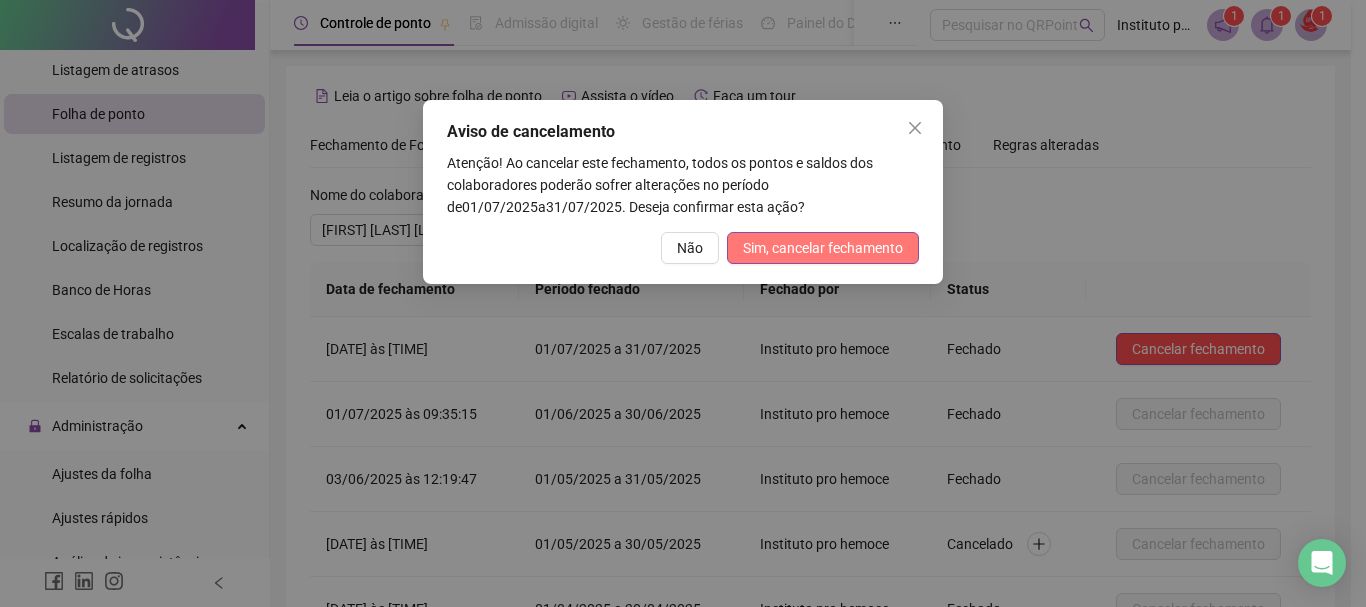 click on "Sim, cancelar fechamento" at bounding box center (823, 248) 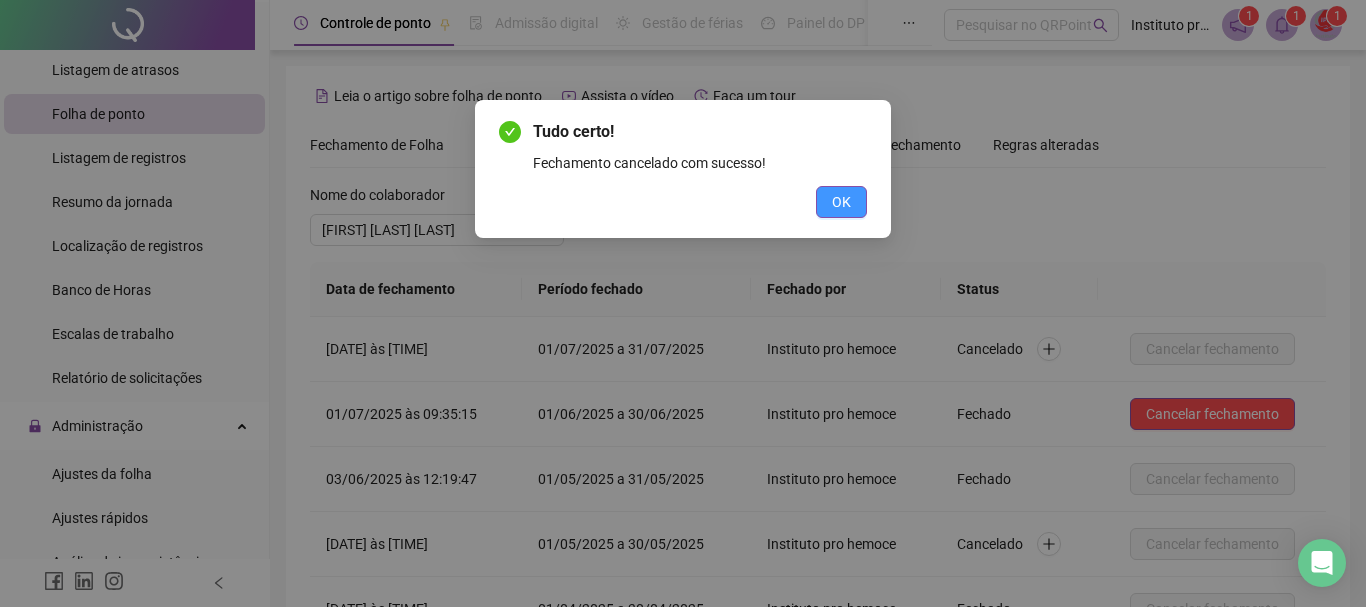 click on "OK" at bounding box center (841, 202) 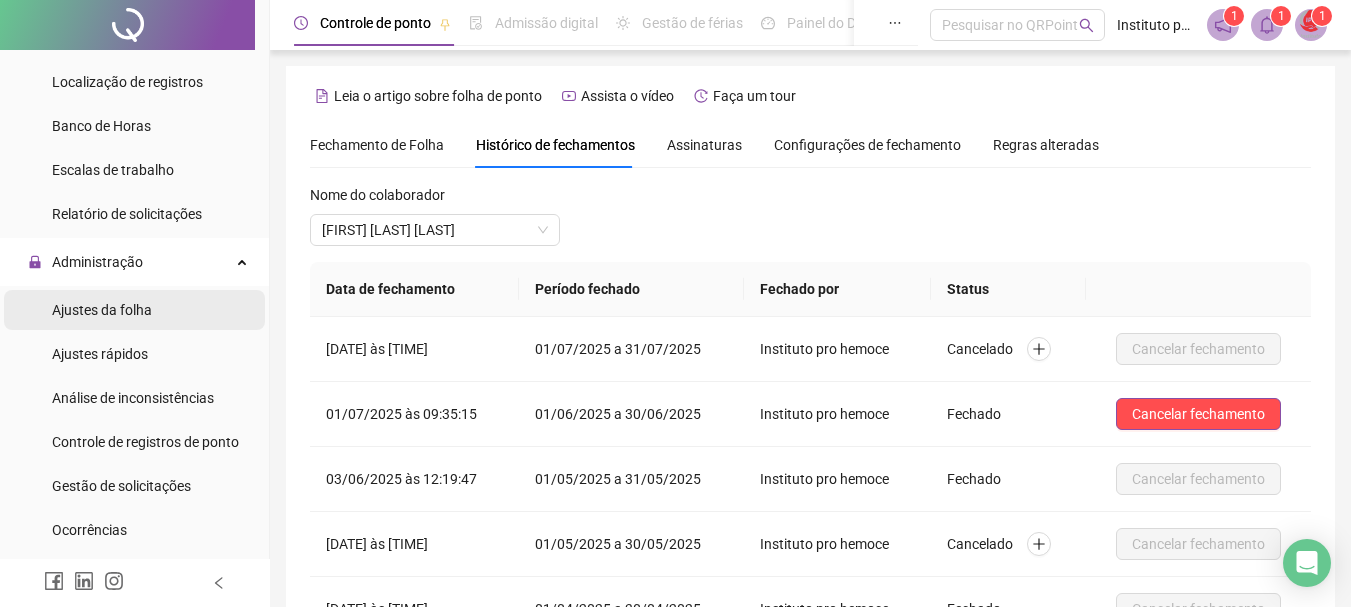 scroll, scrollTop: 700, scrollLeft: 0, axis: vertical 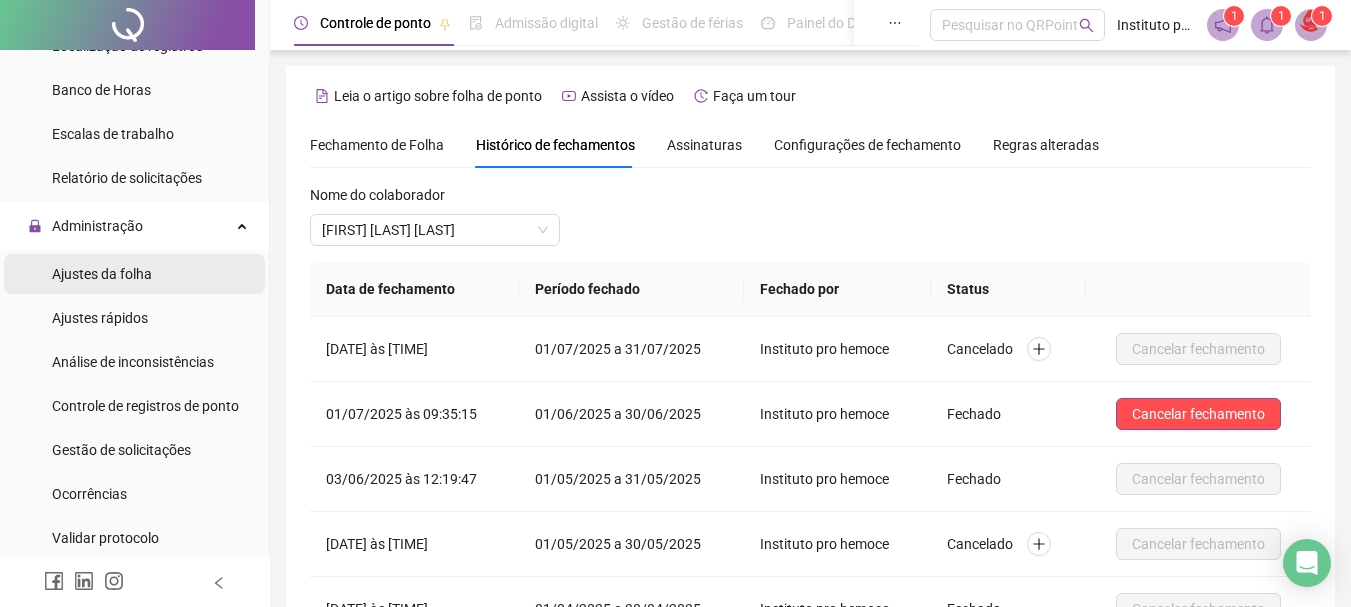 click on "Ajustes da folha" at bounding box center [102, 274] 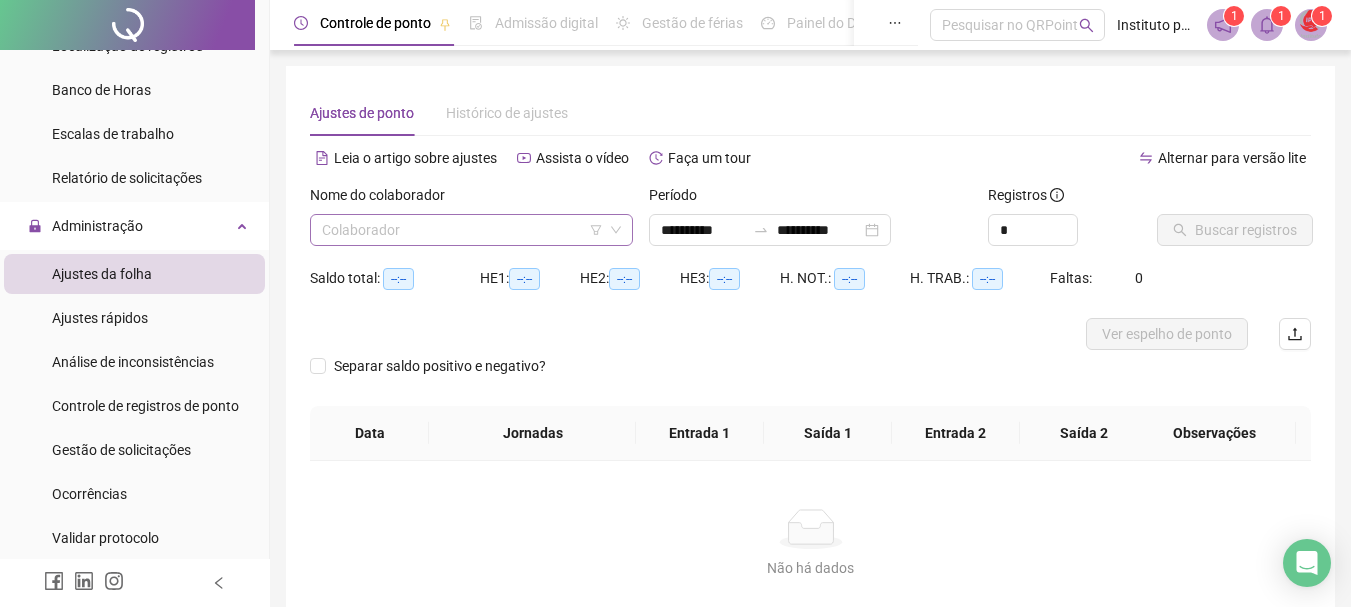 click at bounding box center (462, 230) 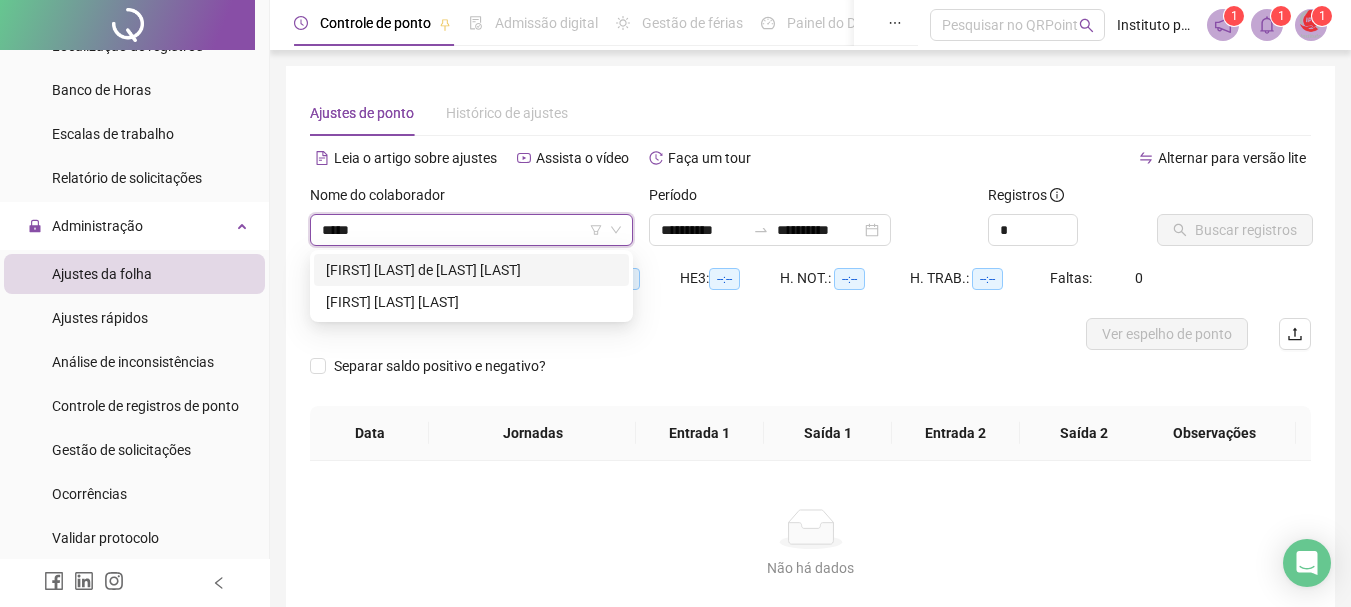 type on "******" 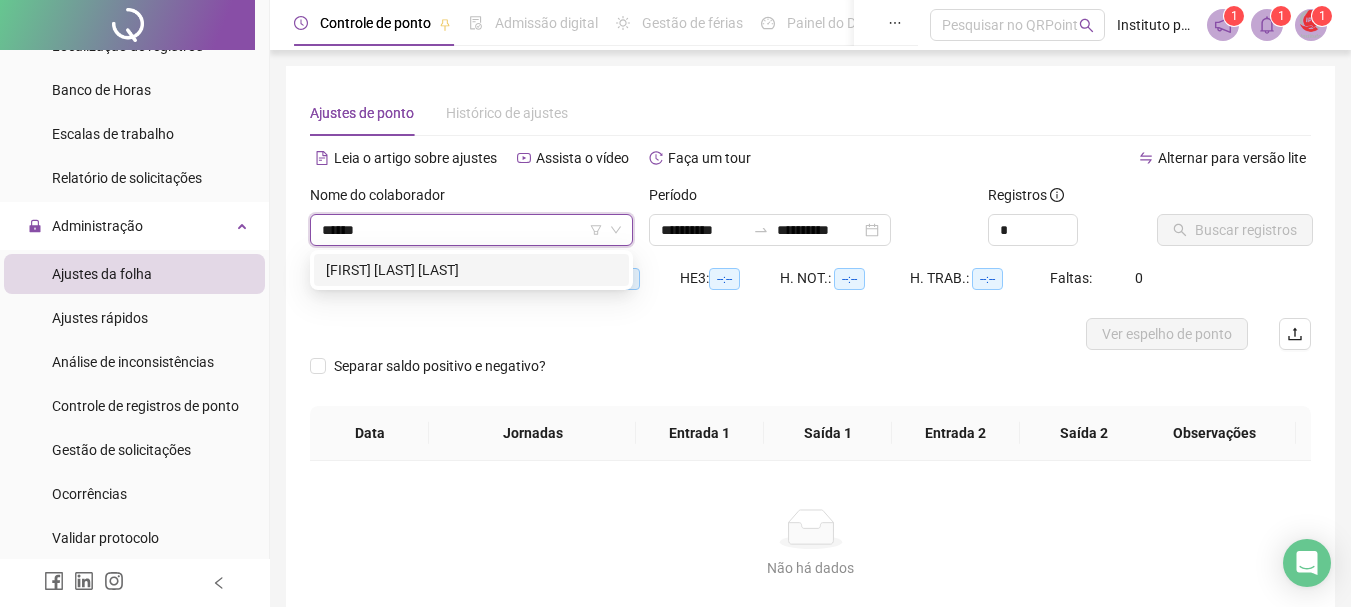 click on "[FIRST] [LAST] [LAST]" at bounding box center (471, 270) 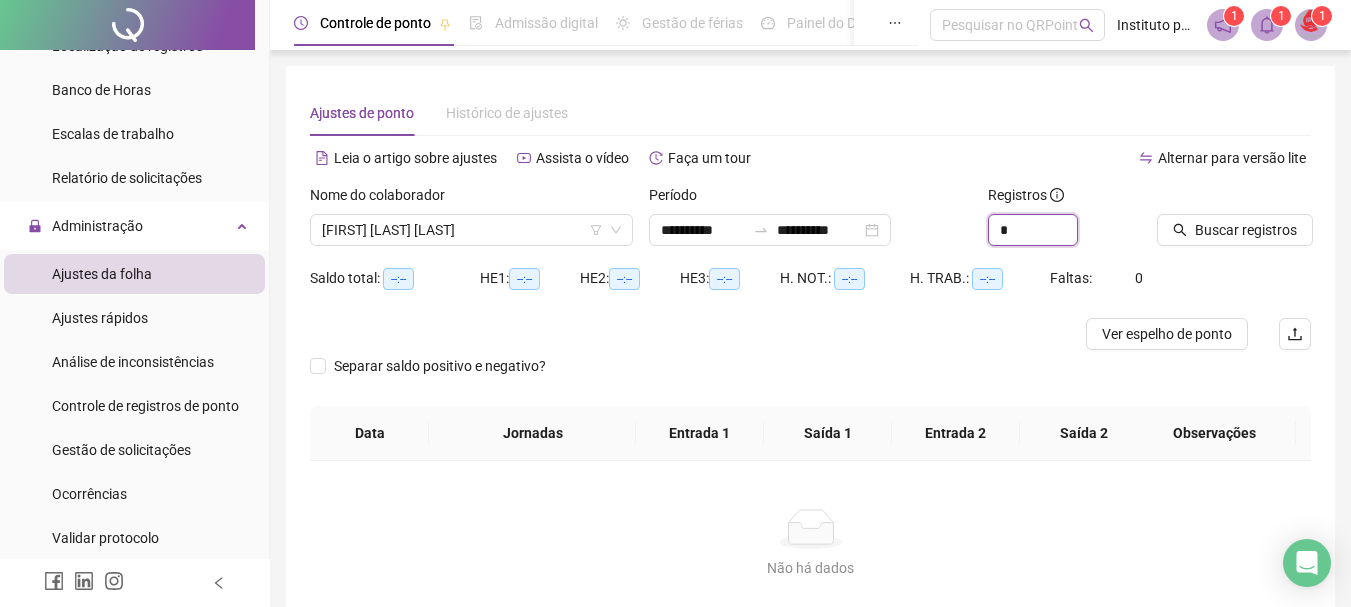 drag, startPoint x: 1009, startPoint y: 229, endPoint x: 902, endPoint y: 208, distance: 109.041275 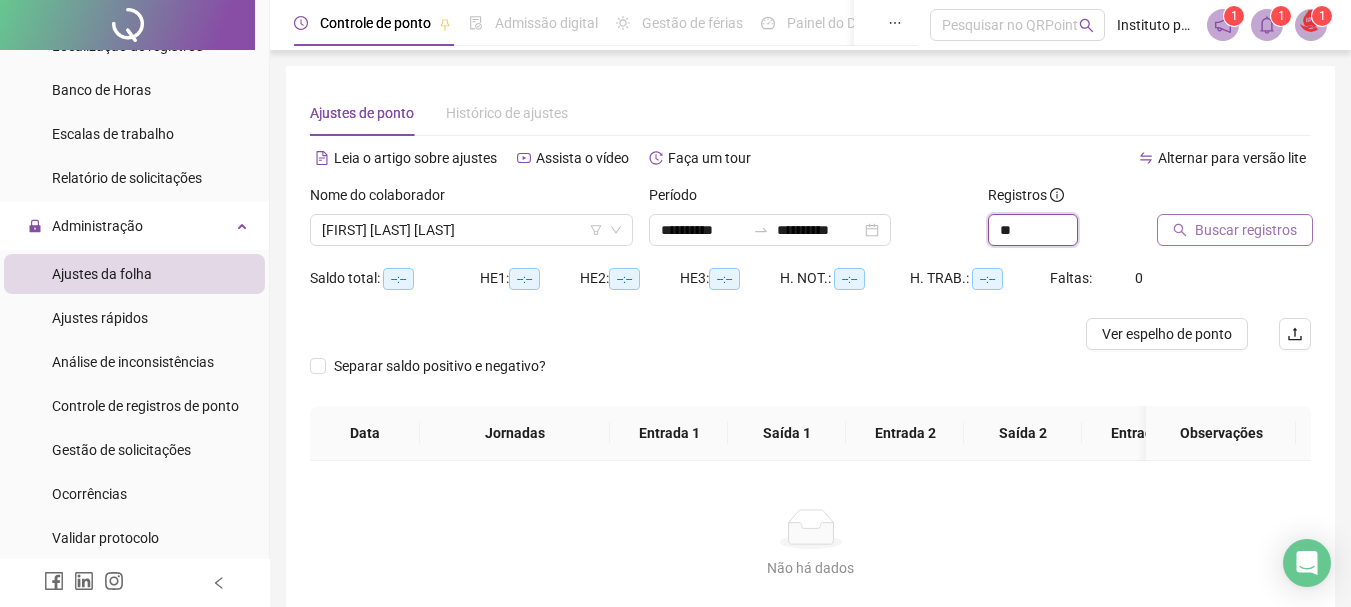 type on "**" 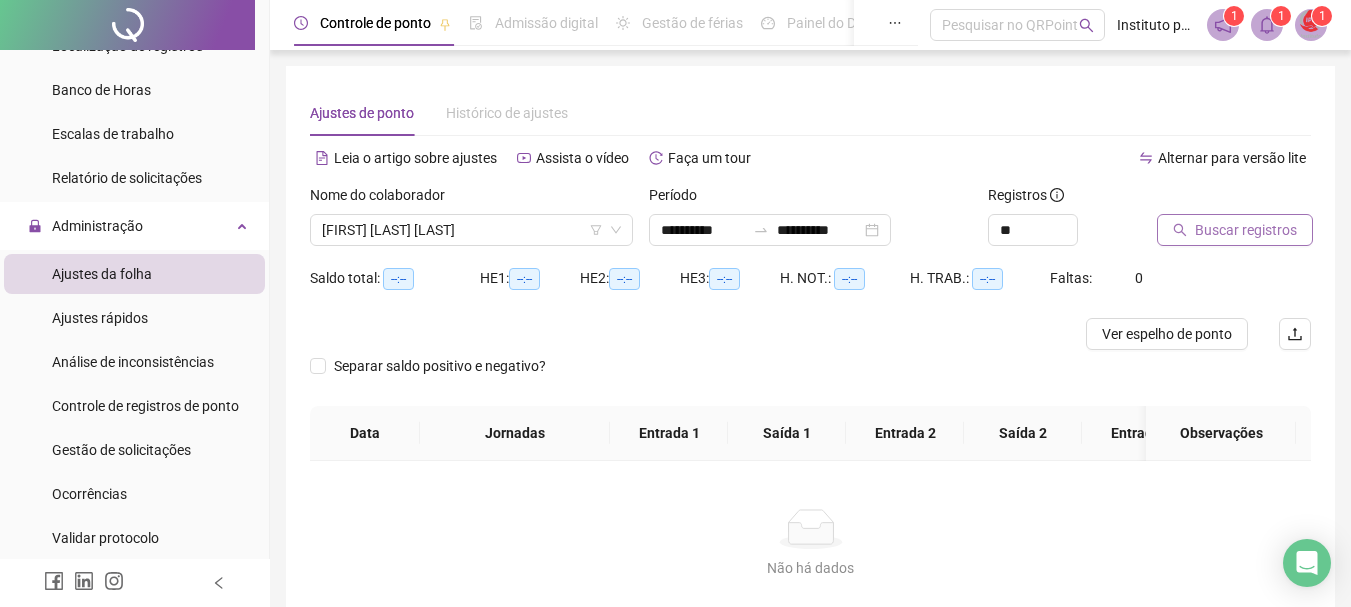 click on "Buscar registros" at bounding box center [1246, 230] 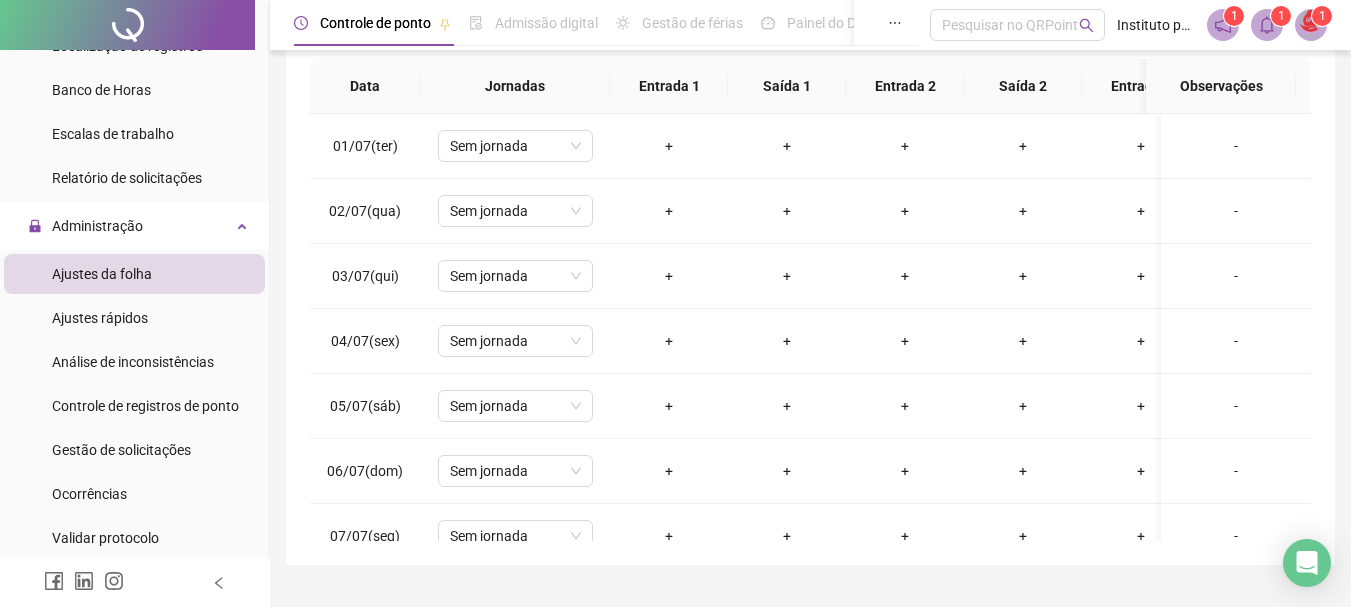 scroll, scrollTop: 391, scrollLeft: 0, axis: vertical 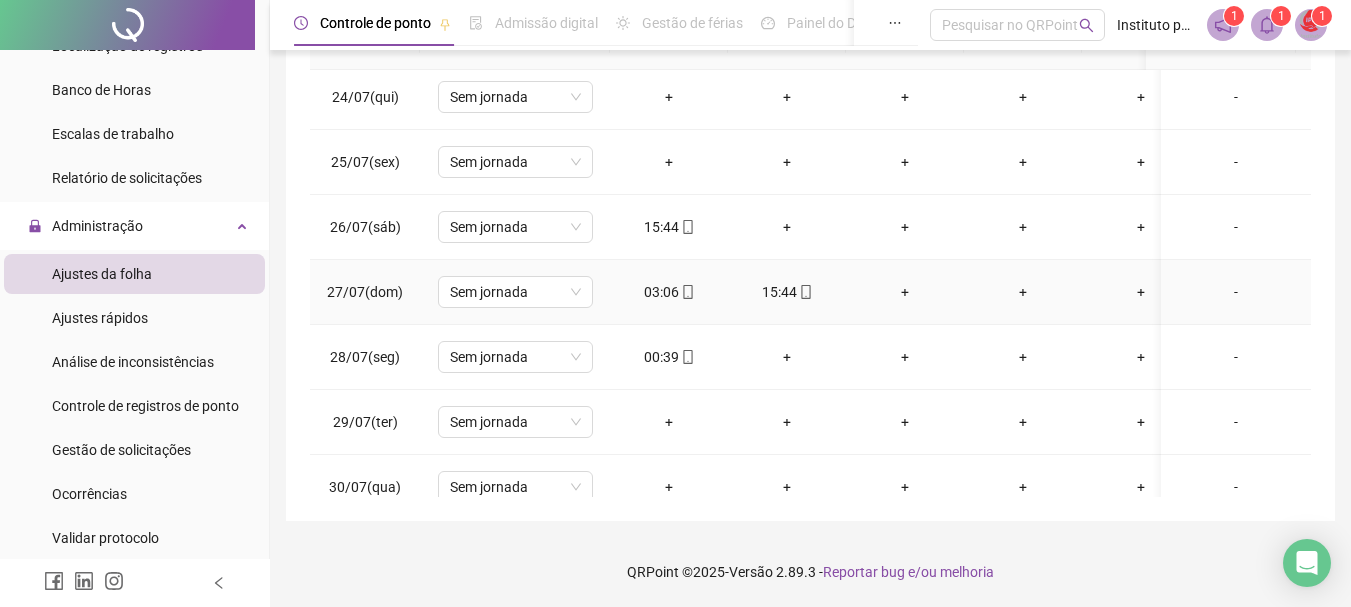click on "03:06" at bounding box center [669, 292] 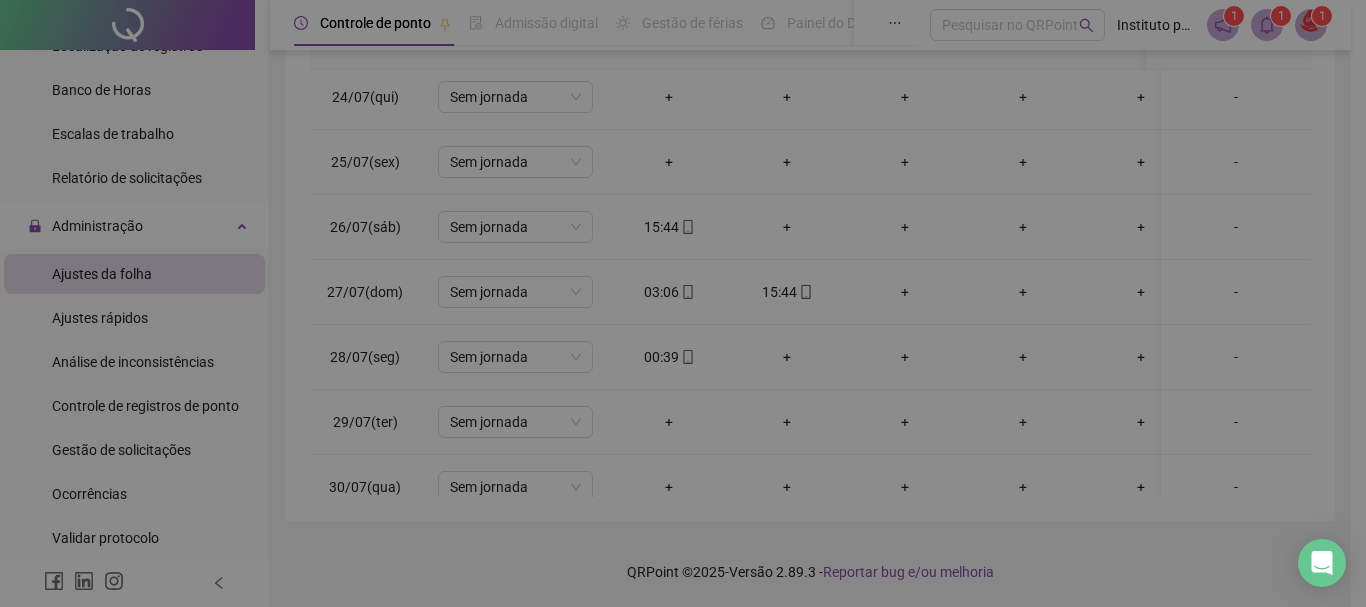 type on "**********" 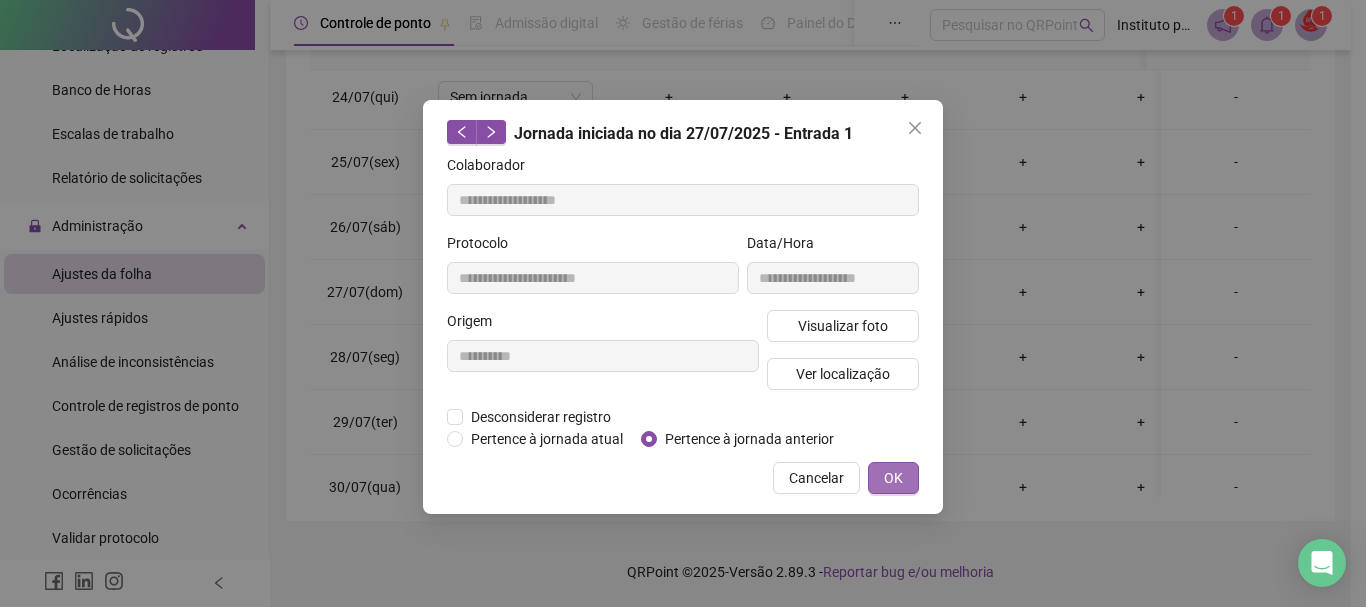 click on "OK" at bounding box center [893, 478] 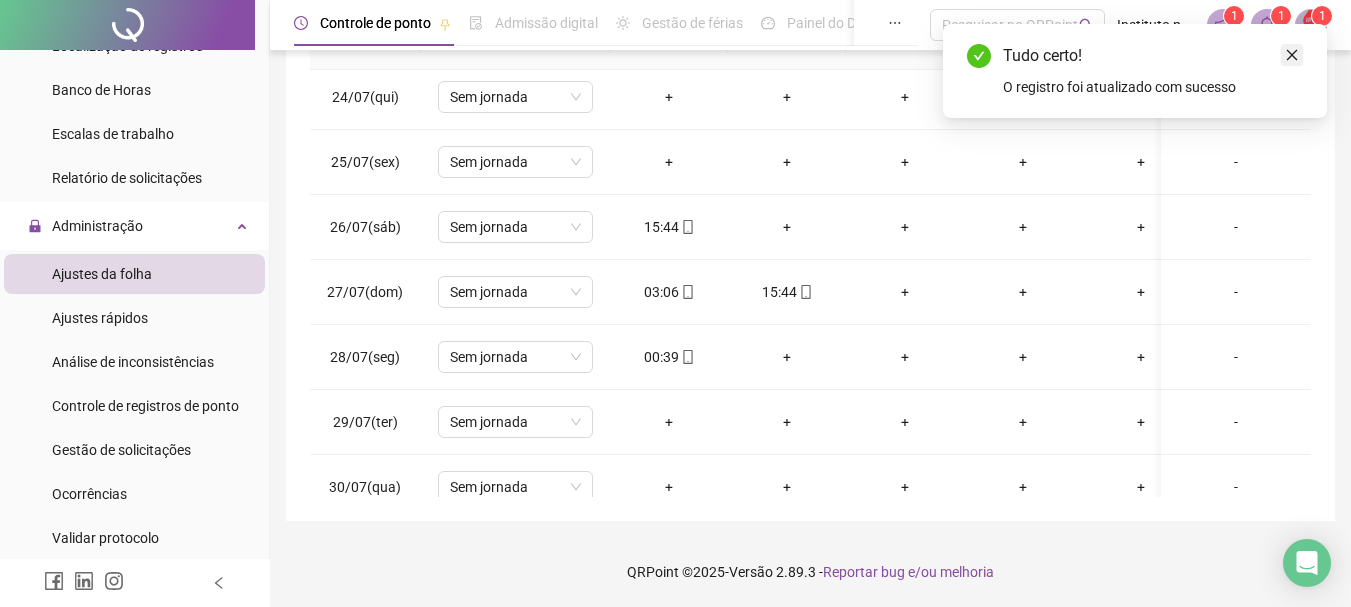 click 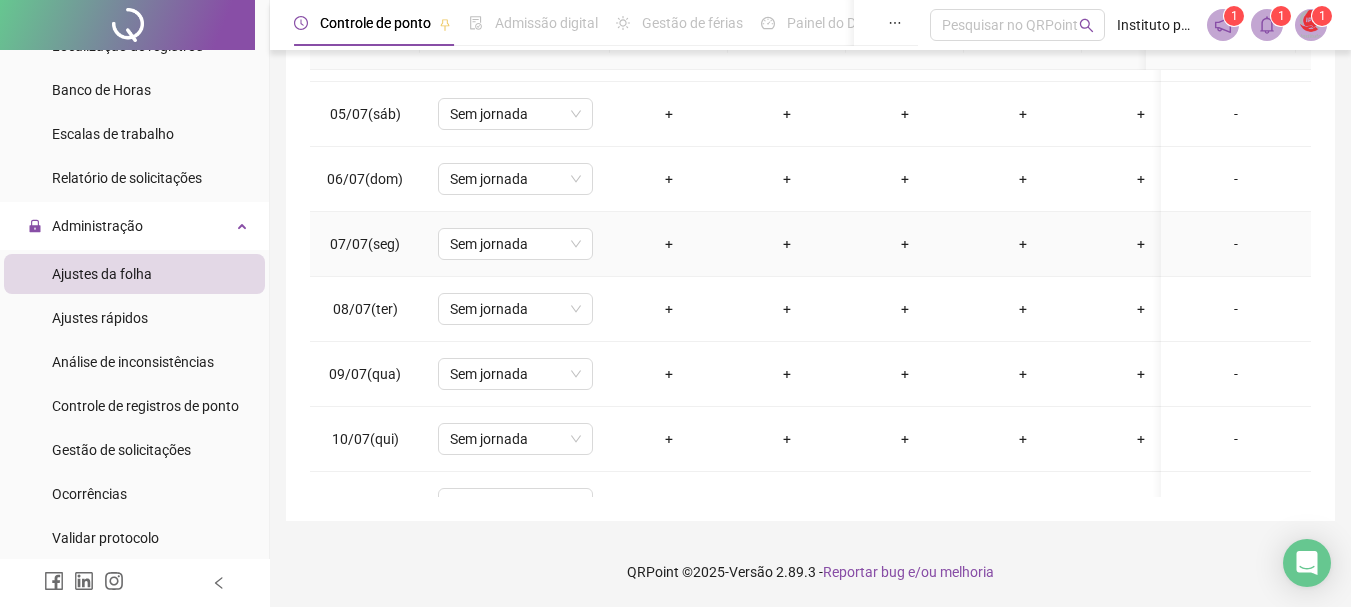 scroll, scrollTop: 0, scrollLeft: 0, axis: both 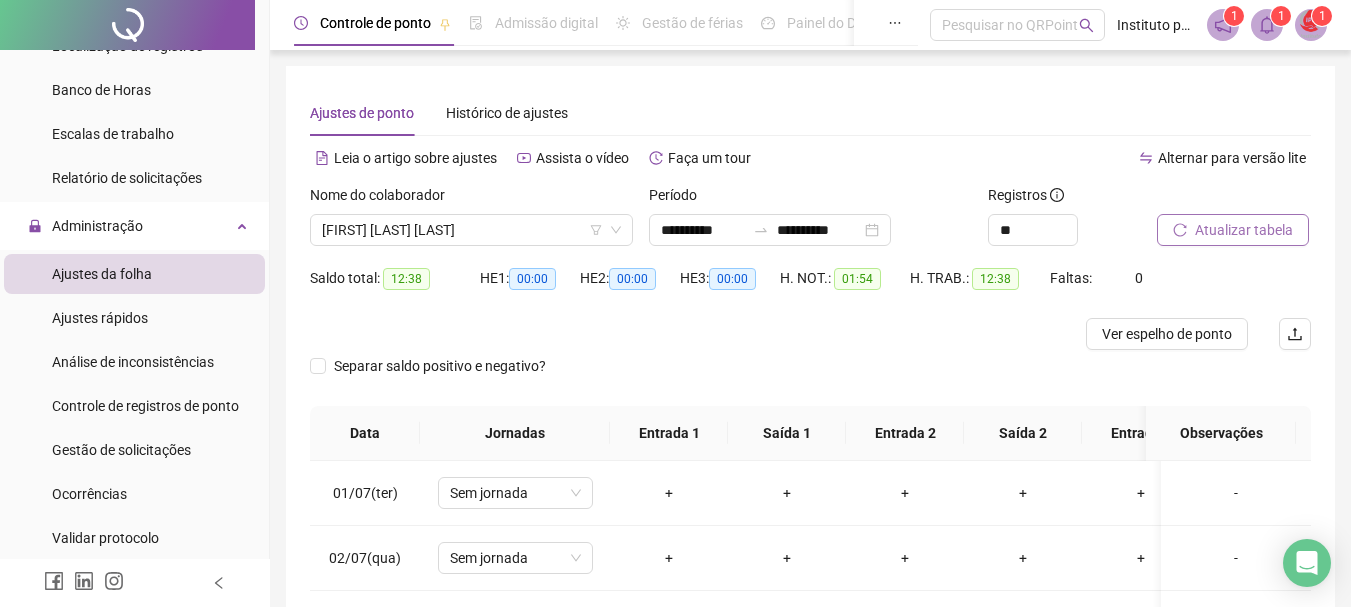 click on "Atualizar tabela" at bounding box center [1244, 230] 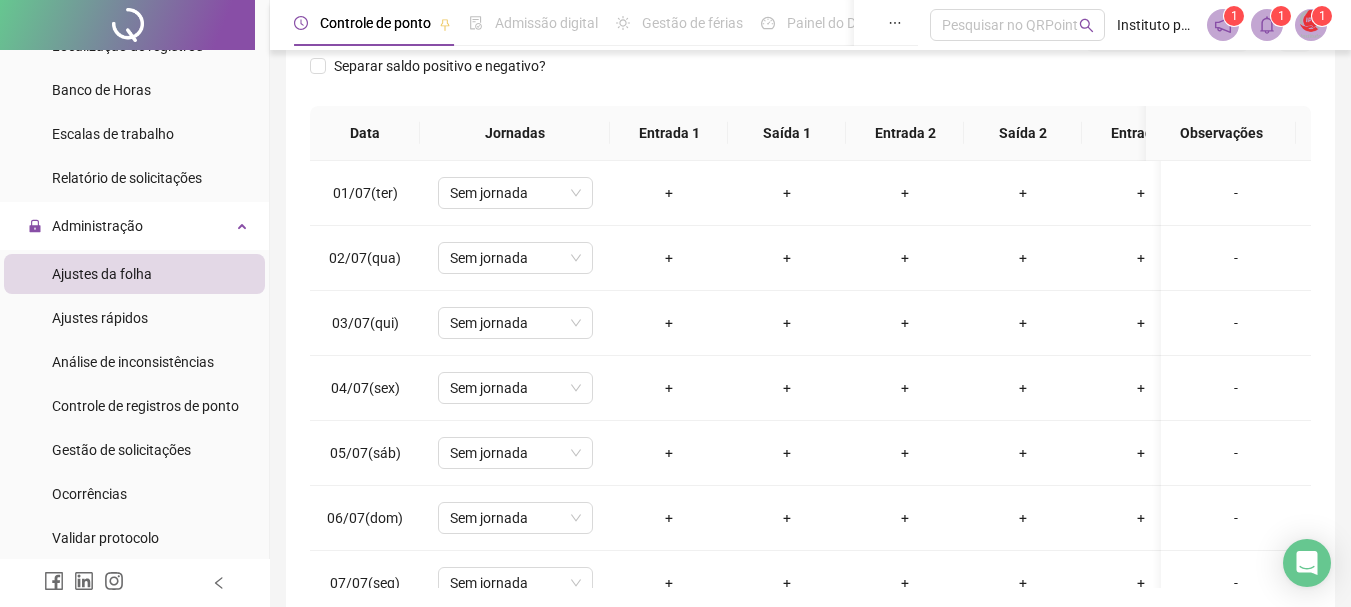 scroll, scrollTop: 391, scrollLeft: 0, axis: vertical 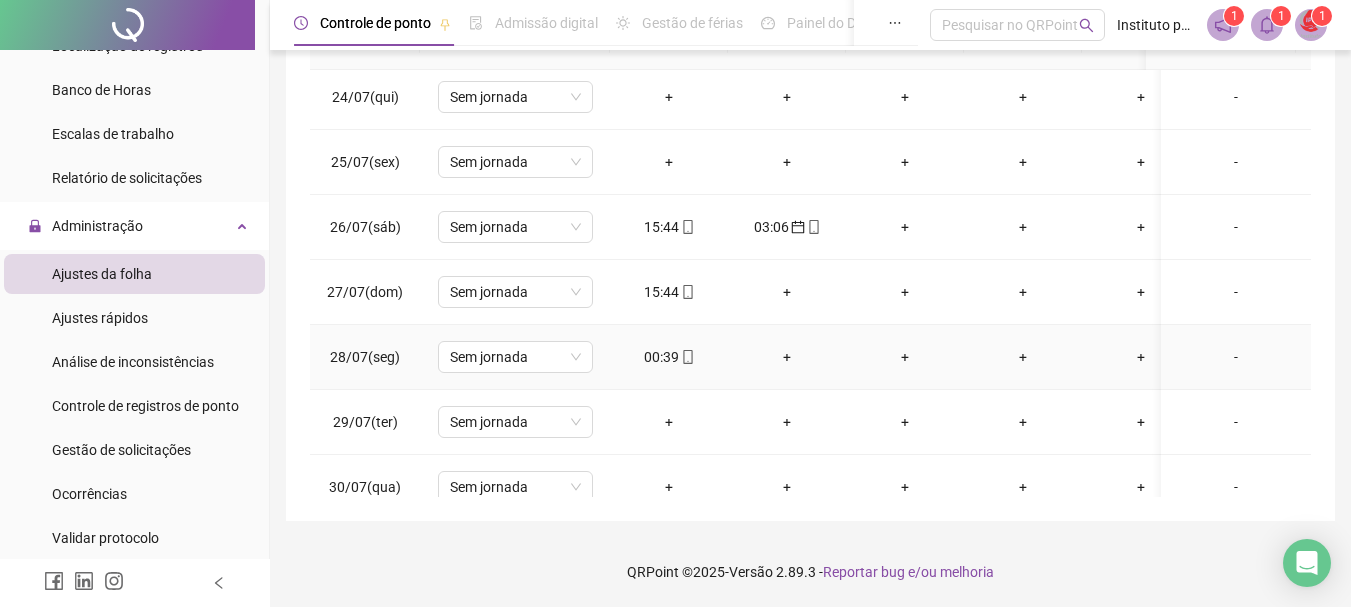 click on "00:39" at bounding box center (669, 357) 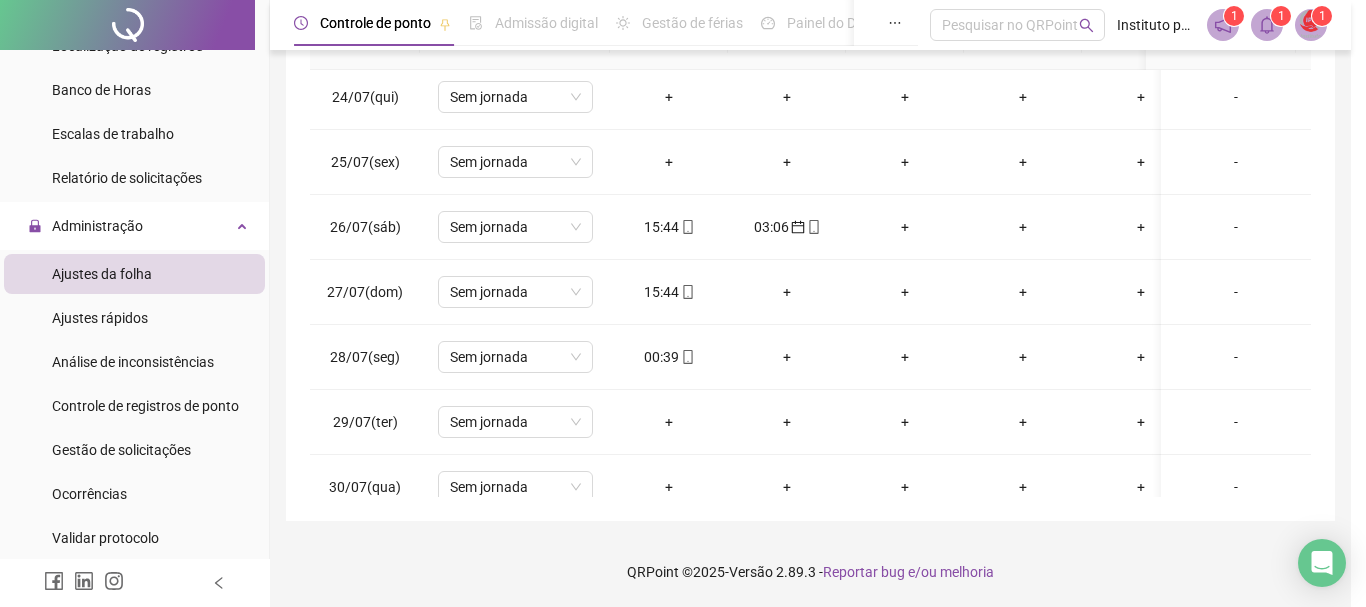 type on "**********" 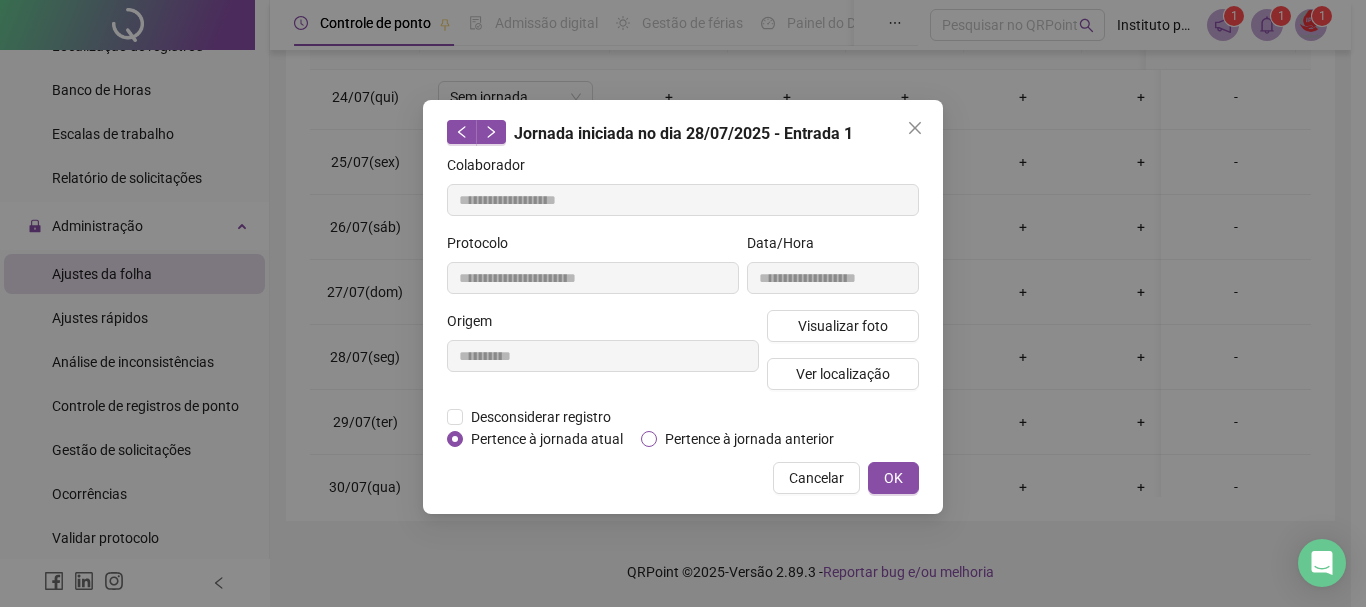 click on "Pertence à jornada anterior" at bounding box center (749, 439) 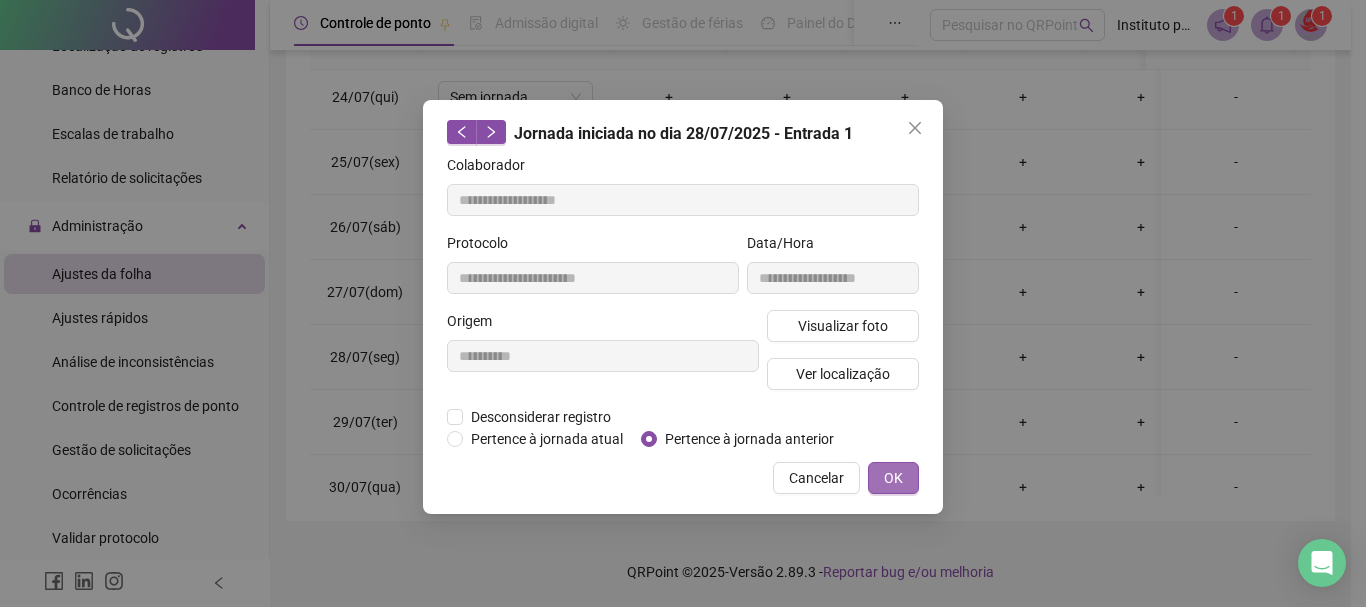 click on "OK" at bounding box center [893, 478] 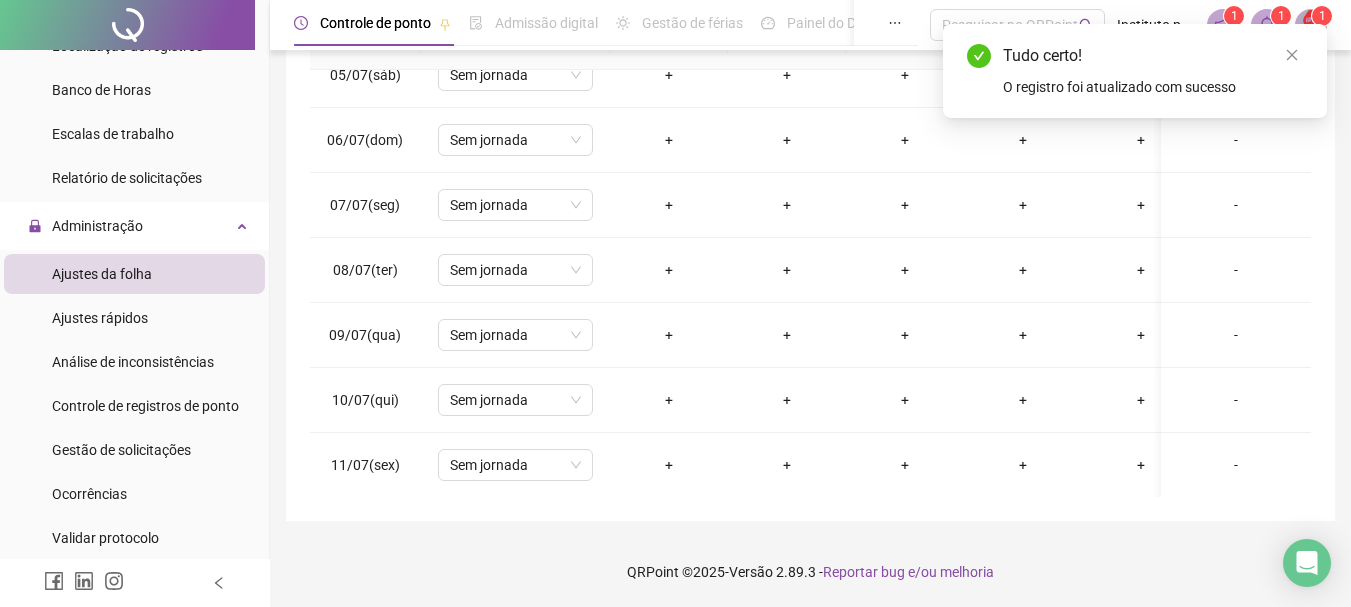 scroll, scrollTop: 0, scrollLeft: 0, axis: both 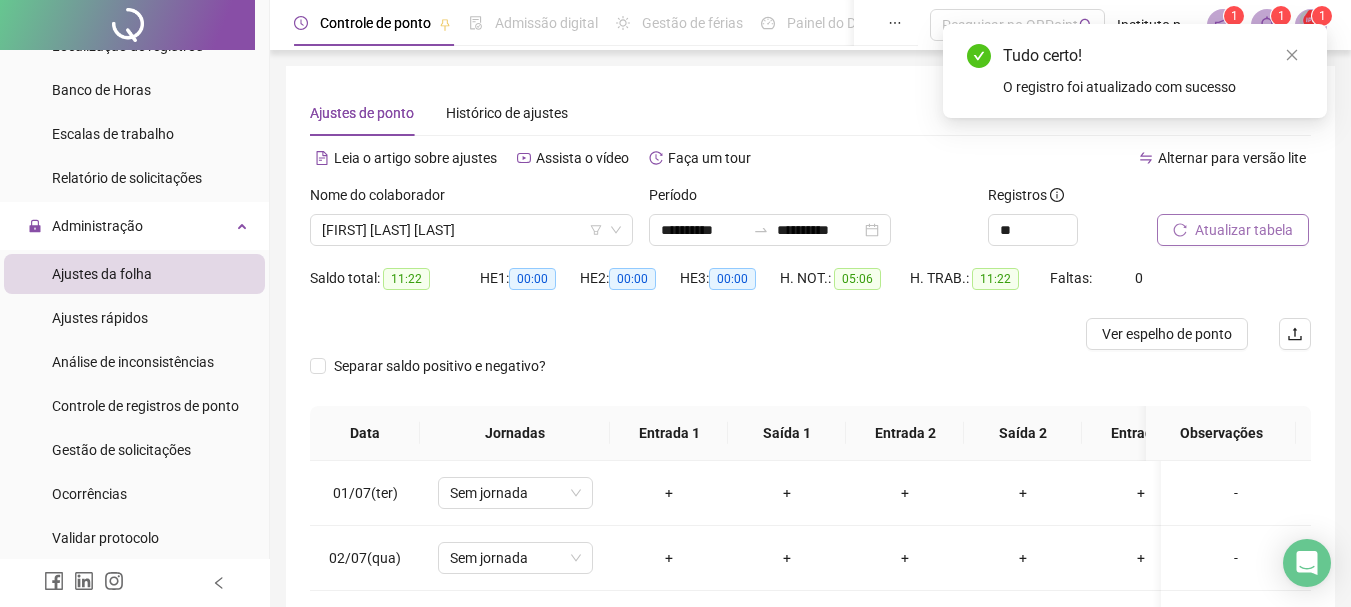 click on "Atualizar tabela" at bounding box center [1244, 230] 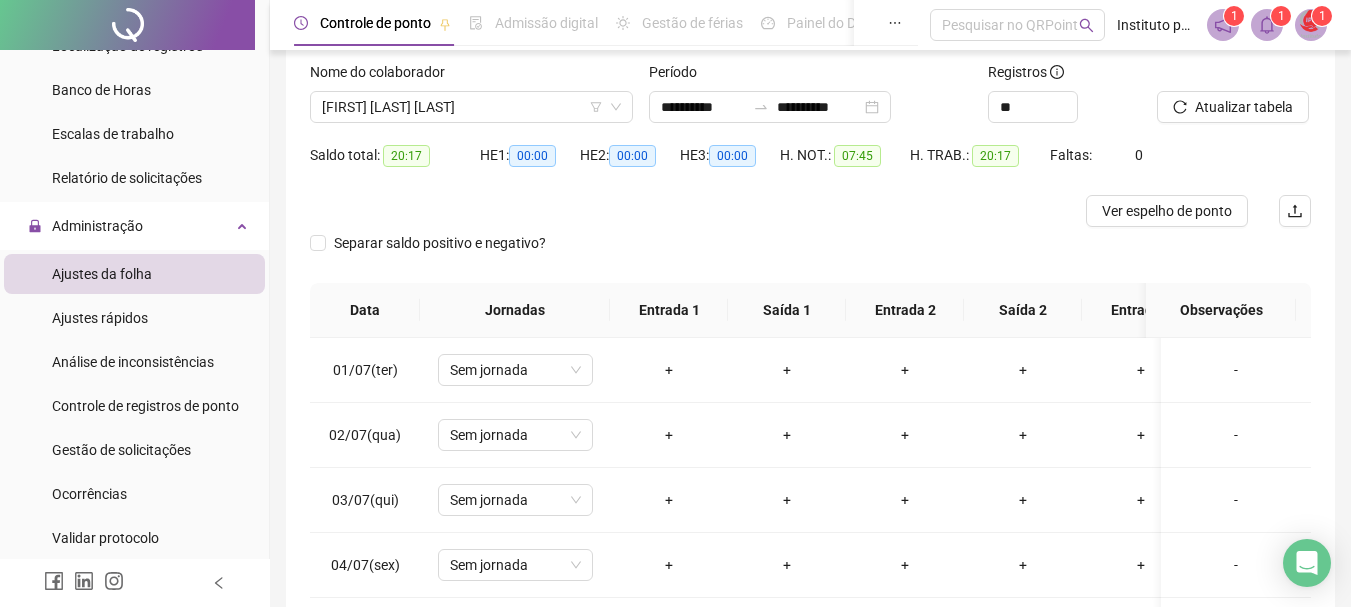 scroll, scrollTop: 391, scrollLeft: 0, axis: vertical 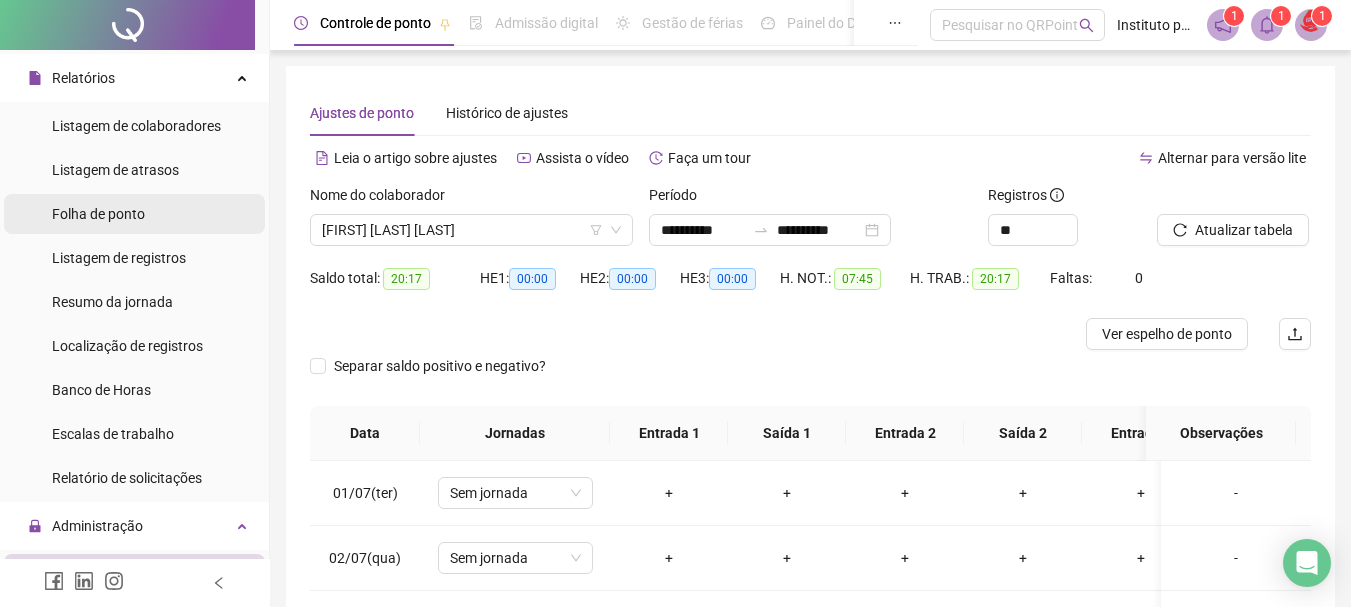 click on "Folha de ponto" at bounding box center (98, 214) 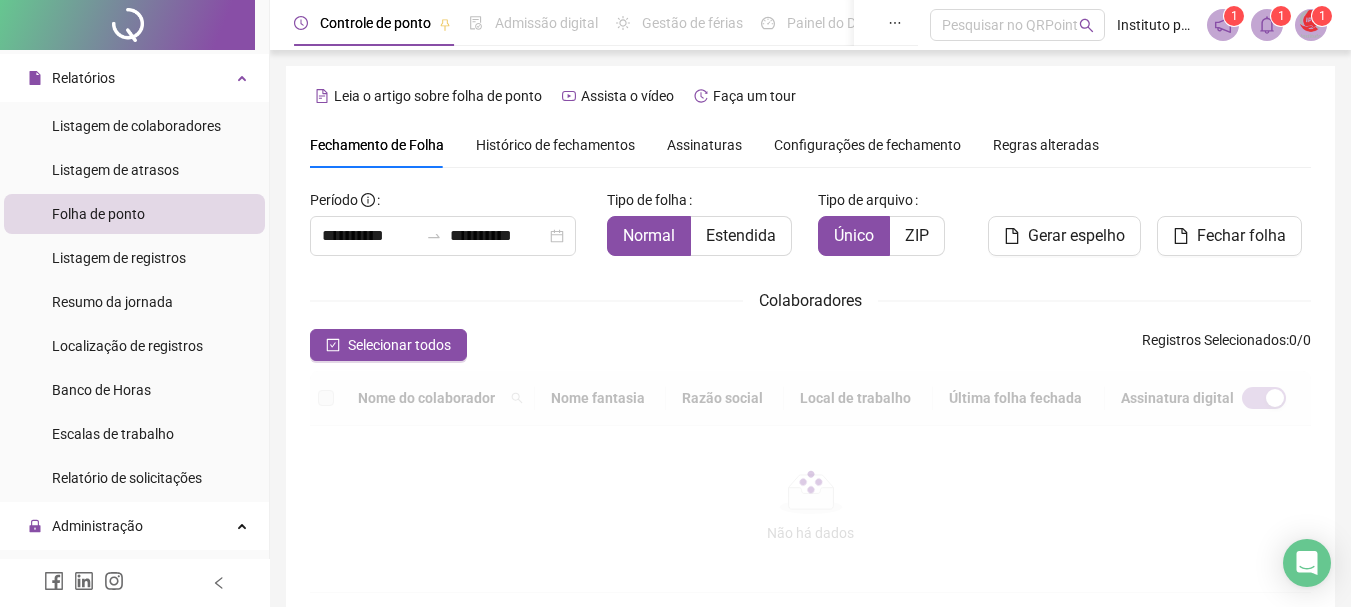 scroll, scrollTop: 106, scrollLeft: 0, axis: vertical 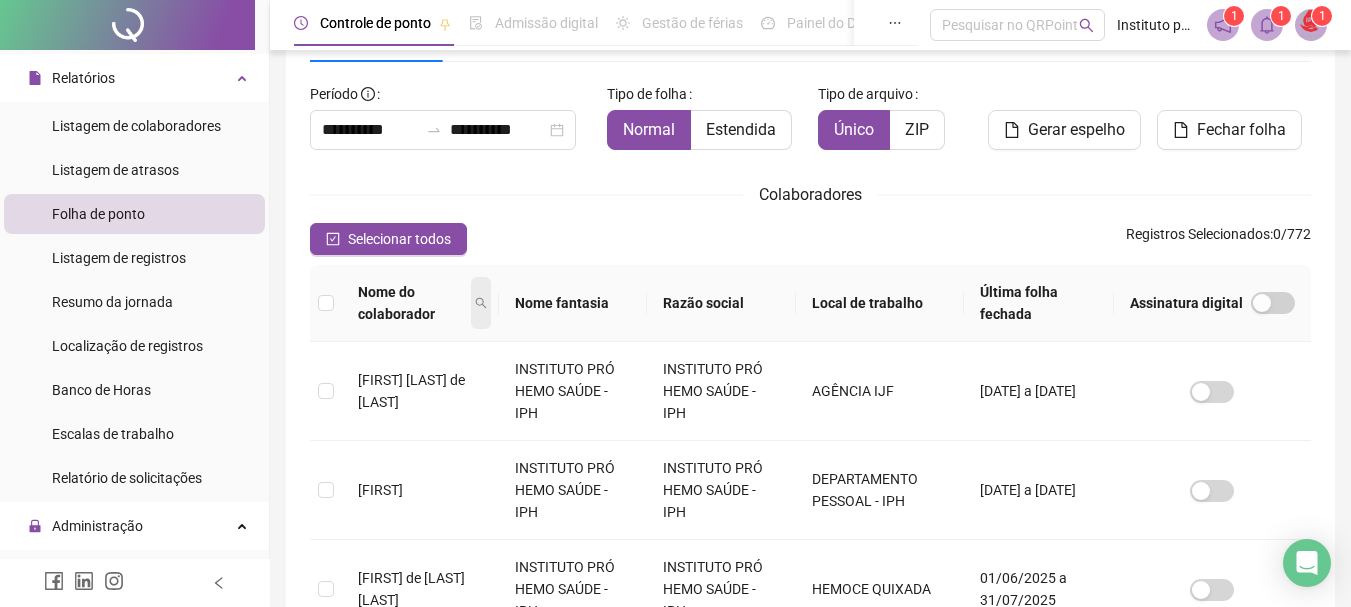 click at bounding box center [481, 303] 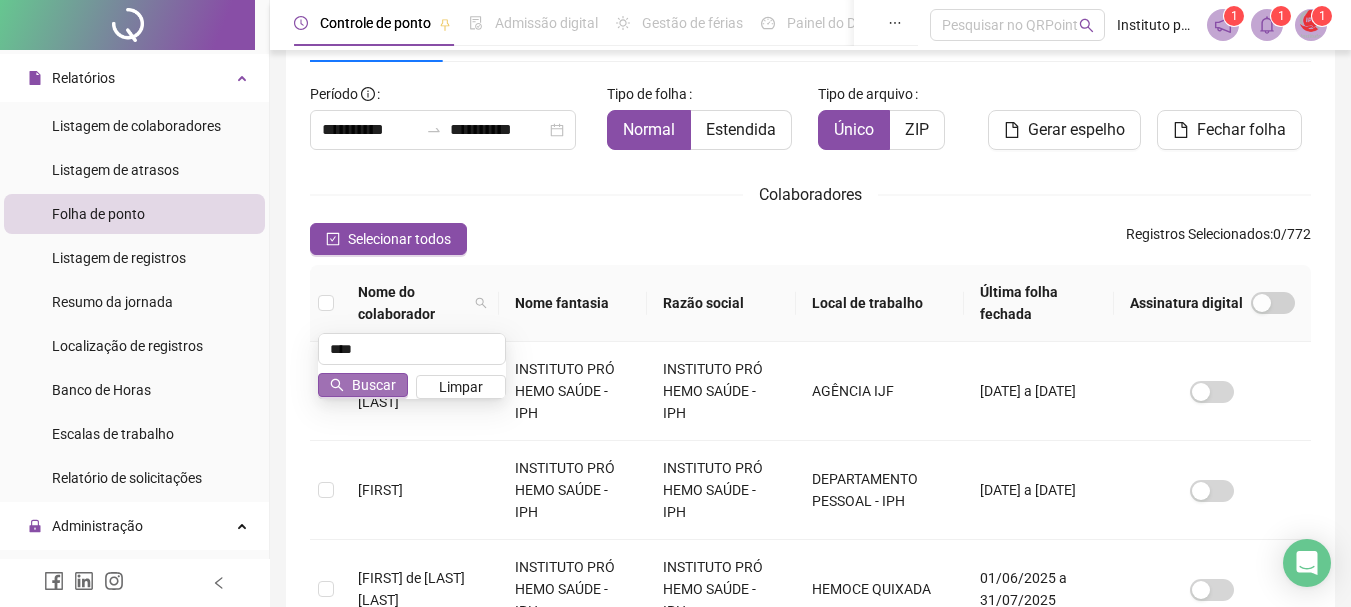 type on "****" 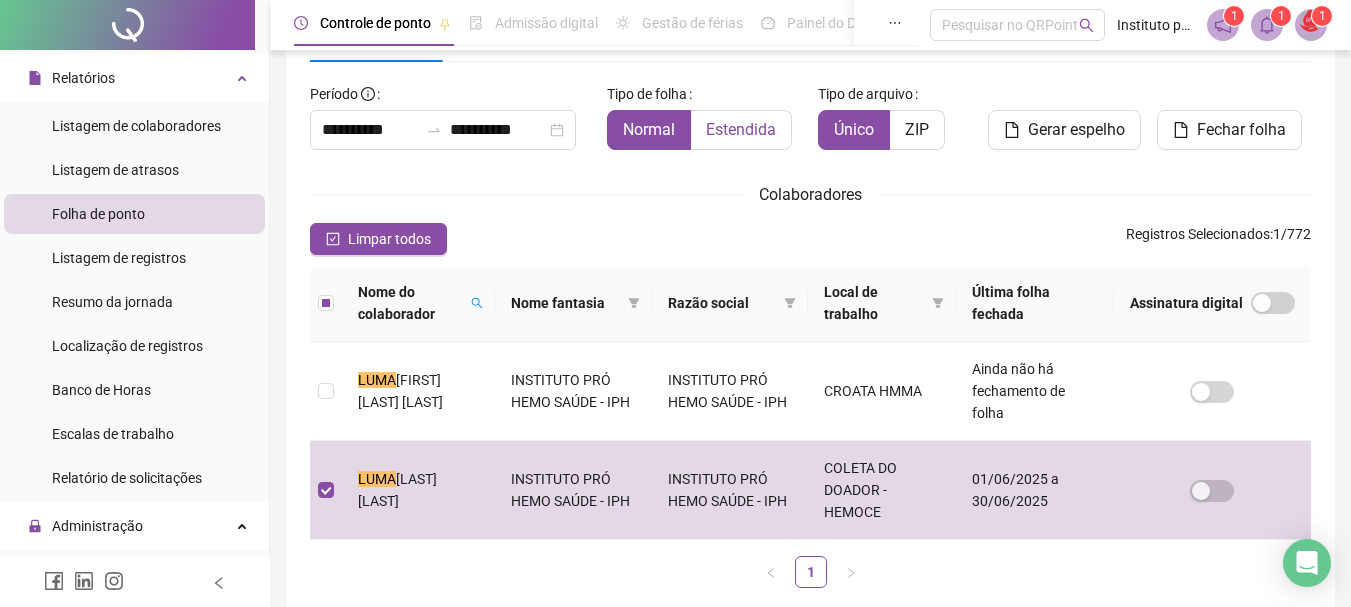 click on "Estendida" at bounding box center [741, 129] 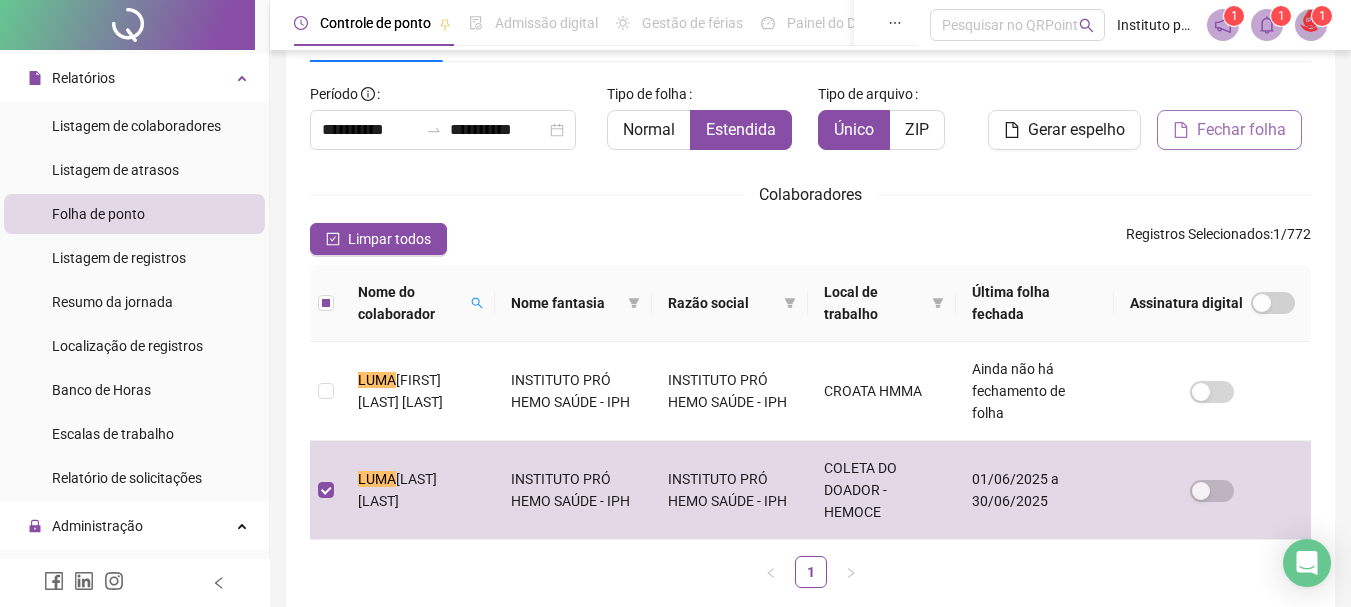 click on "Fechar folha" at bounding box center [1241, 130] 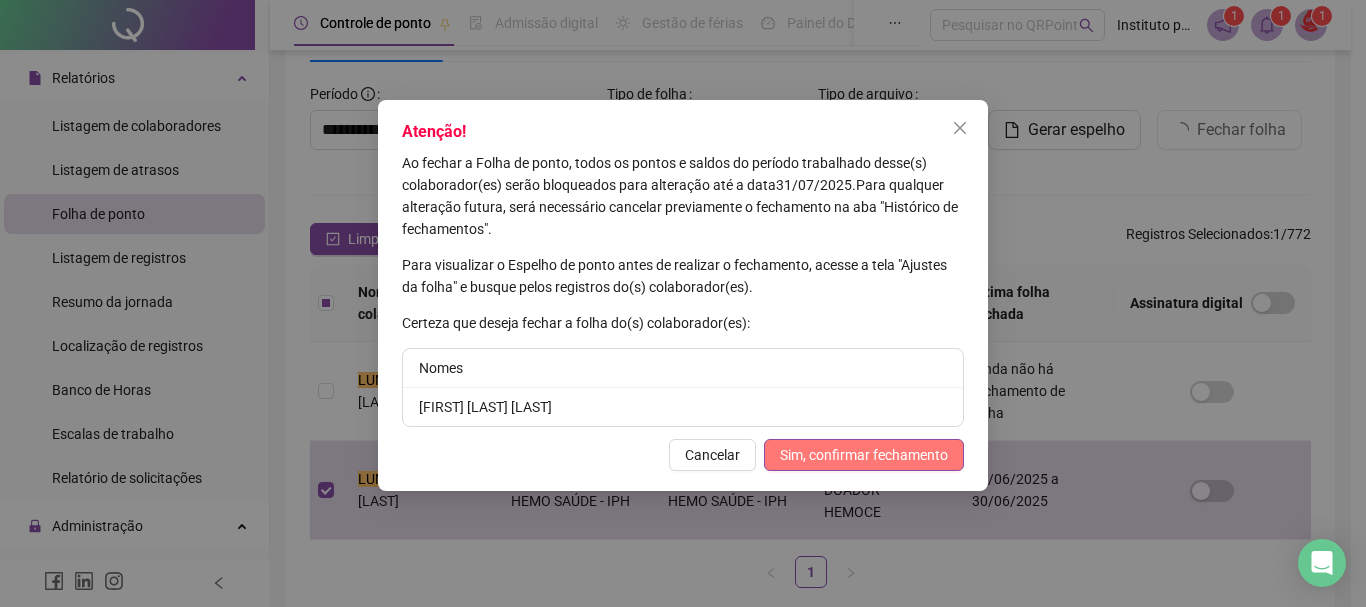 click on "Sim, confirmar fechamento" at bounding box center (864, 455) 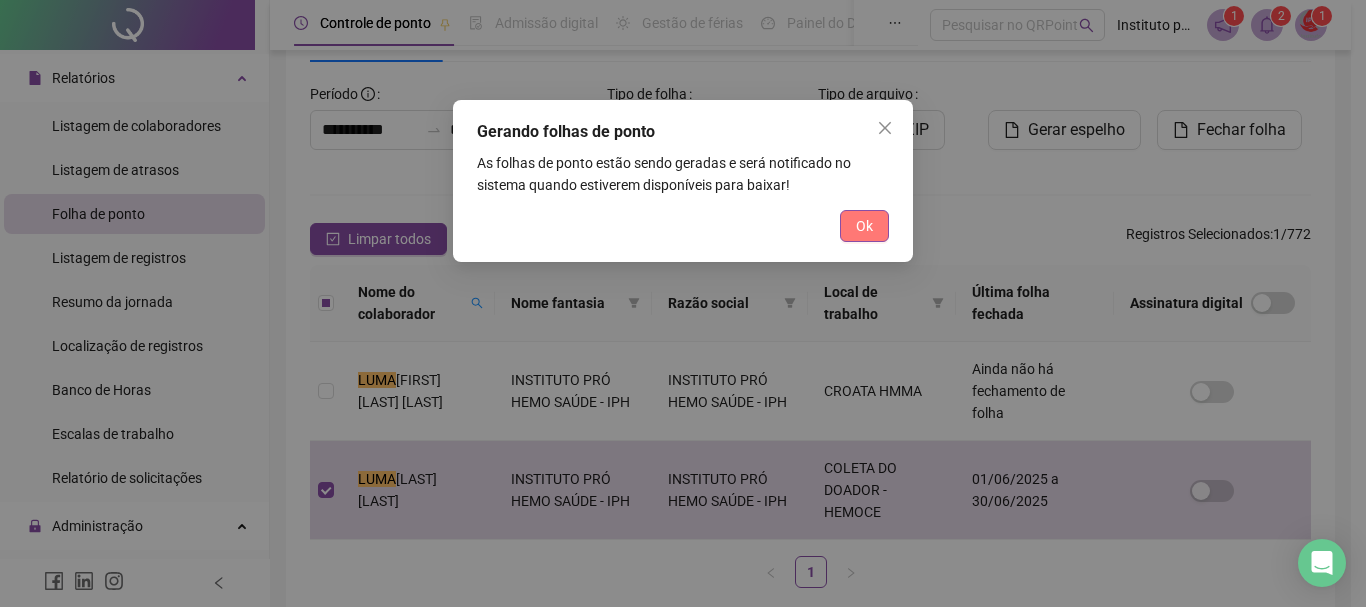 click on "Ok" at bounding box center (864, 226) 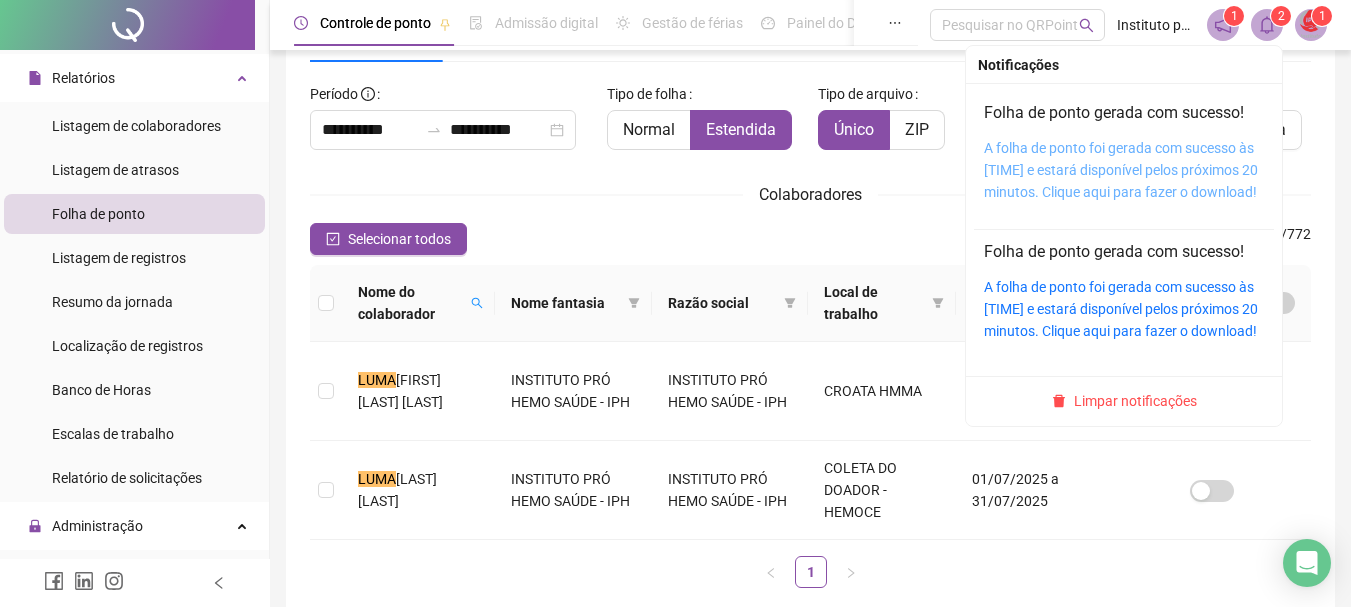 click on "A folha de ponto foi gerada com sucesso às [TIME] e estará disponível pelos próximos 20 minutos.
Clique aqui para fazer o download!" at bounding box center [1121, 170] 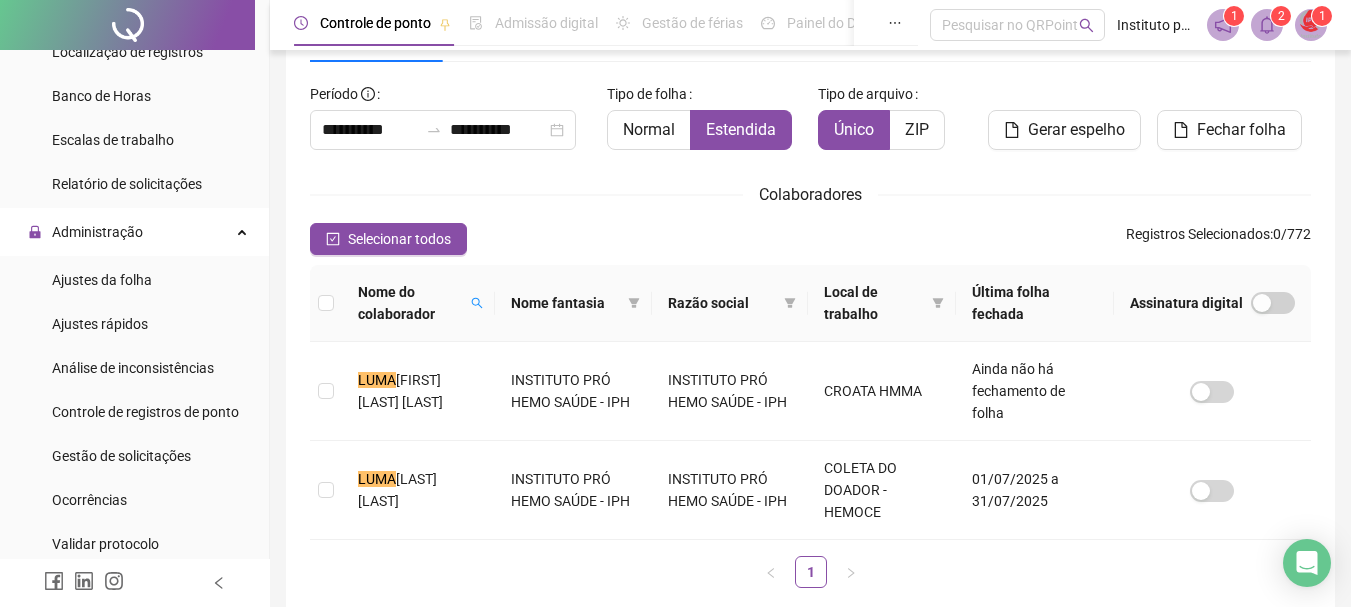 scroll, scrollTop: 700, scrollLeft: 0, axis: vertical 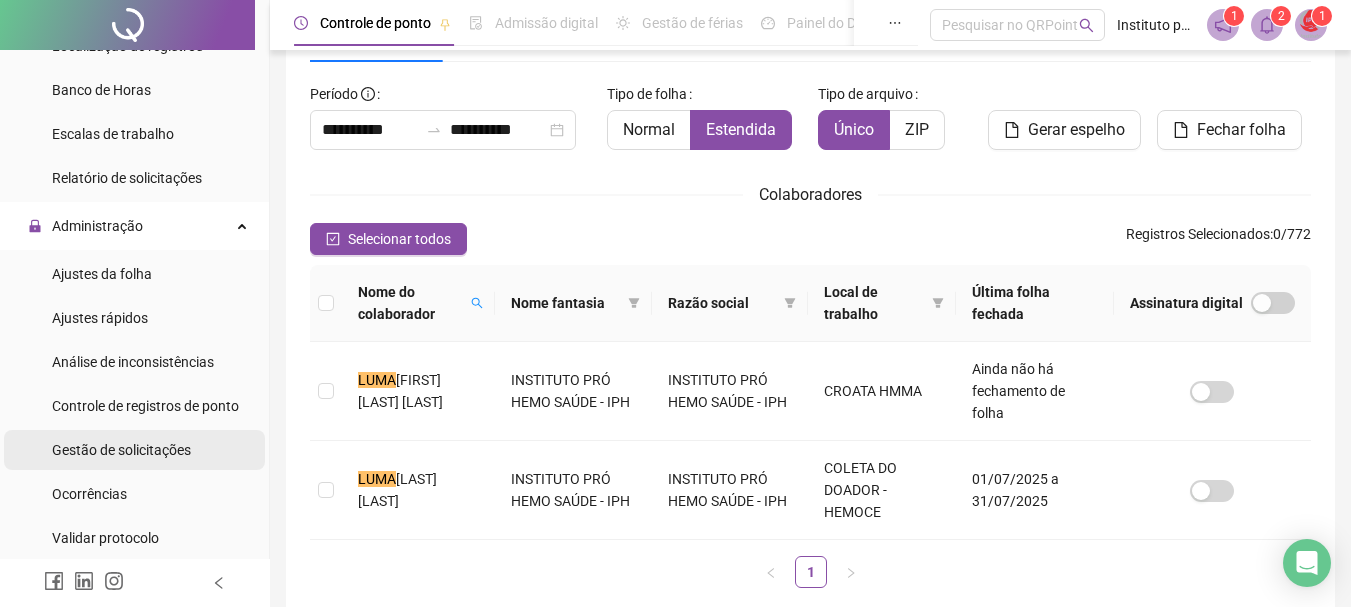 click on "Gestão de solicitações" at bounding box center (121, 450) 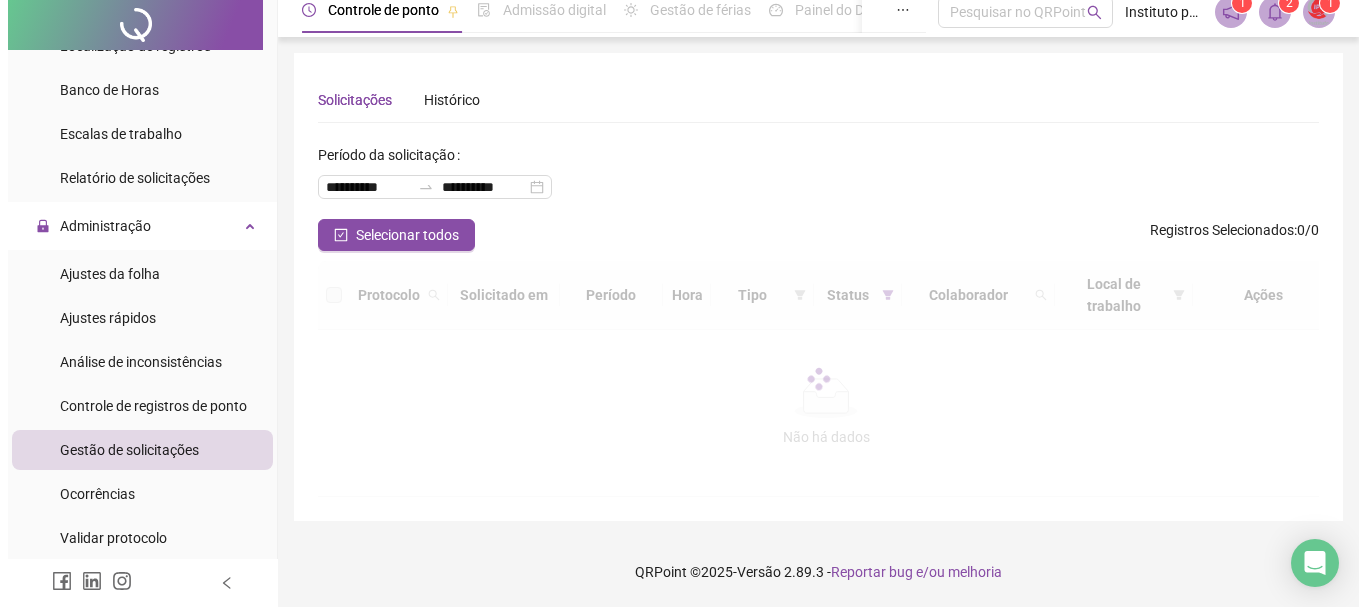 scroll, scrollTop: 0, scrollLeft: 0, axis: both 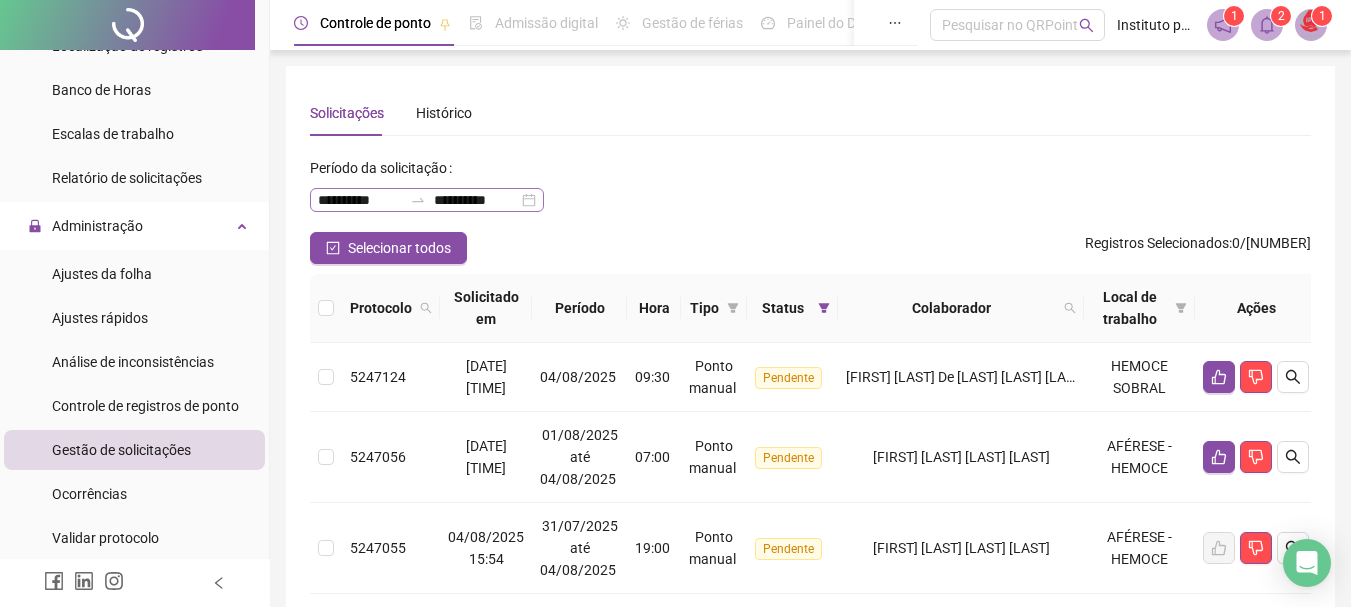 click on "**********" at bounding box center [427, 200] 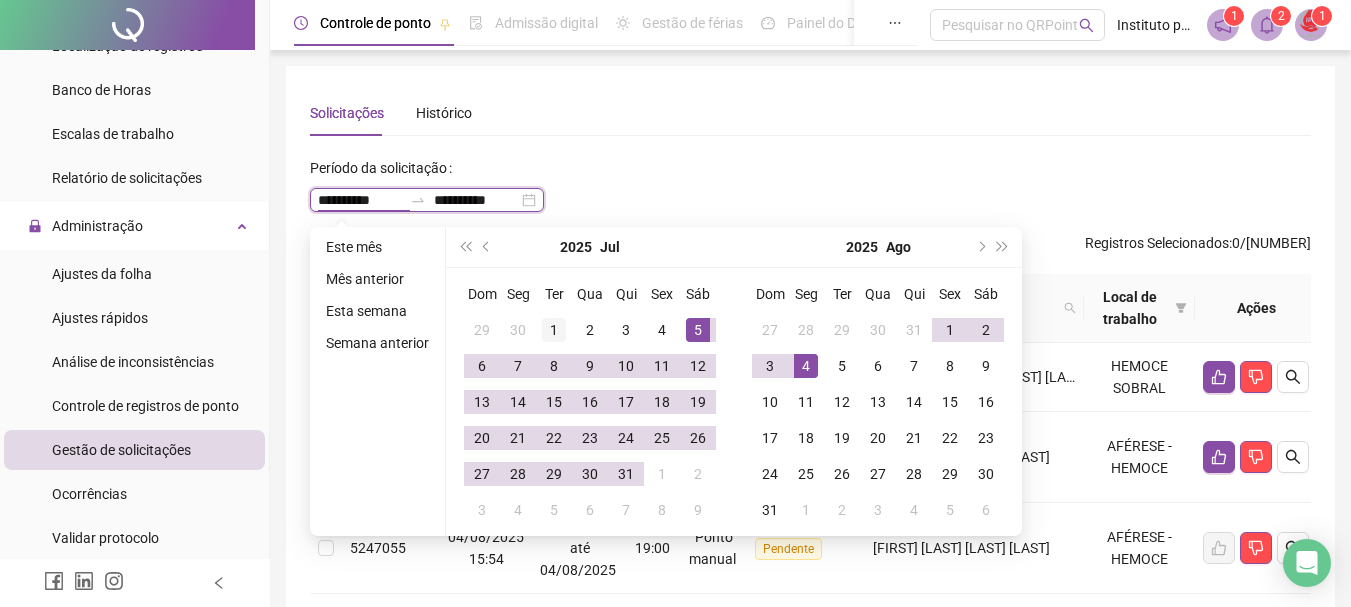 type on "**********" 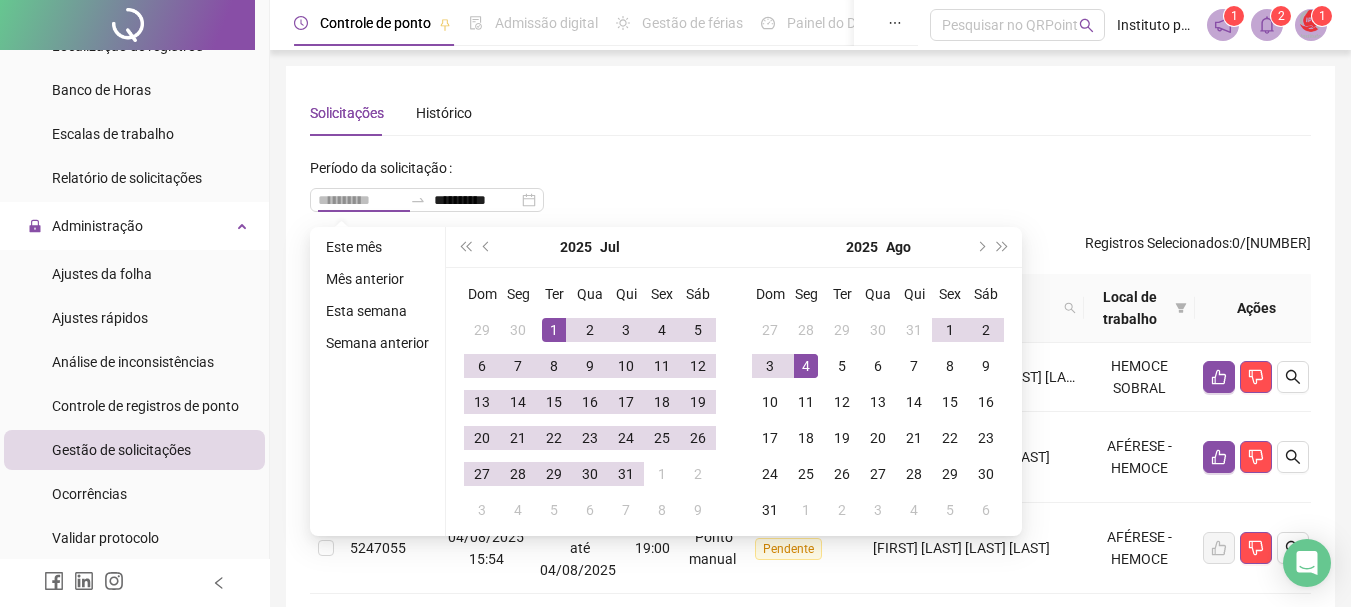 click on "1" at bounding box center (554, 330) 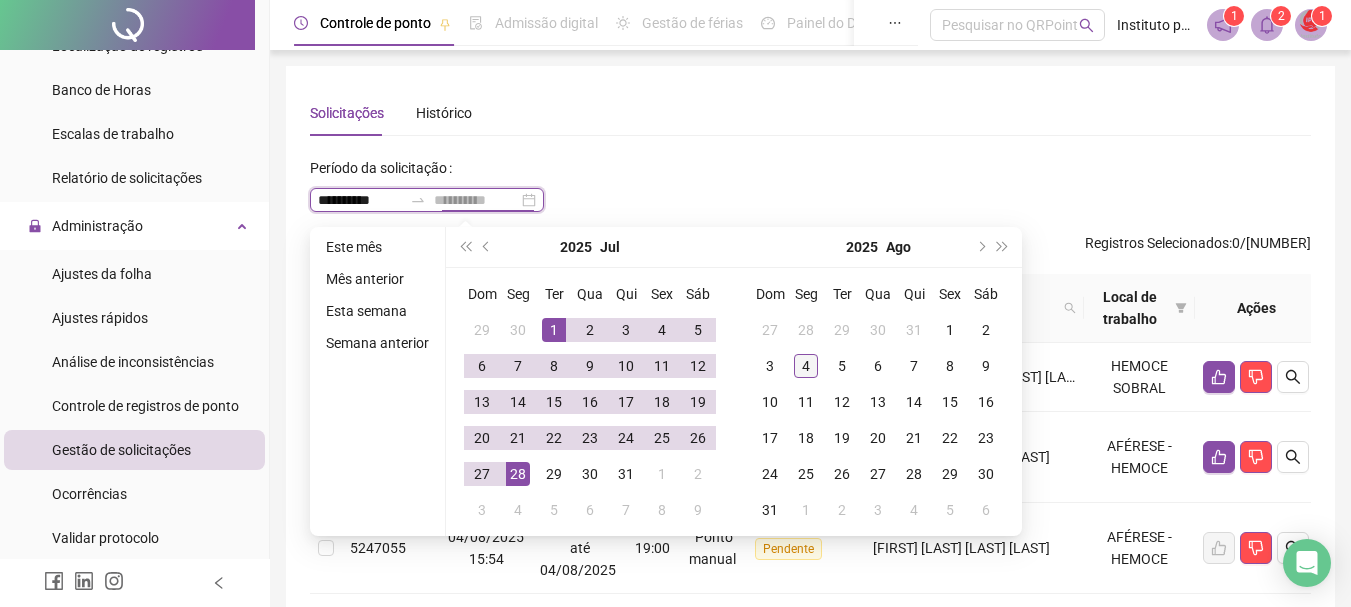 type on "**********" 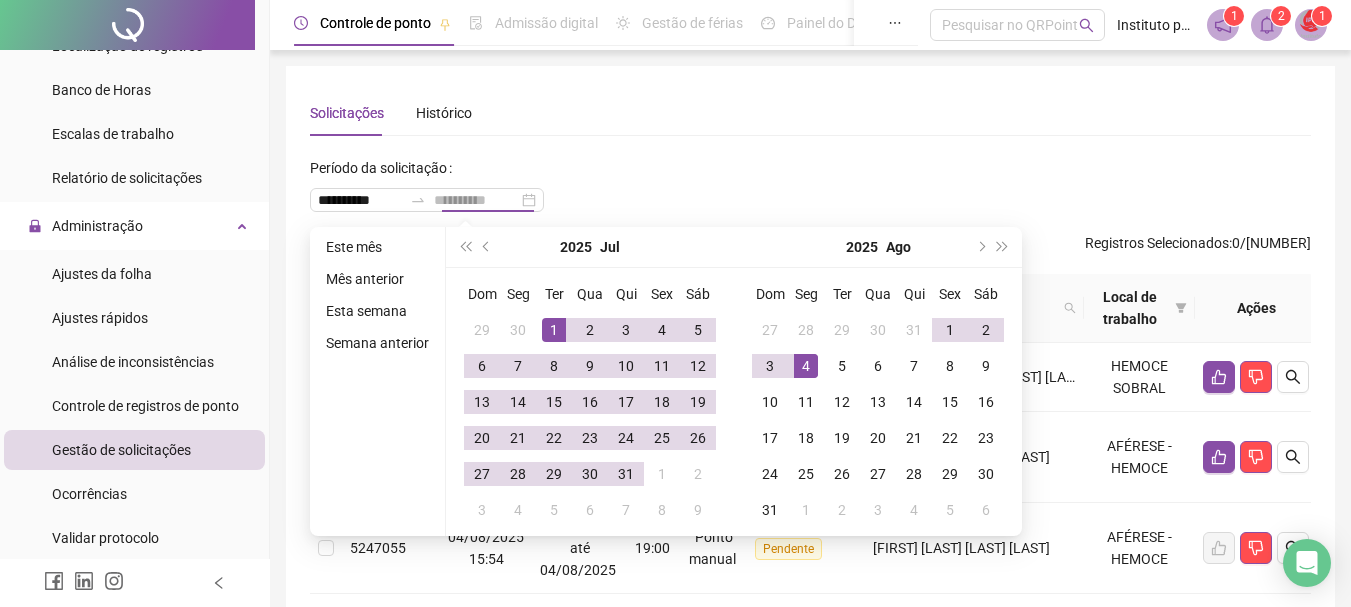 click on "4" at bounding box center [806, 366] 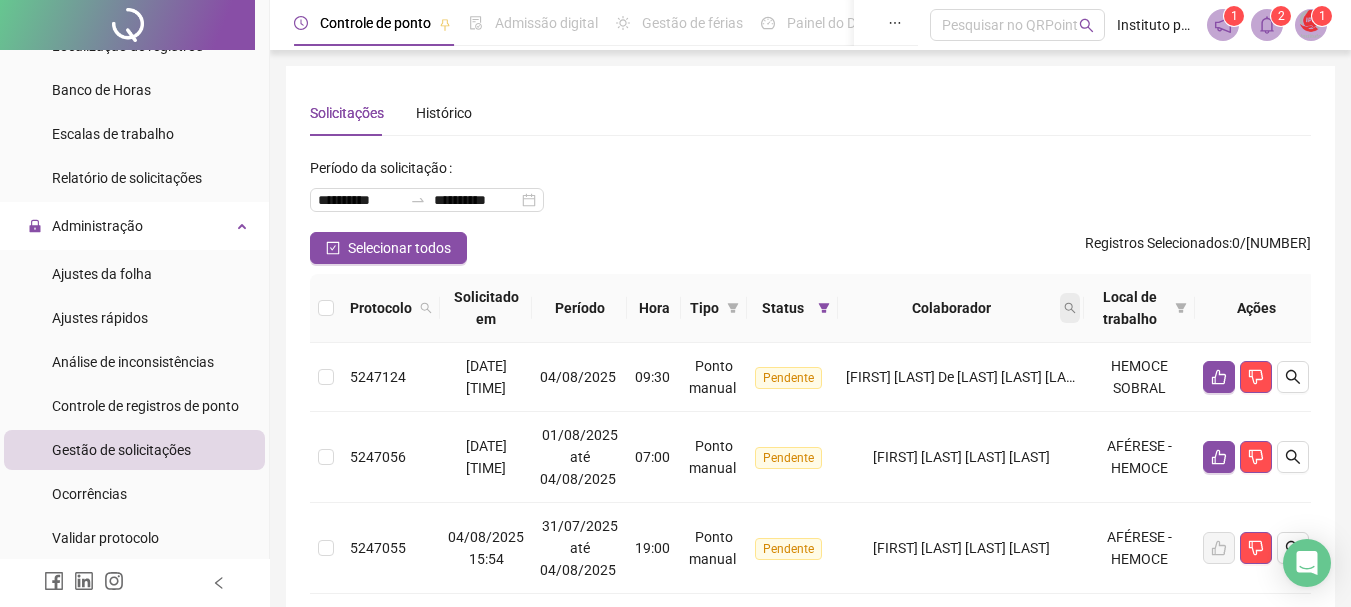 click 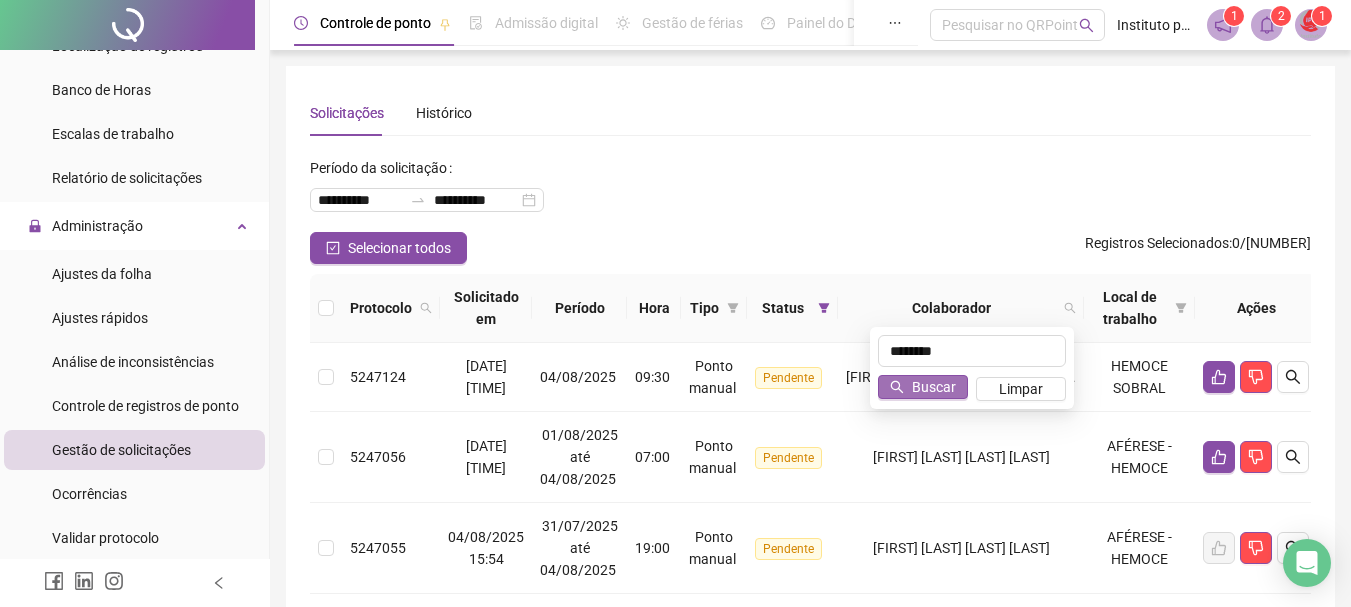 type on "********" 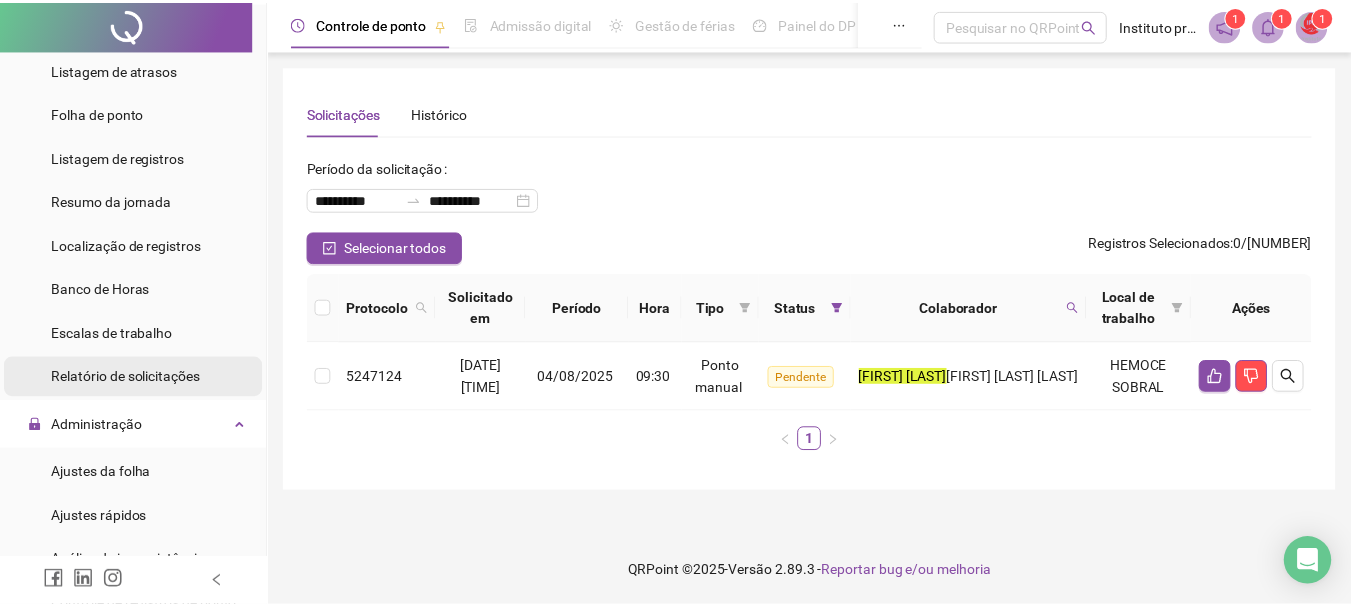scroll, scrollTop: 400, scrollLeft: 0, axis: vertical 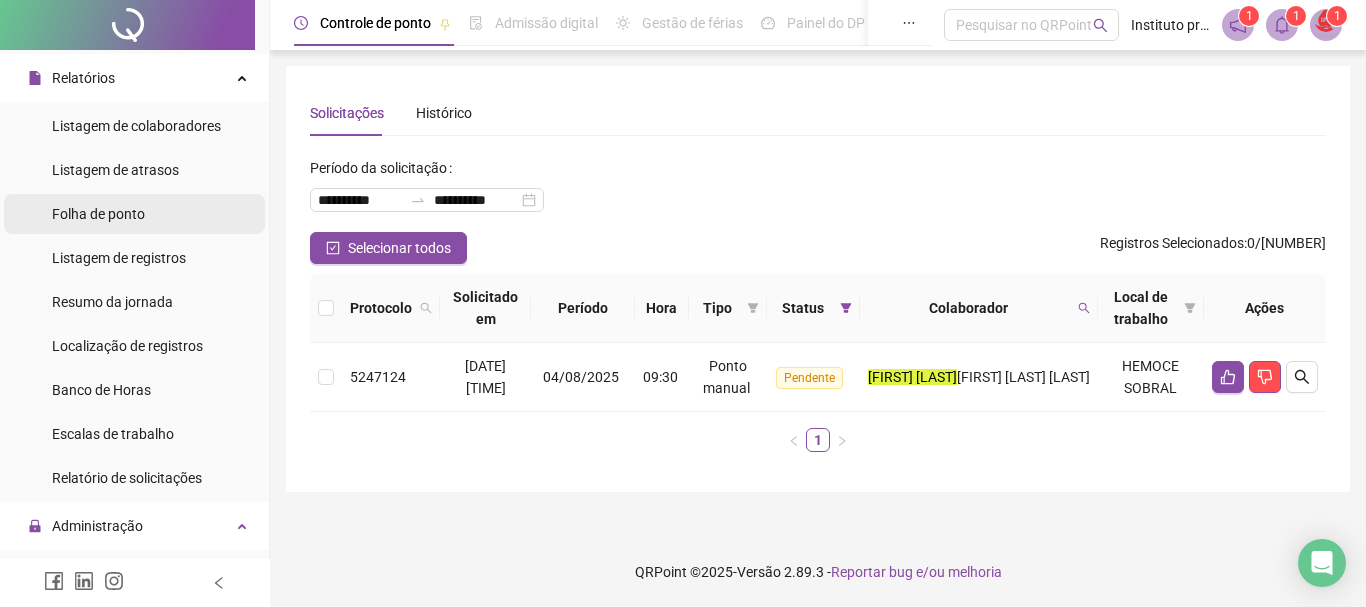 drag, startPoint x: 96, startPoint y: 208, endPoint x: 107, endPoint y: 208, distance: 11 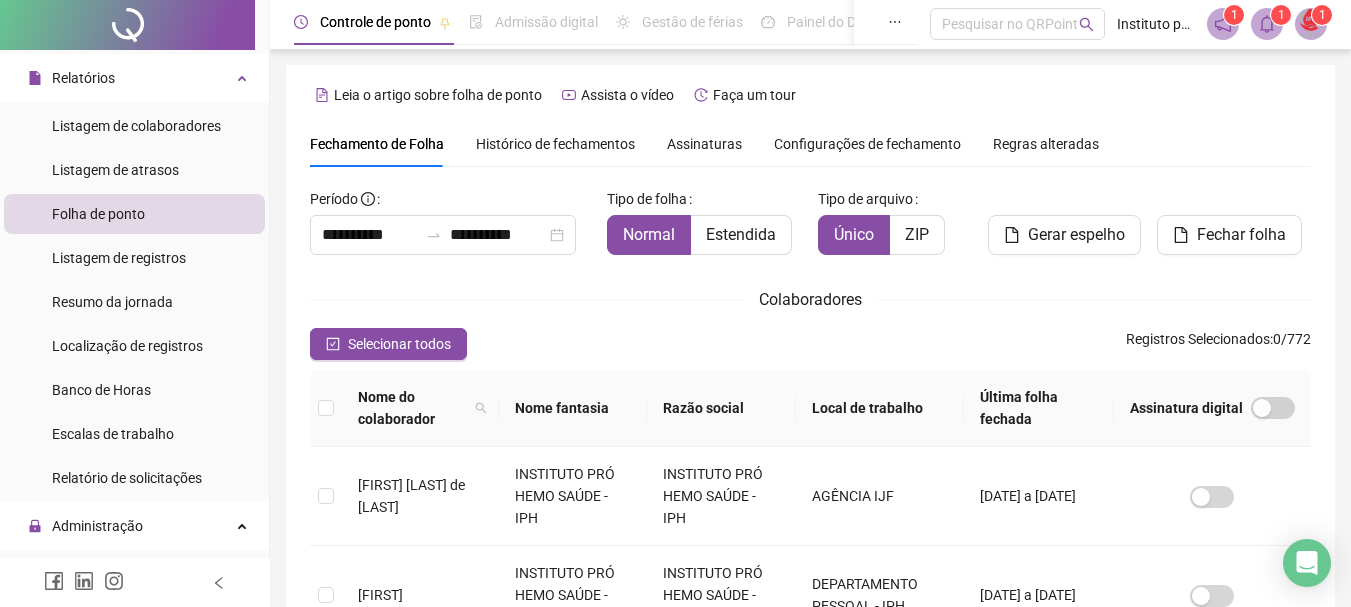 scroll, scrollTop: 0, scrollLeft: 0, axis: both 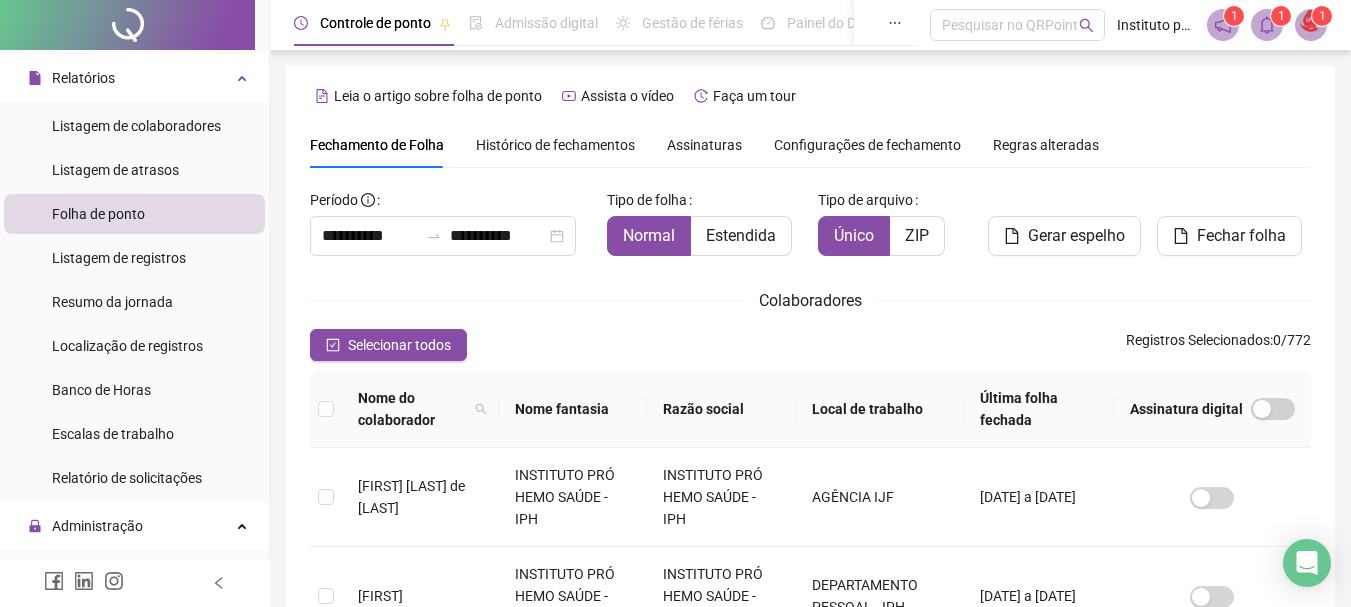 click on "Histórico de fechamentos" at bounding box center [555, 145] 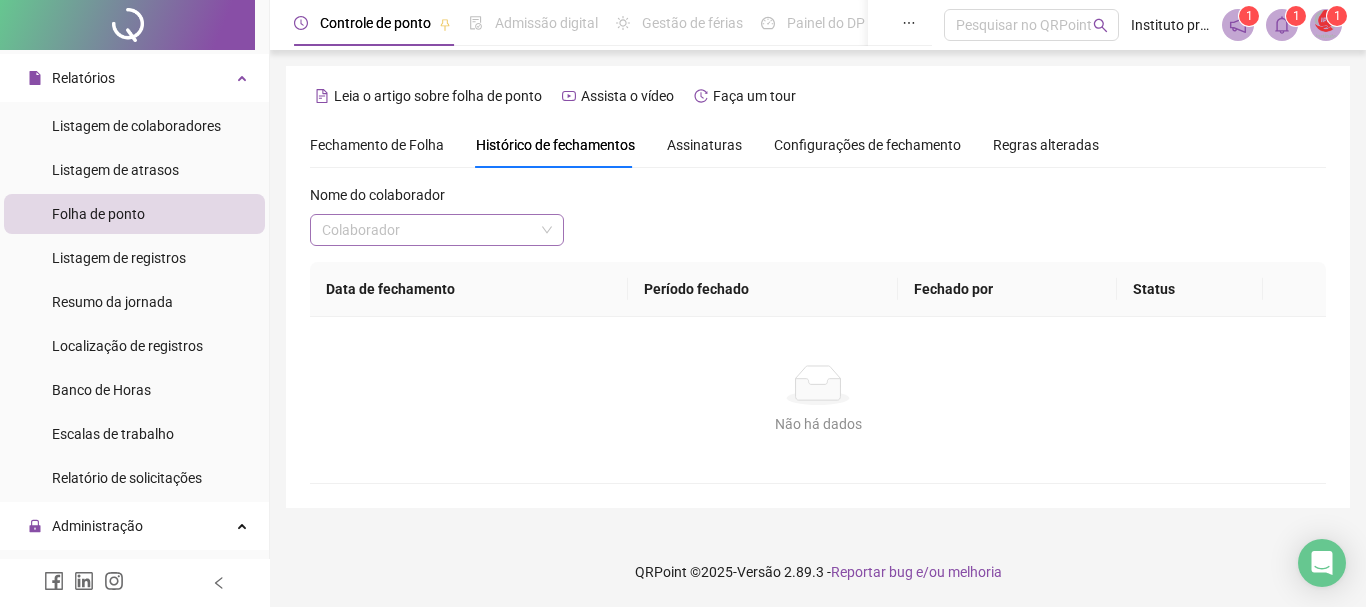 click at bounding box center (428, 230) 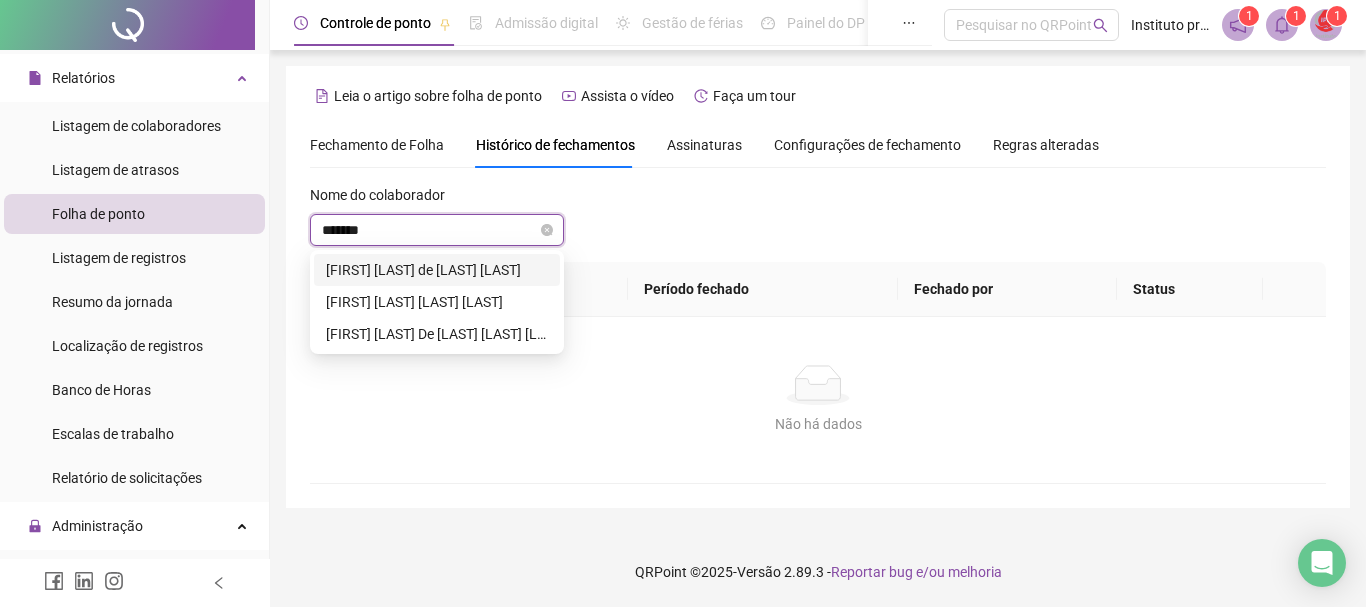 type on "********" 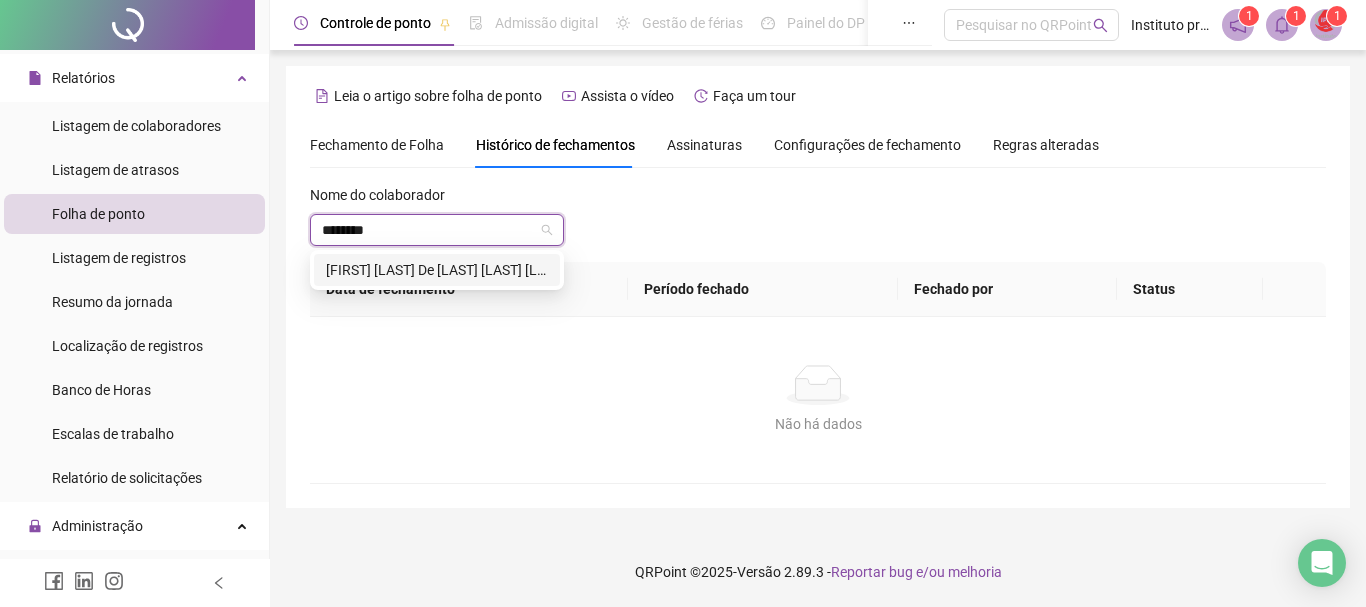 click on "[FIRST] [LAST] De [LAST] [LAST] [LAST]" at bounding box center [437, 270] 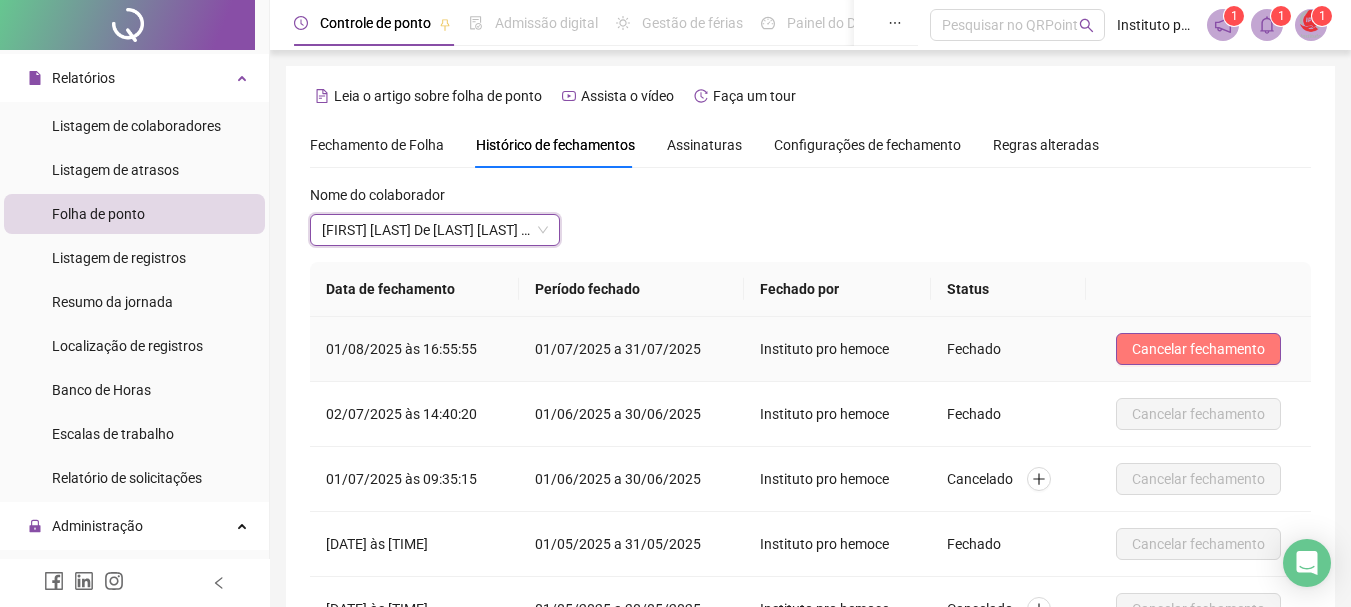 click on "Cancelar fechamento" at bounding box center (1198, 349) 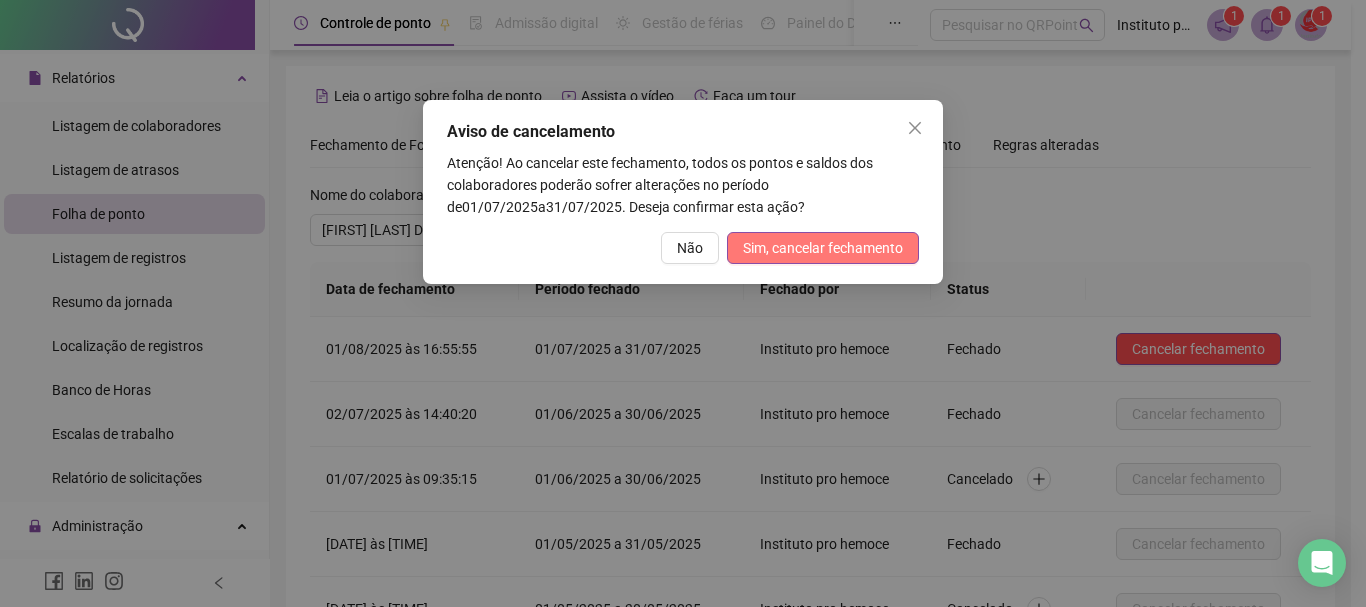 click on "Sim, cancelar fechamento" at bounding box center [823, 248] 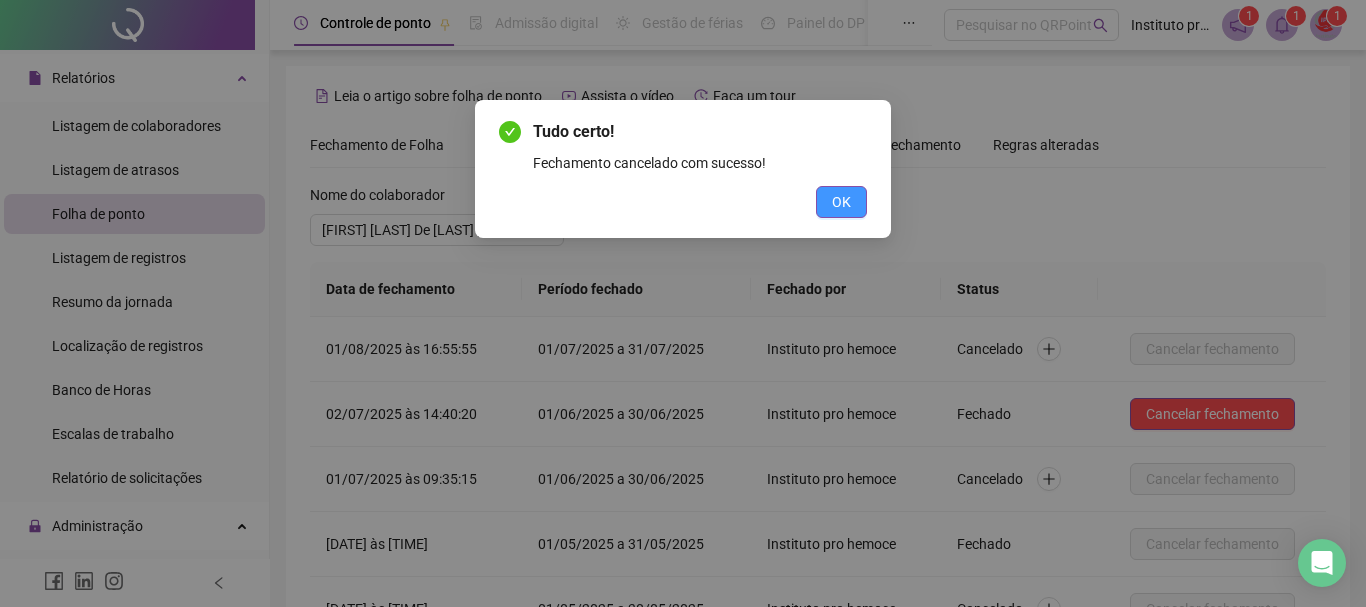 click on "OK" at bounding box center (841, 202) 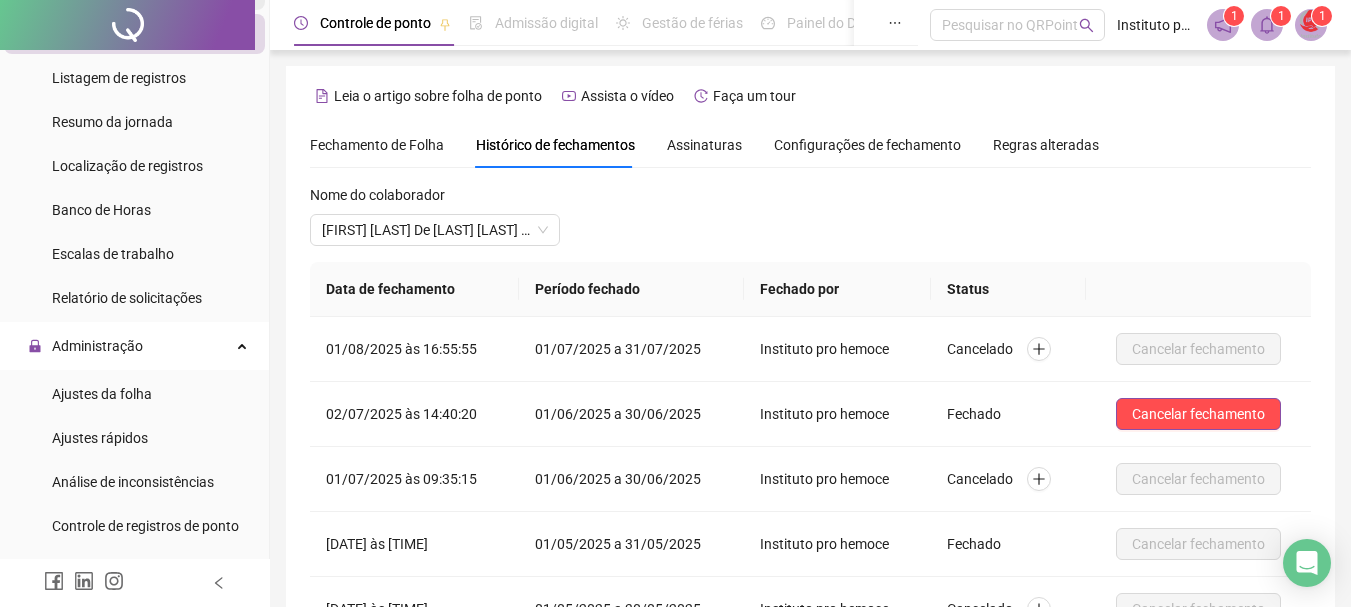 scroll, scrollTop: 600, scrollLeft: 0, axis: vertical 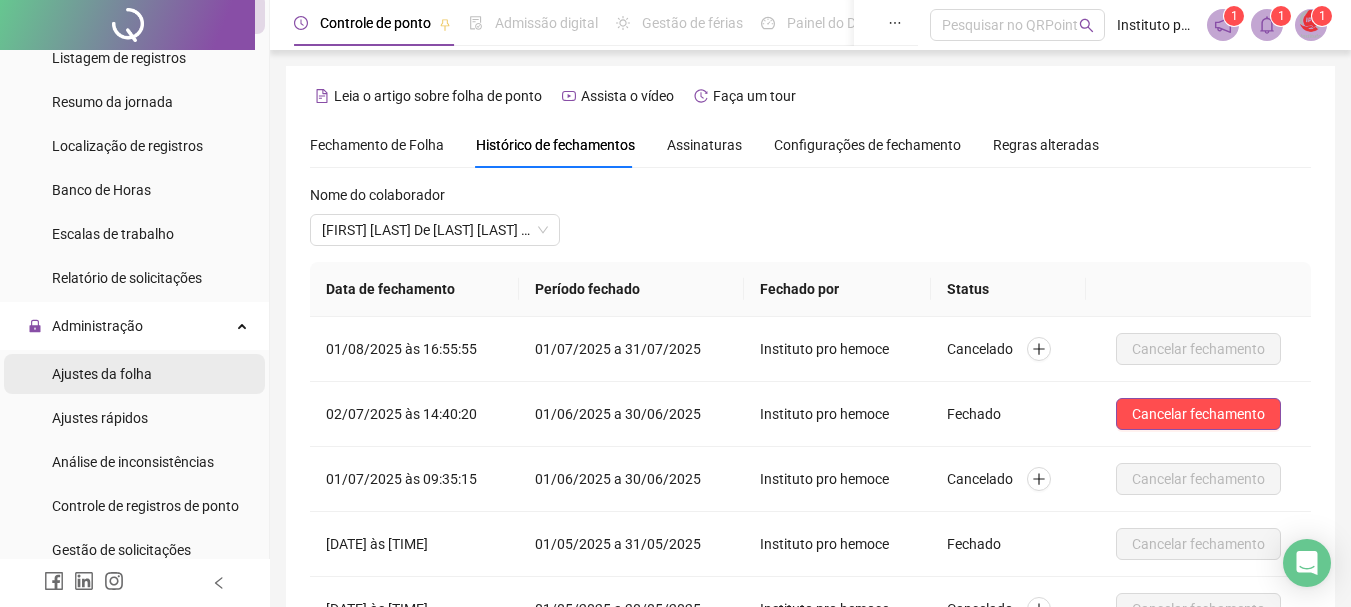 click on "Ajustes da folha" at bounding box center [102, 374] 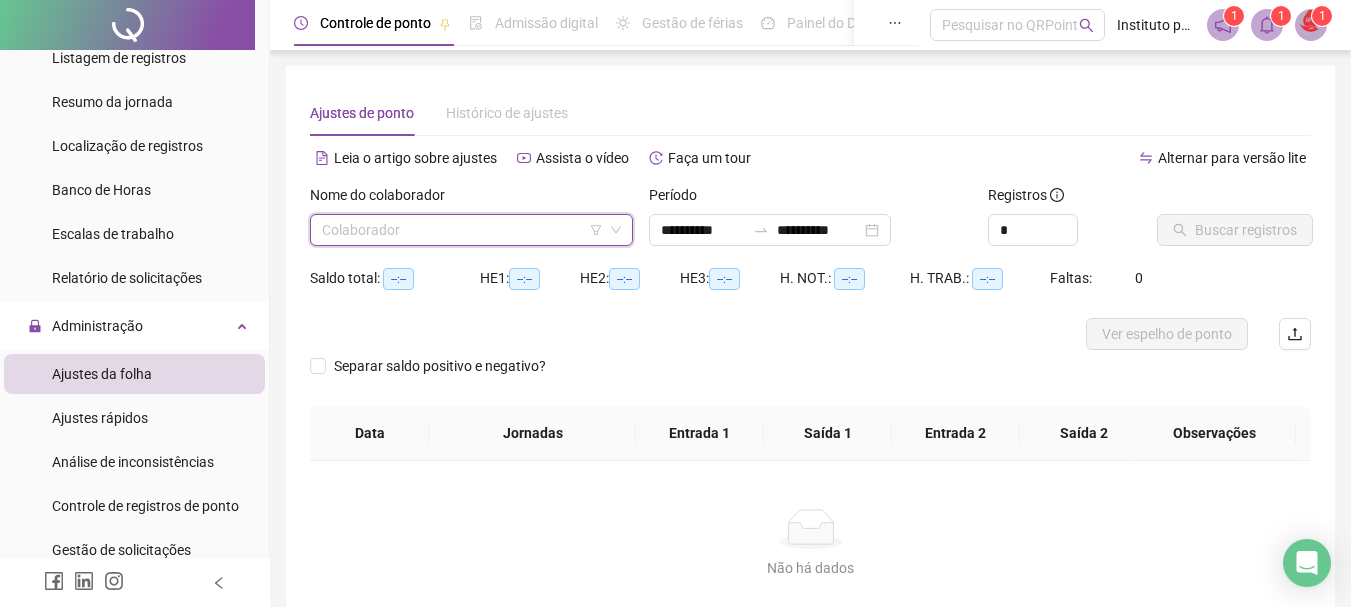 click at bounding box center [462, 230] 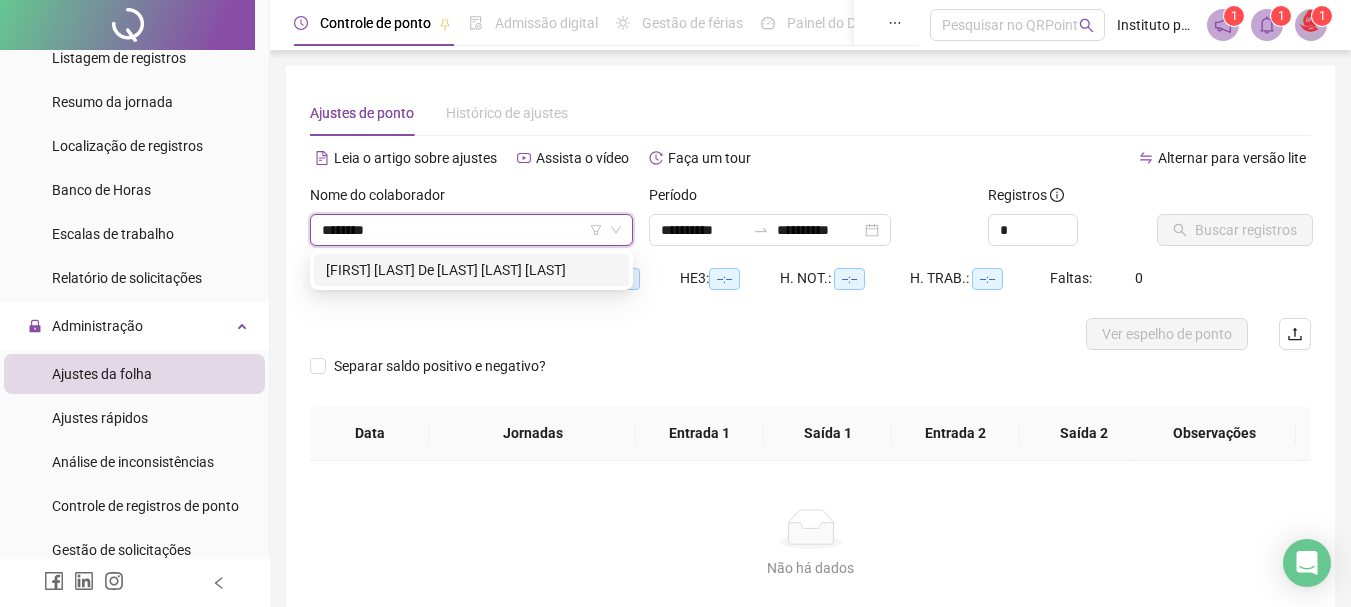 type on "*********" 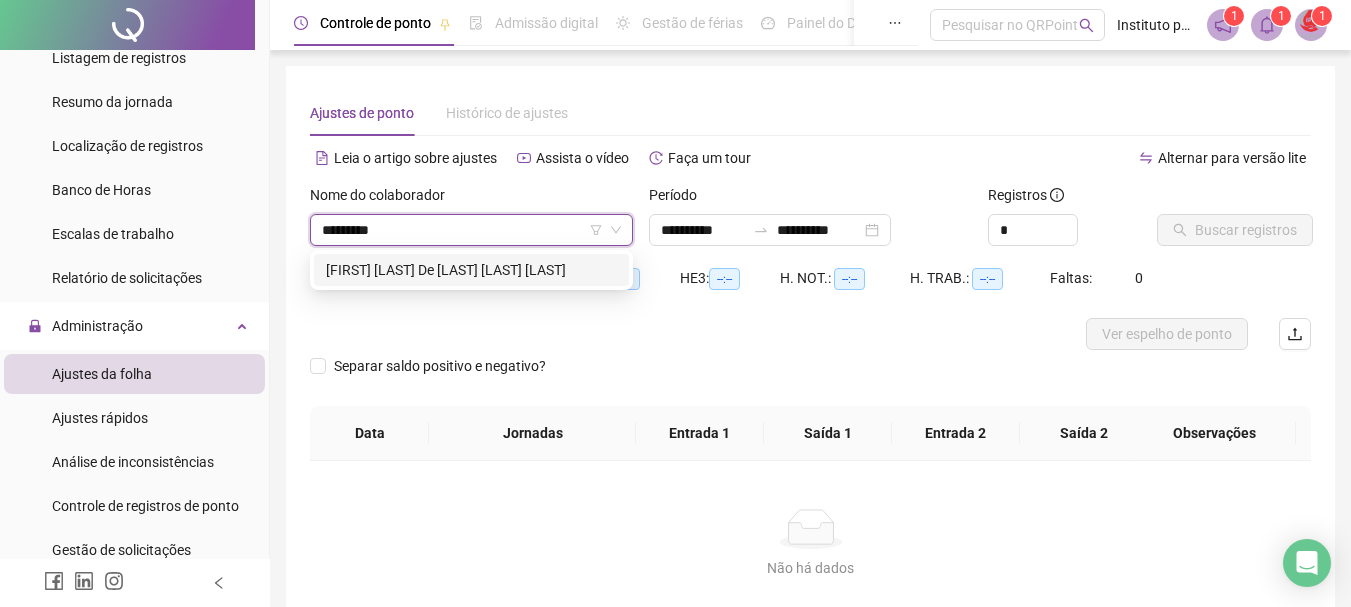 click on "[FIRST] [LAST] De [LAST] [LAST] [LAST]" at bounding box center [471, 270] 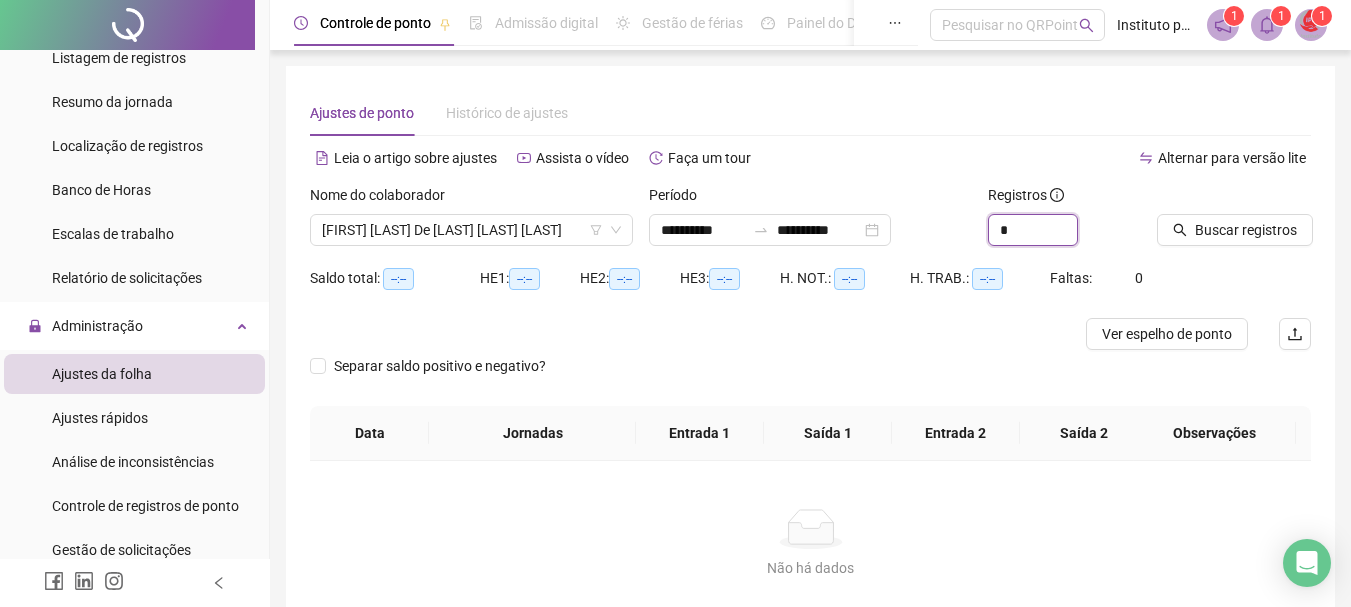 drag, startPoint x: 1021, startPoint y: 224, endPoint x: 972, endPoint y: 232, distance: 49.648766 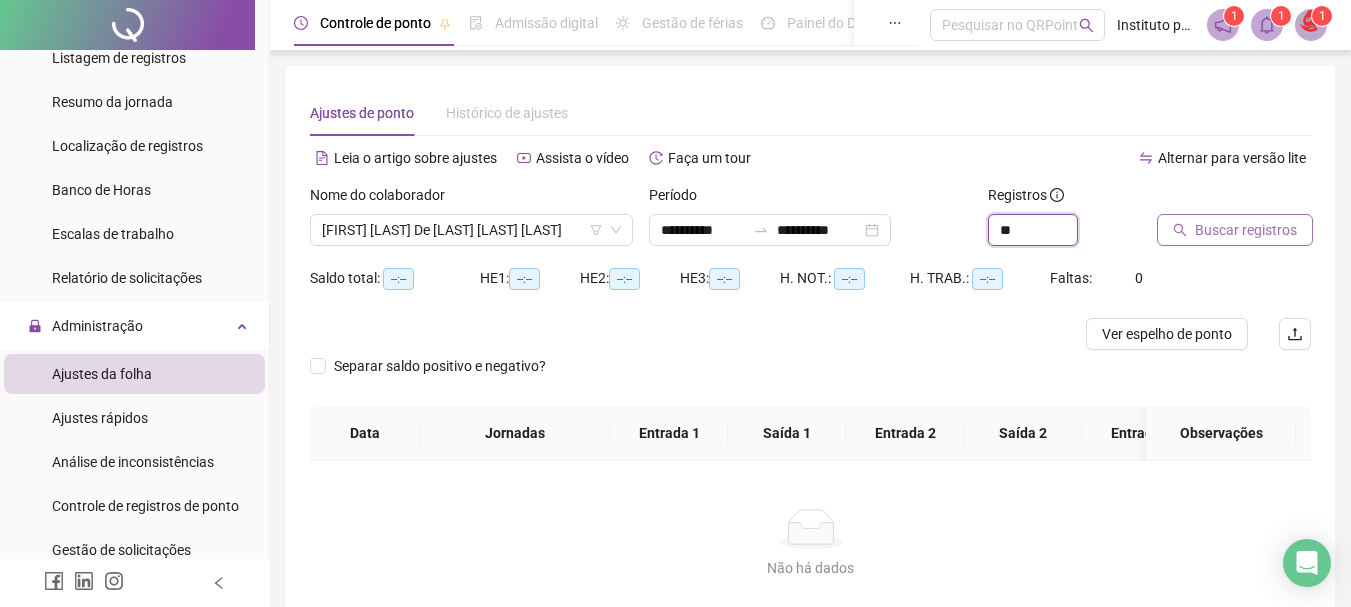 type on "**" 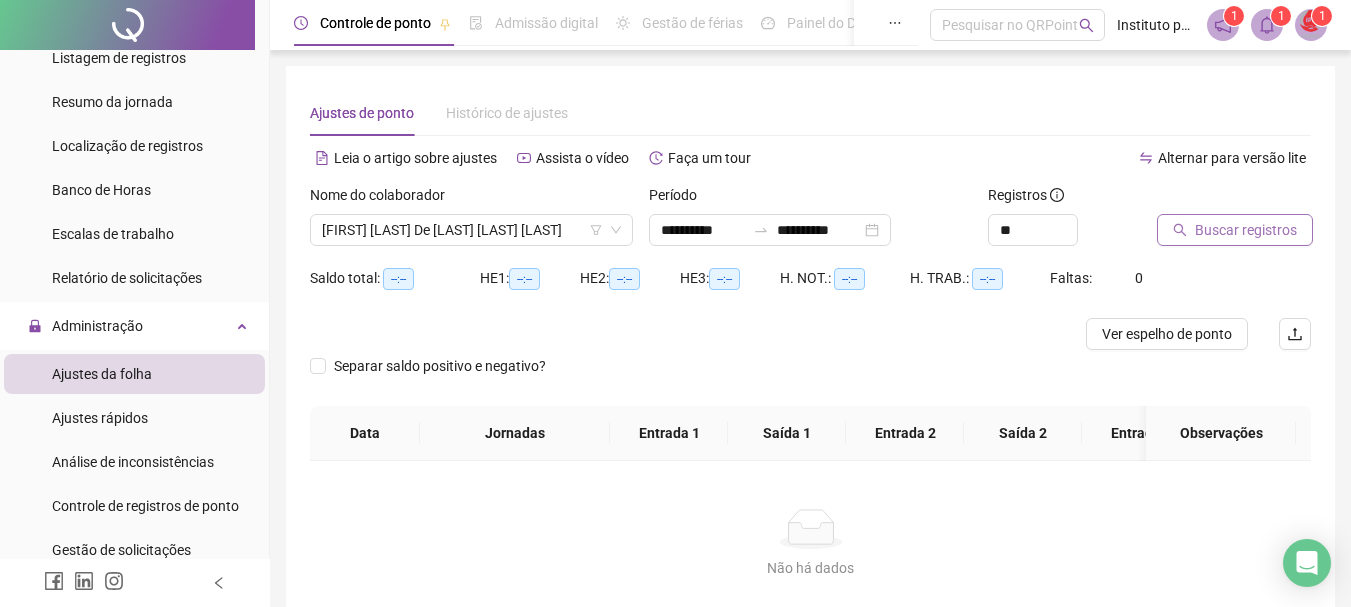 click on "Buscar registros" at bounding box center (1246, 230) 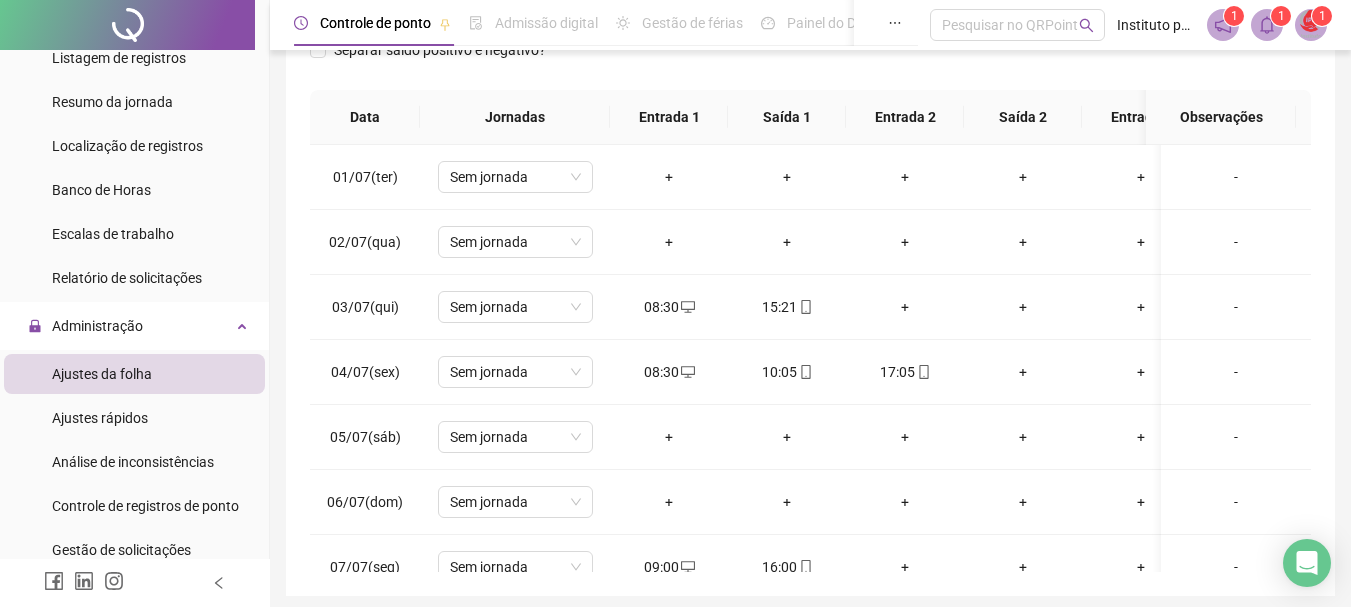 scroll, scrollTop: 400, scrollLeft: 0, axis: vertical 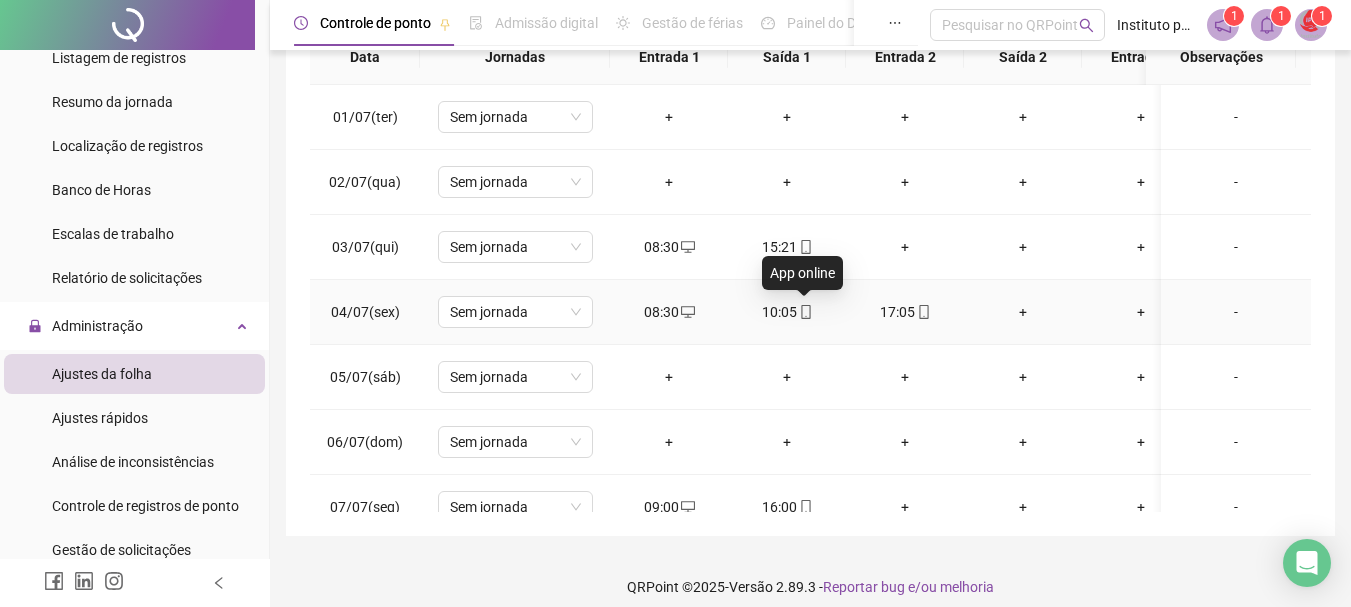 click 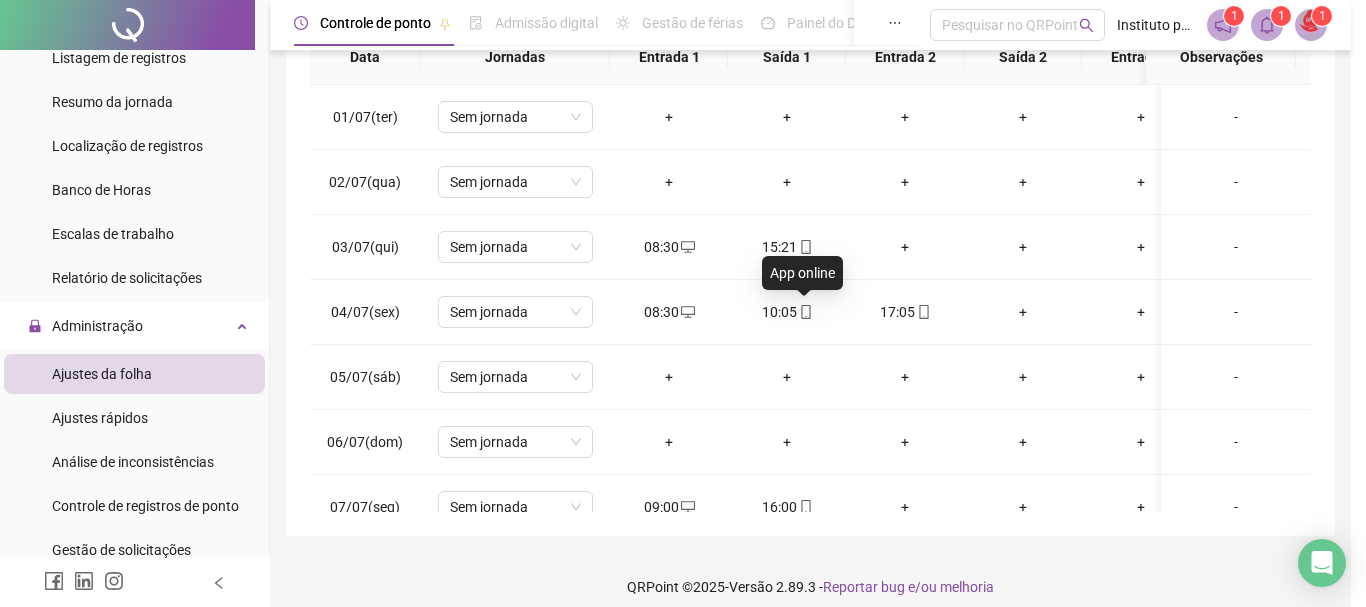 type on "**********" 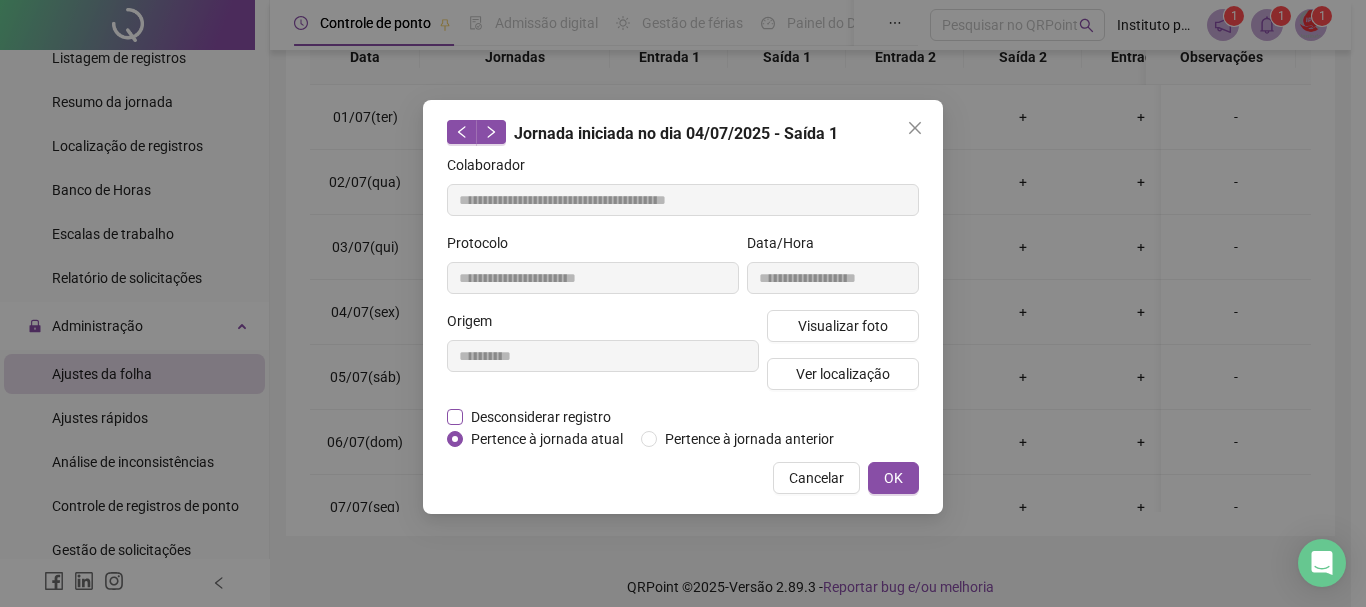 click on "Desconsiderar registro" at bounding box center (541, 417) 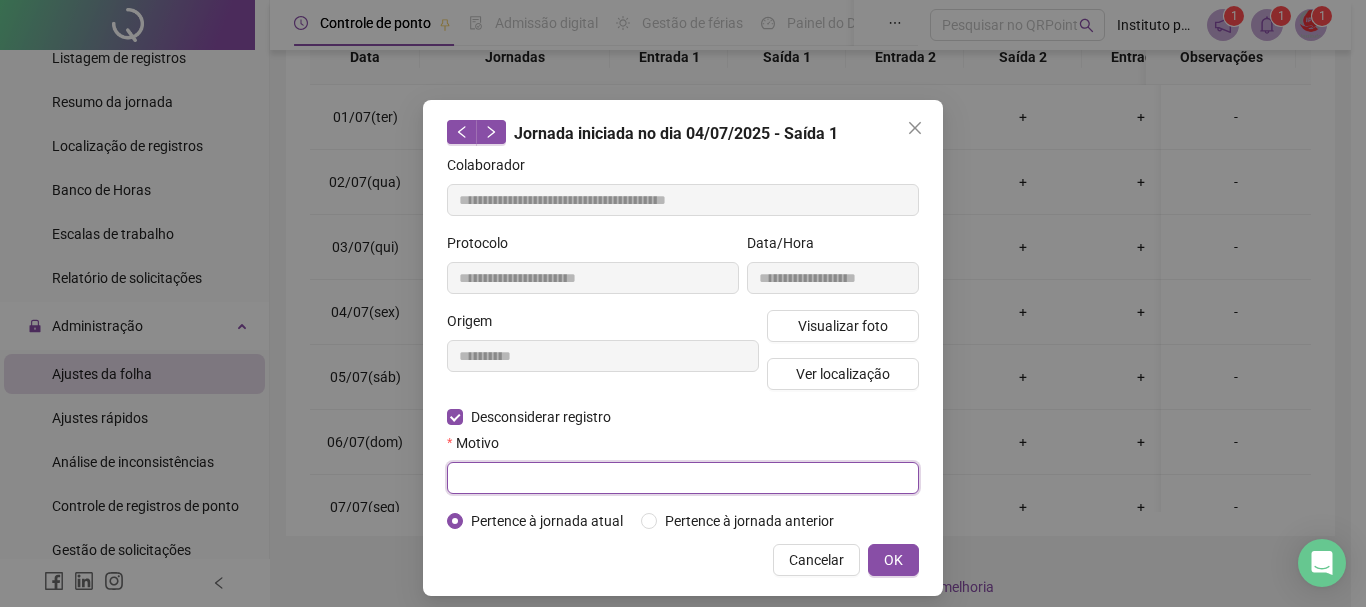 click at bounding box center [683, 478] 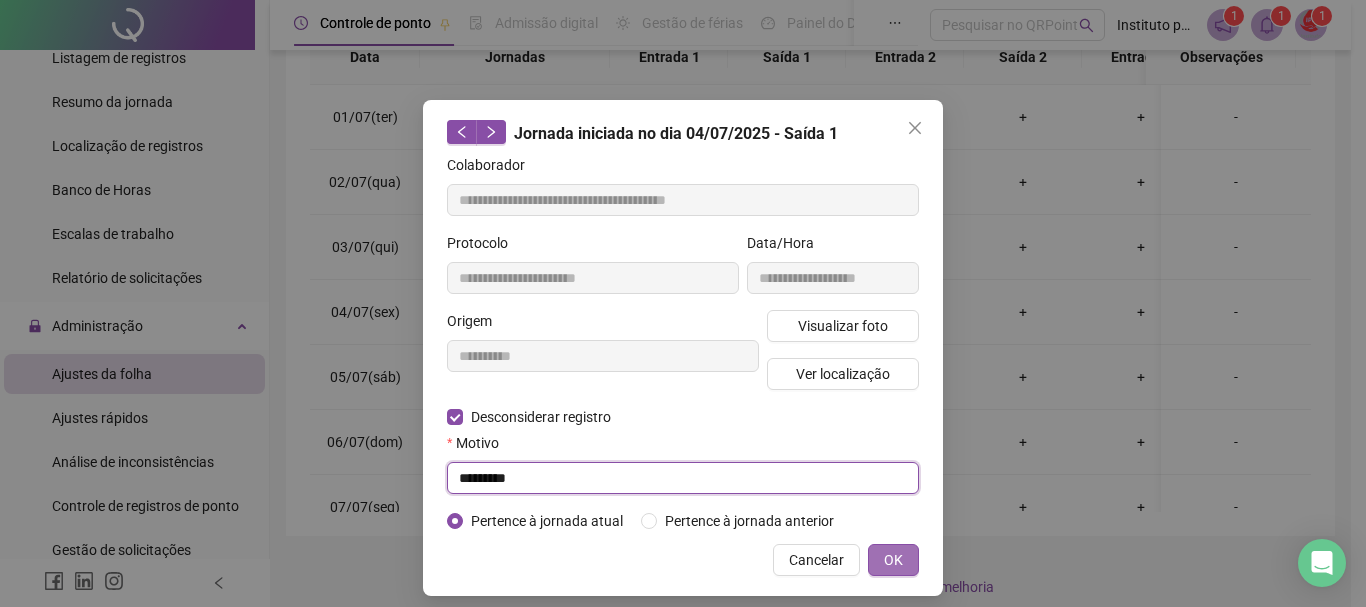 type on "*********" 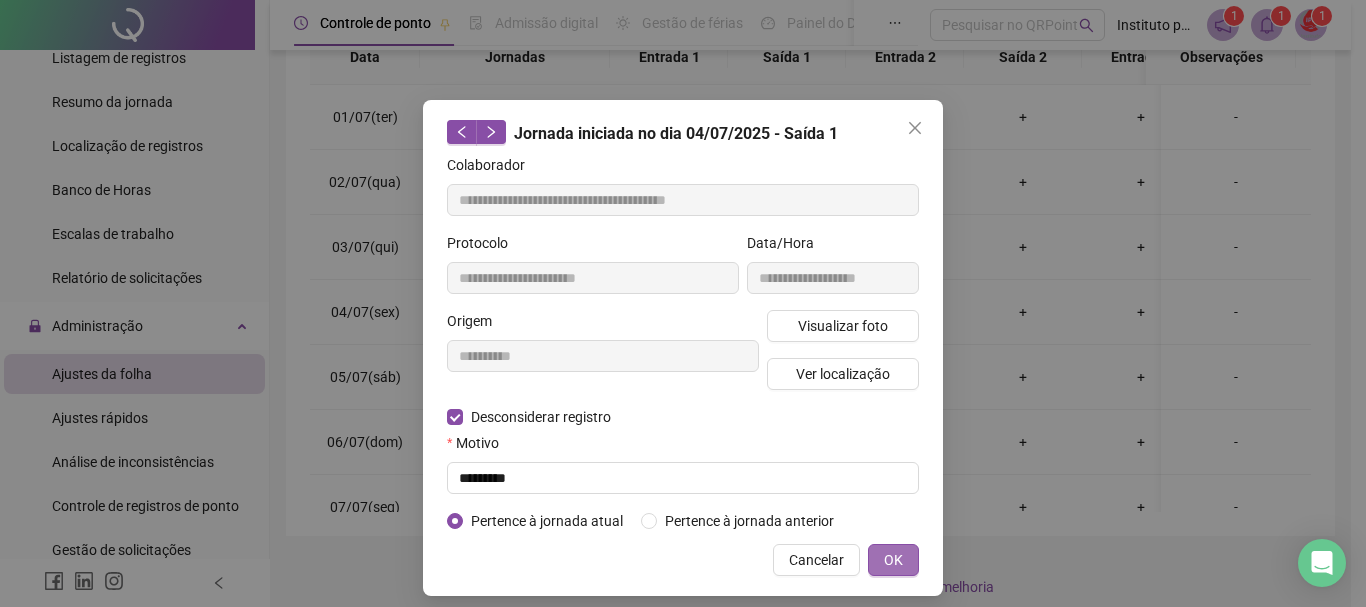 click on "OK" at bounding box center (893, 560) 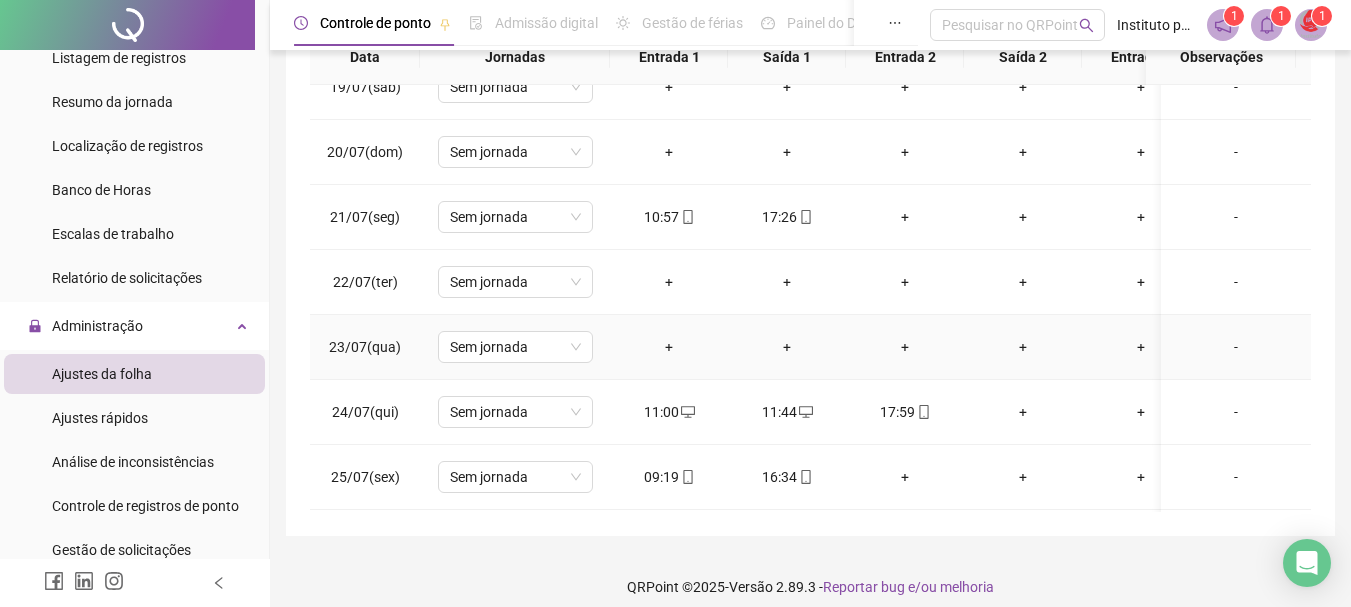 scroll, scrollTop: 1300, scrollLeft: 0, axis: vertical 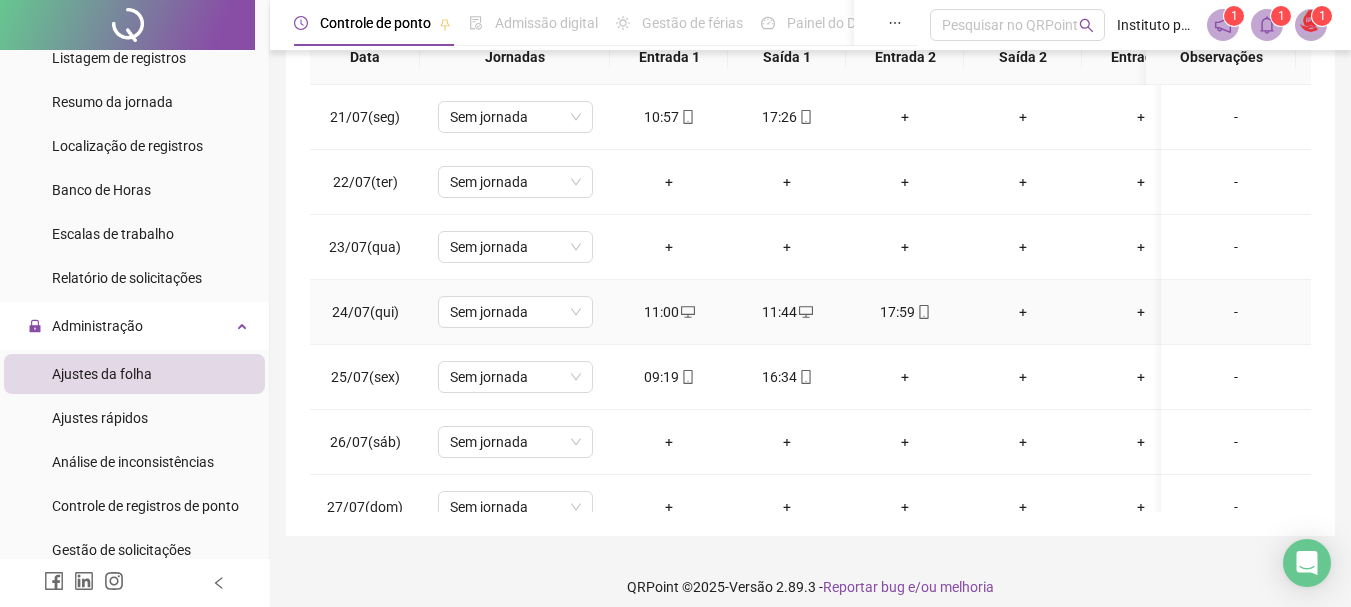 click on "11:44" at bounding box center [787, 312] 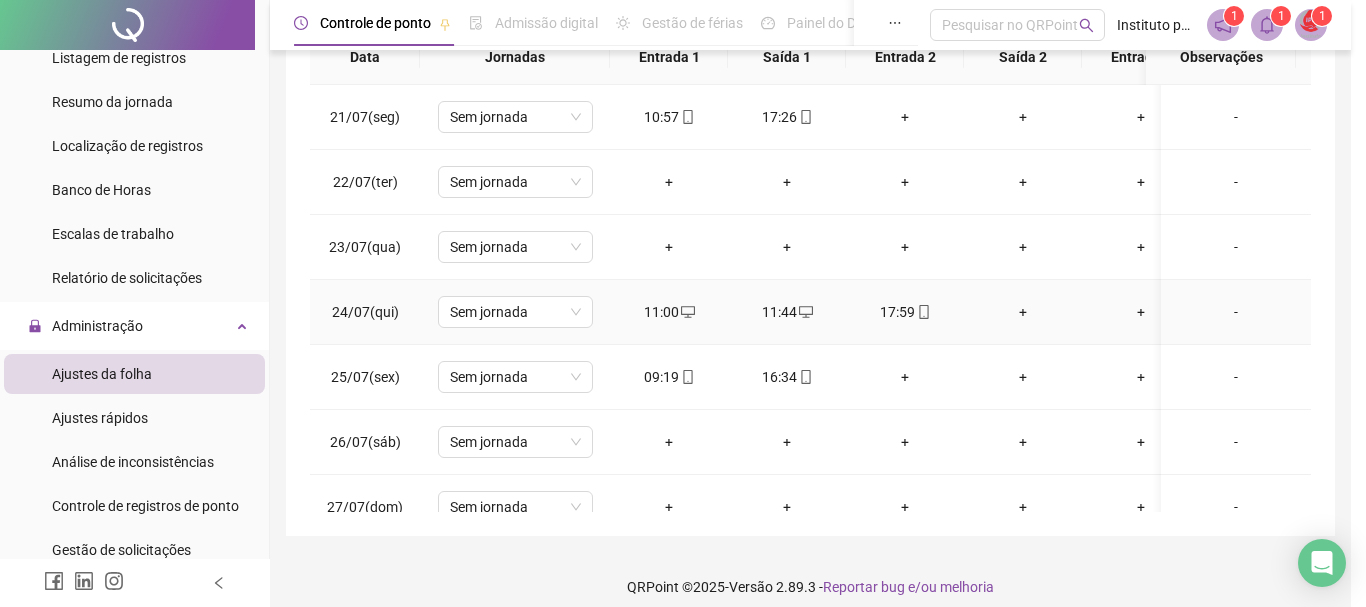 type on "**********" 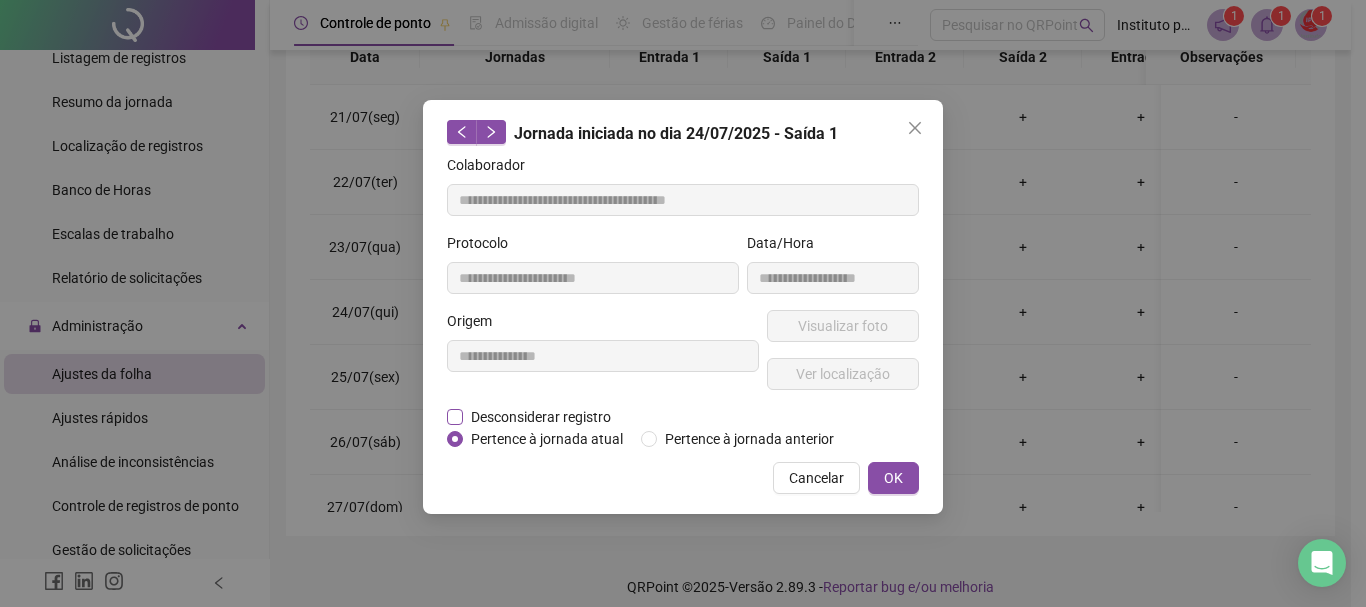 click on "Desconsiderar registro" at bounding box center [541, 417] 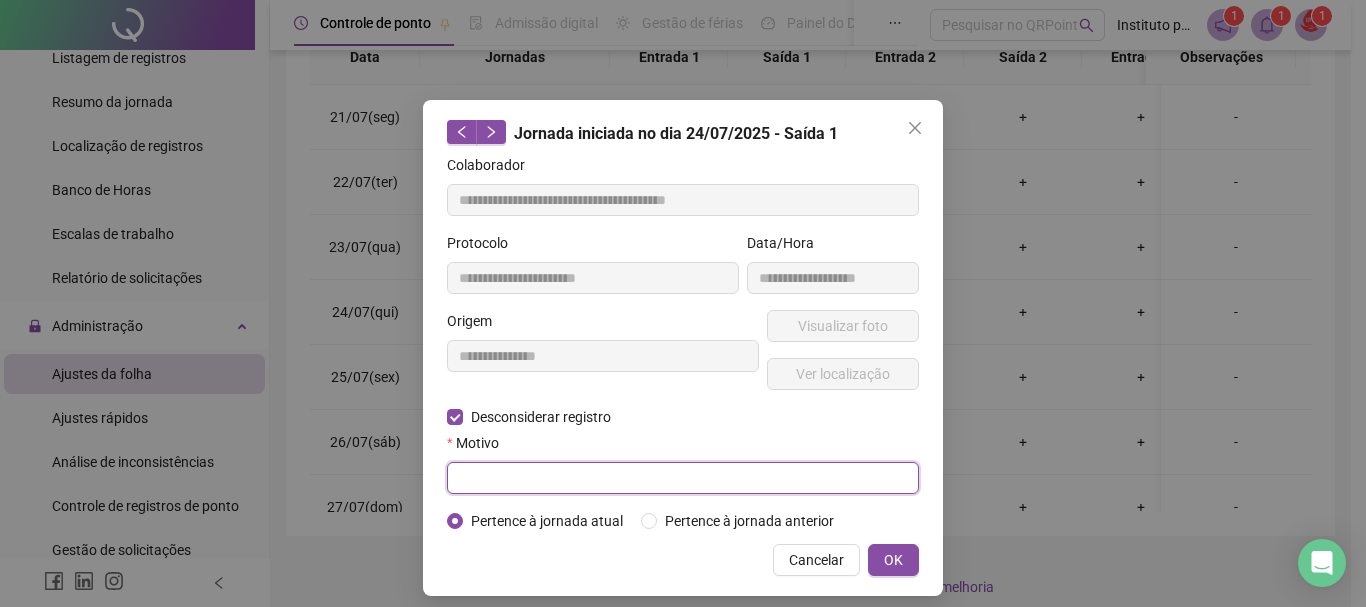 click at bounding box center [683, 478] 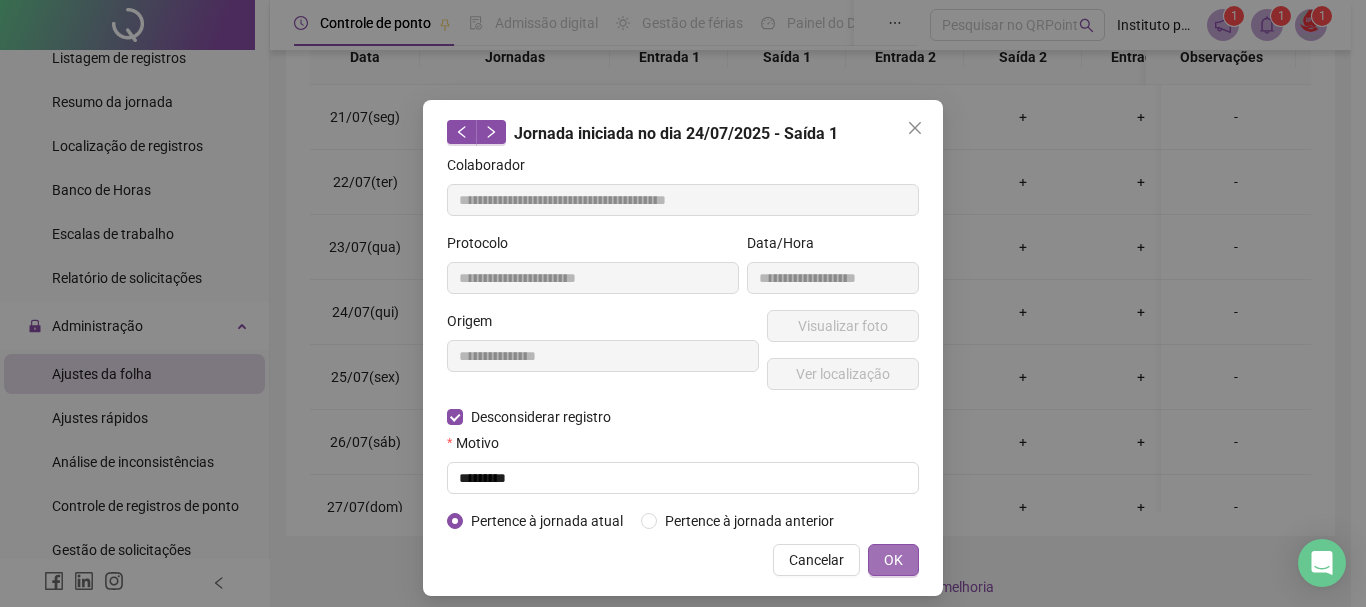 drag, startPoint x: 900, startPoint y: 555, endPoint x: 892, endPoint y: 547, distance: 11.313708 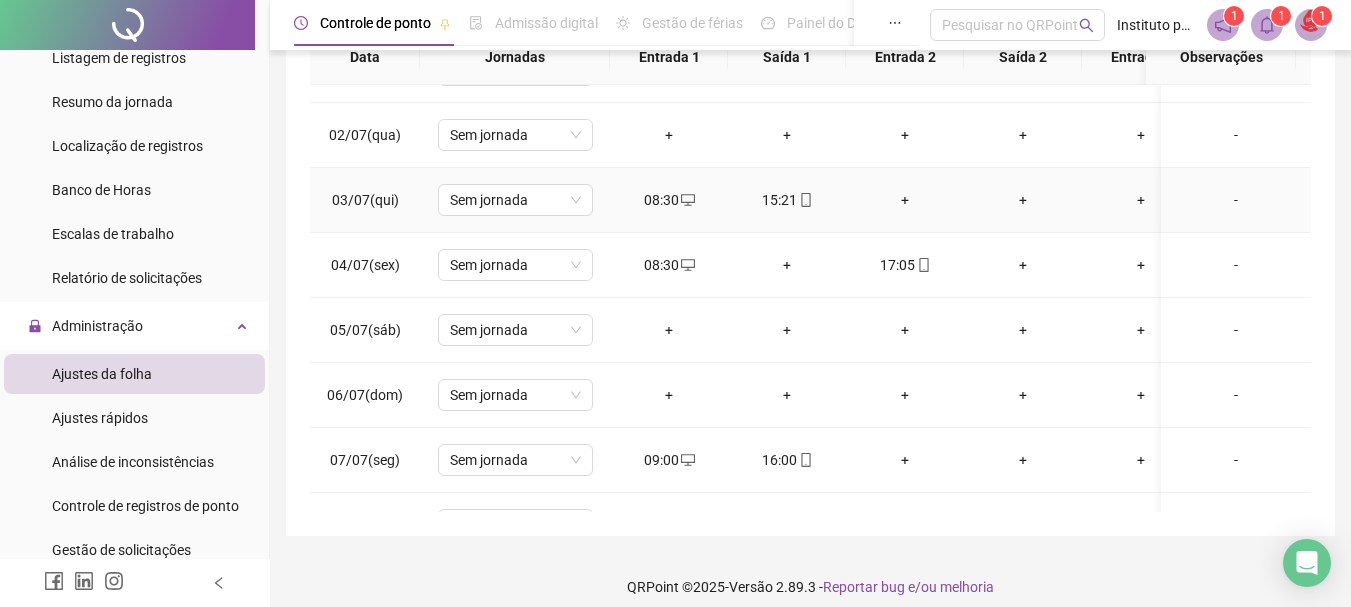 scroll, scrollTop: 0, scrollLeft: 0, axis: both 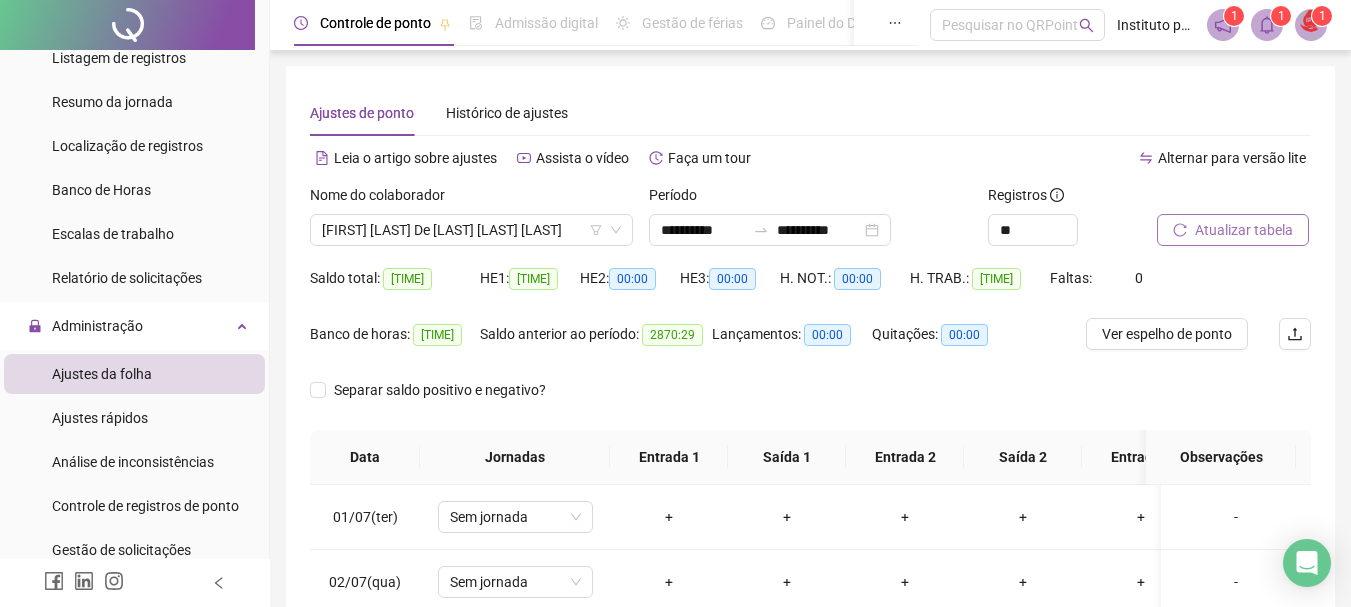 click on "Atualizar tabela" at bounding box center (1244, 230) 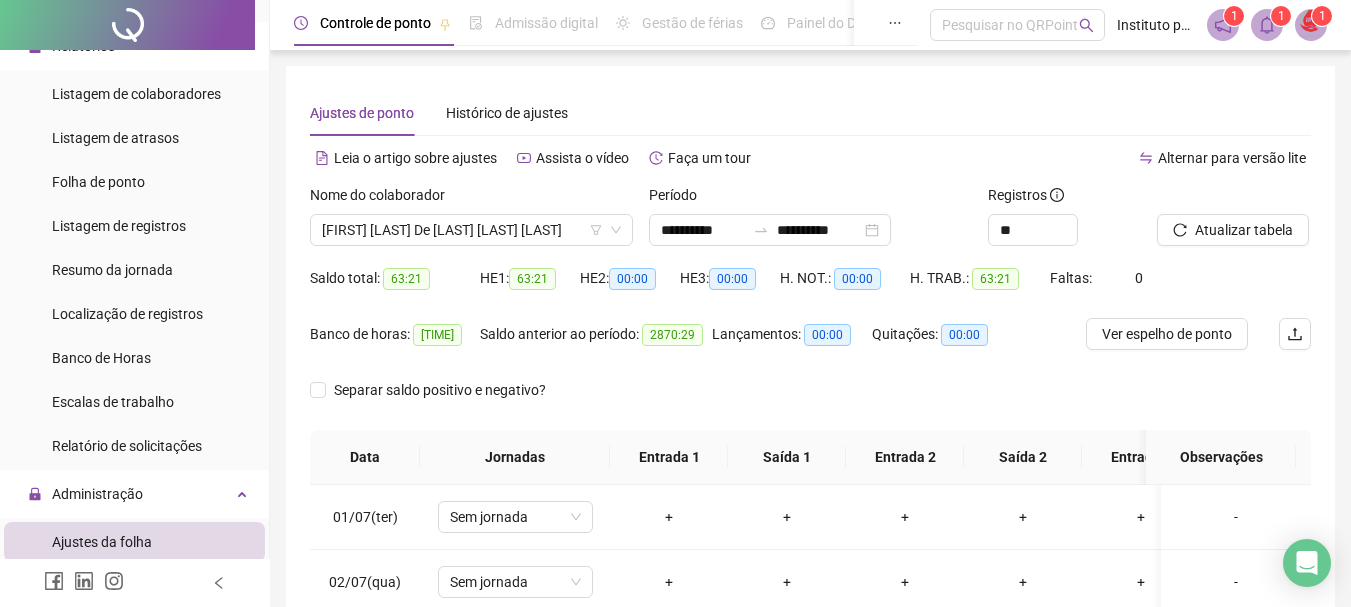 scroll, scrollTop: 400, scrollLeft: 0, axis: vertical 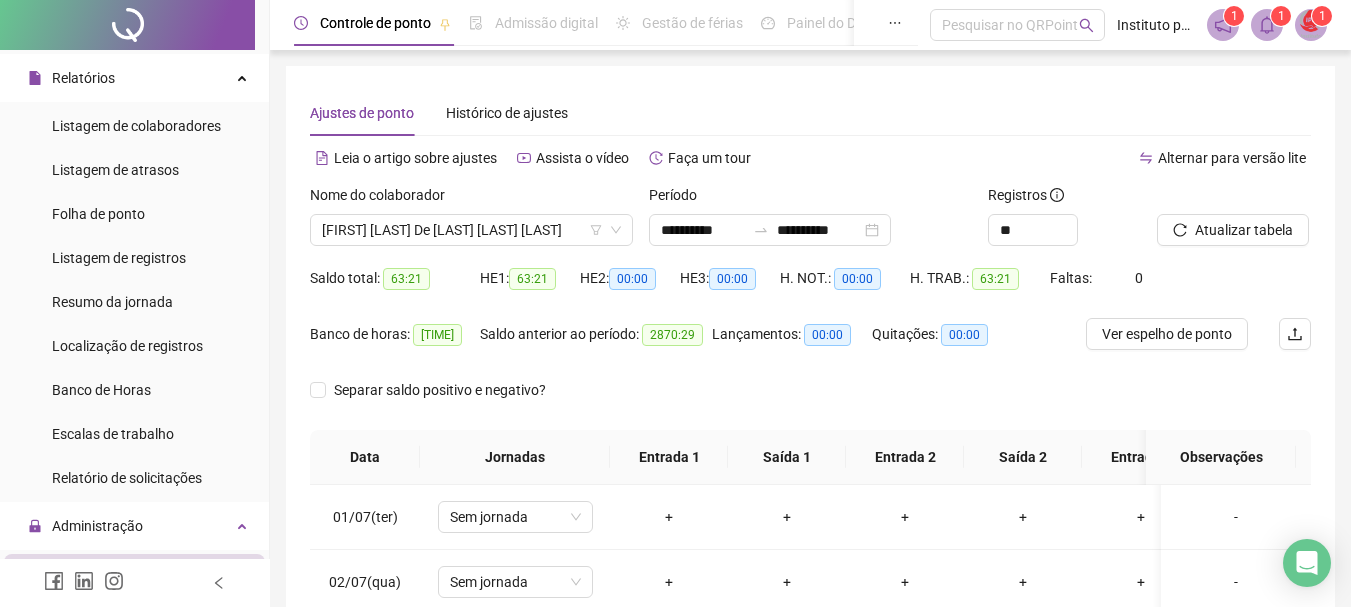click on "Folha de ponto" at bounding box center [98, 214] 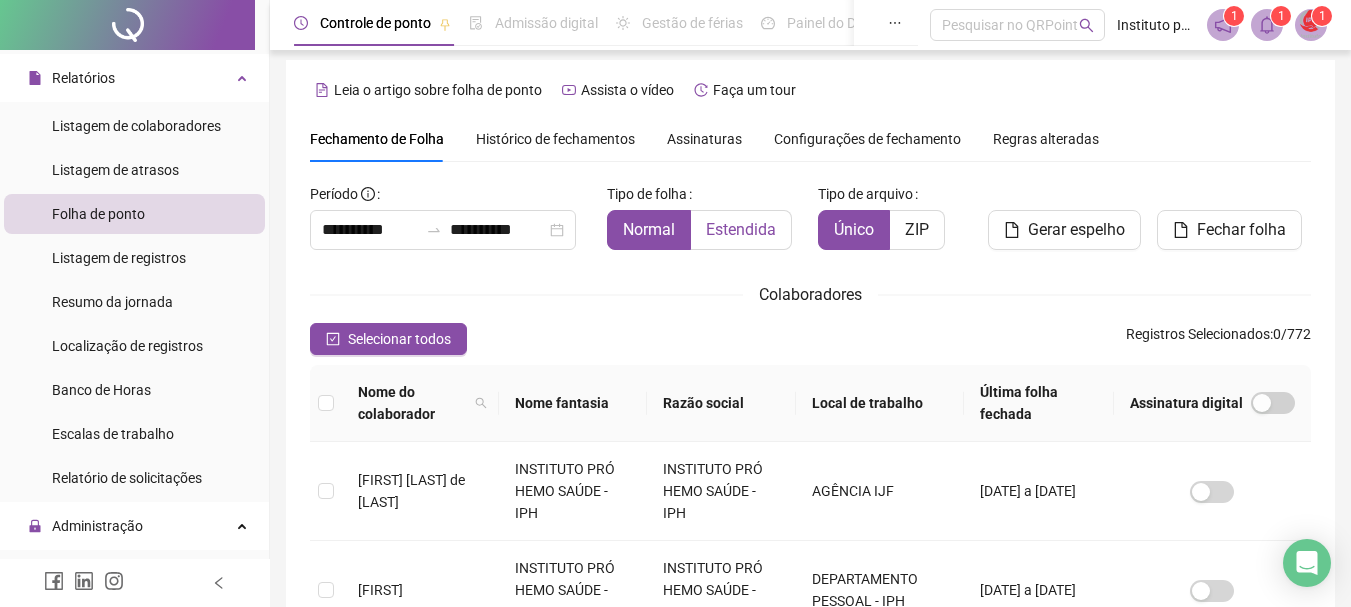 click on "Estendida" at bounding box center [741, 229] 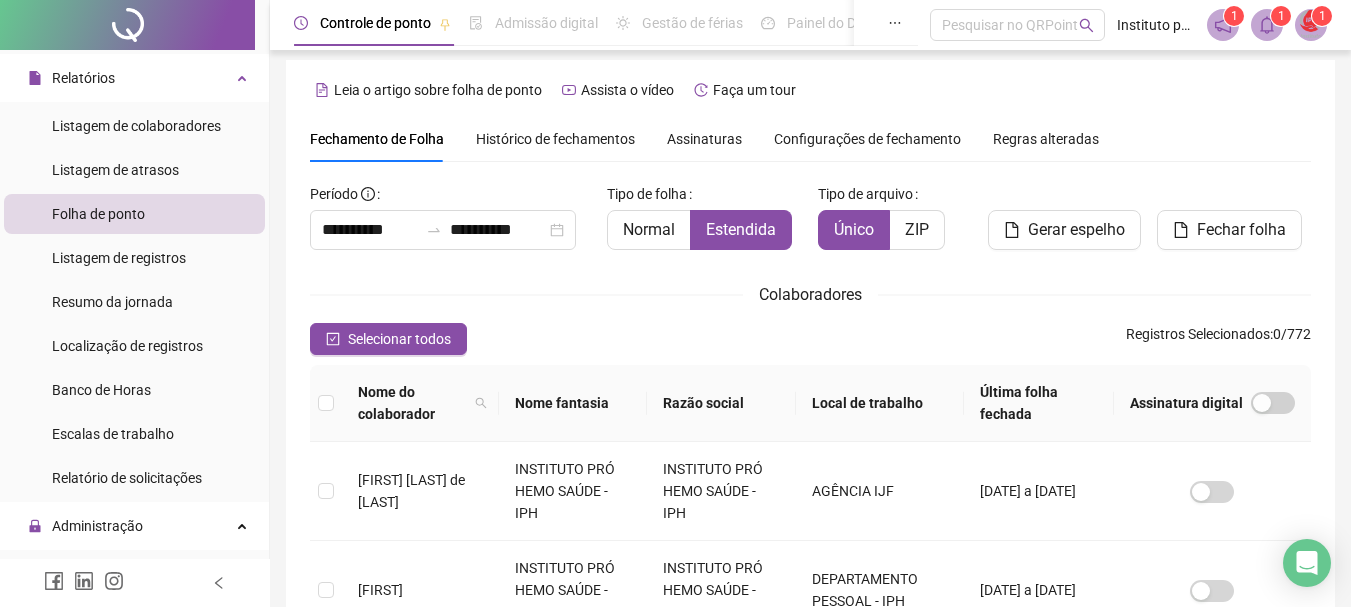 scroll, scrollTop: 106, scrollLeft: 0, axis: vertical 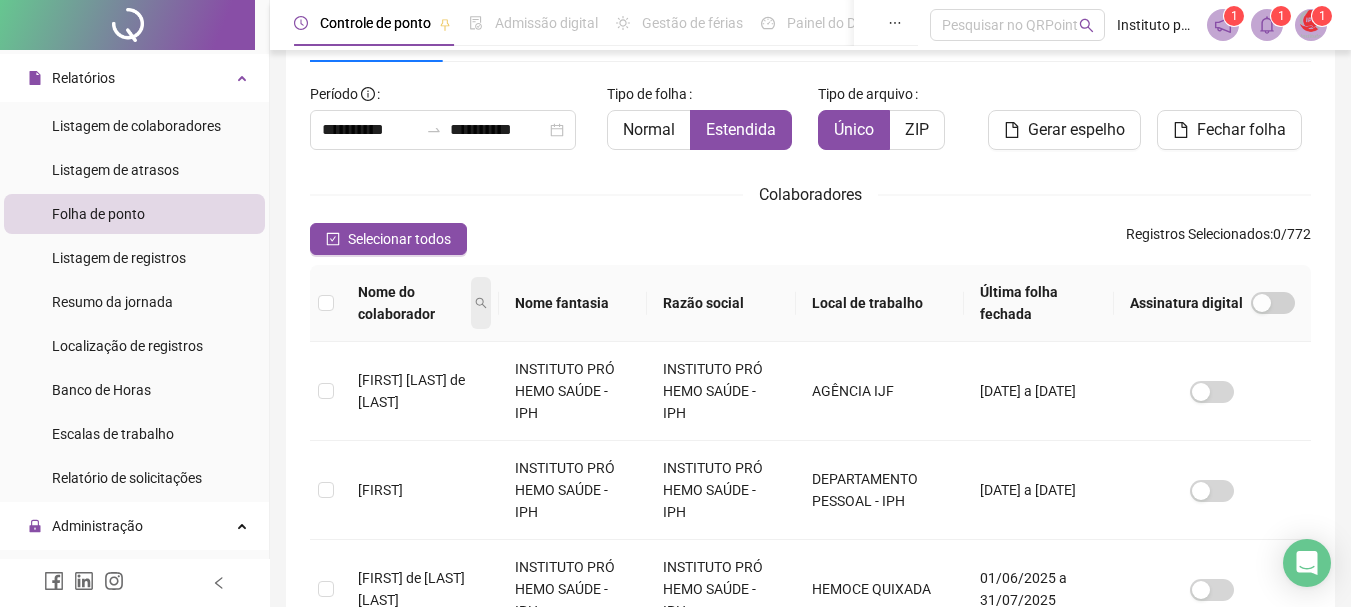 click 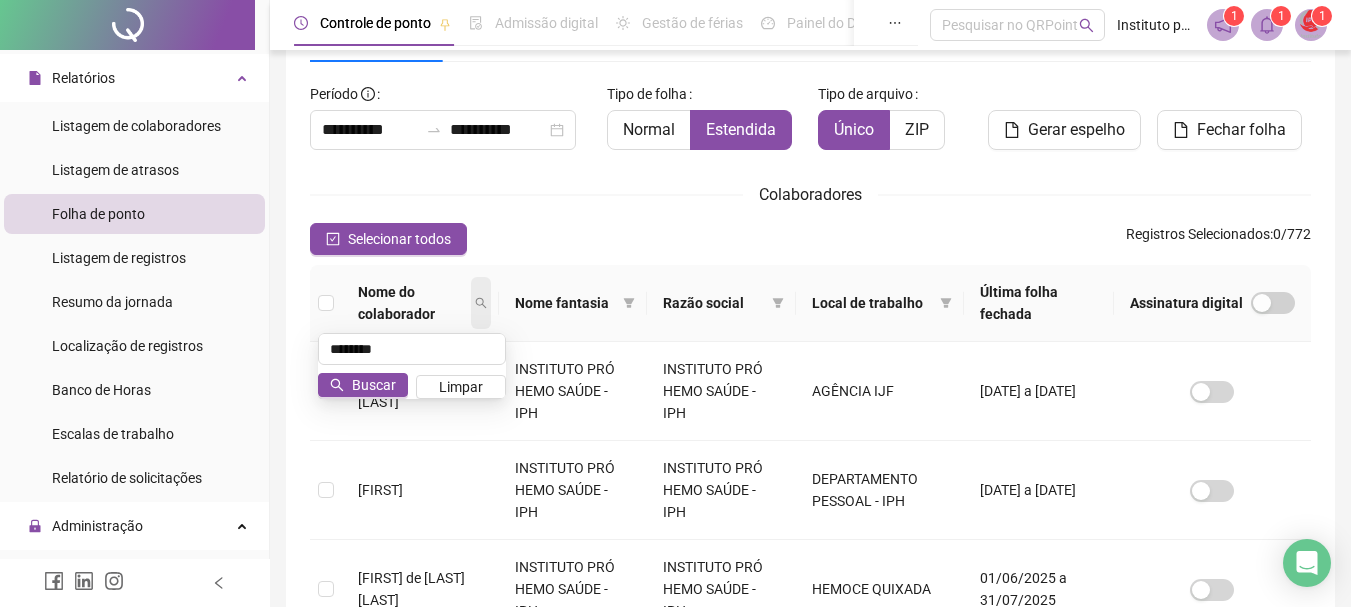 scroll, scrollTop: 92, scrollLeft: 0, axis: vertical 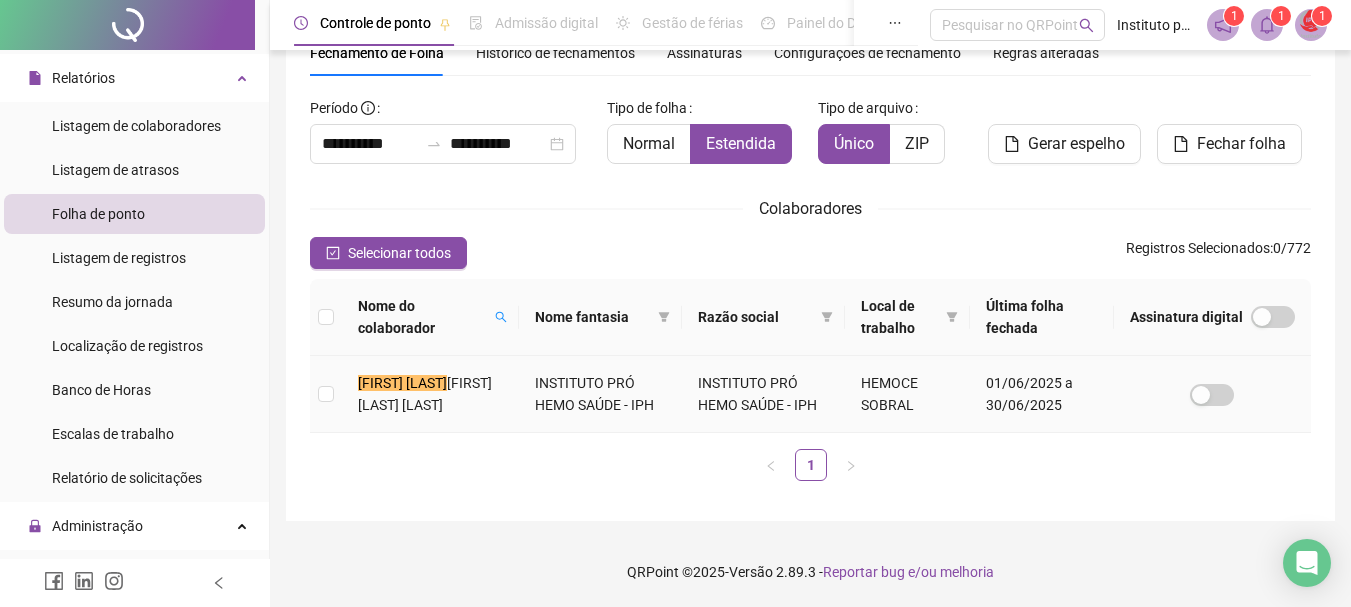 click at bounding box center (326, 394) 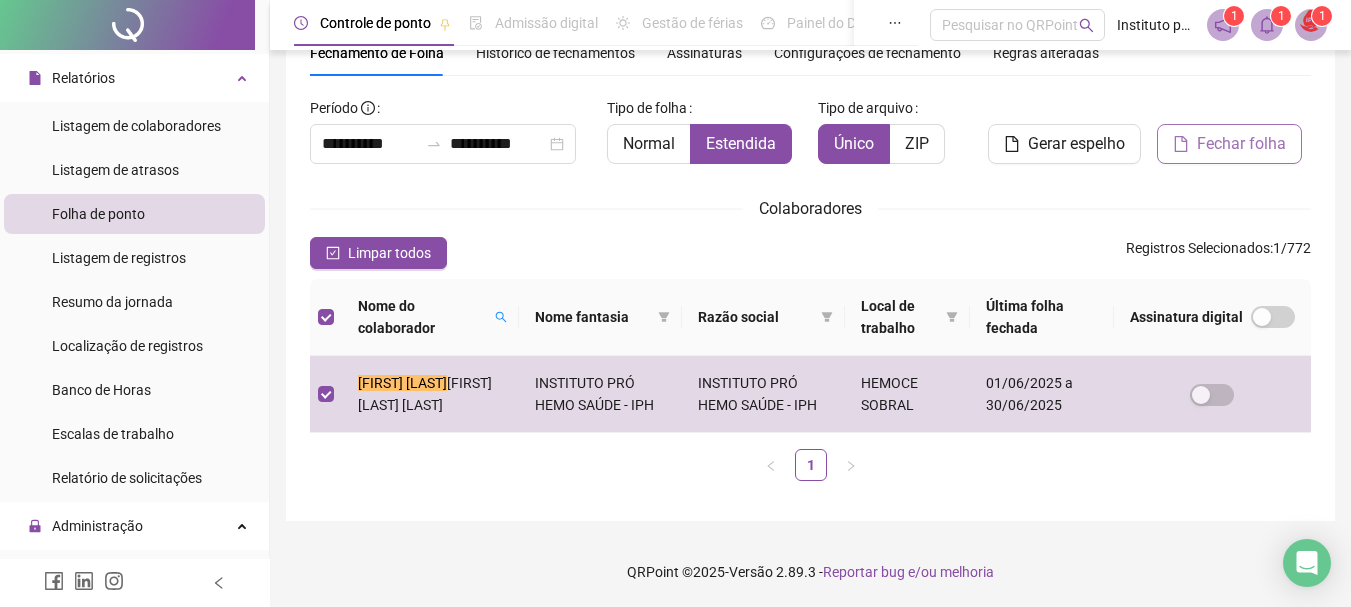 click on "Fechar folha" at bounding box center [1241, 144] 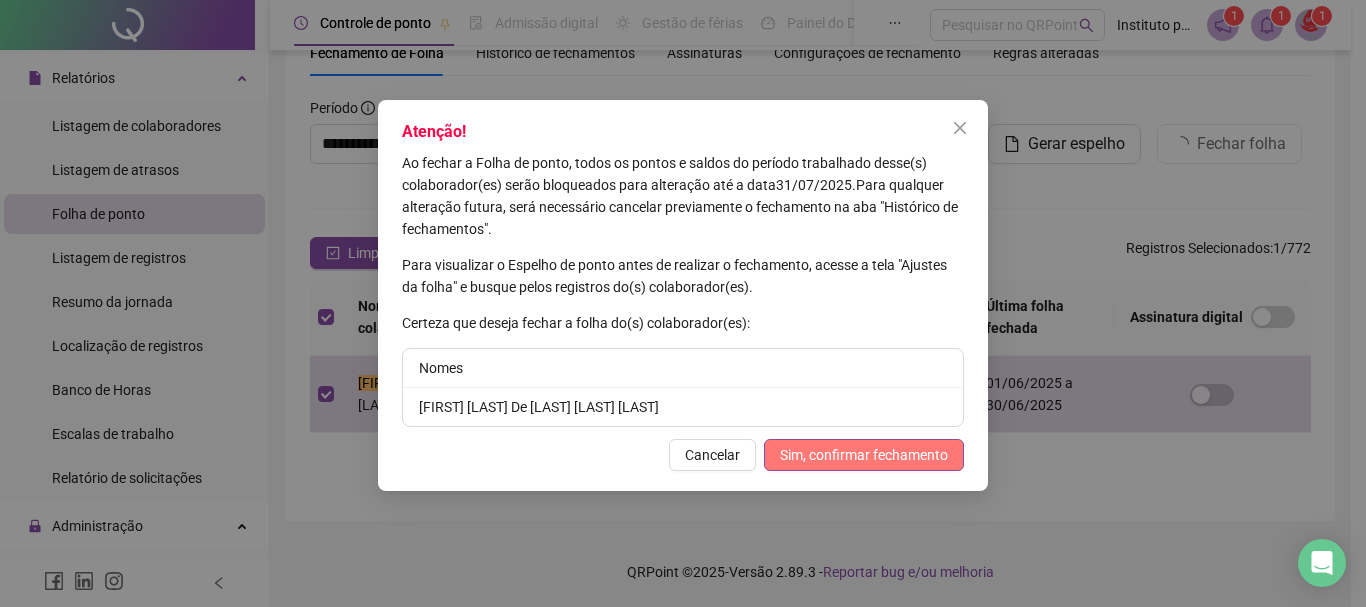 click on "Sim, confirmar fechamento" at bounding box center [864, 455] 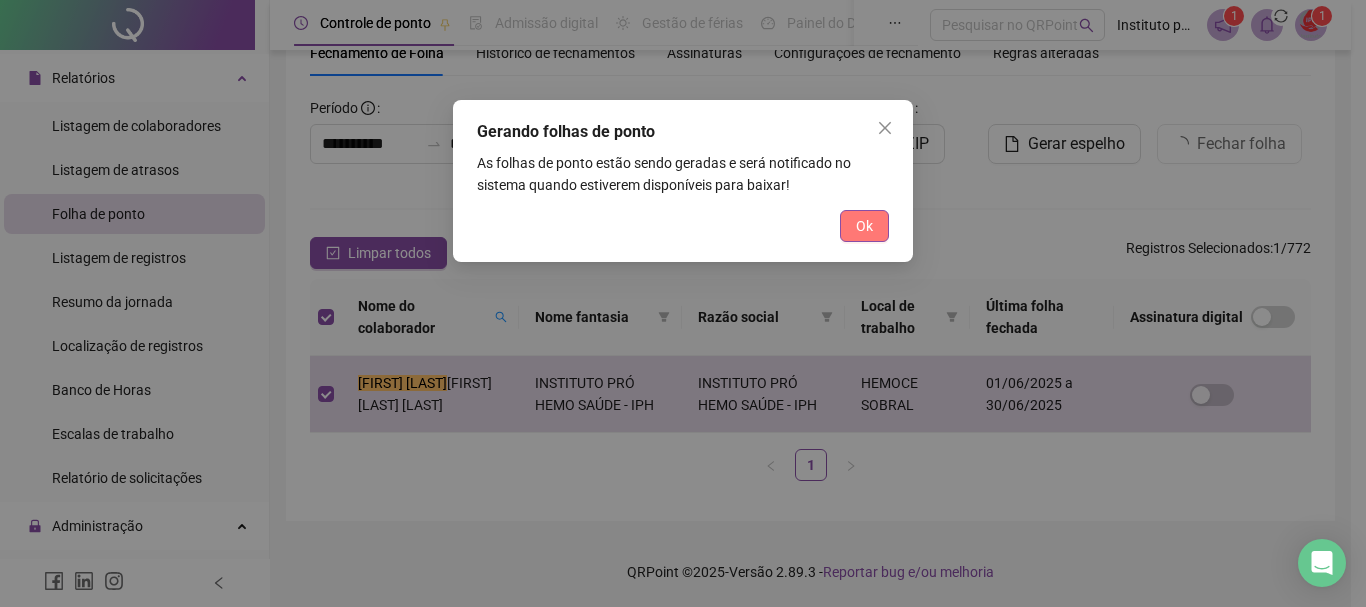 click on "Ok" at bounding box center [864, 226] 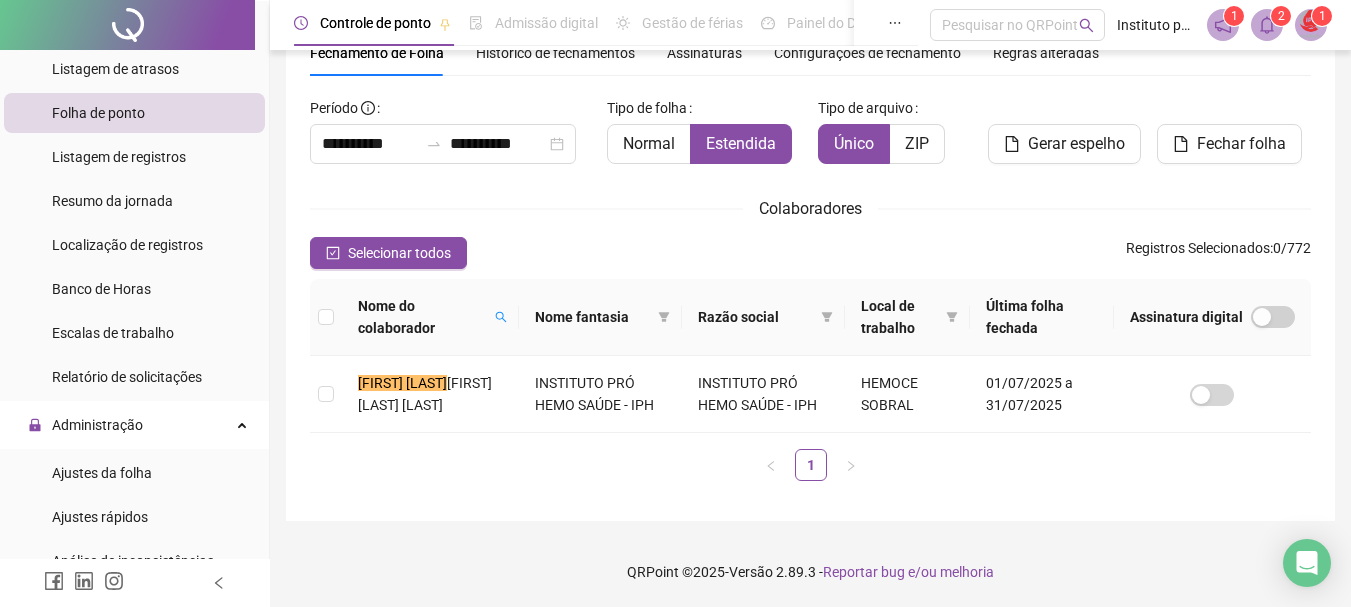 scroll, scrollTop: 500, scrollLeft: 0, axis: vertical 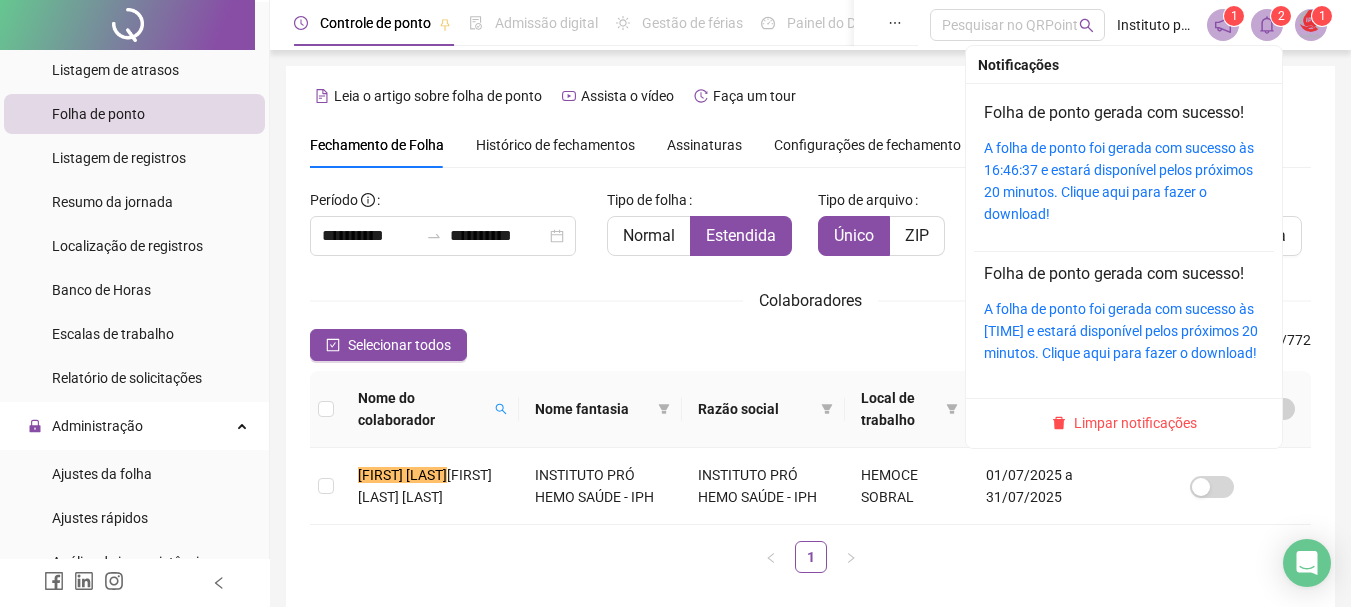 click on "2" at bounding box center [1281, 16] 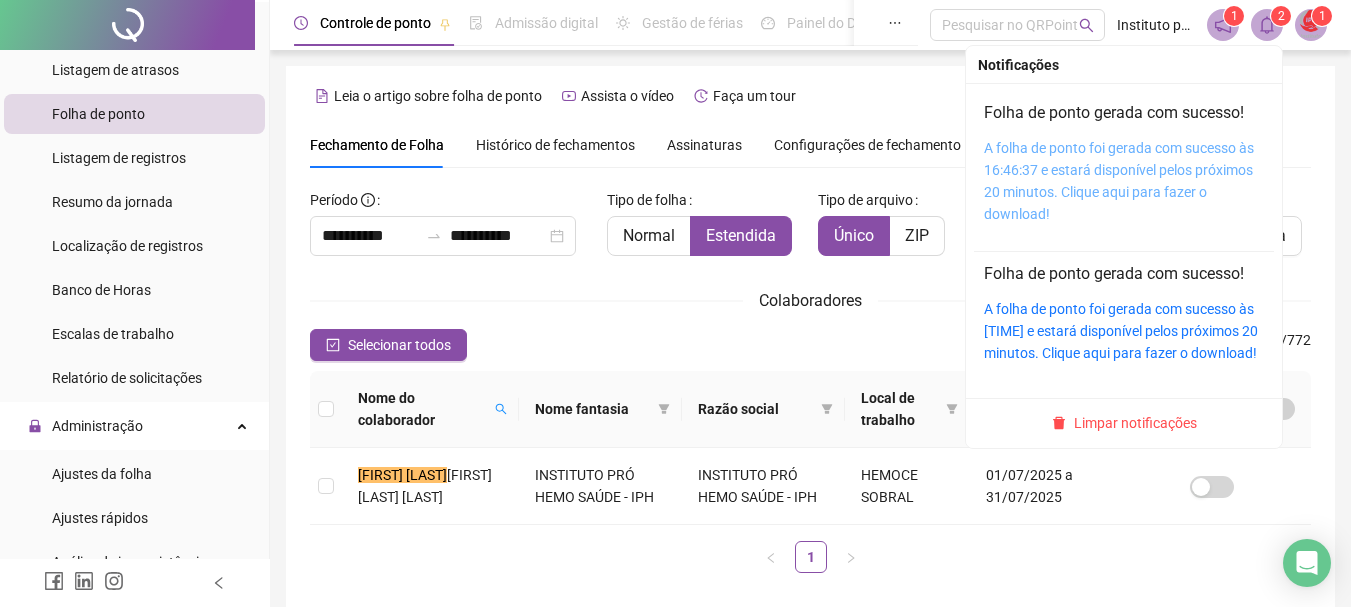 click on "A folha de ponto foi gerada com sucesso às 16:46:37 e estará disponível pelos próximos 20 minutos.
Clique aqui para fazer o download!" at bounding box center (1119, 181) 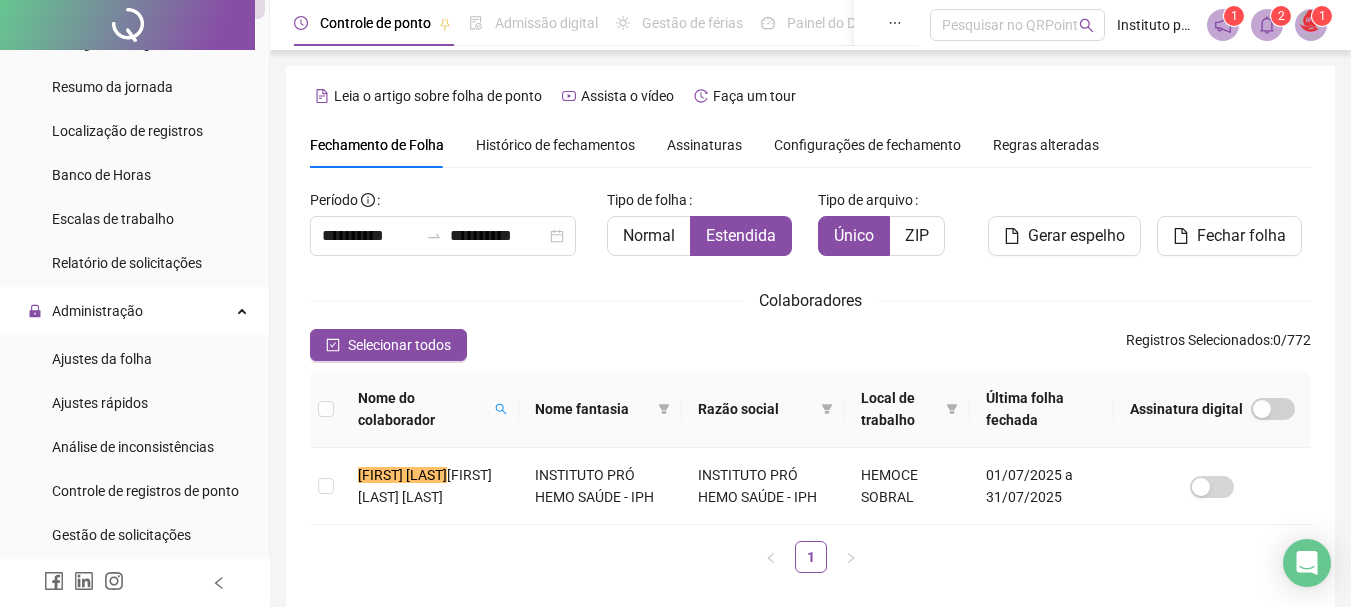 scroll, scrollTop: 800, scrollLeft: 0, axis: vertical 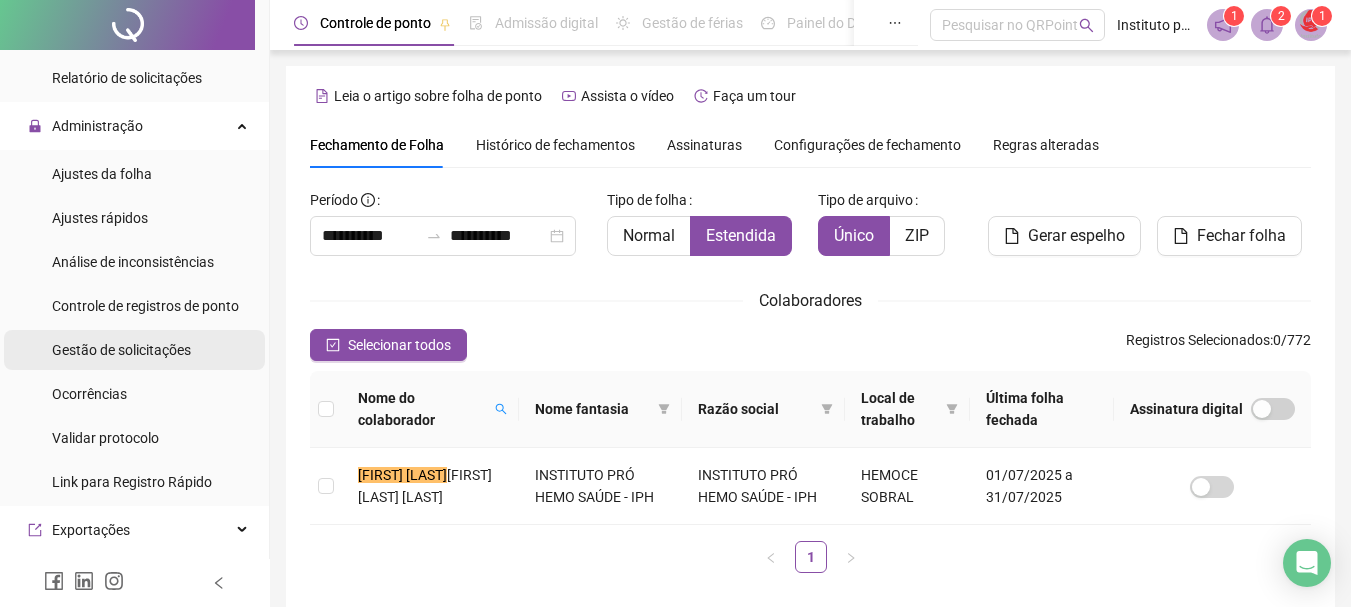 click on "Gestão de solicitações" at bounding box center [121, 350] 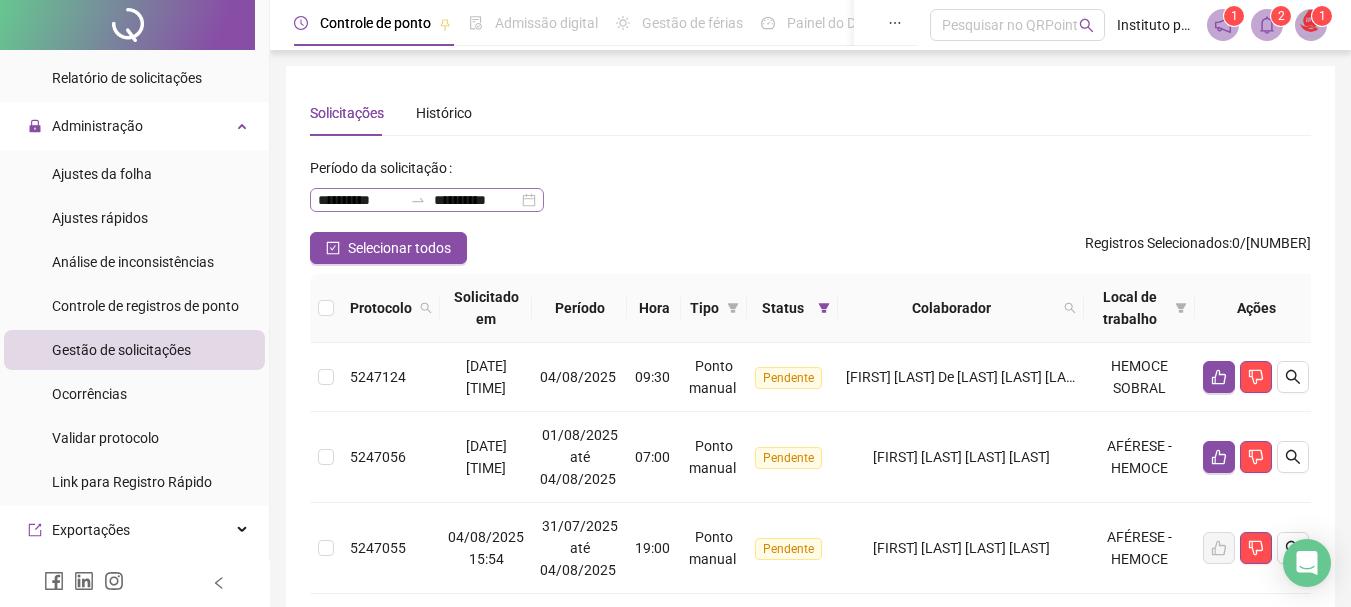 click on "**********" at bounding box center [427, 200] 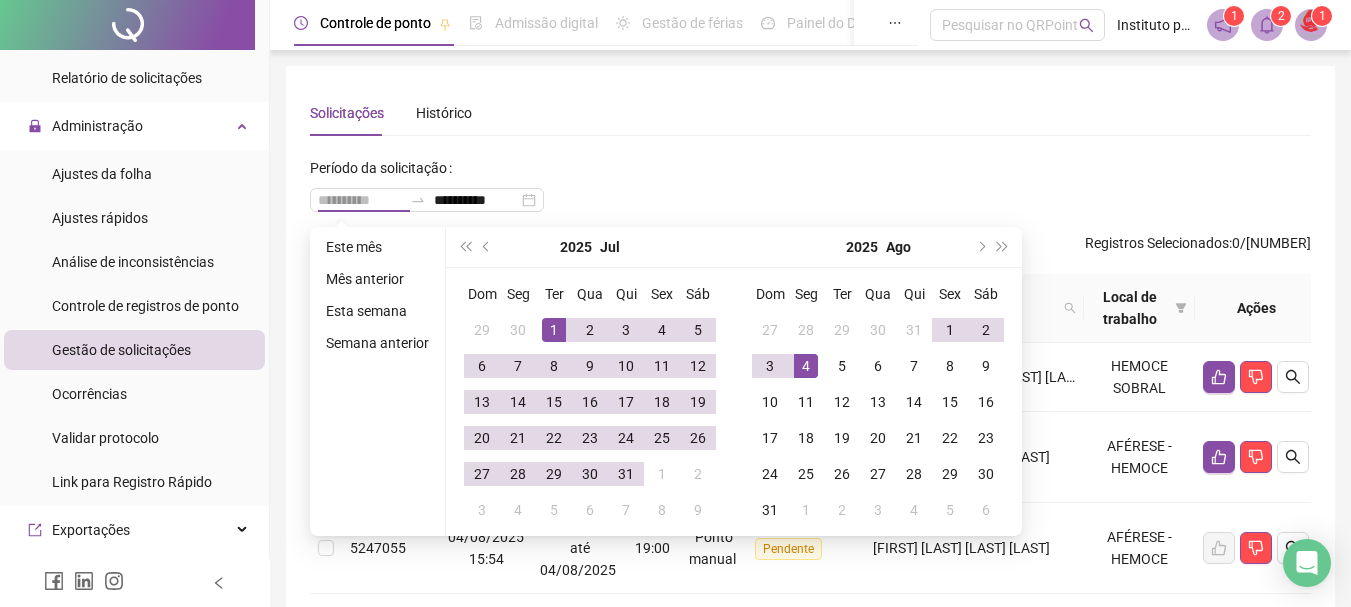 click on "1" at bounding box center [554, 330] 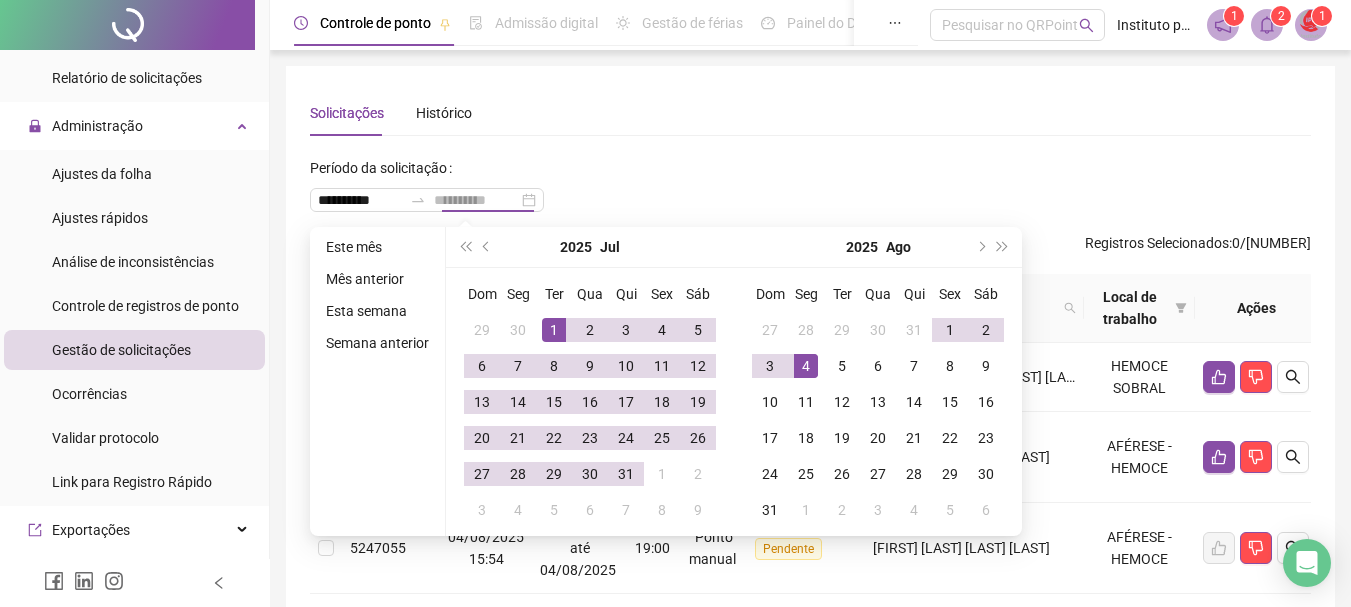 click on "4" at bounding box center [806, 366] 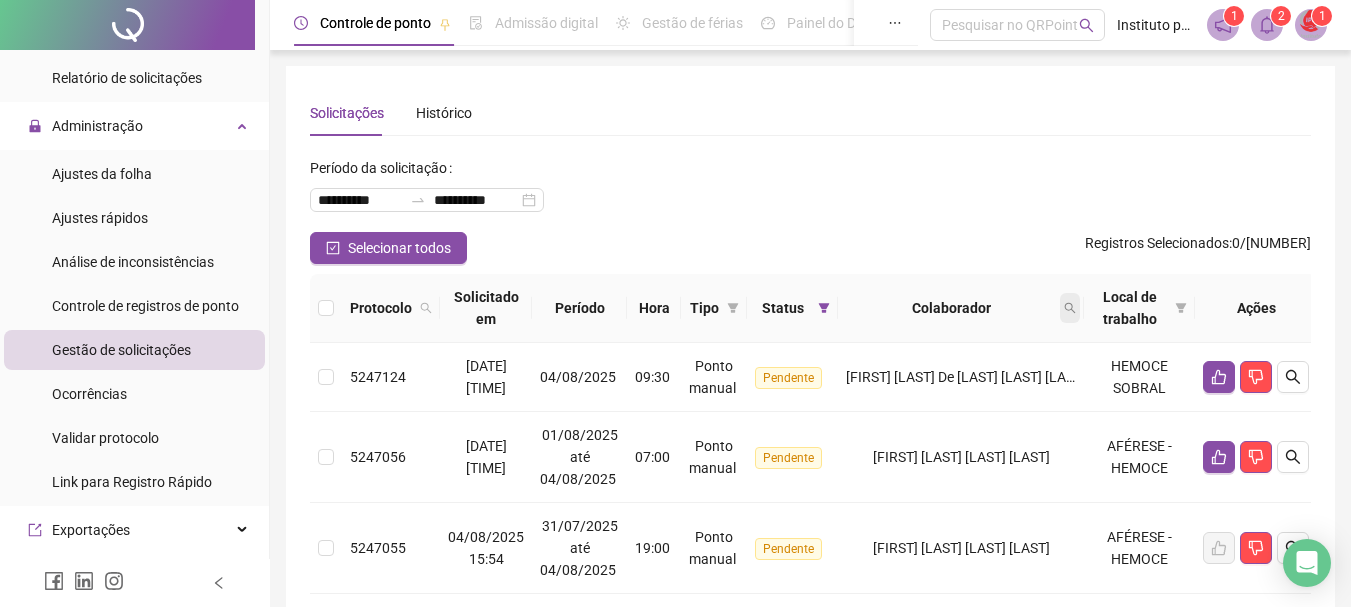 click 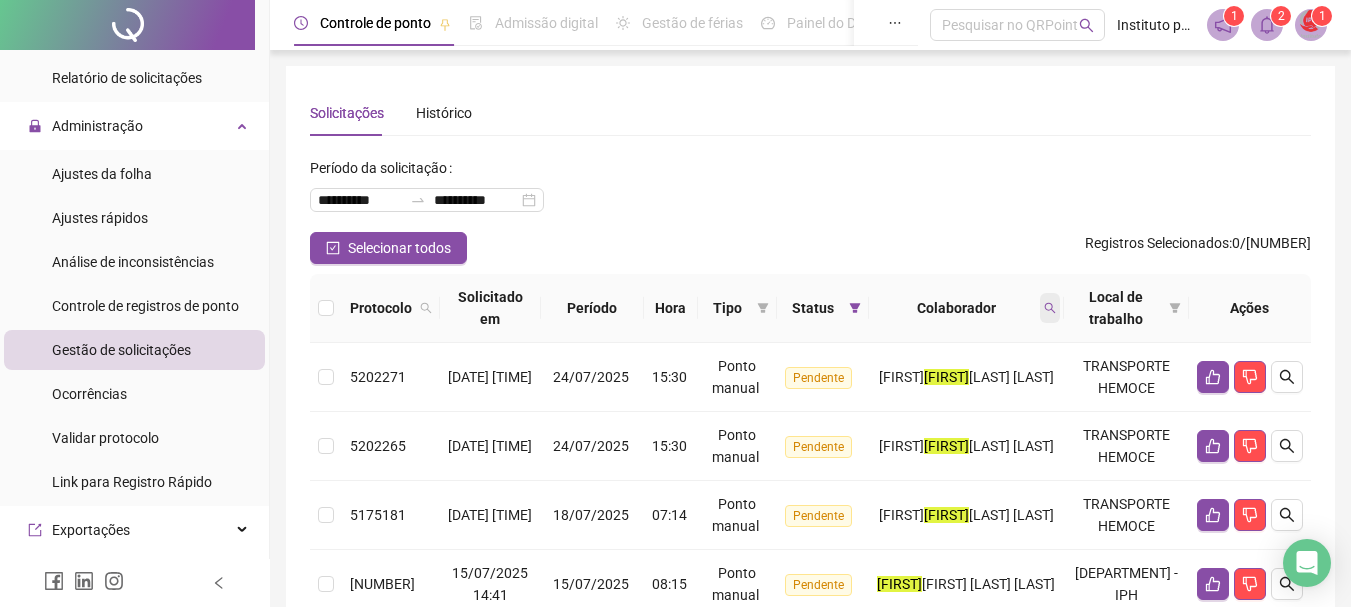 drag, startPoint x: 1071, startPoint y: 307, endPoint x: 1060, endPoint y: 316, distance: 14.21267 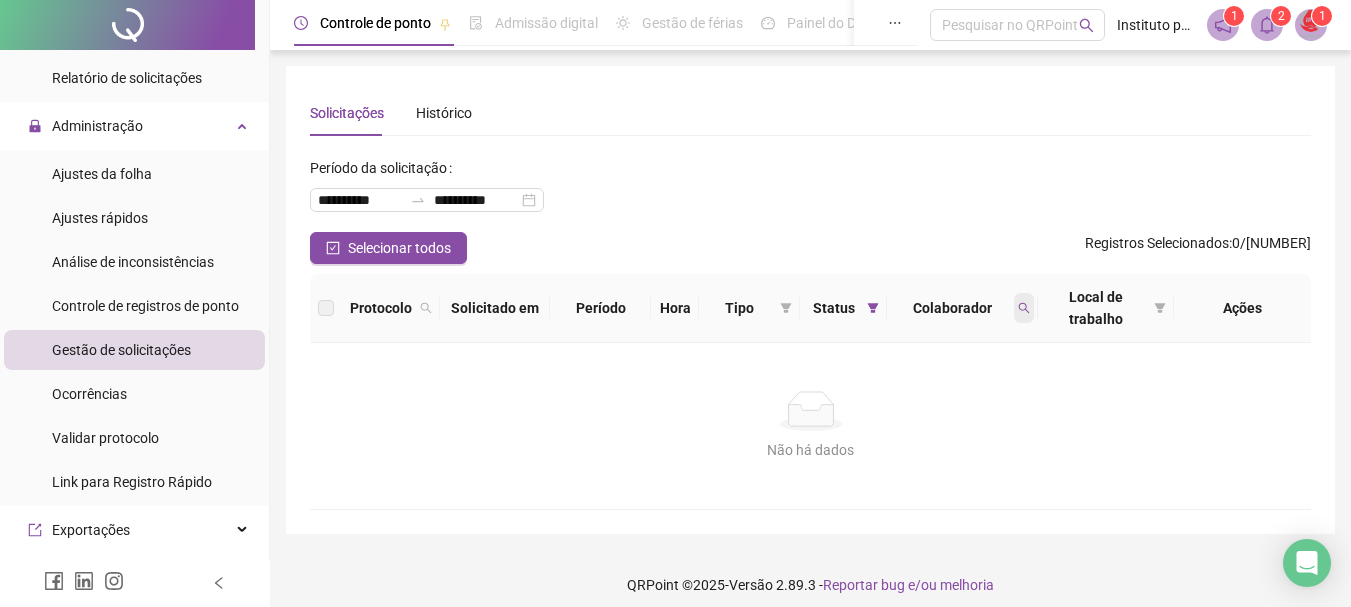 click 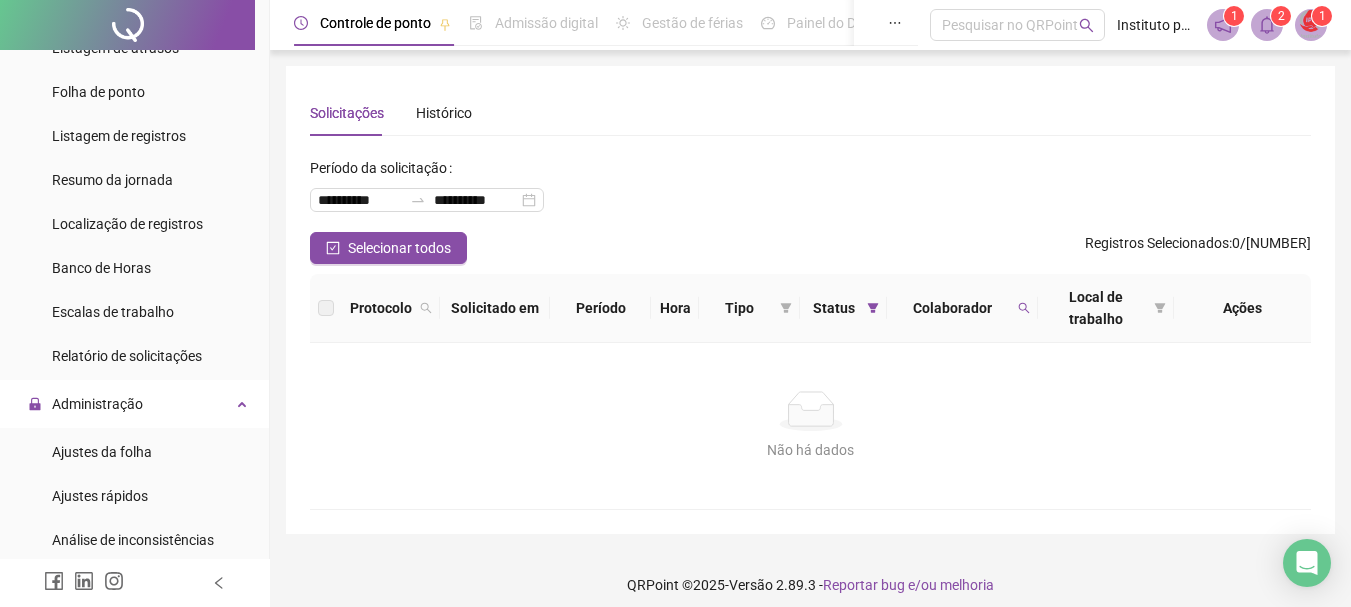 scroll, scrollTop: 500, scrollLeft: 0, axis: vertical 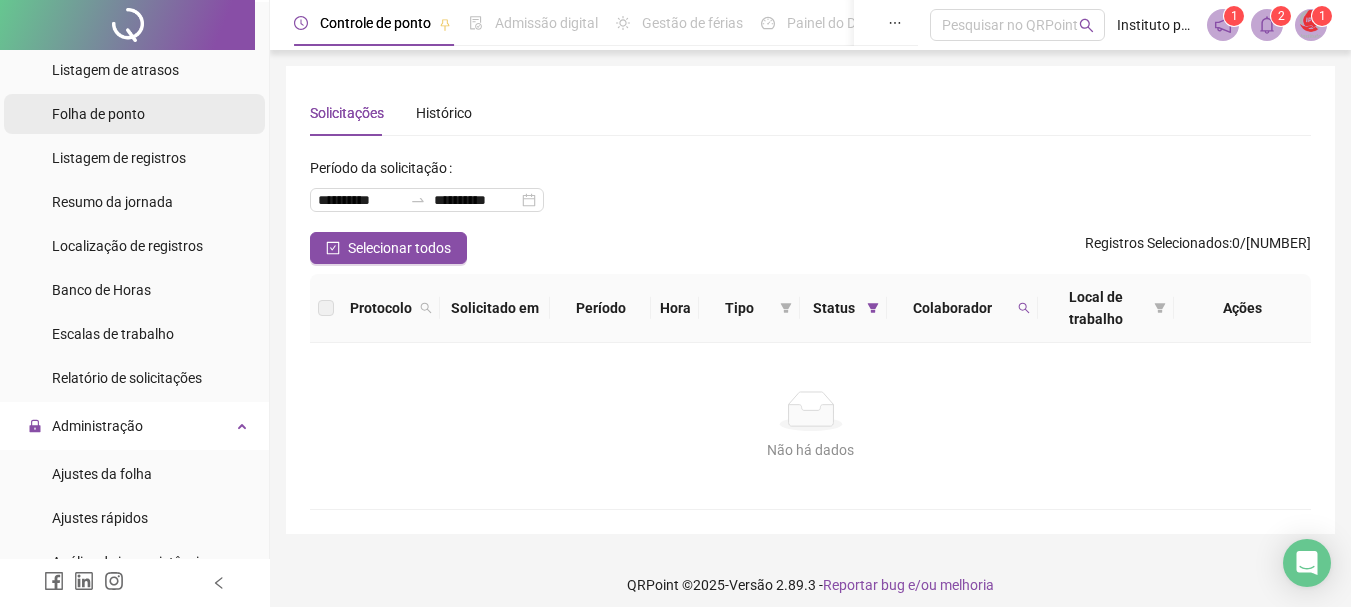 click on "Folha de ponto" at bounding box center (98, 114) 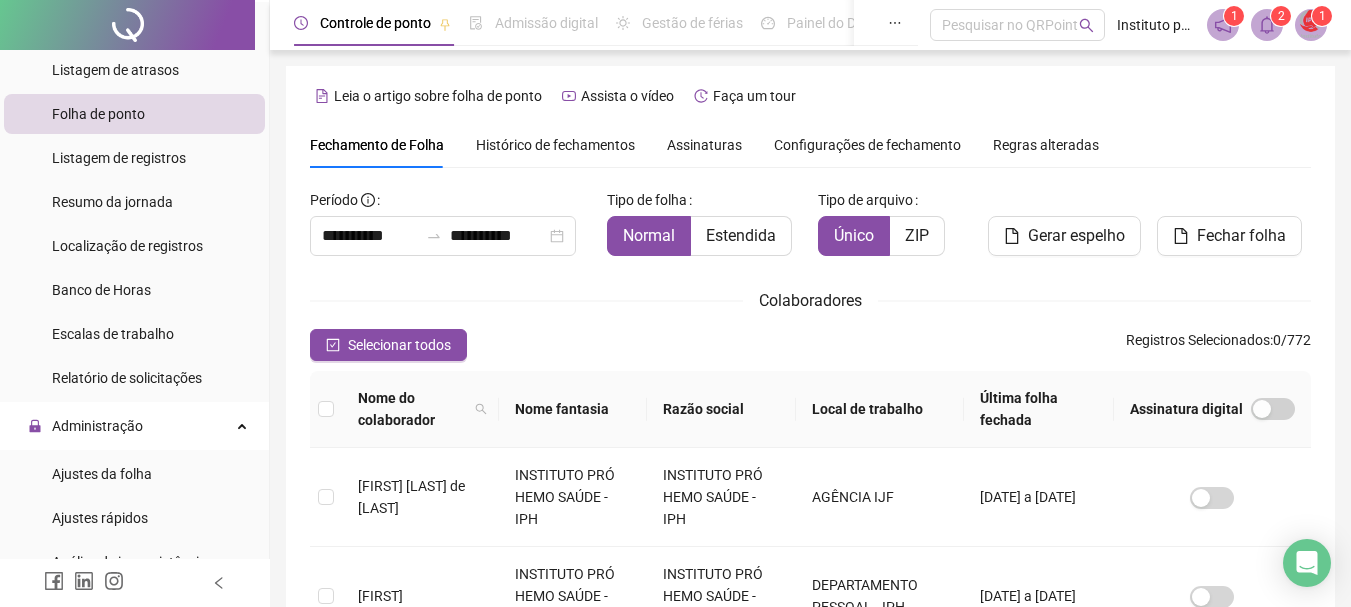 scroll, scrollTop: 106, scrollLeft: 0, axis: vertical 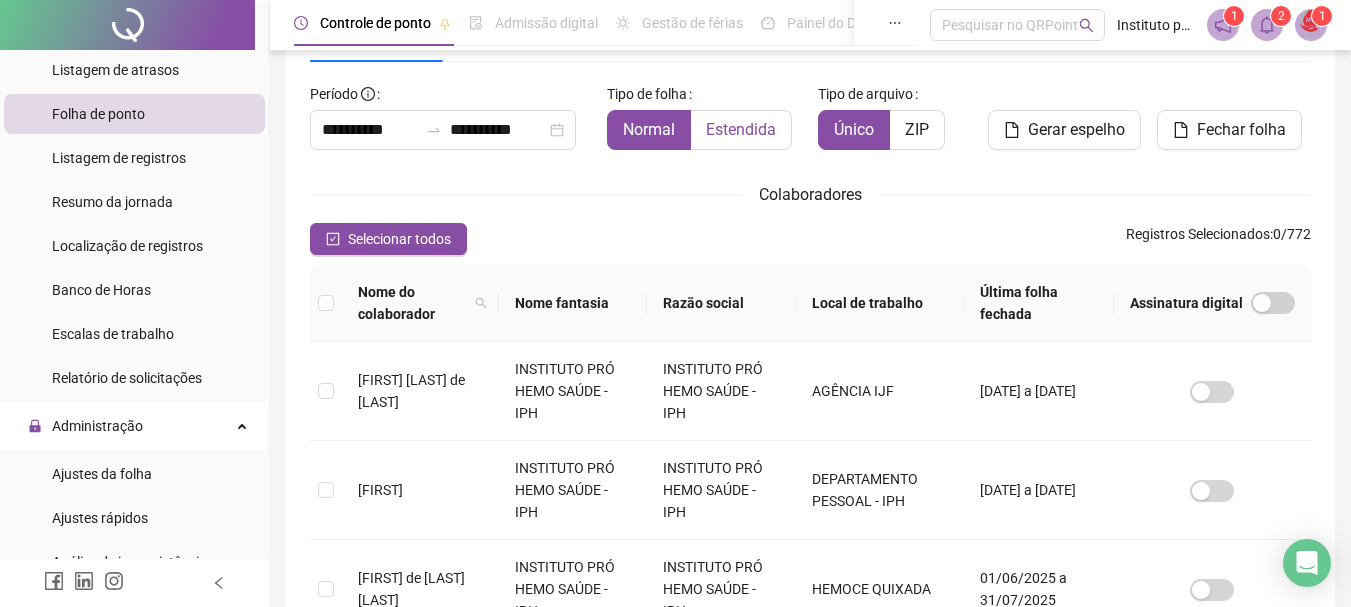 click on "Estendida" at bounding box center (741, 129) 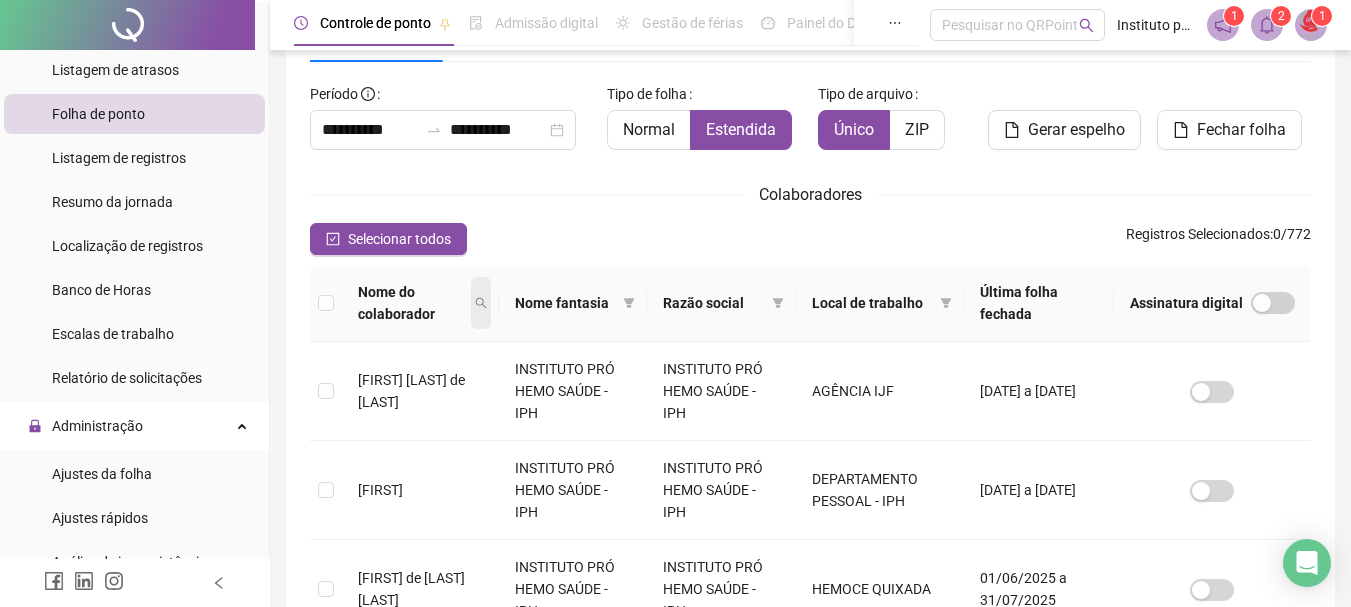 click 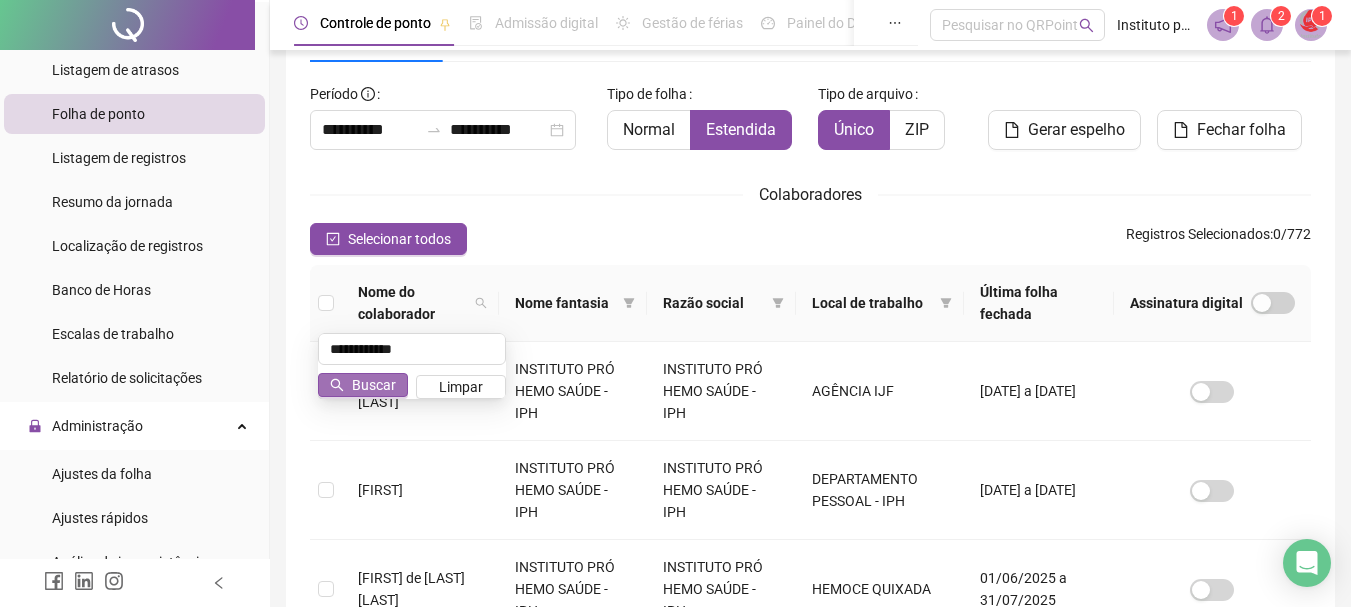 click on "Buscar" at bounding box center (363, 385) 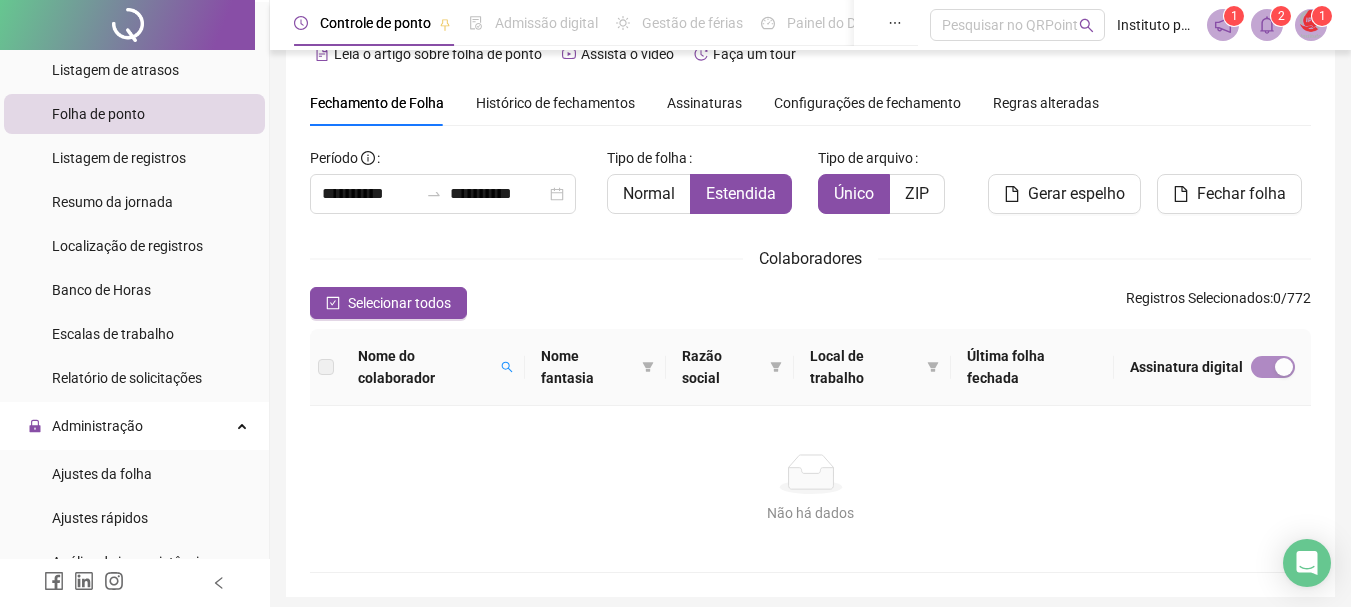 scroll, scrollTop: 0, scrollLeft: 0, axis: both 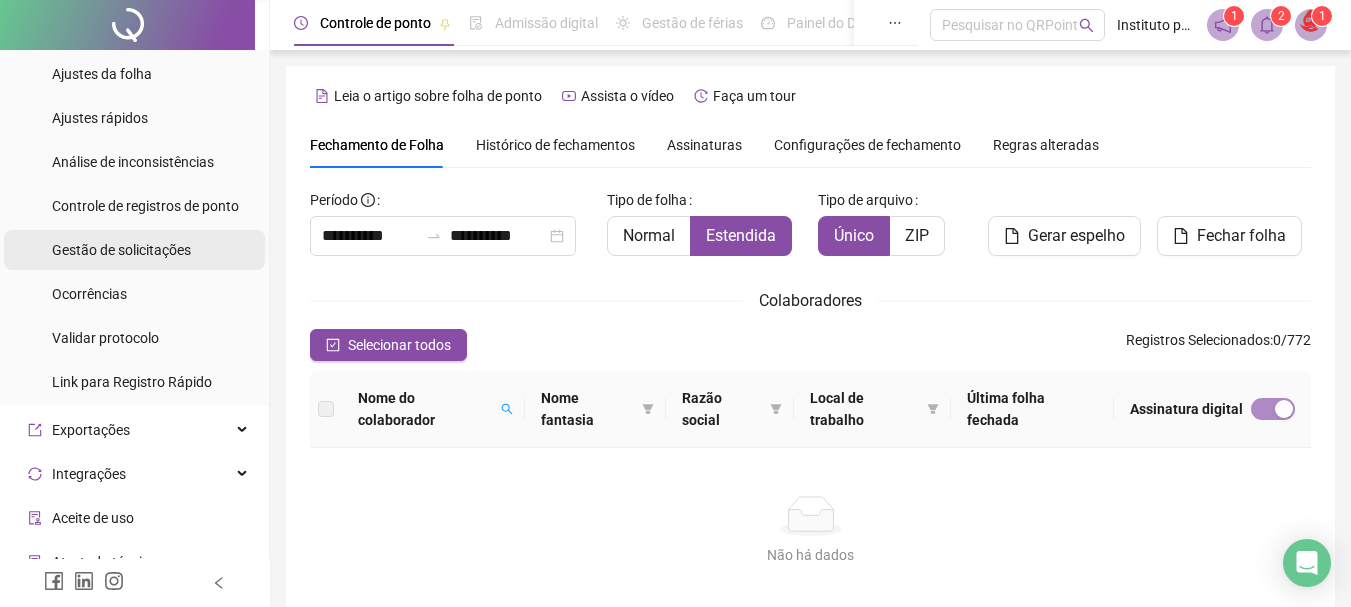 click on "Gestão de solicitações" at bounding box center (121, 250) 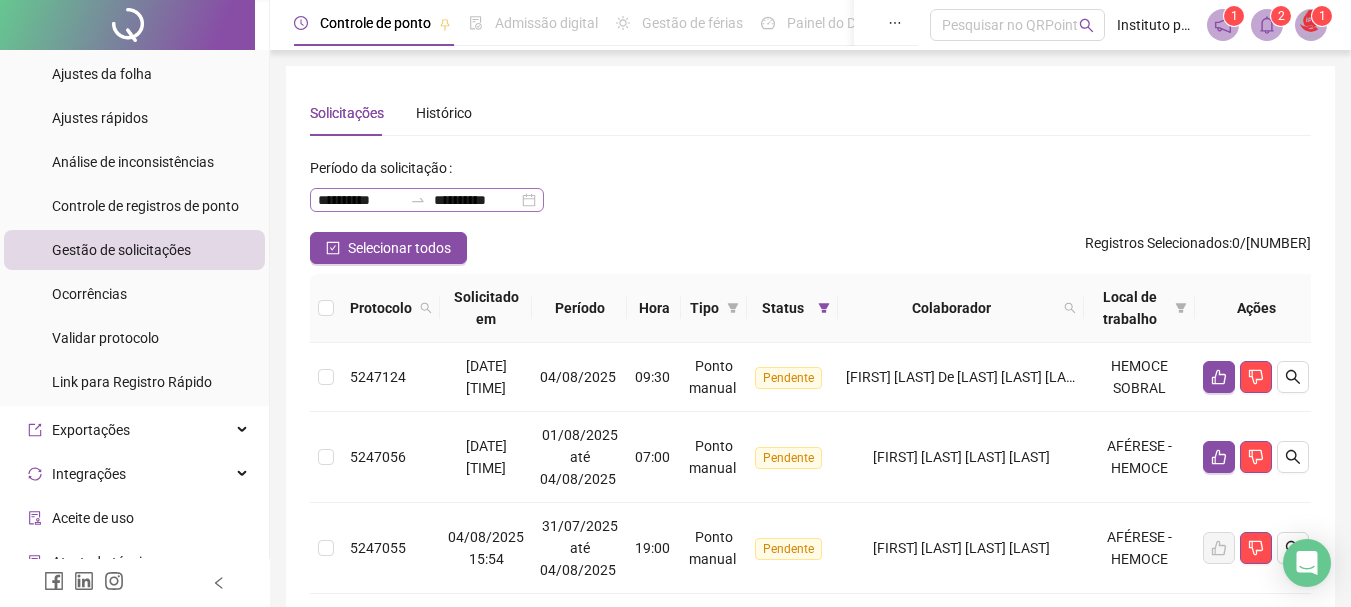 click on "**********" at bounding box center [427, 200] 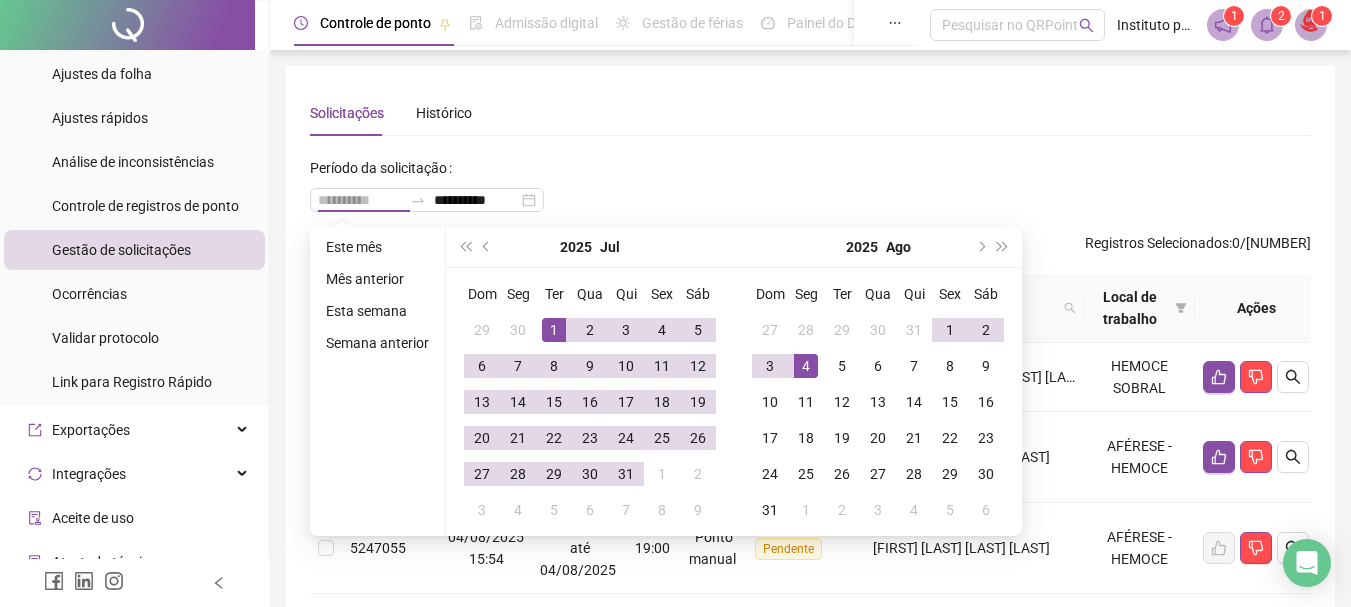 click on "1" at bounding box center [554, 330] 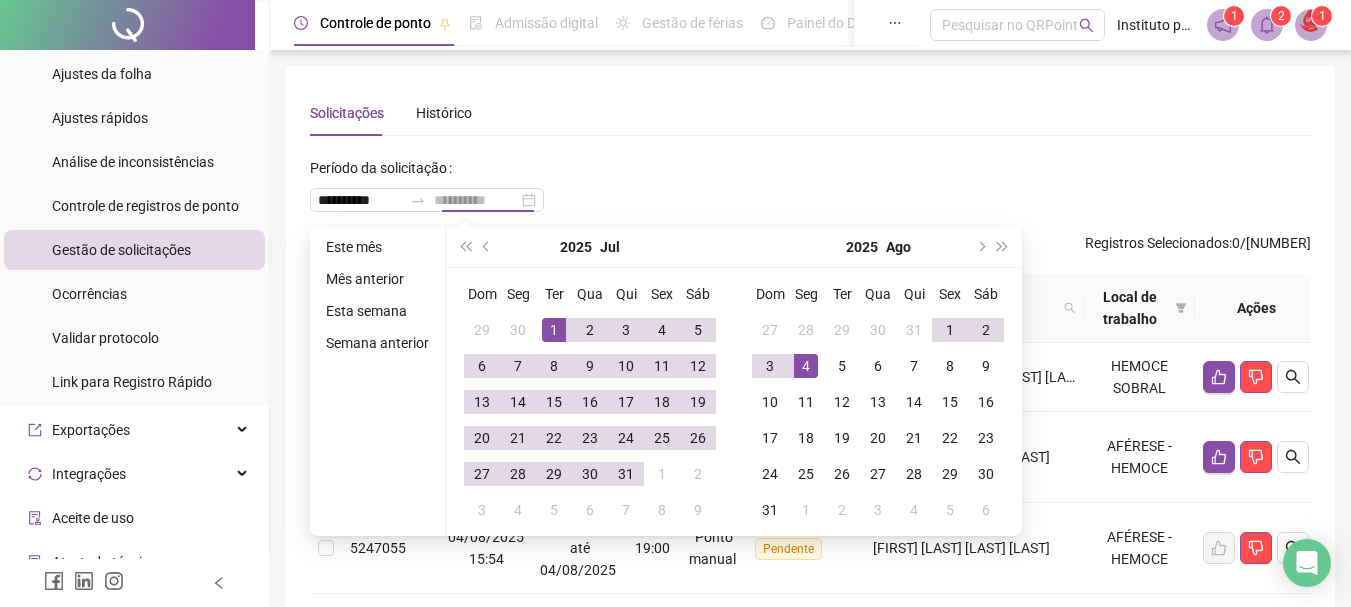 click on "4" at bounding box center [806, 366] 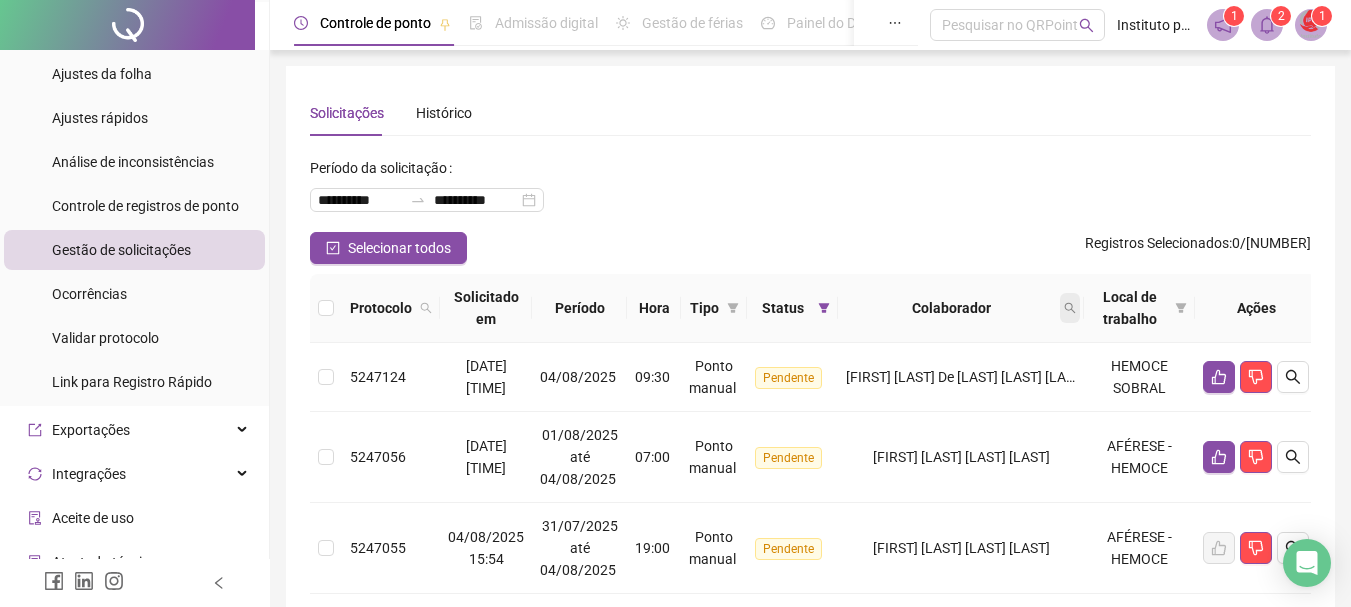 click 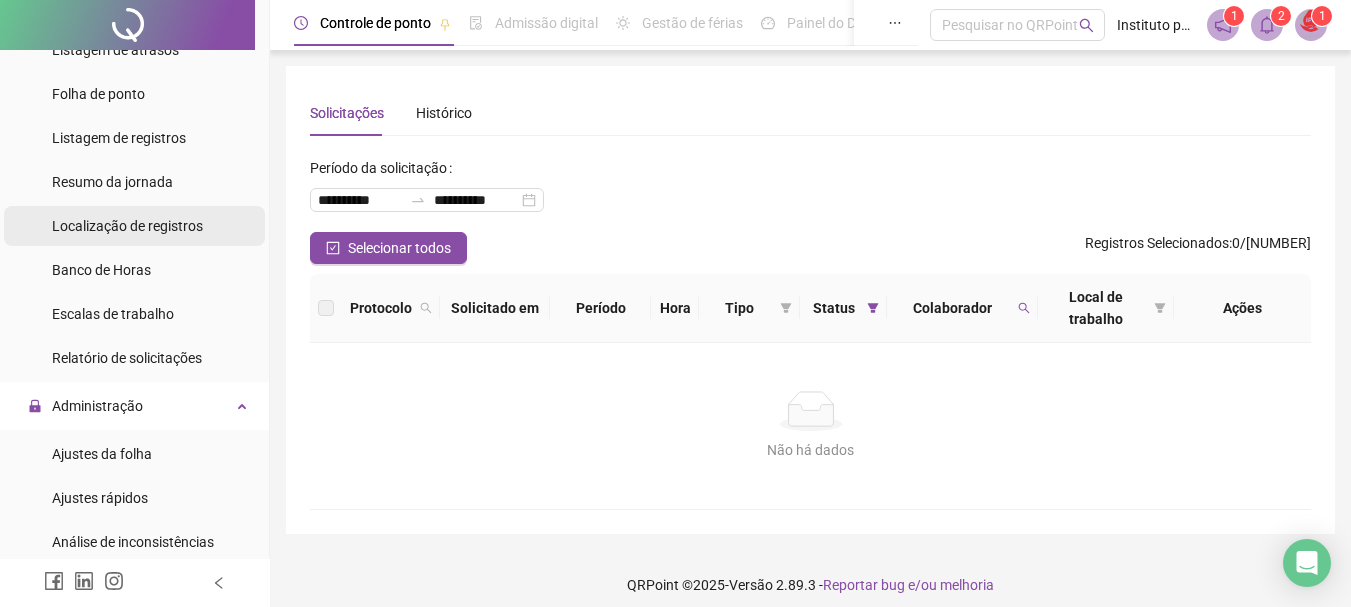 scroll, scrollTop: 500, scrollLeft: 0, axis: vertical 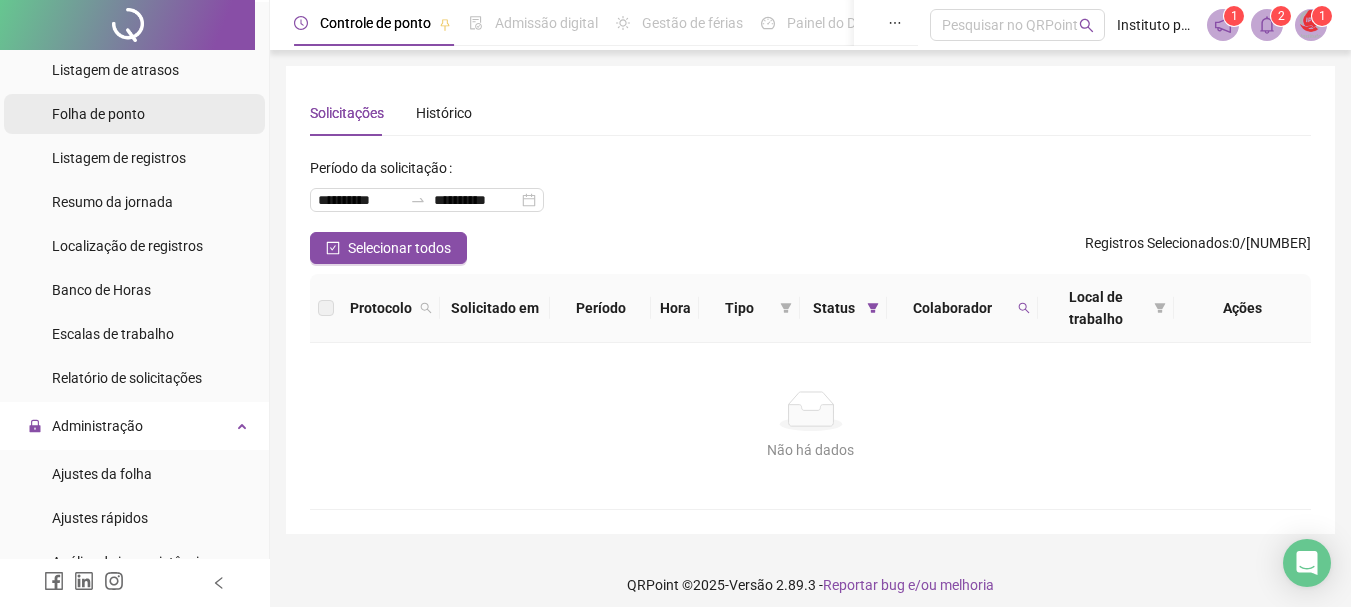 click on "Folha de ponto" at bounding box center (98, 114) 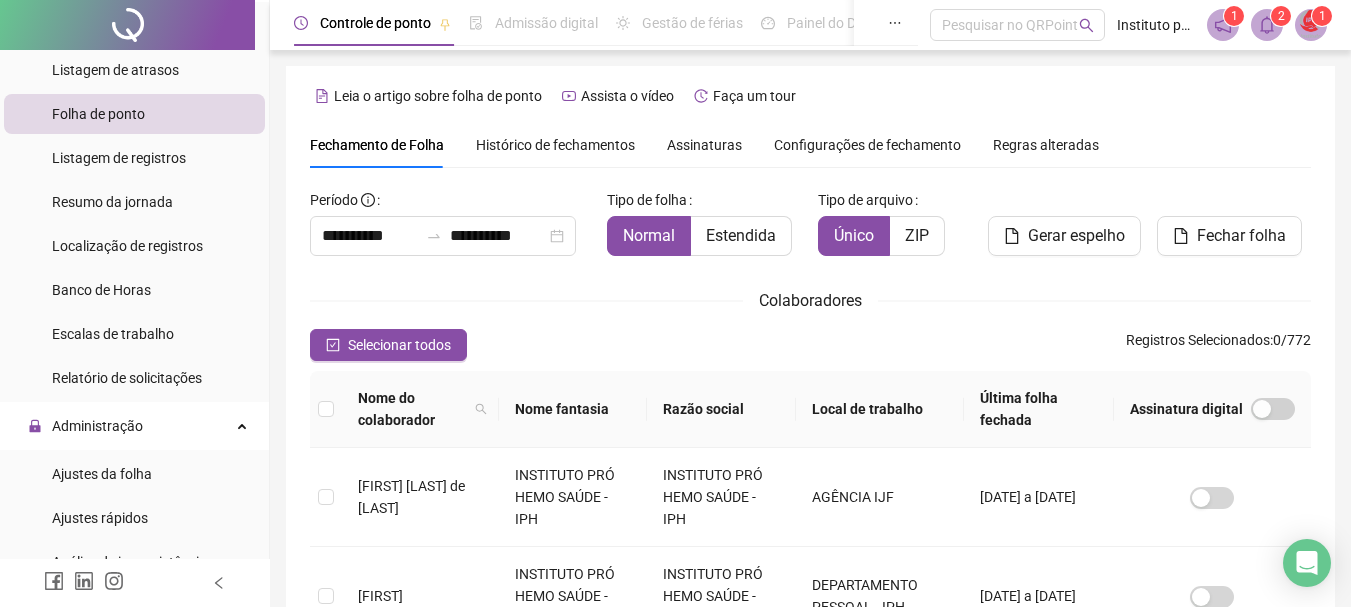 scroll, scrollTop: 106, scrollLeft: 0, axis: vertical 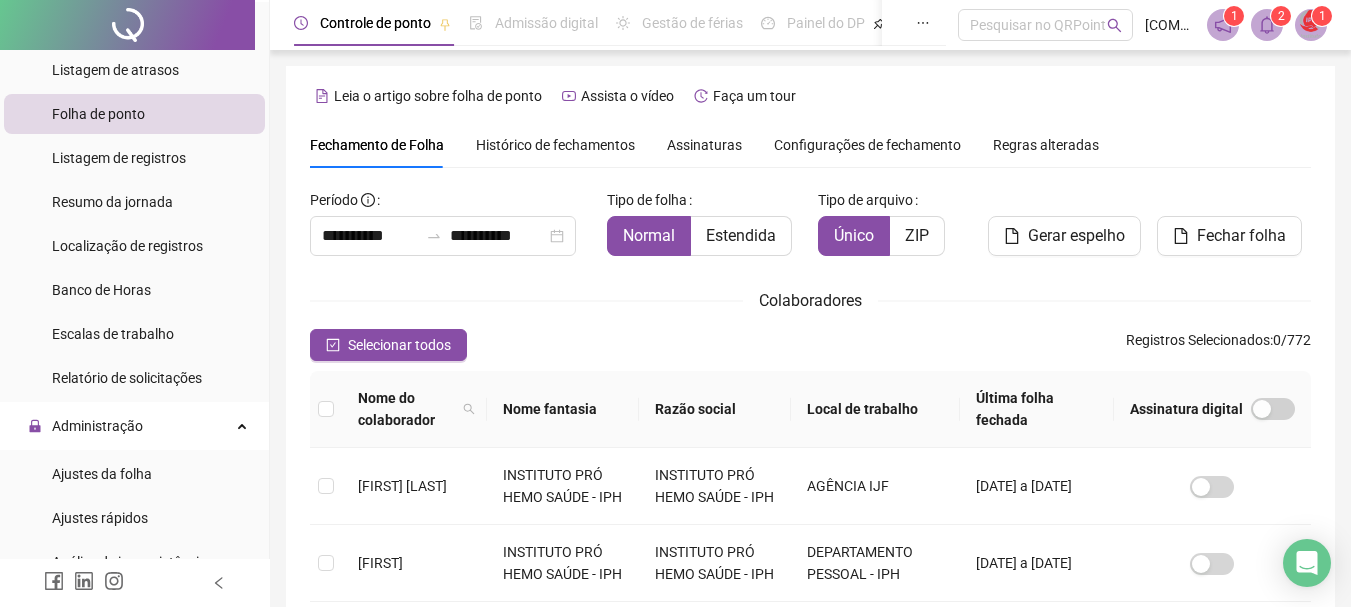 click on "Histórico de fechamentos" at bounding box center (555, 145) 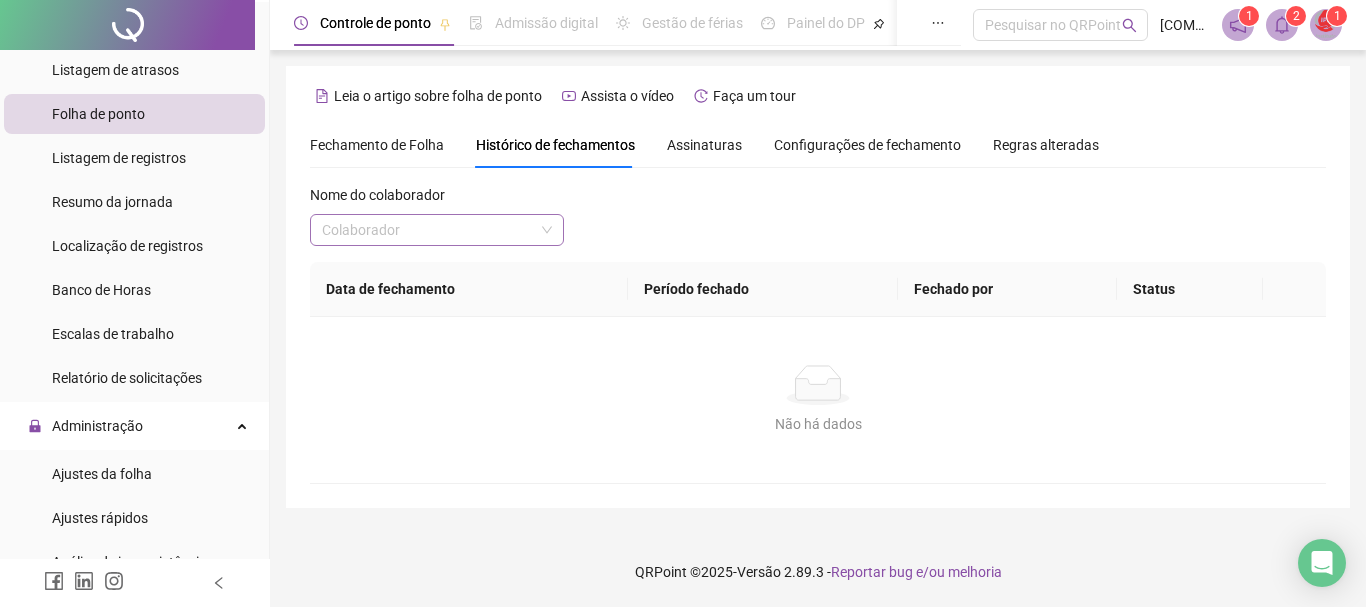 click at bounding box center [428, 230] 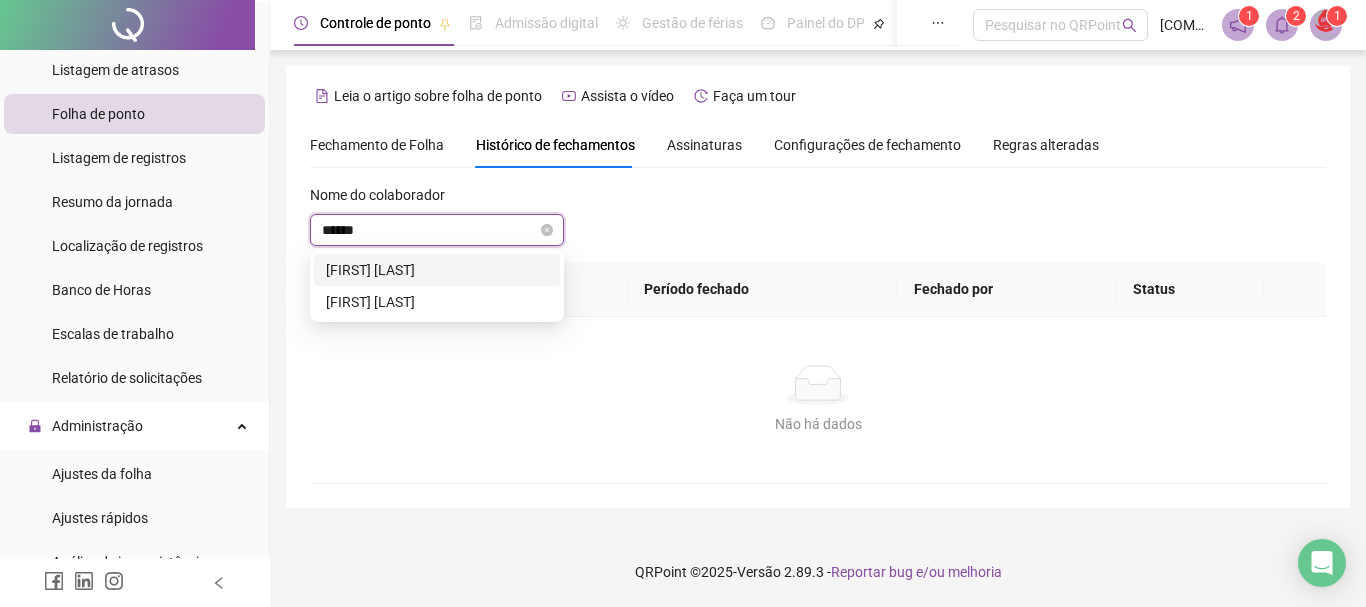 type on "*******" 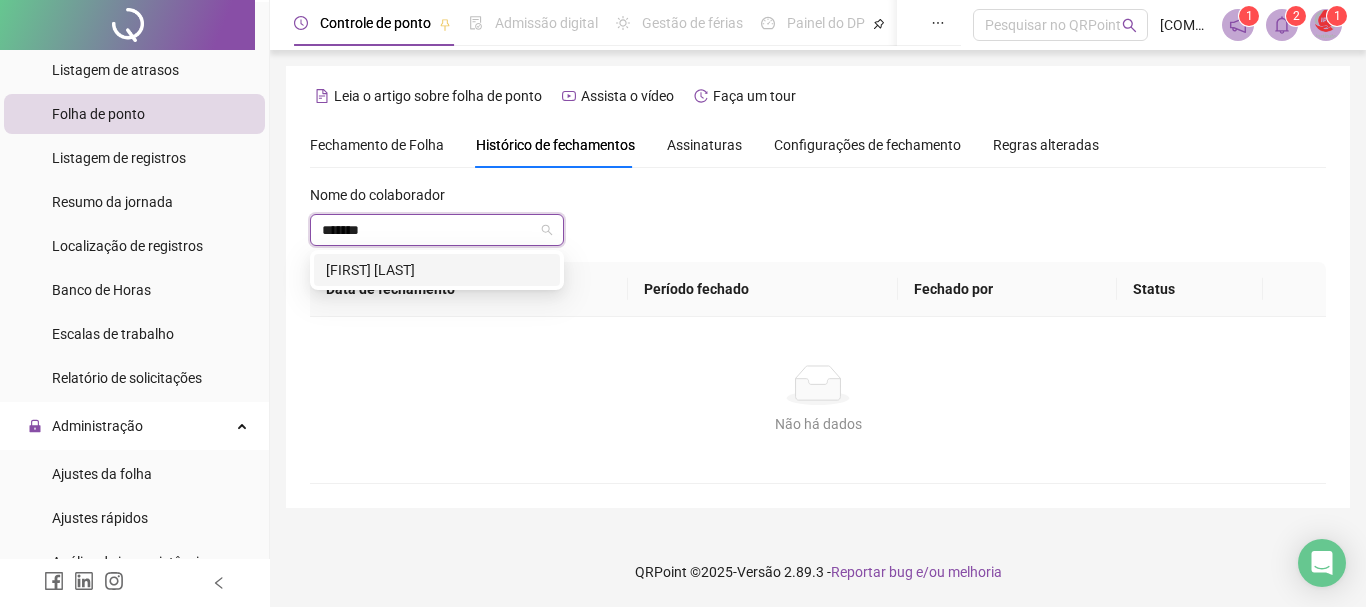 click on "[FIRST] [LAST]" at bounding box center [437, 270] 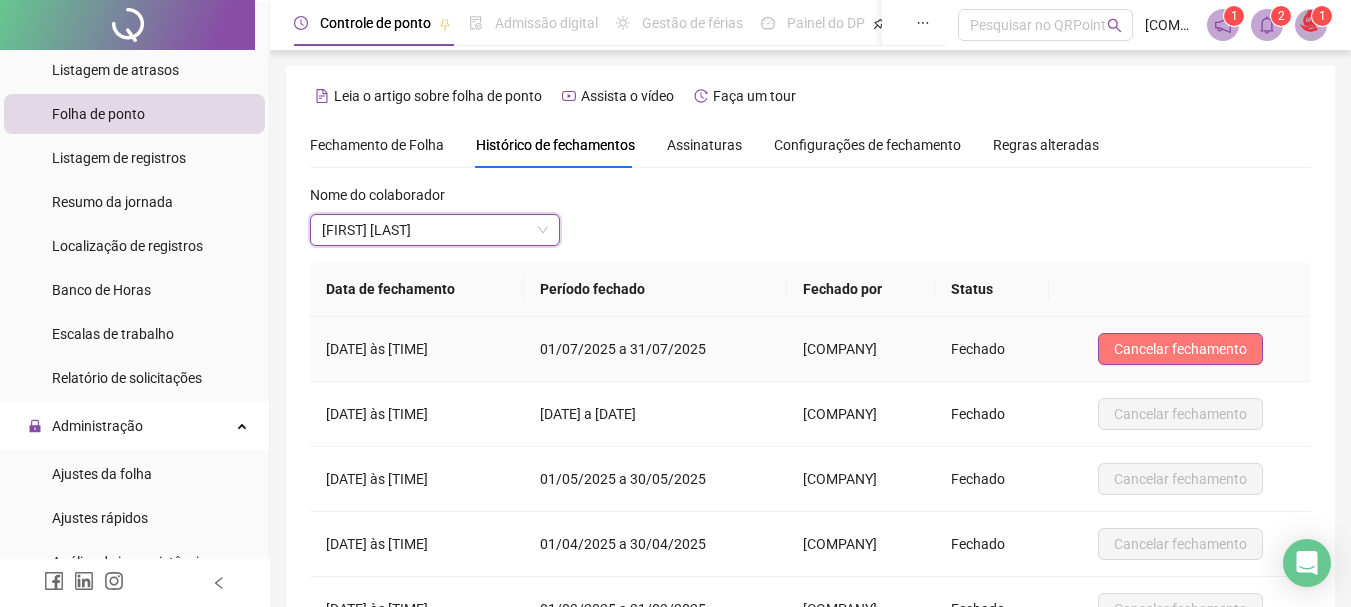 click on "Cancelar fechamento" at bounding box center [1180, 349] 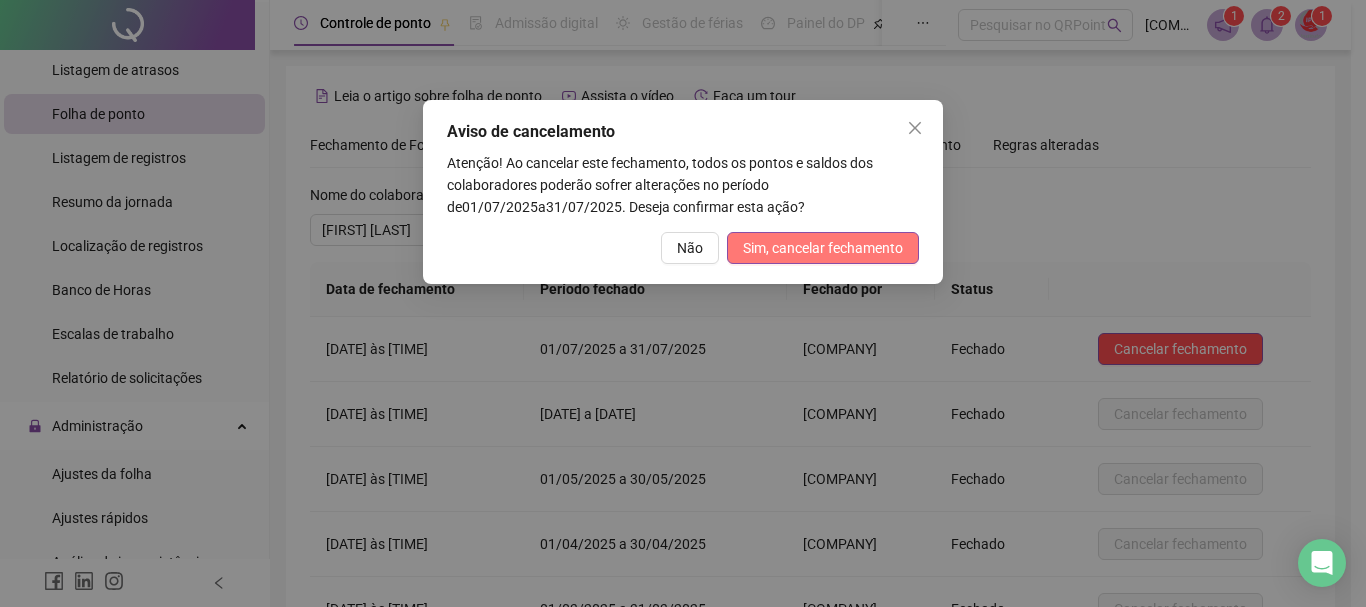 click on "Sim, cancelar fechamento" at bounding box center [823, 248] 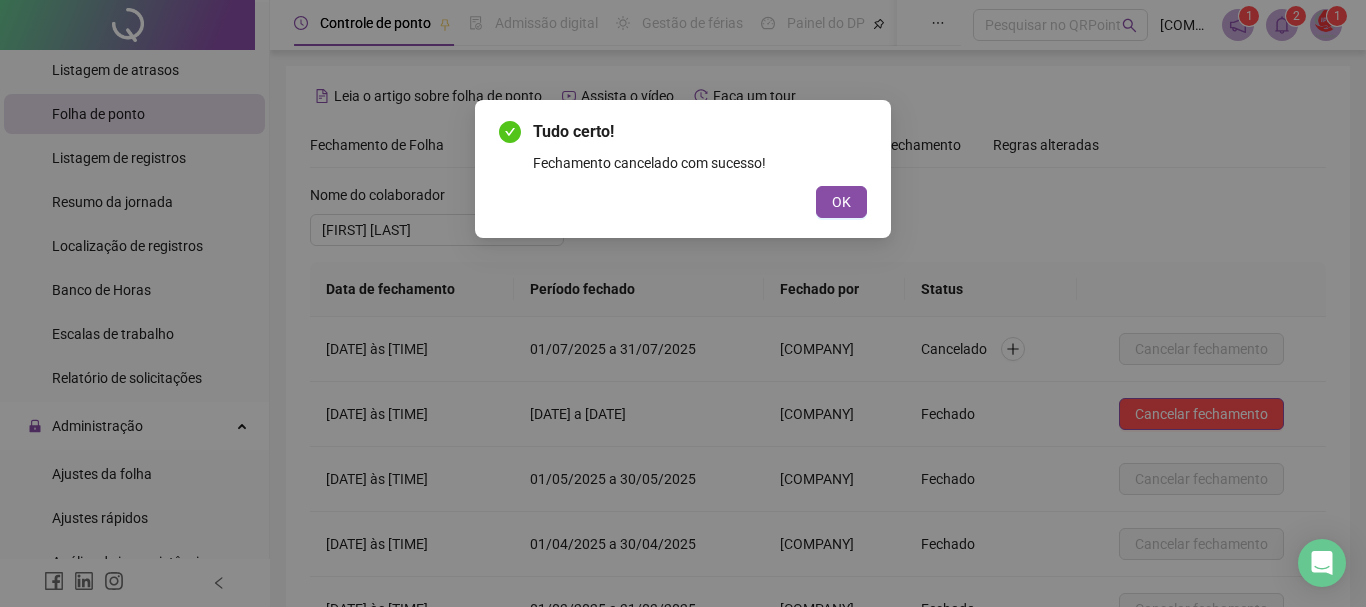 click on "Tudo certo! Fechamento cancelado com sucesso! OK" at bounding box center (683, 169) 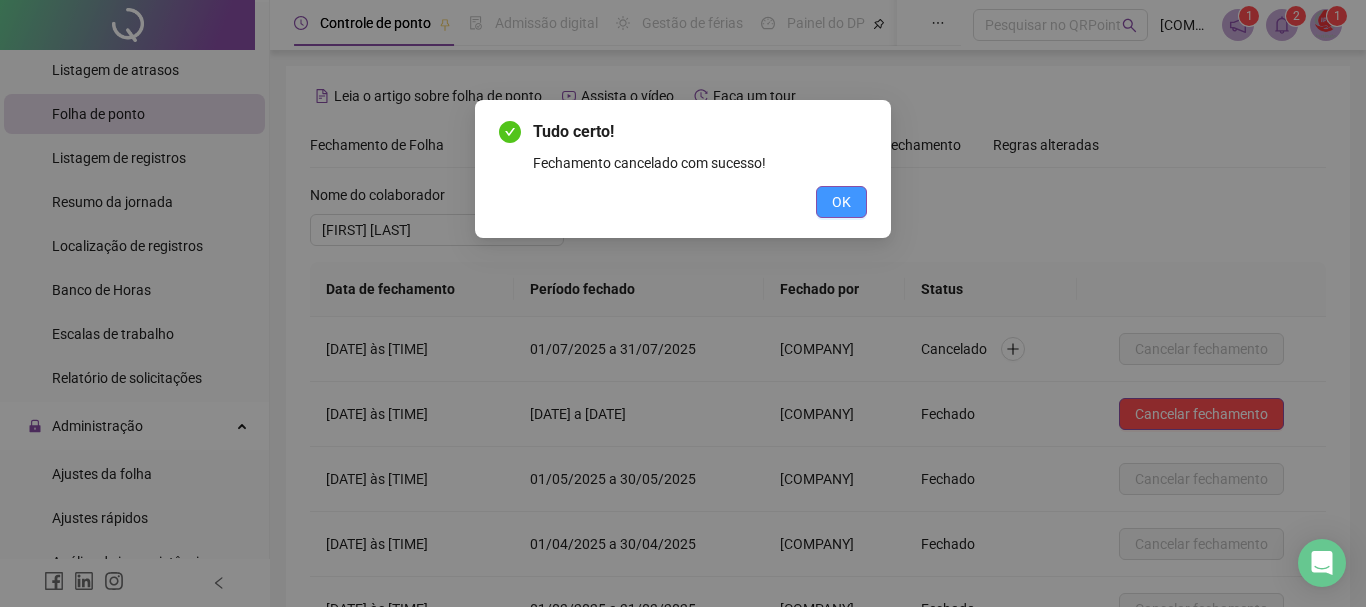 click on "OK" at bounding box center (841, 202) 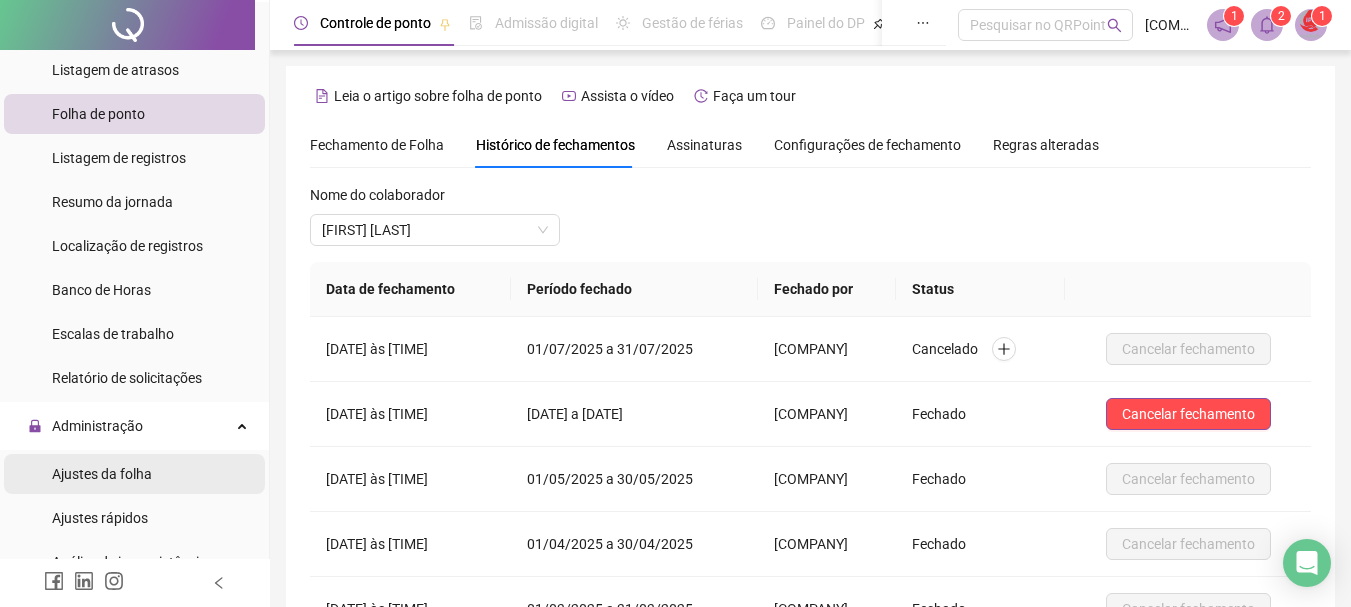 click on "Ajustes da folha" at bounding box center [102, 474] 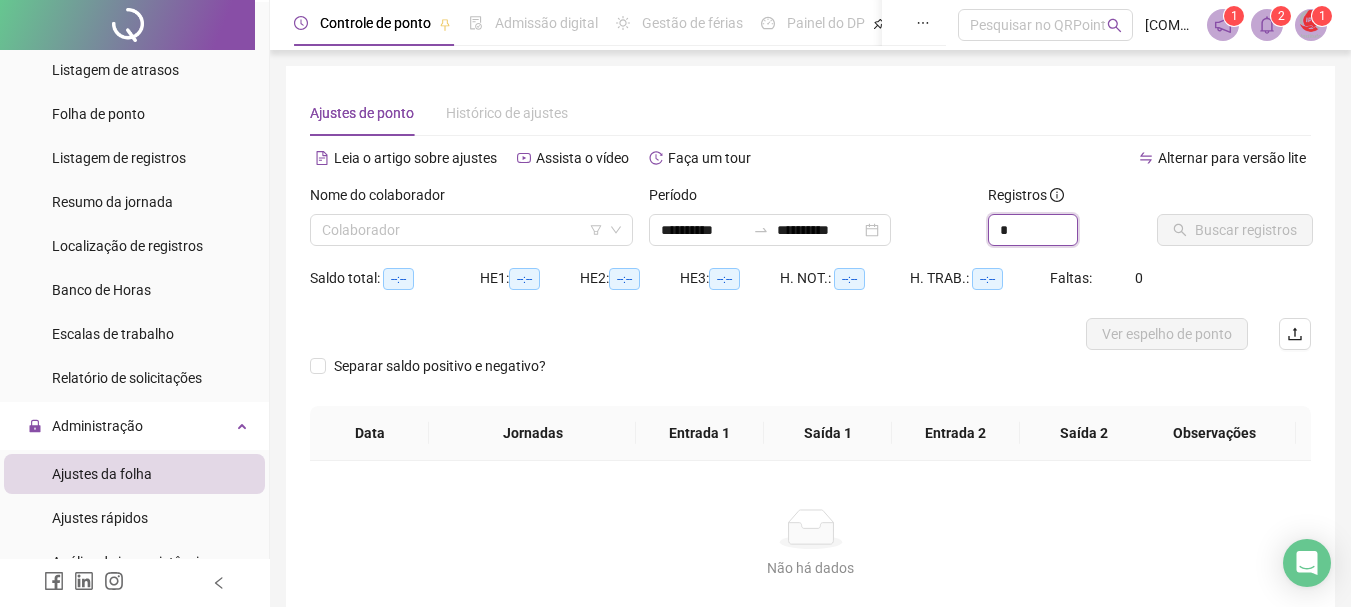 drag, startPoint x: 1014, startPoint y: 229, endPoint x: 923, endPoint y: 210, distance: 92.96236 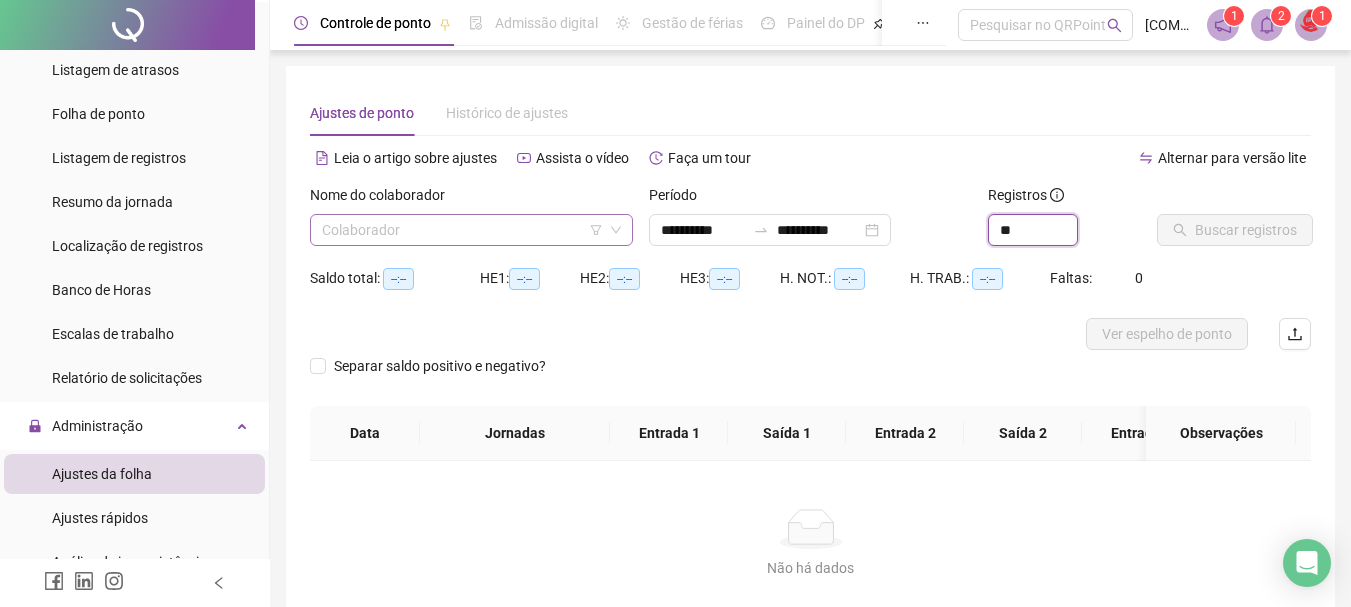 type on "**" 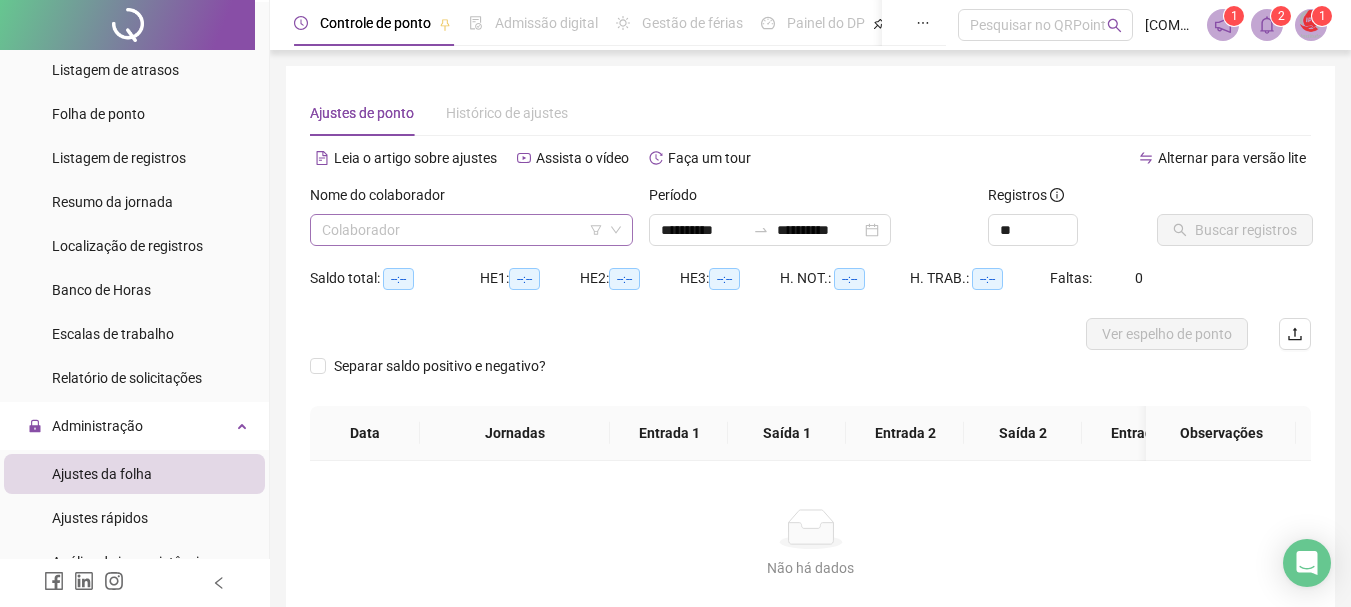 click at bounding box center (462, 230) 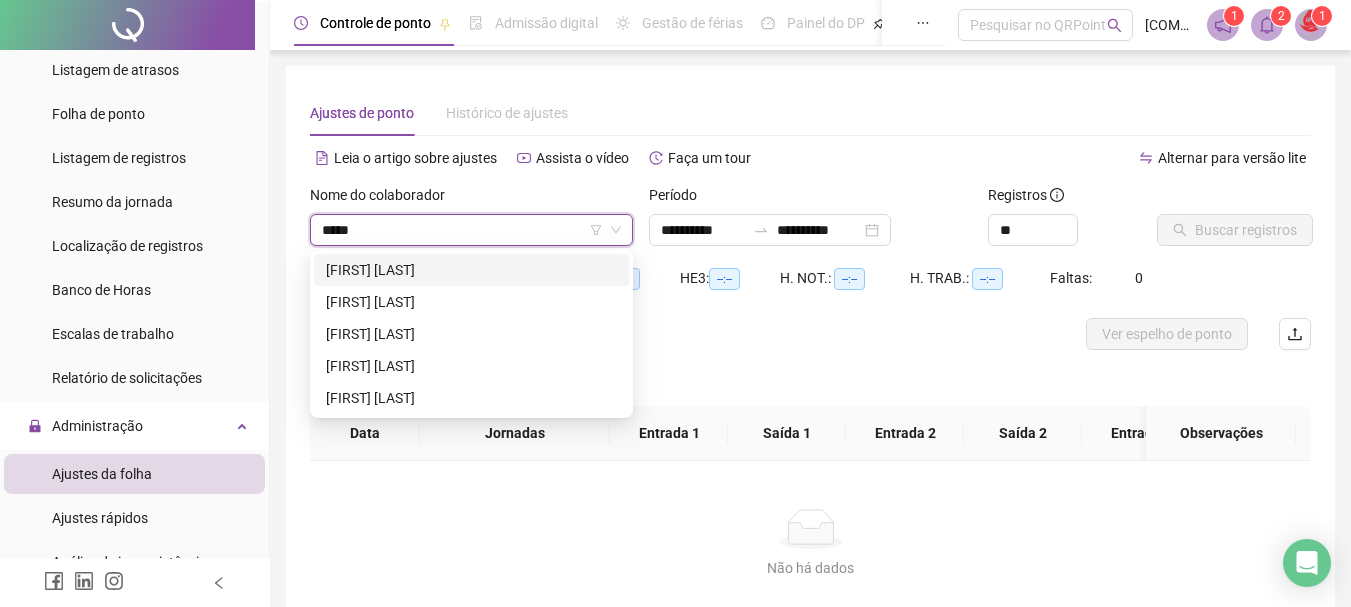 type on "******" 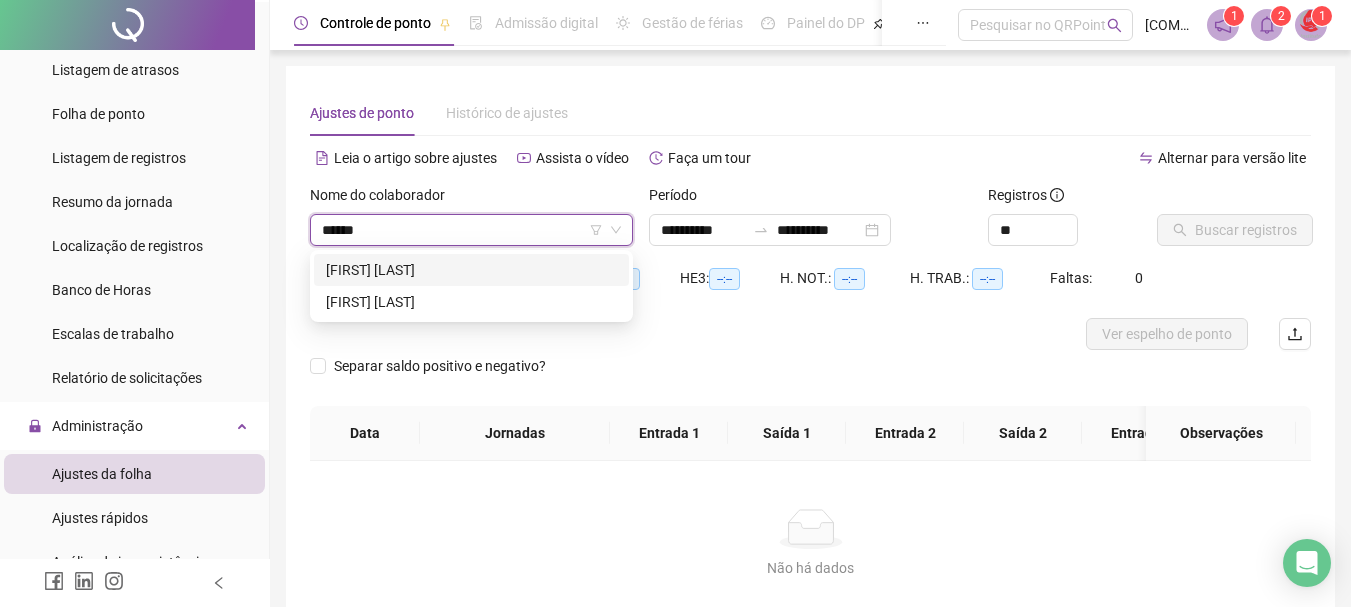 click on "[FIRST] [LAST]" at bounding box center [471, 270] 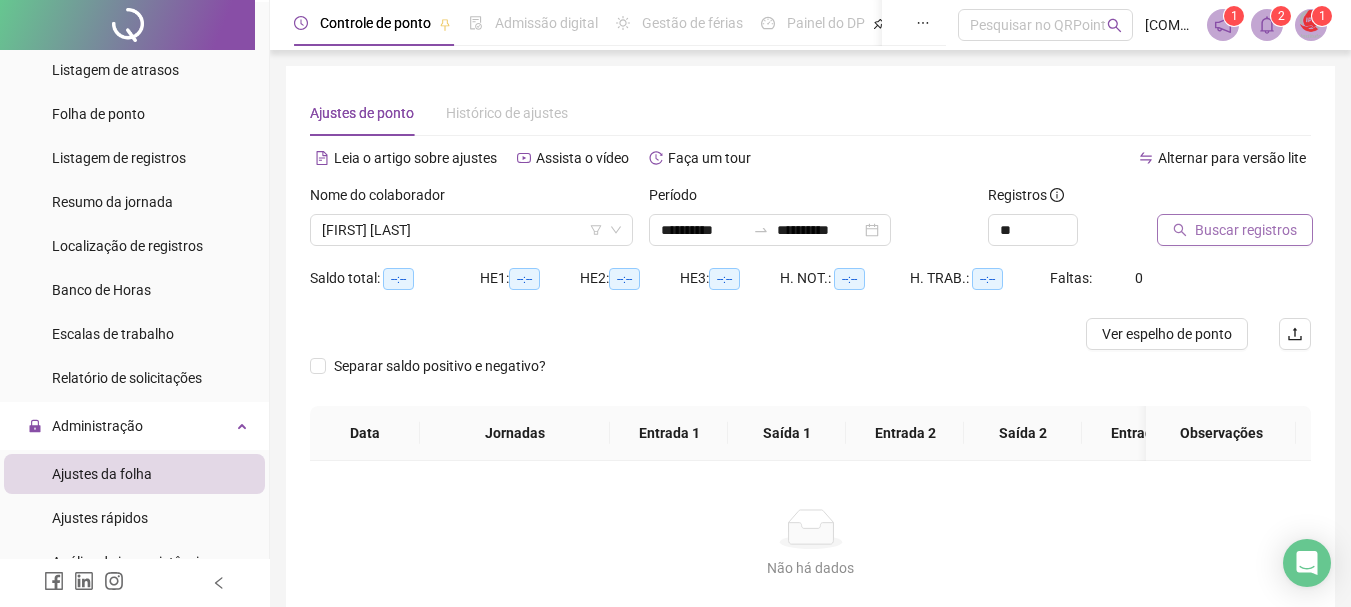 click 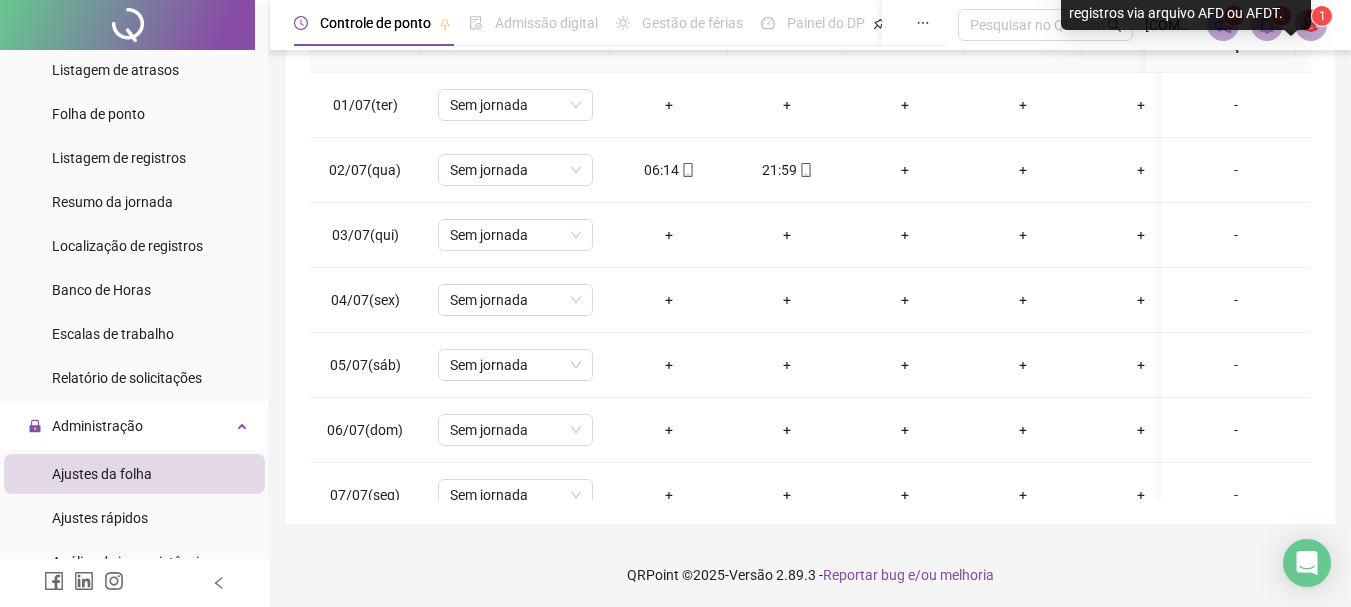 scroll, scrollTop: 391, scrollLeft: 0, axis: vertical 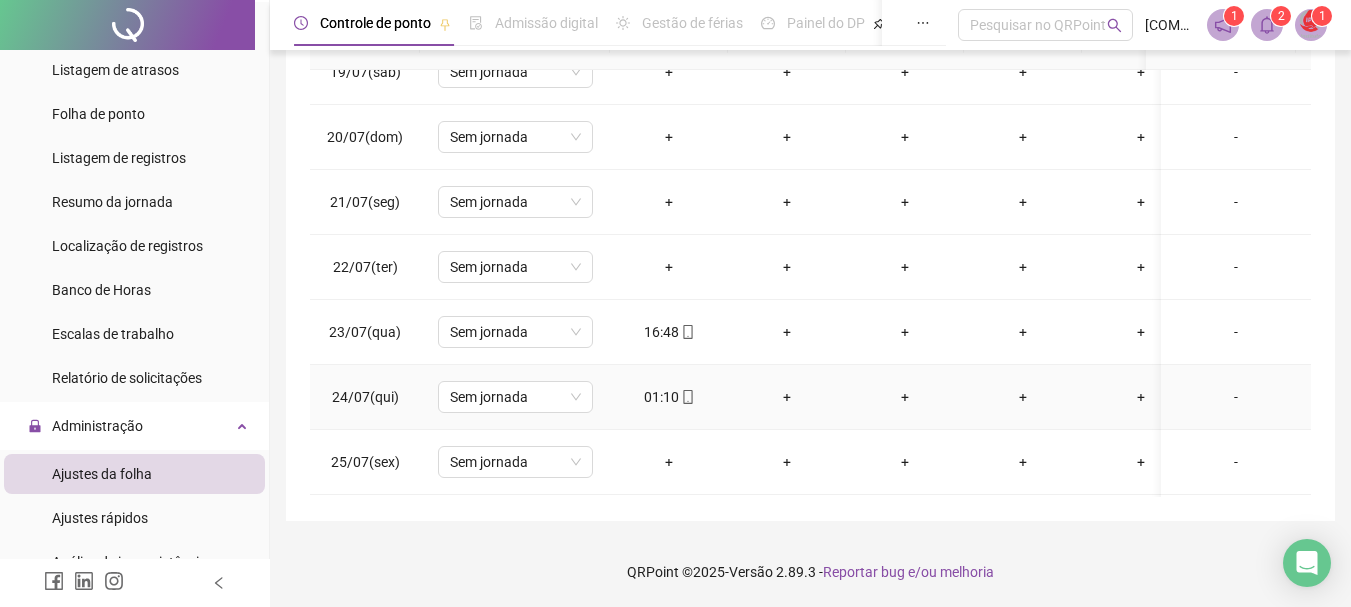 click on "01:10" at bounding box center [669, 397] 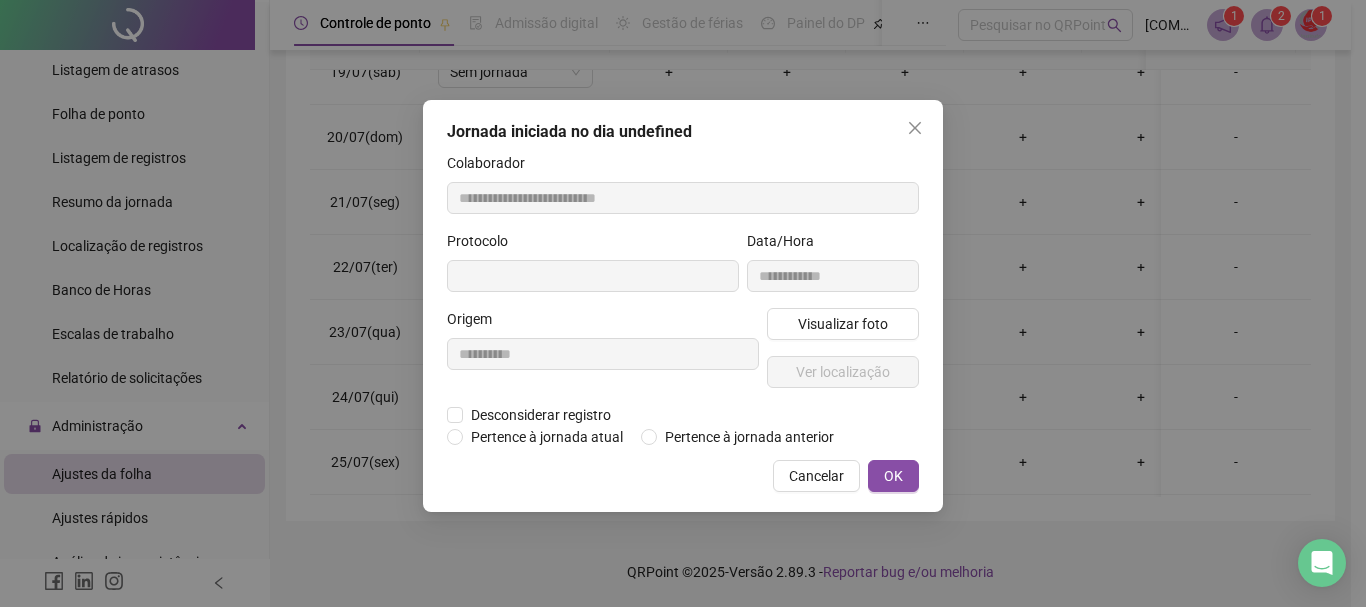 type on "**********" 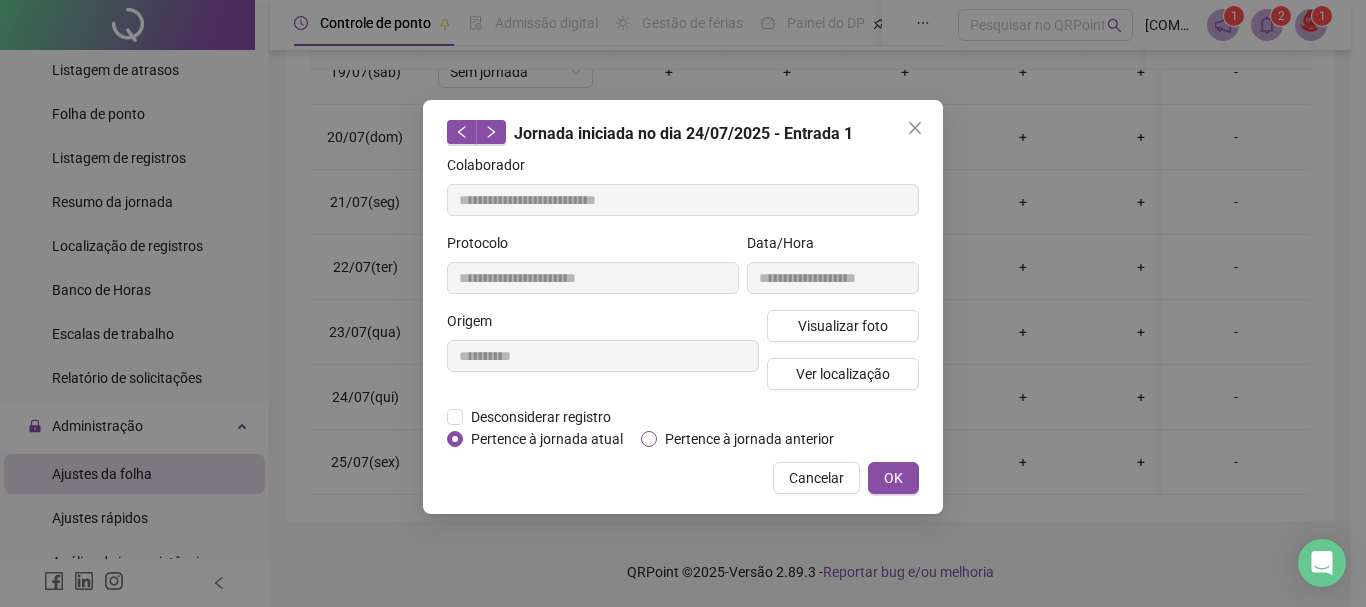 click on "Pertence à jornada anterior" at bounding box center (749, 439) 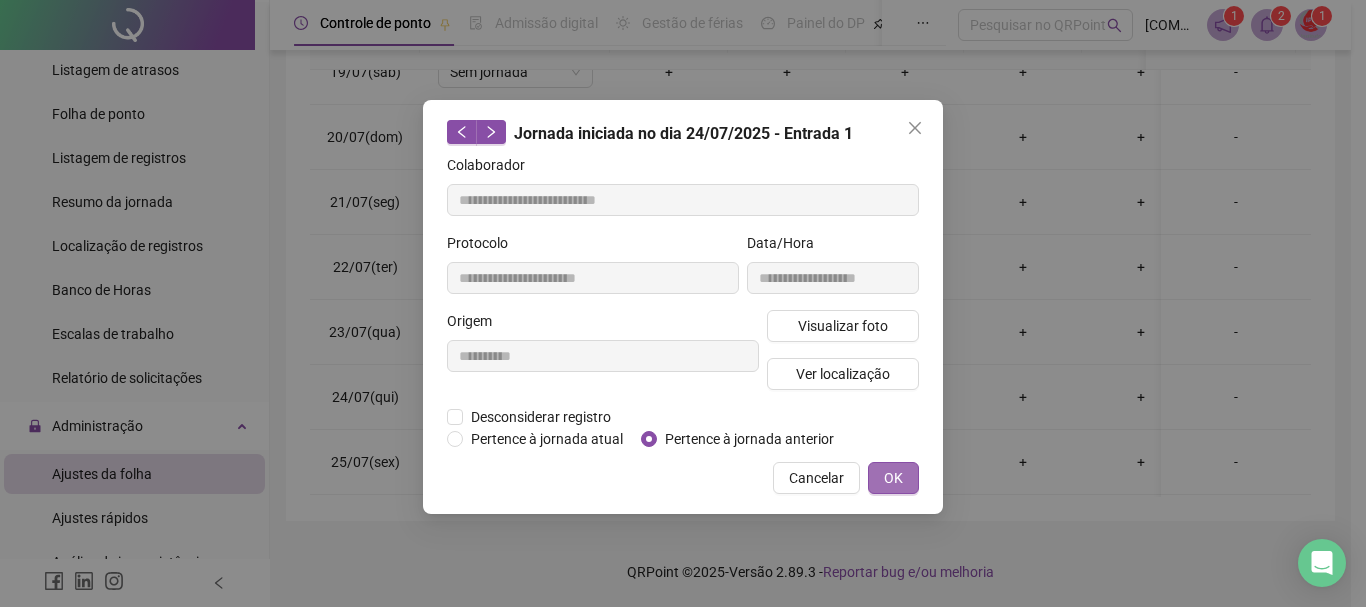 click on "OK" at bounding box center [893, 478] 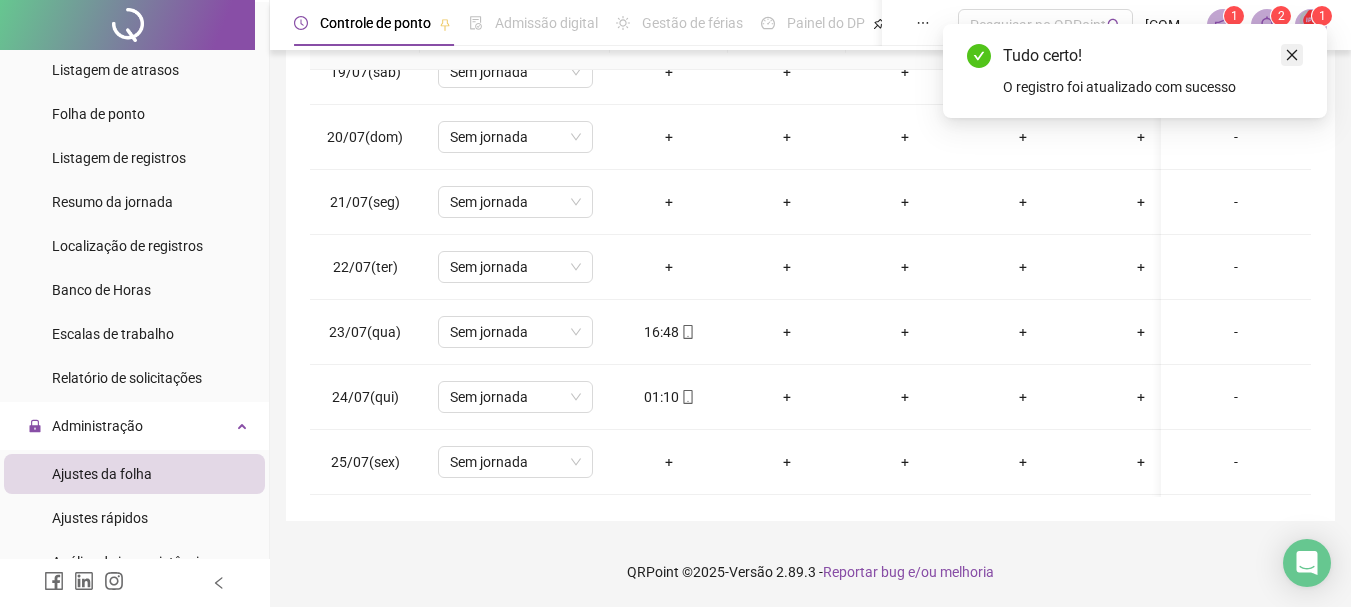 click 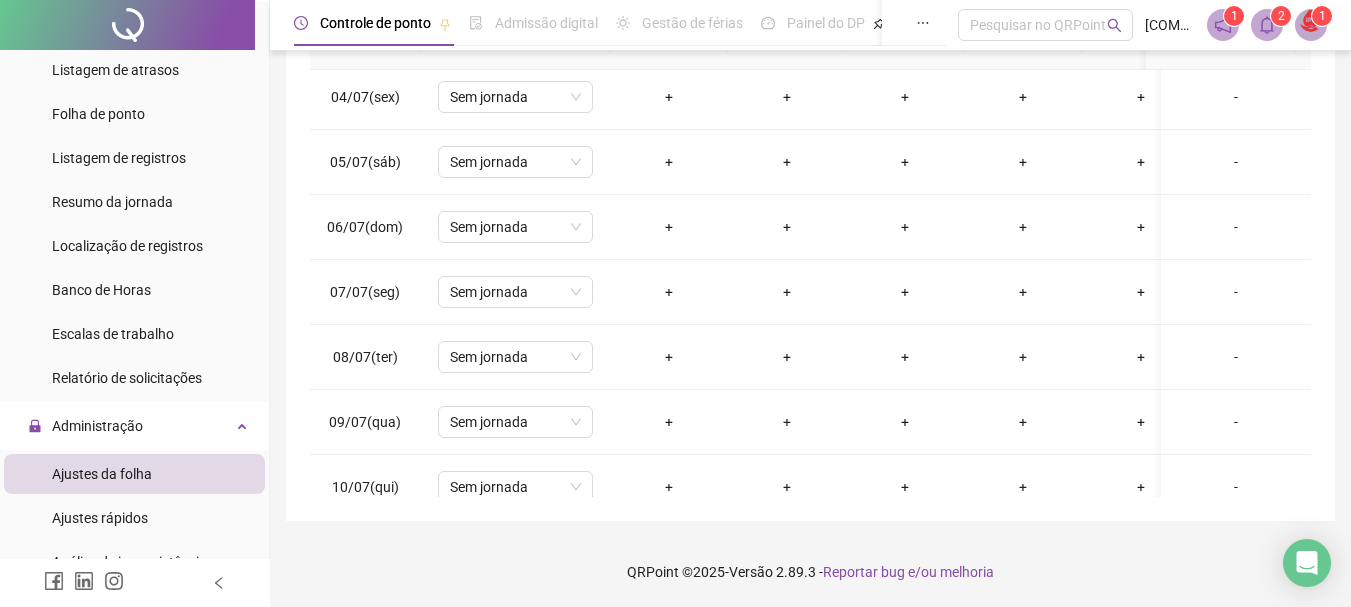 scroll, scrollTop: 0, scrollLeft: 0, axis: both 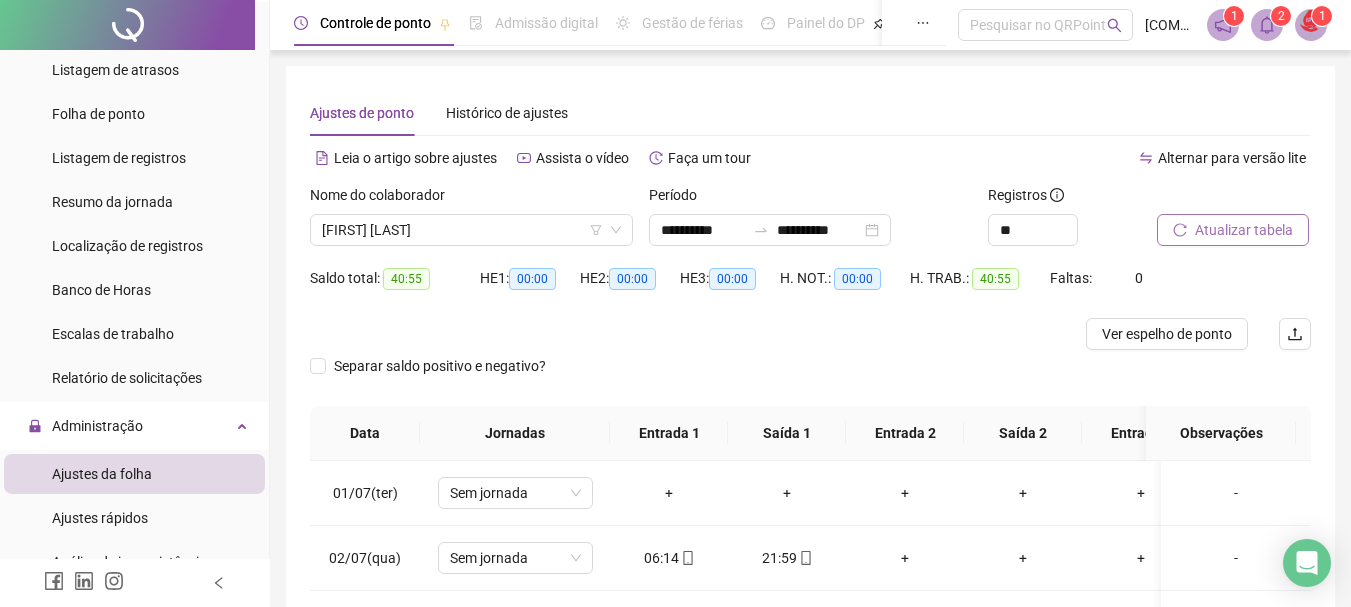 click on "Atualizar tabela" at bounding box center [1244, 230] 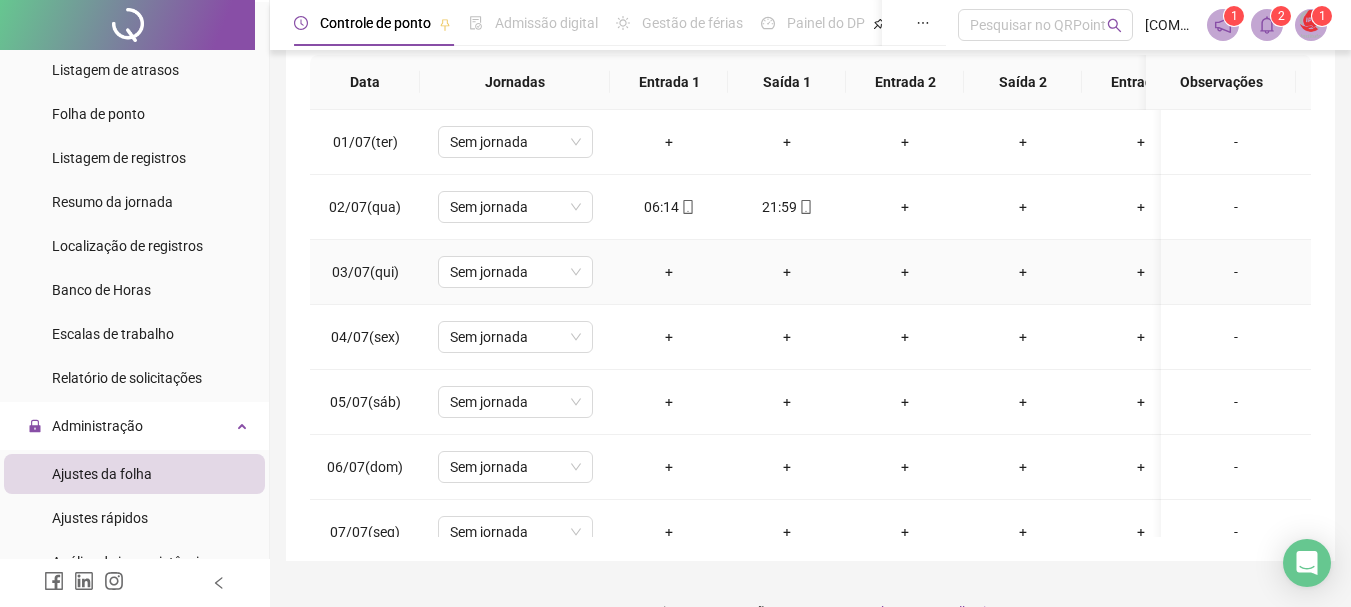 scroll, scrollTop: 391, scrollLeft: 0, axis: vertical 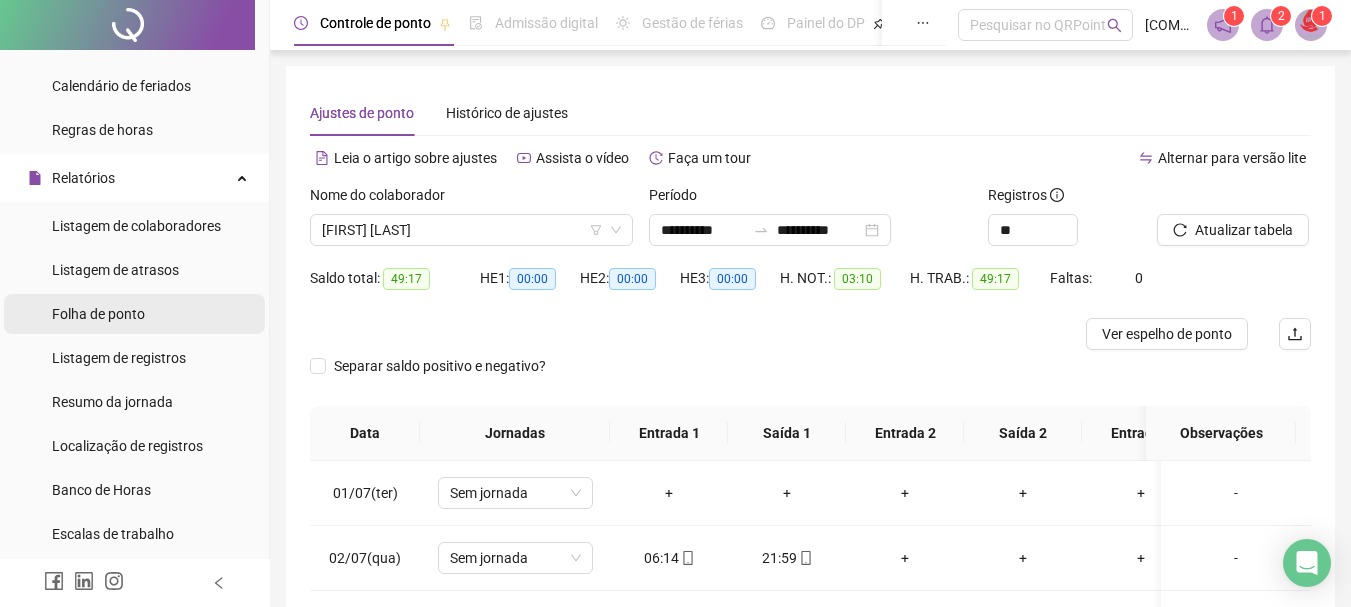click on "Folha de ponto" at bounding box center [98, 314] 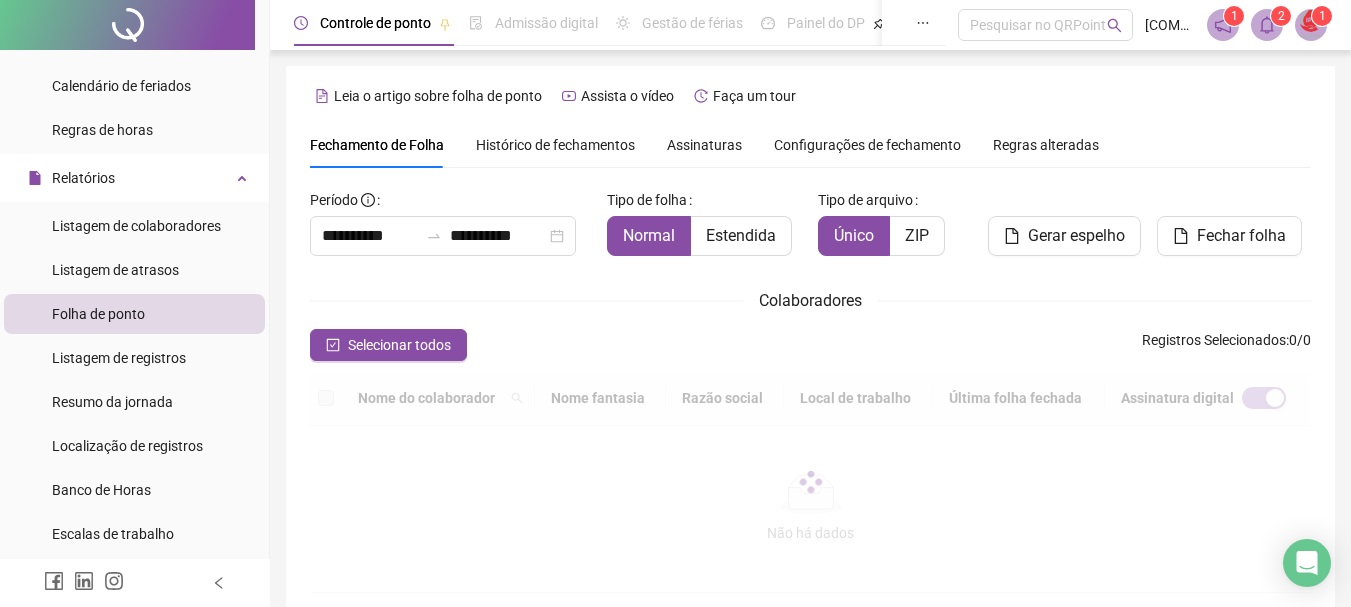 scroll, scrollTop: 106, scrollLeft: 0, axis: vertical 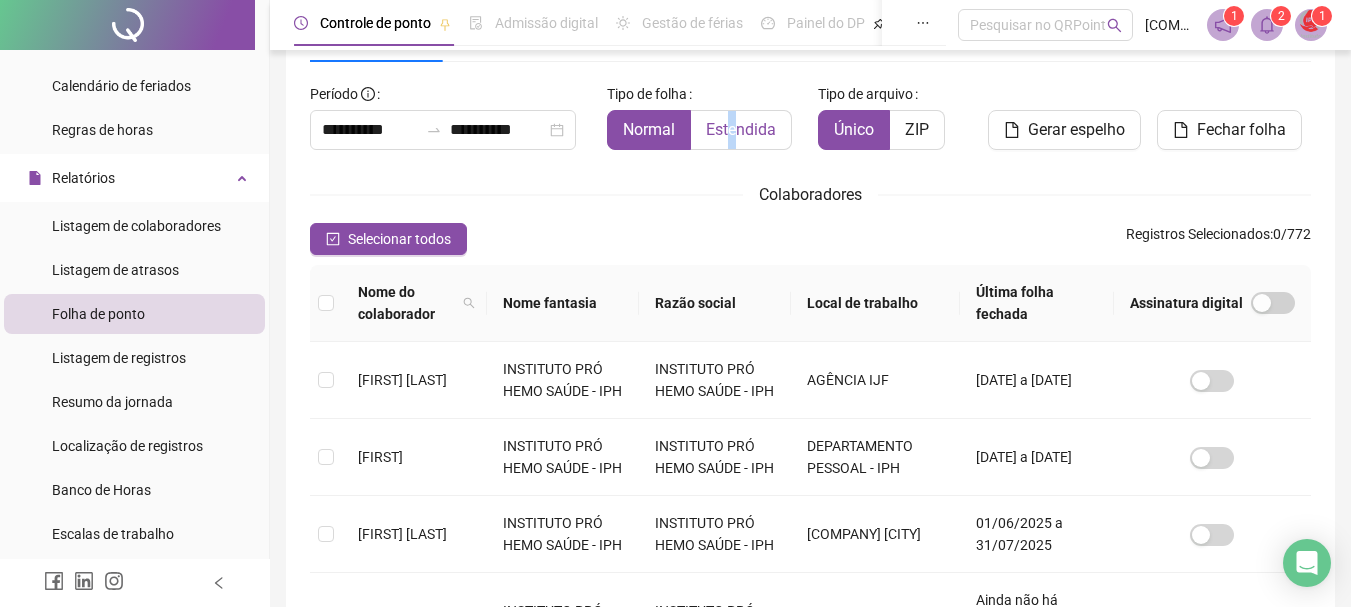click on "Estendida" at bounding box center [741, 129] 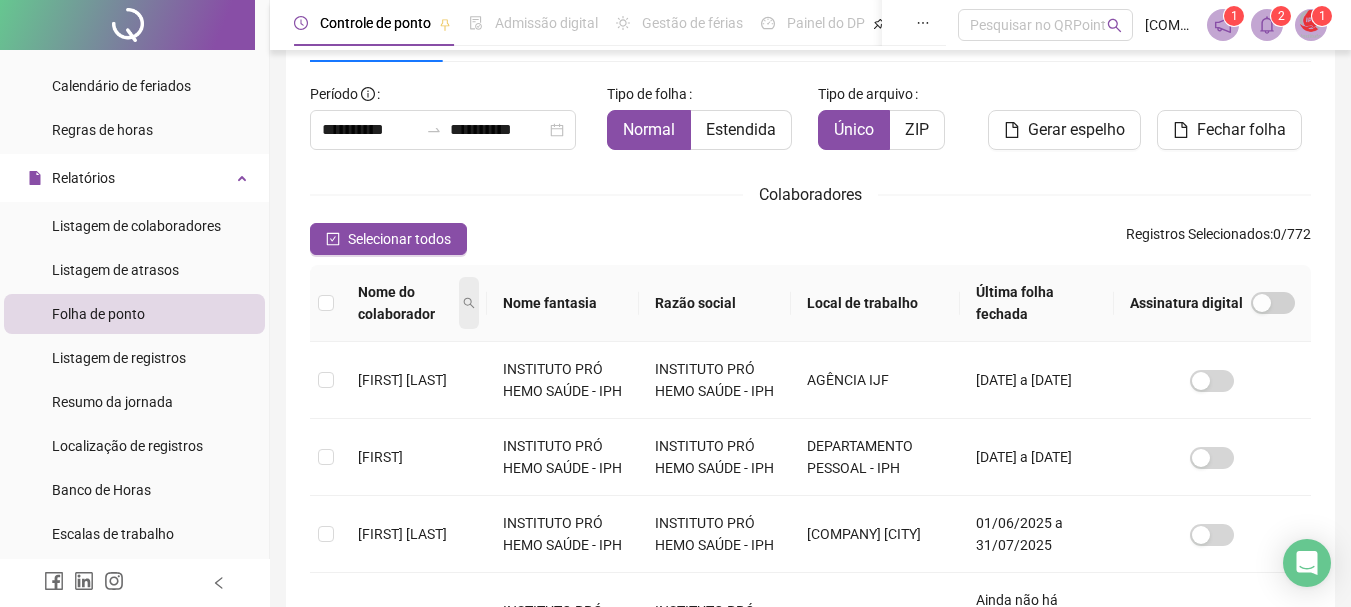 click at bounding box center [469, 303] 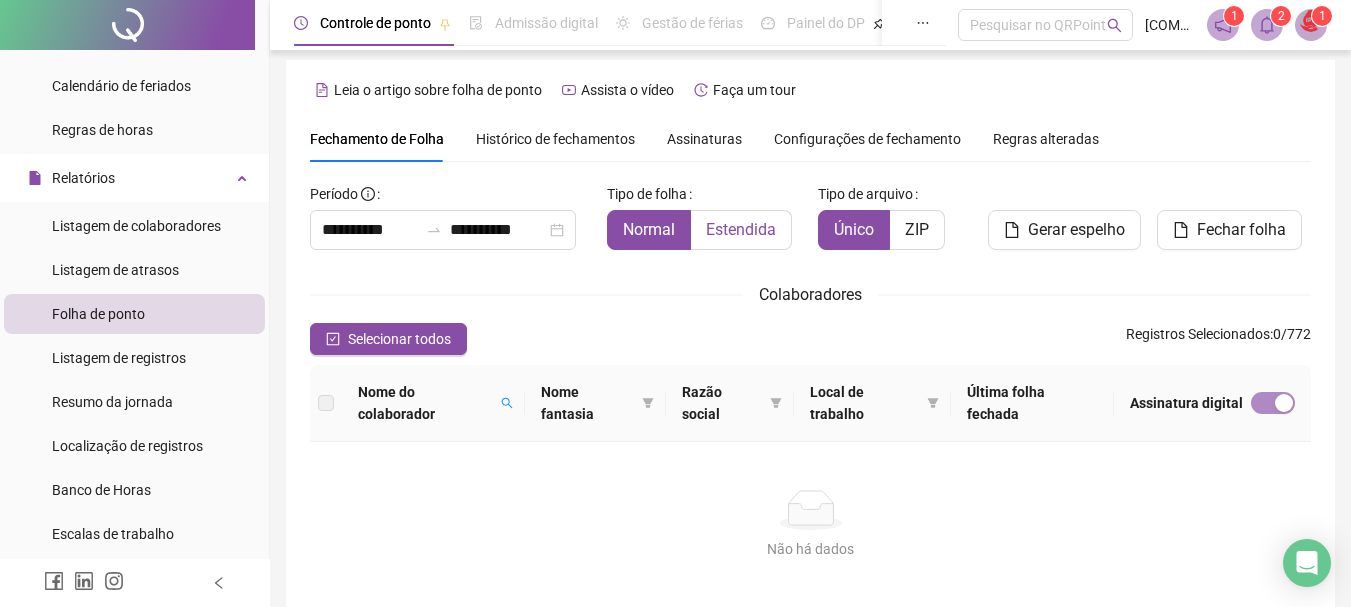 click on "Estendida" at bounding box center [741, 229] 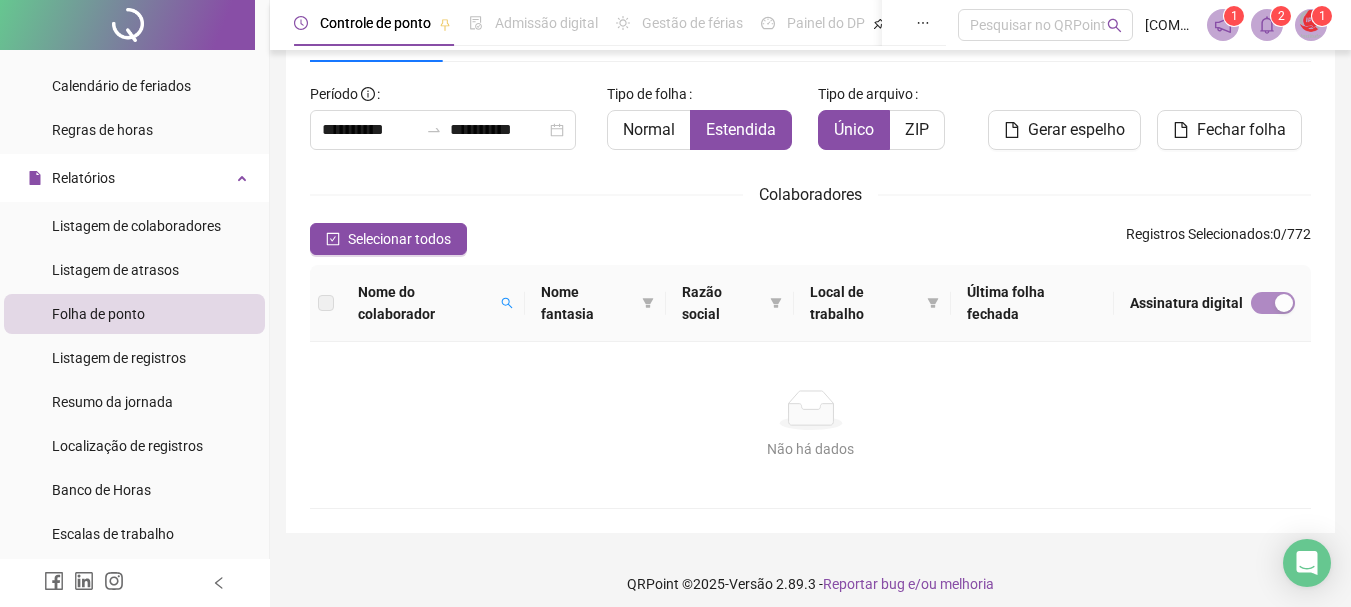 click on "Nome fantasia" at bounding box center (595, 303) 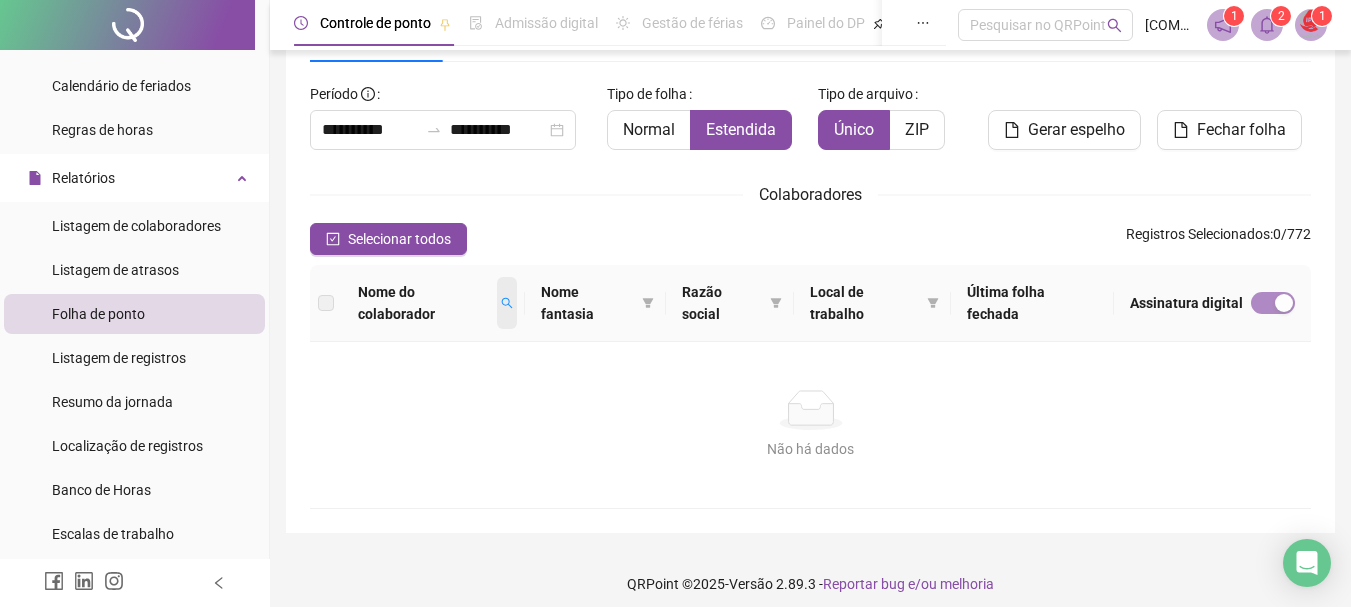 click 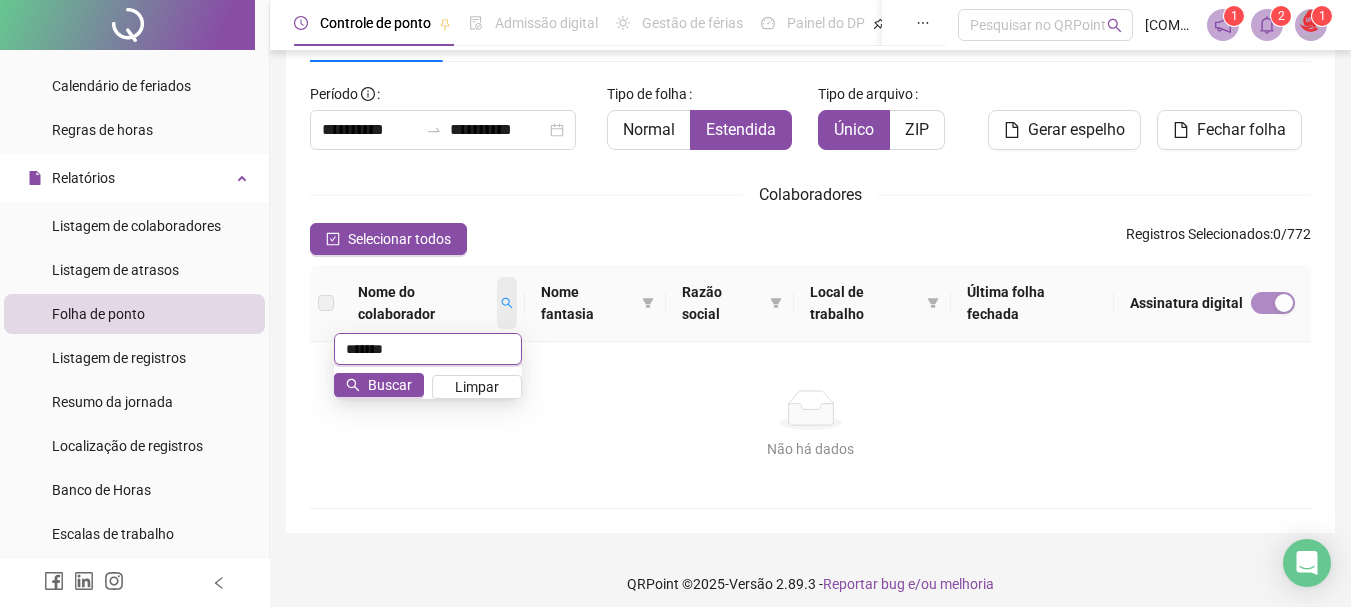 type on "*******" 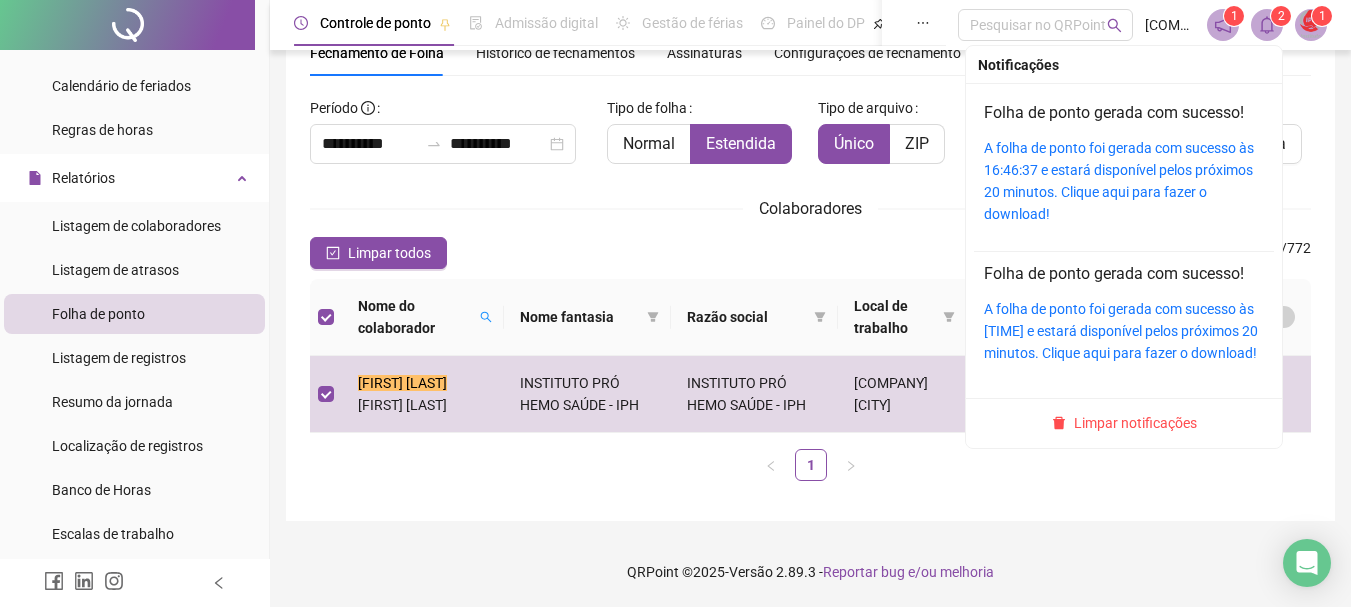 click 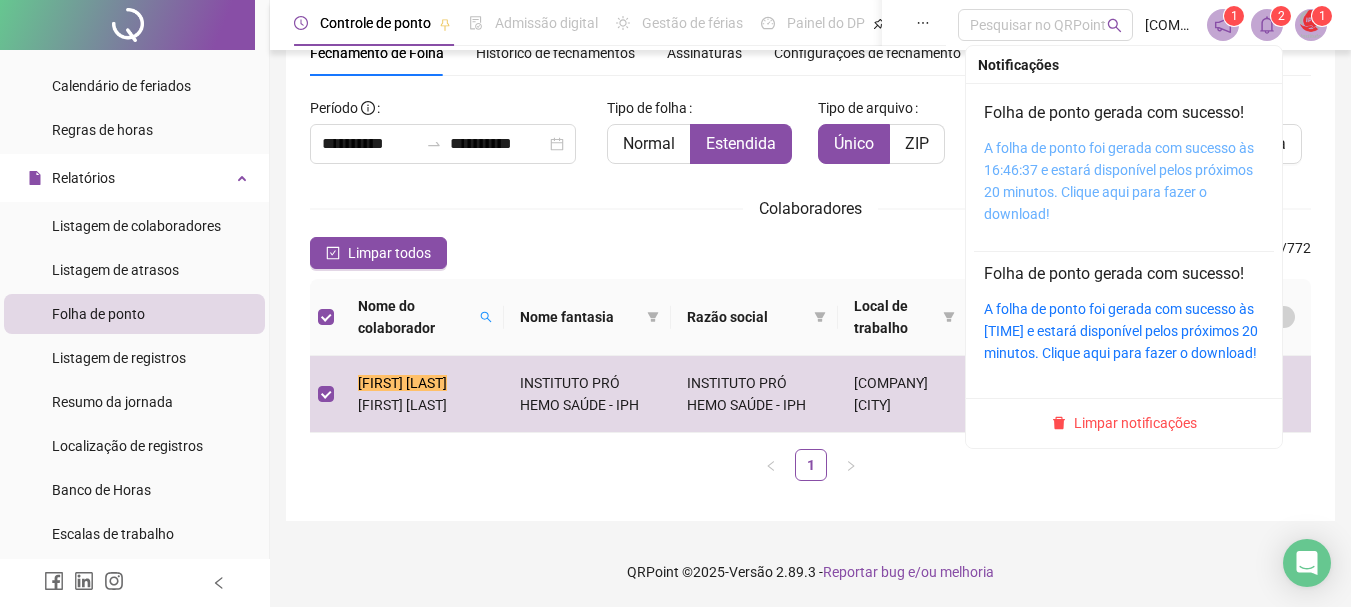click on "A folha de ponto foi gerada com sucesso às 16:46:37 e estará disponível pelos próximos 20 minutos.
Clique aqui para fazer o download!" at bounding box center (1119, 181) 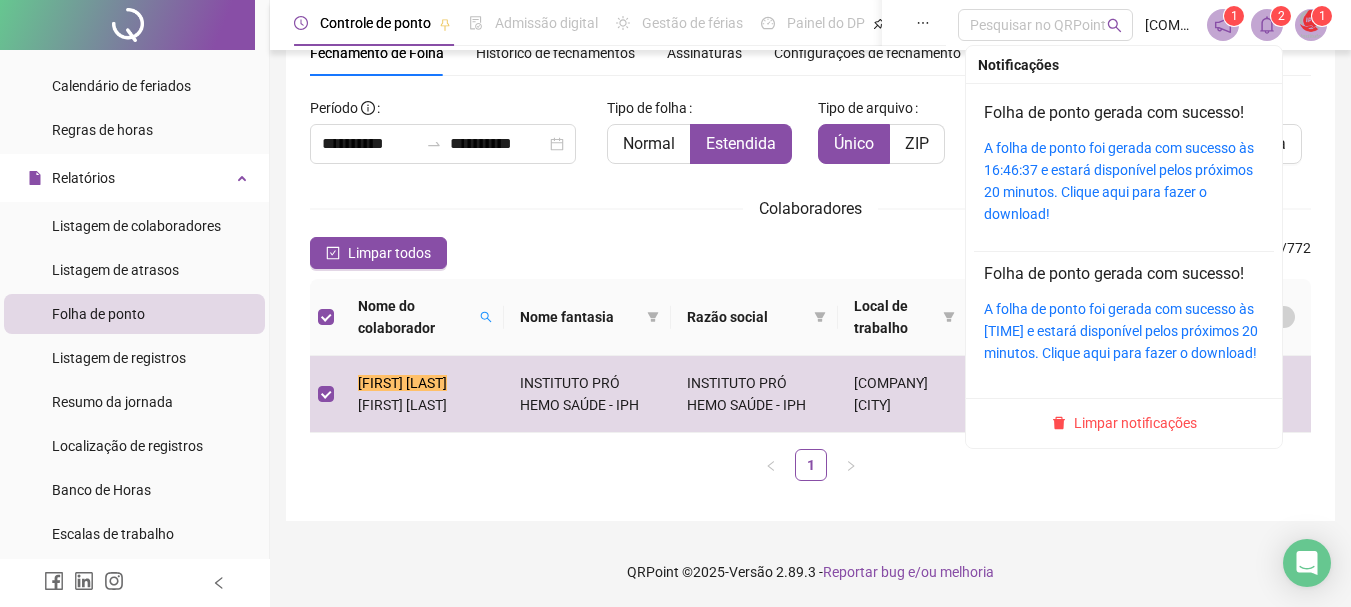 click 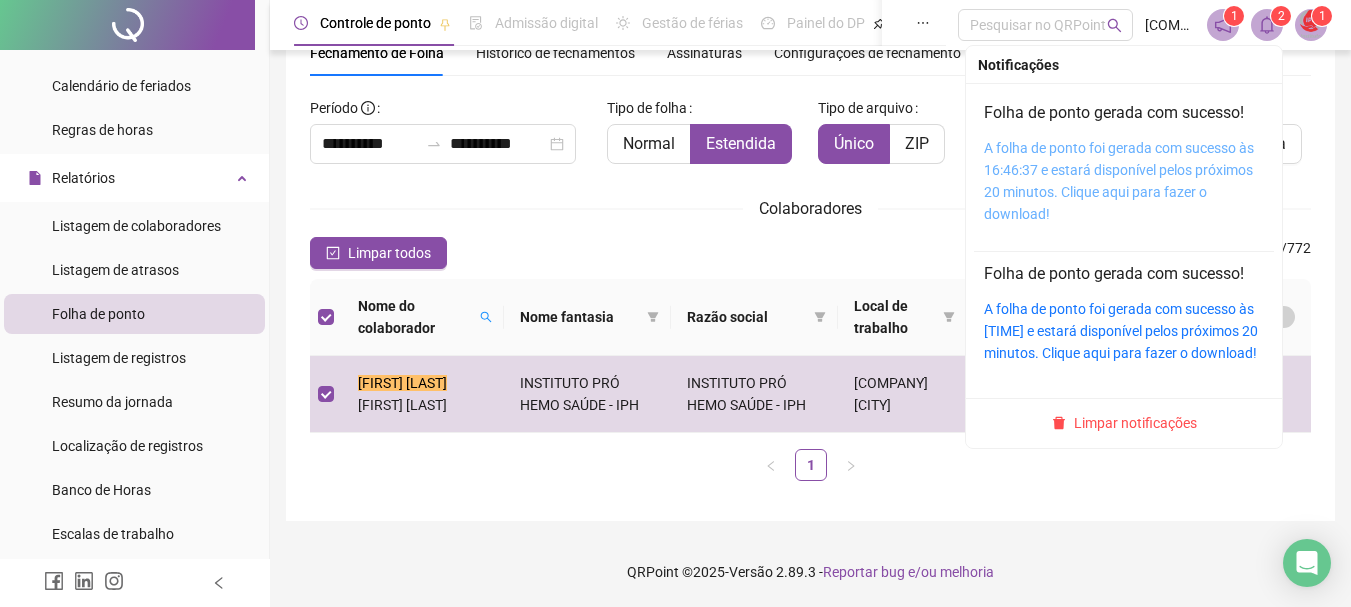 click on "A folha de ponto foi gerada com sucesso às 16:46:37 e estará disponível pelos próximos 20 minutos.
Clique aqui para fazer o download!" at bounding box center (1119, 181) 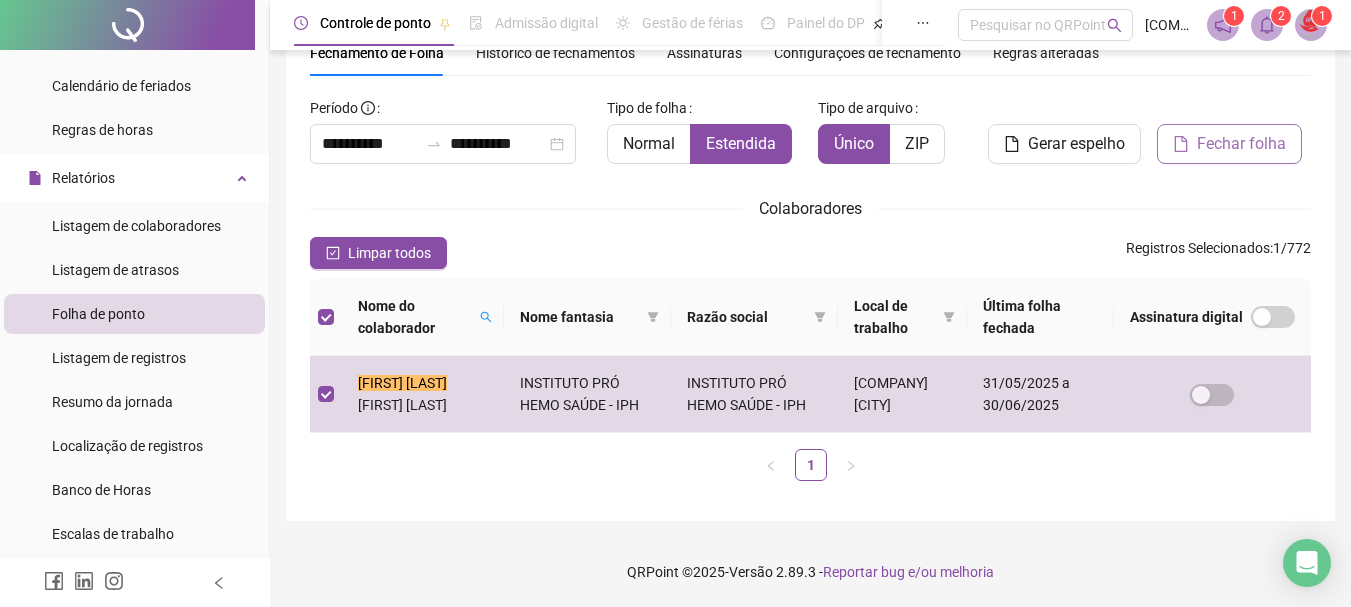 click on "Fechar folha" at bounding box center [1241, 144] 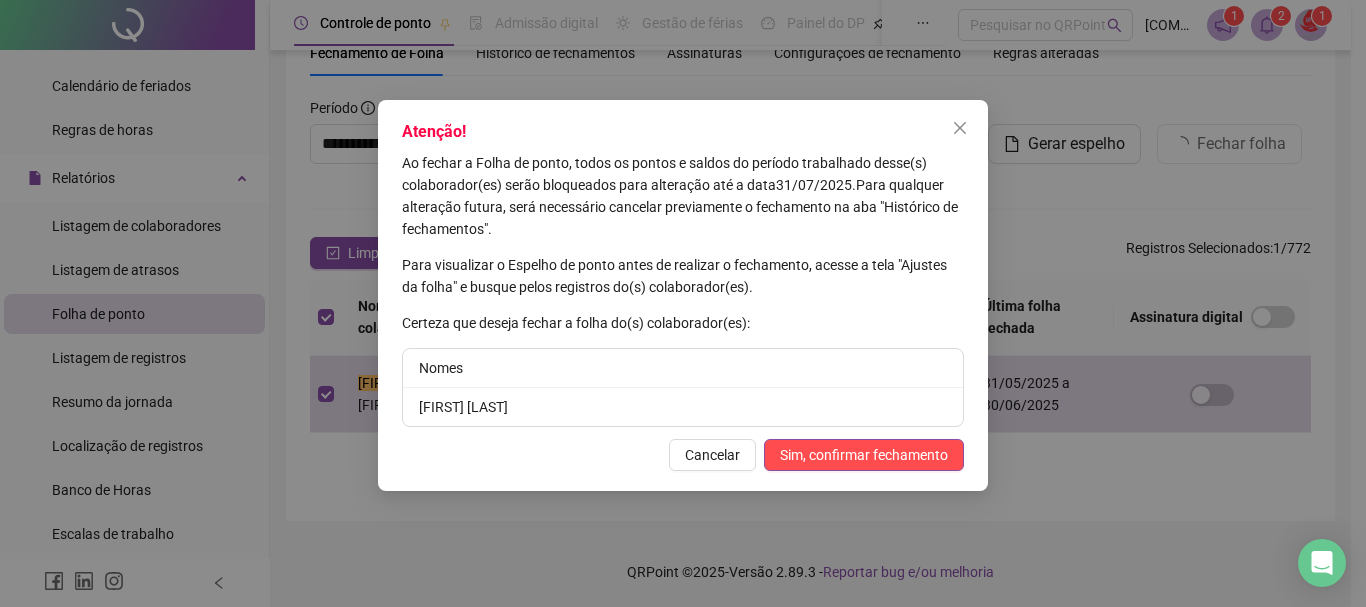 click on "Atenção! Ao fechar a Folha de ponto, todos os pontos e saldos do período trabalhado desse(s)
colaborador(es) serão bloqueados para alteração até a data  31/07/2025 .  Para qualquer alteração futura, será necessário cancelar previamente o fechamento na aba
"Histórico de fechamentos". Para visualizar o Espelho de ponto antes de realizar o fechamento, acesse a tela "Ajustes da
folha" e busque pelos registros do(s) colaborador(es). Certeza que deseja fechar a folha do(s) colaborador(es): Nomes ANA BEATRIZ BASTOS CORDEIRO Cancelar Sim, confirmar fechamento" at bounding box center (683, 295) 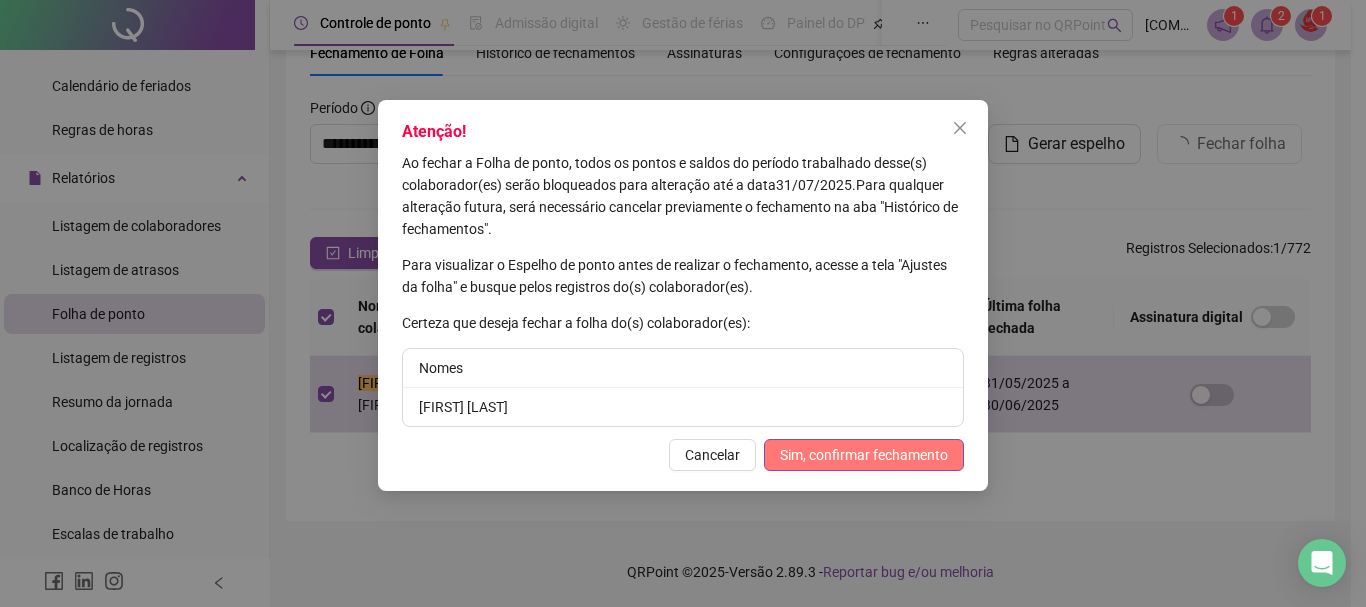 click on "Sim, confirmar fechamento" at bounding box center (864, 455) 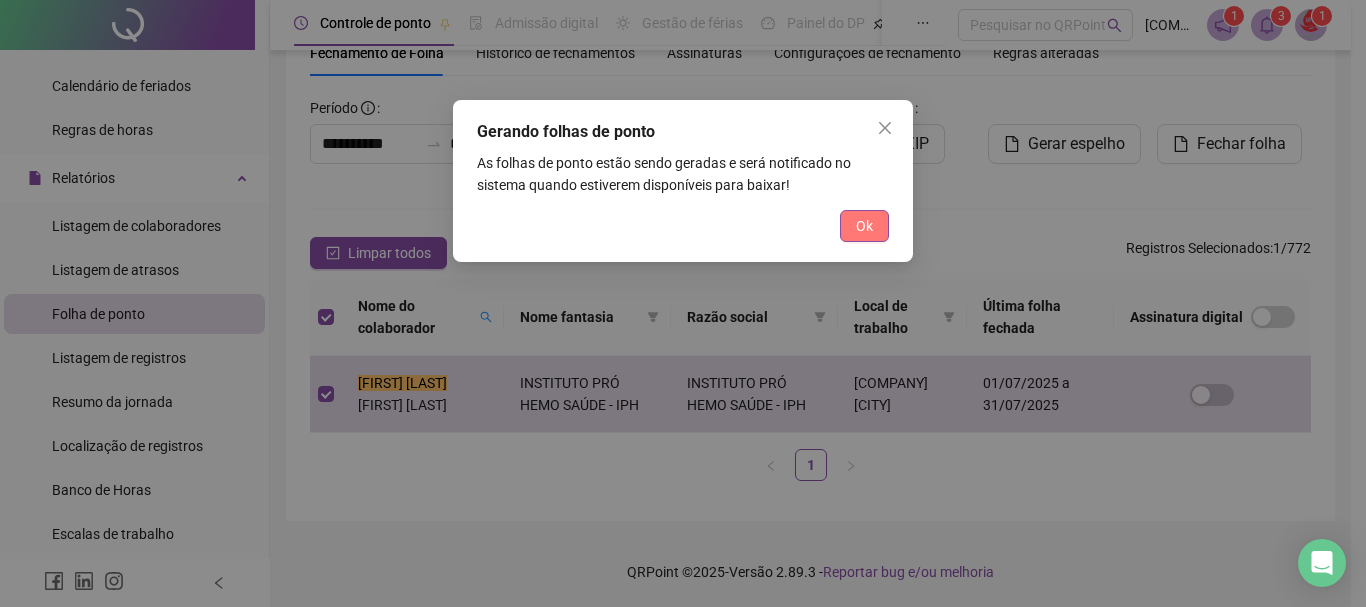 click on "Ok" at bounding box center (864, 226) 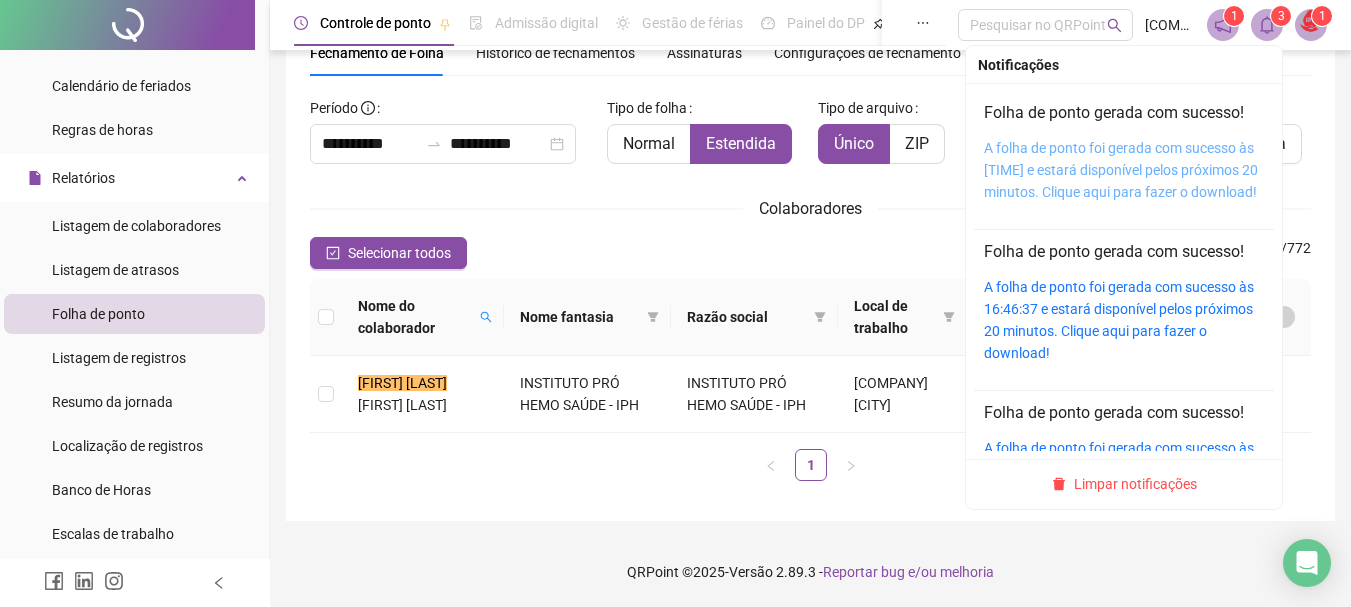click on "A folha de ponto foi gerada com sucesso às 16:57:15 e estará disponível pelos próximos 20 minutos.
Clique aqui para fazer o download!" at bounding box center [1121, 170] 